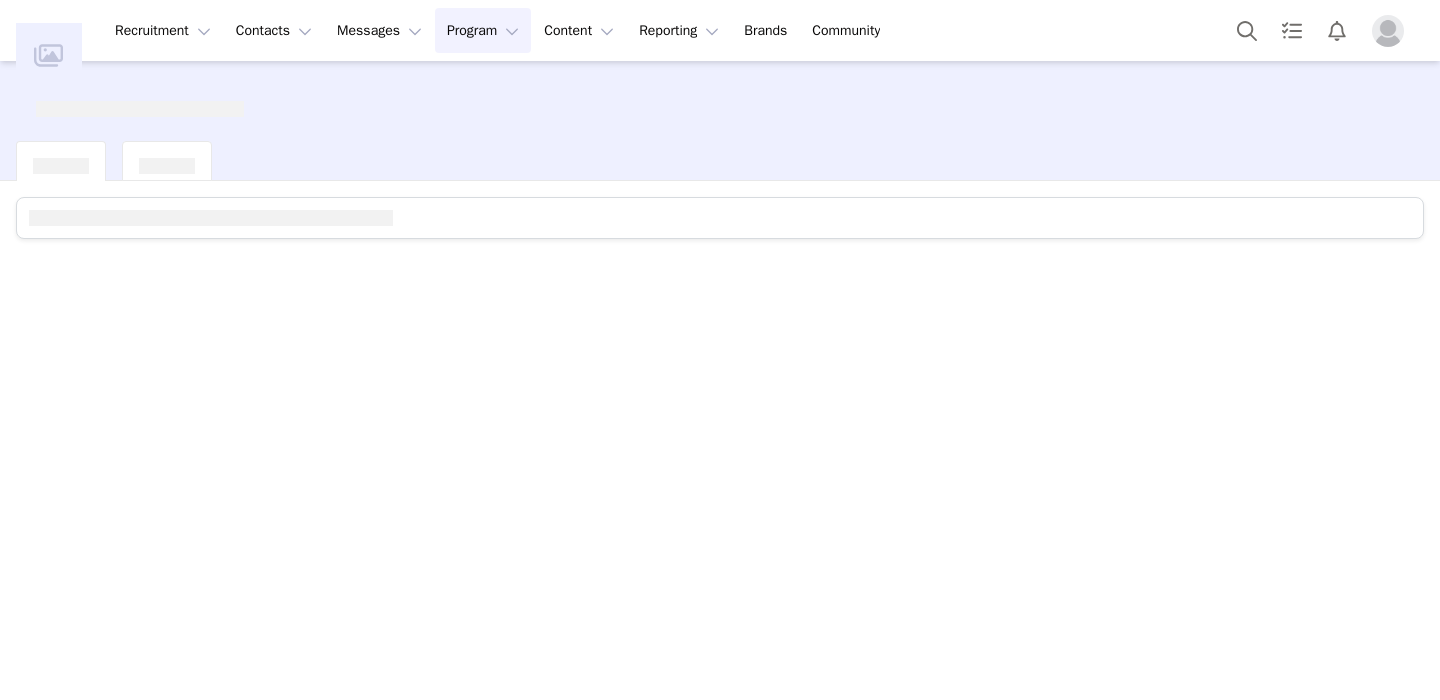 scroll, scrollTop: 0, scrollLeft: 0, axis: both 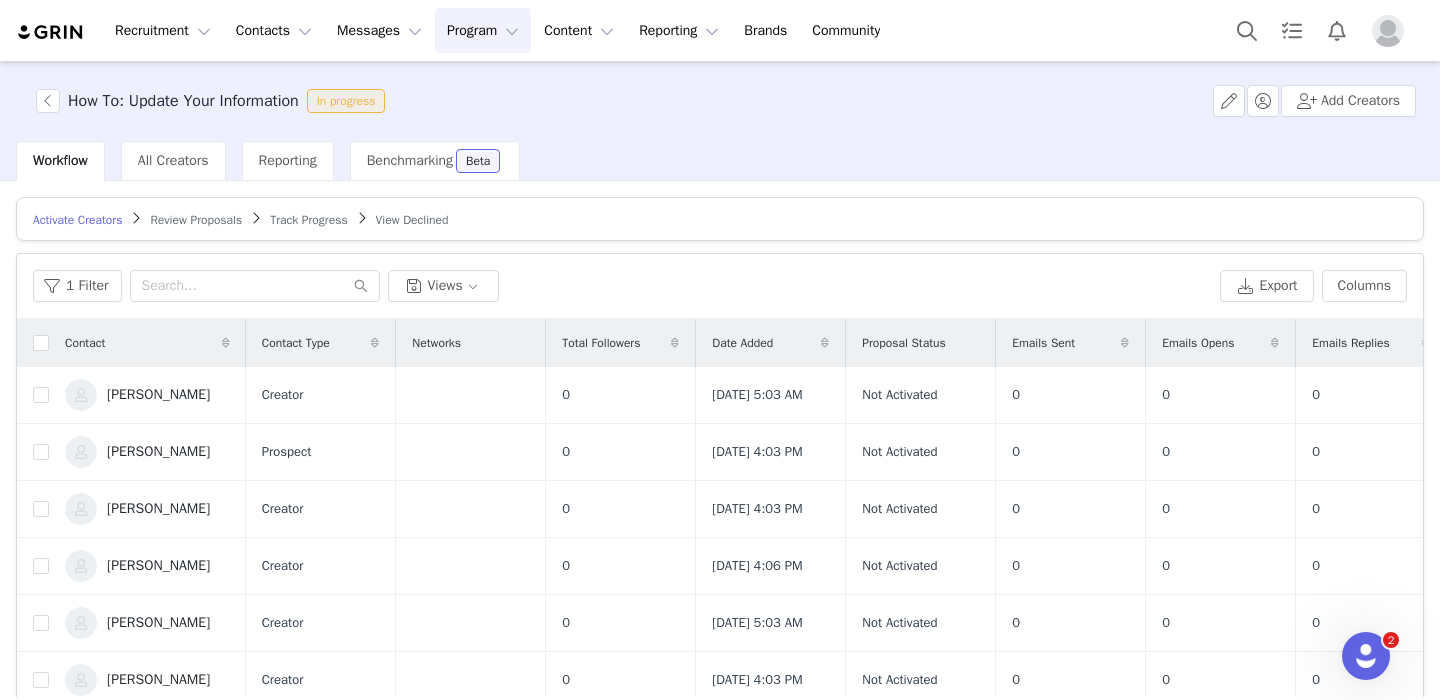click at bounding box center (51, 32) 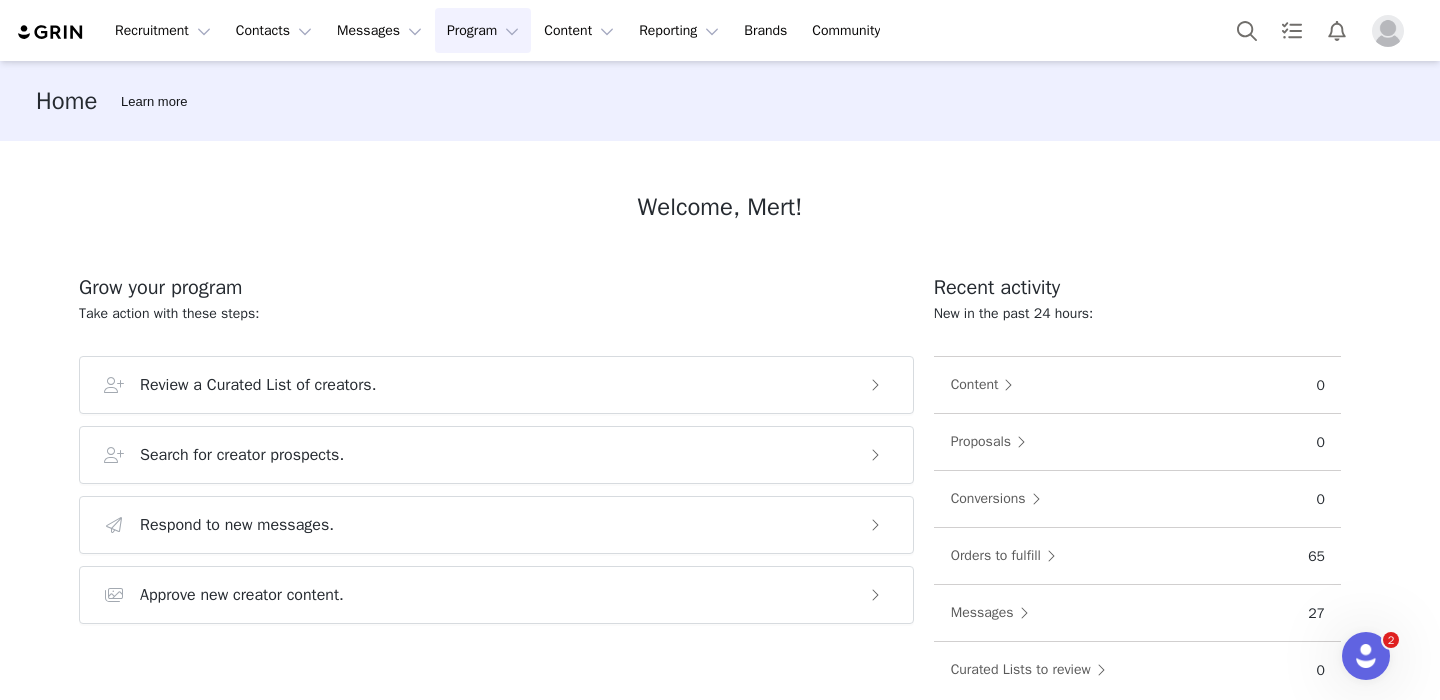 click on "Program Program" at bounding box center (483, 30) 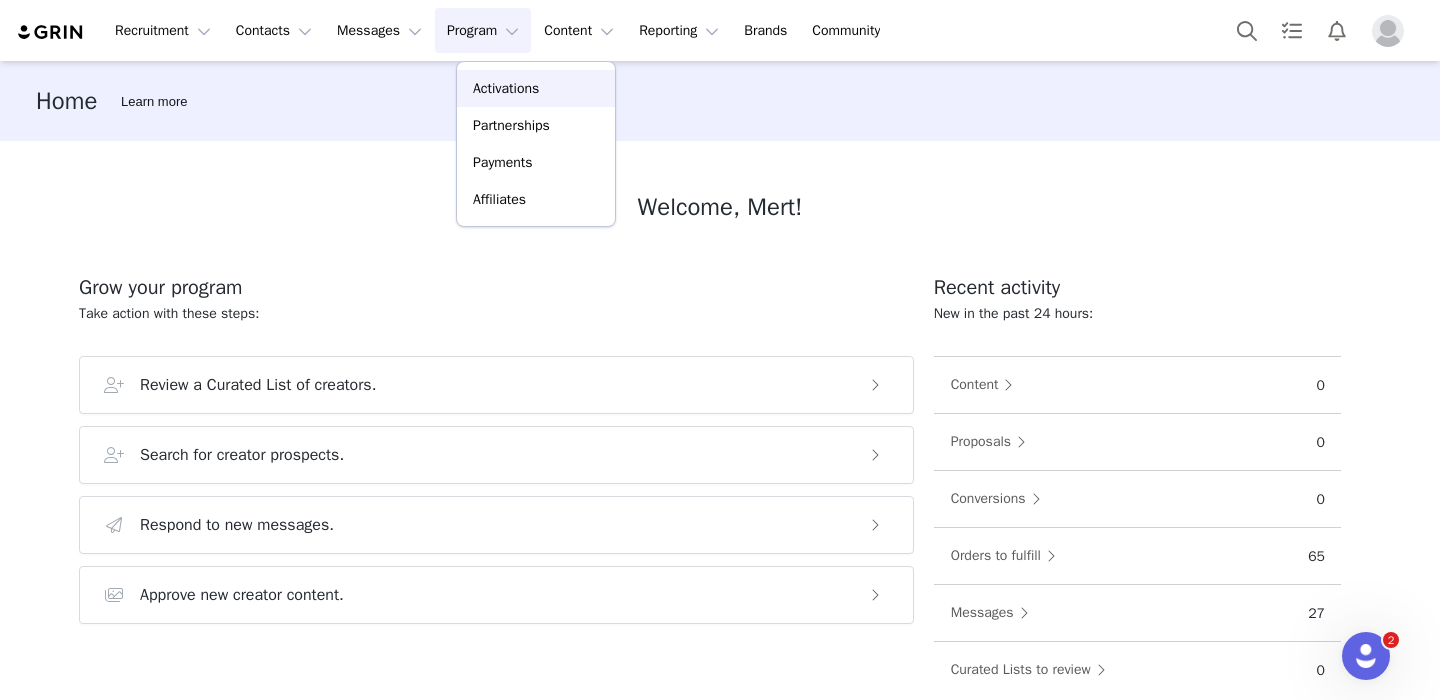 click on "Activations" at bounding box center [506, 88] 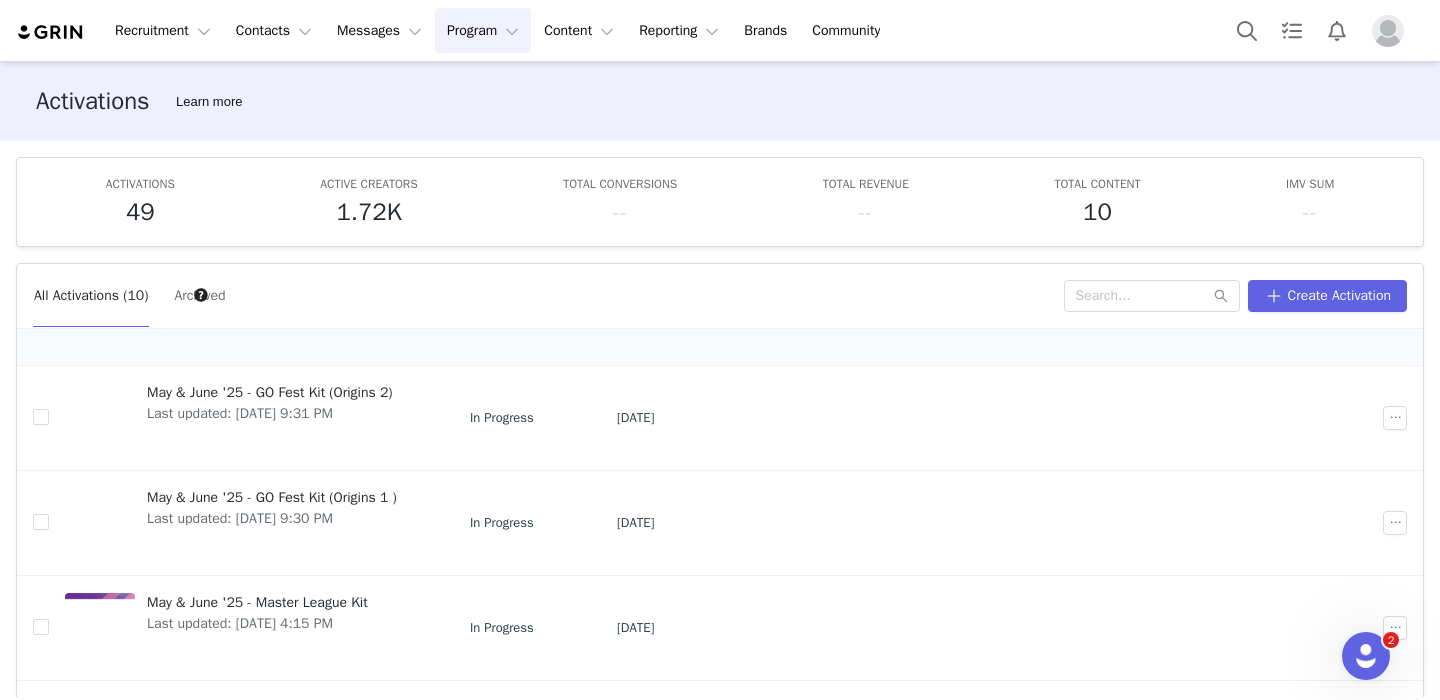 scroll, scrollTop: 0, scrollLeft: 0, axis: both 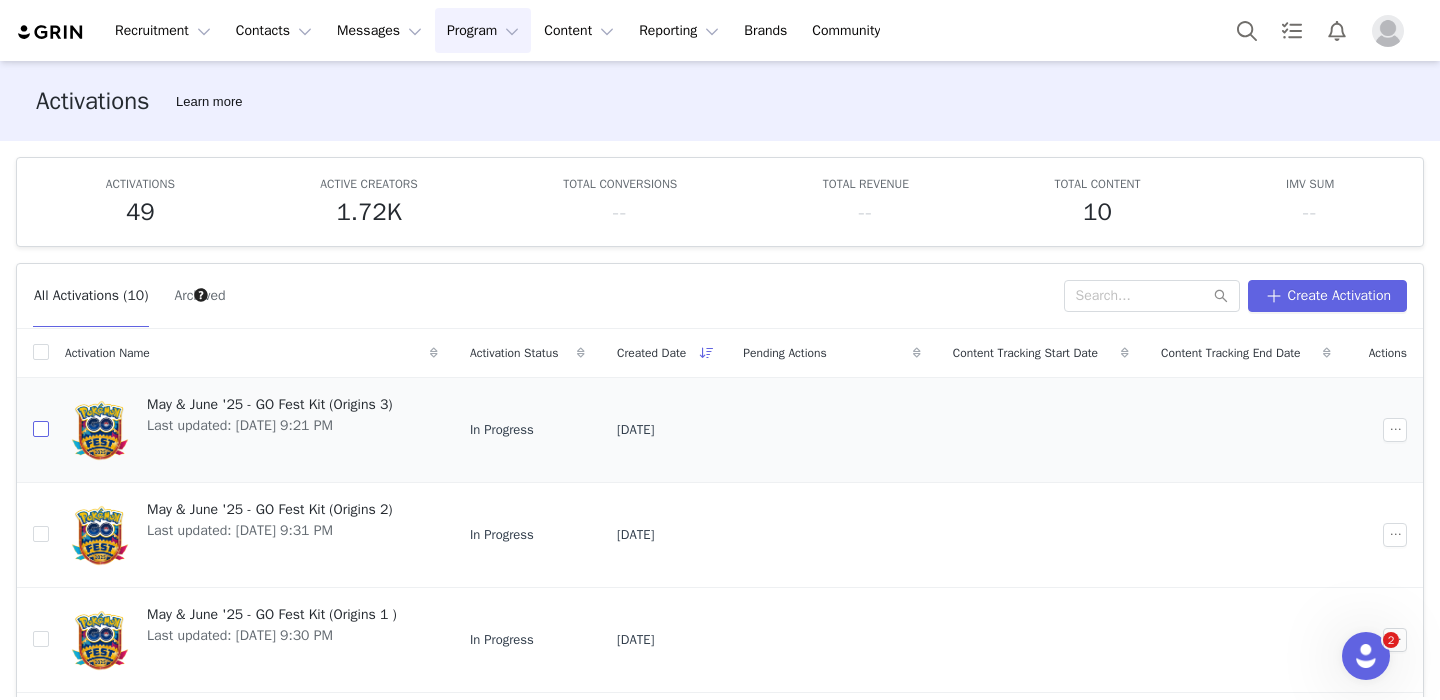 click at bounding box center [41, 429] 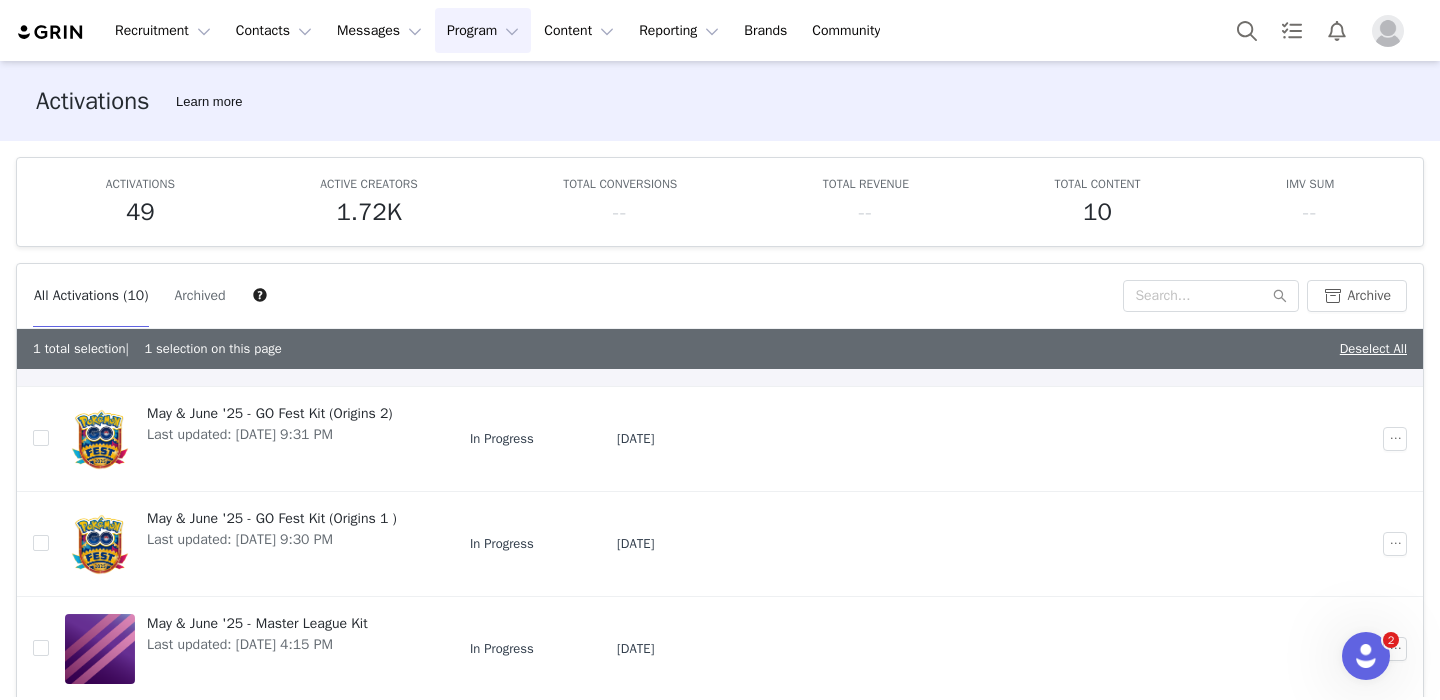 scroll, scrollTop: 158, scrollLeft: 0, axis: vertical 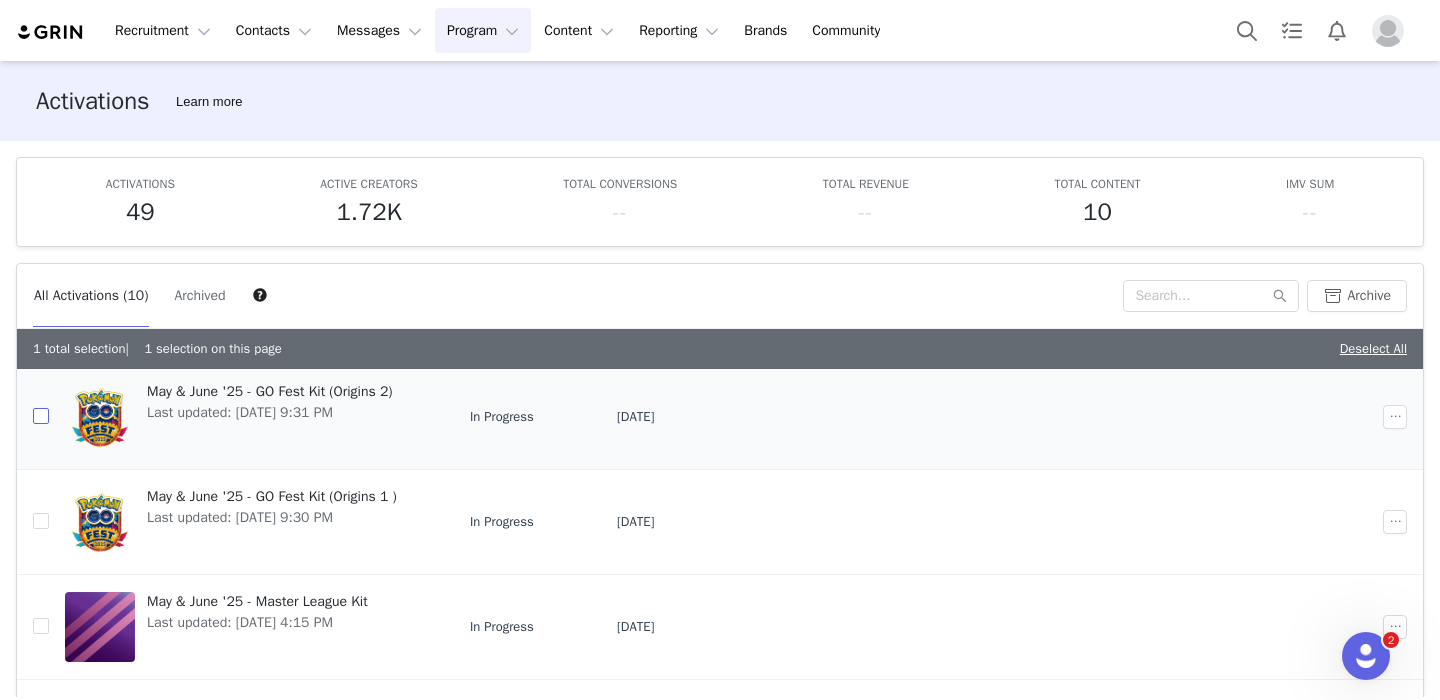 click at bounding box center [41, 416] 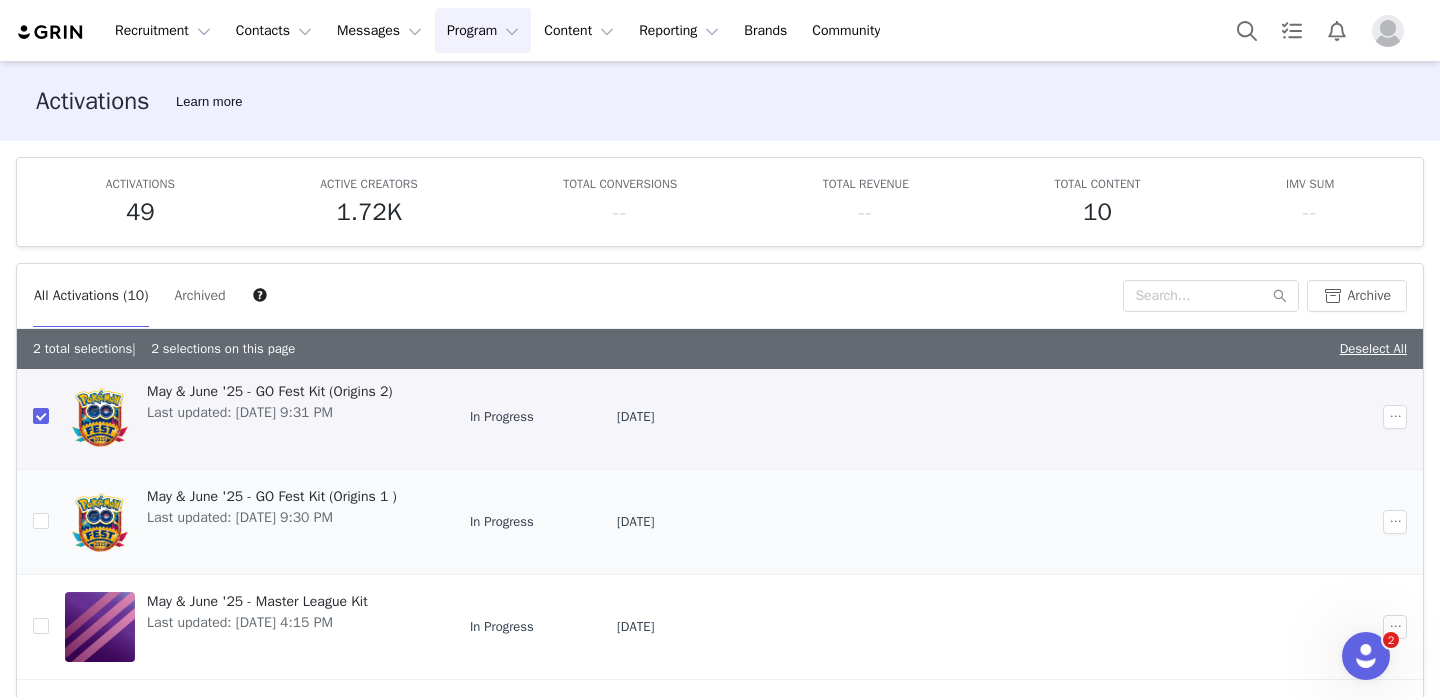 click at bounding box center [33, 521] 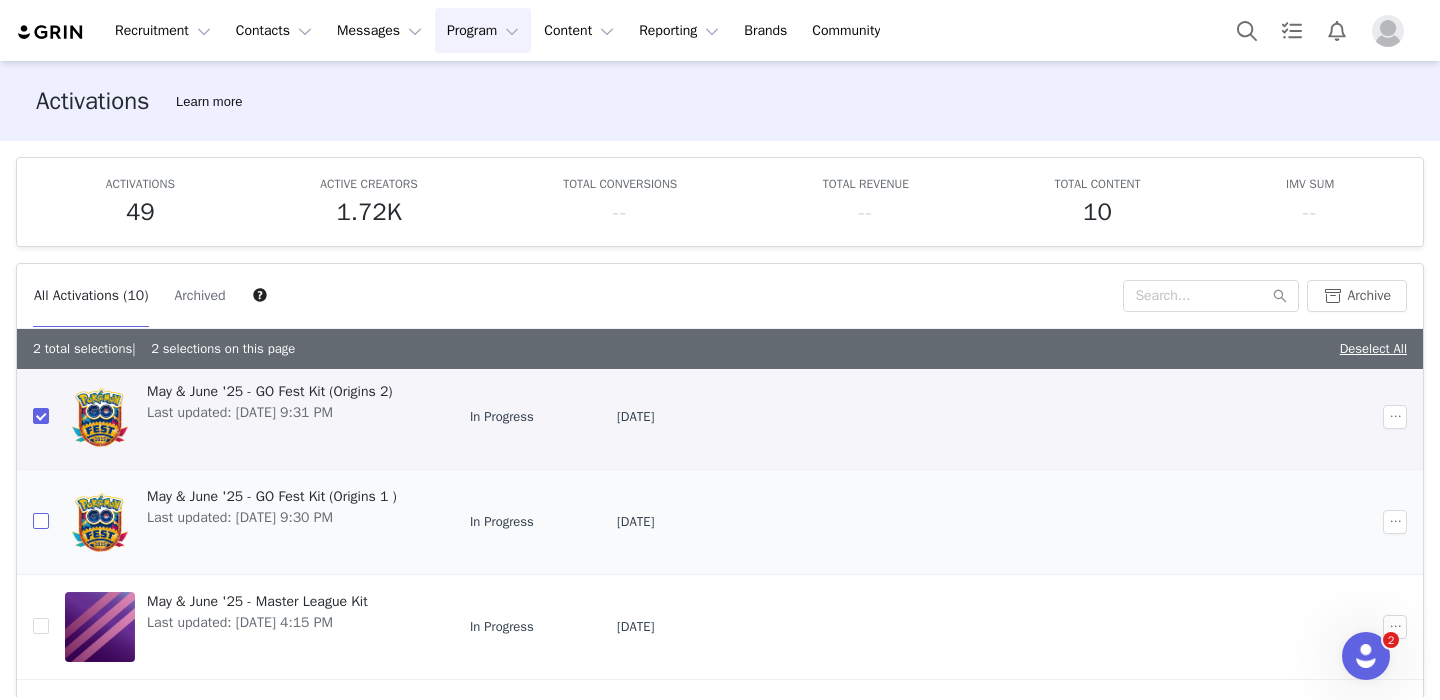 click at bounding box center [41, 521] 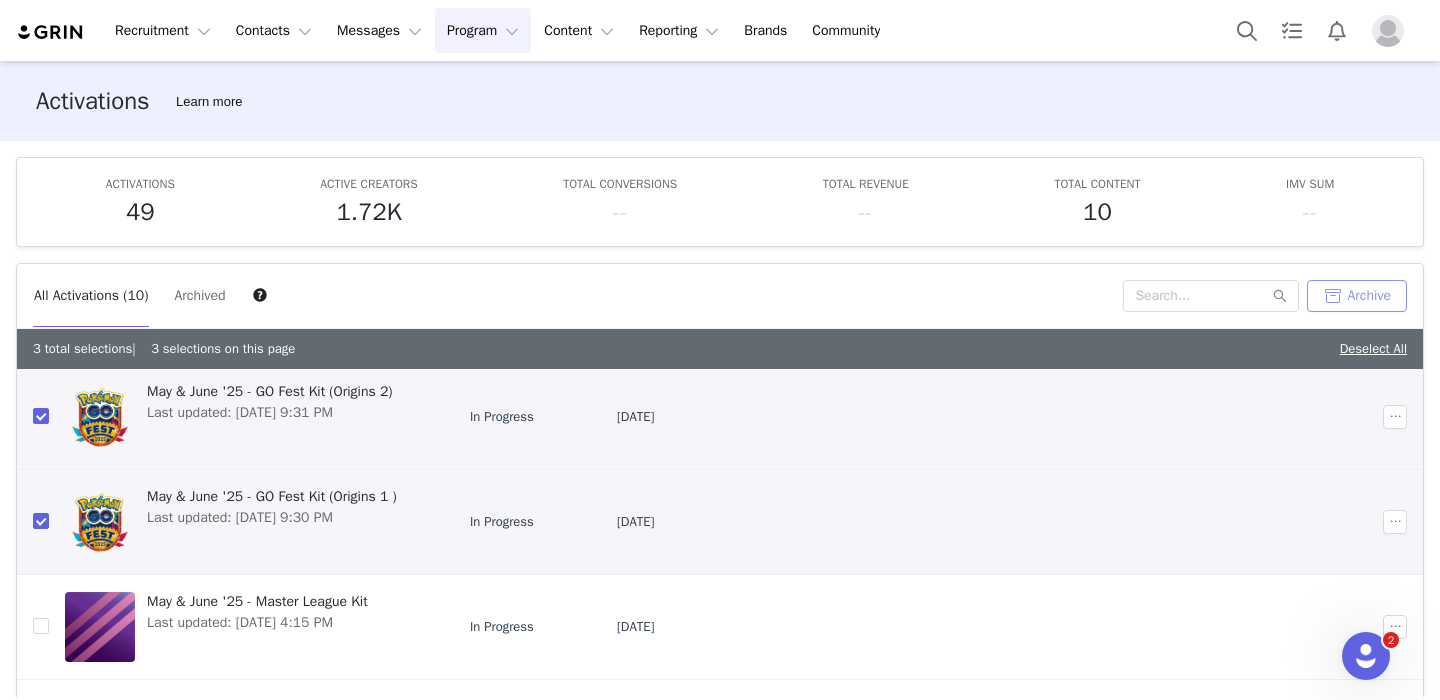 click on "Archive" at bounding box center [1357, 296] 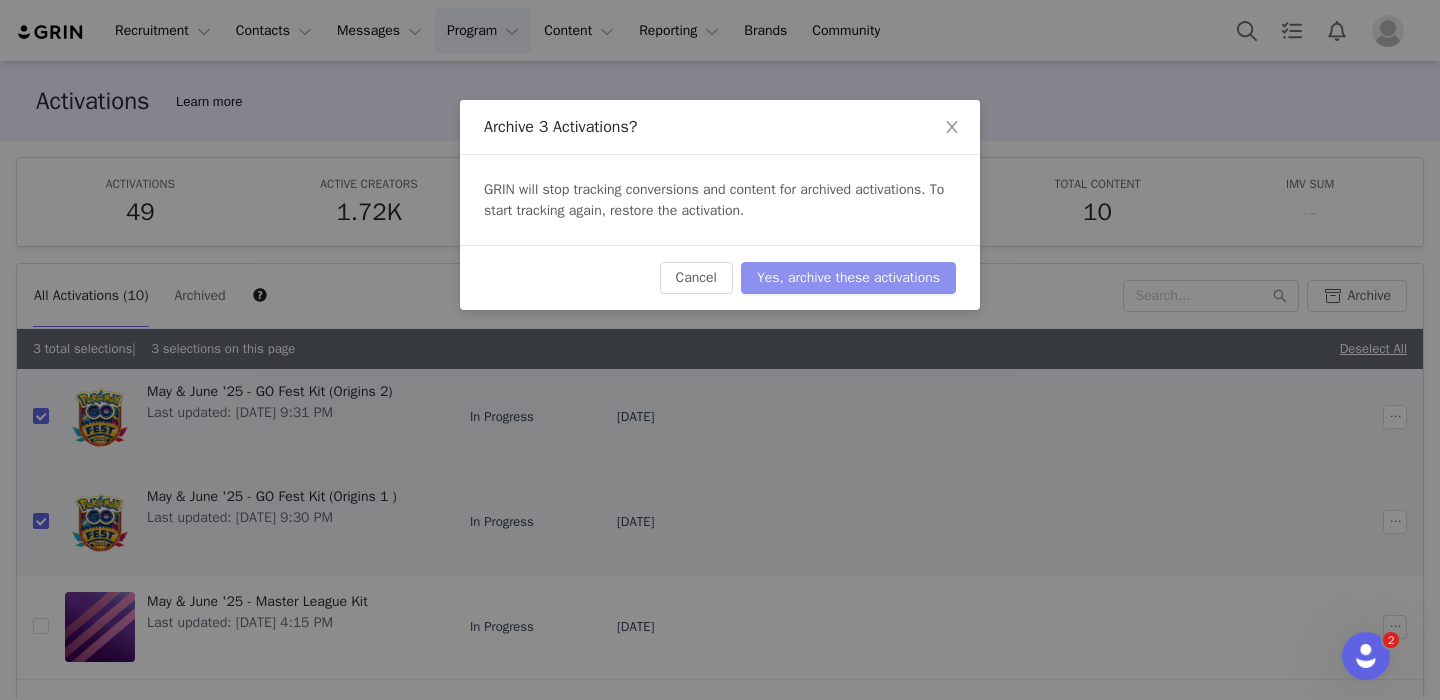 click on "Yes, archive these activations" at bounding box center (848, 278) 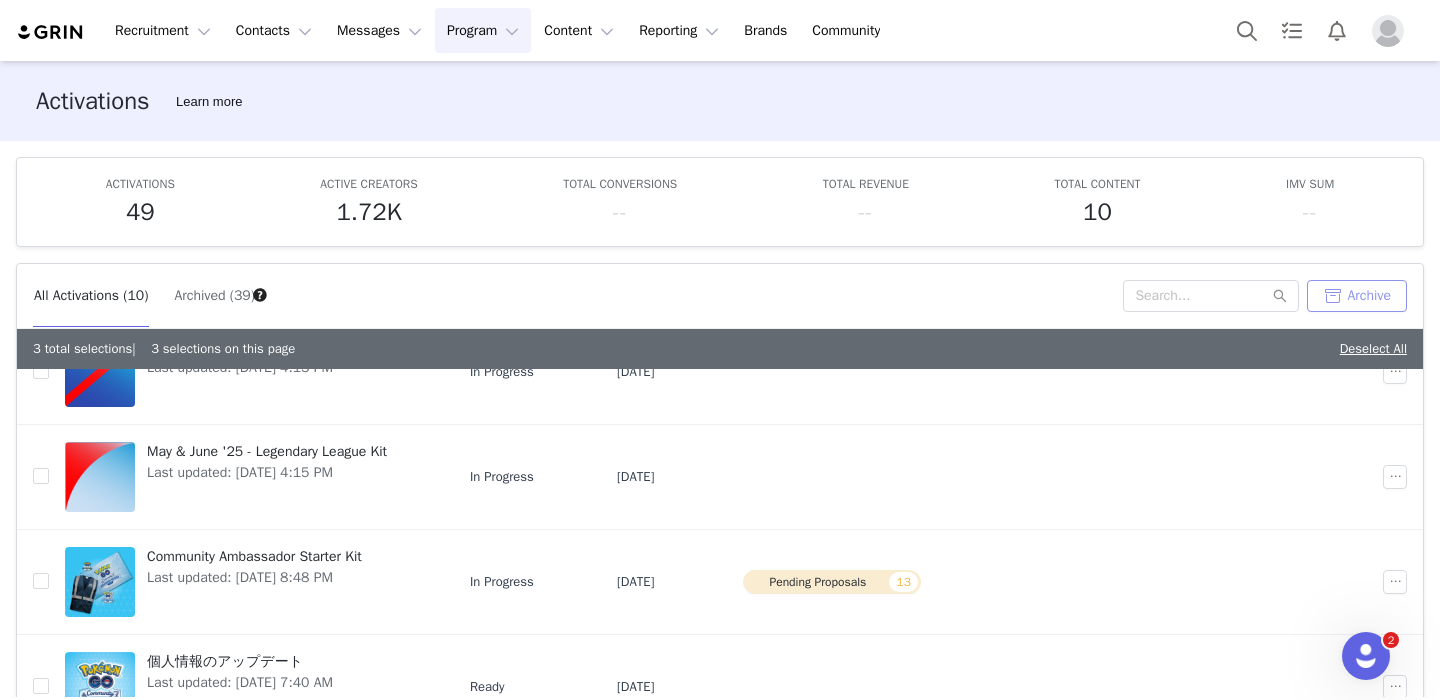 scroll, scrollTop: 0, scrollLeft: 0, axis: both 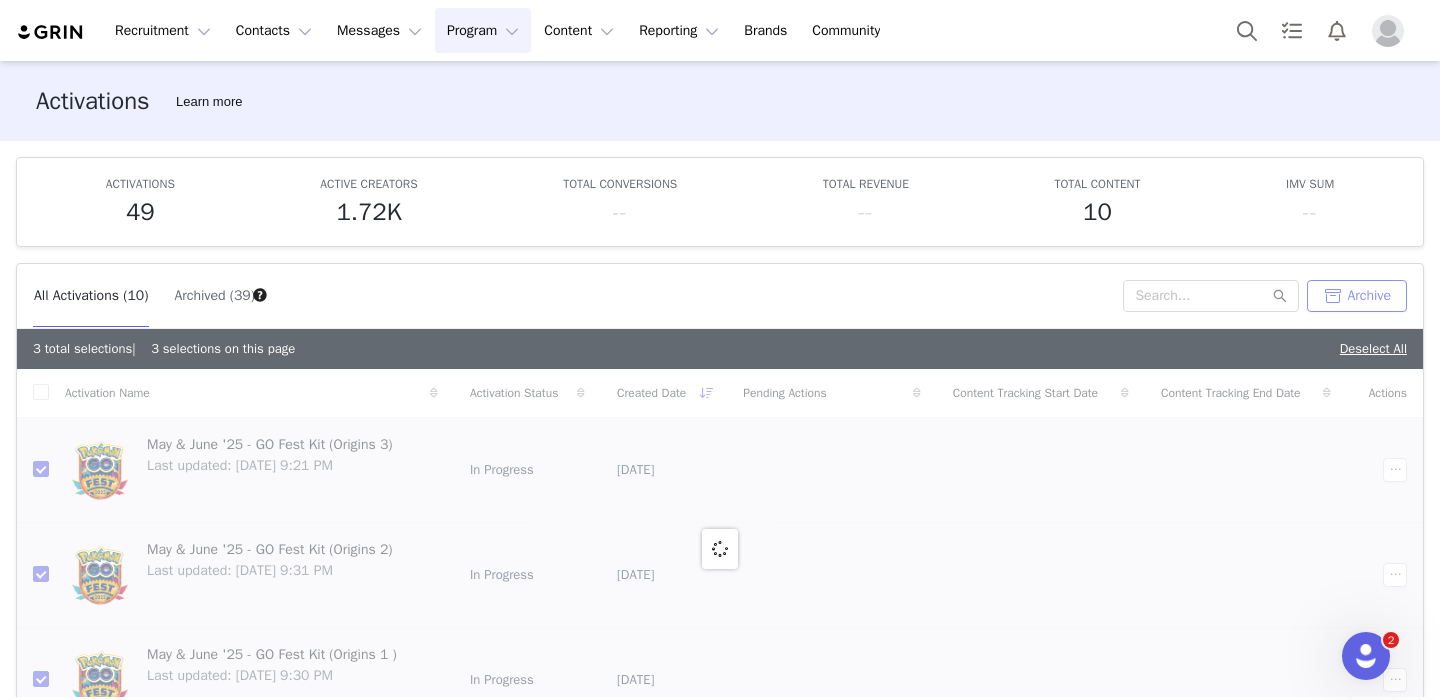 checkbox on "false" 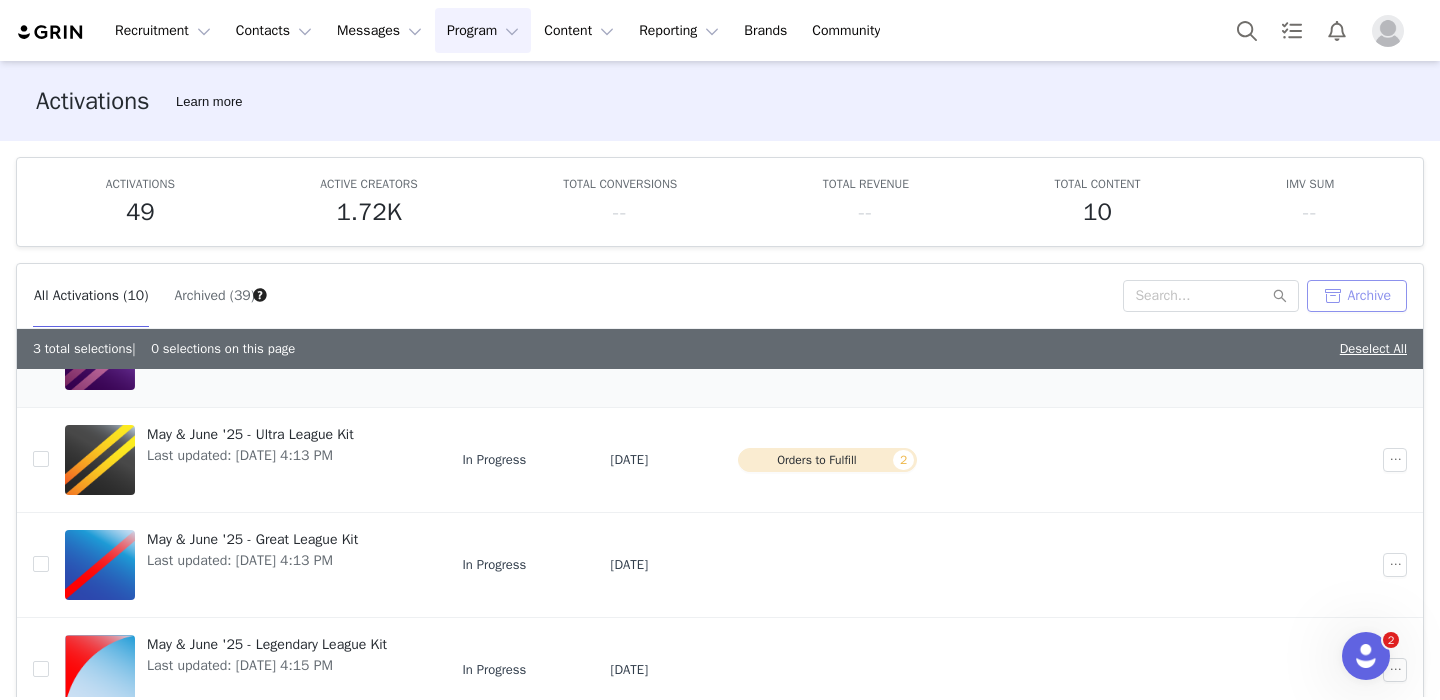 scroll, scrollTop: 105, scrollLeft: 0, axis: vertical 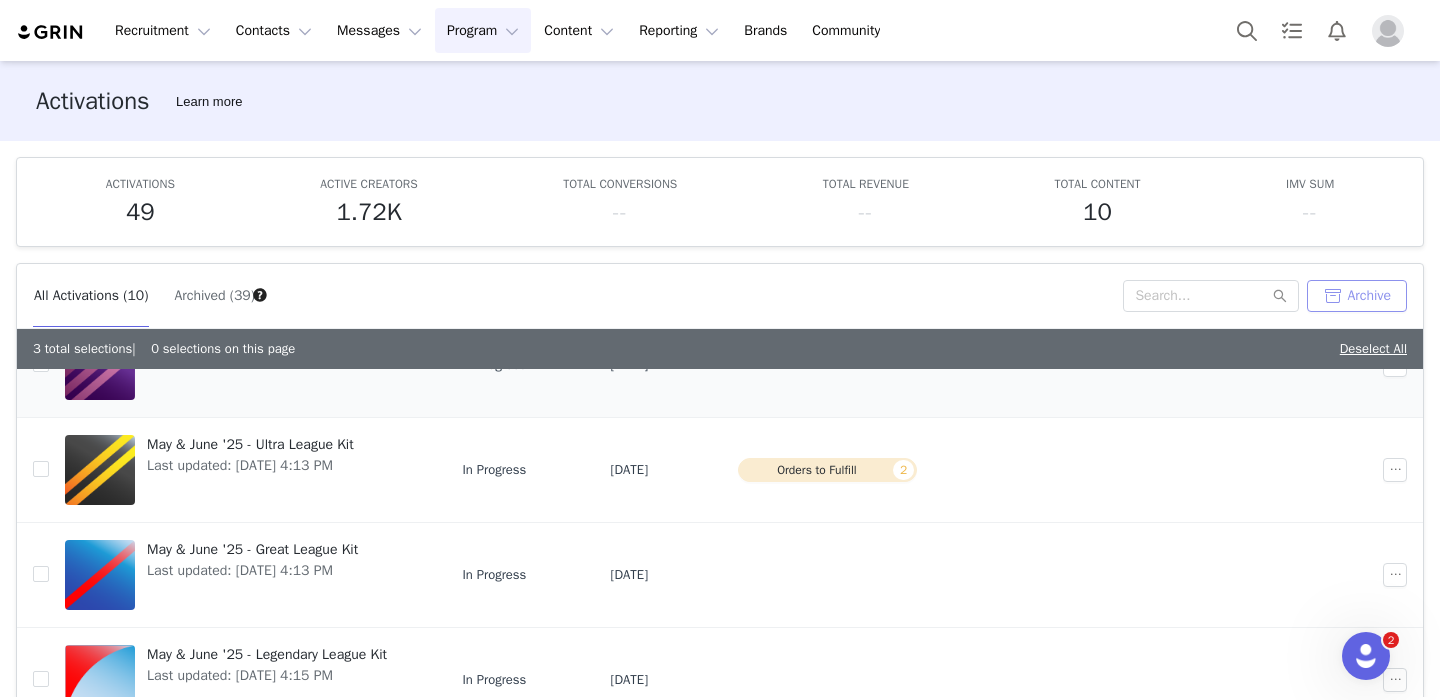 type 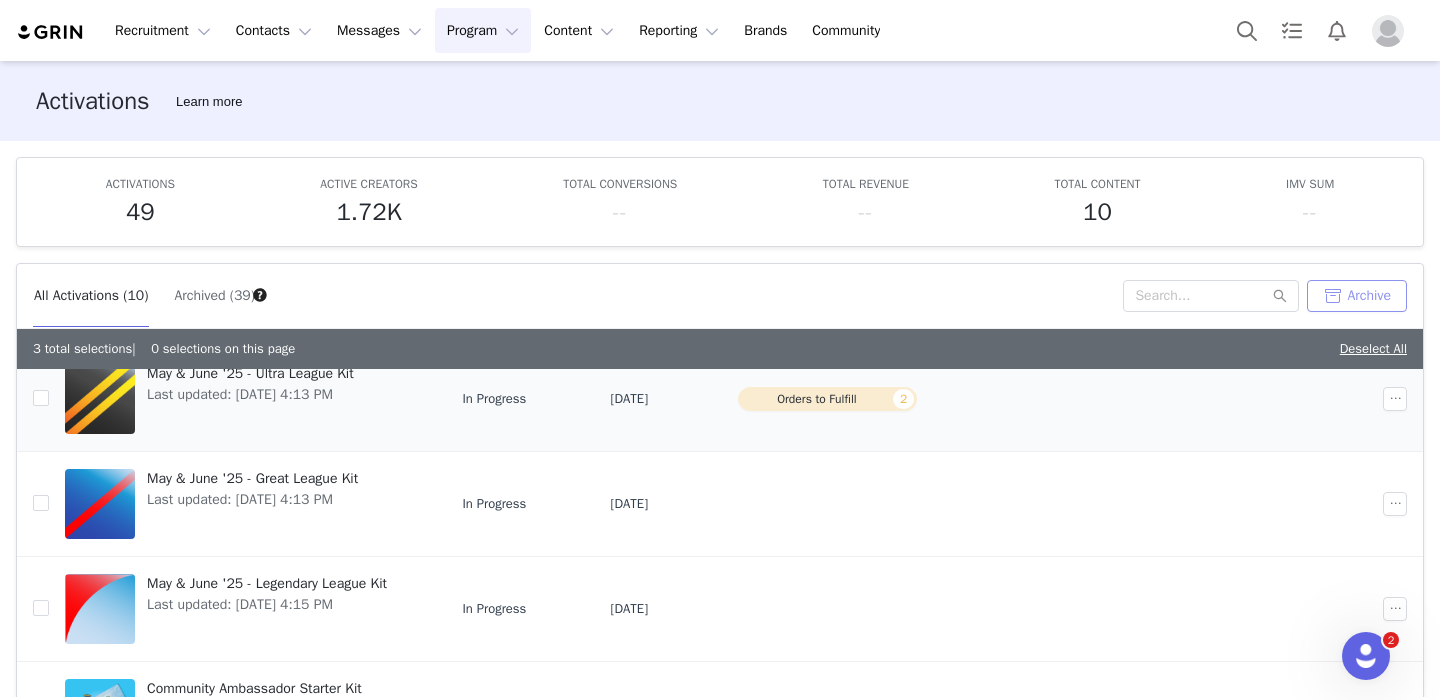 scroll, scrollTop: 177, scrollLeft: 0, axis: vertical 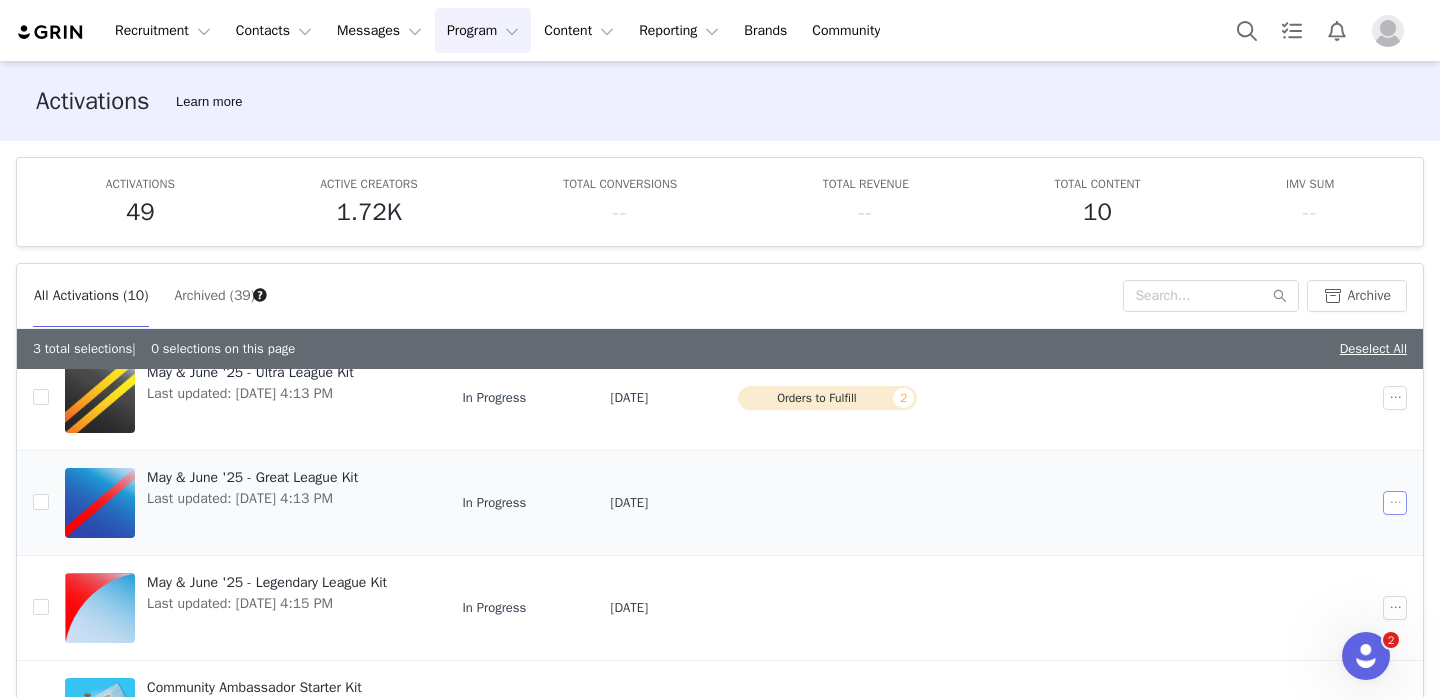 click at bounding box center (1395, 503) 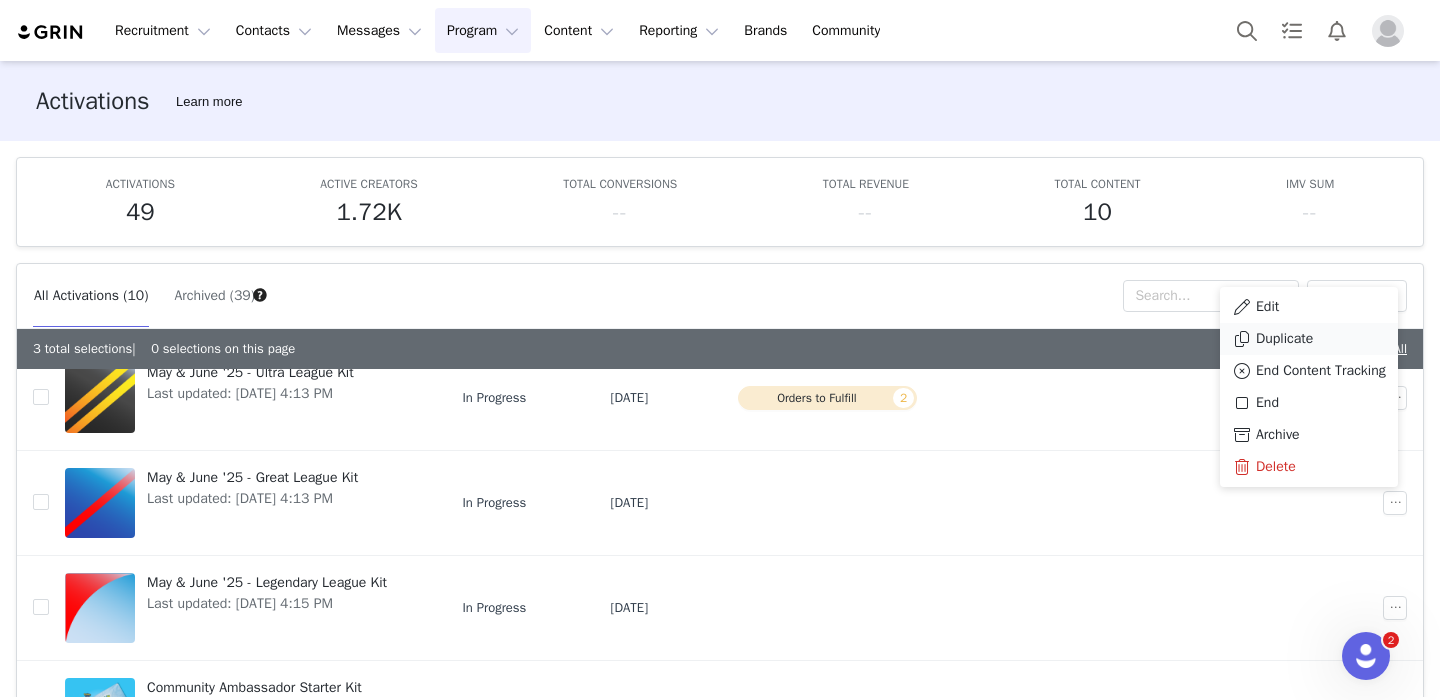click on "Duplicate" at bounding box center (1284, 339) 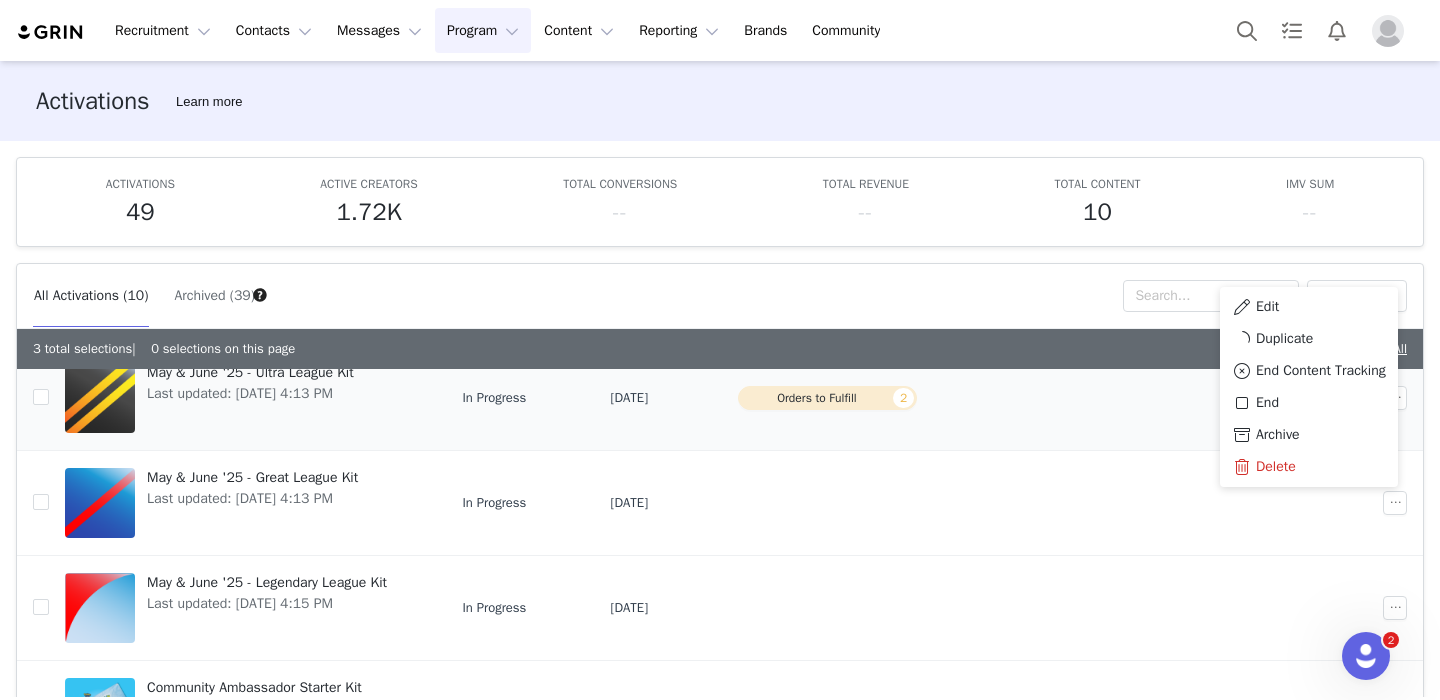 scroll, scrollTop: 0, scrollLeft: 0, axis: both 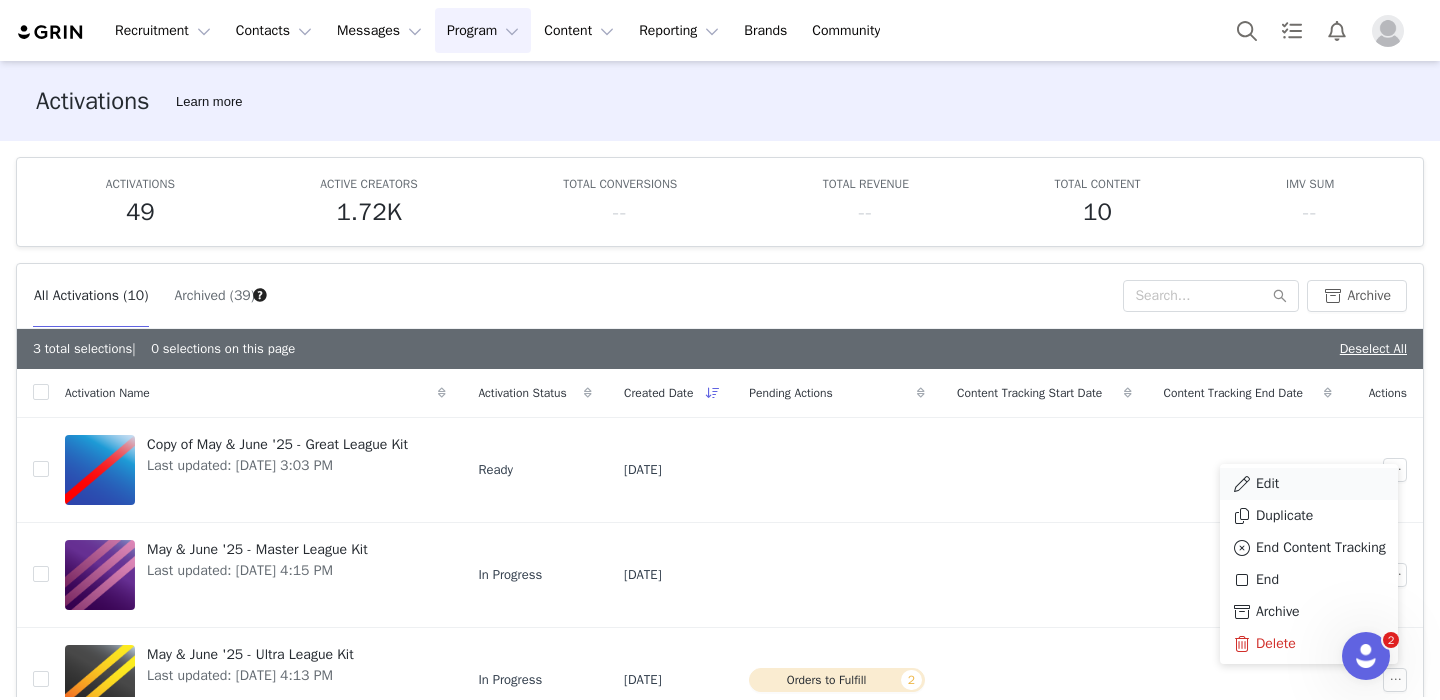 click on "Edit" at bounding box center [1267, 484] 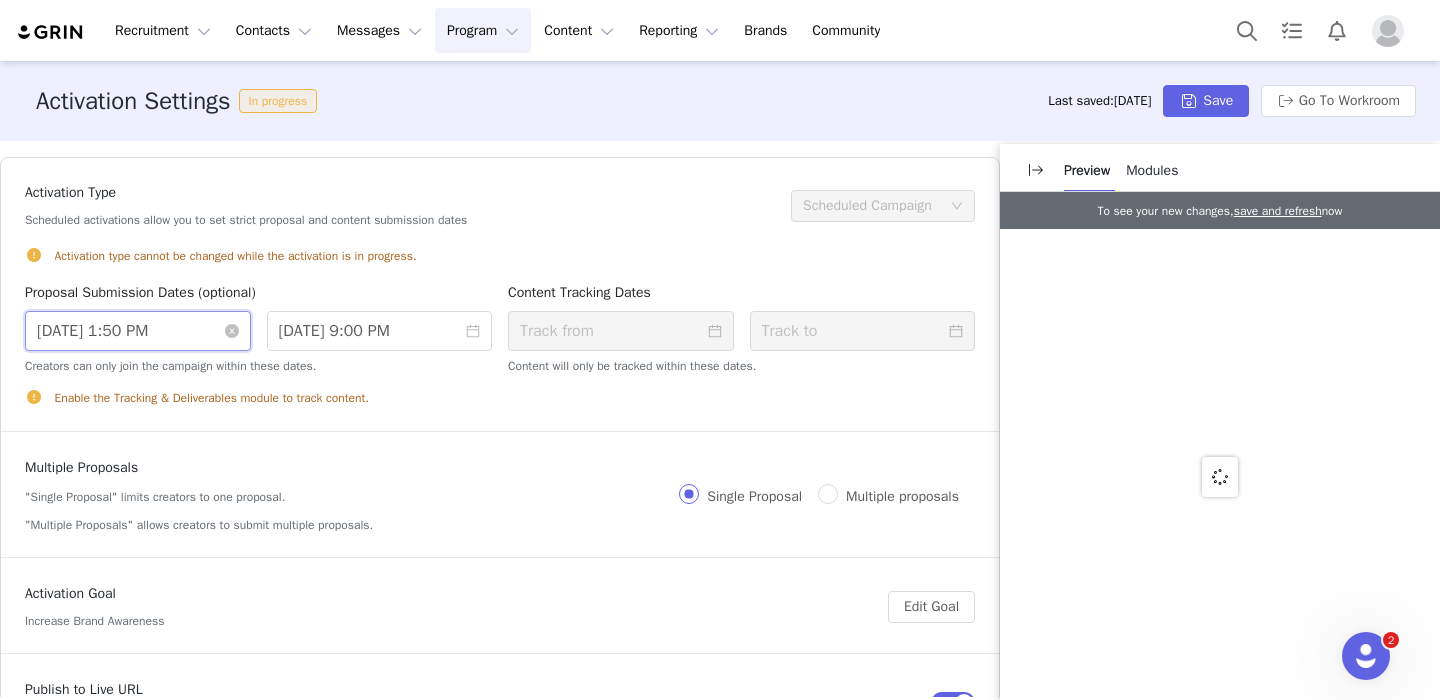 click on "[DATE] 1:50 PM" at bounding box center (138, 331) 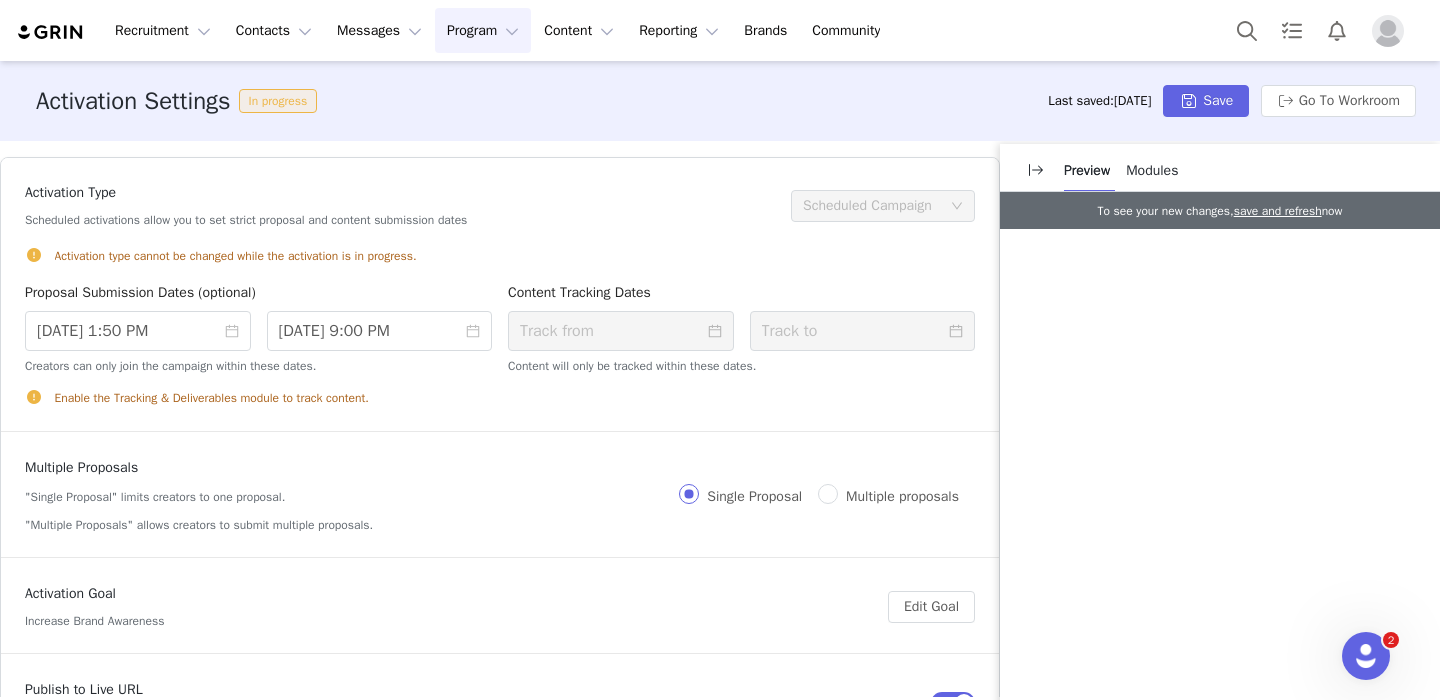 click on "Activation type cannot be changed while the activation is in progress." at bounding box center [500, 247] 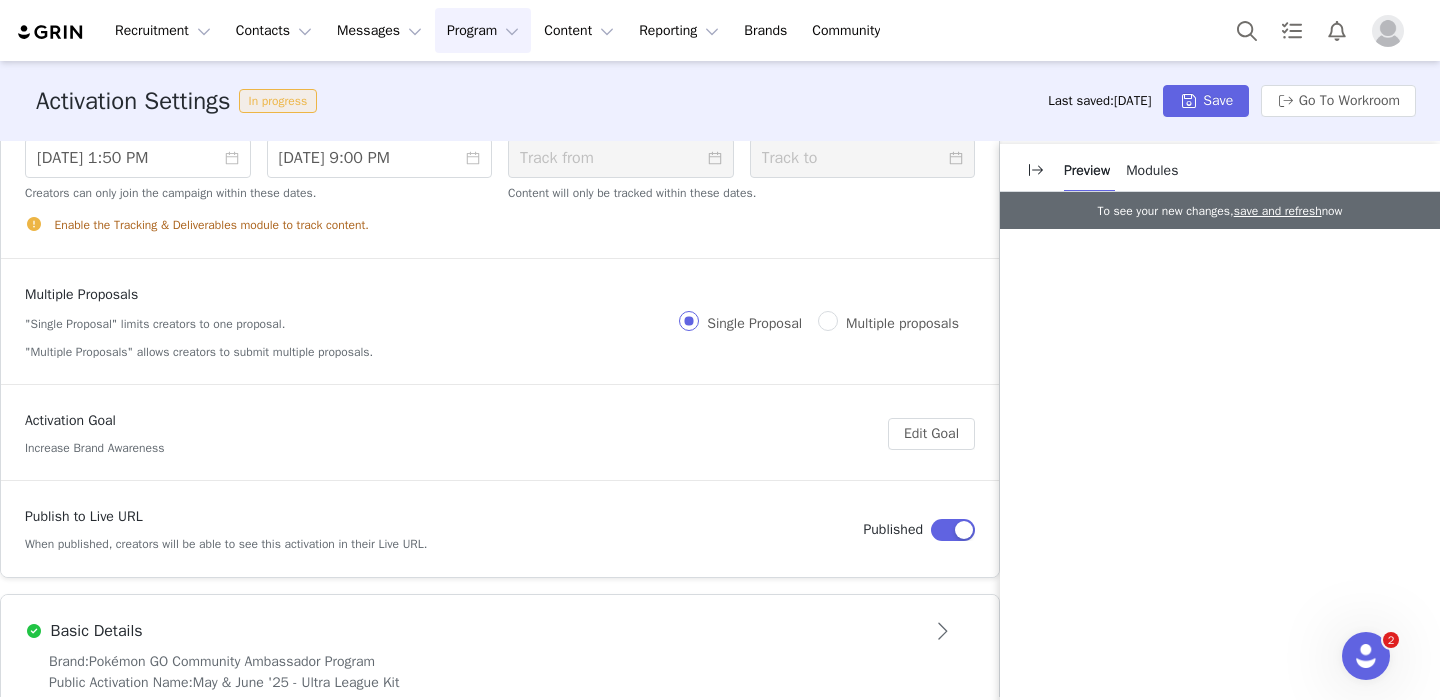 scroll, scrollTop: 189, scrollLeft: 0, axis: vertical 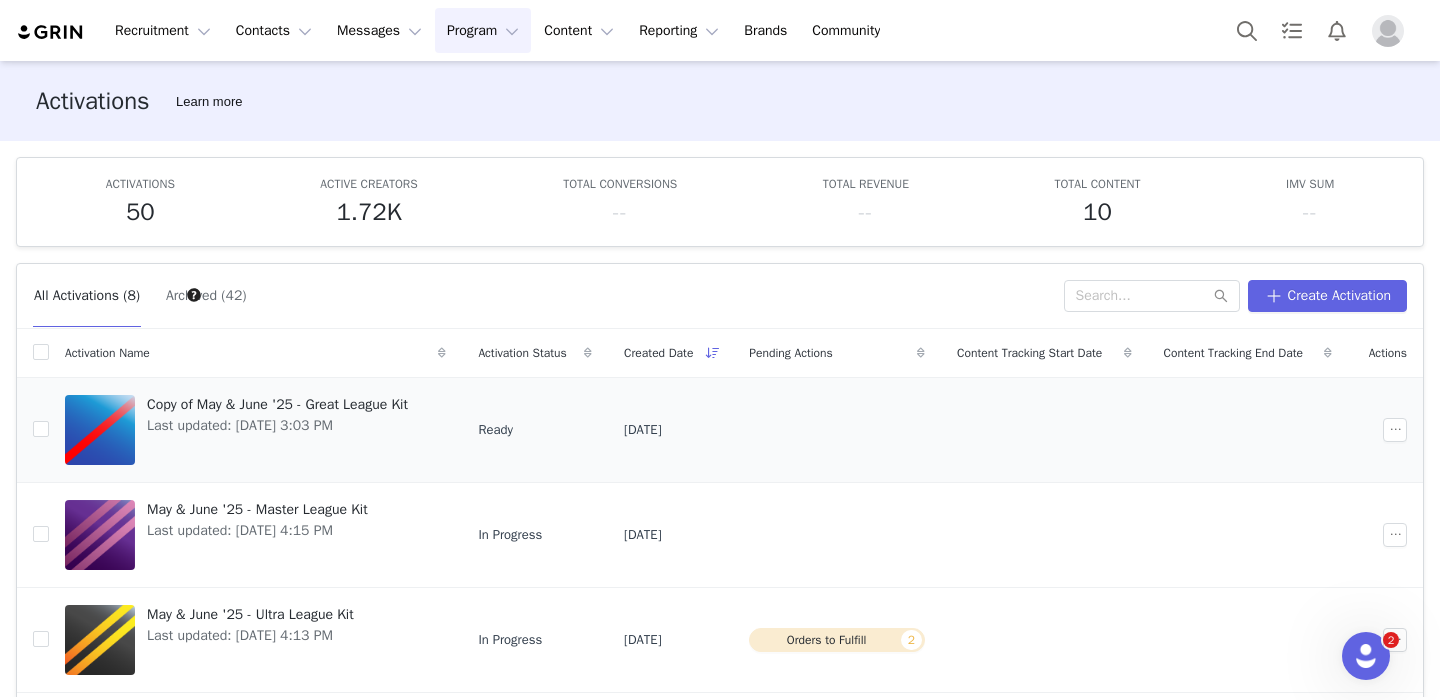 click on "Ready" at bounding box center [535, 429] 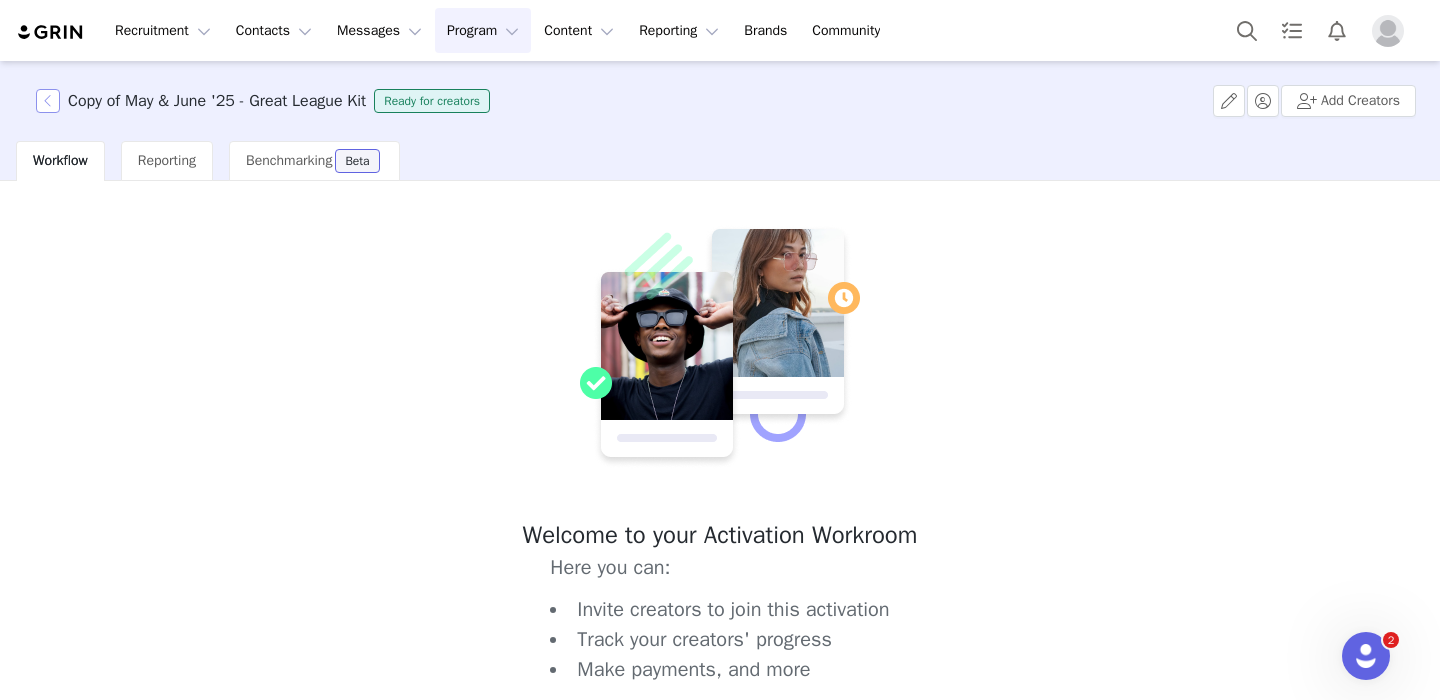 click at bounding box center (48, 101) 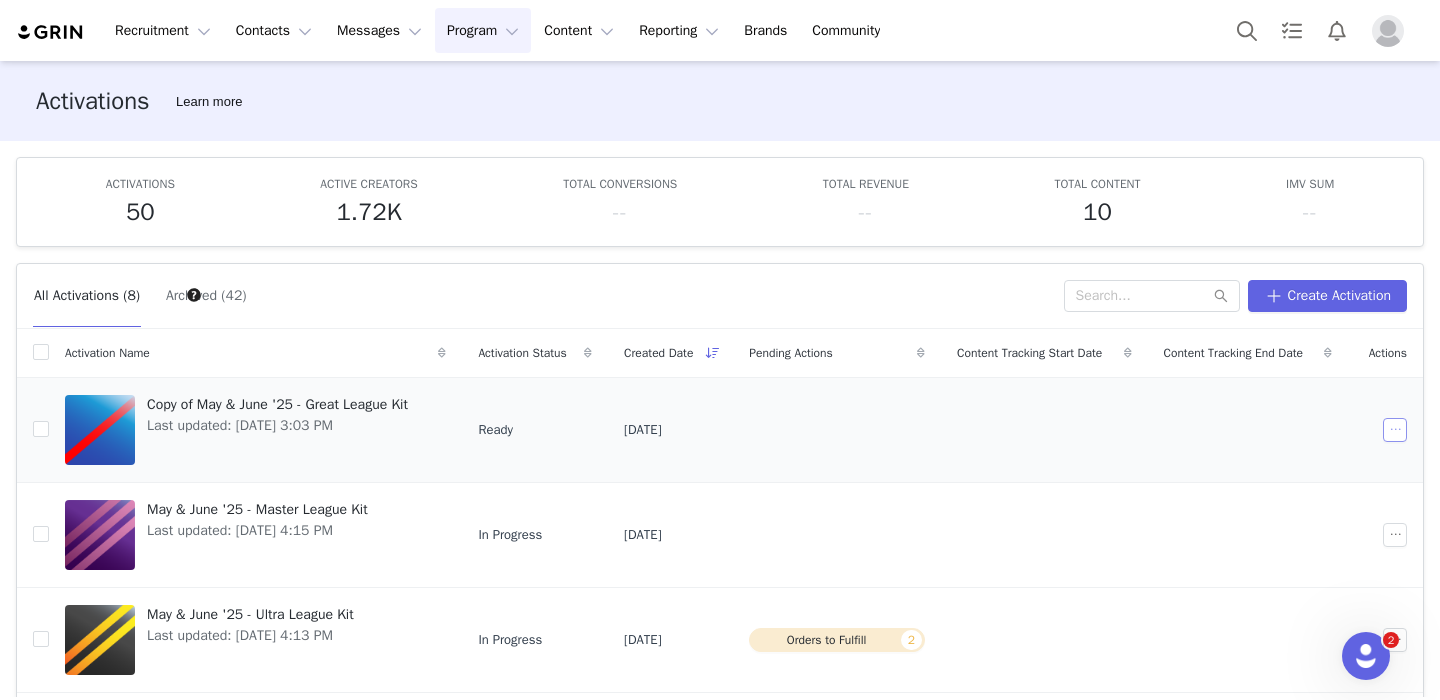 click at bounding box center (1395, 430) 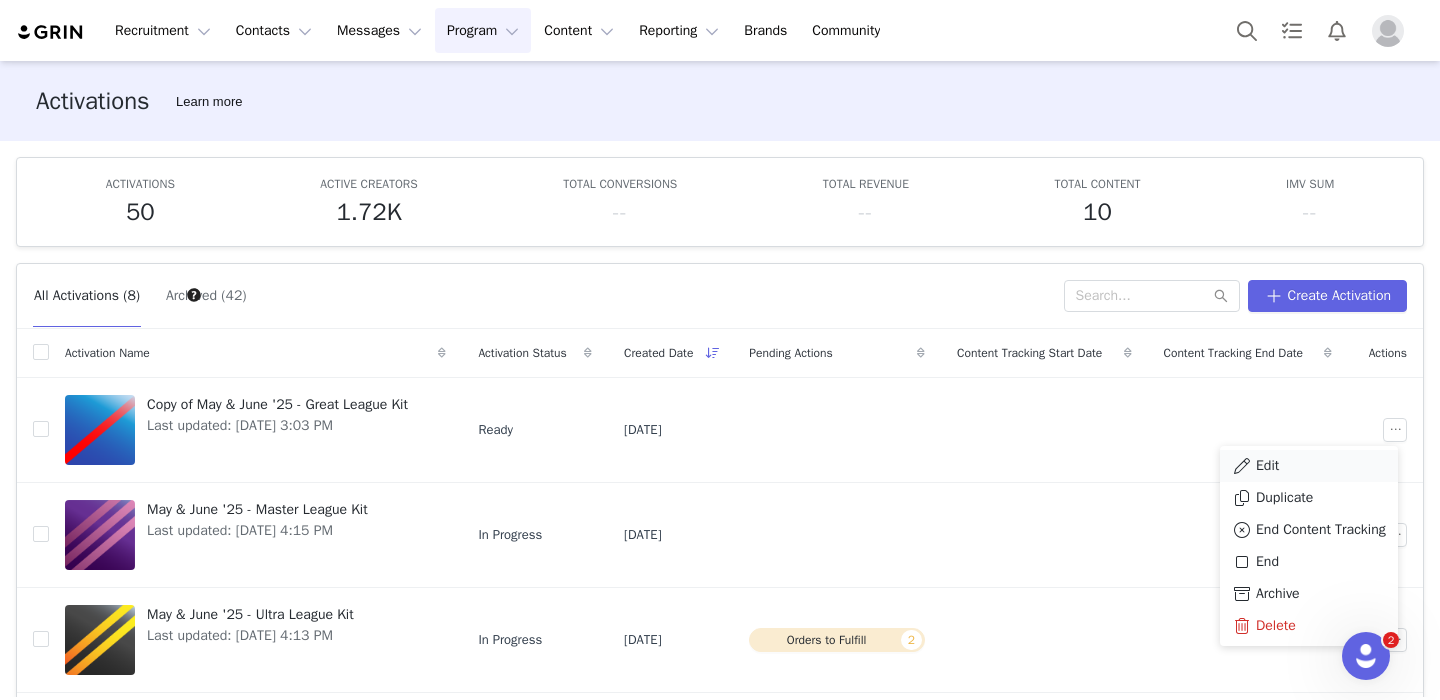 click on "Edit" at bounding box center [1309, 466] 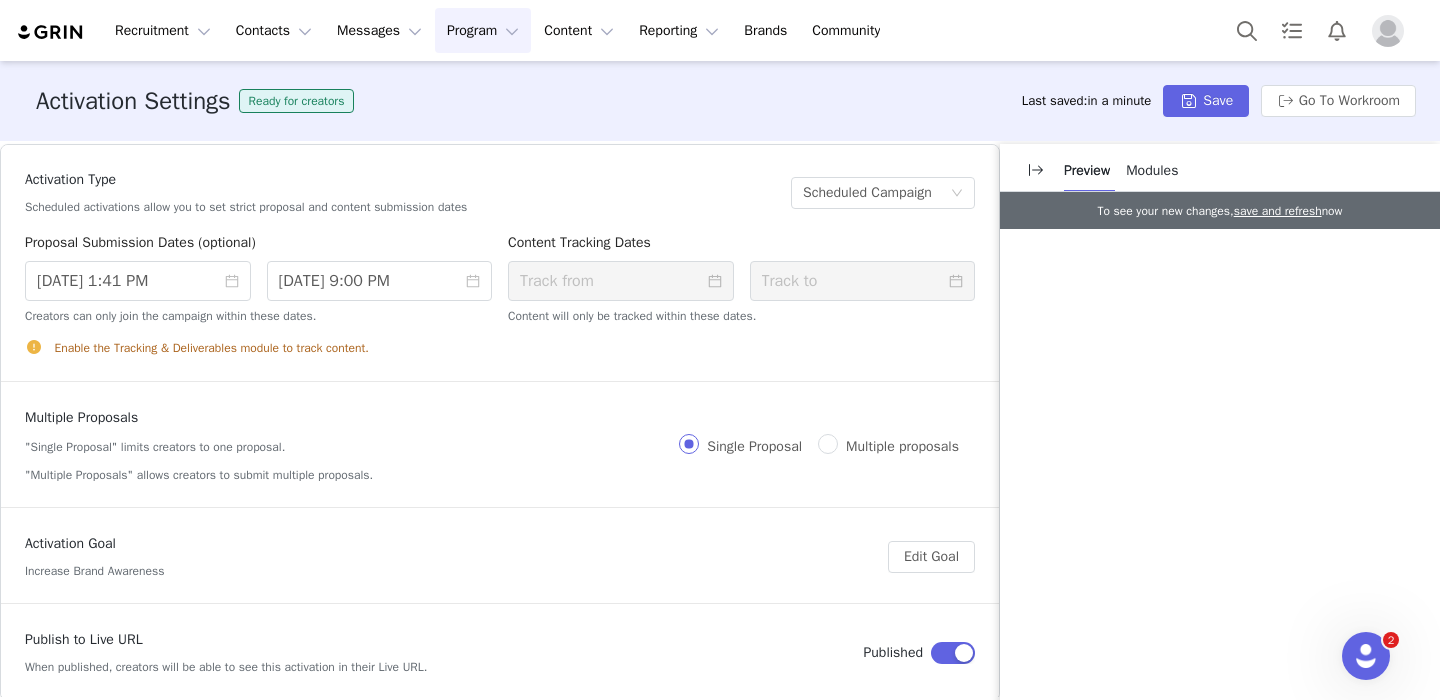 scroll, scrollTop: 0, scrollLeft: 0, axis: both 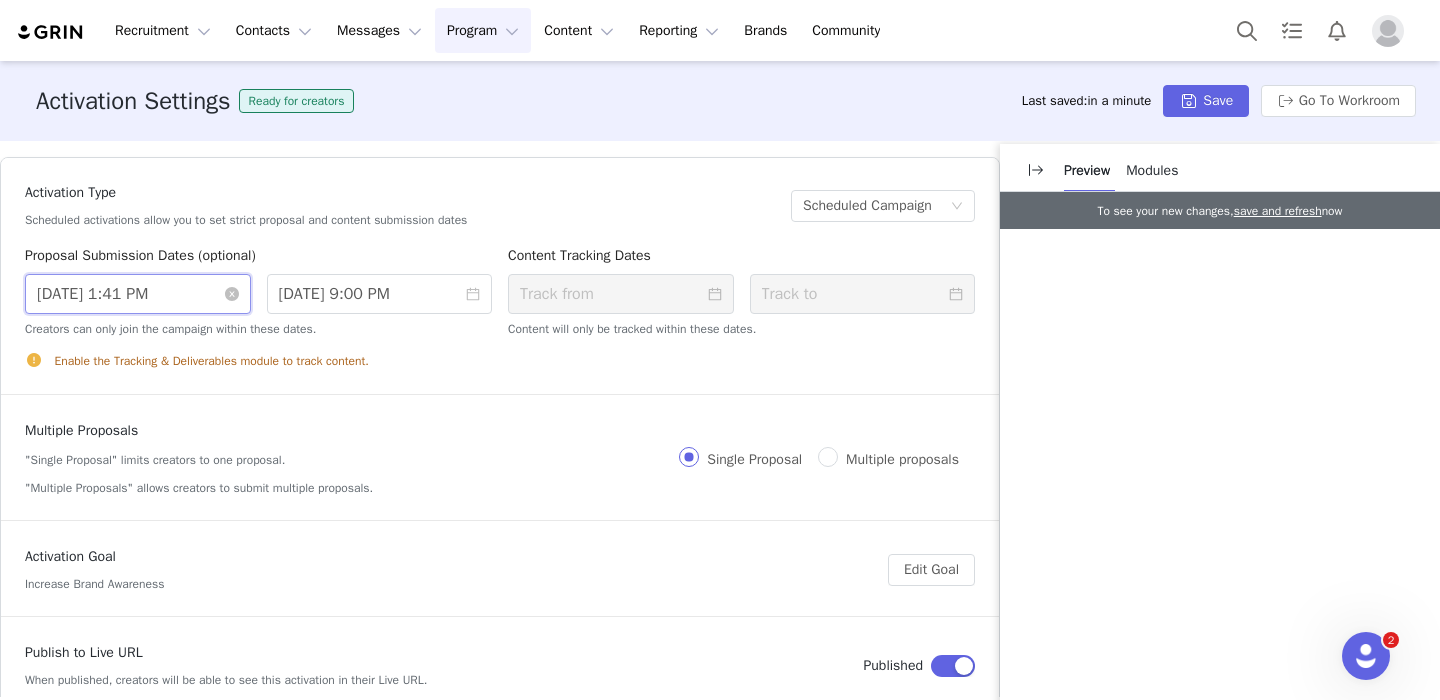 click on "5/20/2025 1:41 PM" at bounding box center [138, 294] 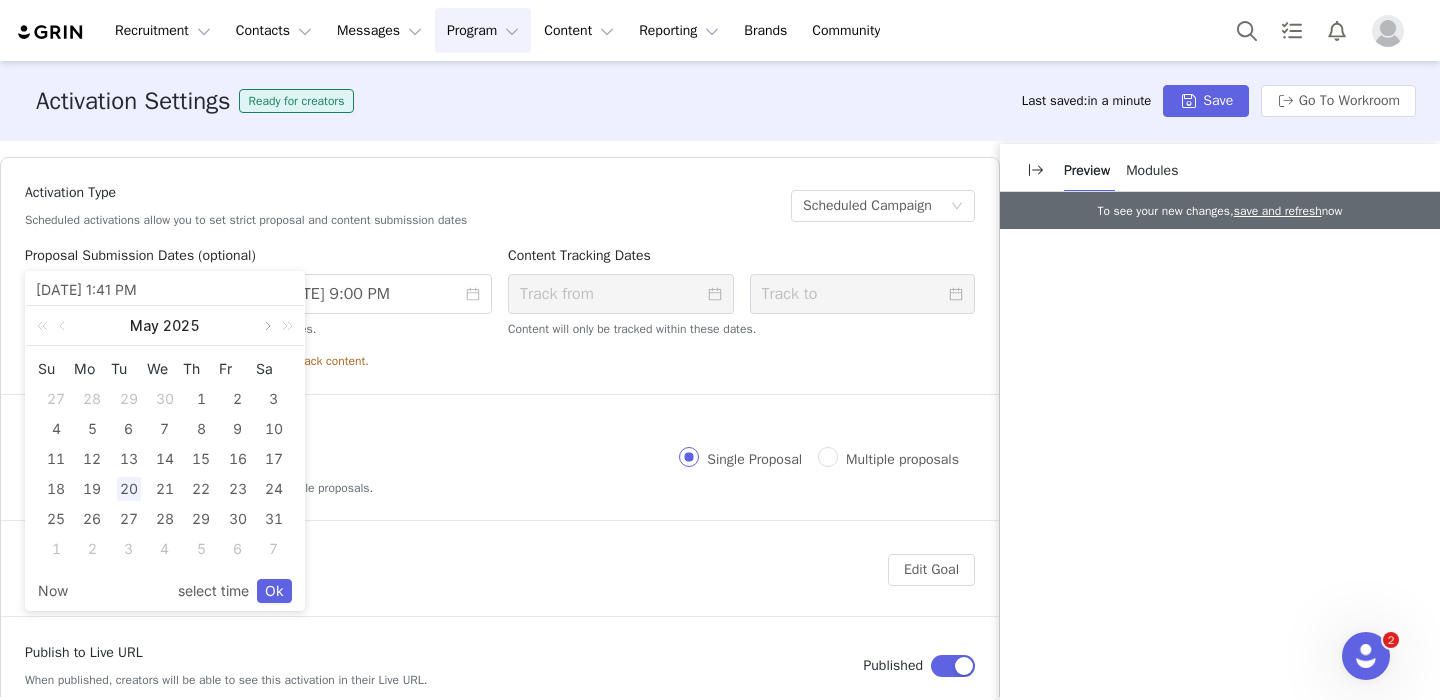 click at bounding box center [266, 326] 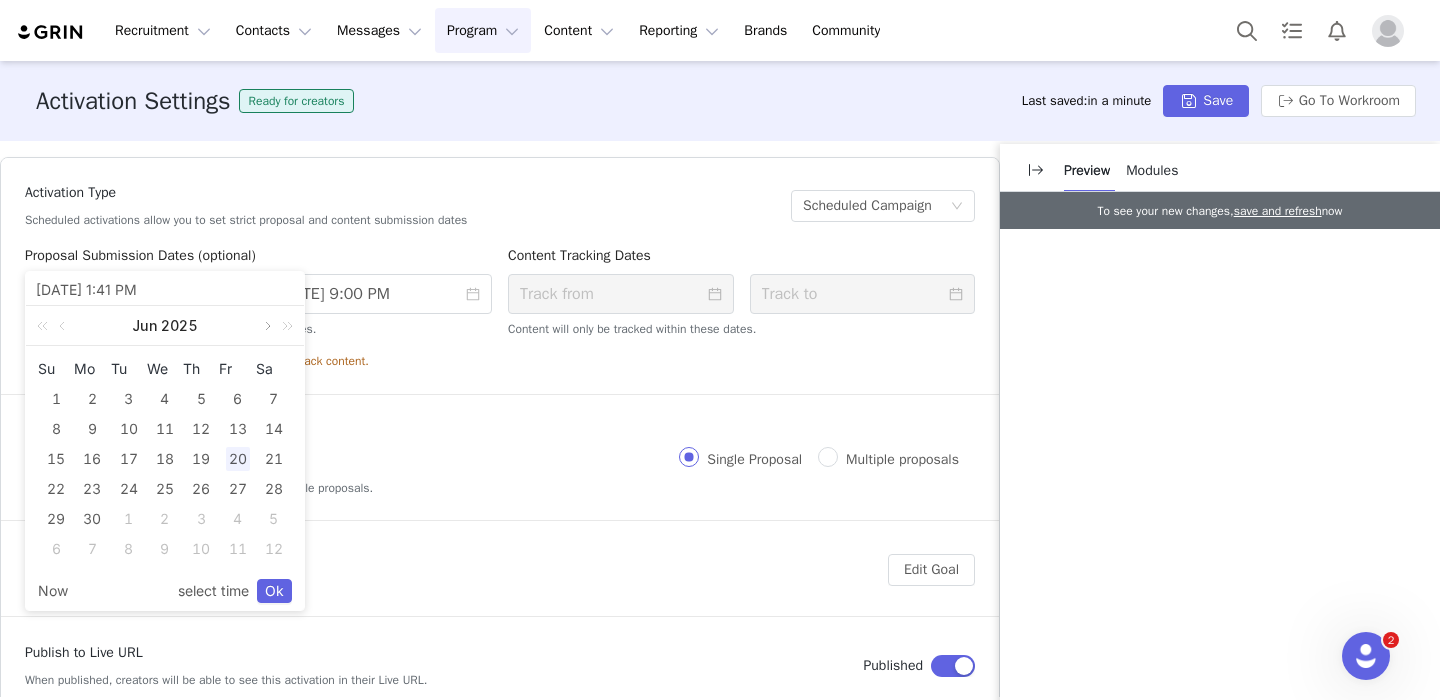 click at bounding box center (266, 326) 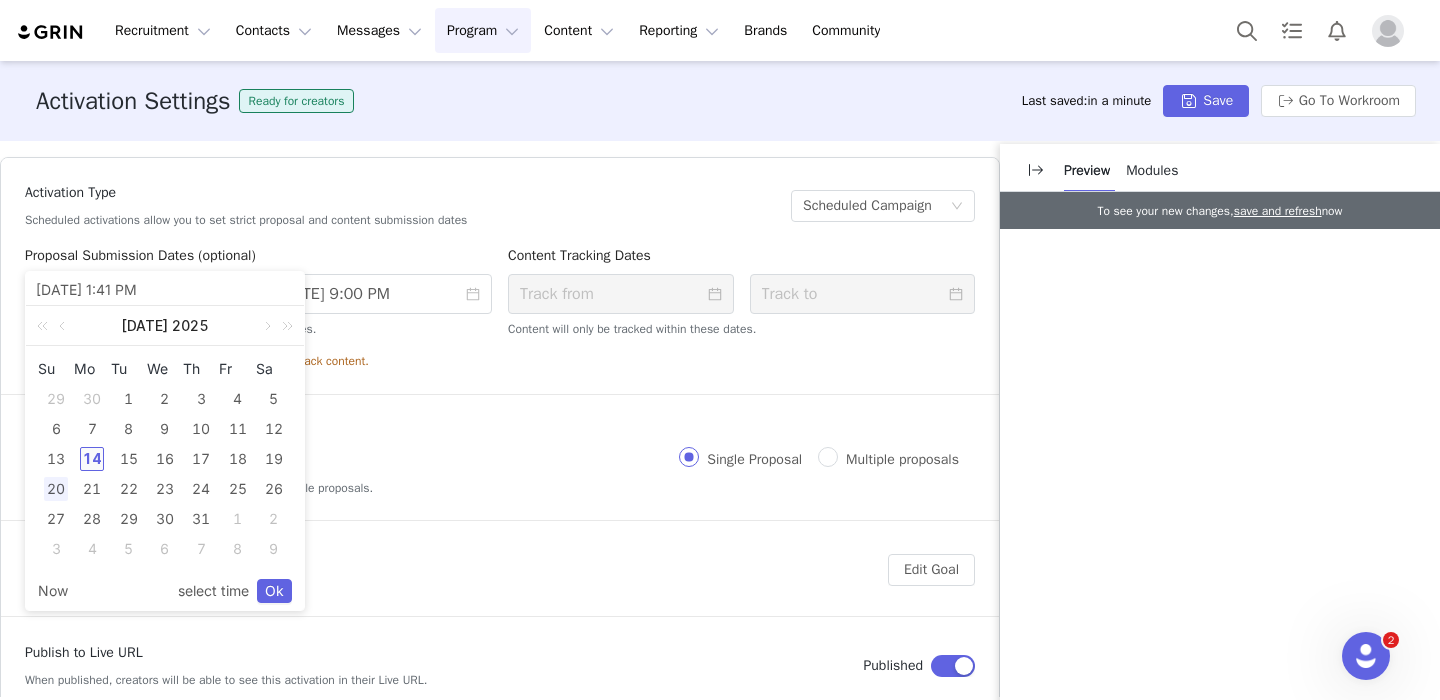 click on "14" at bounding box center (92, 459) 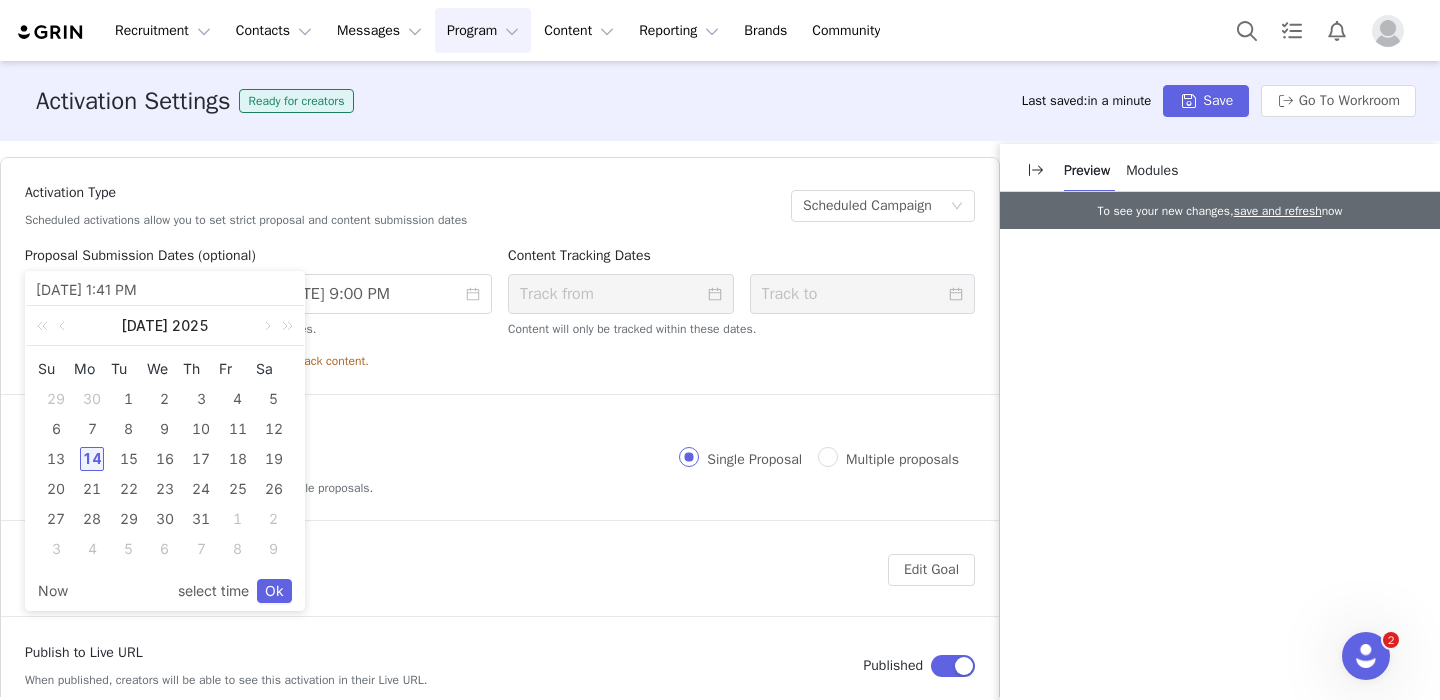 type on "[DATE] 12:41 PM" 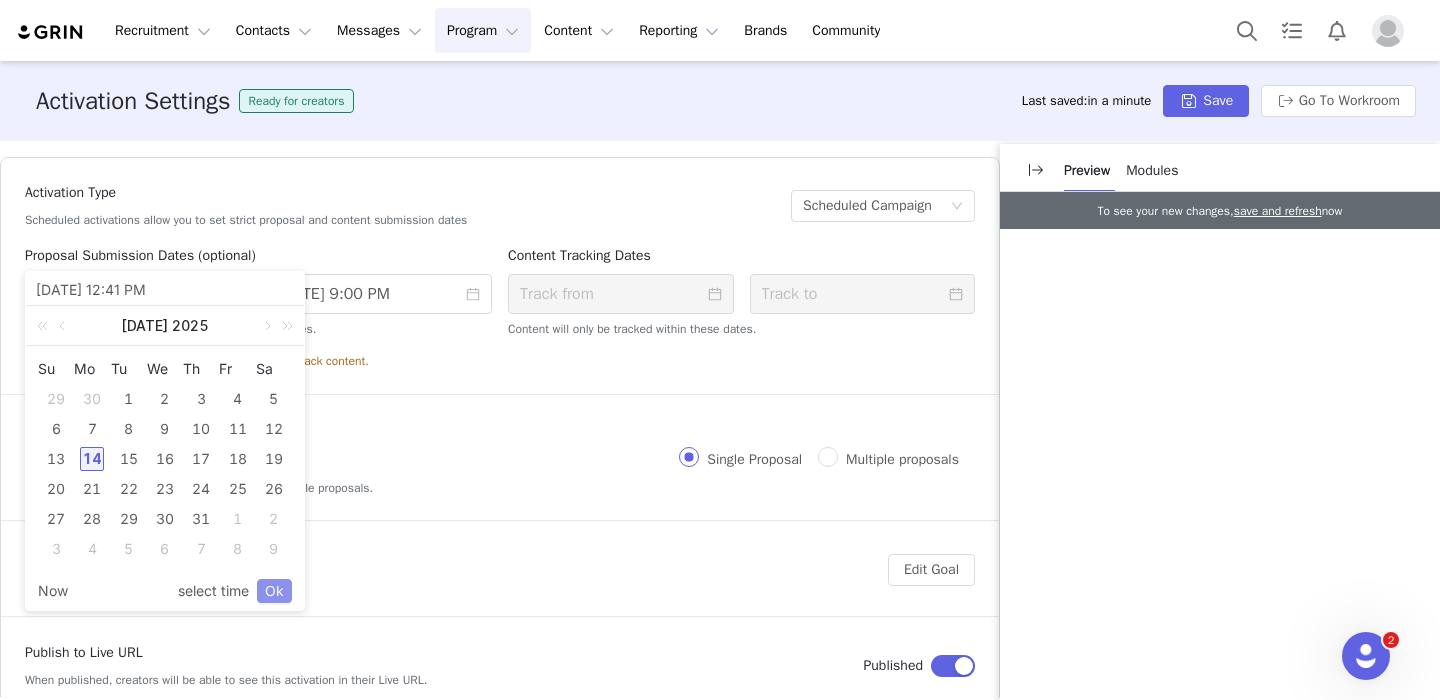 click on "Ok" at bounding box center [274, 591] 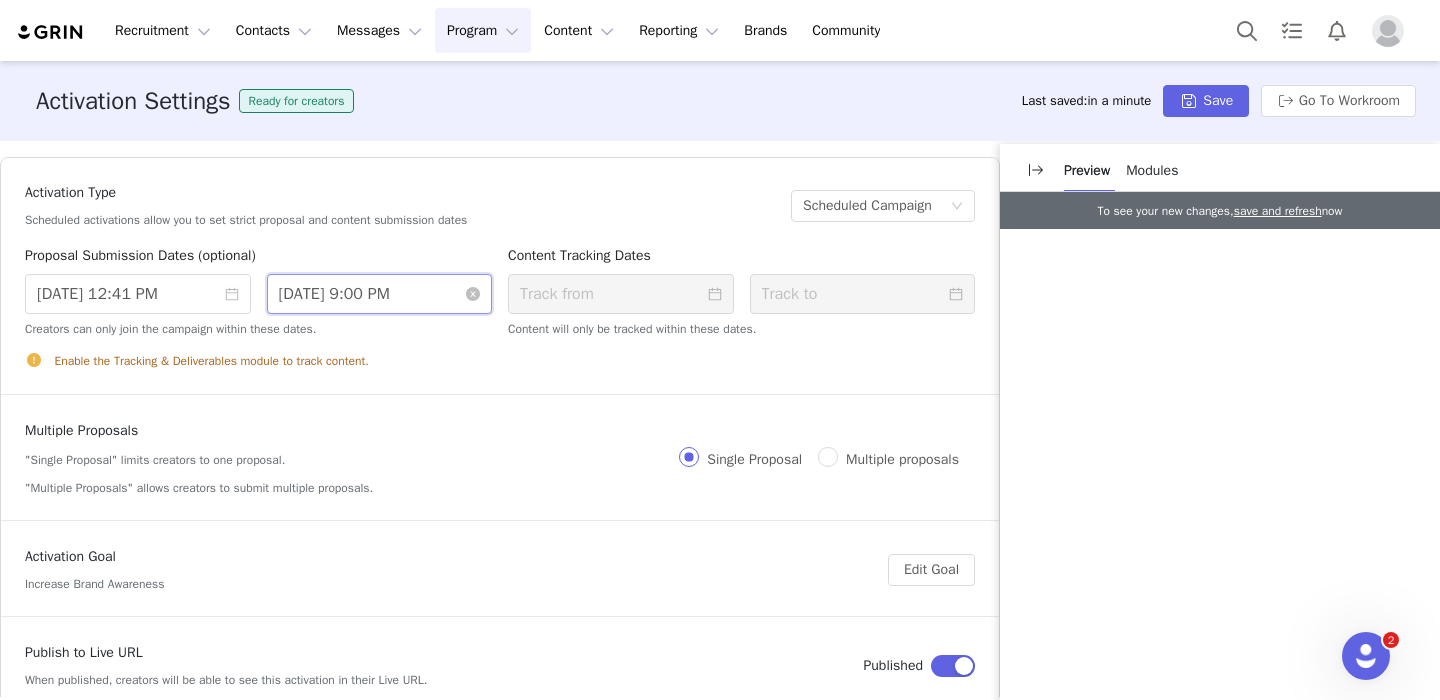 click on "[DATE] 9:00 PM" at bounding box center [380, 294] 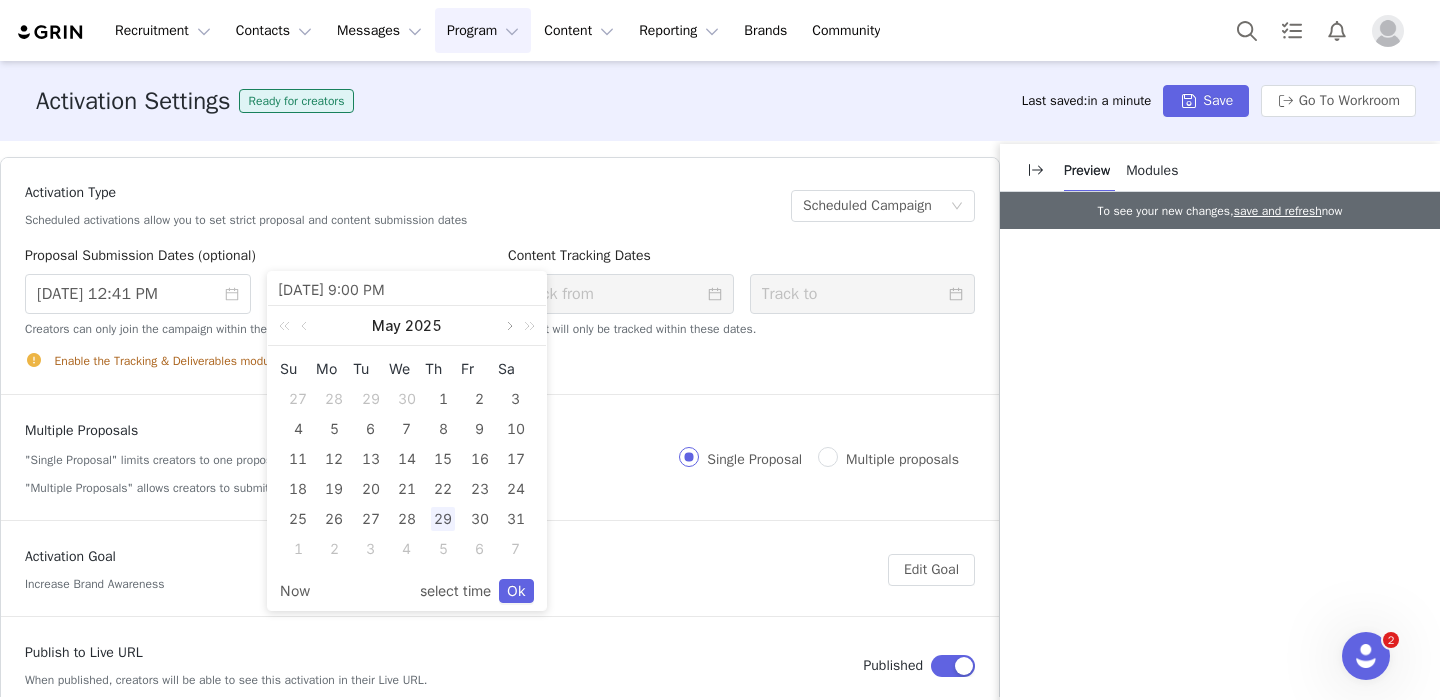 click at bounding box center [508, 326] 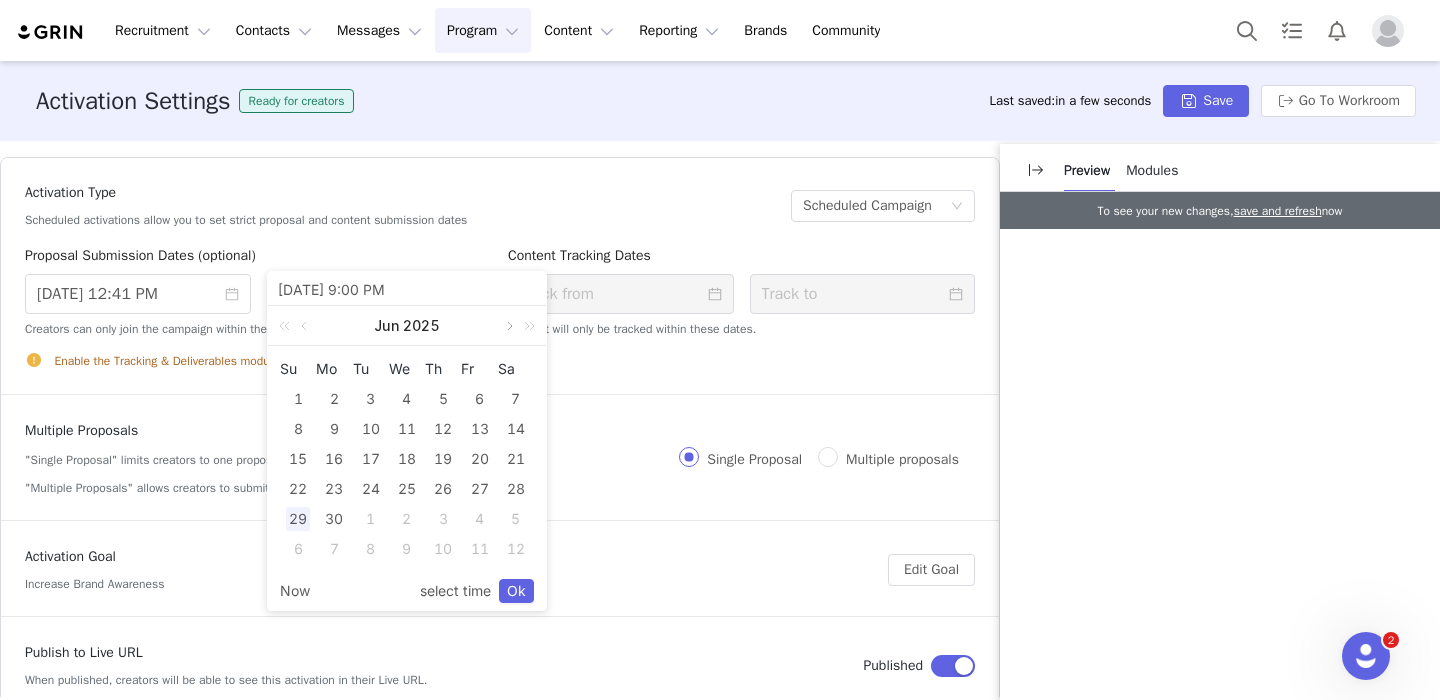 click at bounding box center (508, 326) 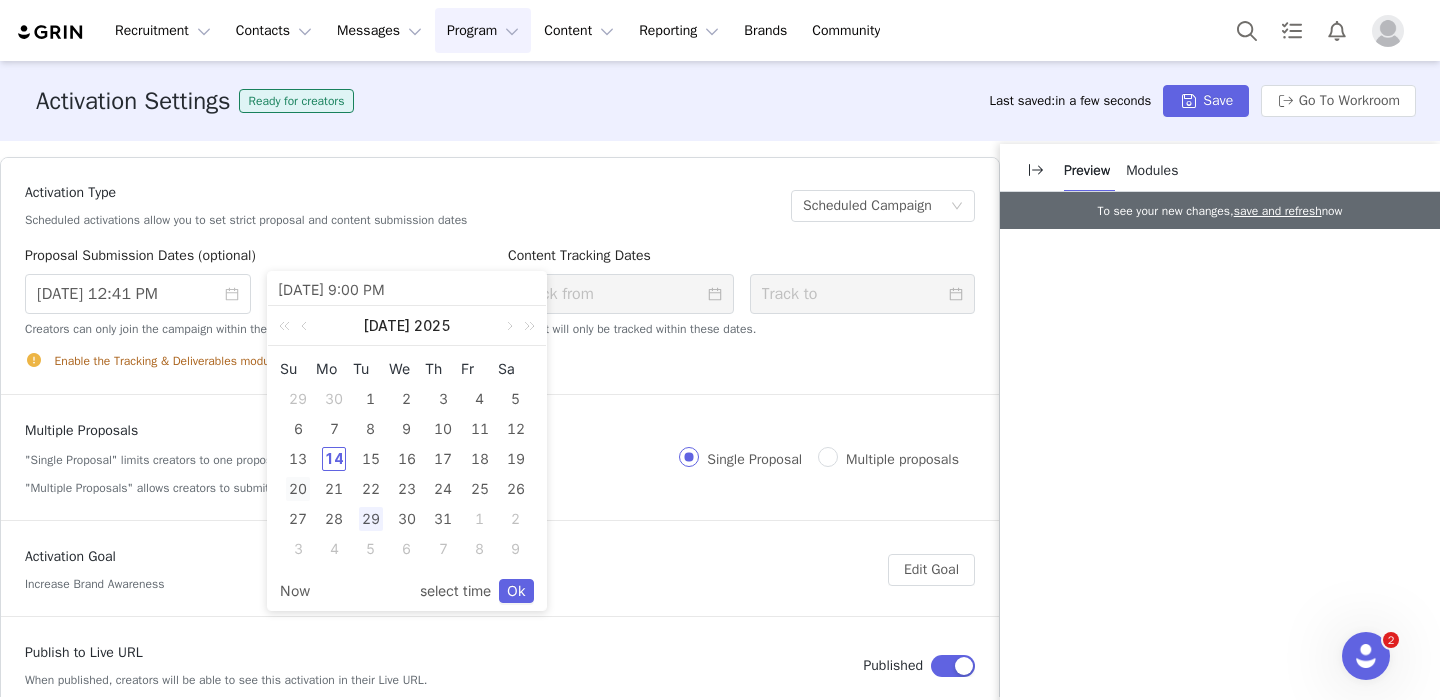 click on "20" at bounding box center (298, 489) 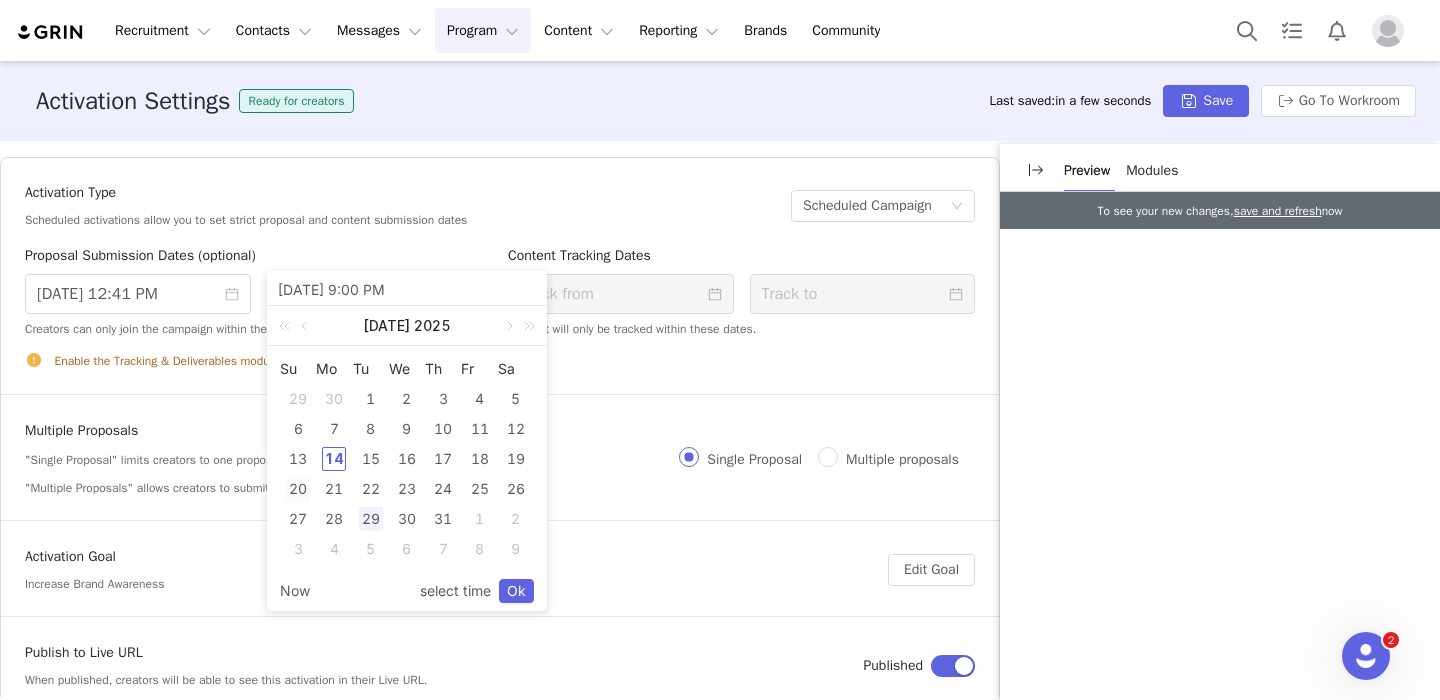 type on "[DATE] 8:00 PM" 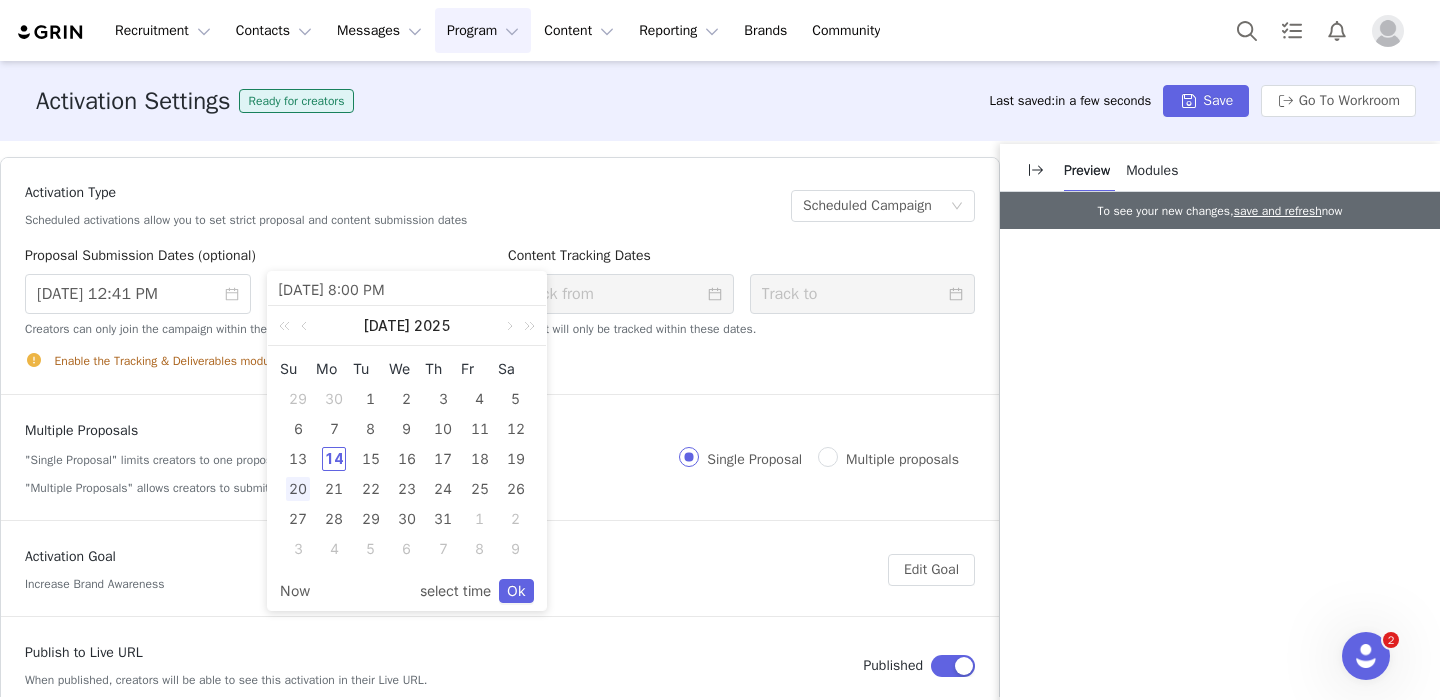 click on "20" at bounding box center [298, 489] 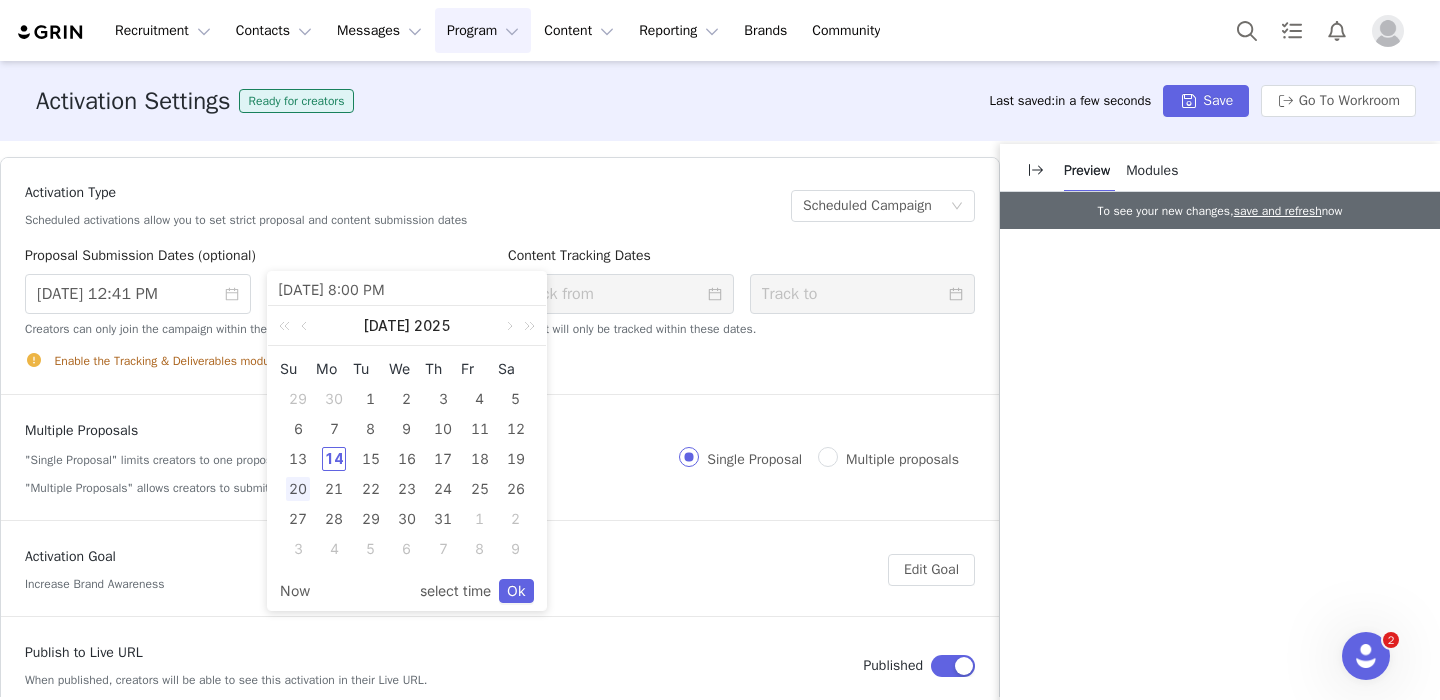 type on "7/20/2025 7:00 PM" 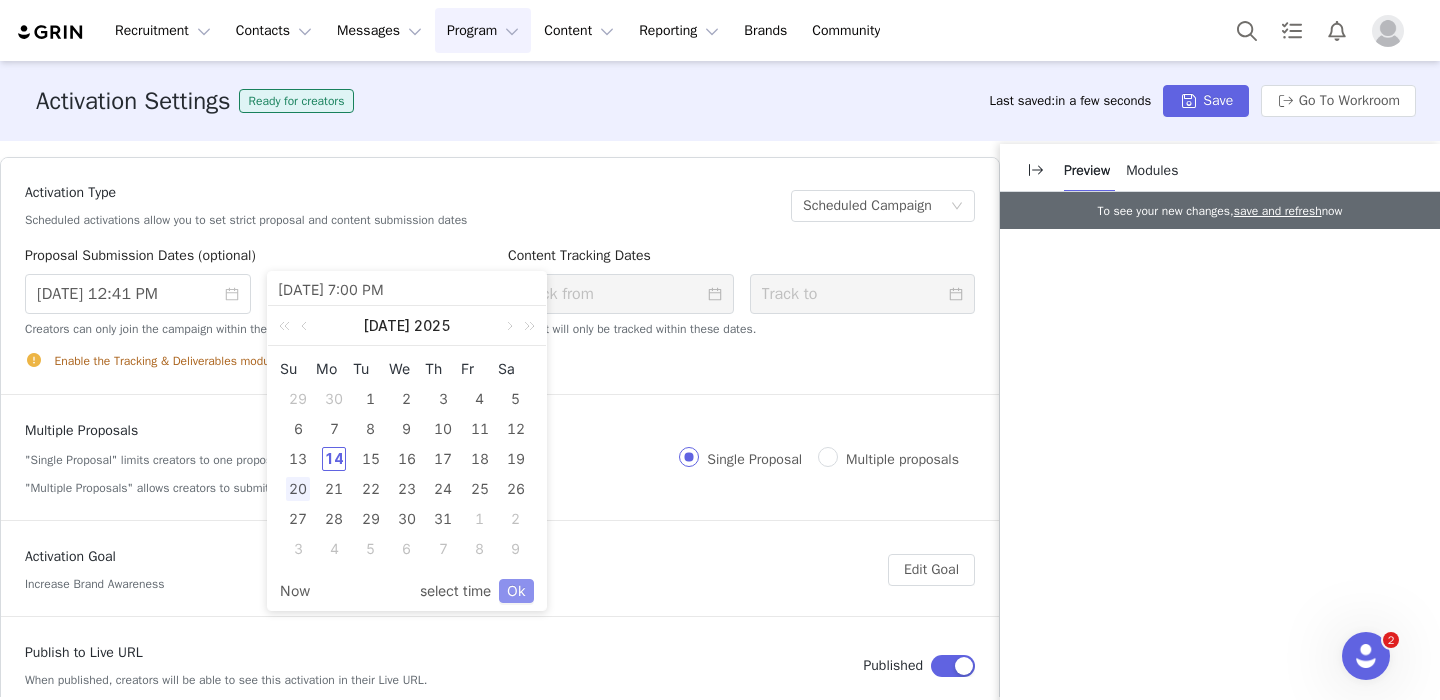 click on "Ok" at bounding box center [516, 591] 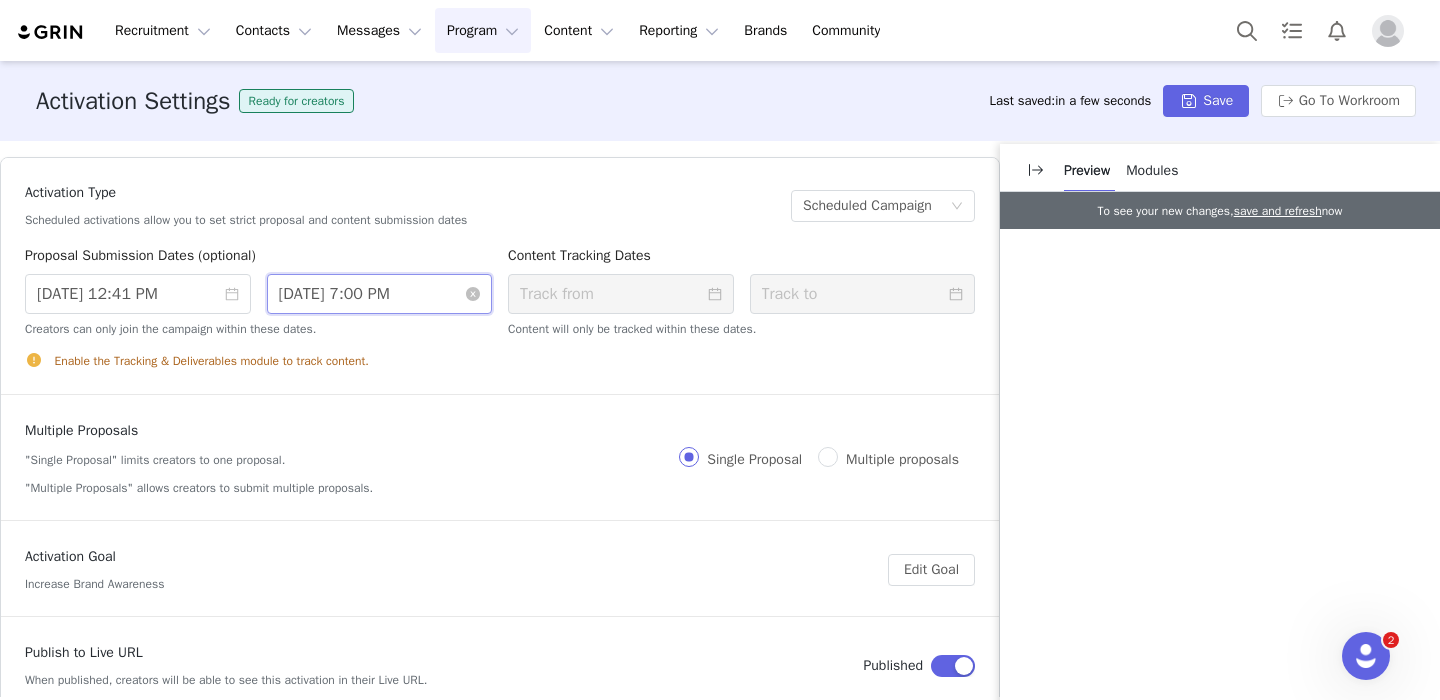 click on "7/20/2025 7:00 PM" at bounding box center (380, 294) 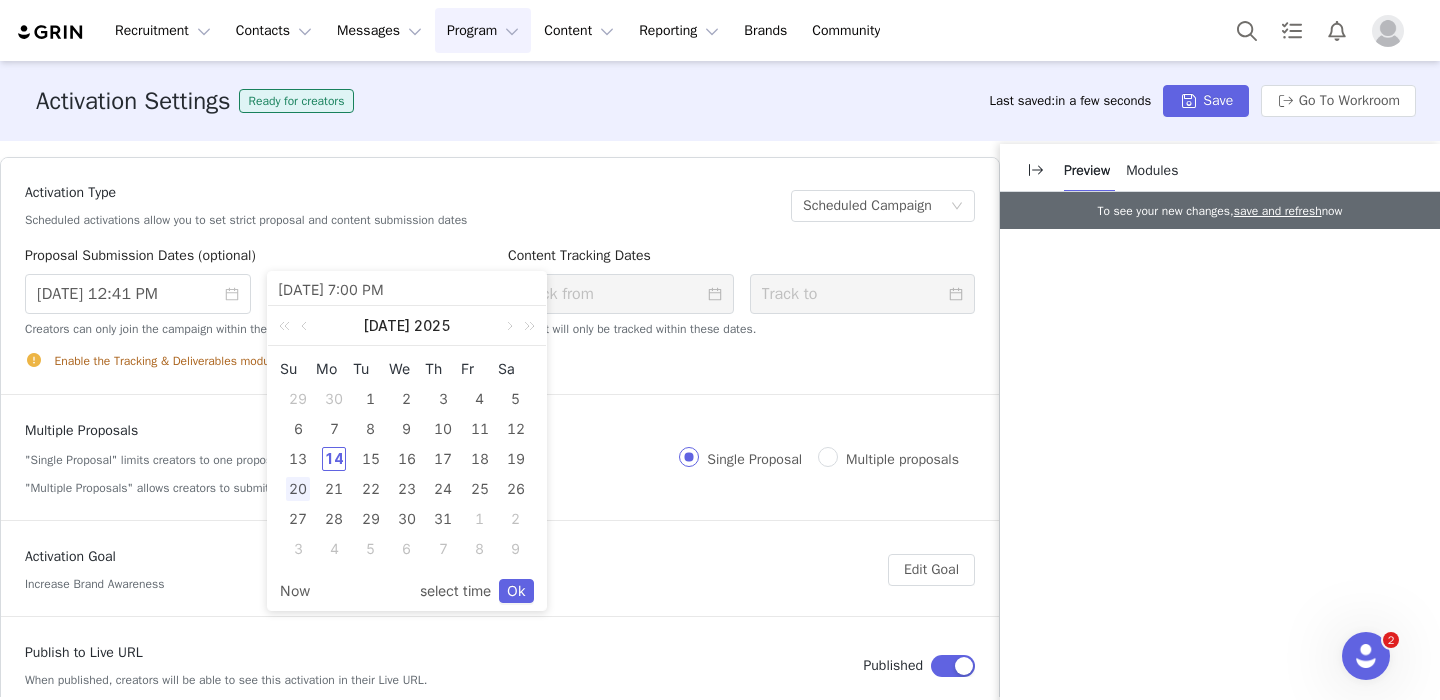 click on "20" at bounding box center [298, 489] 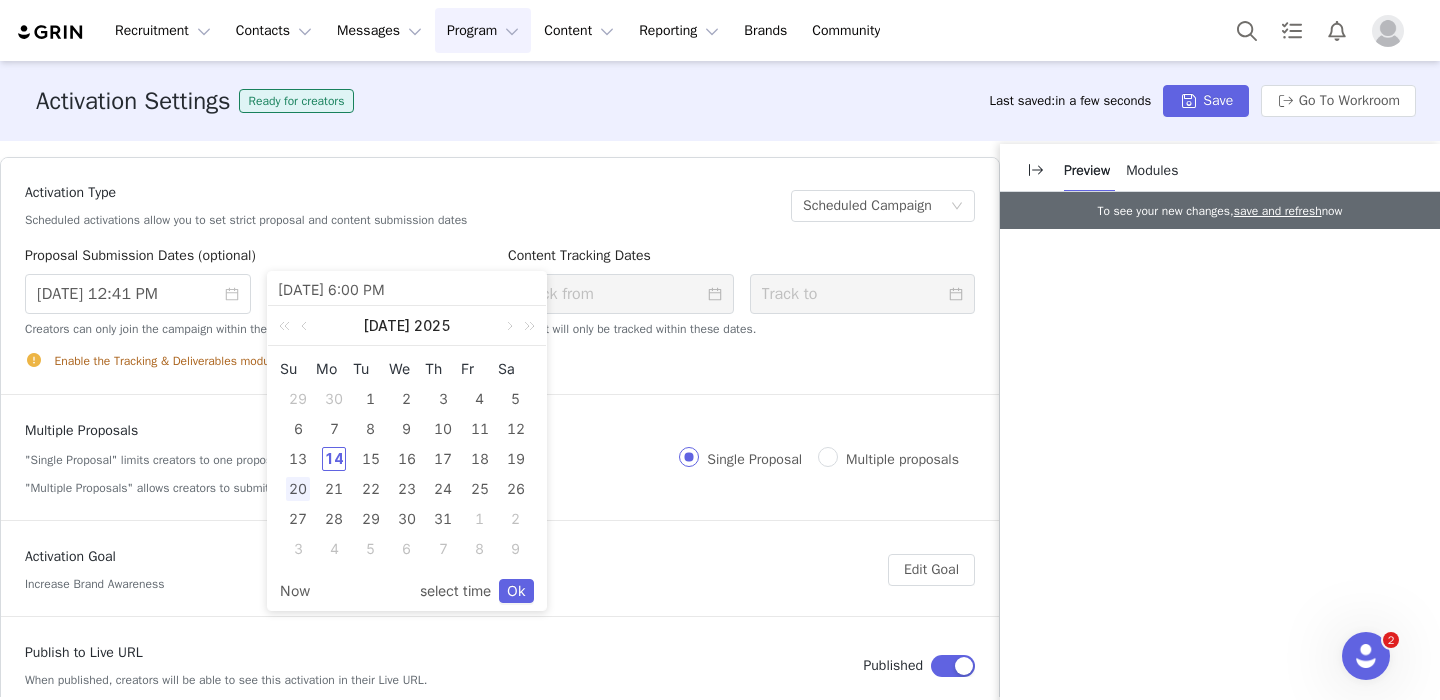 click on "20" at bounding box center [298, 489] 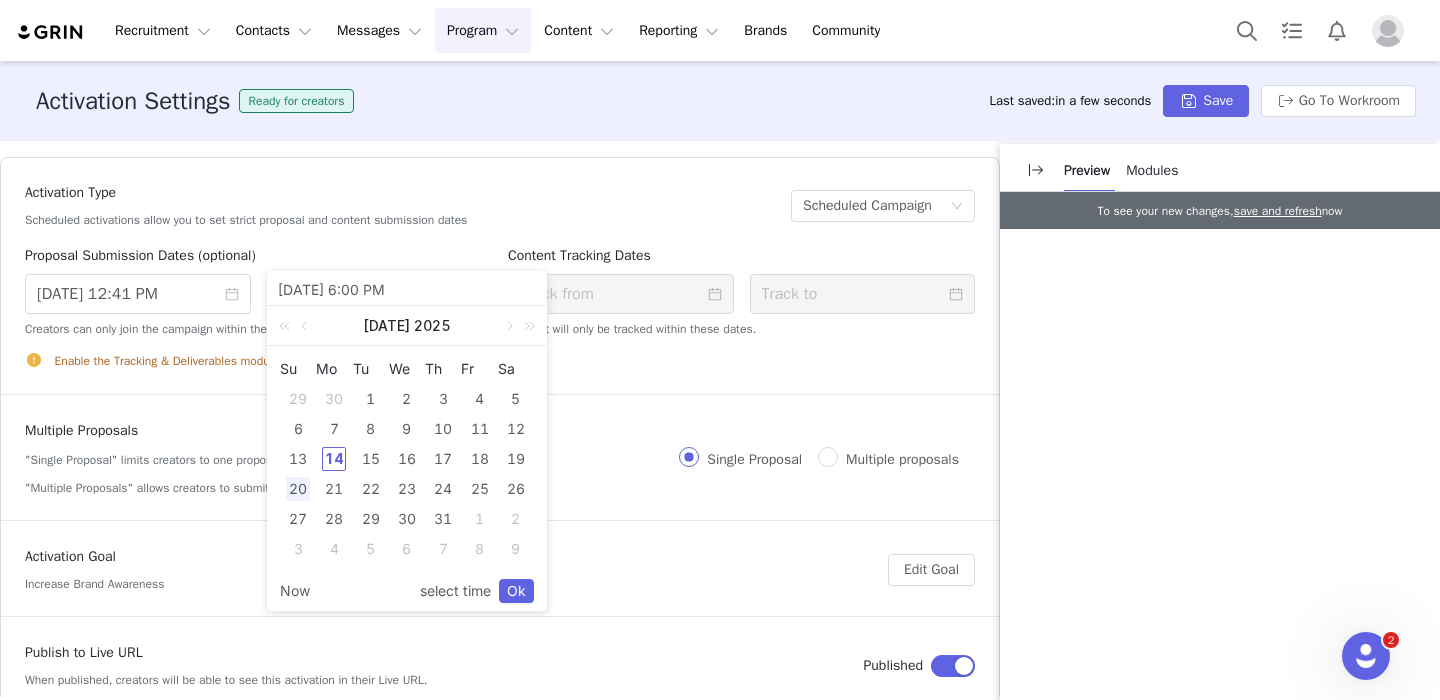 type on "7/20/2025 5:00 PM" 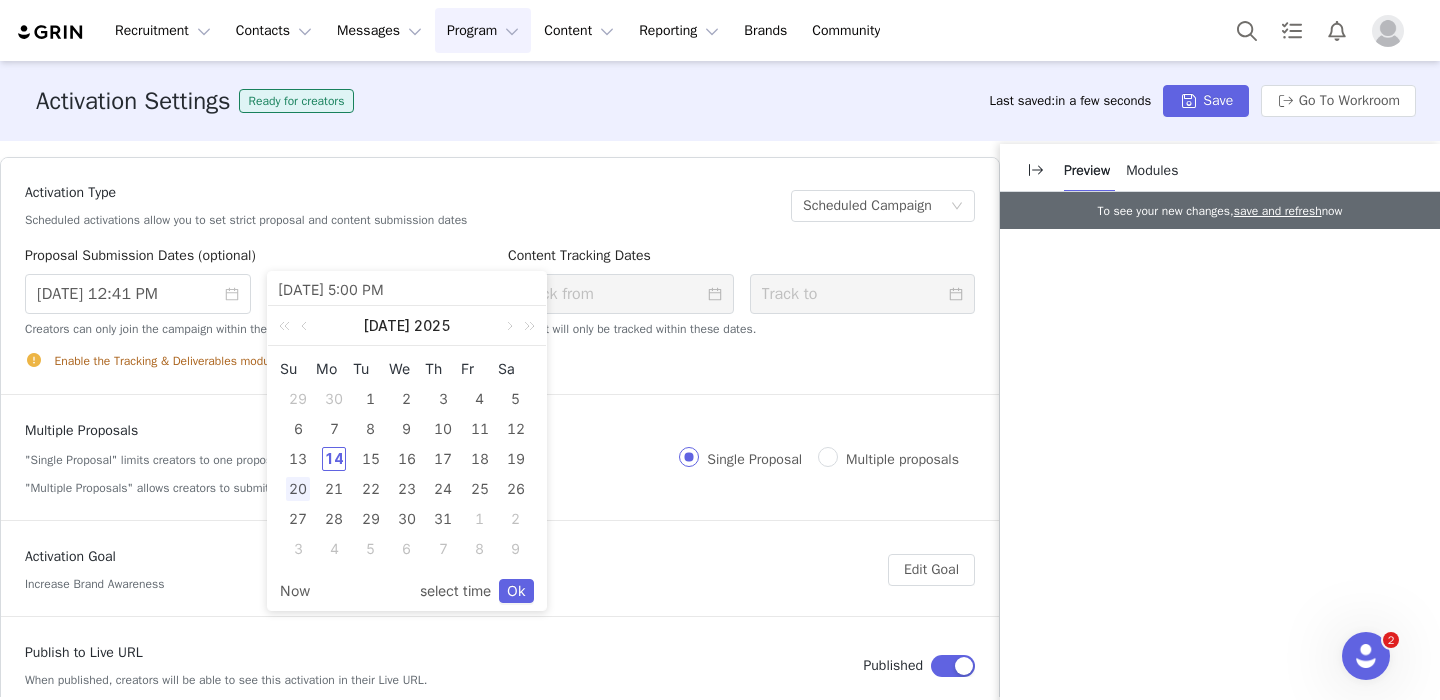 click on "20" at bounding box center (298, 489) 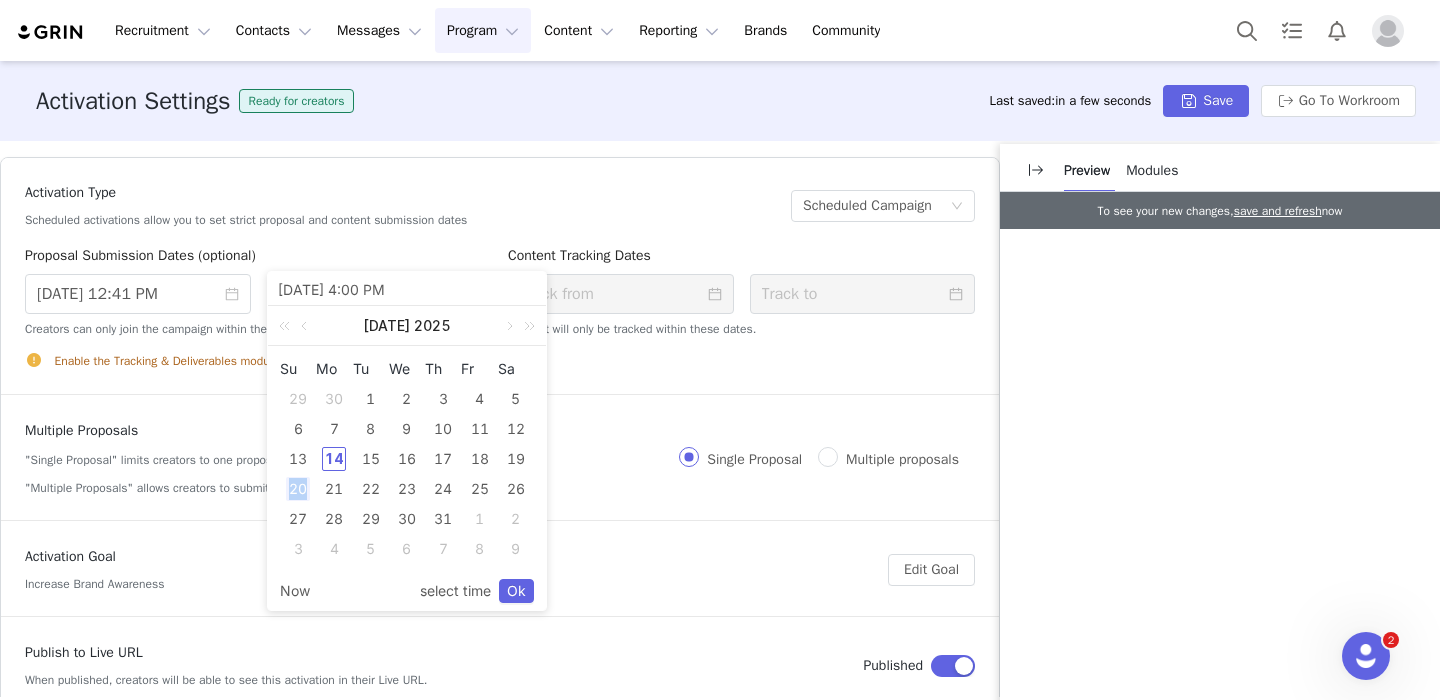 click on "20" at bounding box center [298, 489] 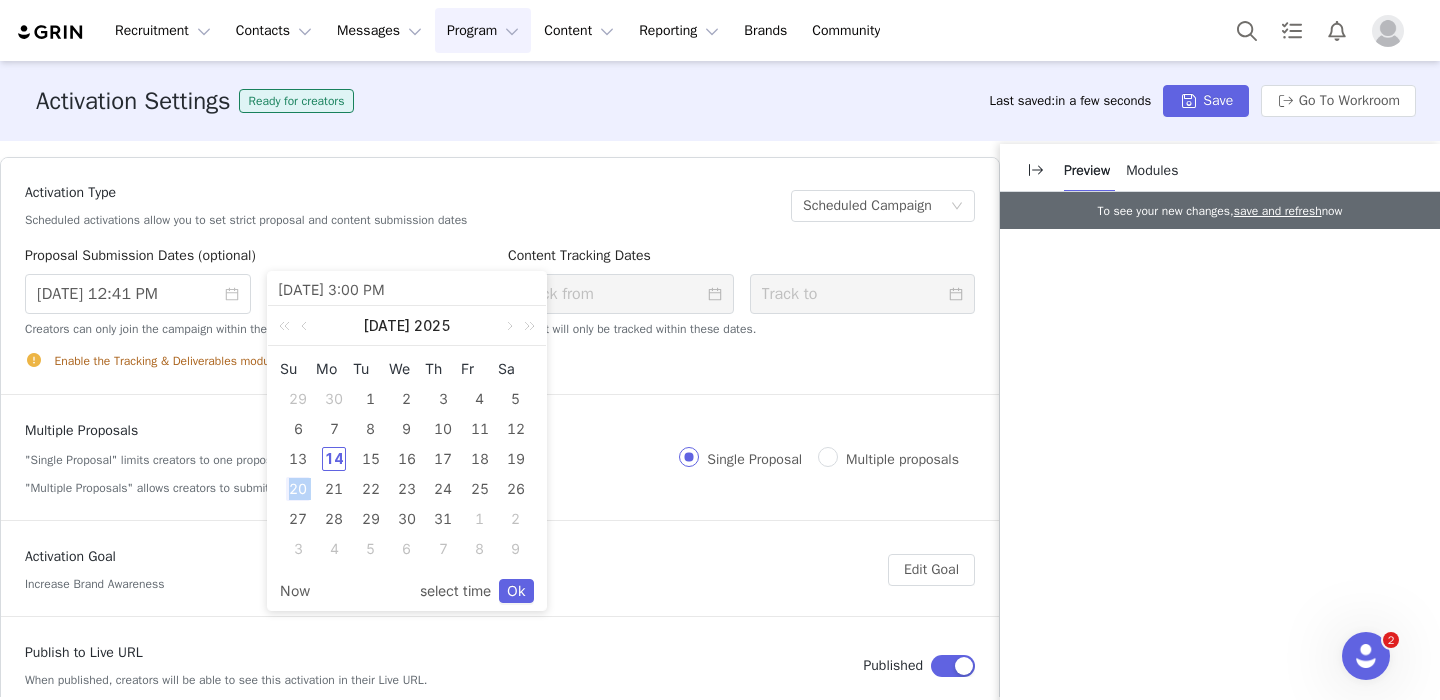 click on "20" at bounding box center [298, 489] 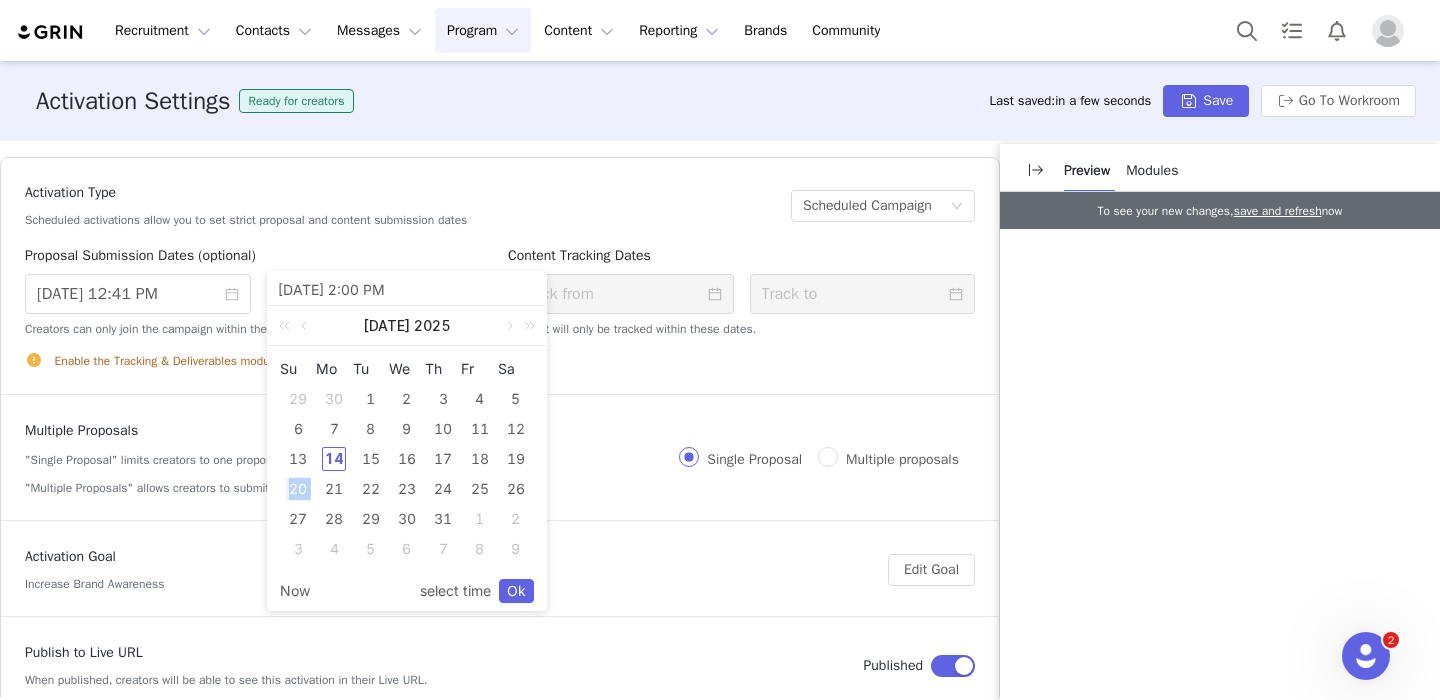 click on "20" at bounding box center (298, 489) 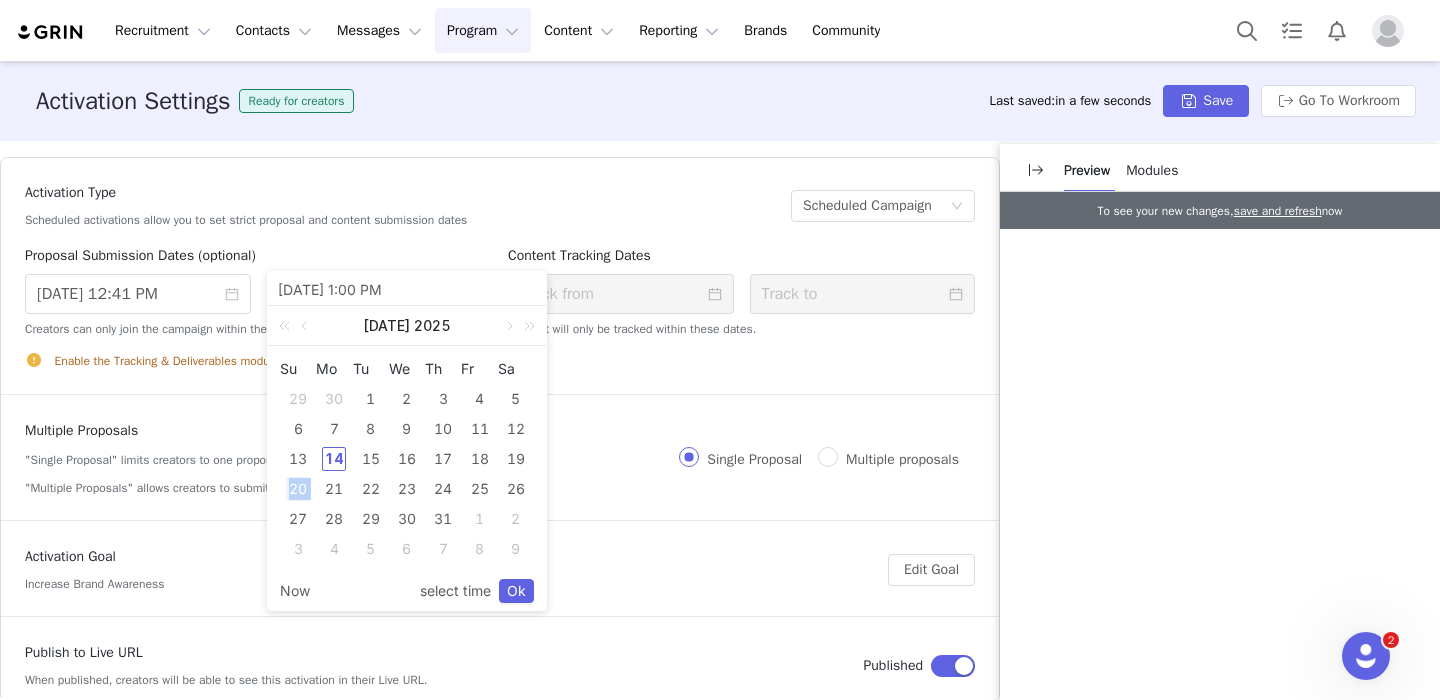 click on "20" at bounding box center [298, 489] 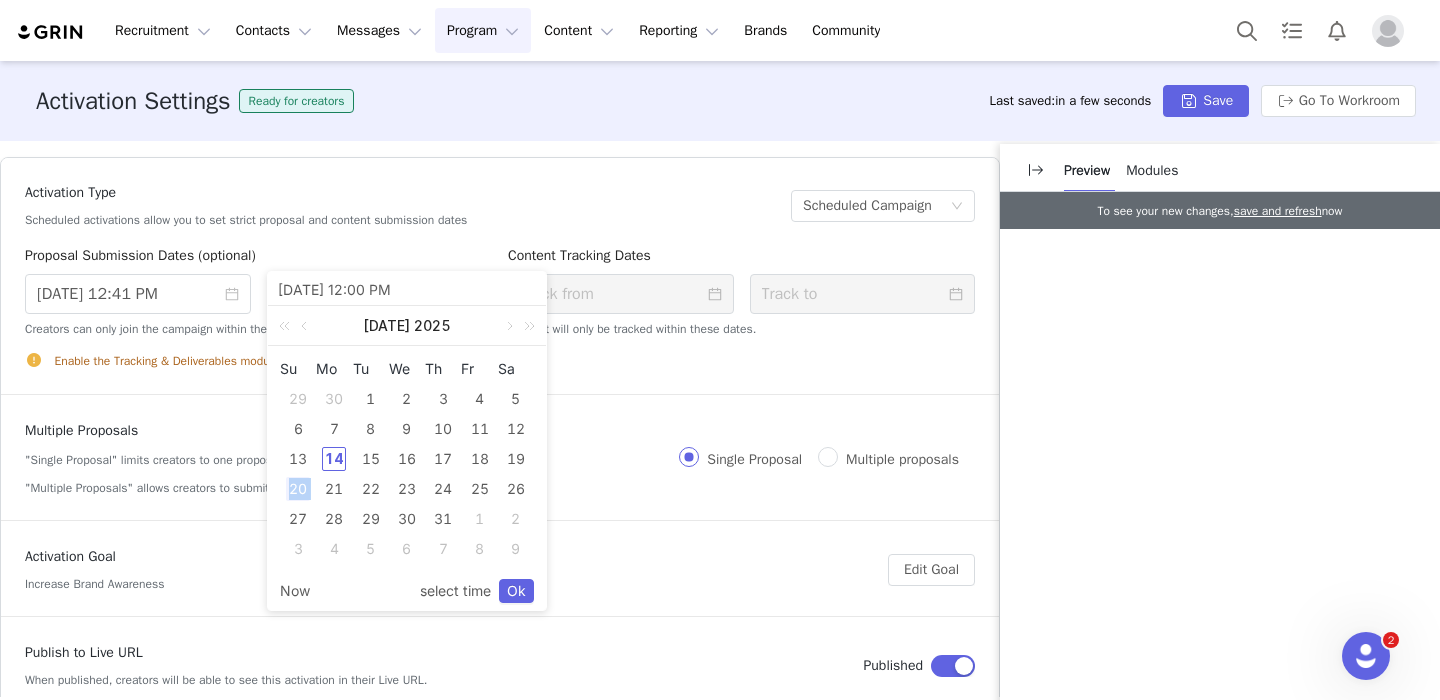 click on "20" at bounding box center (298, 489) 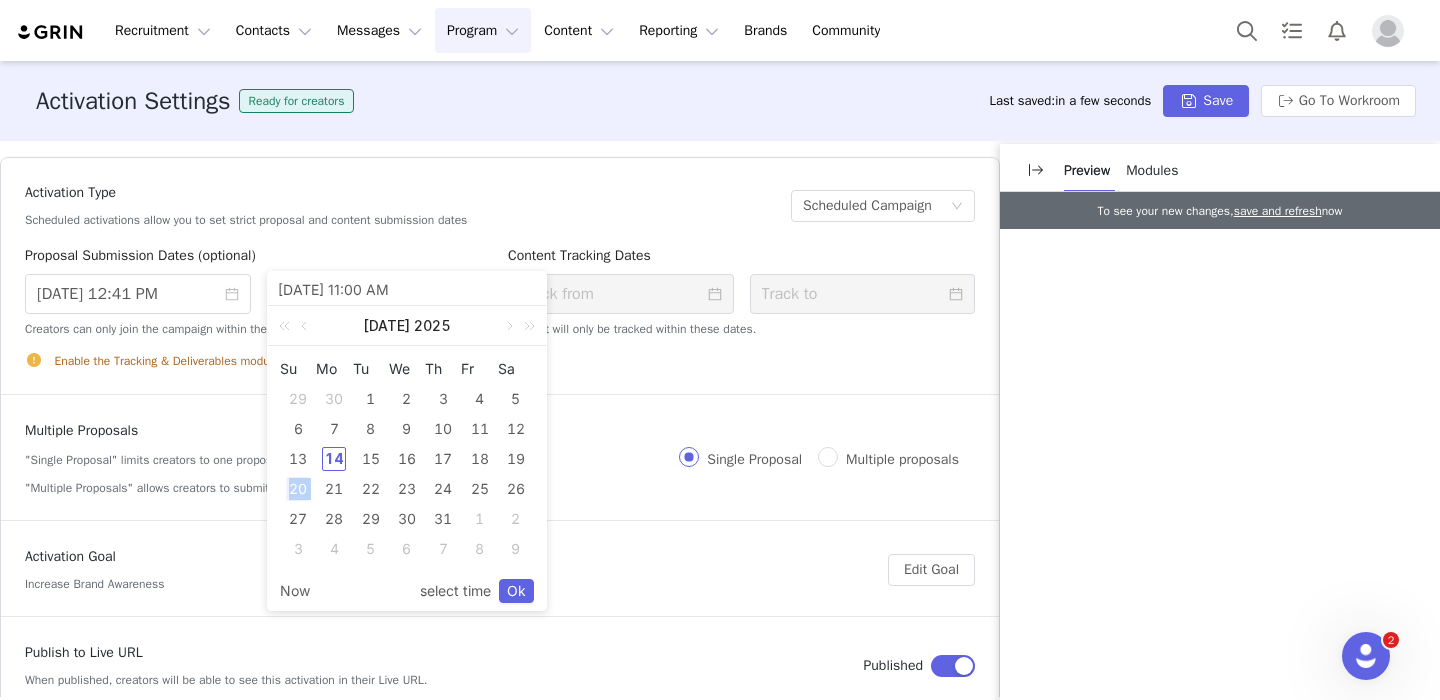 click on "20" at bounding box center [298, 489] 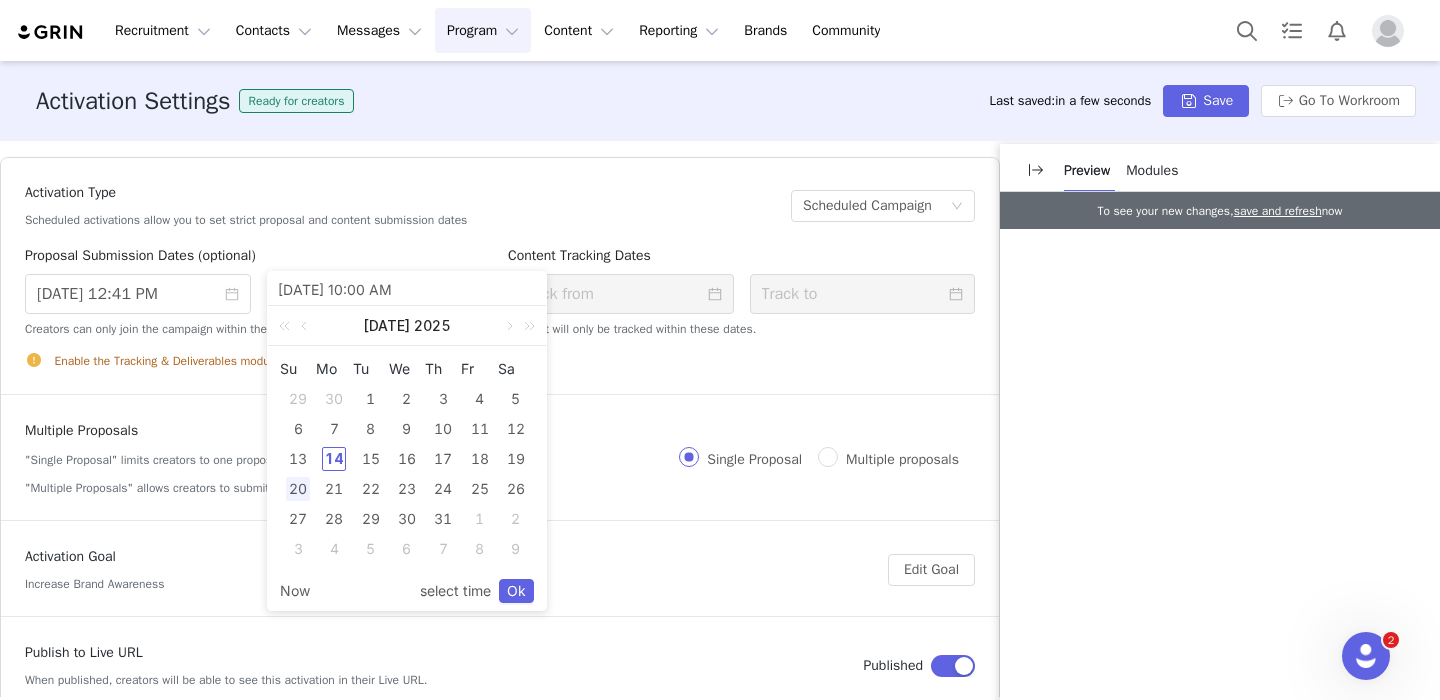 click on "7/20/2025 10:00 AM" at bounding box center (407, 289) 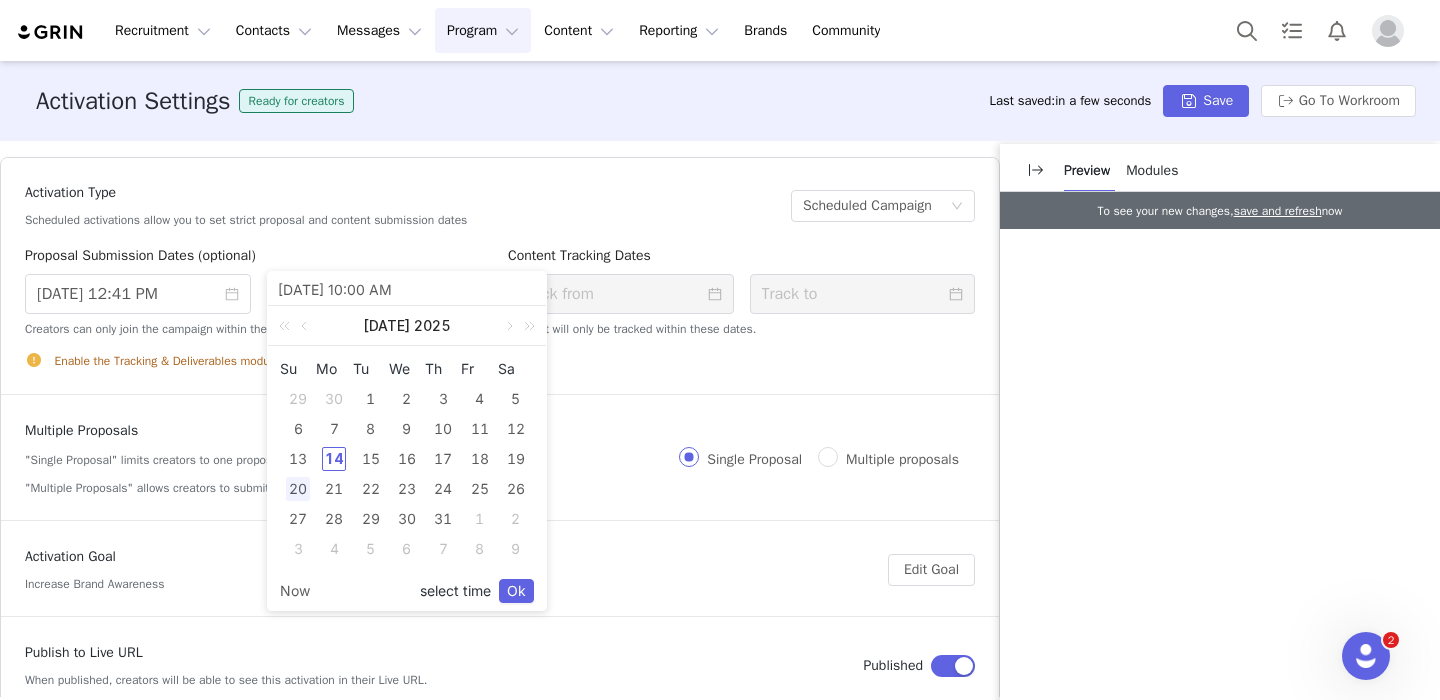 click on "select time" at bounding box center [455, 591] 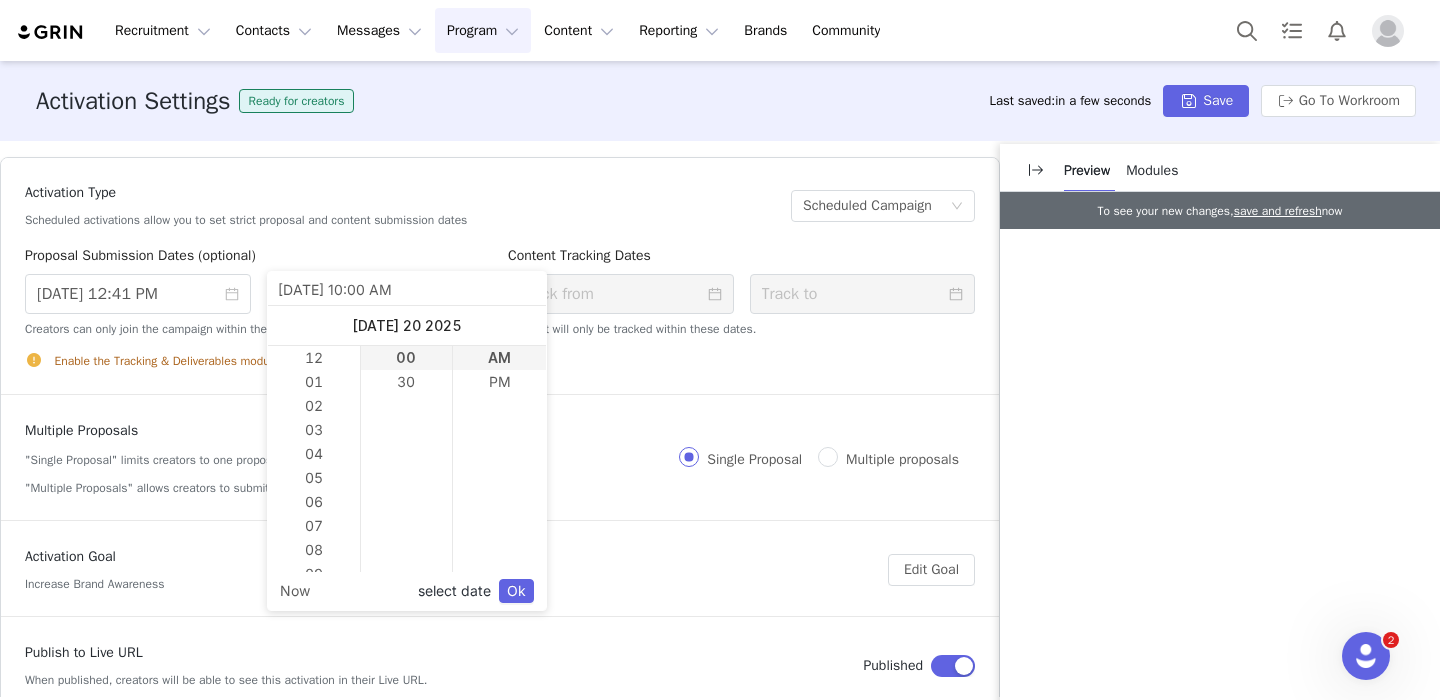 scroll, scrollTop: 240, scrollLeft: 0, axis: vertical 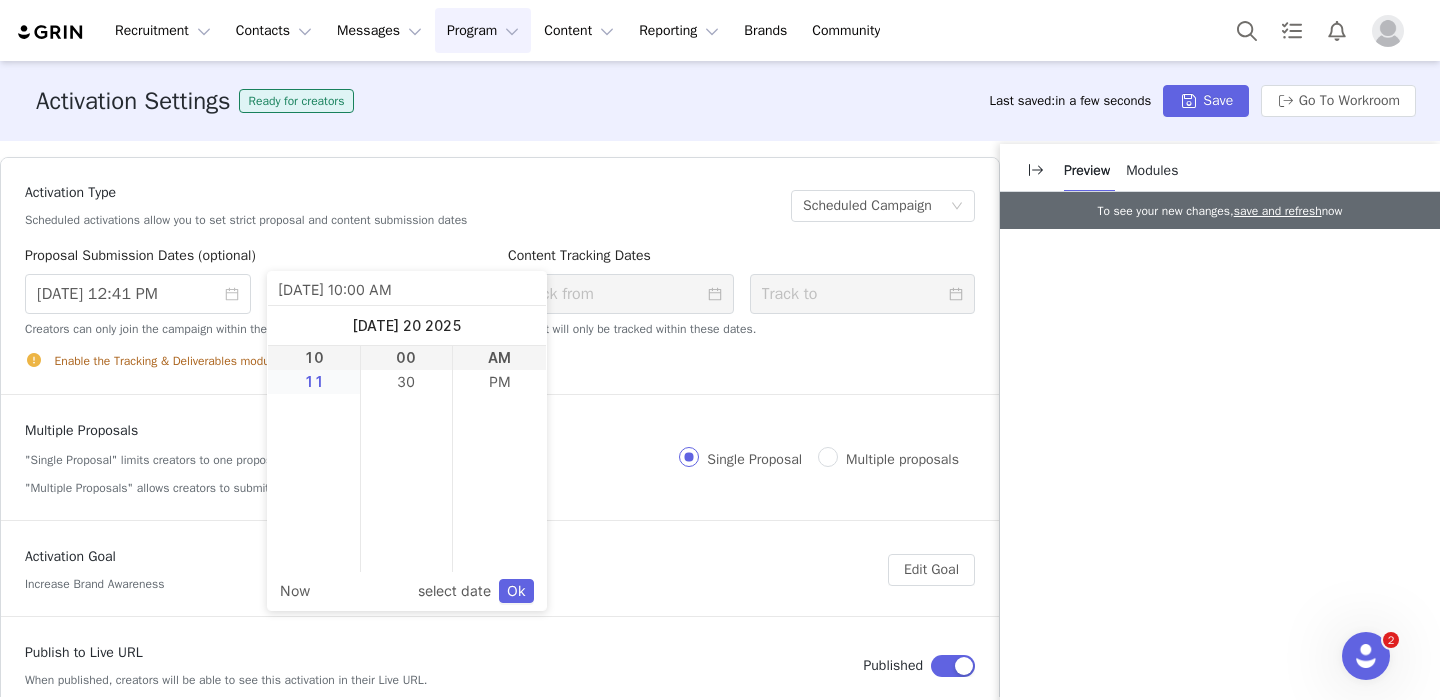 click on "11" at bounding box center (314, 382) 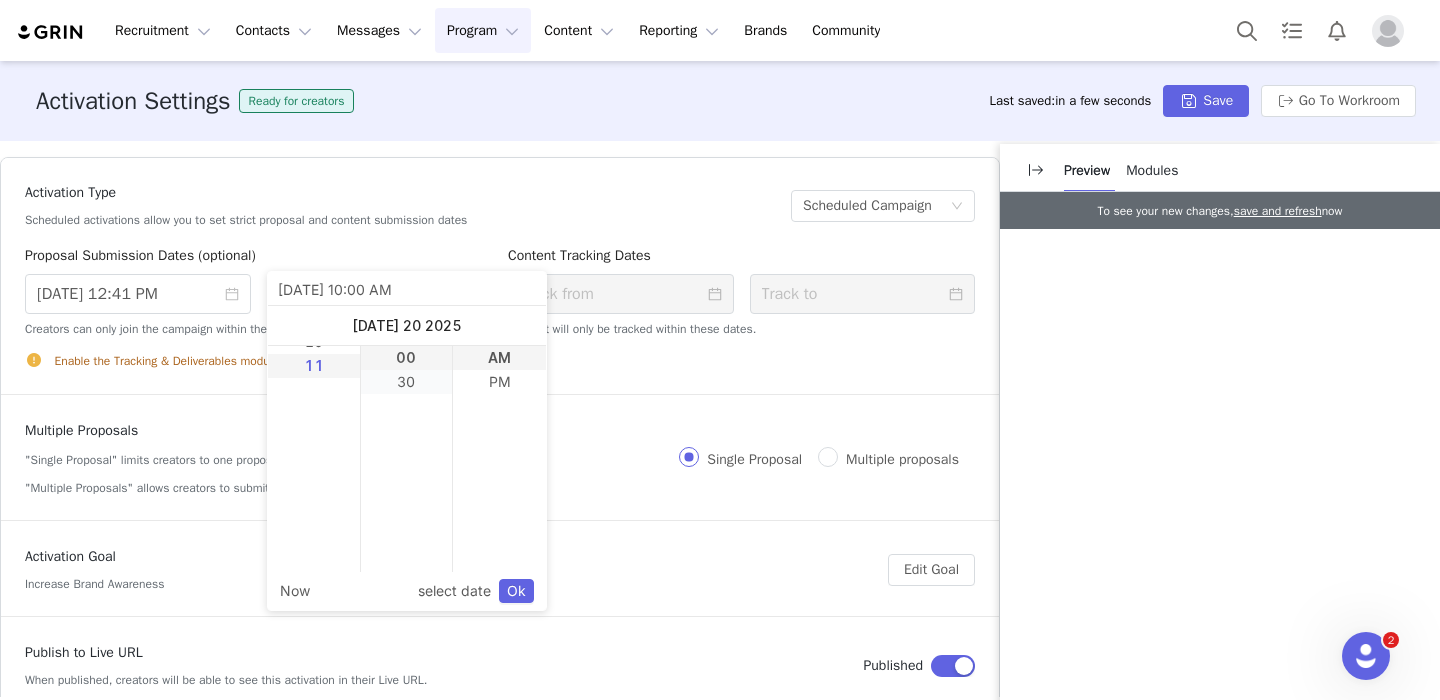 scroll, scrollTop: 264, scrollLeft: 0, axis: vertical 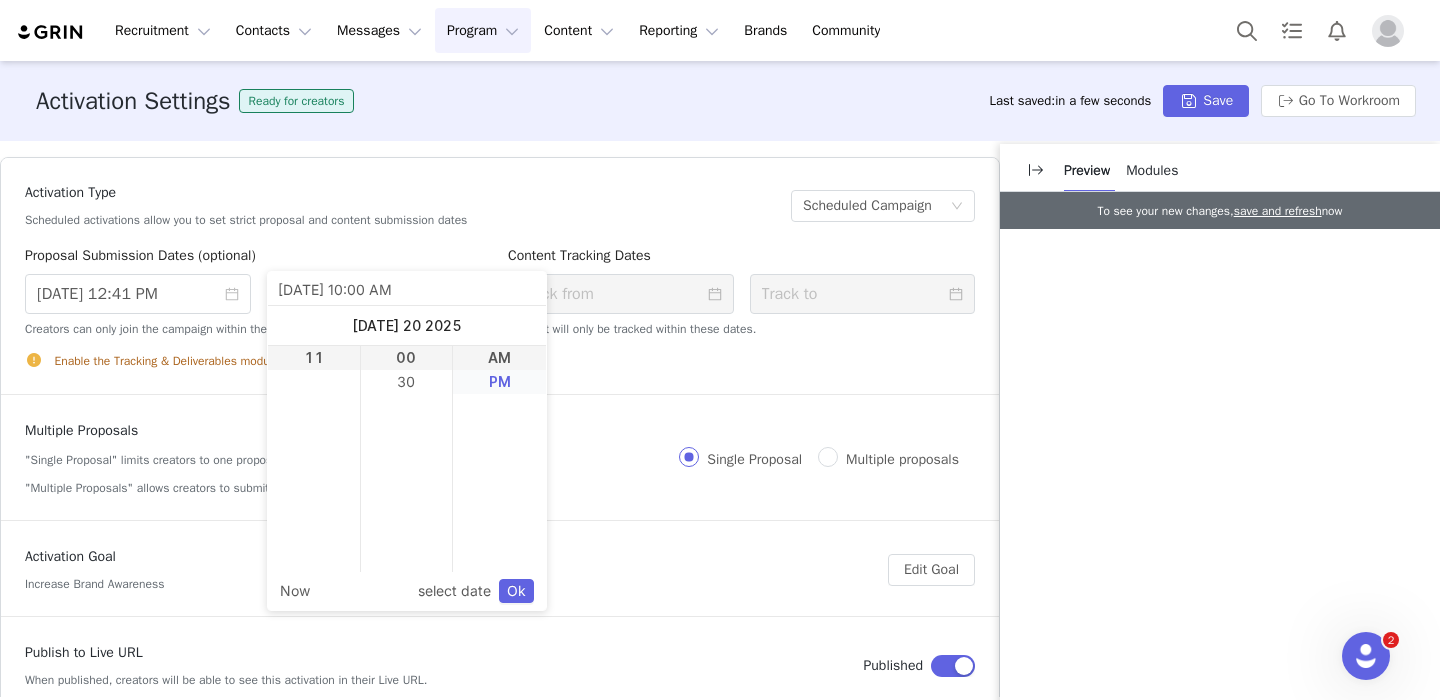 click on "PM" at bounding box center [499, 382] 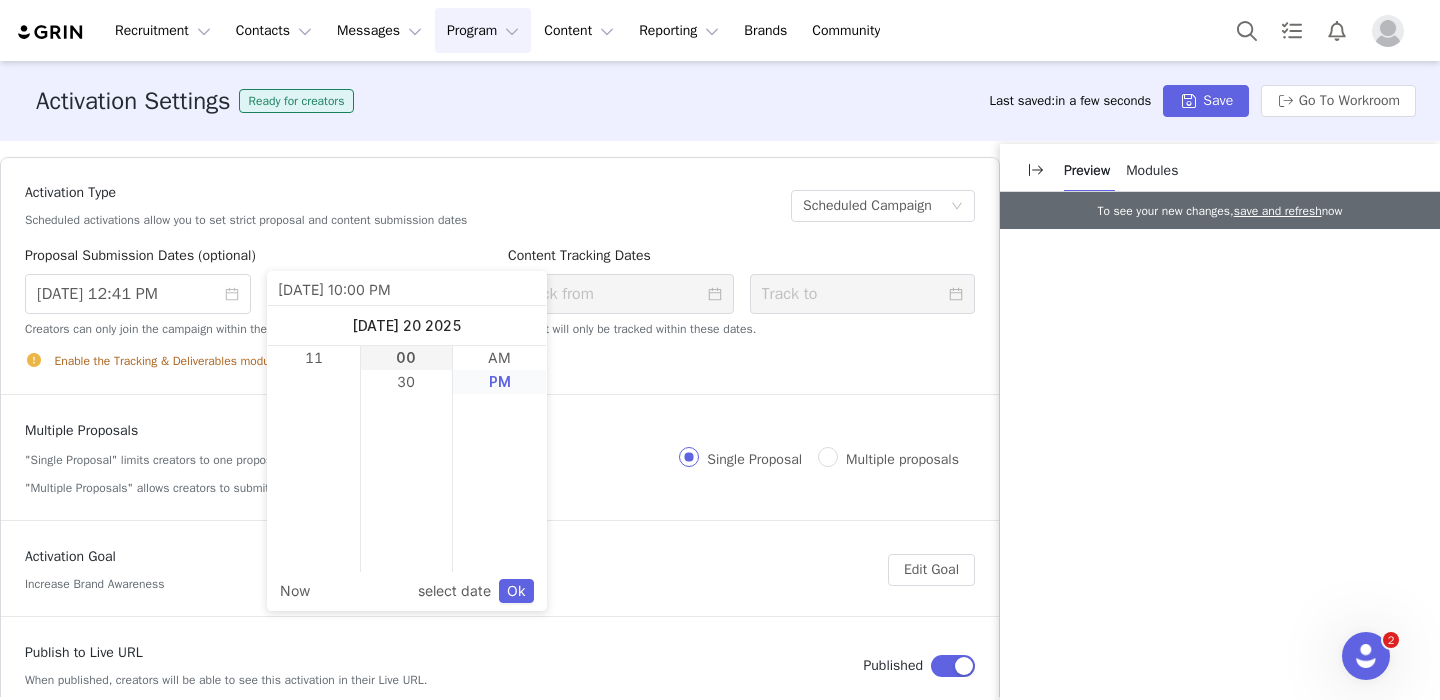 scroll, scrollTop: 24, scrollLeft: 0, axis: vertical 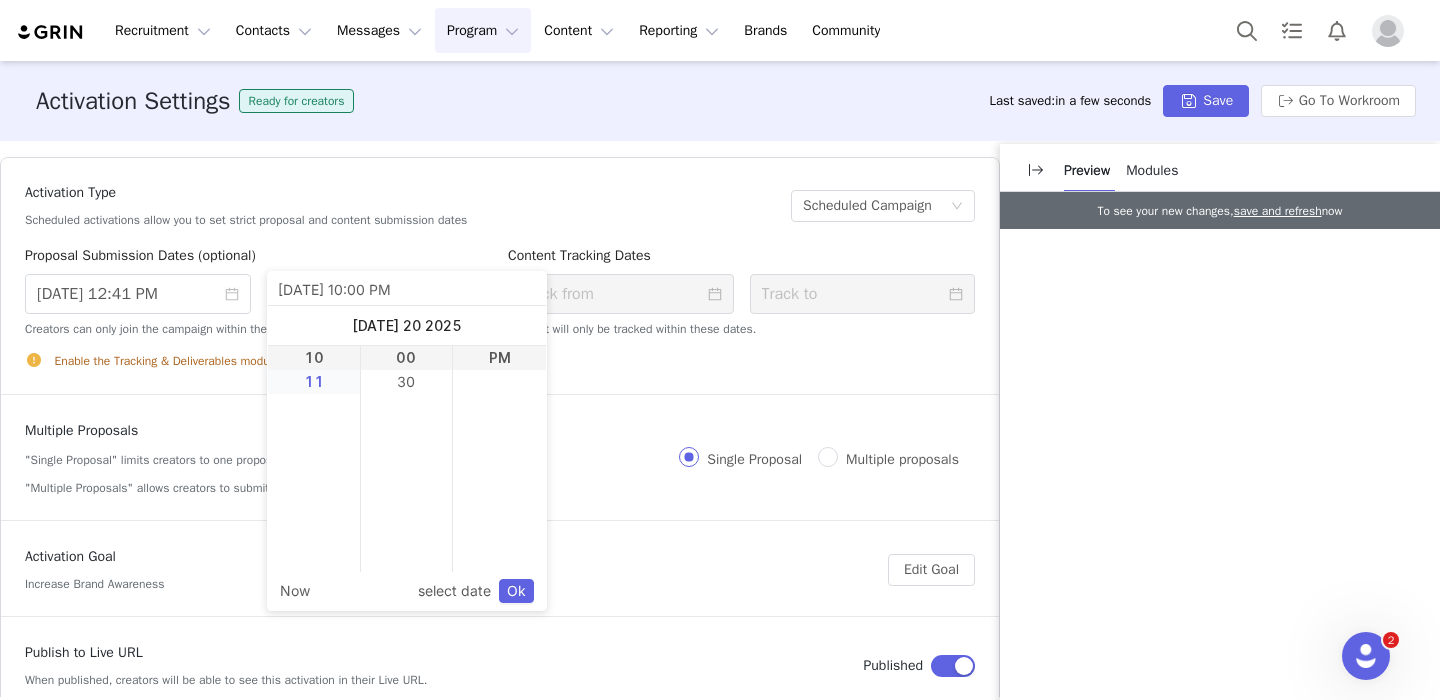 click on "11" at bounding box center [314, 382] 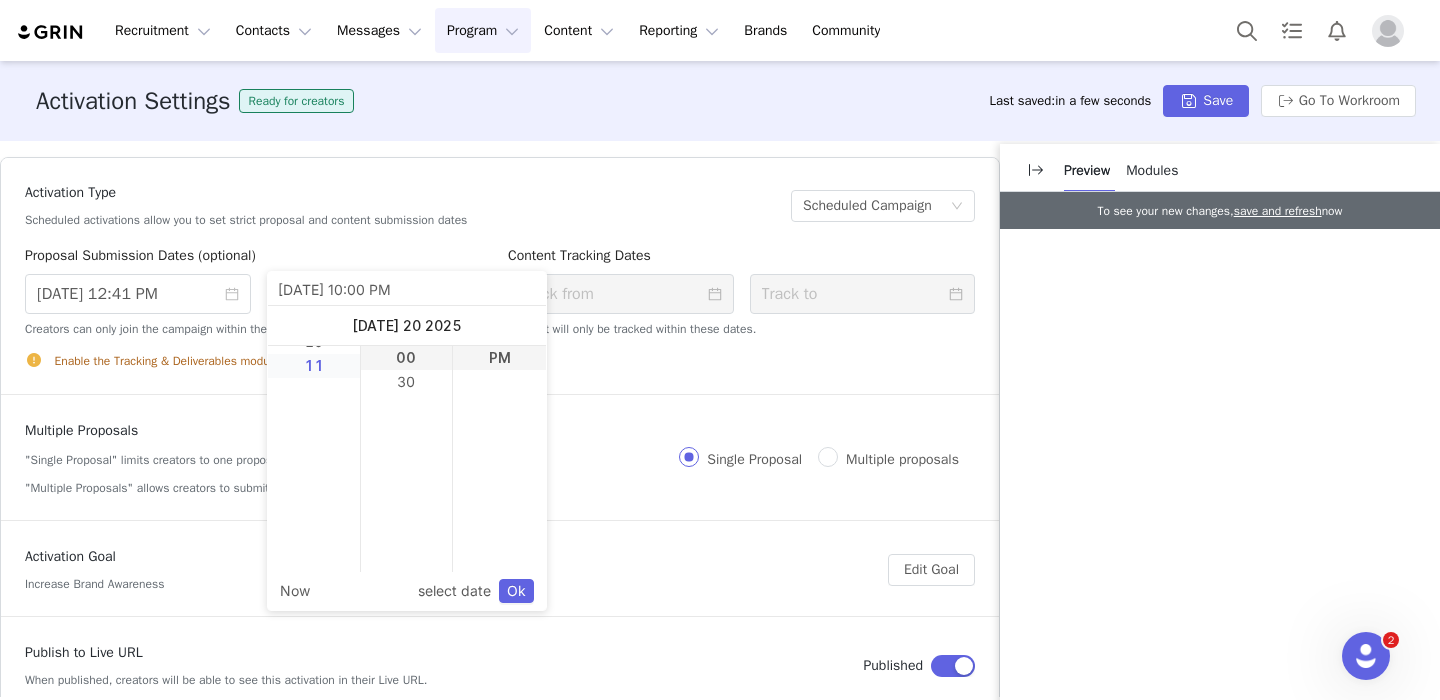 scroll, scrollTop: 264, scrollLeft: 0, axis: vertical 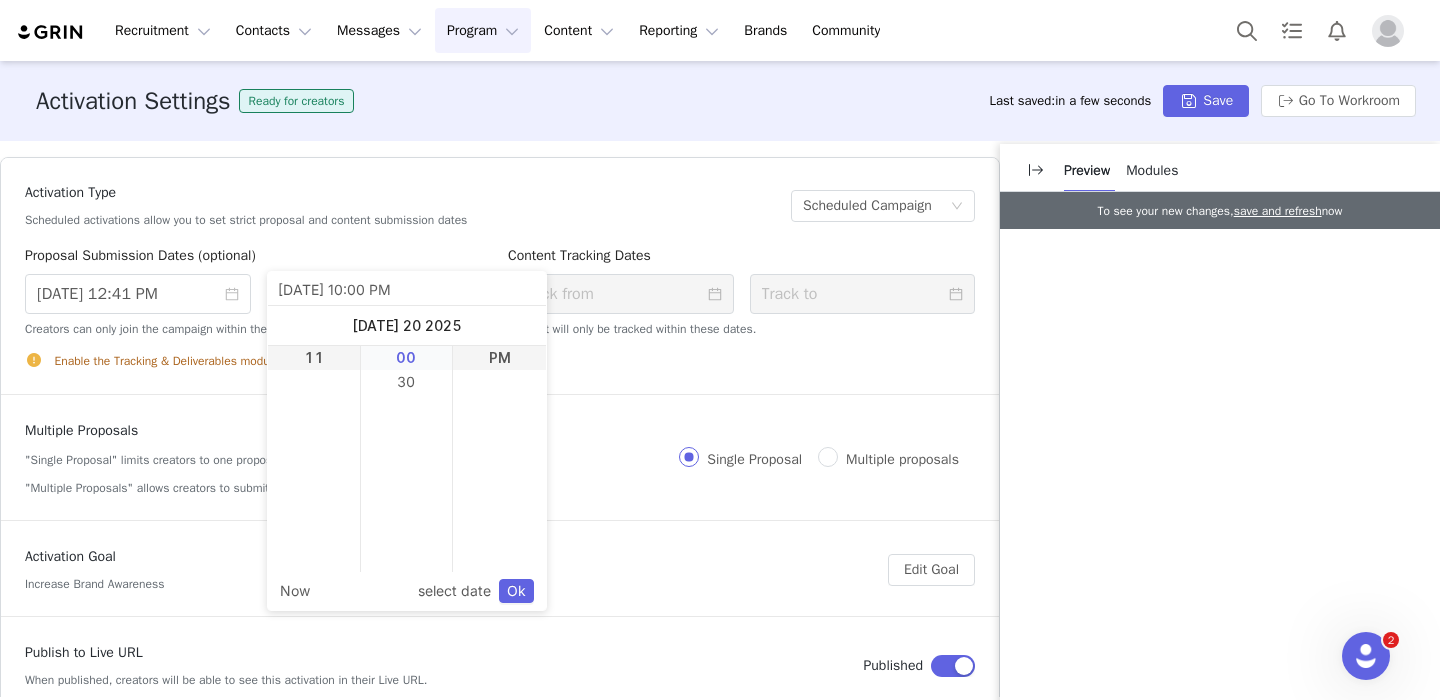 click on "00" at bounding box center (407, 358) 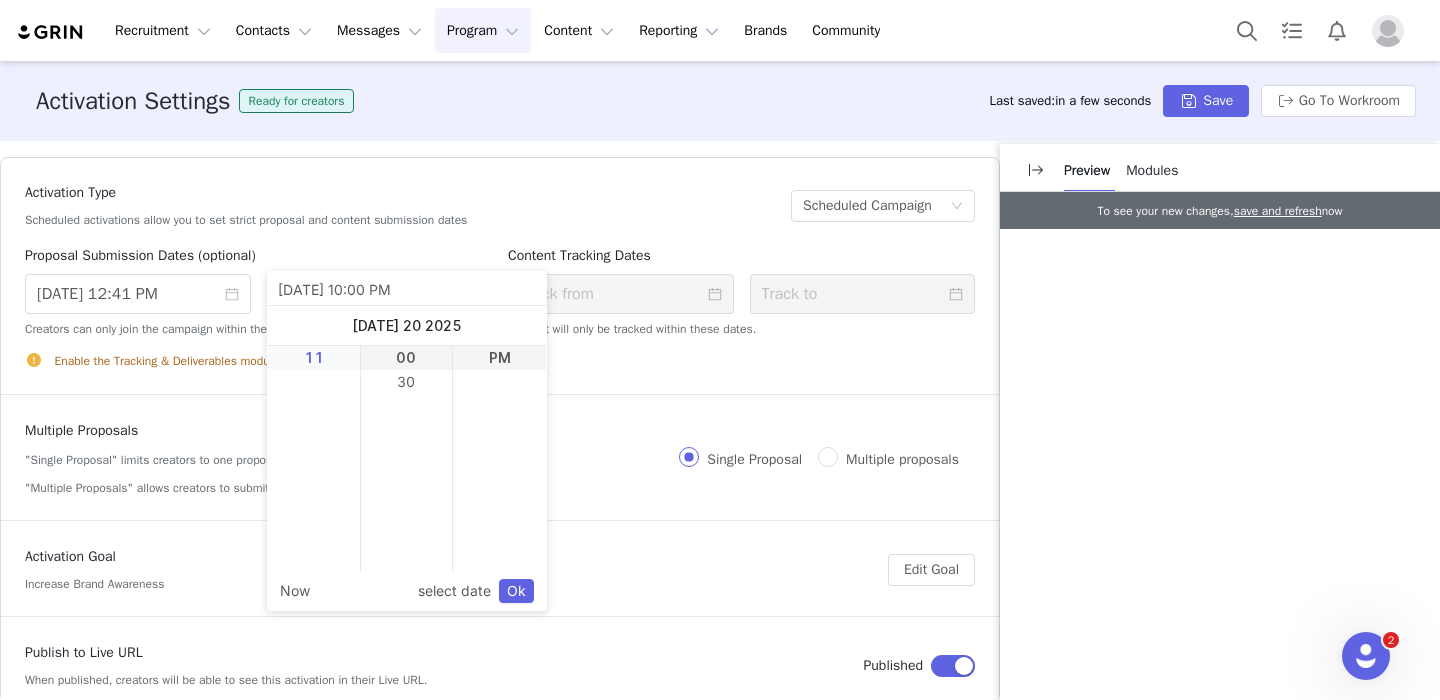 click on "11" at bounding box center (314, 358) 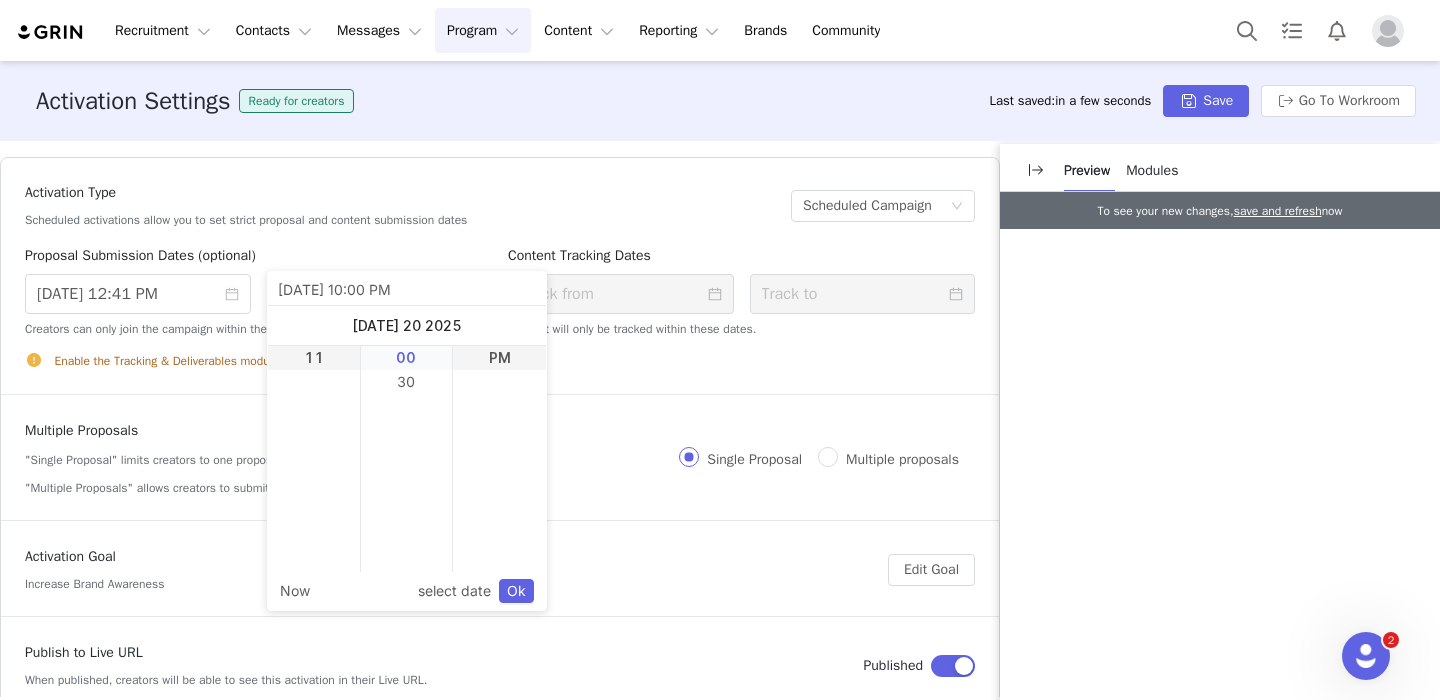 click on "00" at bounding box center (407, 358) 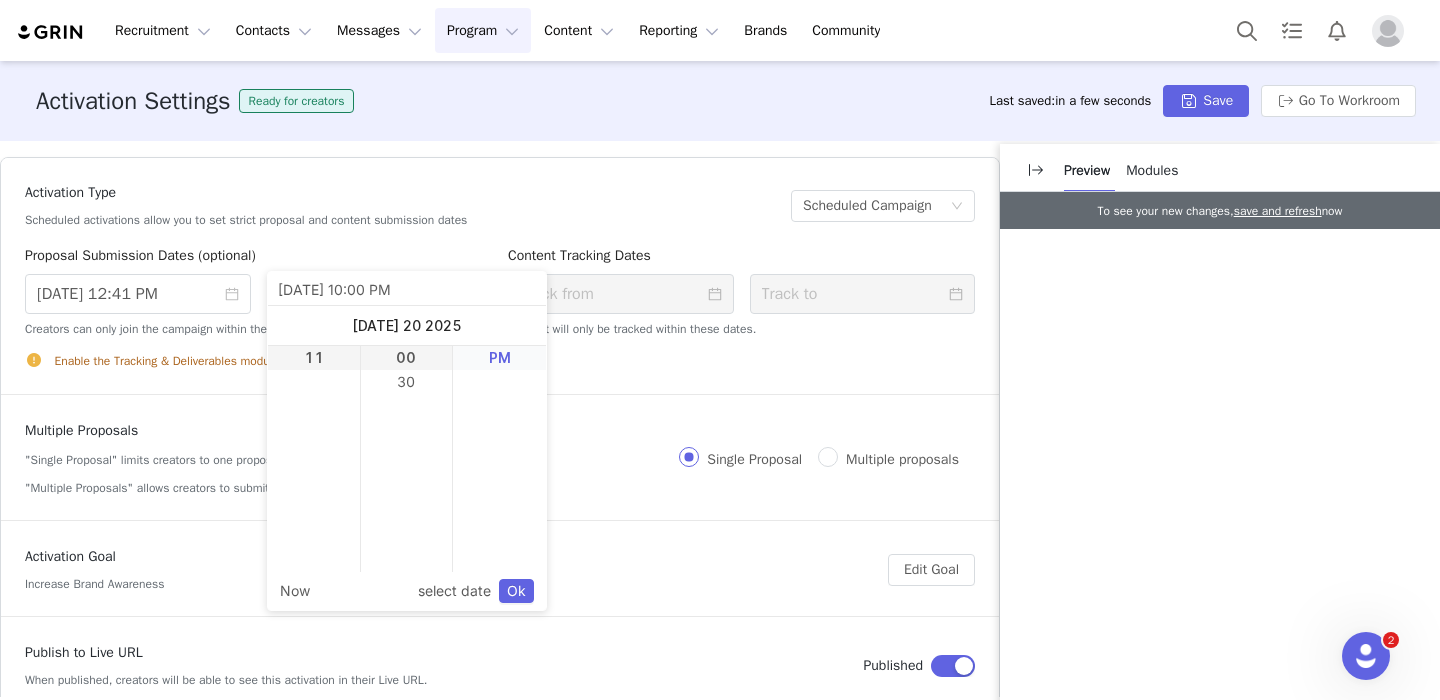 click on "PM" at bounding box center [499, 358] 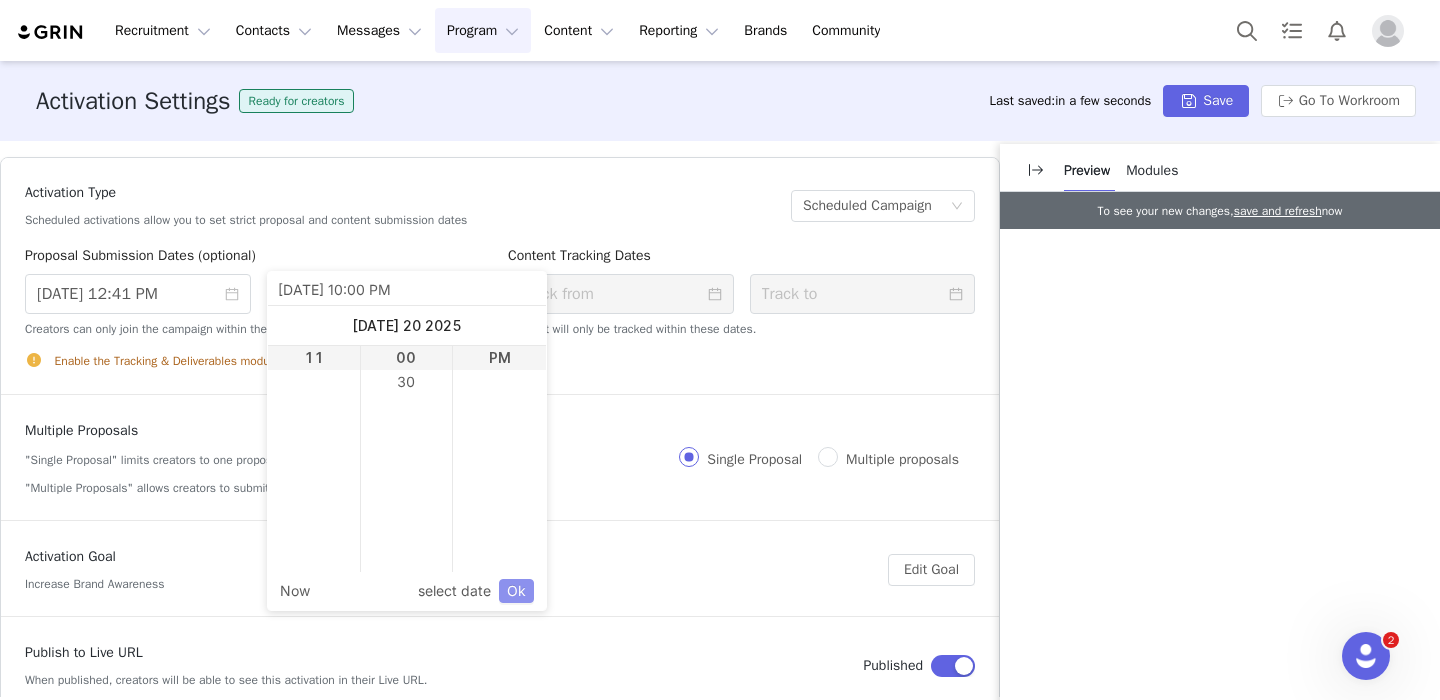 click on "Ok" at bounding box center [516, 591] 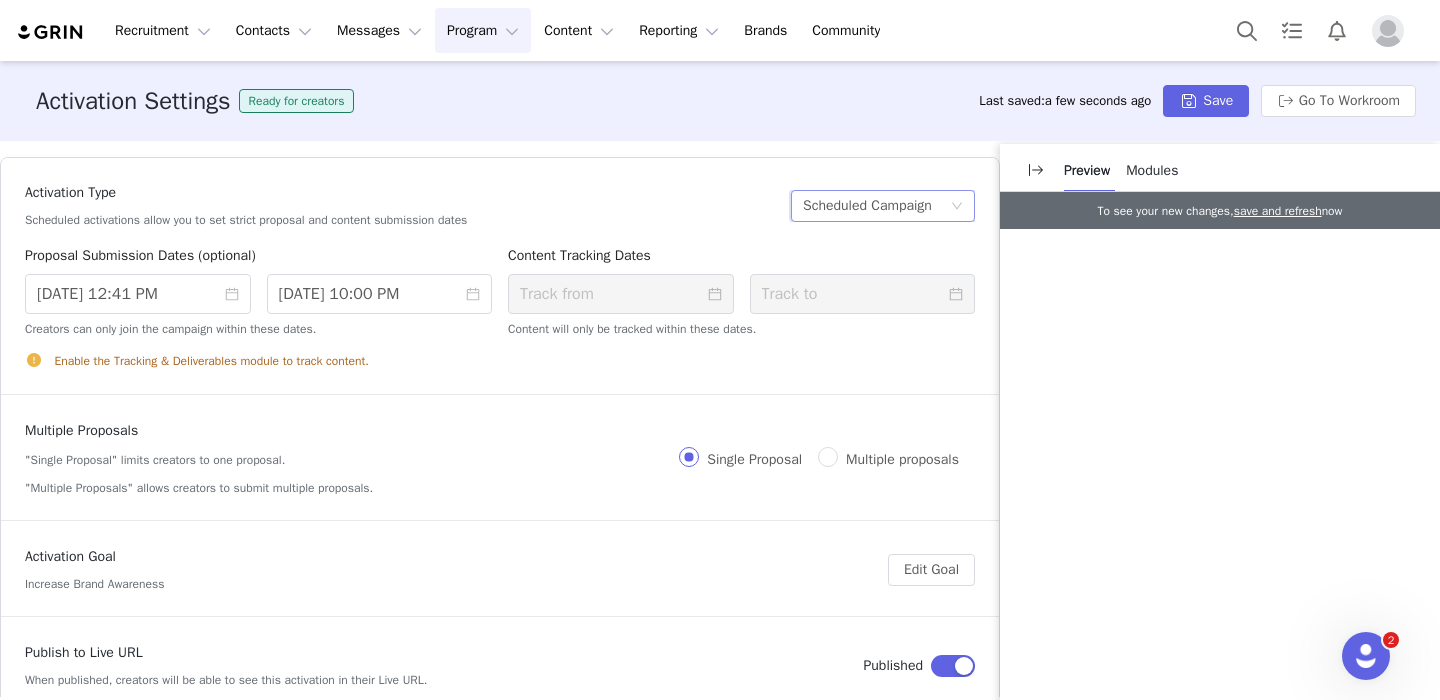 click on "Scheduled Campaign" at bounding box center (867, 206) 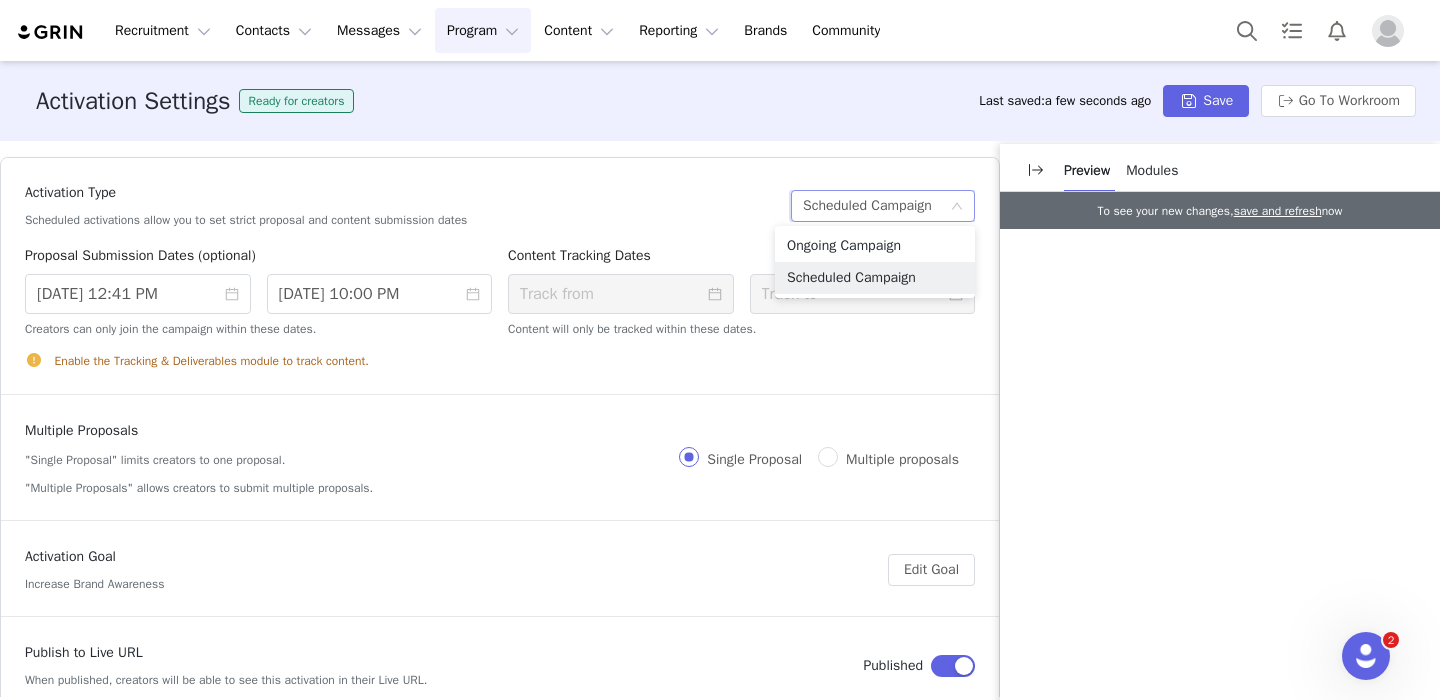 click on "Activation Type Scheduled activations allow you to set strict proposal and content submission dates" at bounding box center [400, 205] 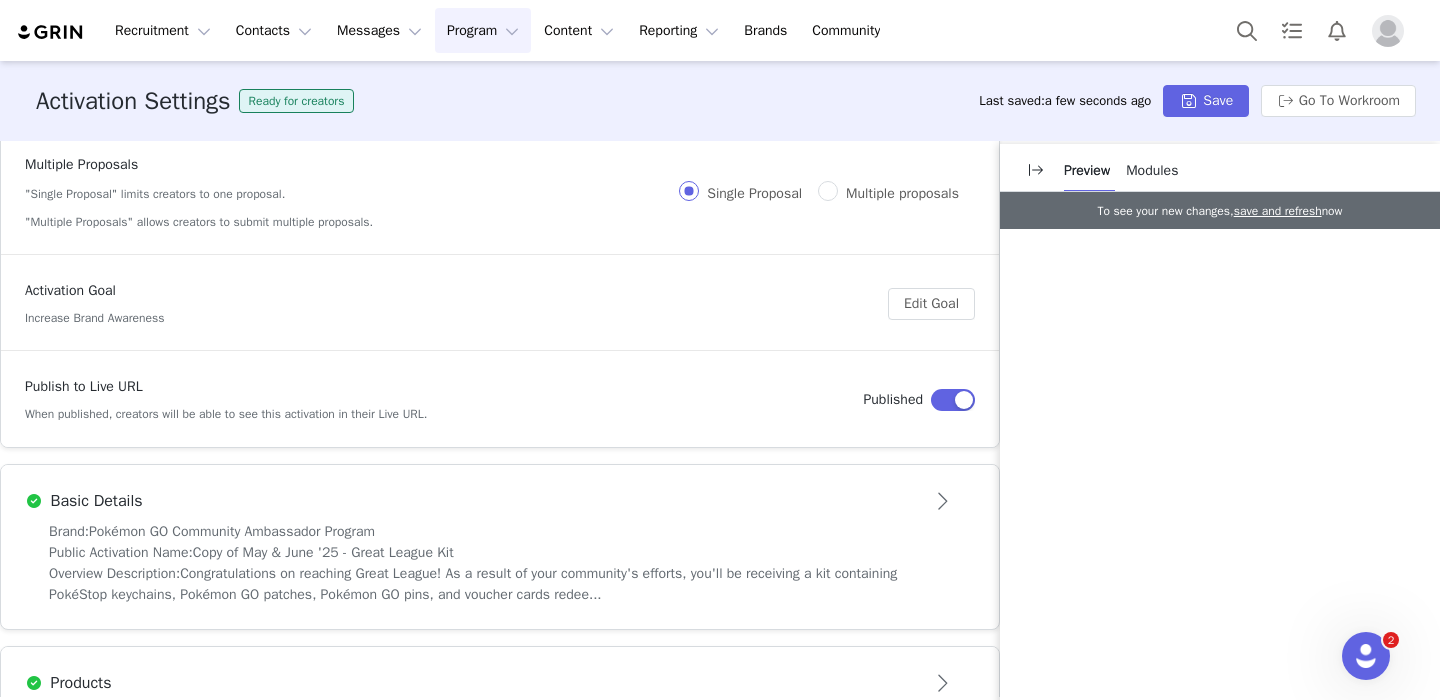 scroll, scrollTop: 358, scrollLeft: 0, axis: vertical 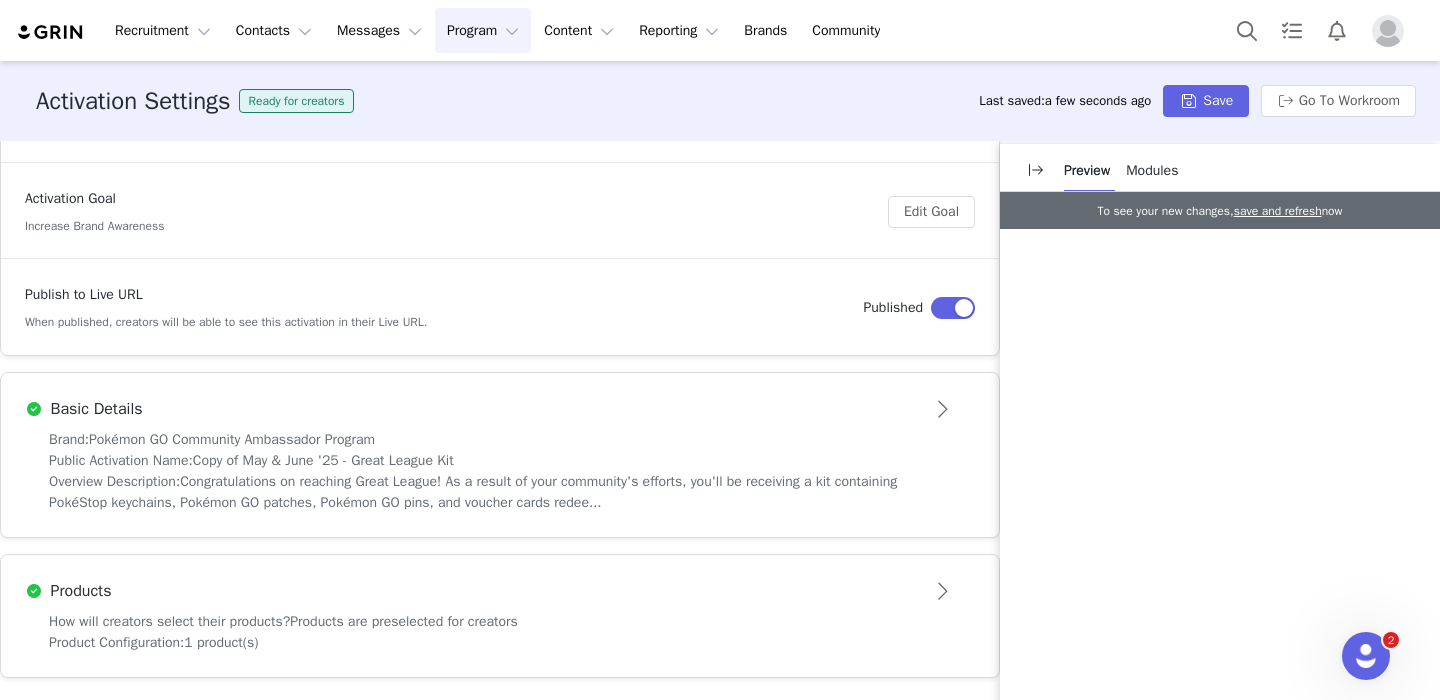 click on "Congratulations on reaching Great League! As a result of your community's efforts, you'll be receiving a kit containing PokéStop keychains, Pokémon GO patches, Pokémon GO pins, and voucher cards redee..." at bounding box center [473, 492] 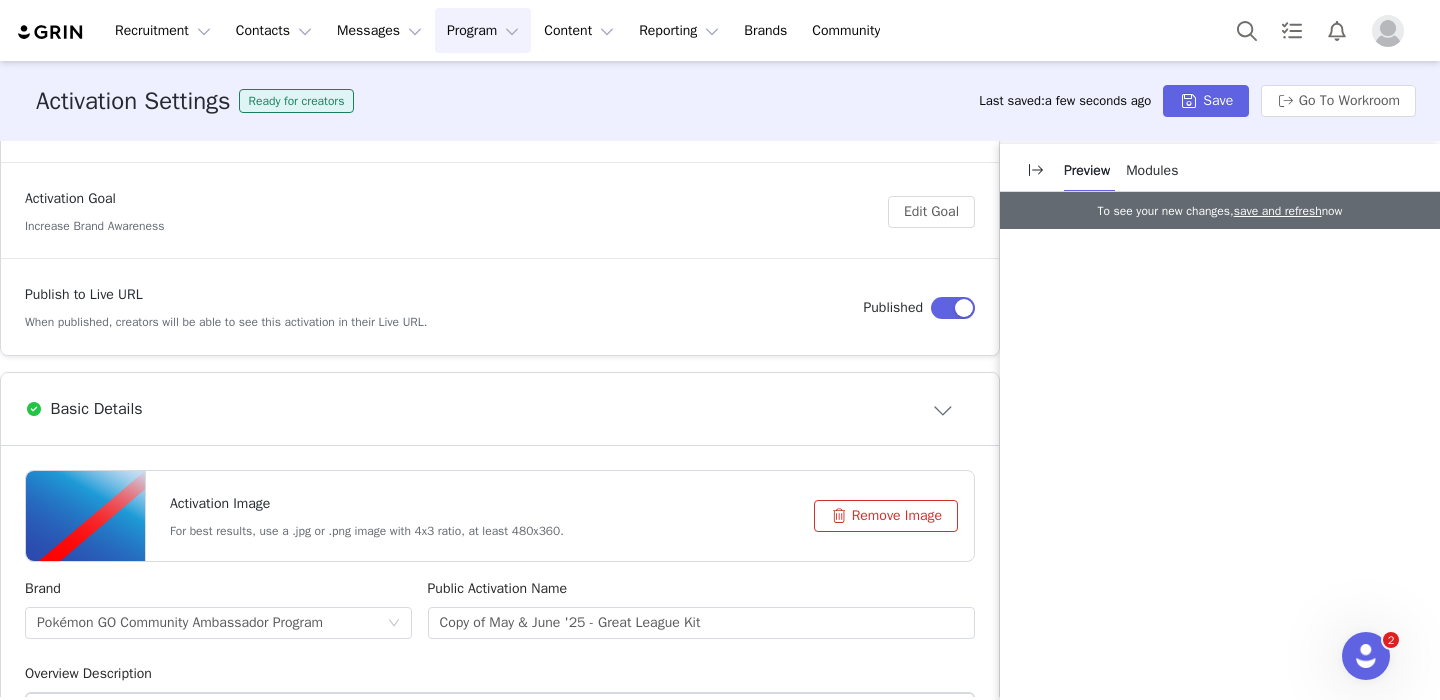 scroll, scrollTop: 0, scrollLeft: 0, axis: both 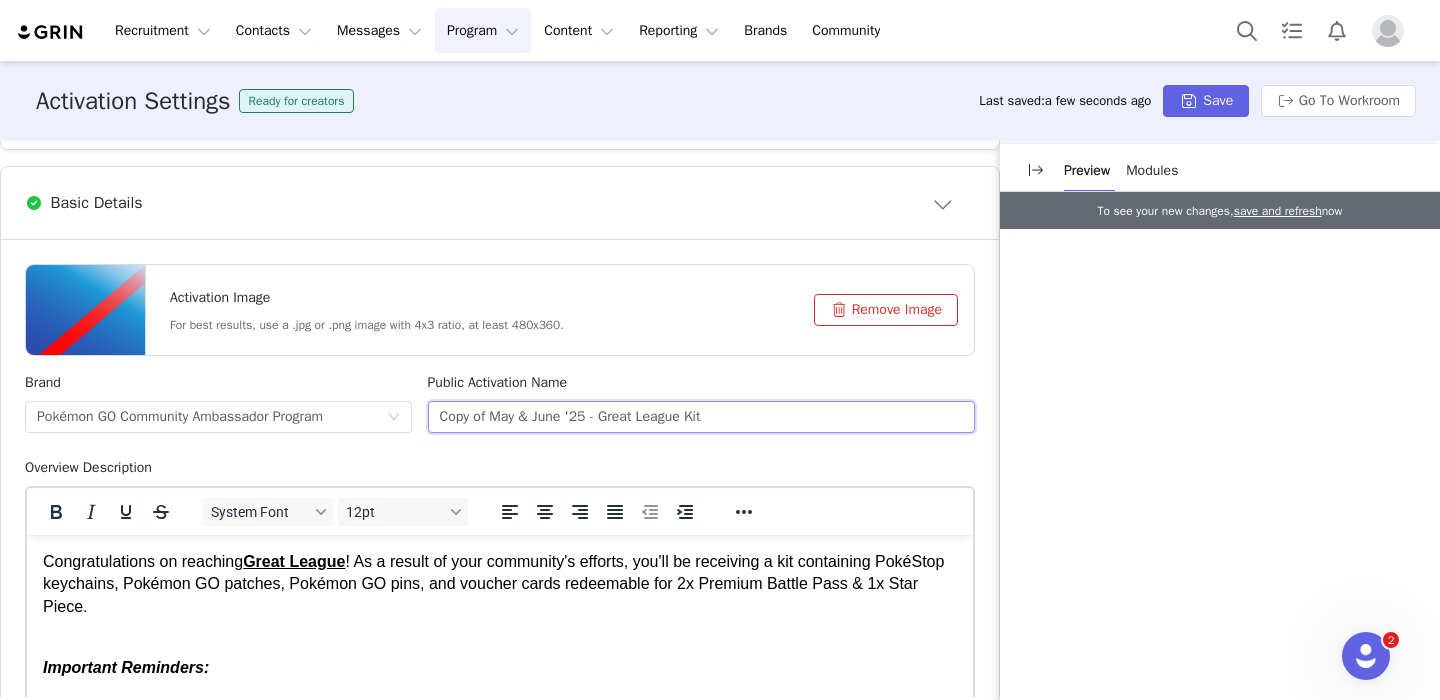 click on "Copy of May & June '25 - Great League Kit" at bounding box center [702, 417] 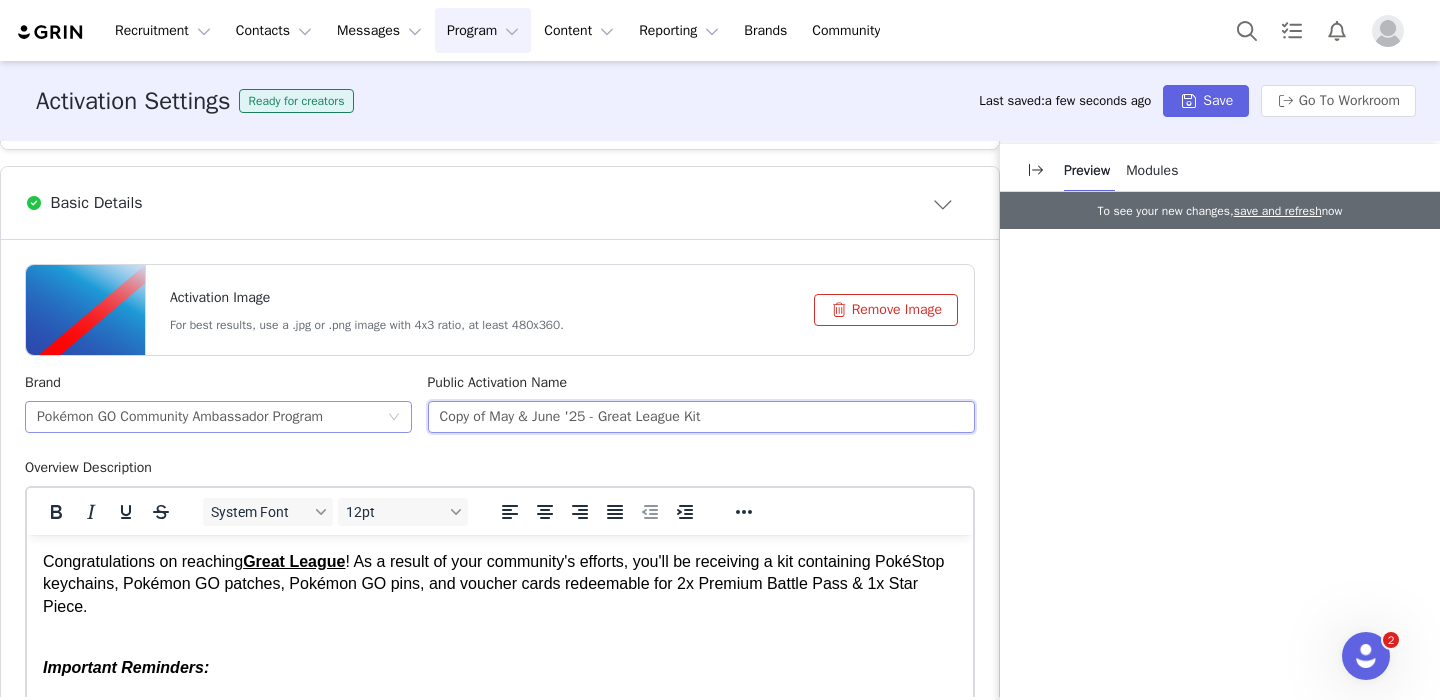 drag, startPoint x: 559, startPoint y: 418, endPoint x: 396, endPoint y: 406, distance: 163.44112 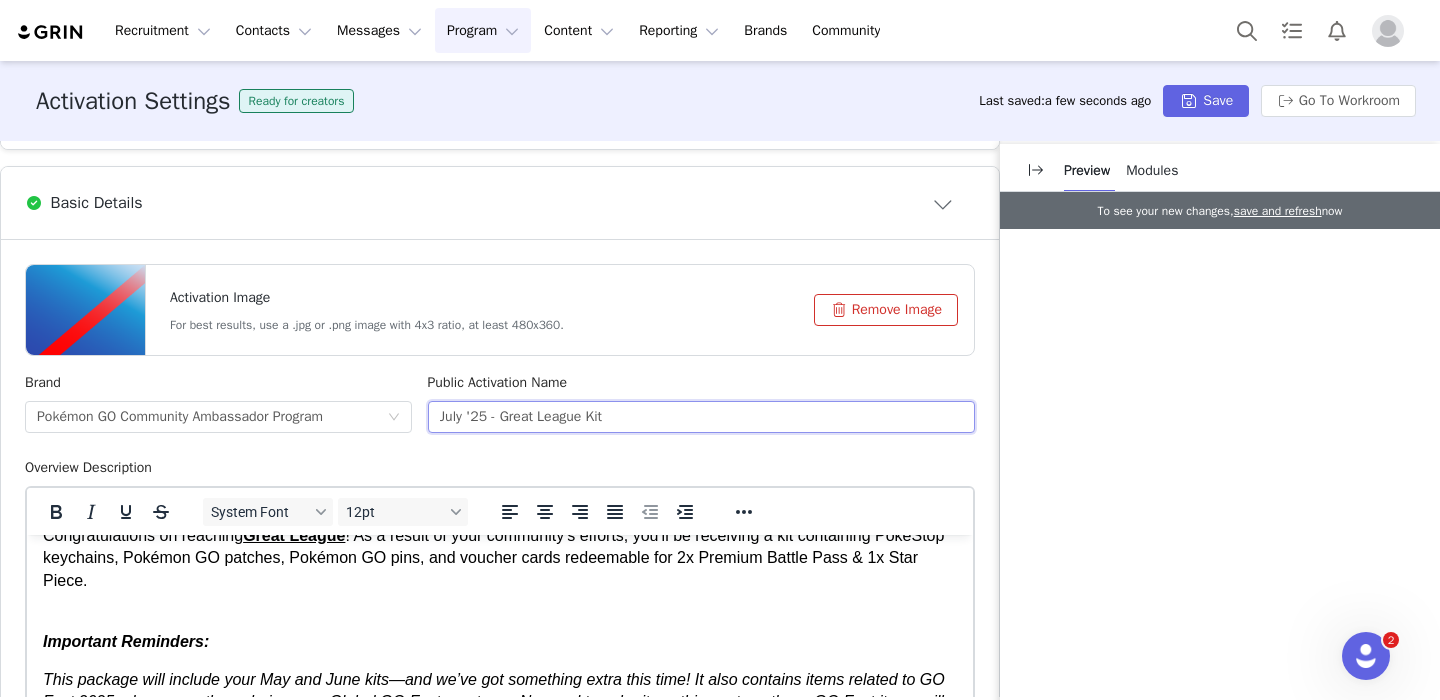 scroll, scrollTop: 0, scrollLeft: 0, axis: both 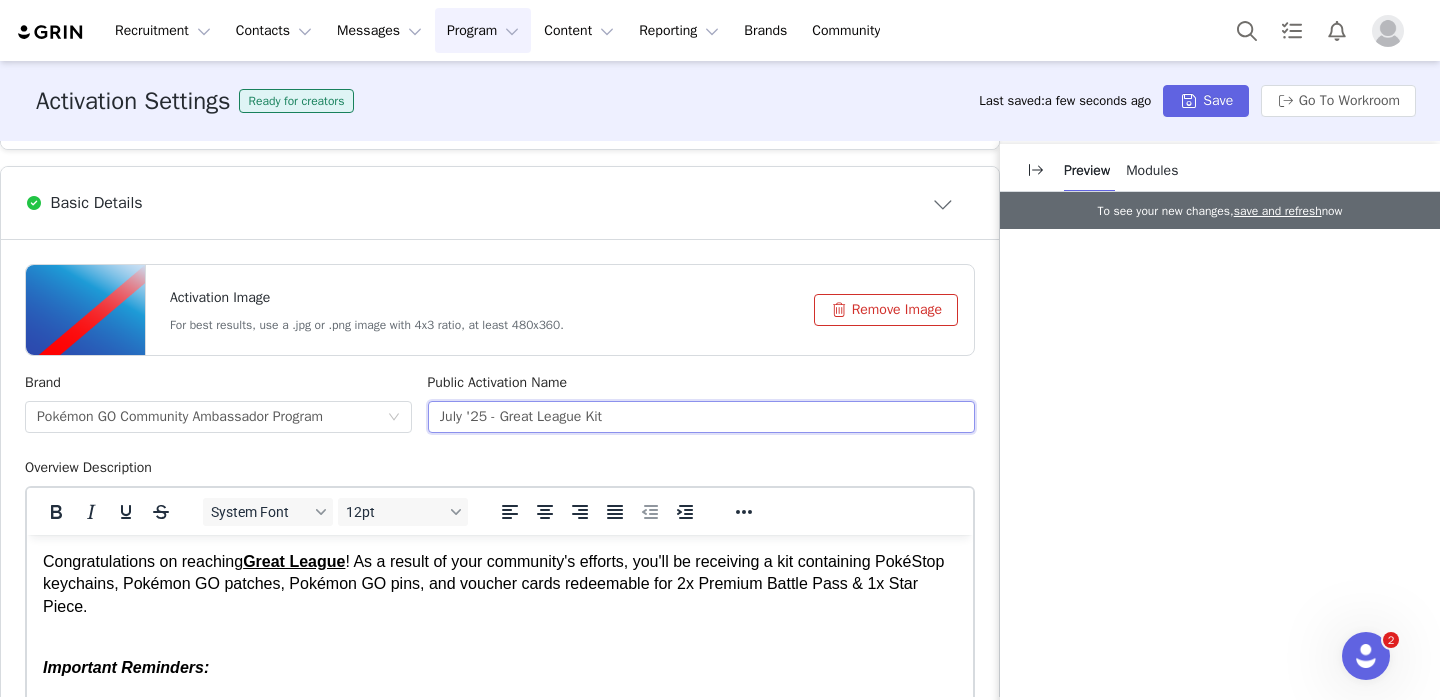 type on "July '25 - Great League Kit" 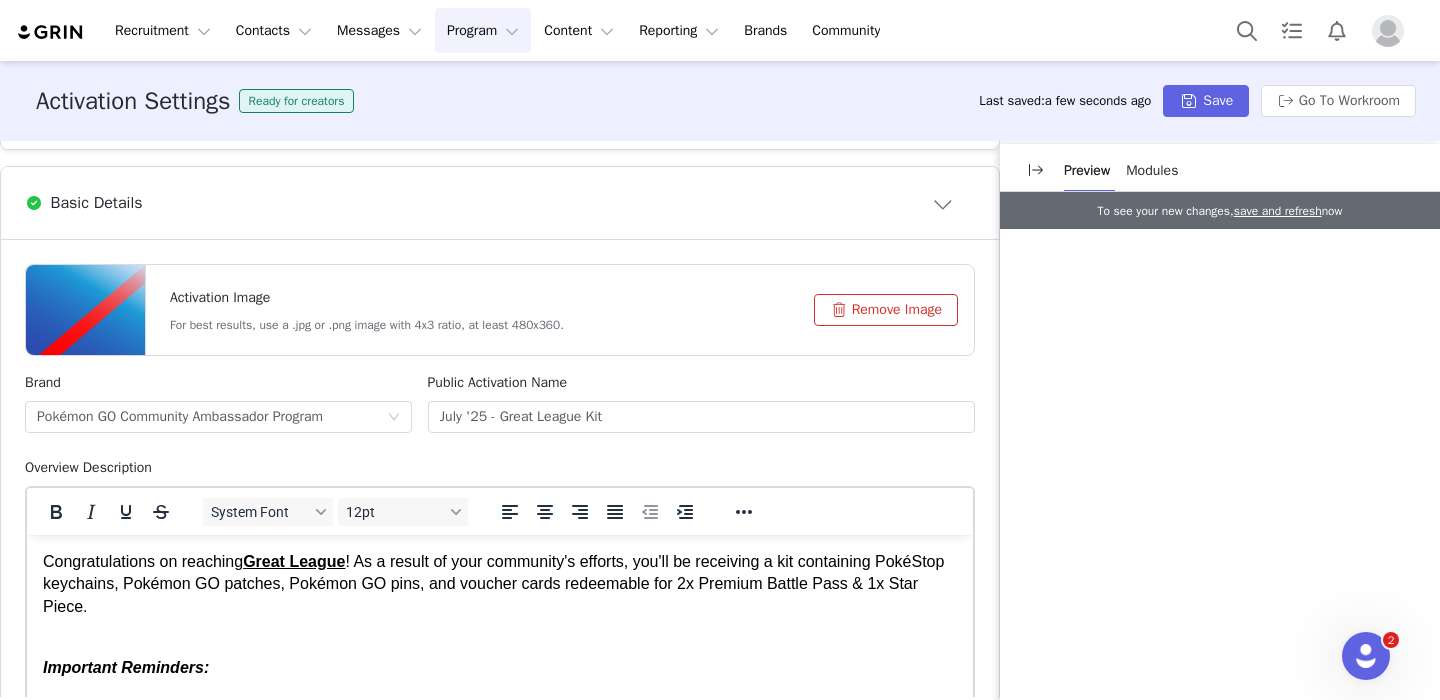 click on "Congratulations on reaching  Great League ! As a result of your community's efforts, you'll be receiving a kit containing PokéStop keychains, Pokémon GO patches, Pokémon GO pins, and voucher cards redeemable for 2x Premium Battle Pass & 1x Star Piece." at bounding box center (500, 596) 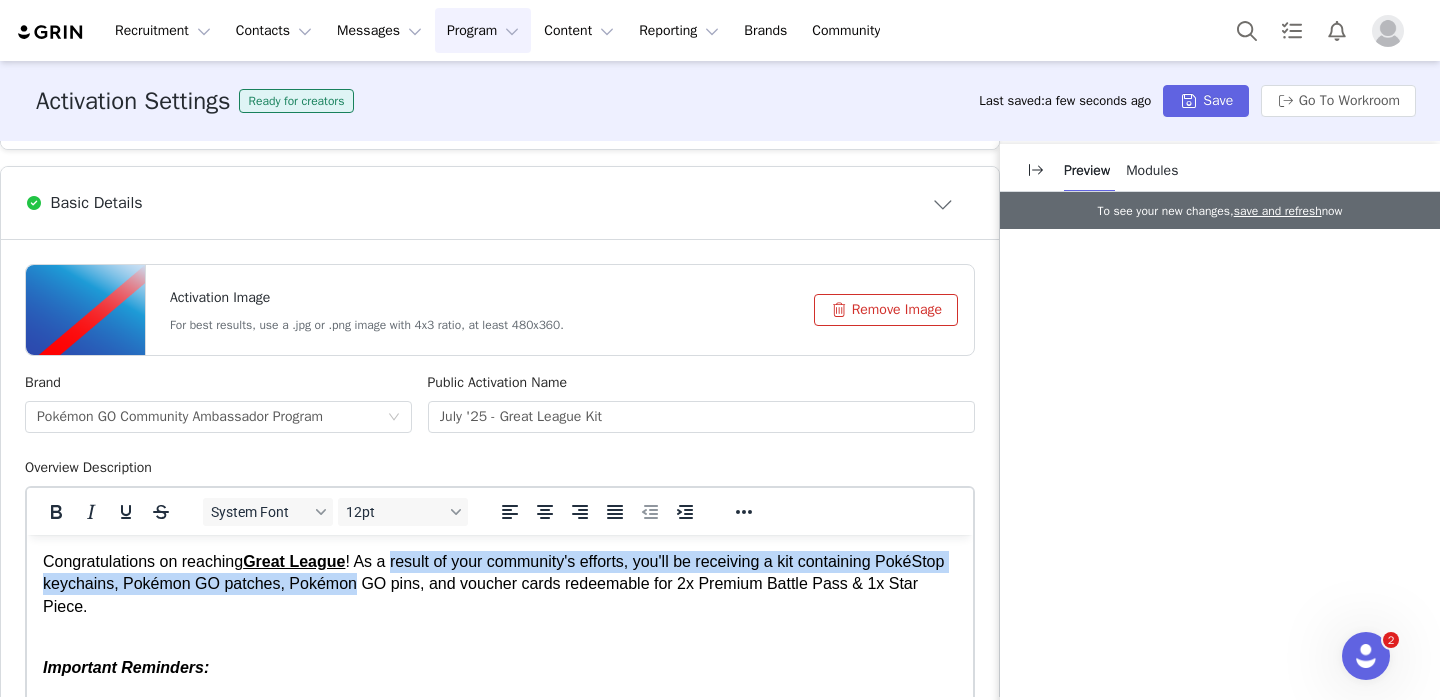 drag, startPoint x: 402, startPoint y: 559, endPoint x: 428, endPoint y: 574, distance: 30.016663 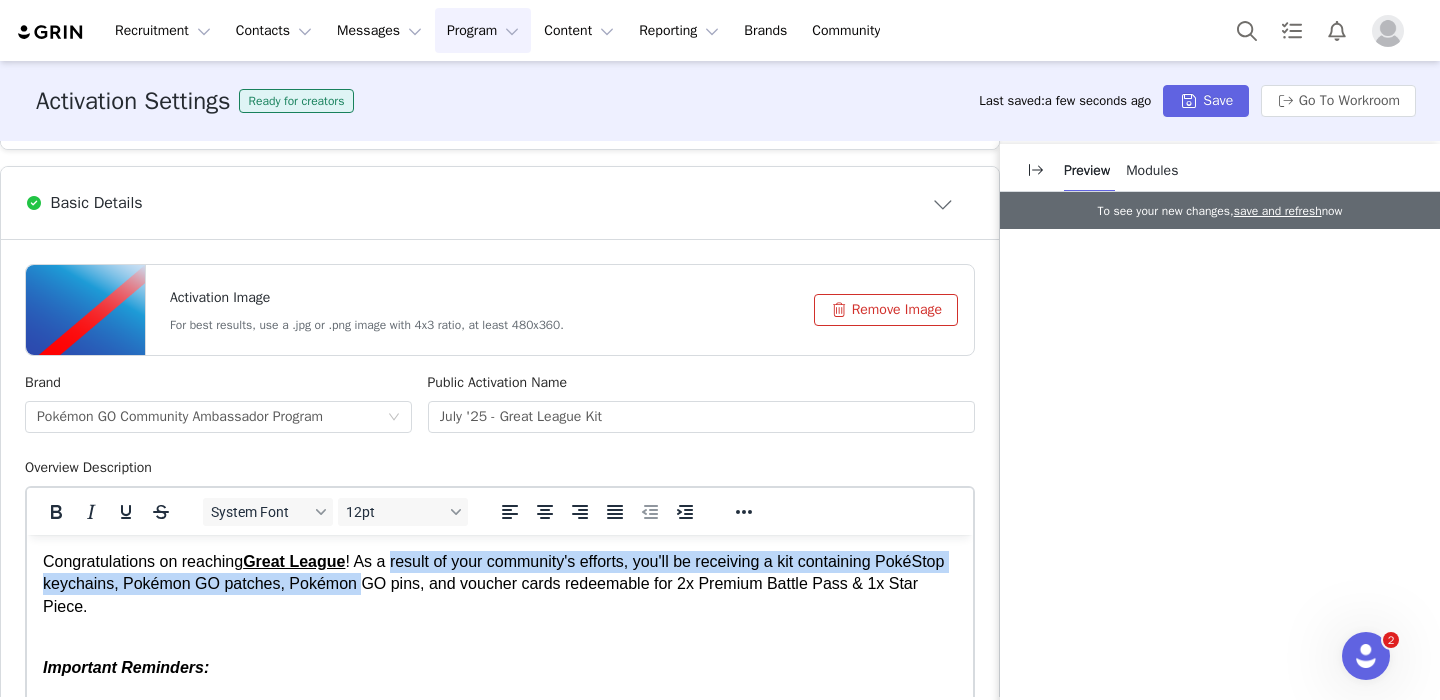 click on "Congratulations on reaching  Great League ! As a result of your community's efforts, you'll be receiving a kit containing PokéStop keychains, Pokémon GO patches, Pokémon GO pins, and voucher cards redeemable for 2x Premium Battle Pass & 1x Star Piece." at bounding box center [500, 596] 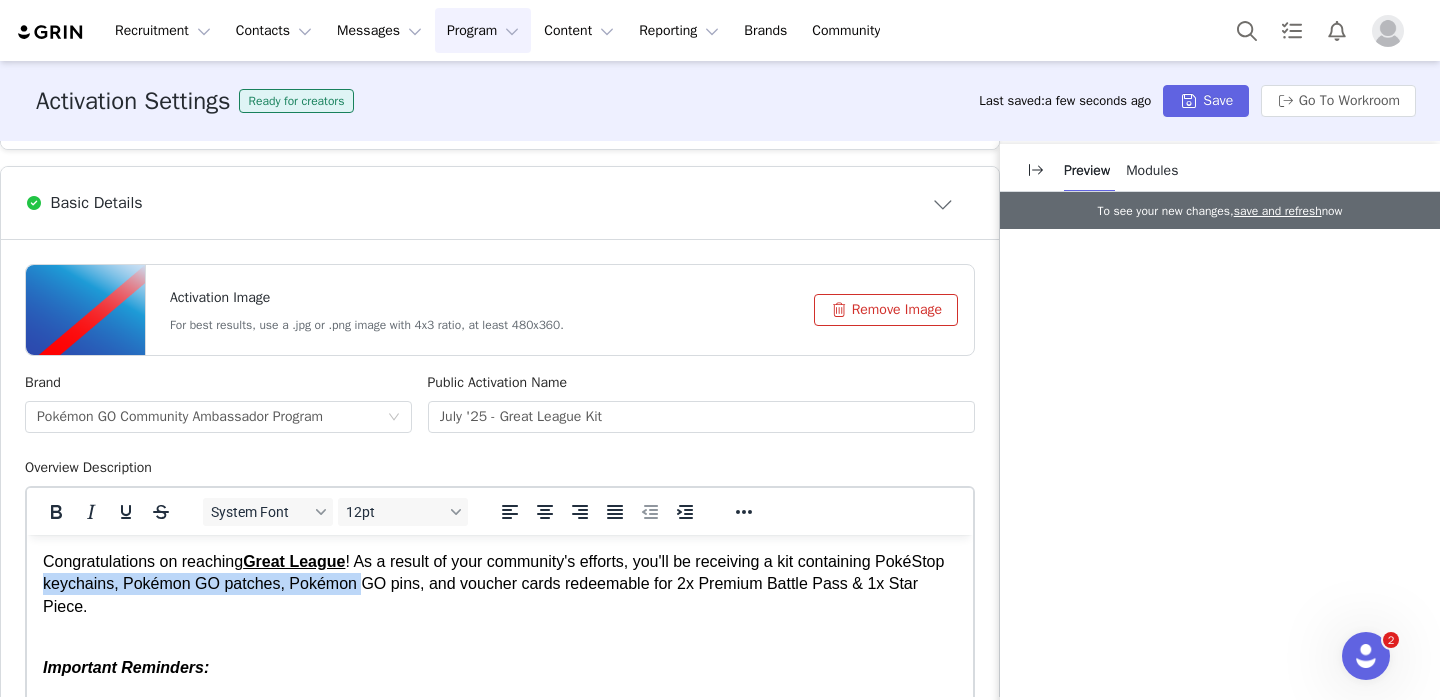 drag, startPoint x: 428, startPoint y: 574, endPoint x: 174, endPoint y: 594, distance: 254.78618 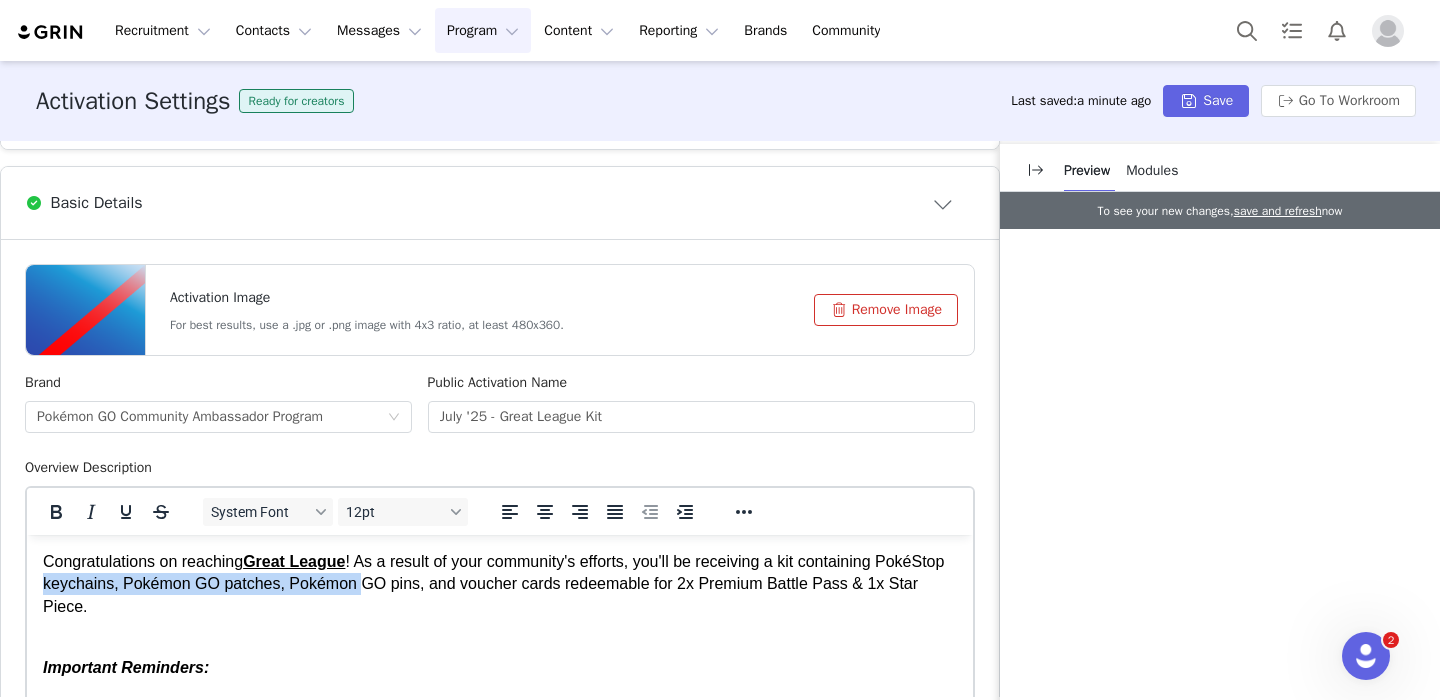 click on "Congratulations on reaching  Great League ! As a result of your community's efforts, you'll be receiving a kit containing PokéStop keychains, Pokémon GO patches, Pokémon GO pins, and voucher cards redeemable for 2x Premium Battle Pass & 1x Star Piece." at bounding box center (500, 596) 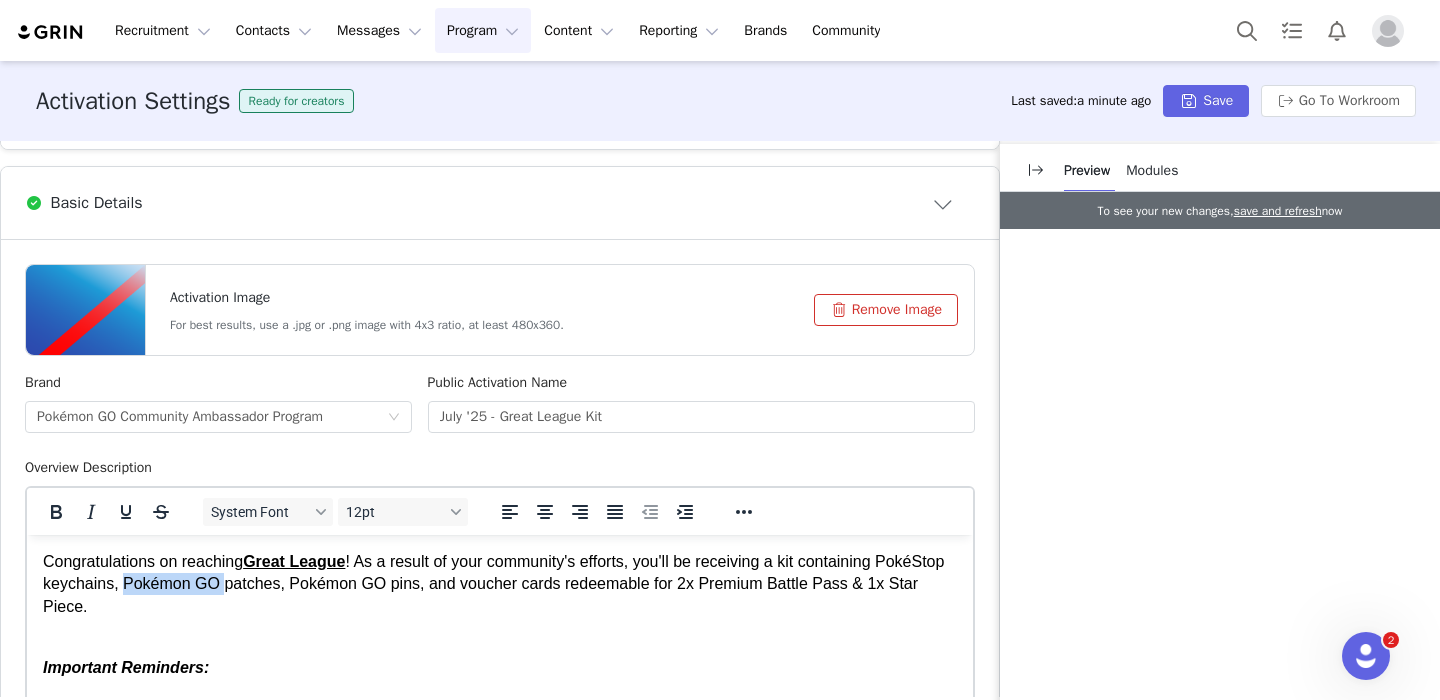 drag, startPoint x: 292, startPoint y: 584, endPoint x: 256, endPoint y: 584, distance: 36 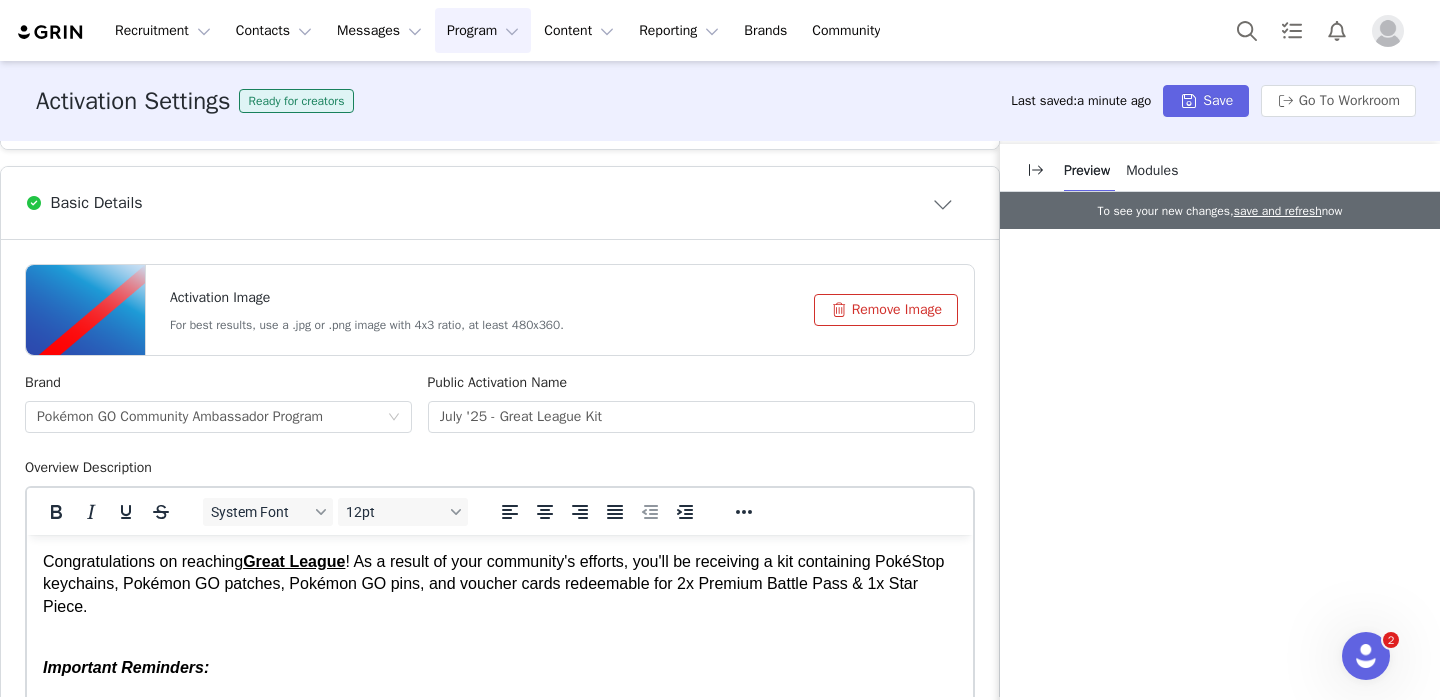 click on "Congratulations on reaching  Great League ! As a result of your community's efforts, you'll be receiving a kit containing PokéStop keychains, Pokémon GO patches, Pokémon GO pins, and voucher cards redeemable for 2x Premium Battle Pass & 1x Star Piece." at bounding box center (500, 596) 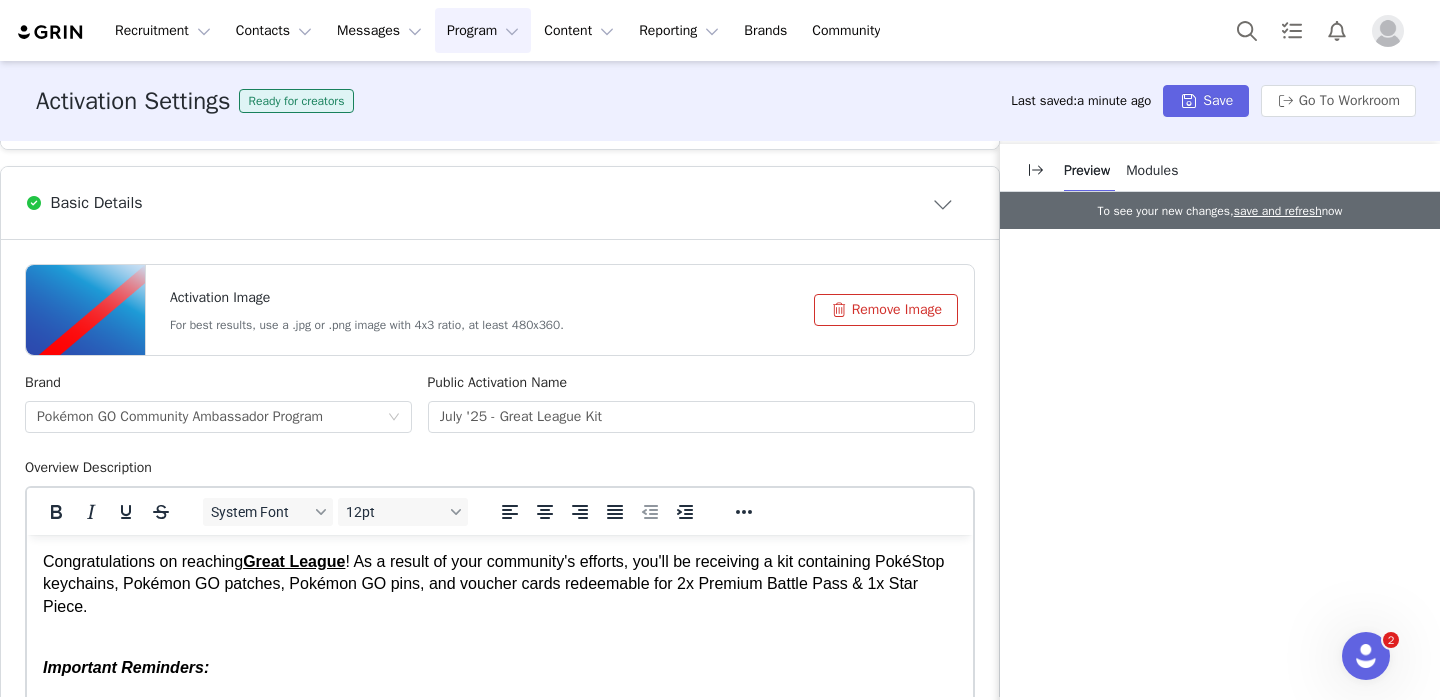 type 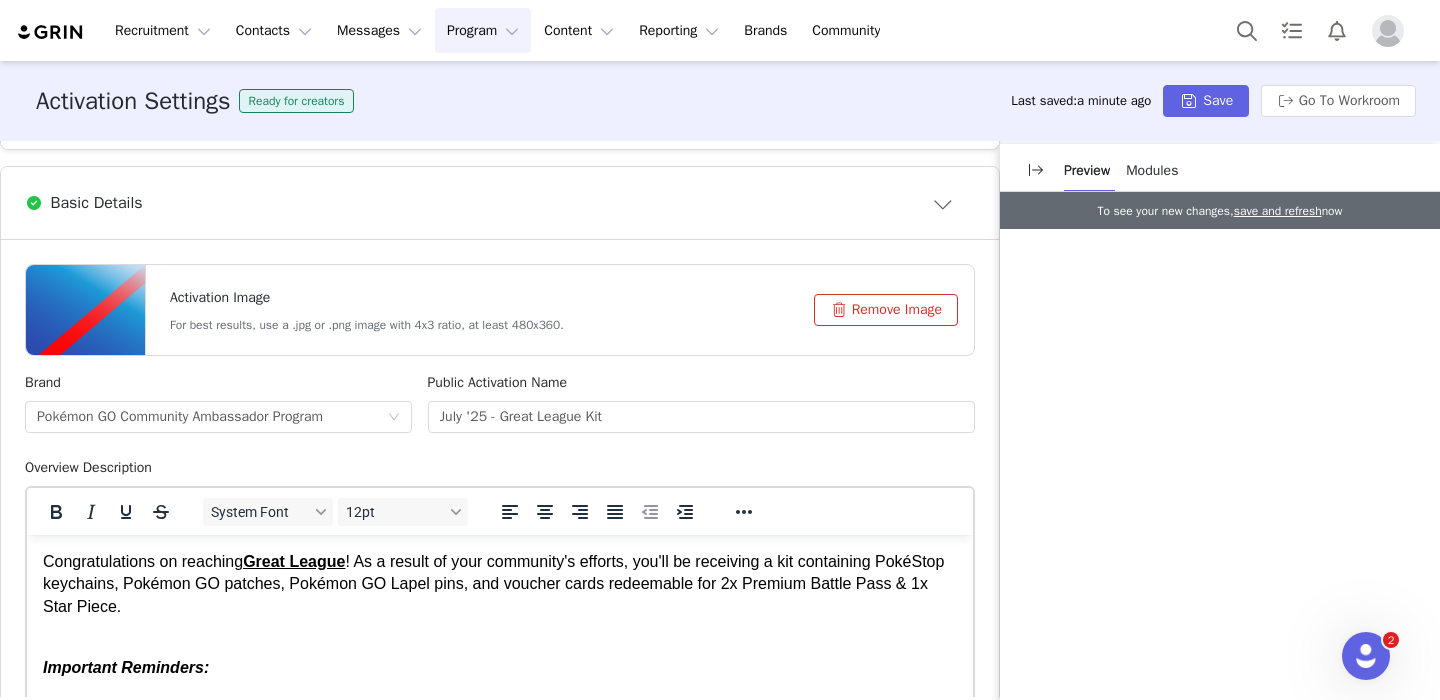 click on "Congratulations on reaching  Great League ! As a result of your community's efforts, you'll be receiving a kit containing PokéStop keychains, Pokémon GO patches, Pokémon GO Lapel pins, and voucher cards redeemable for 2x Premium Battle Pass & 1x Star Piece." at bounding box center (500, 596) 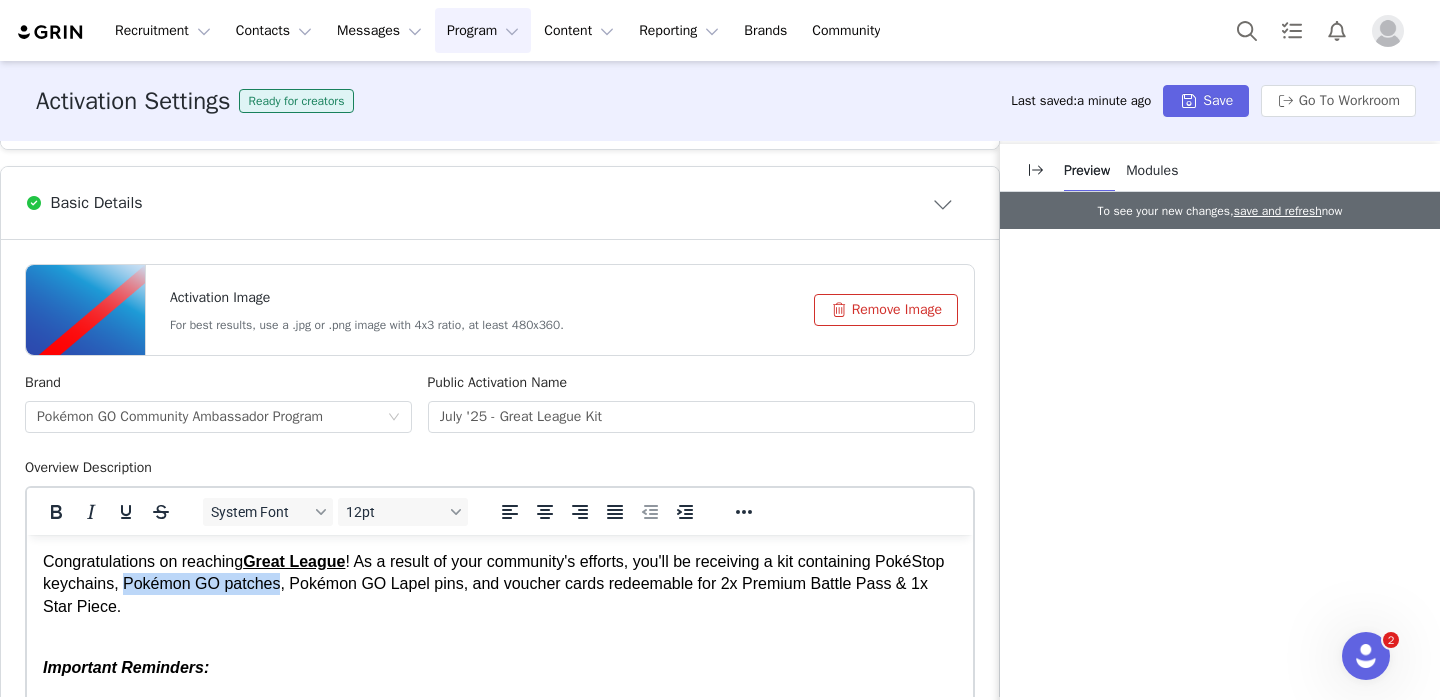 drag, startPoint x: 342, startPoint y: 589, endPoint x: 212, endPoint y: 589, distance: 130 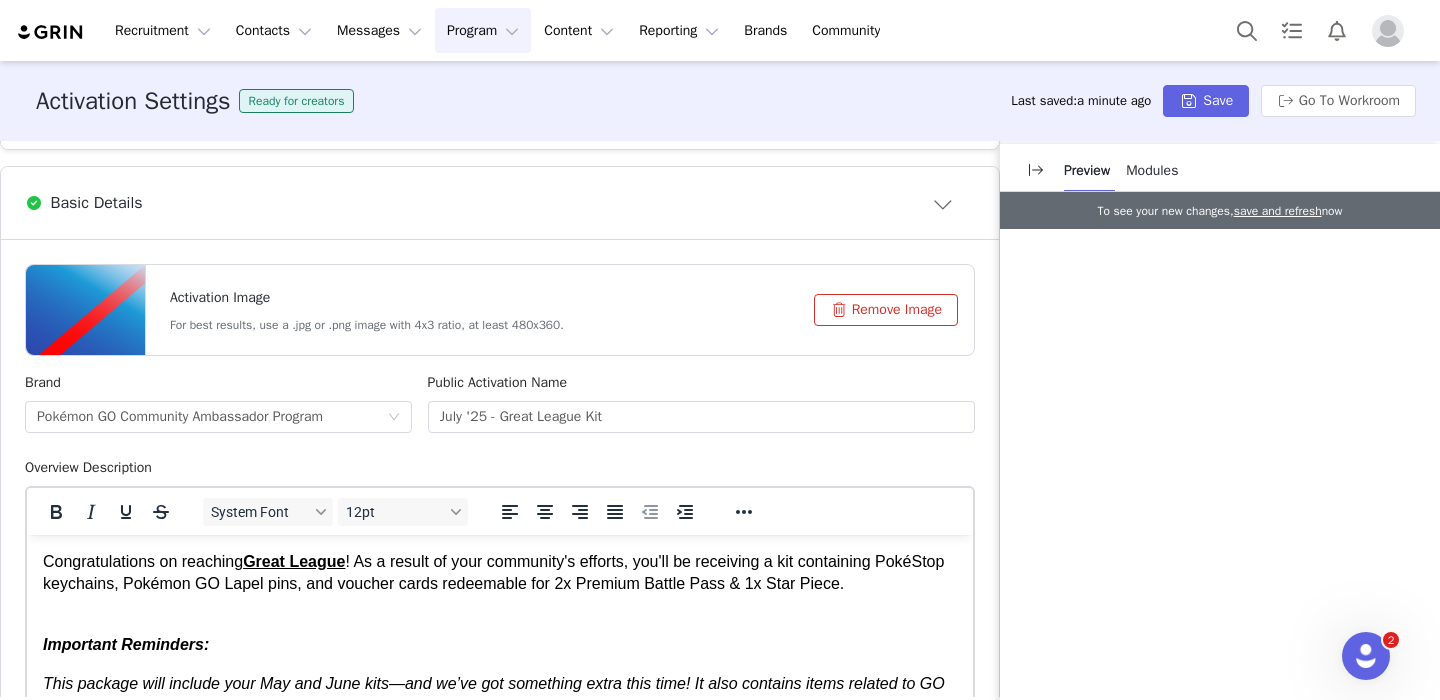 click on "Congratulations on reaching  Great League ! As a result of your community's efforts, you'll be receiving a kit containing PokéStop keychains, Pokémon GO Lapel pins, and voucher cards redeemable for 2x Premium Battle Pass & 1x Star Piece." at bounding box center (500, 584) 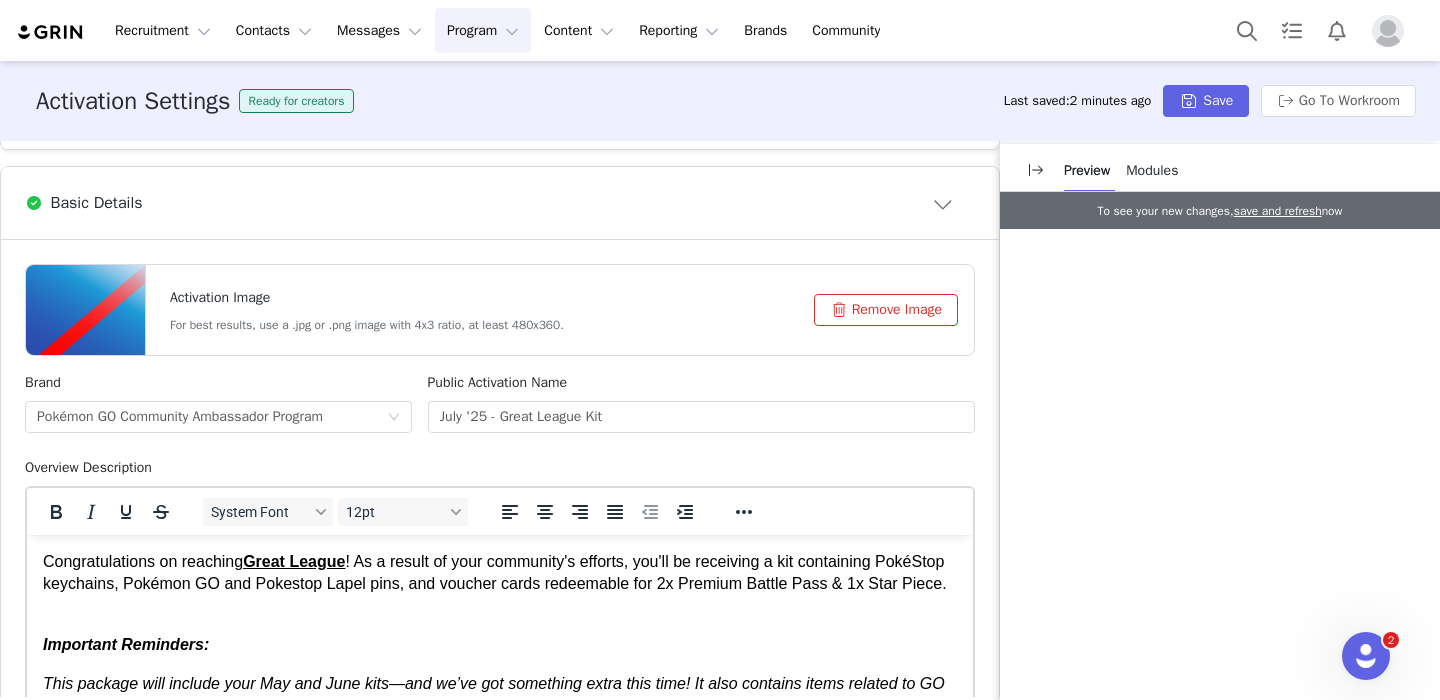 click on "Congratulations on reaching  Great League ! As a result of your community's efforts, you'll be receiving a kit containing PokéStop keychains, Pokémon GO and Pokestop Lapel pins, and voucher cards redeemable for 2x Premium Battle Pass & 1x Star Piece." at bounding box center [500, 584] 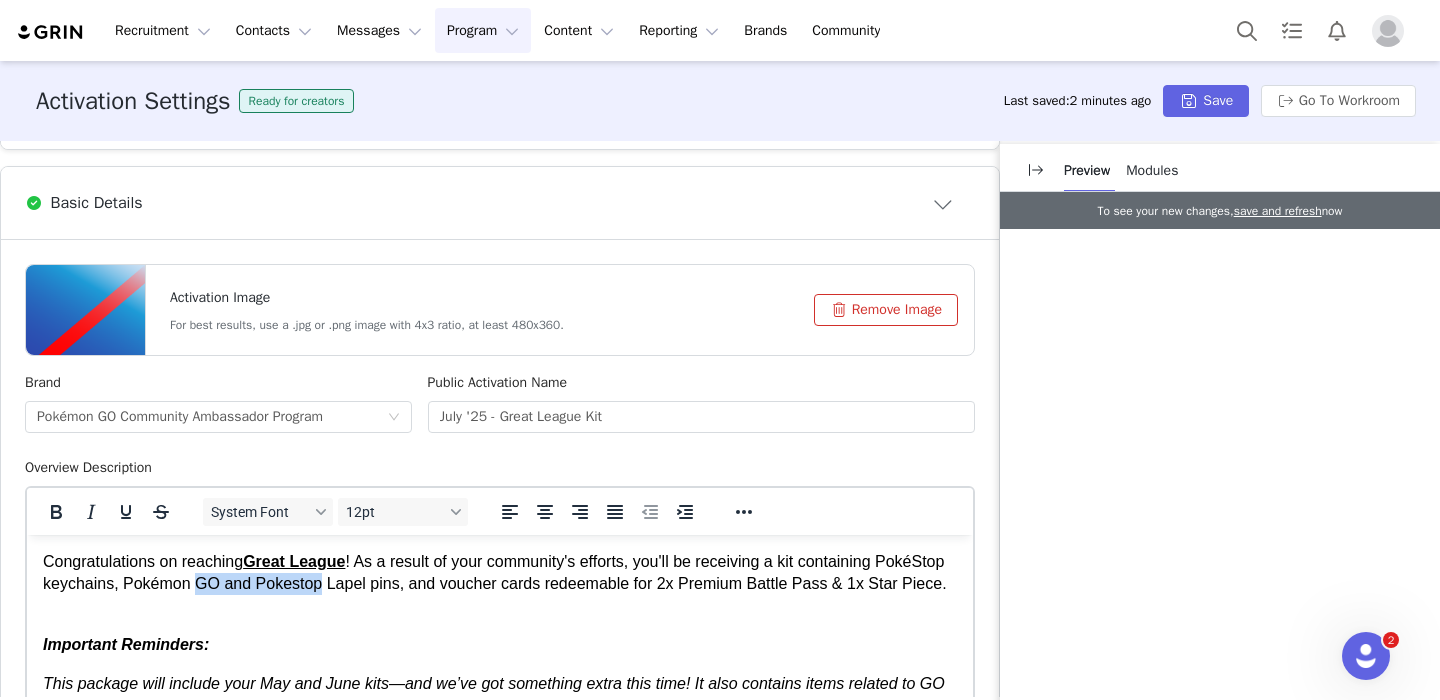 drag, startPoint x: 326, startPoint y: 582, endPoint x: 280, endPoint y: 582, distance: 46 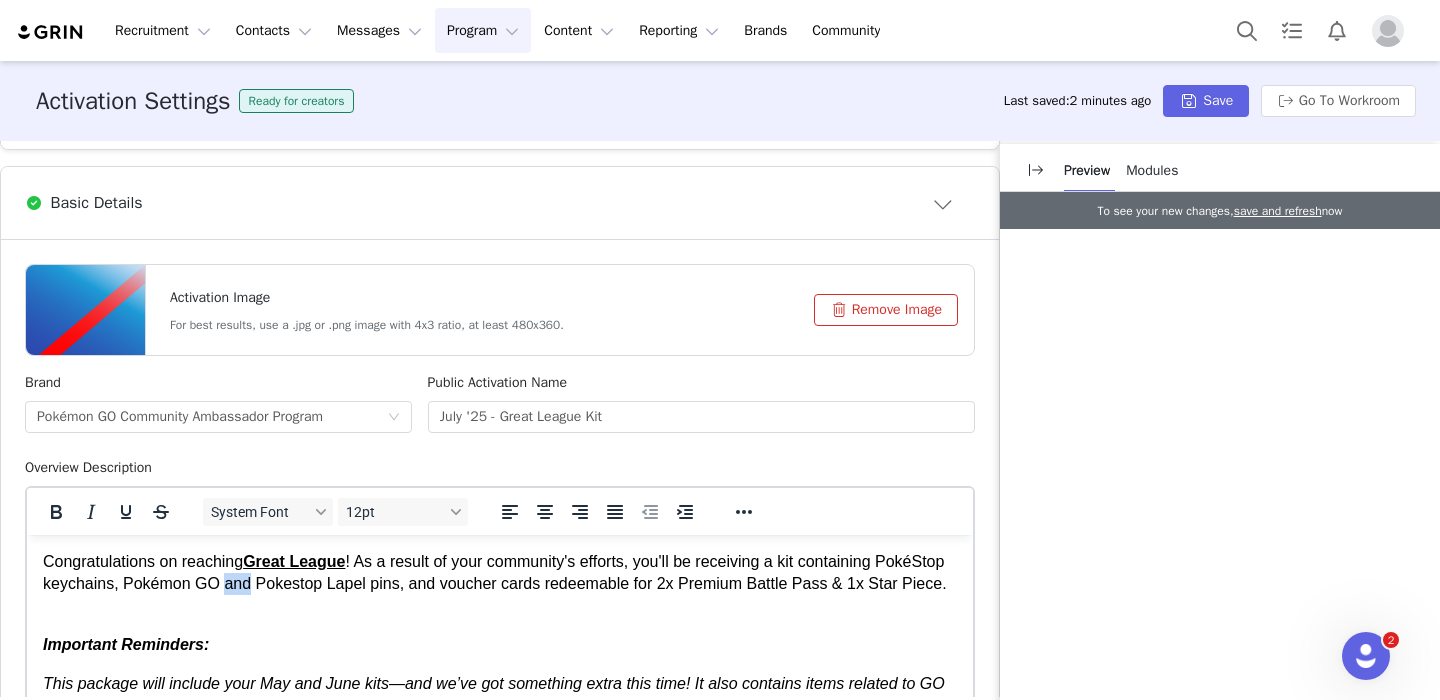 click on "Congratulations on reaching  Great League ! As a result of your community's efforts, you'll be receiving a kit containing PokéStop keychains, Pokémon GO and Pokestop Lapel pins, and voucher cards redeemable for 2x Premium Battle Pass & 1x Star Piece." at bounding box center [500, 584] 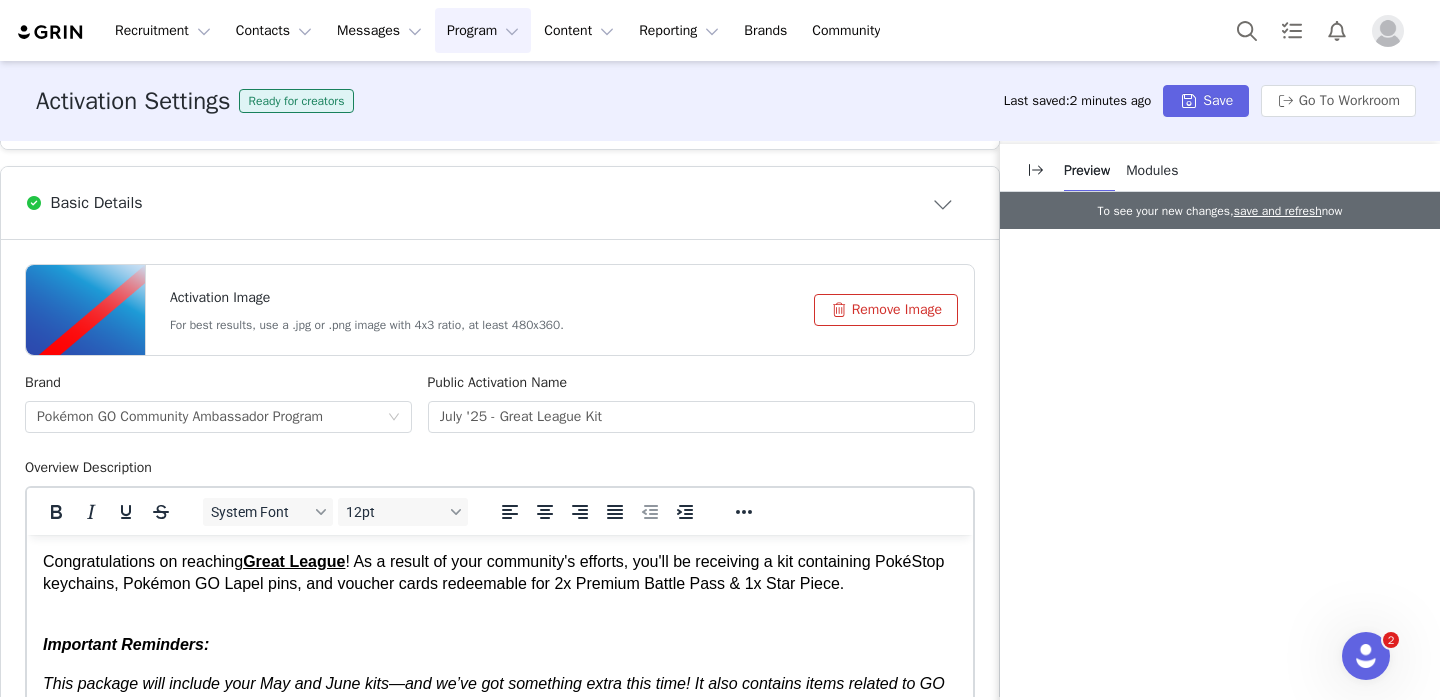 click on "Congratulations on reaching  Great League ! As a result of your community's efforts, you'll be receiving a kit containing PokéStop keychains, Pokémon GO Lapel pins, and voucher cards redeemable for 2x Premium Battle Pass & 1x Star Piece." at bounding box center (500, 584) 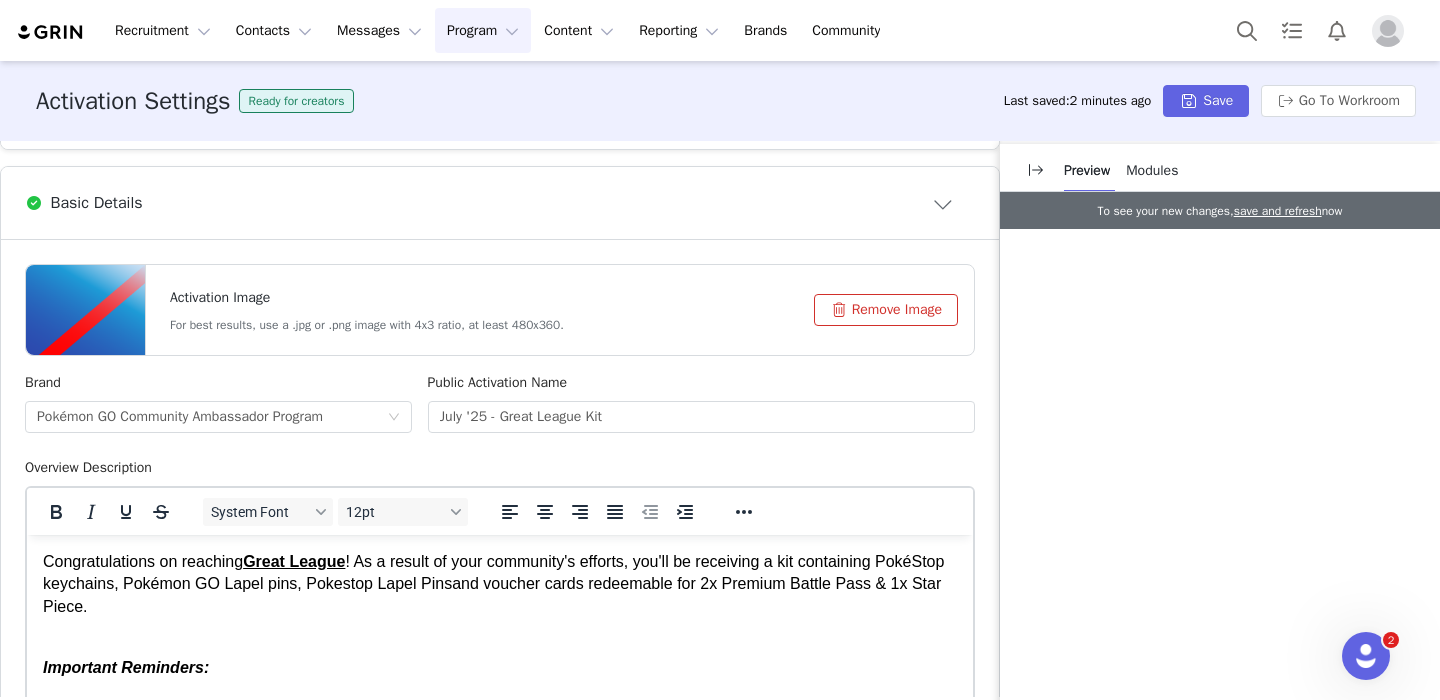 click on "Congratulations on reaching  Great League ! As a result of your community's efforts, you'll be receiving a kit containing PokéStop keychains, Pokémon GO Lapel pins, Pokestop Lapel Pinsand voucher cards redeemable for 2x Premium Battle Pass & 1x Star Piece." at bounding box center [500, 596] 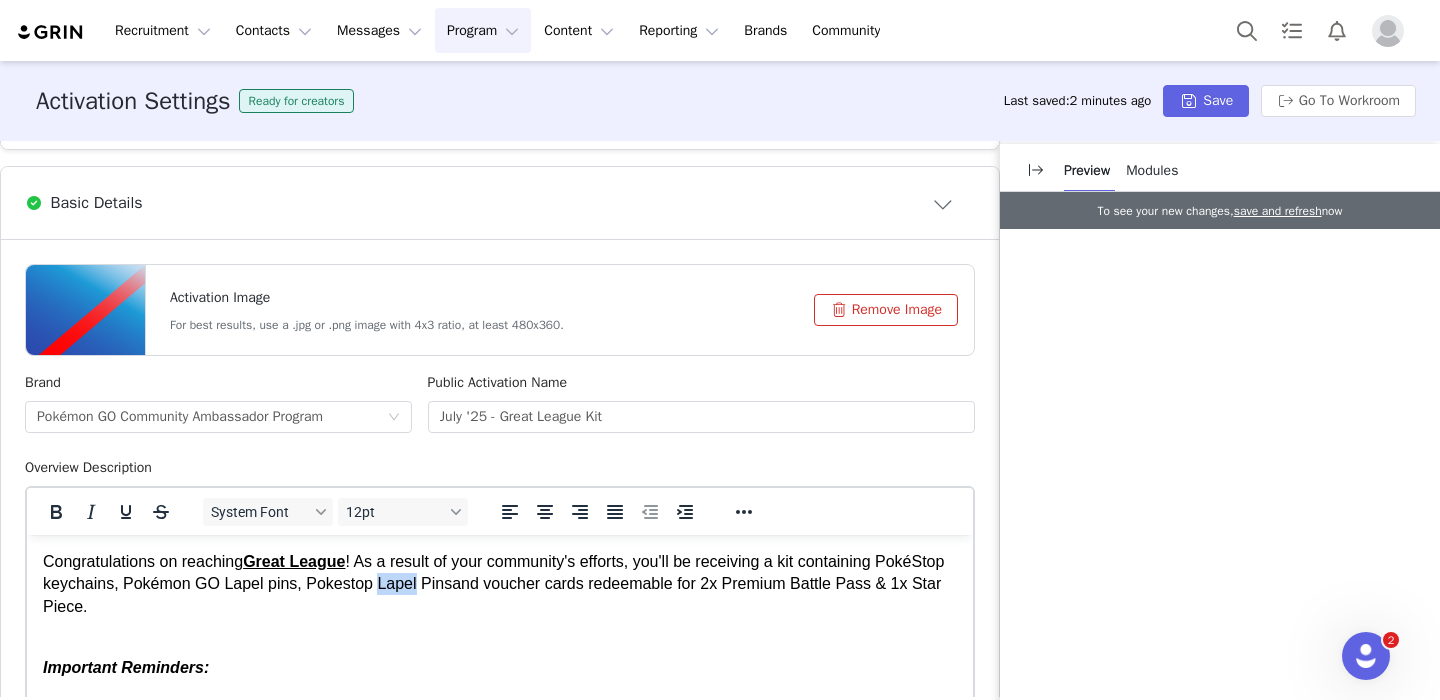 click on "Congratulations on reaching  Great League ! As a result of your community's efforts, you'll be receiving a kit containing PokéStop keychains, Pokémon GO Lapel pins, Pokestop Lapel Pinsand voucher cards redeemable for 2x Premium Battle Pass & 1x Star Piece." at bounding box center [500, 596] 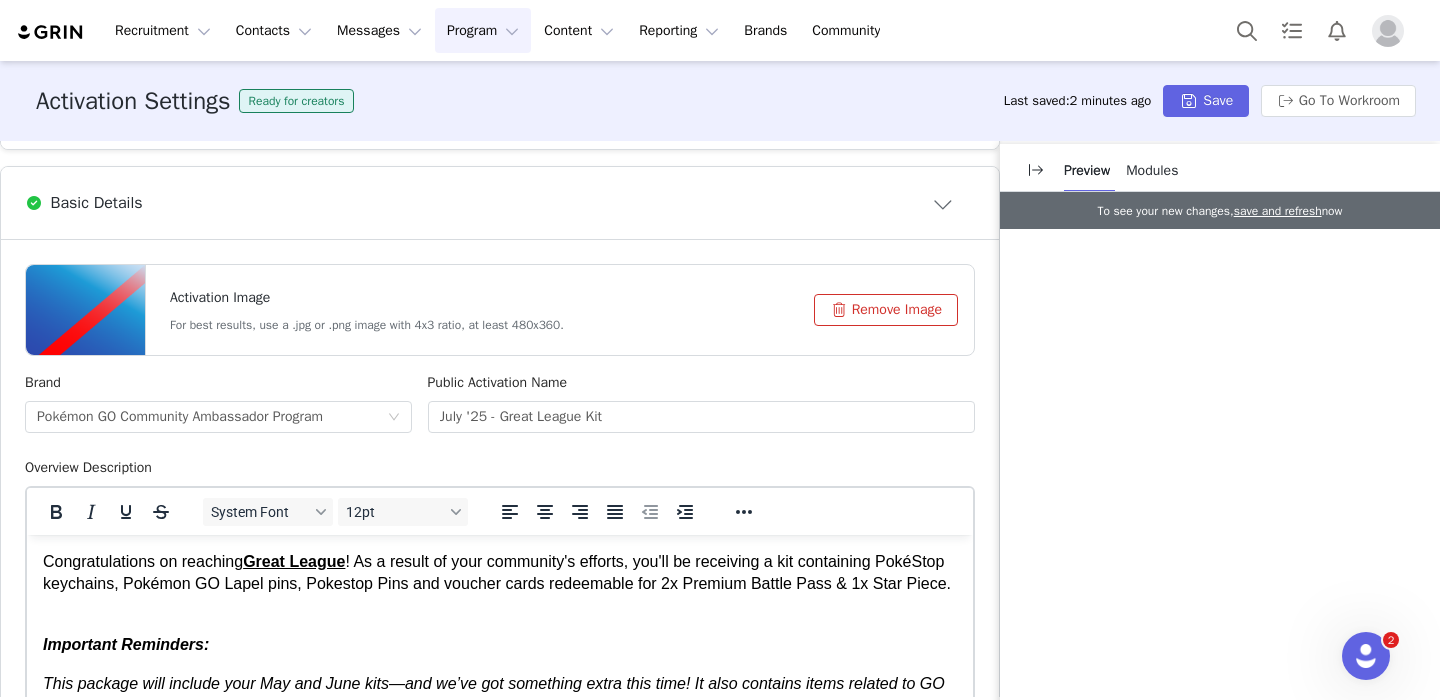 click on "Congratulations on reaching  Great League ! As a result of your community's efforts, you'll be receiving a kit containing PokéStop keychains, Pokémon GO Lapel pins, Pokestop Pins and voucher cards redeemable for 2x Premium Battle Pass & 1x Star Piece." at bounding box center [500, 584] 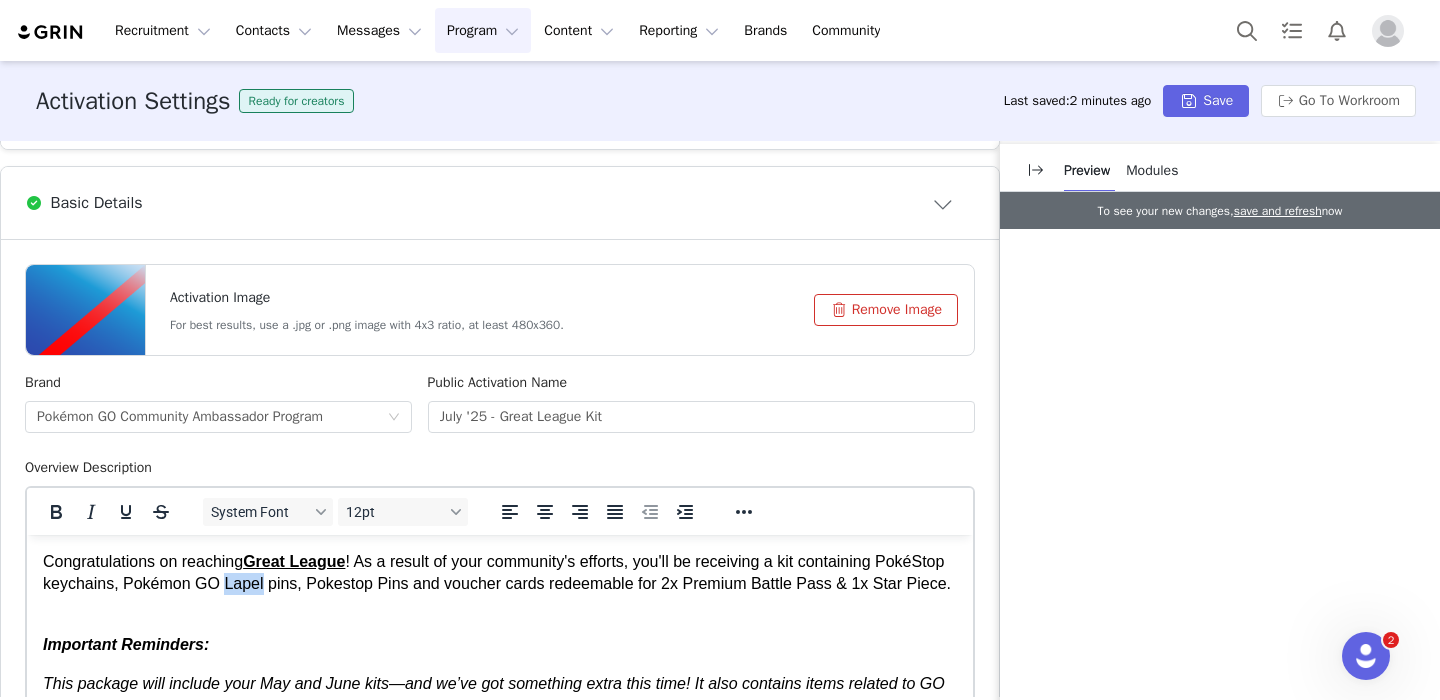 click on "Congratulations on reaching  Great League ! As a result of your community's efforts, you'll be receiving a kit containing PokéStop keychains, Pokémon GO Lapel pins, Pokestop Pins and voucher cards redeemable for 2x Premium Battle Pass & 1x Star Piece." at bounding box center (500, 584) 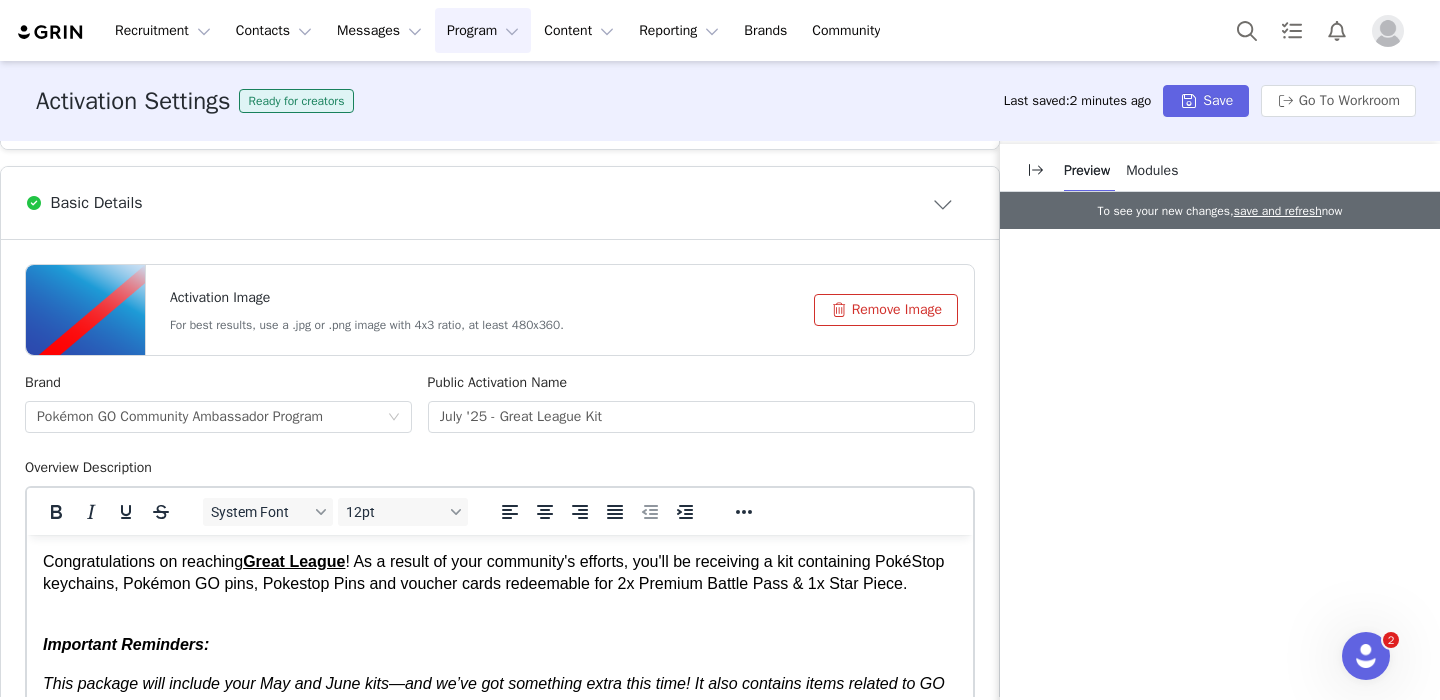 click on "Congratulations on reaching  Great League ! As a result of your community's efforts, you'll be receiving a kit containing PokéStop keychains, Pokémon GO pins, Pokestop Pins and voucher cards redeemable for 2x Premium Battle Pass & 1x Star Piece." at bounding box center [500, 584] 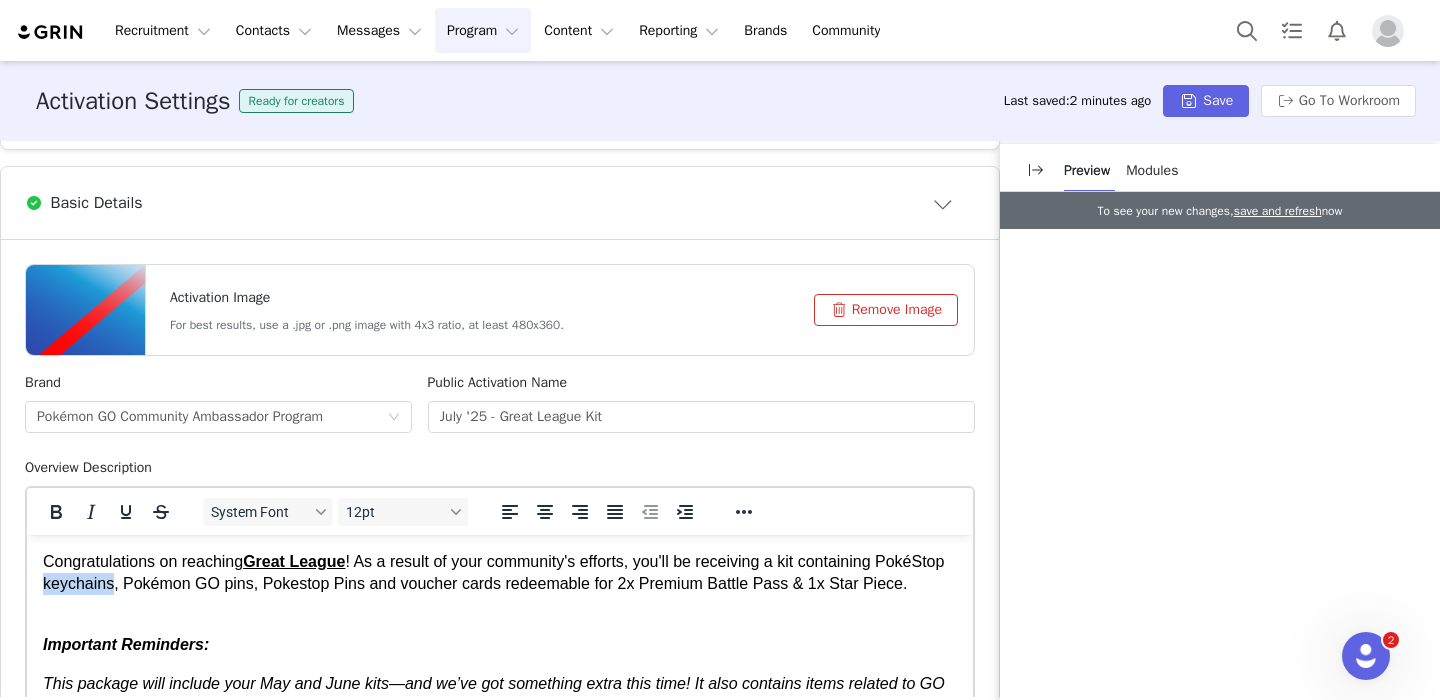 click on "Congratulations on reaching  Great League ! As a result of your community's efforts, you'll be receiving a kit containing PokéStop keychains, Pokémon GO pins, Pokestop Pins and voucher cards redeemable for 2x Premium Battle Pass & 1x Star Piece." at bounding box center (500, 584) 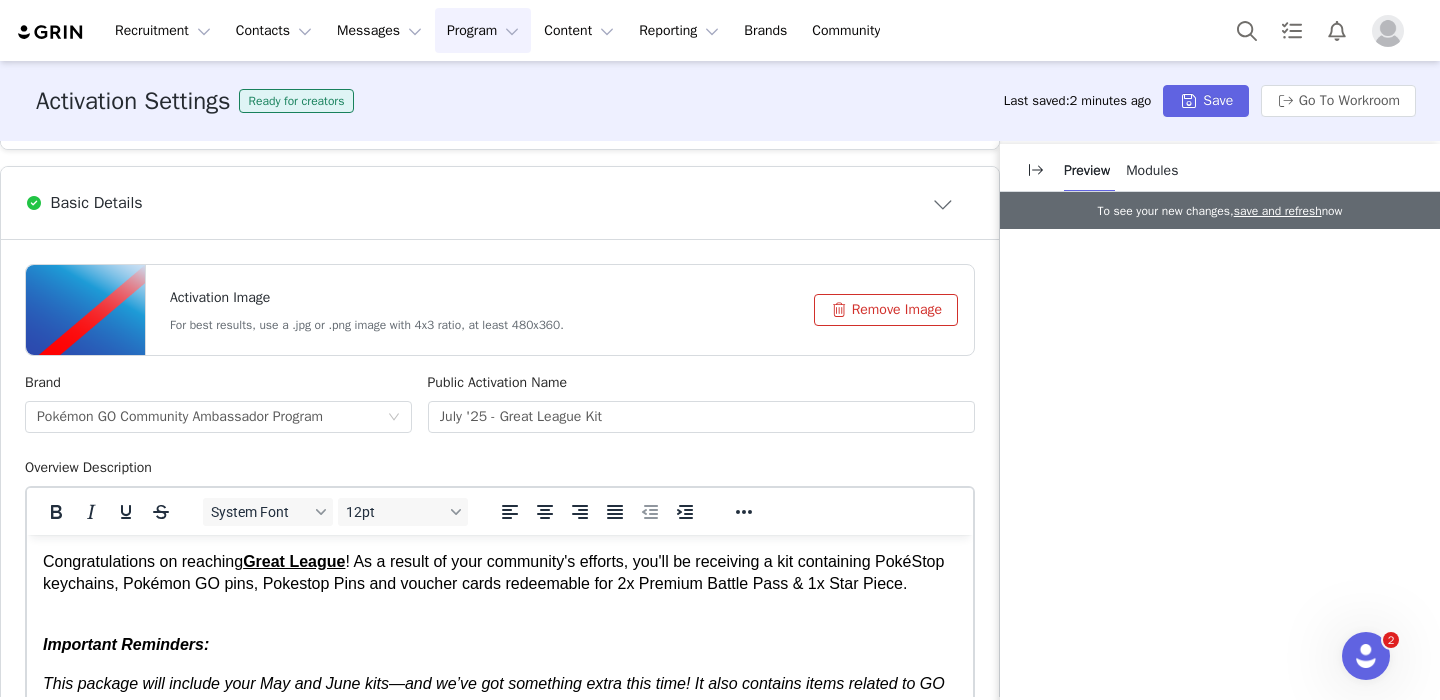 click on "Congratulations on reaching  Great League ! As a result of your community's efforts, you'll be receiving a kit containing PokéStop keychains, Pokémon GO pins, Pokestop Pins and voucher cards redeemable for 2x Premium Battle Pass & 1x Star Piece. Important Reminders:   This package will include your May and June kits—and we’ve got something extra this time! It also contains items related to GO Fest 2025, please use them during your Global GO Fest meet ups. No need to submit anything extra—these GO Fest items will be added automatically on top of your regular order. Any physical merchandise (code cards, giveaway goodies, etc) should be distributed fairly to your attendees. If you have less merch than attendees, consider having a contest or give-away." at bounding box center [500, 679] 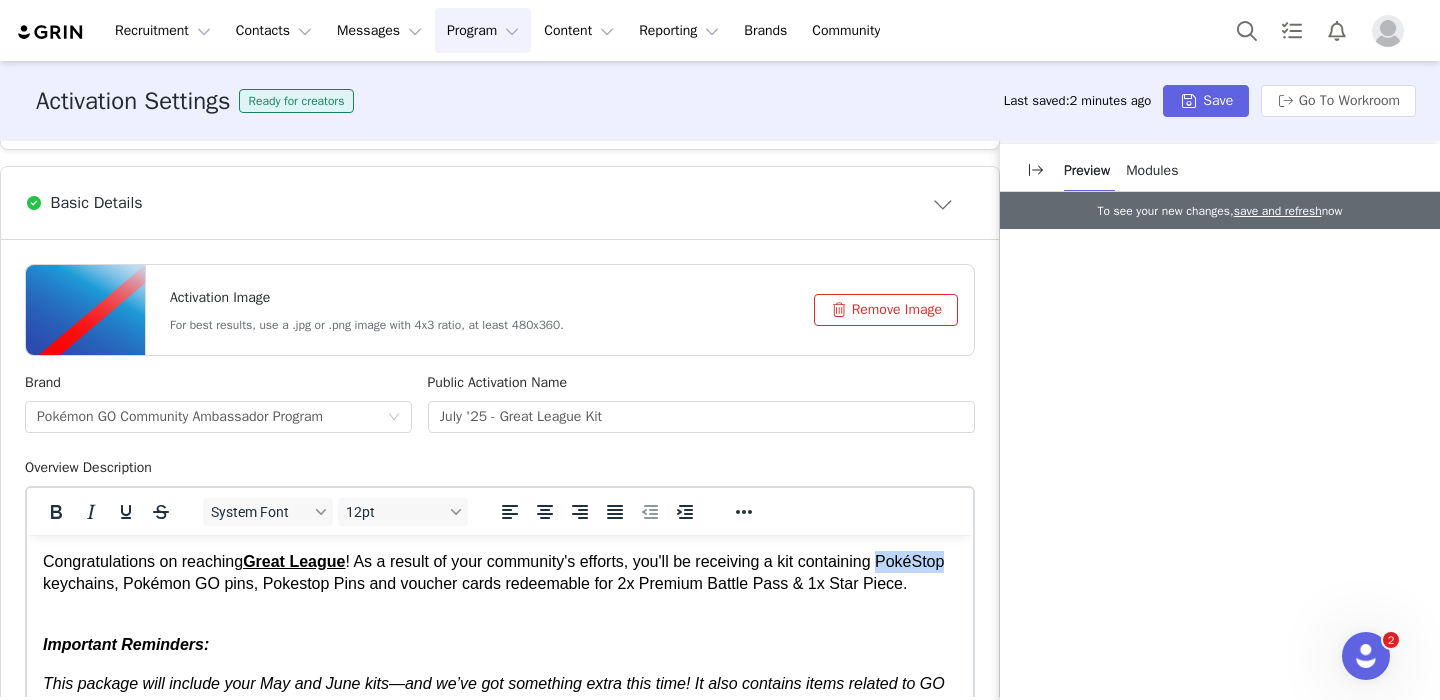 click on "Congratulations on reaching  Great League ! As a result of your community's efforts, you'll be receiving a kit containing PokéStop keychains, Pokémon GO pins, Pokestop Pins and voucher cards redeemable for 2x Premium Battle Pass & 1x Star Piece." at bounding box center (500, 584) 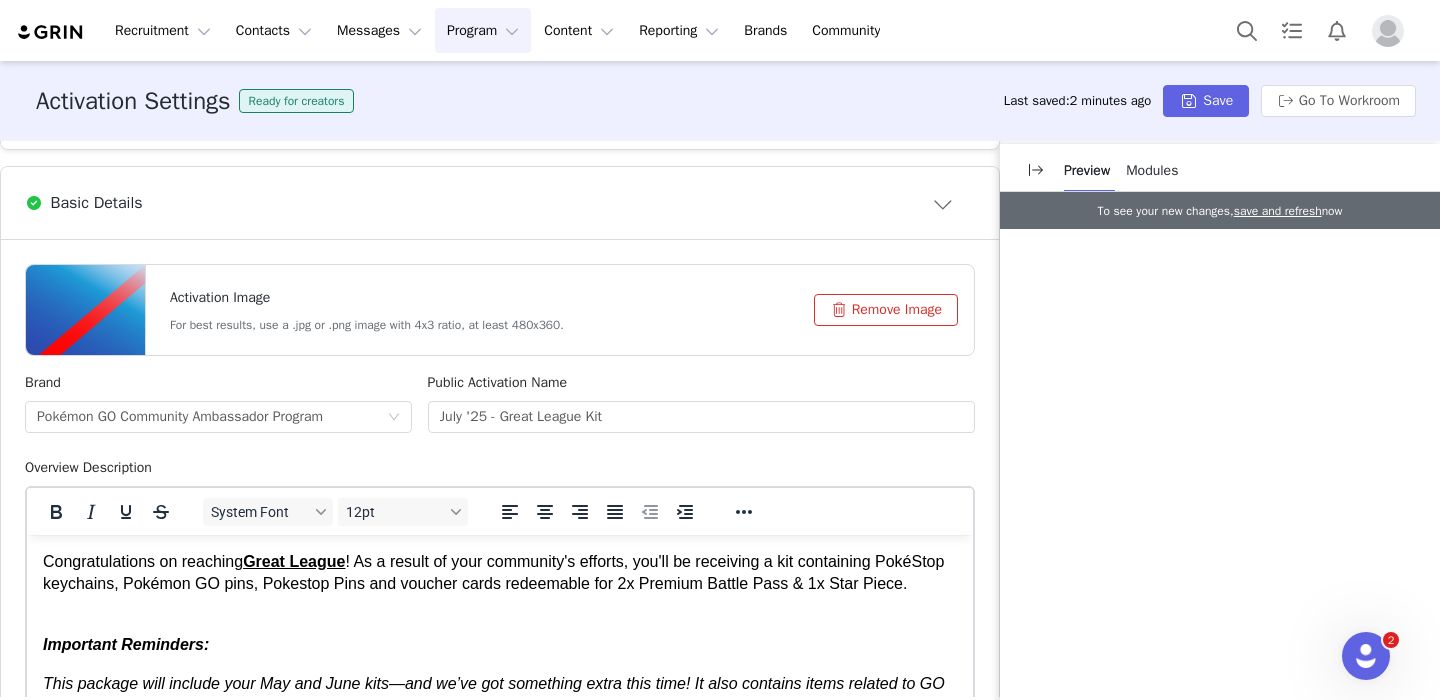 click on "Congratulations on reaching  Great League ! As a result of your community's efforts, you'll be receiving a kit containing PokéStop keychains, Pokémon GO pins, Pokestop Pins and voucher cards redeemable for 2x Premium Battle Pass & 1x Star Piece." at bounding box center [500, 584] 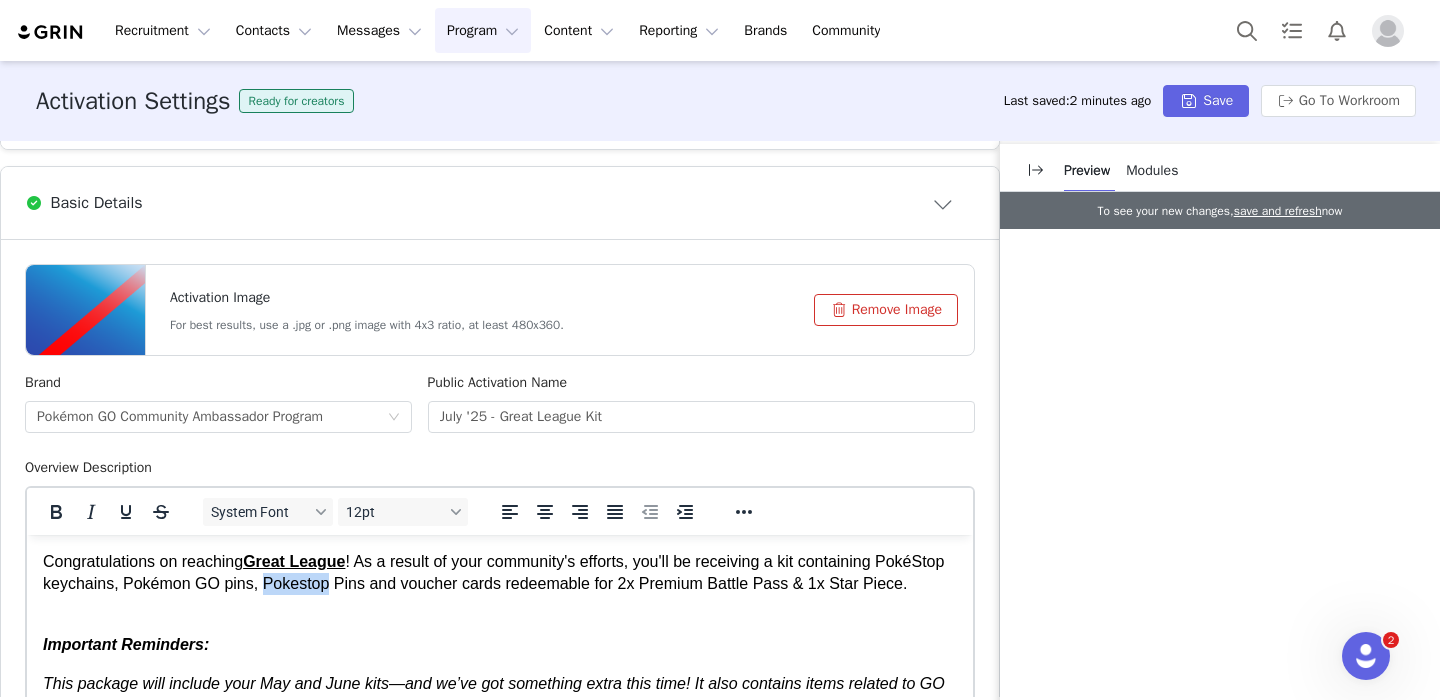 click on "Congratulations on reaching  Great League ! As a result of your community's efforts, you'll be receiving a kit containing PokéStop keychains, Pokémon GO pins, Pokestop Pins and voucher cards redeemable for 2x Premium Battle Pass & 1x Star Piece." at bounding box center [500, 584] 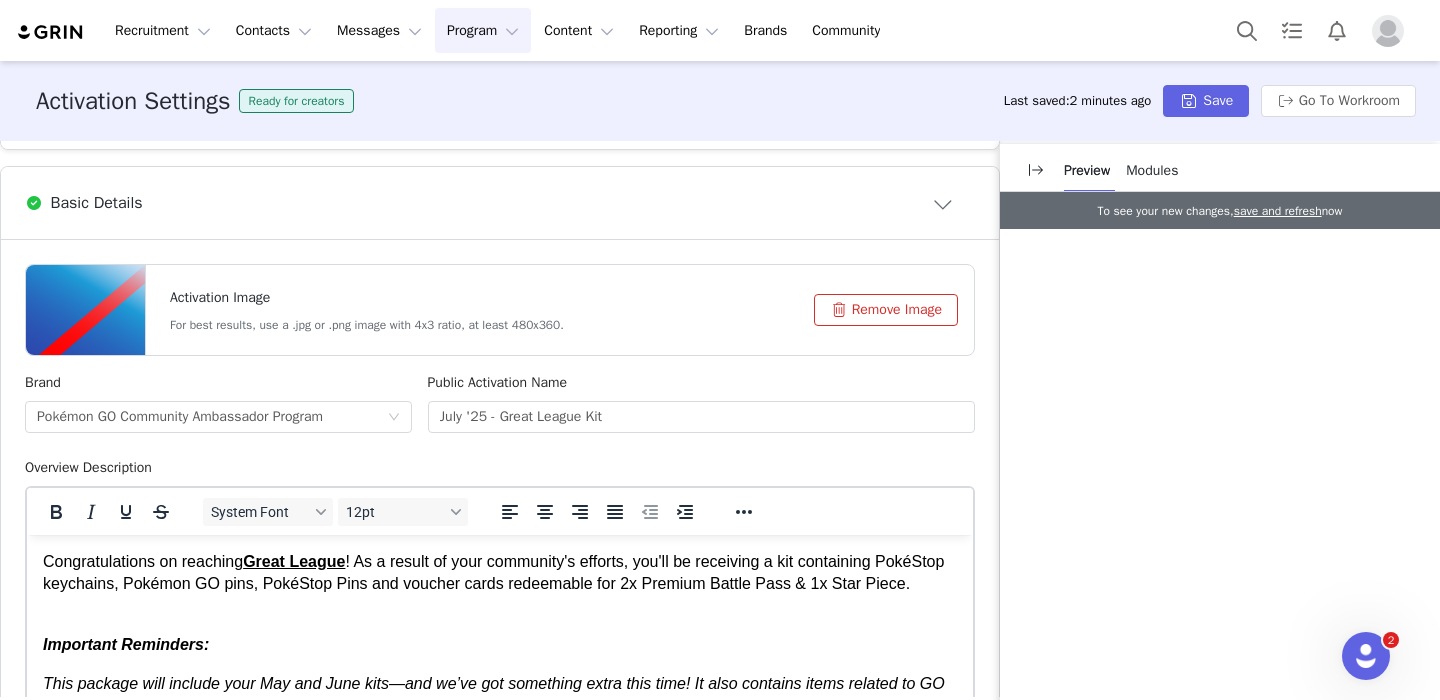 click on "Congratulations on reaching  Great League ! As a result of your community's efforts, you'll be receiving a kit containing PokéStop keychains, Pokémon GO pins, PokéStop Pins and voucher cards redeemable for 2x Premium Battle Pass & 1x Star Piece." at bounding box center [500, 584] 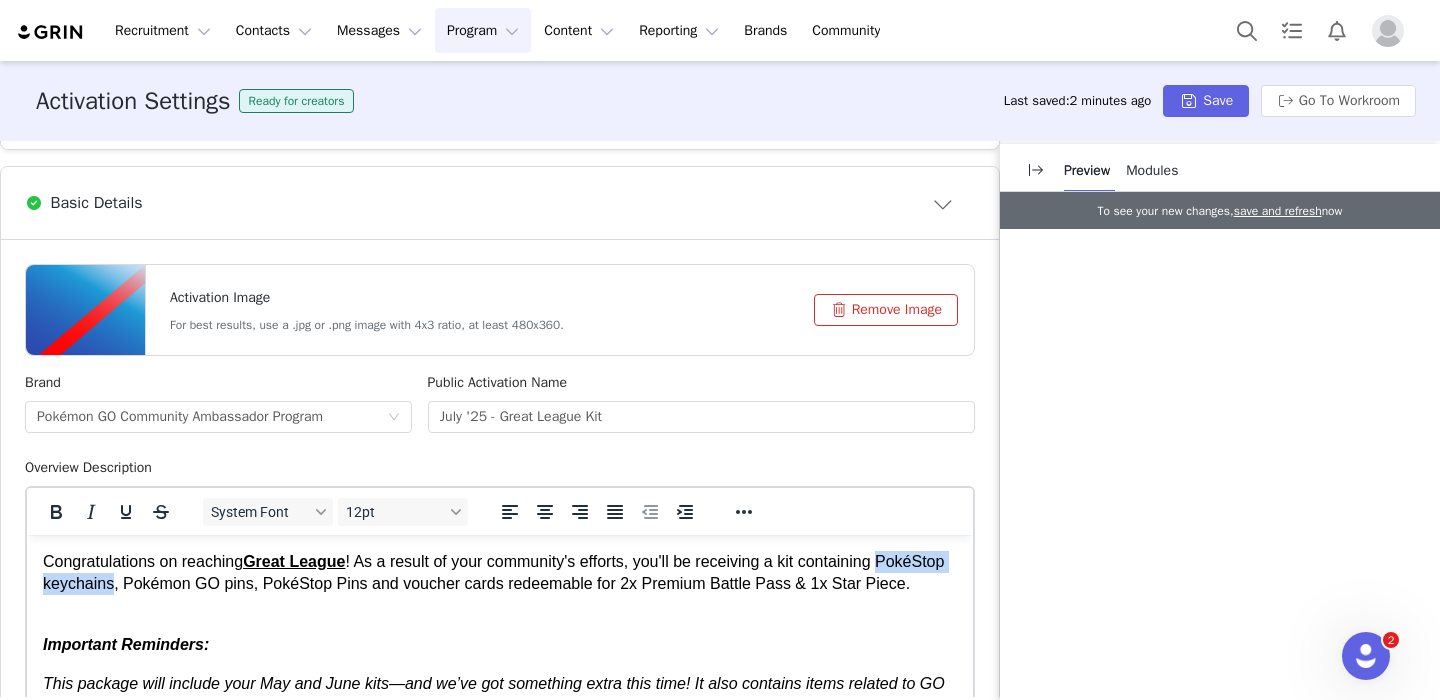 drag, startPoint x: 105, startPoint y: 583, endPoint x: 137, endPoint y: 588, distance: 32.38827 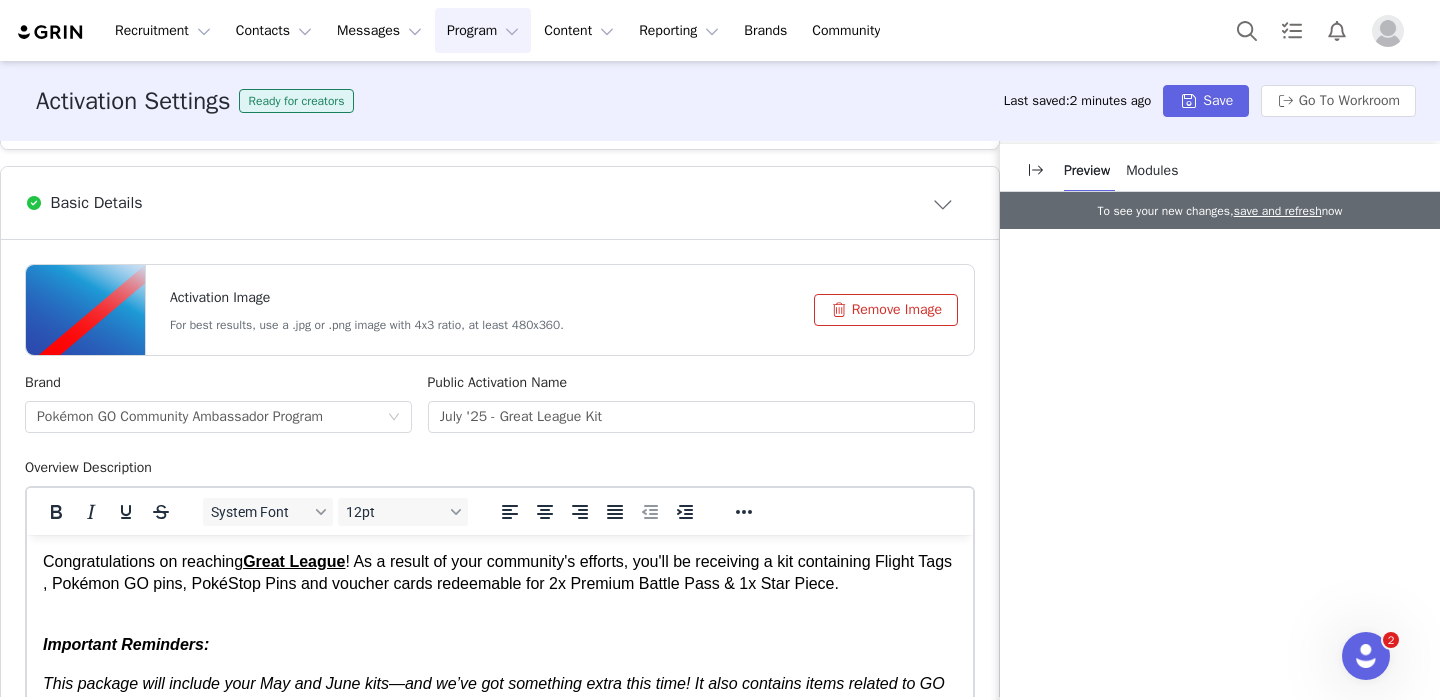 click on "Congratulations on reaching  Great League ! As a result of your community's efforts, you'll be receiving a kit containing Flight Tags , Pokémon GO pins, PokéStop Pins and voucher cards redeemable for 2x Premium Battle Pass & 1x Star Piece." at bounding box center [500, 584] 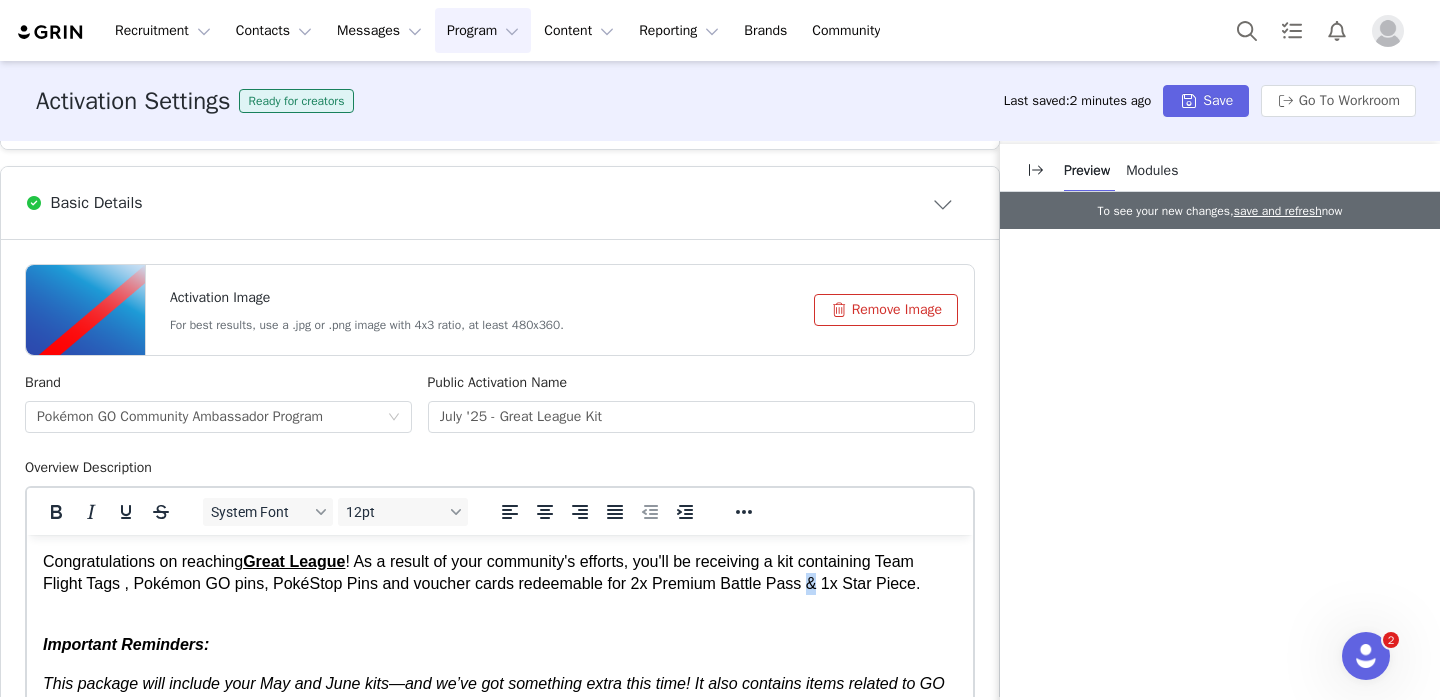 click on "Congratulations on reaching  Great League ! As a result of your community's efforts, you'll be receiving a kit containing Team Flight Tags , Pokémon GO pins, PokéStop Pins and voucher cards redeemable for 2x Premium Battle Pass & 1x Star Piece." at bounding box center (500, 584) 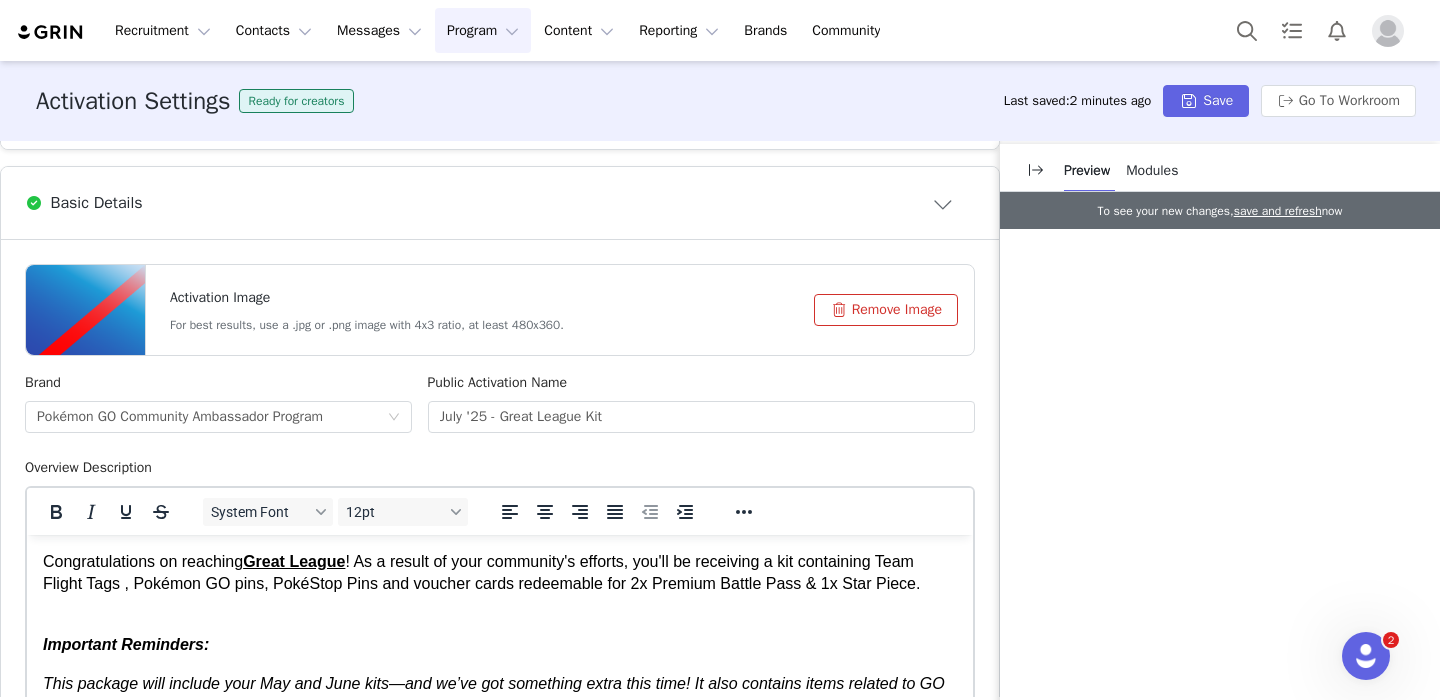 click on "Congratulations on reaching  Great League ! As a result of your community's efforts, you'll be receiving a kit containing Team Flight Tags , Pokémon GO pins, PokéStop Pins and voucher cards redeemable for 2x Premium Battle Pass & 1x Star Piece." at bounding box center [500, 584] 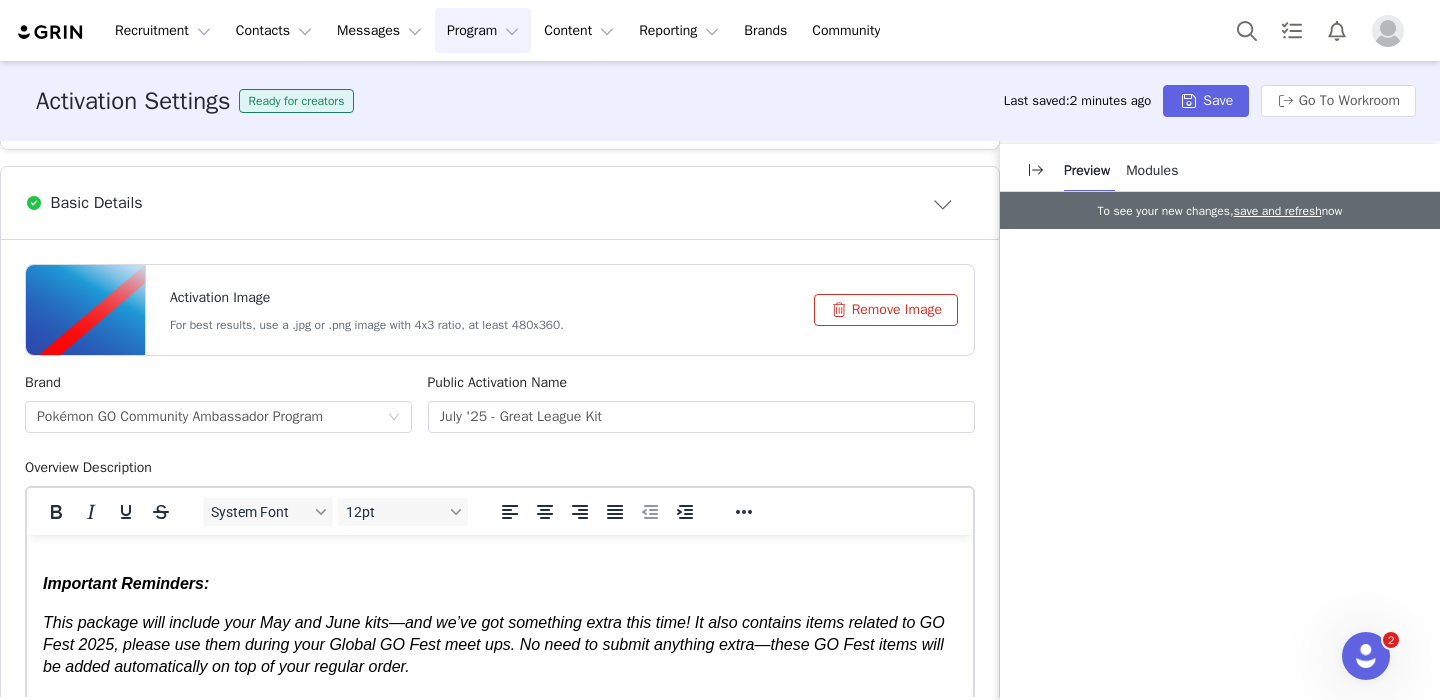 scroll, scrollTop: 63, scrollLeft: 0, axis: vertical 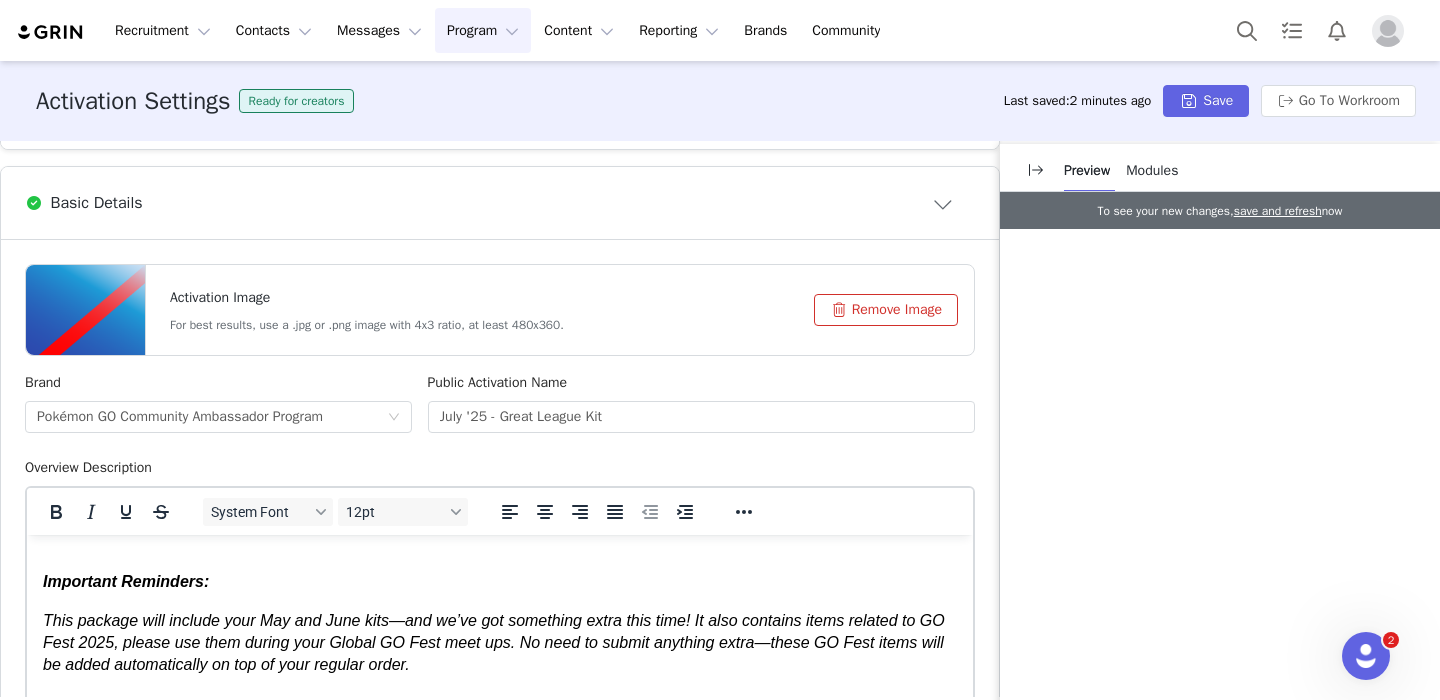click on "This package will include your May and June kits—and we’ve got something extra this time! It also contains items related to GO Fest 2025, please use them during your Global GO Fest meet ups. No need to submit anything extra—these GO Fest items will be added automatically on top of your regular order." at bounding box center [494, 643] 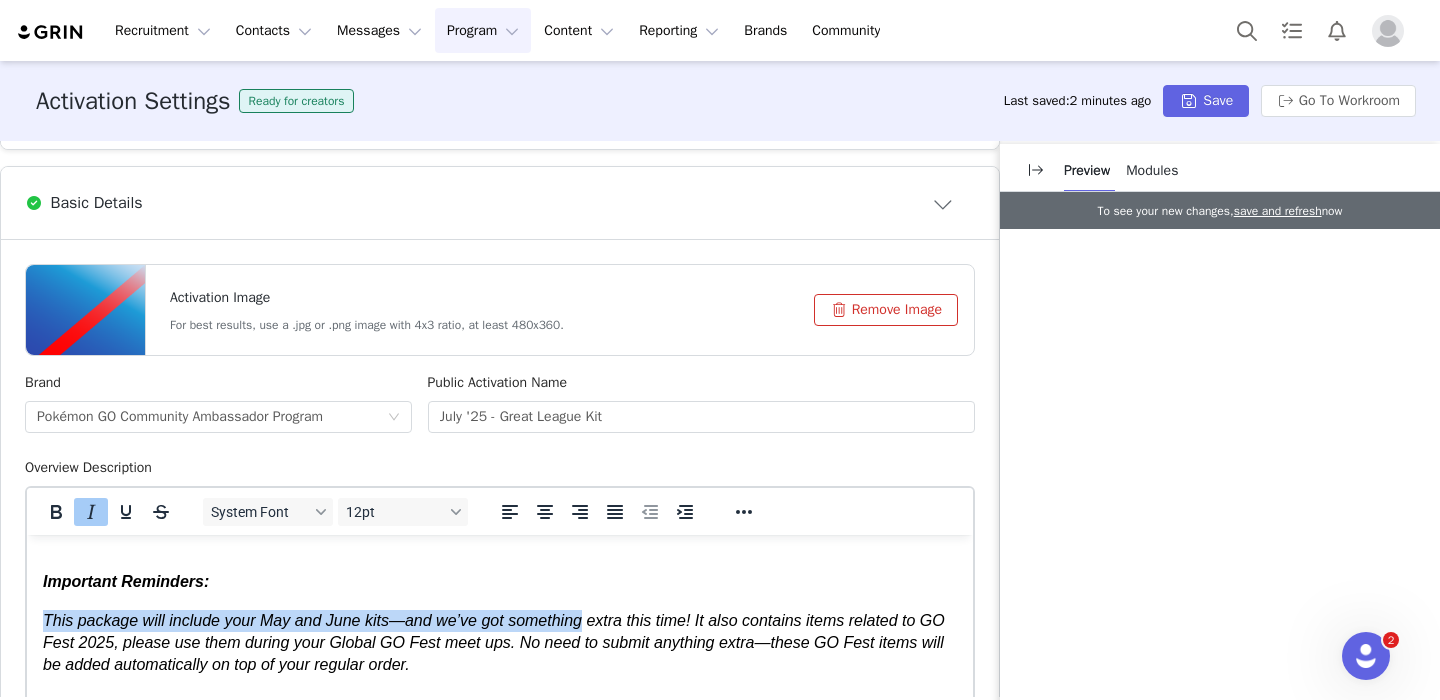 drag, startPoint x: 552, startPoint y: 616, endPoint x: 351, endPoint y: 601, distance: 201.55893 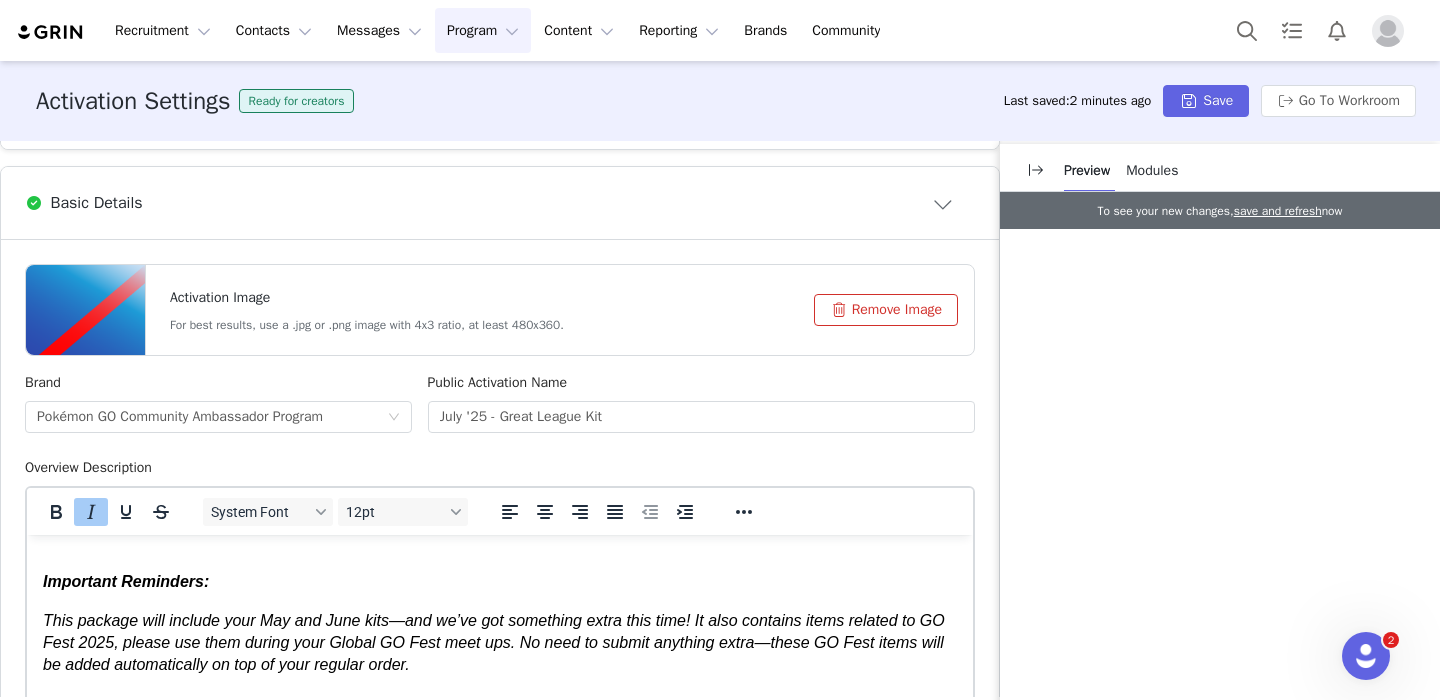 click on "This package will include your May and June kits—and we’ve got something extra this time! It also contains items related to GO Fest 2025, please use them during your Global GO Fest meet ups. No need to submit anything extra—these GO Fest items will be added automatically on top of your regular order." at bounding box center [494, 643] 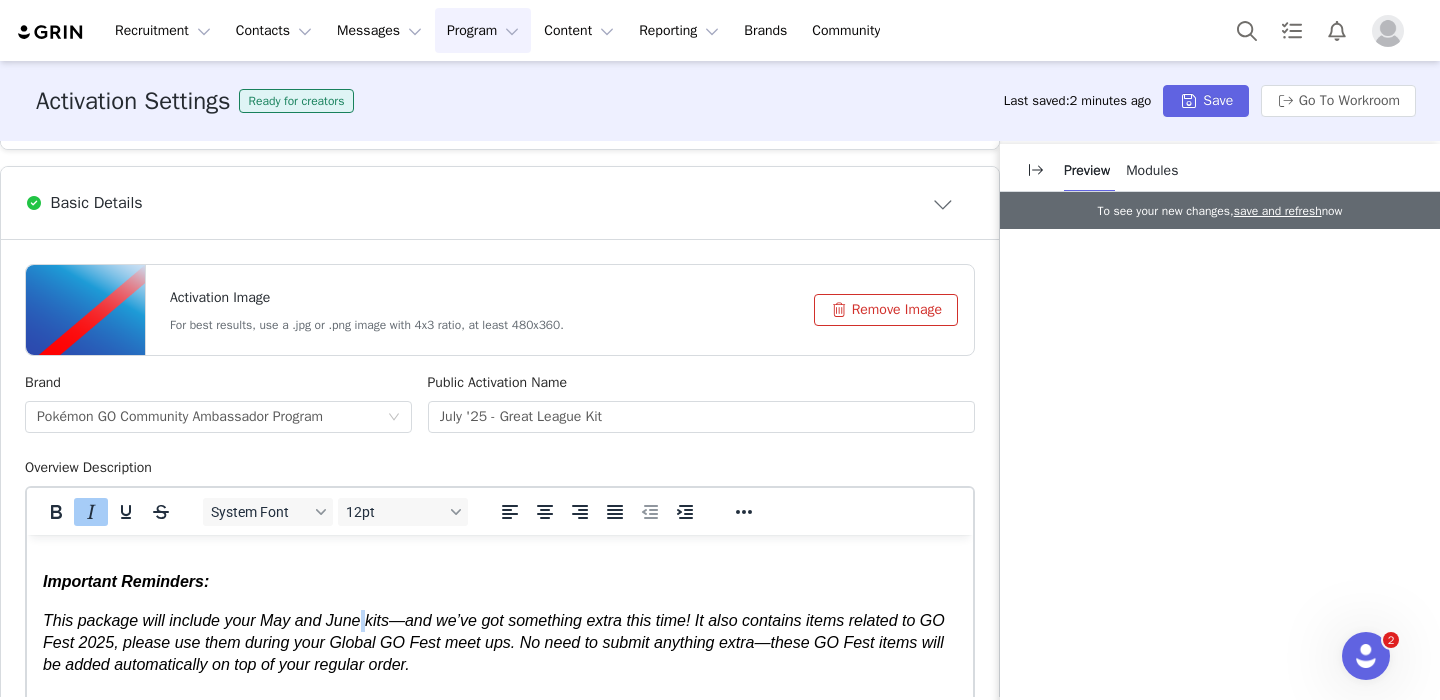 click on "This package will include your May and June kits—and we’ve got something extra this time! It also contains items related to GO Fest 2025, please use them during your Global GO Fest meet ups. No need to submit anything extra—these GO Fest items will be added automatically on top of your regular order." at bounding box center [494, 643] 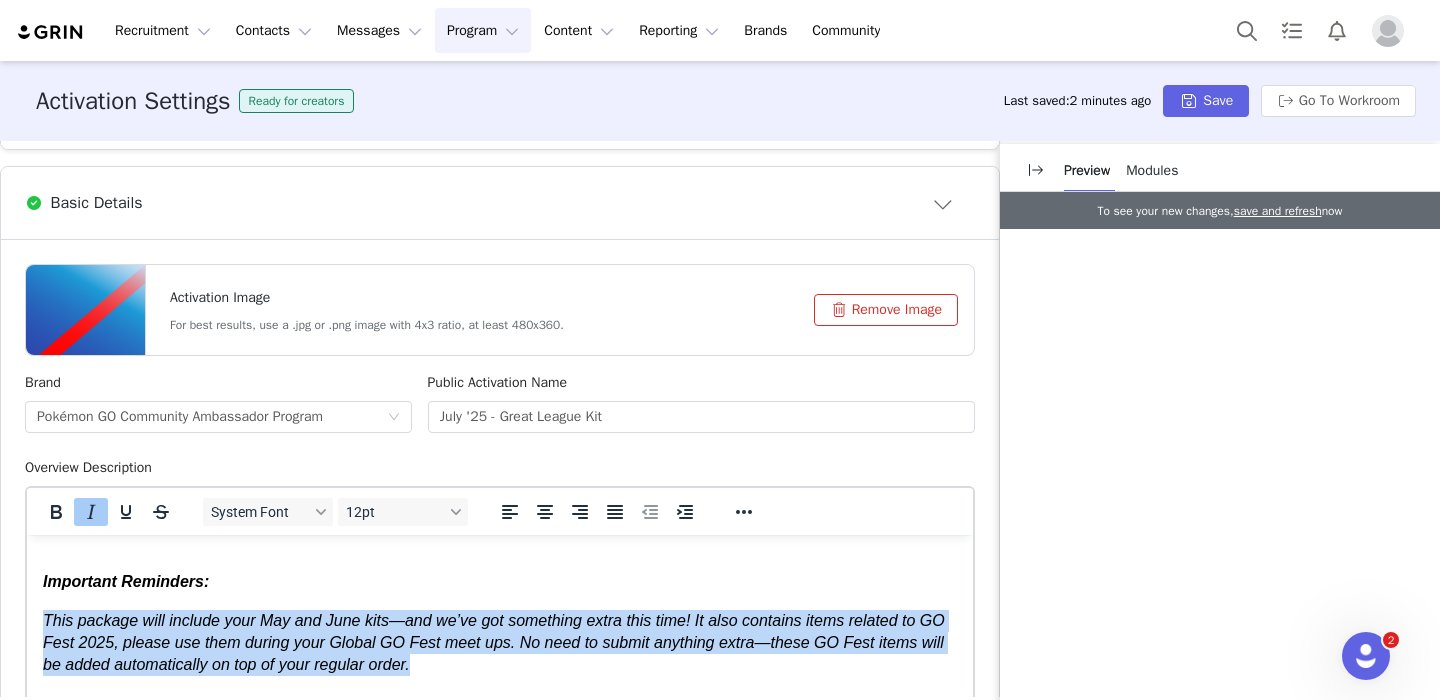 click on "This package will include your May and June kits—and we’ve got something extra this time! It also contains items related to GO Fest 2025, please use them during your Global GO Fest meet ups. No need to submit anything extra—these GO Fest items will be added automatically on top of your regular order." at bounding box center [494, 643] 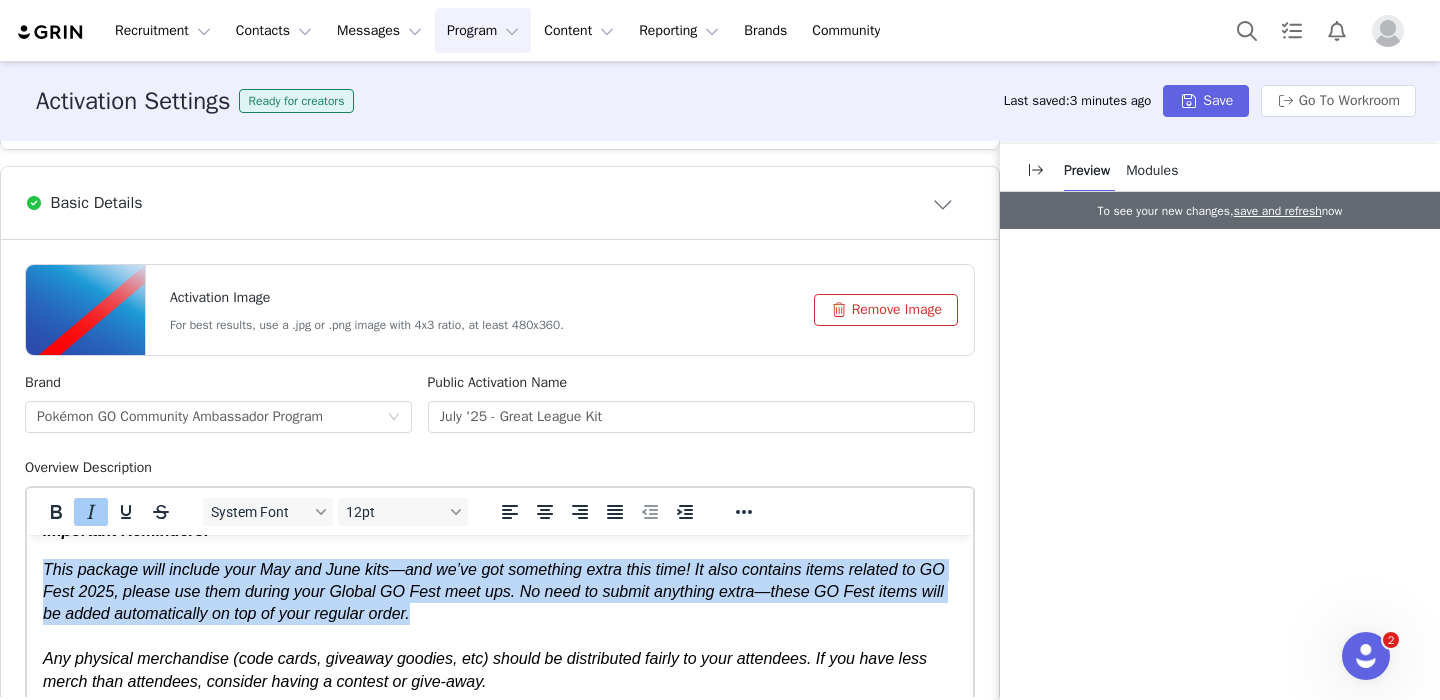 scroll, scrollTop: 107, scrollLeft: 0, axis: vertical 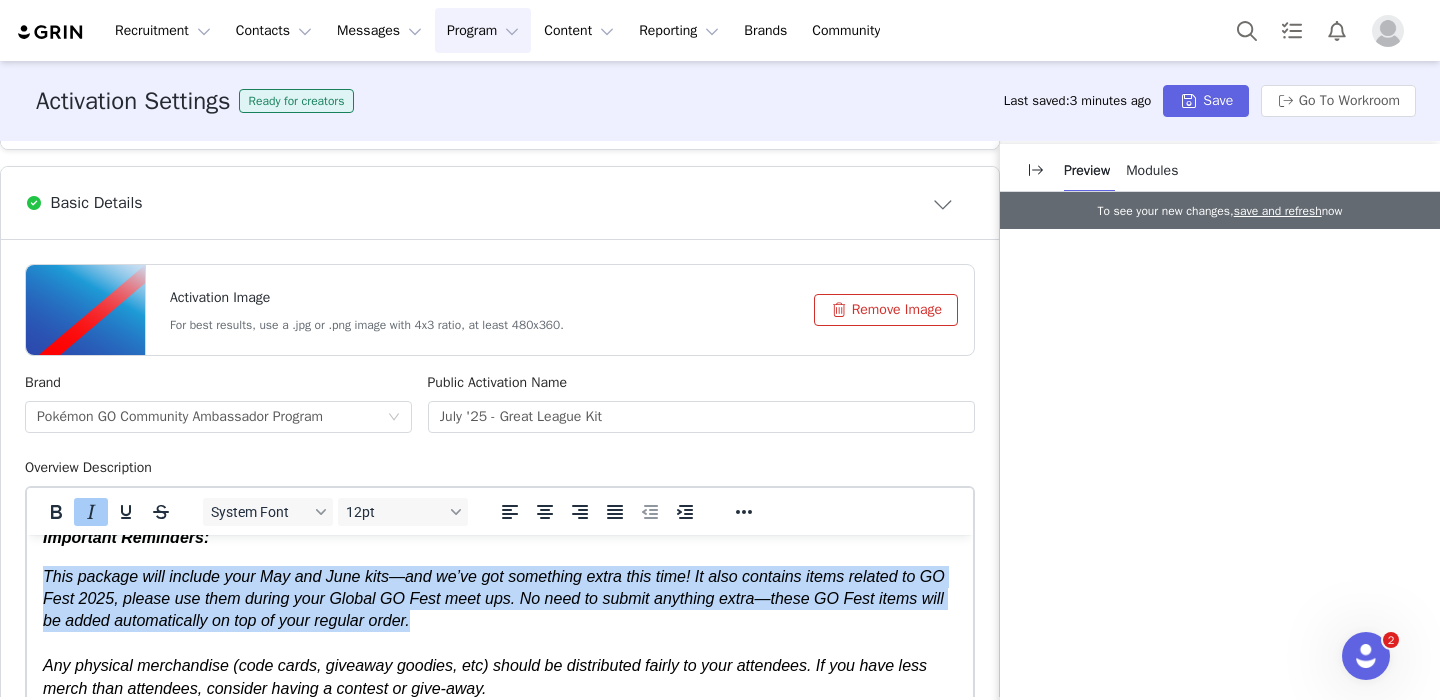 click on "This package will include your May and June kits—and we’ve got something extra this time! It also contains items related to GO Fest 2025, please use them during your Global GO Fest meet ups. No need to submit anything extra—these GO Fest items will be added automatically on top of your regular order." at bounding box center (494, 599) 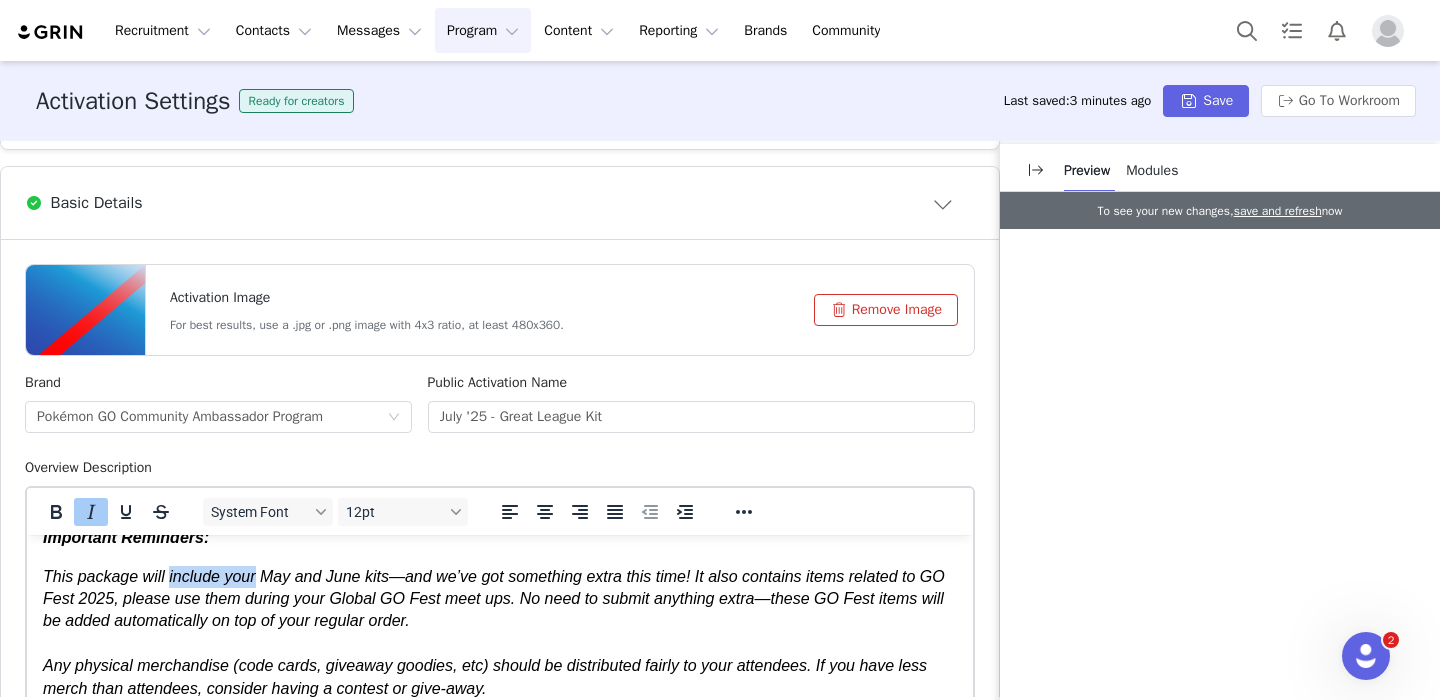 drag, startPoint x: 188, startPoint y: 578, endPoint x: 249, endPoint y: 572, distance: 61.294373 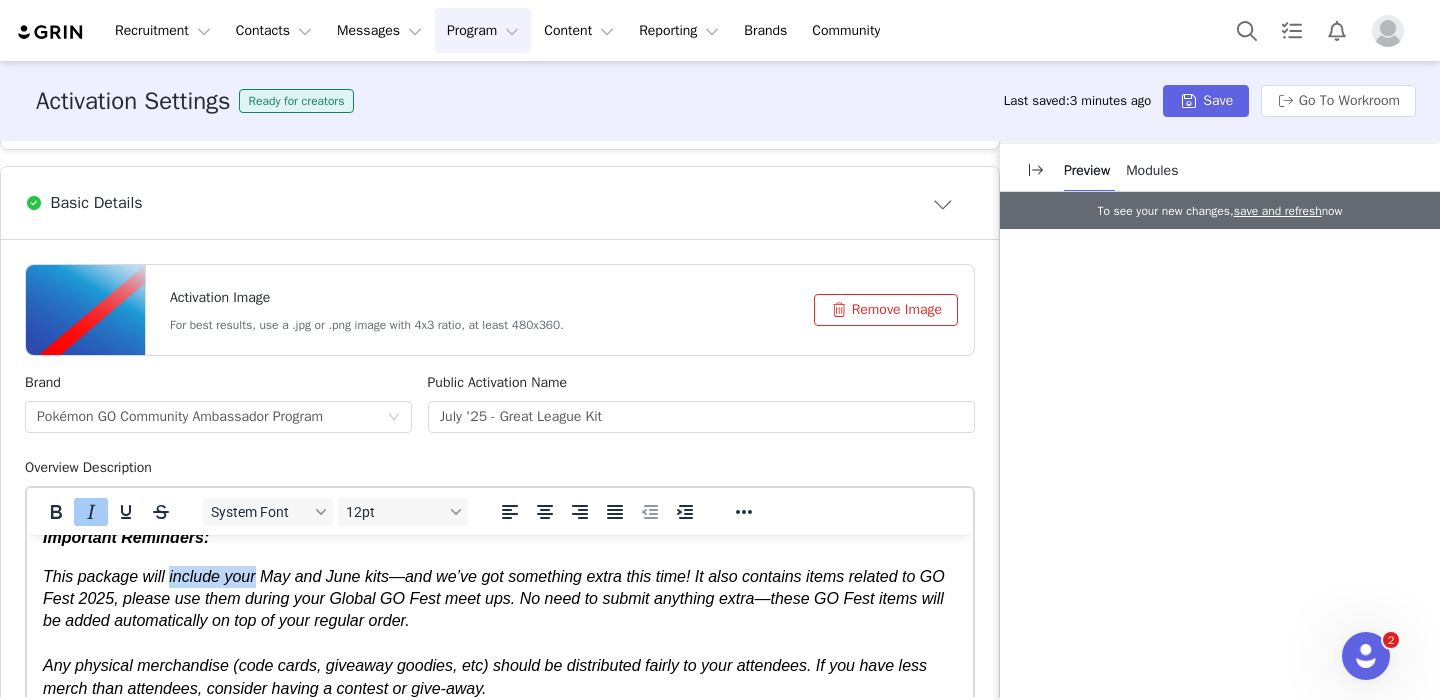 click on "This package will include your May and June kits—and we’ve got something extra this time! It also contains items related to GO Fest 2025, please use them during your Global GO Fest meet ups. No need to submit anything extra—these GO Fest items will be added automatically on top of your regular order." at bounding box center (494, 599) 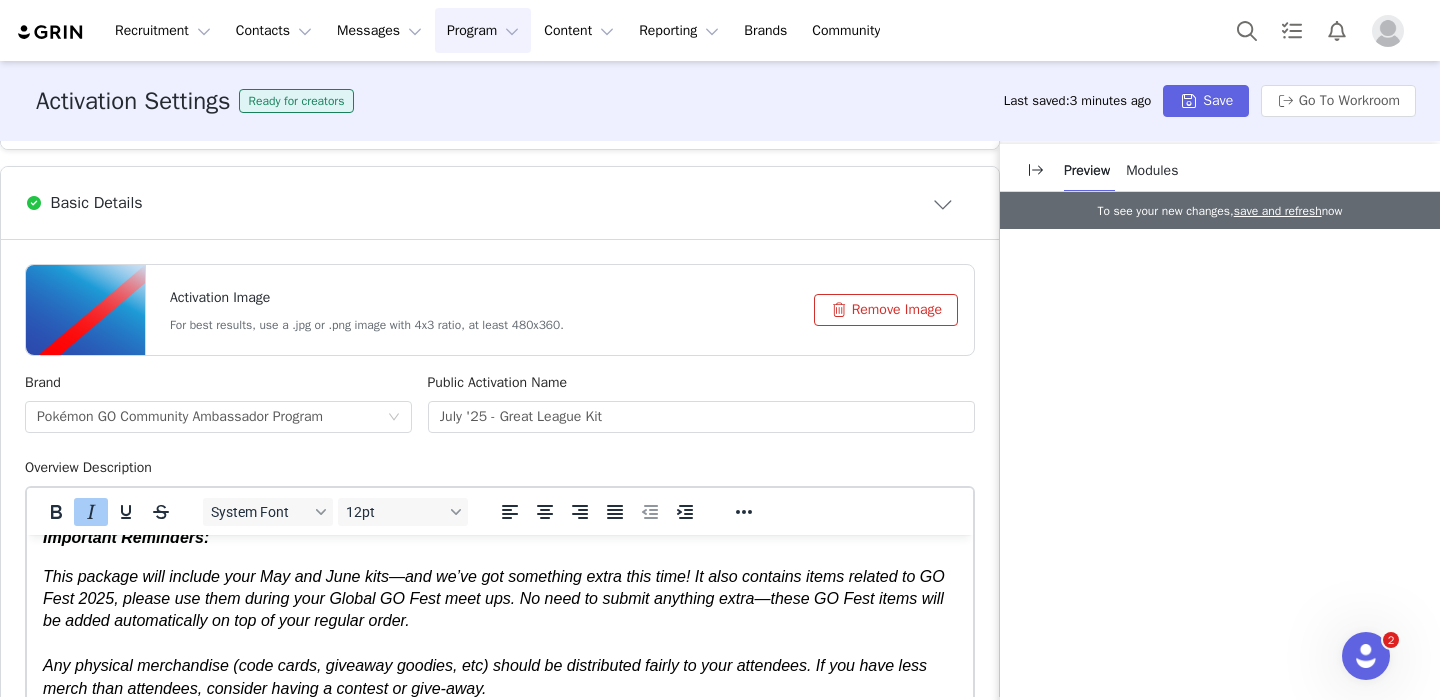 click on "This package will include your May and June kits—and we’ve got something extra this time! It also contains items related to GO Fest 2025, please use them during your Global GO Fest meet ups. No need to submit anything extra—these GO Fest items will be added automatically on top of your regular order." at bounding box center [494, 599] 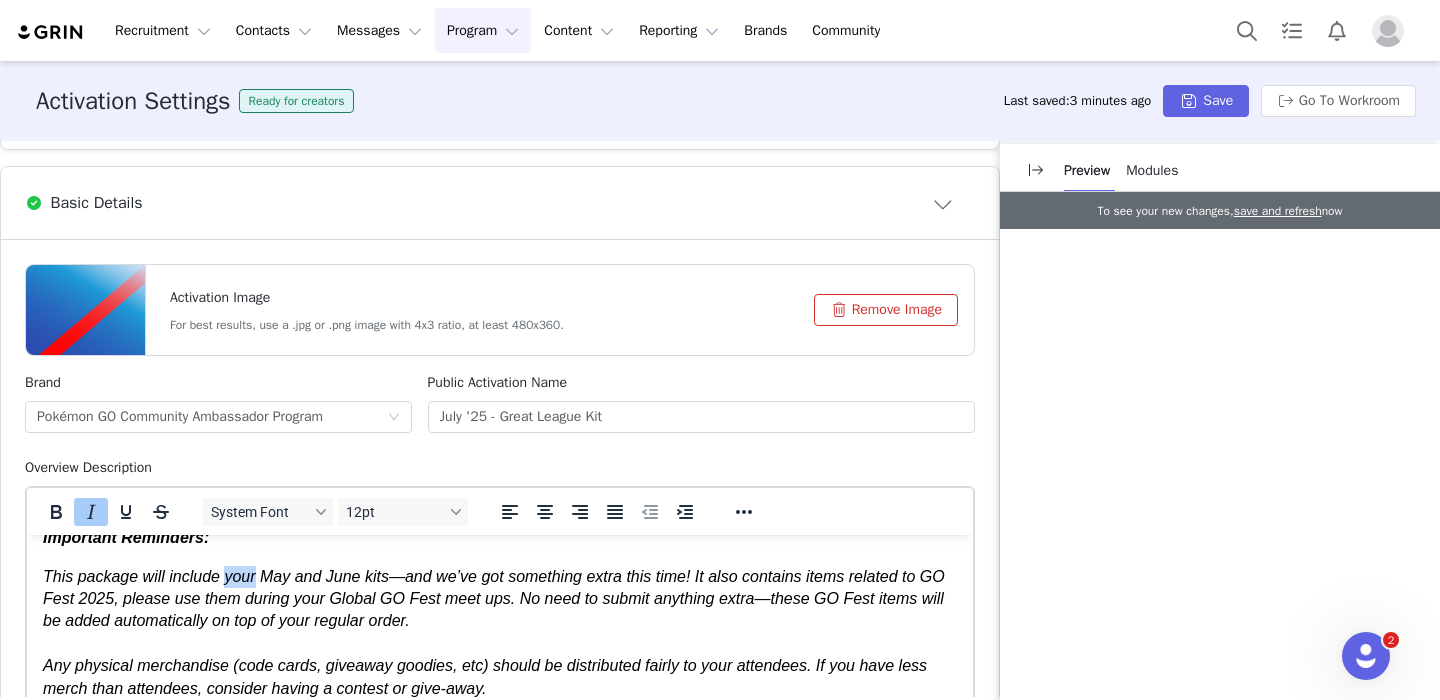 click on "This package will include your May and June kits—and we’ve got something extra this time! It also contains items related to GO Fest 2025, please use them during your Global GO Fest meet ups. No need to submit anything extra—these GO Fest items will be added automatically on top of your regular order." at bounding box center (494, 599) 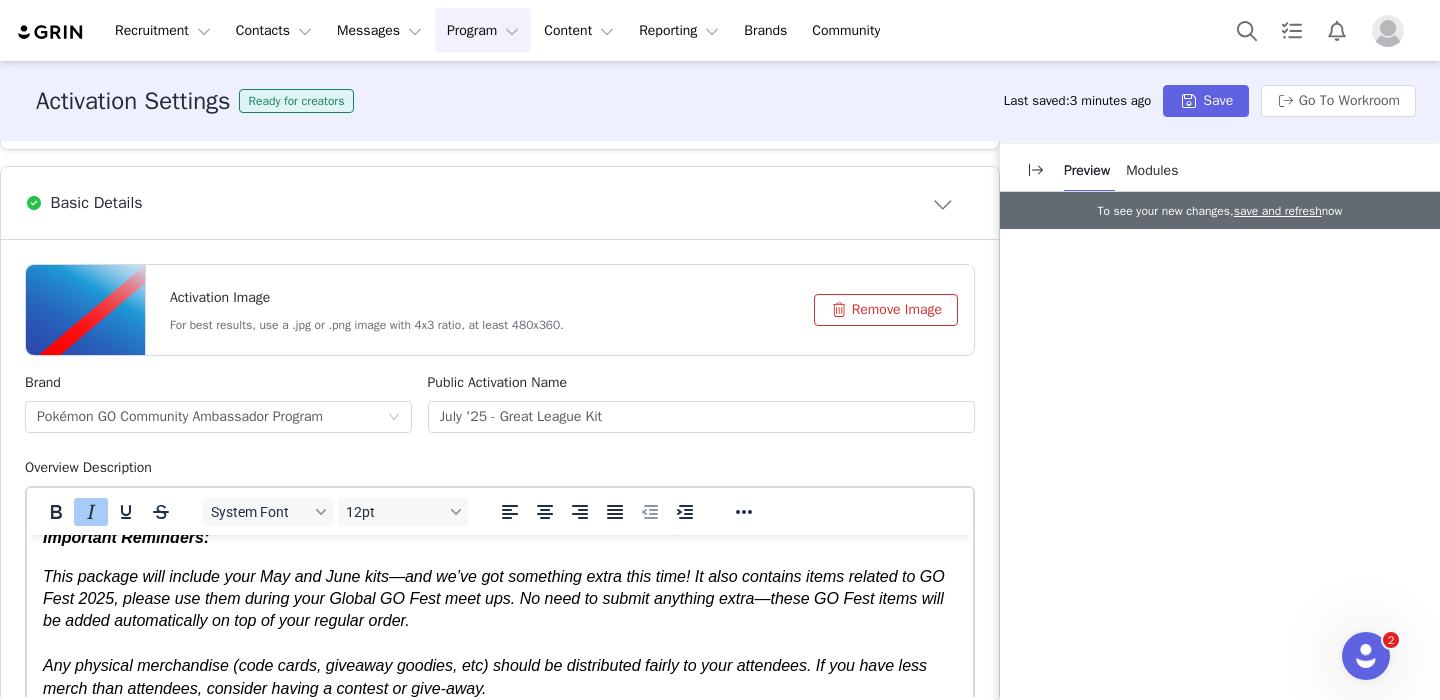 click on "This package will include your May and June kits—and we’ve got something extra this time! It also contains items related to GO Fest 2025, please use them during your Global GO Fest meet ups. No need to submit anything extra—these GO Fest items will be added automatically on top of your regular order." at bounding box center (494, 599) 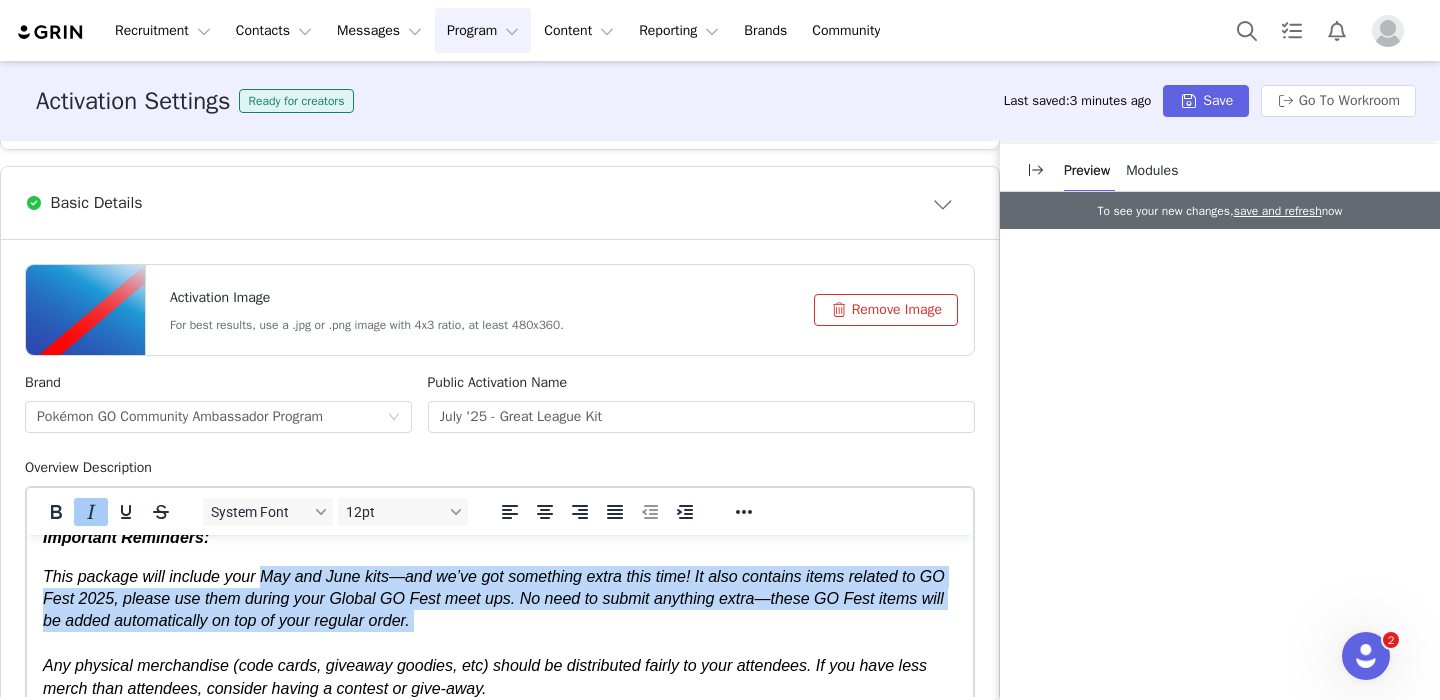 drag, startPoint x: 273, startPoint y: 576, endPoint x: 500, endPoint y: 623, distance: 231.81458 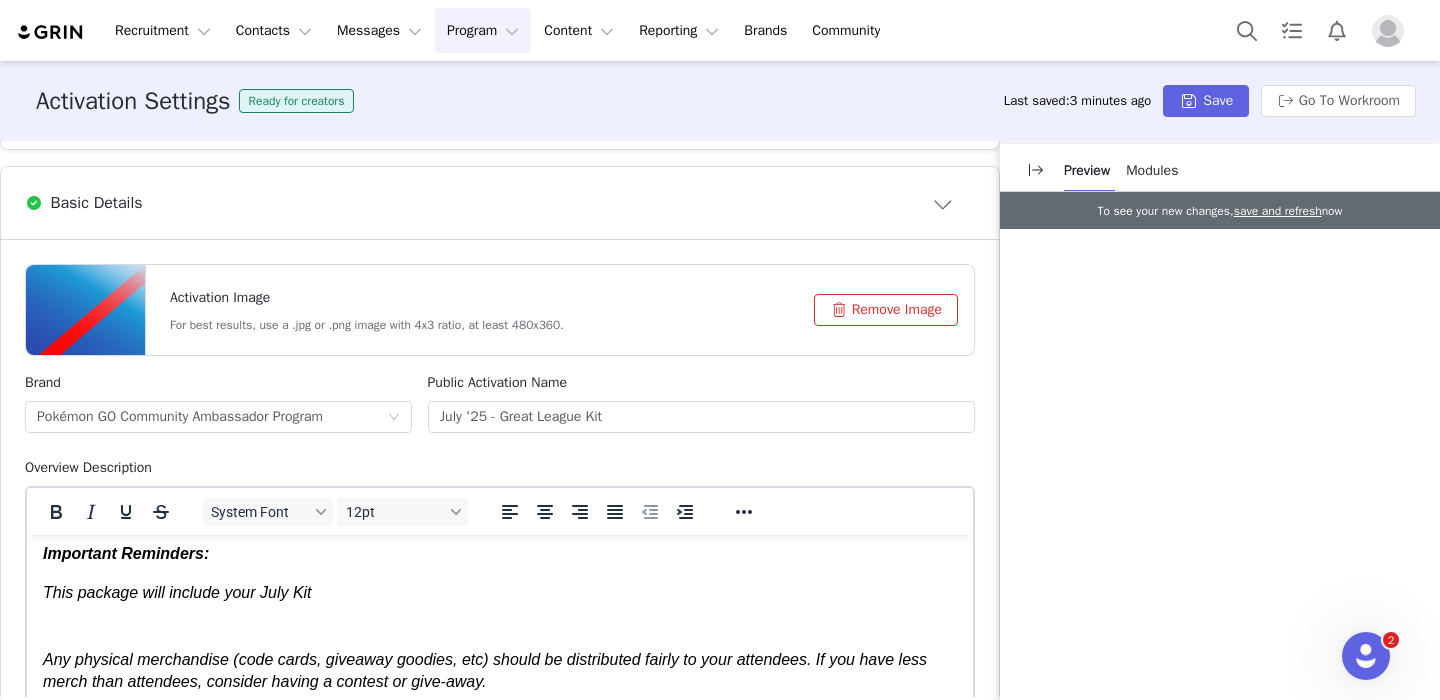 scroll, scrollTop: 69, scrollLeft: 0, axis: vertical 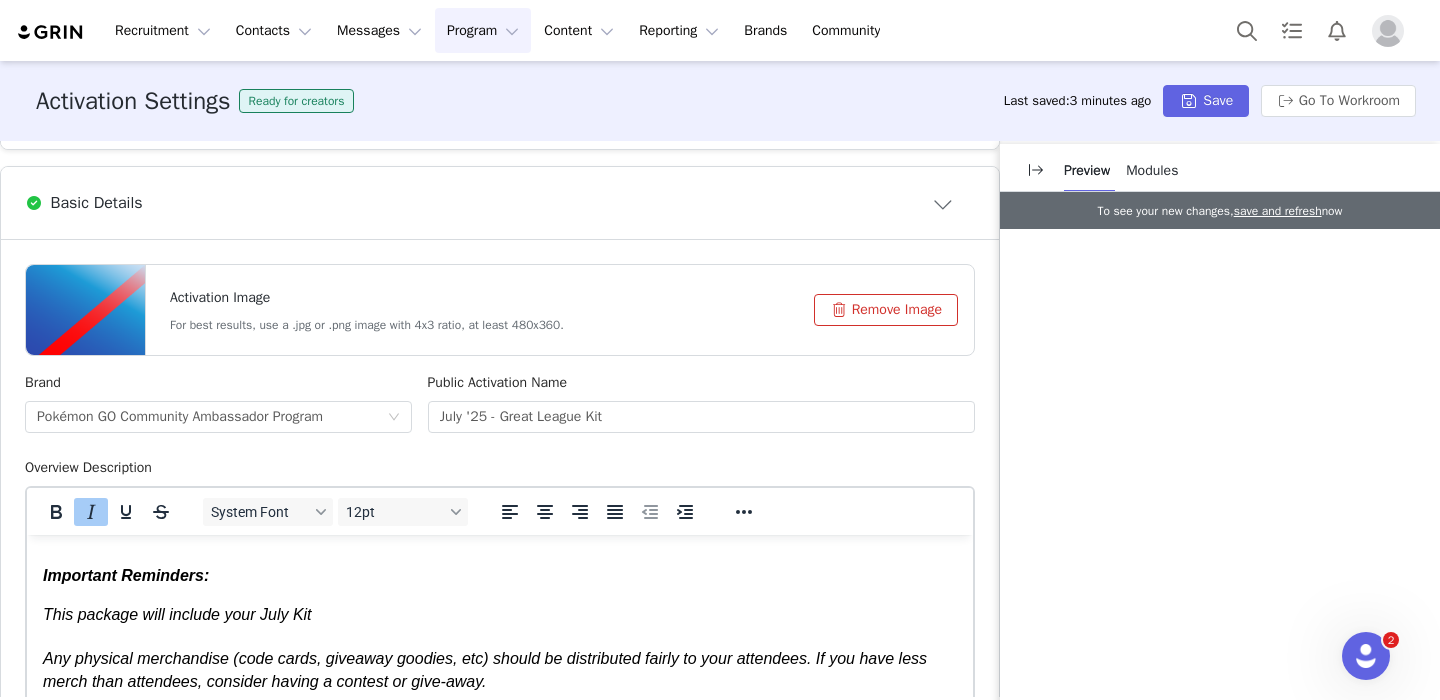 click on "This package will include your July Kit" at bounding box center [177, 614] 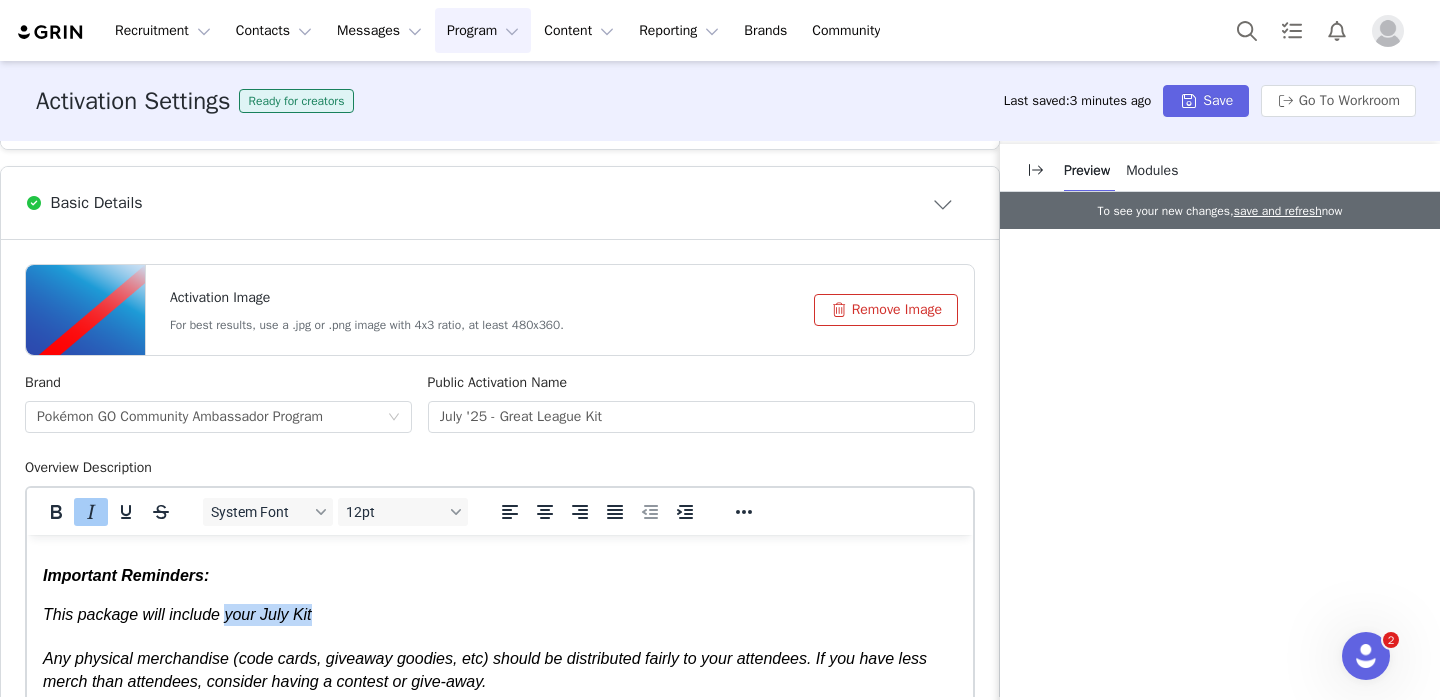 drag, startPoint x: 226, startPoint y: 621, endPoint x: 308, endPoint y: 621, distance: 82 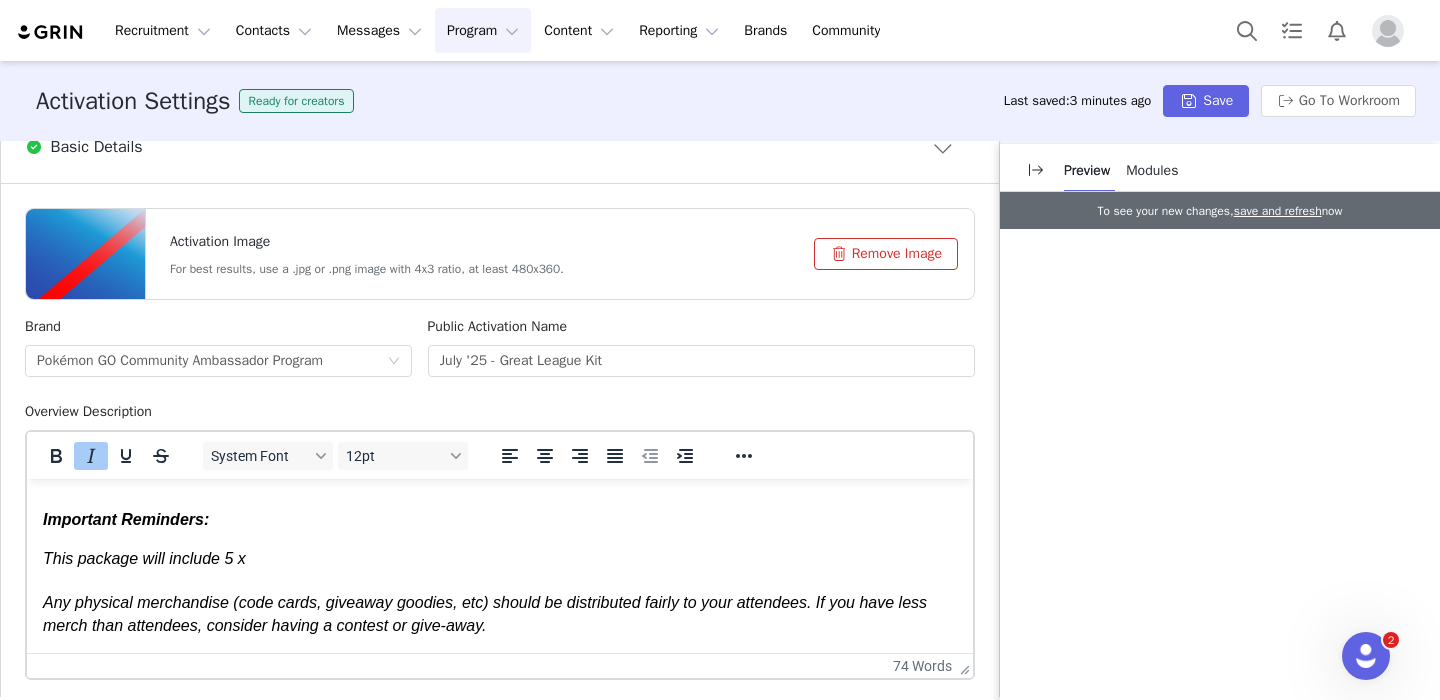 scroll, scrollTop: 621, scrollLeft: 0, axis: vertical 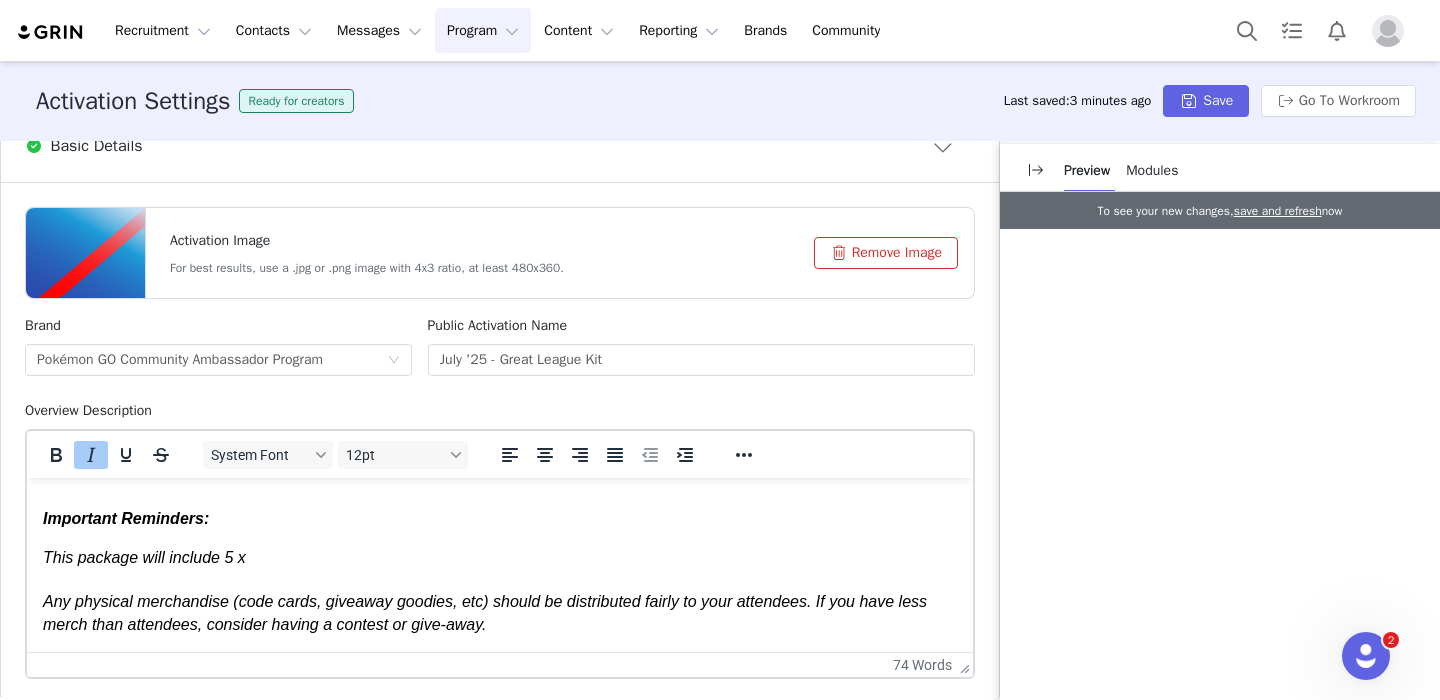 click on "This package will include 5 x" at bounding box center (144, 557) 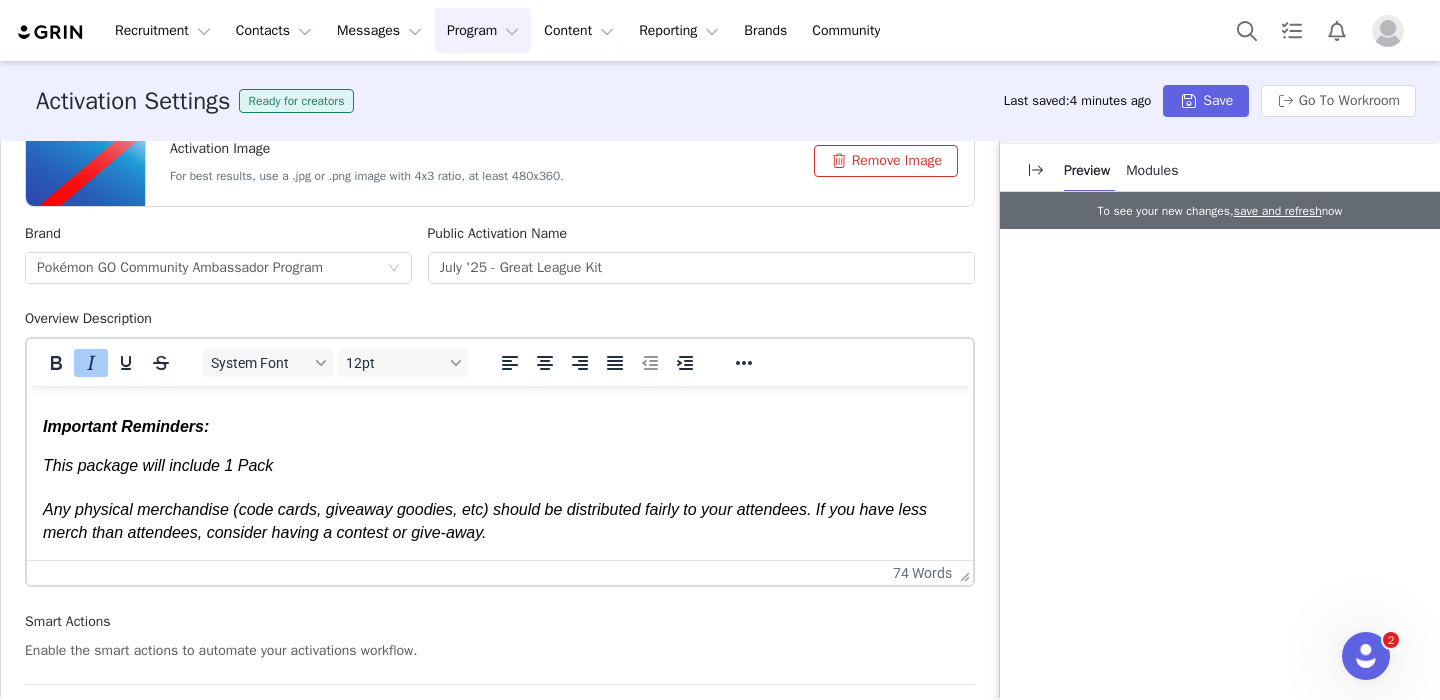 scroll, scrollTop: 836, scrollLeft: 0, axis: vertical 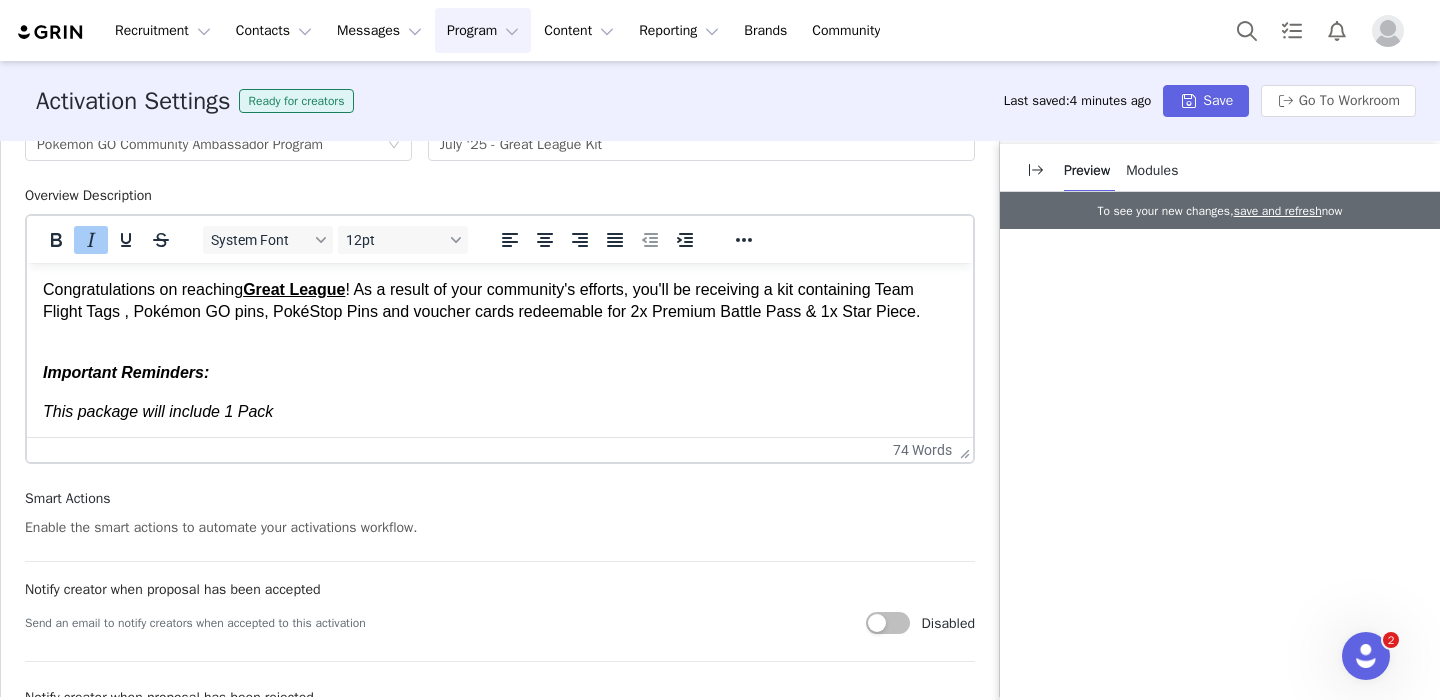 click on "Congratulations on reaching  Great League ! As a result of your community's efforts, you'll be receiving a kit containing Team Flight Tags , Pokémon GO pins, PokéStop Pins and voucher cards redeemable for 2x Premium Battle Pass & 1x Star Piece." at bounding box center (500, 312) 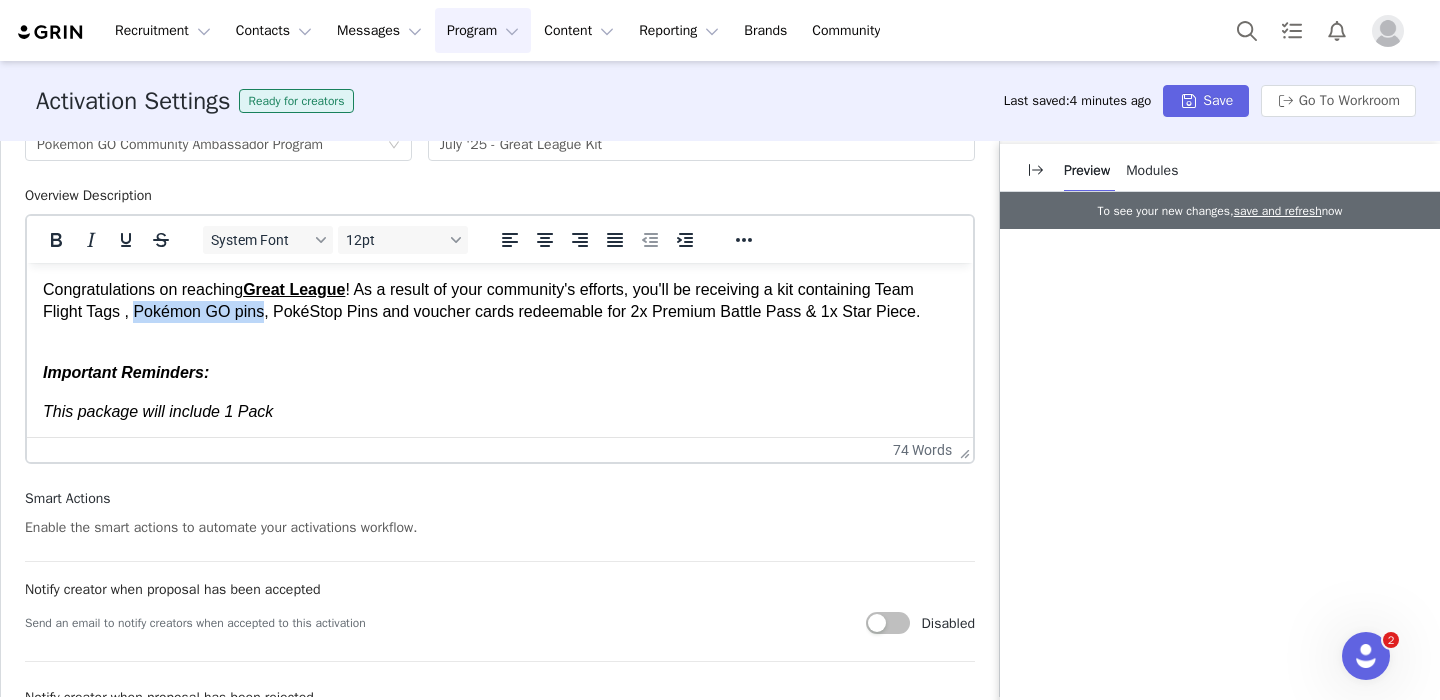 drag, startPoint x: 145, startPoint y: 312, endPoint x: 243, endPoint y: 320, distance: 98.32599 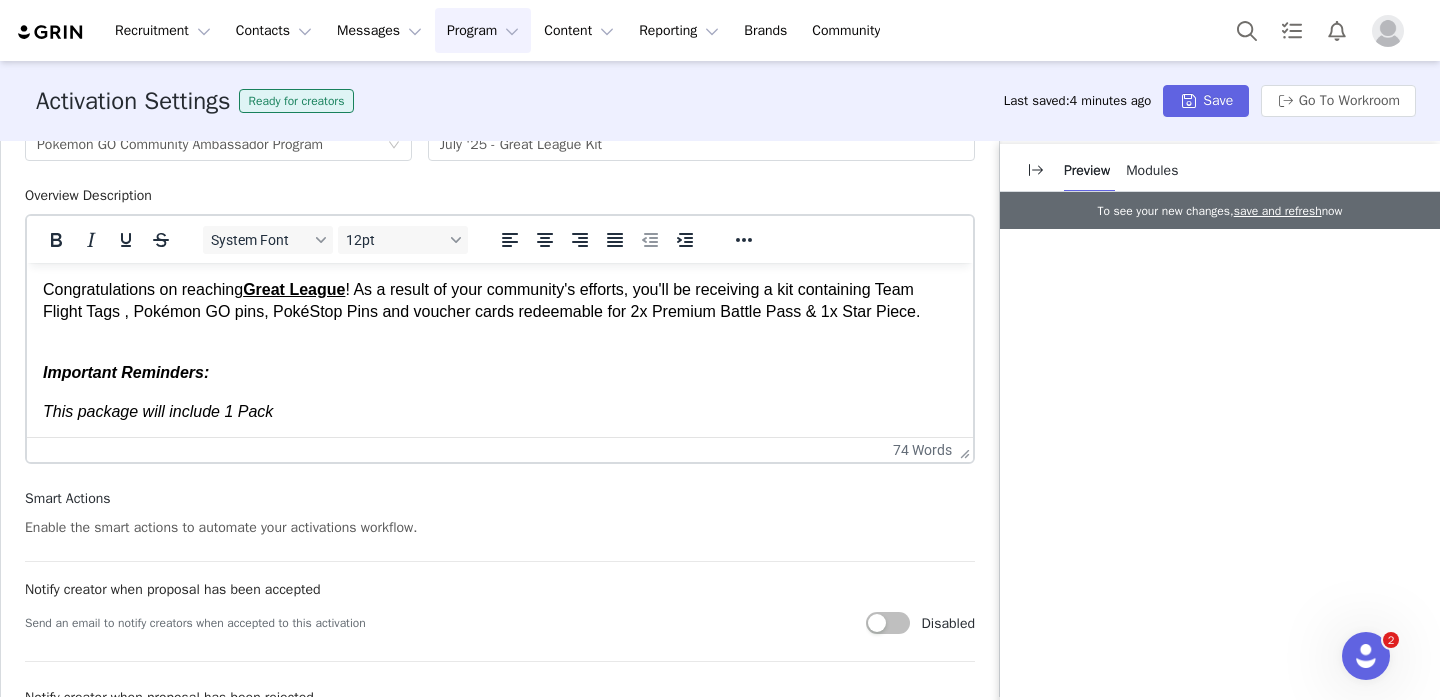 click on "This package will include 1 Pack   Any physical merchandise (code cards, giveaway goodies, etc) should be distributed fairly to your attendees. If you have less merch than attendees, consider having a contest or give-away." at bounding box center (500, 446) 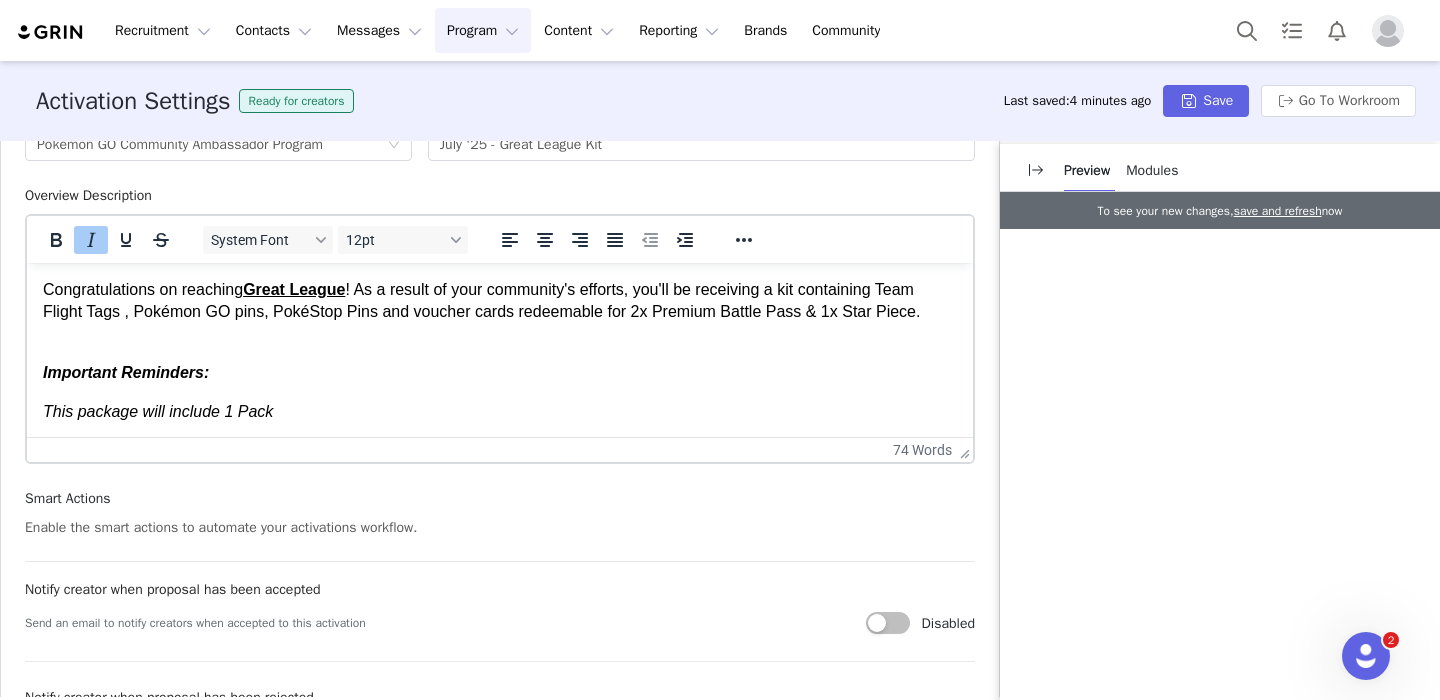 click on "This package will include 1 Pack   Any physical merchandise (code cards, giveaway goodies, etc) should be distributed fairly to your attendees. If you have less merch than attendees, consider having a contest or give-away." at bounding box center (500, 446) 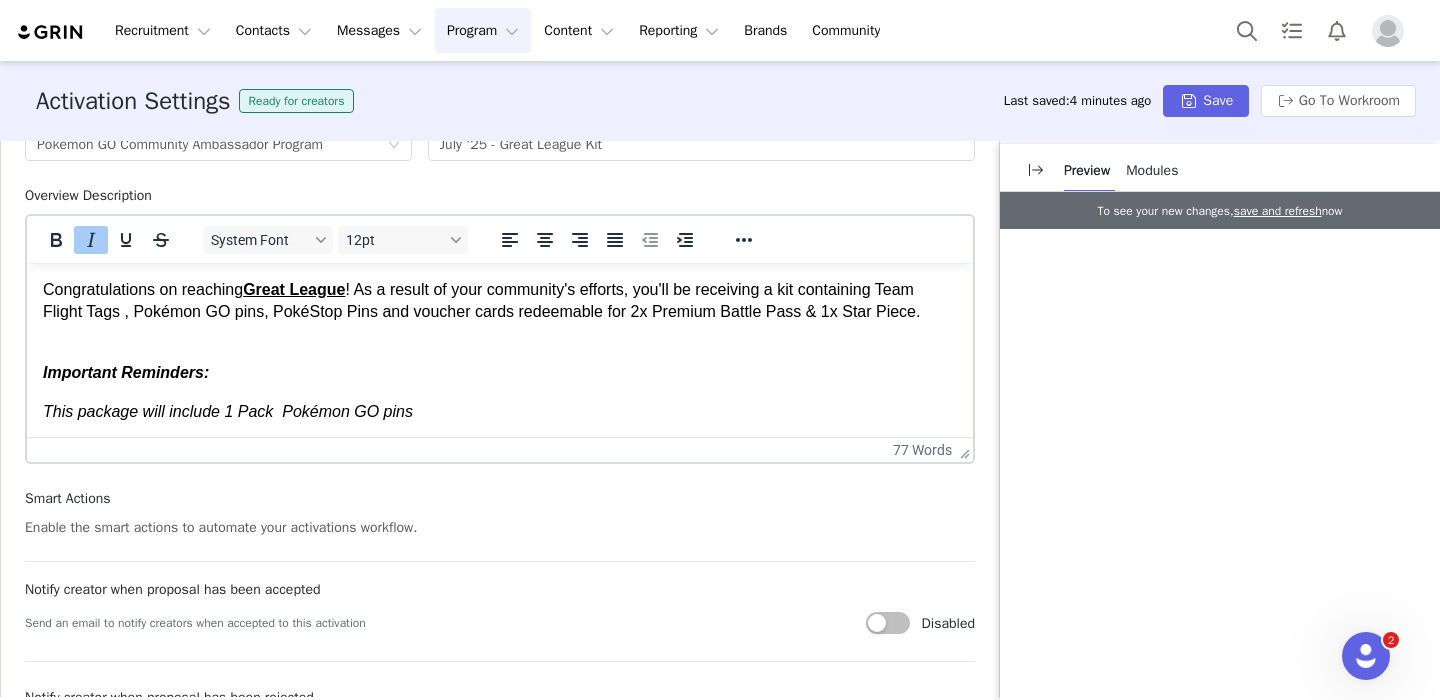 drag, startPoint x: 279, startPoint y: 411, endPoint x: 445, endPoint y: 743, distance: 371.1873 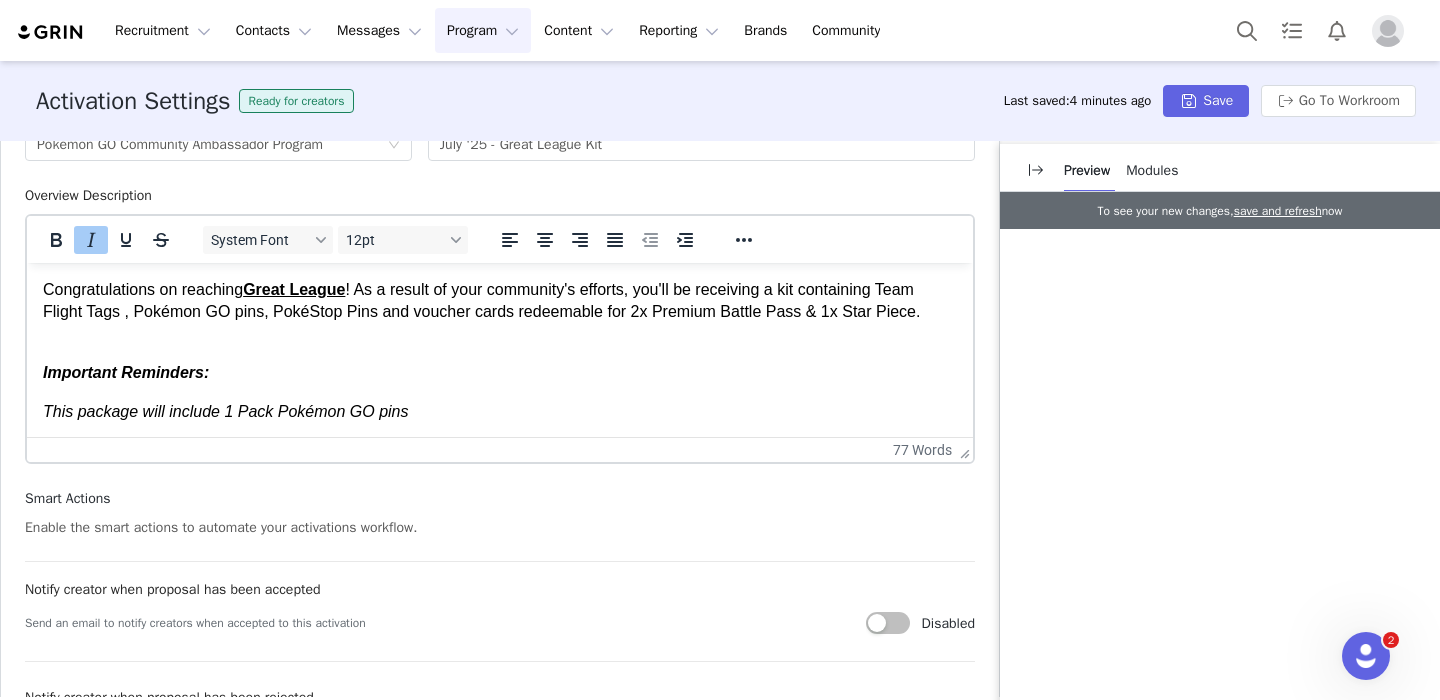 click on "This package will include 1 Pack Pokémon GO pins Any physical merchandise (code cards, giveaway goodies, etc) should be distributed fairly to your attendees. If you have less merch than attendees, consider having a contest or give-away." at bounding box center [500, 446] 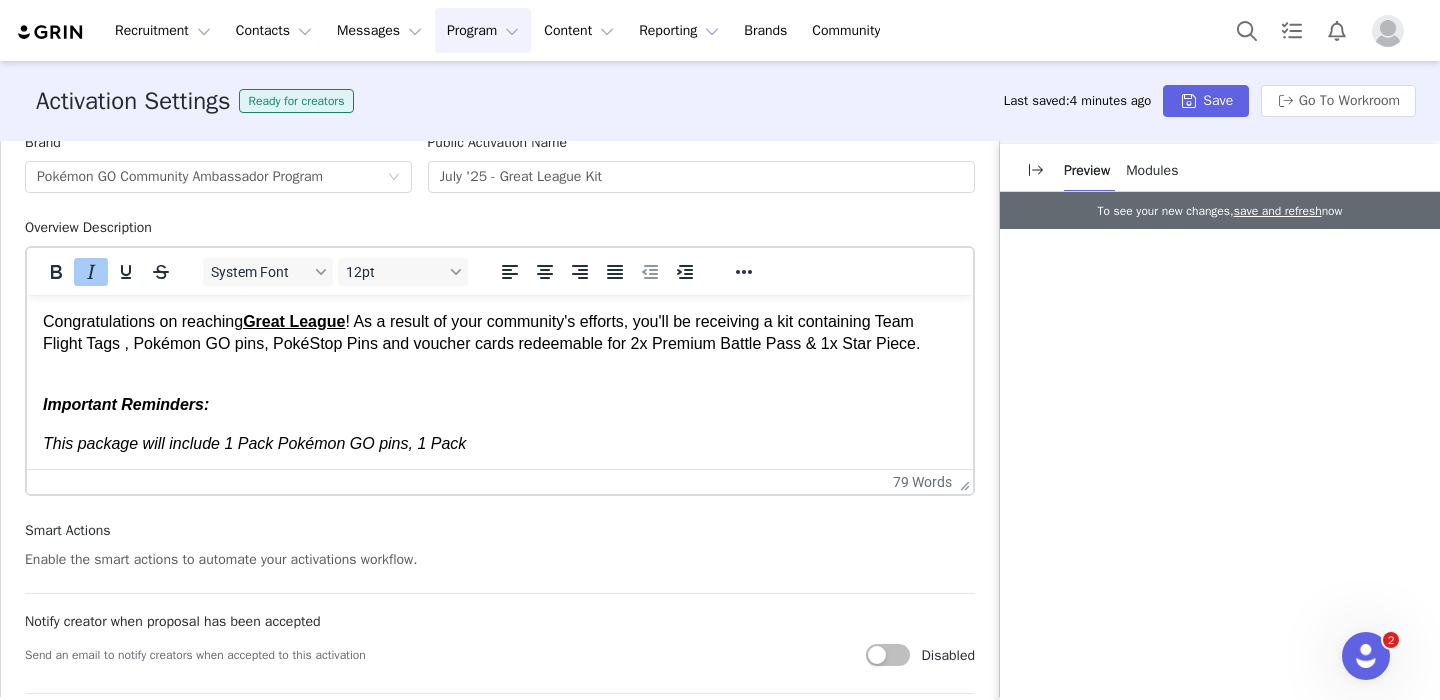 scroll, scrollTop: 815, scrollLeft: 0, axis: vertical 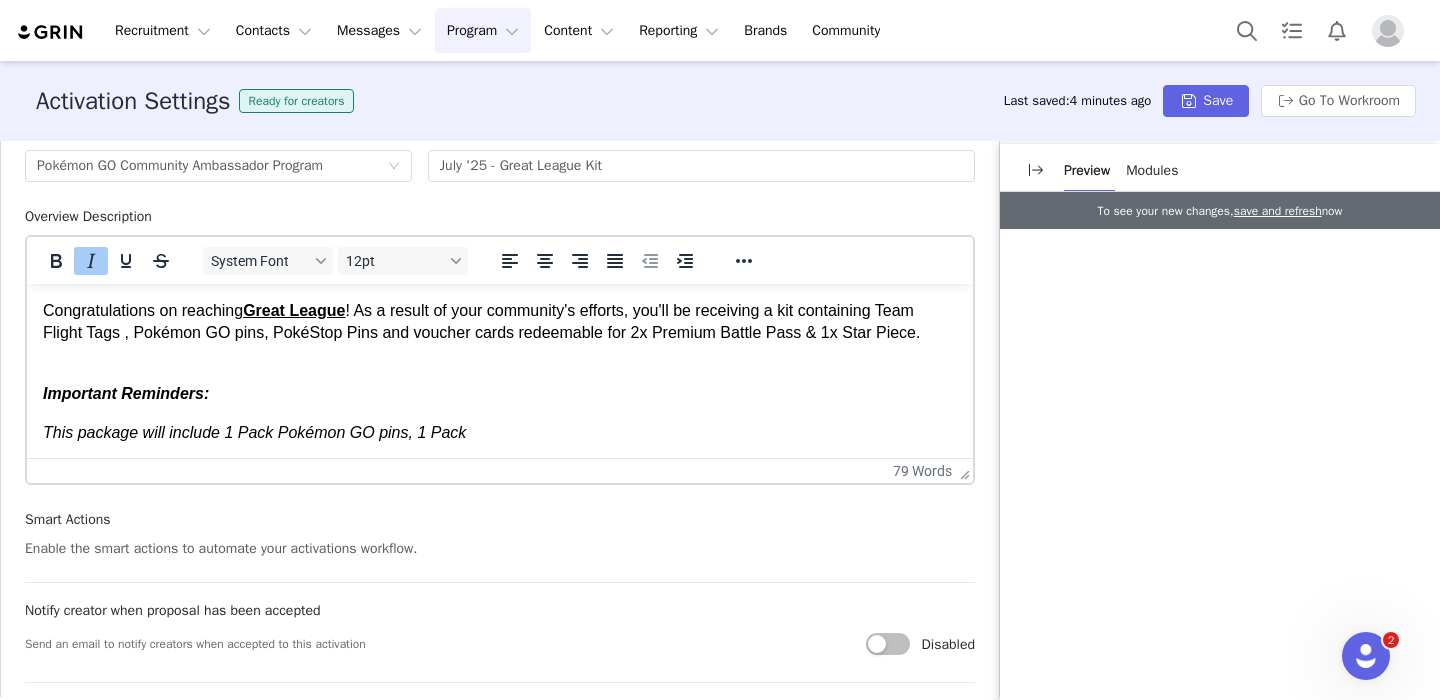 click on "This package will include 1 Pack Pokémon GO pins, 1 Pack" at bounding box center (254, 432) 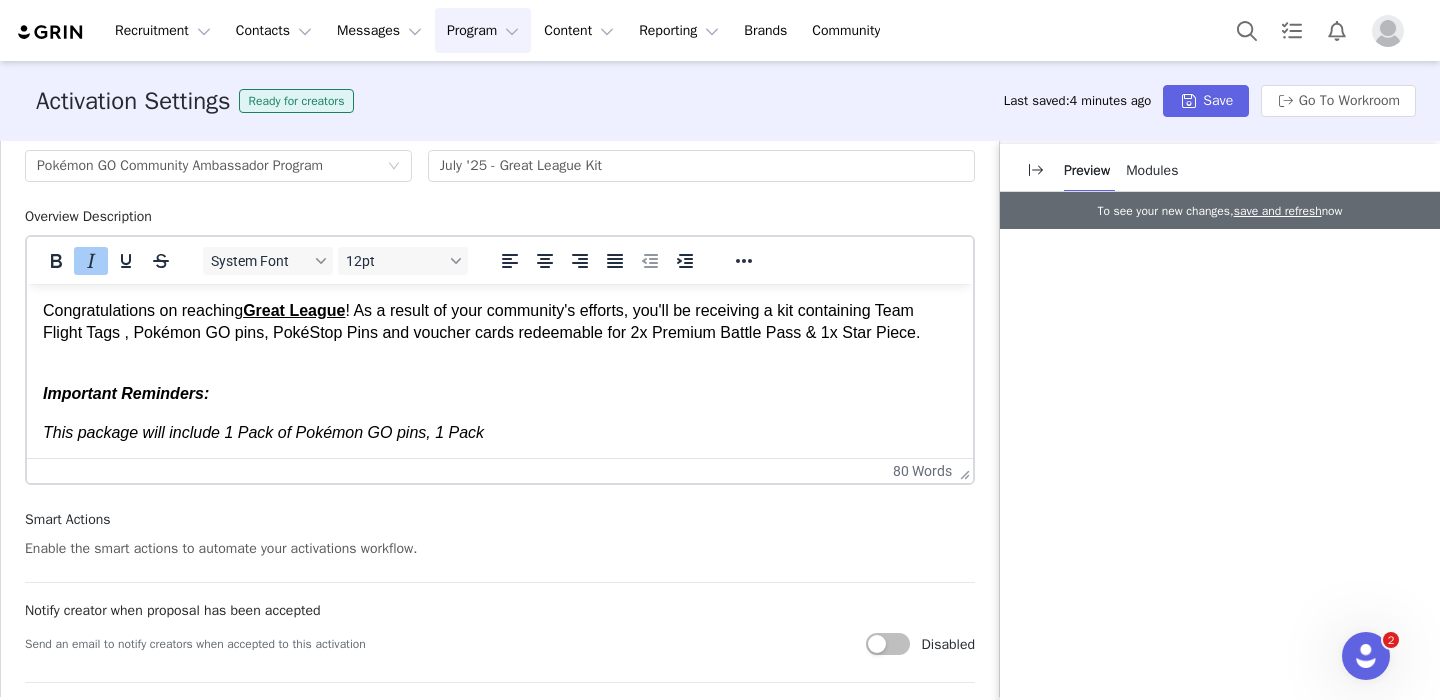 click on "This package will include 1 Pack of Pokémon GO pins, 1 Pack  Any physical merchandise (code cards, giveaway goodies, etc) should be distributed fairly to your attendees. If you have less merch than attendees, consider having a contest or give-away." at bounding box center [500, 467] 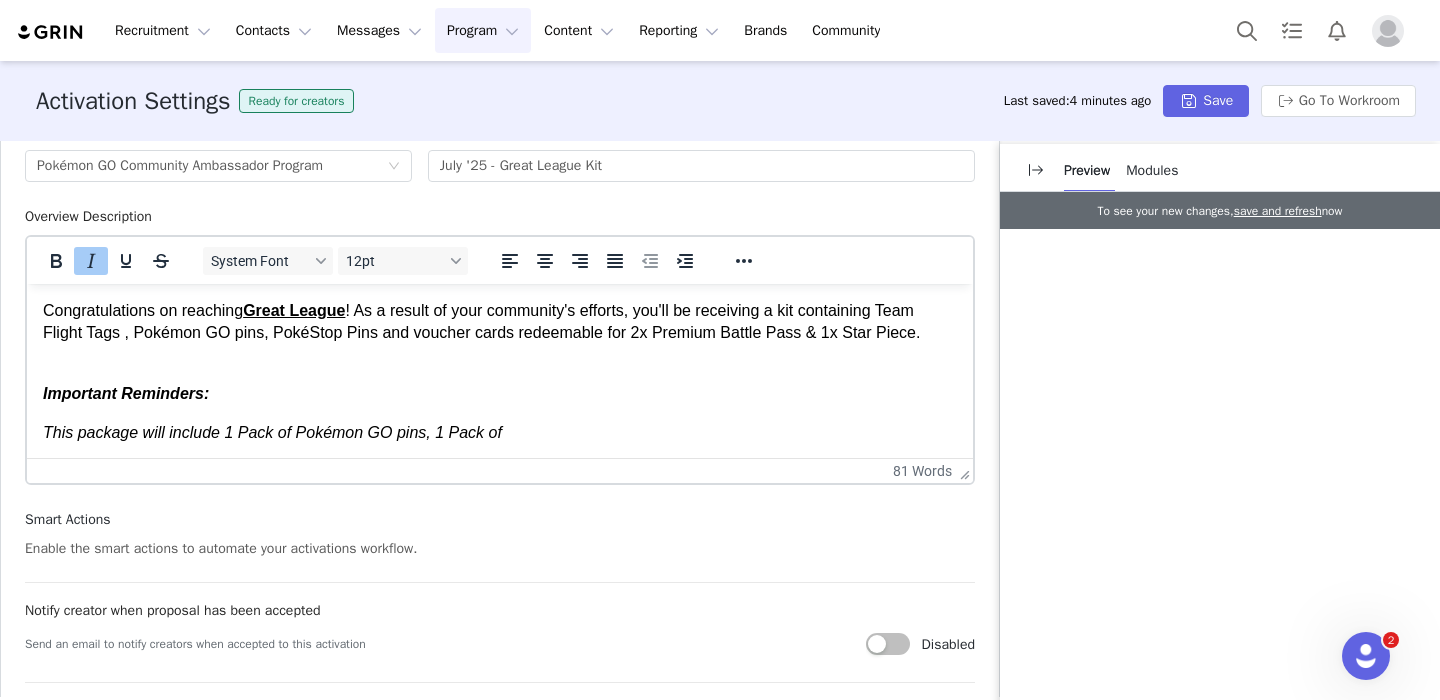 click on "Congratulations on reaching  Great League ! As a result of your community's efforts, you'll be receiving a kit containing Team Flight Tags , Pokémon GO pins, PokéStop Pins and voucher cards redeemable for 2x Premium Battle Pass & 1x Star Piece." at bounding box center (500, 333) 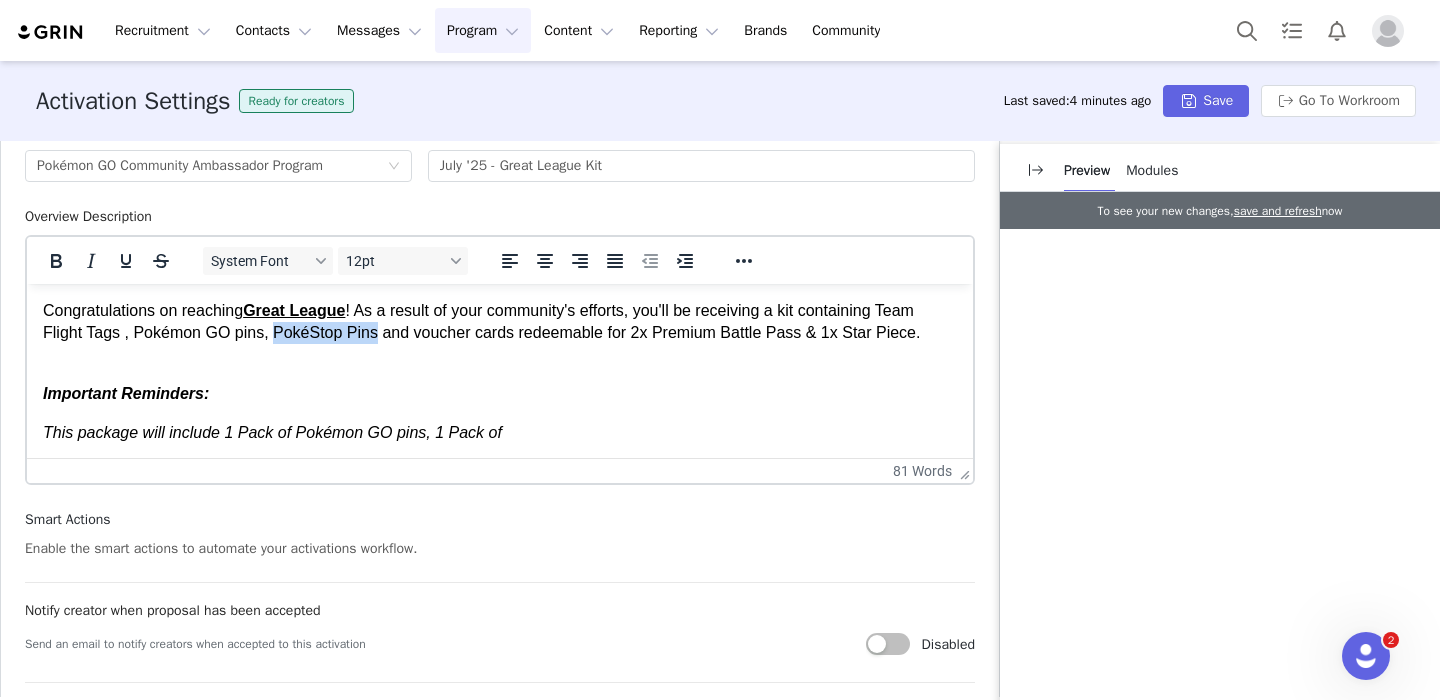 drag, startPoint x: 274, startPoint y: 328, endPoint x: 352, endPoint y: 332, distance: 78.10249 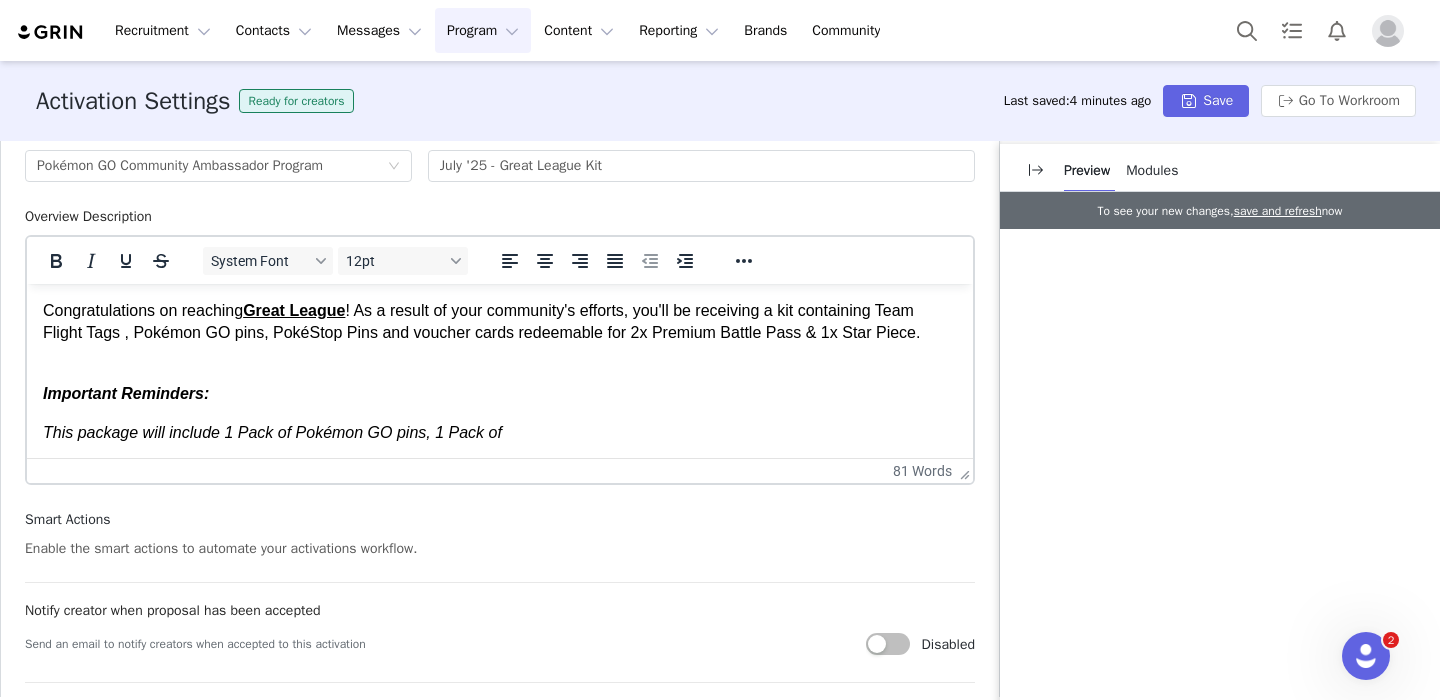 click on "This package will include 1 Pack of Pokémon GO pins, 1 Pack of  Any physical merchandise (code cards, giveaway goodies, etc) should be distributed fairly to your attendees. If you have less merch than attendees, consider having a contest or give-away." at bounding box center [500, 467] 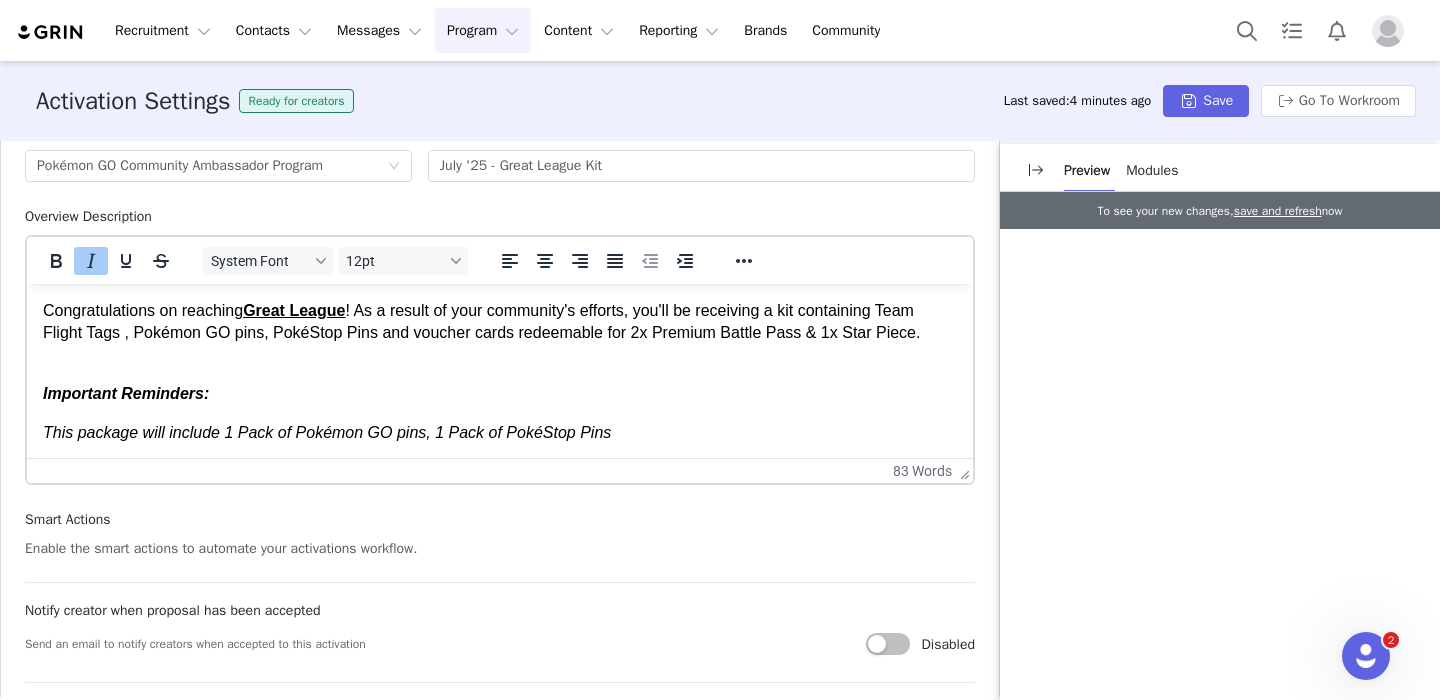 click on "Congratulations on reaching  Great League ! As a result of your community's efforts, you'll be receiving a kit containing Team Flight Tags , Pokémon GO pins, PokéStop Pins and voucher cards redeemable for 2x Premium Battle Pass & 1x Star Piece." at bounding box center (500, 333) 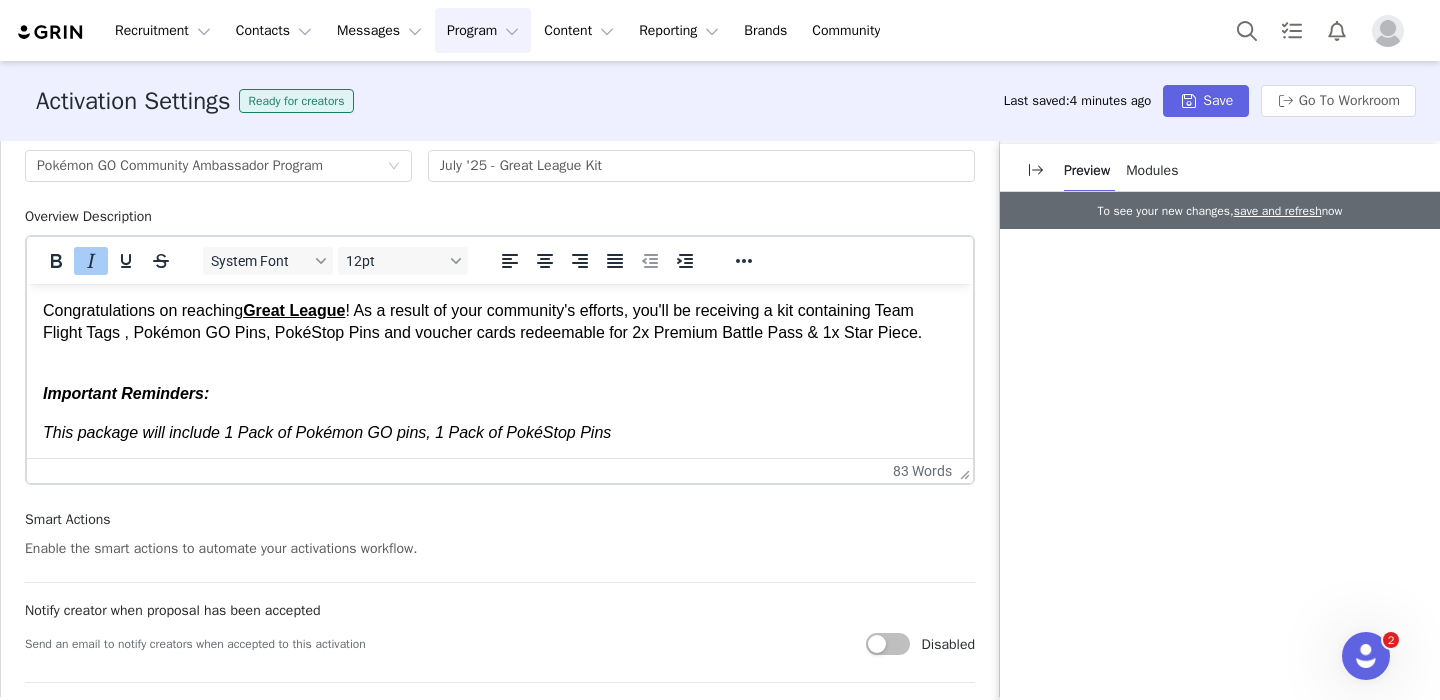 click on "This package will include 1 Pack of Pokémon GO pins, 1 Pack of PokéStop Pins Any physical merchandise (code cards, giveaway goodies, etc) should be distributed fairly to your attendees. If you have less merch than attendees, consider having a contest or give-away." at bounding box center [500, 467] 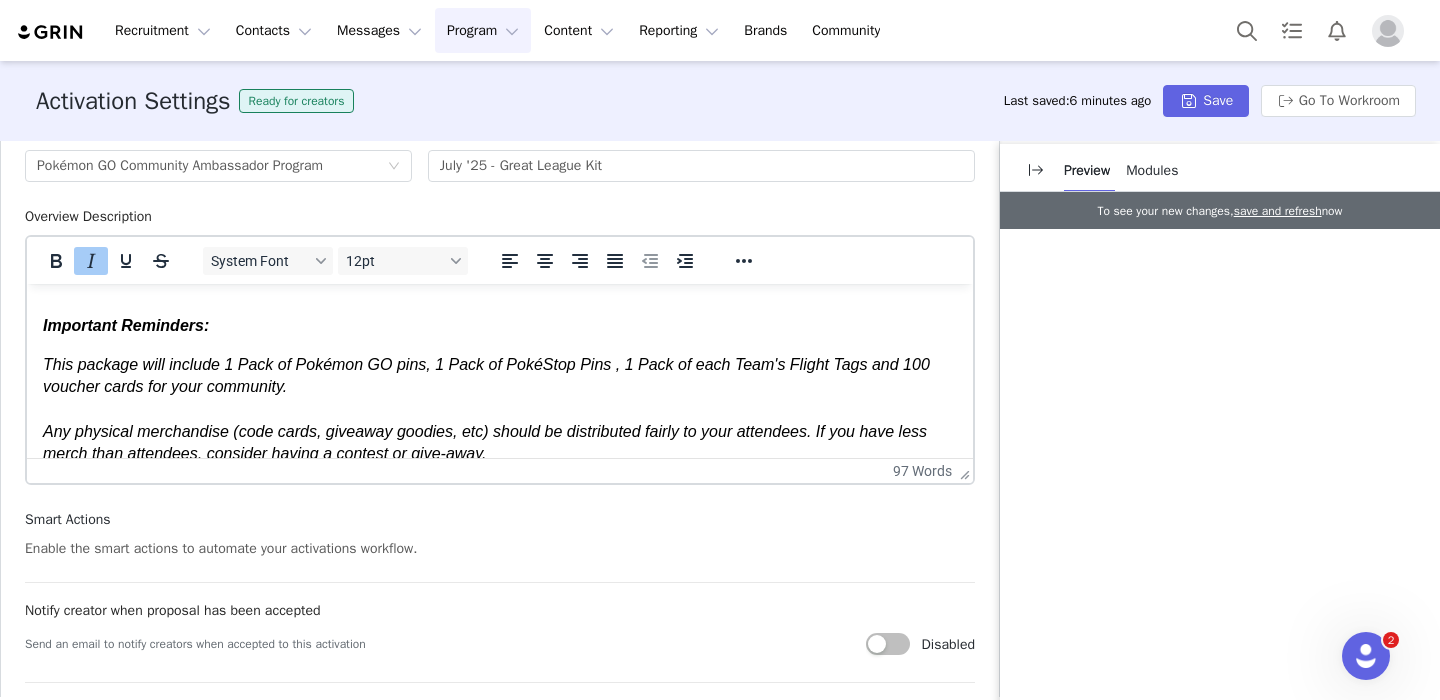 scroll, scrollTop: 73, scrollLeft: 0, axis: vertical 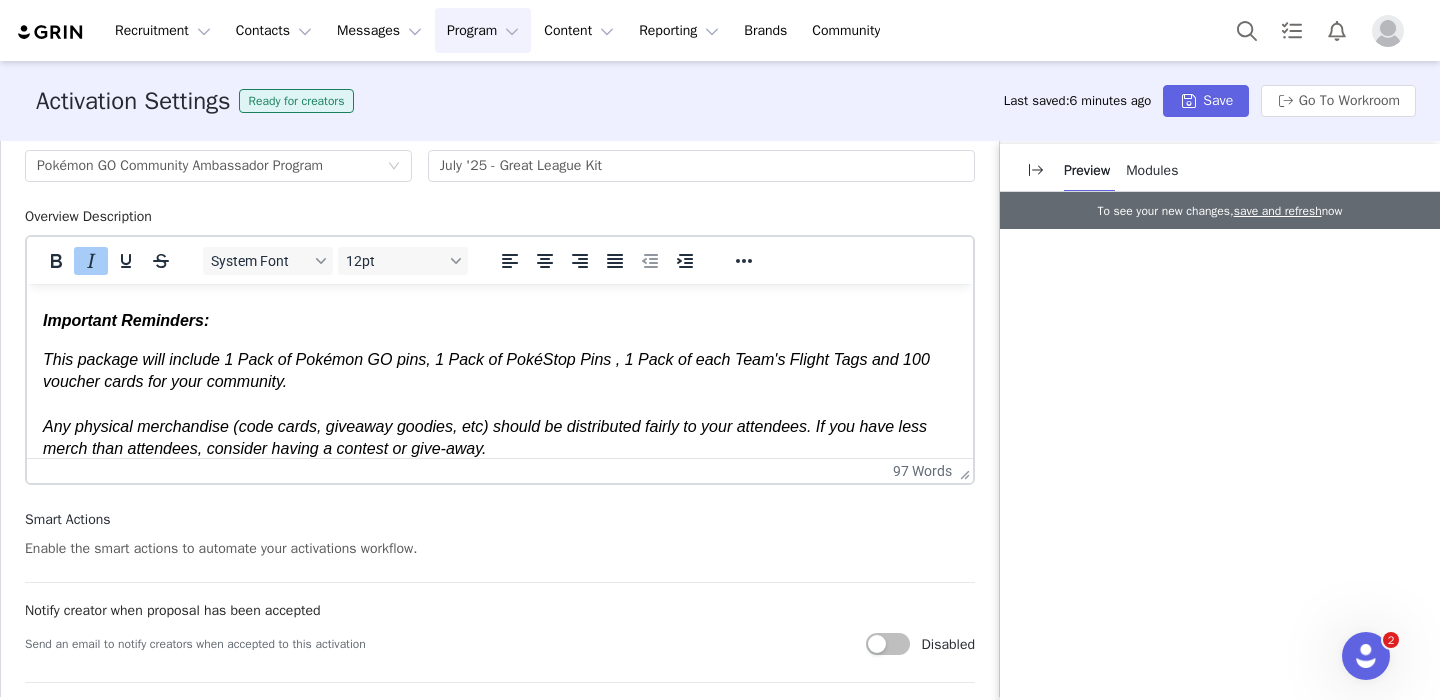 click on "This package will include 1 Pack of Pokémon GO pins, 1 Pack of PokéStop Pins , 1 Pack of each Team's Flight Tags and 100 voucher cards for your community." at bounding box center (486, 370) 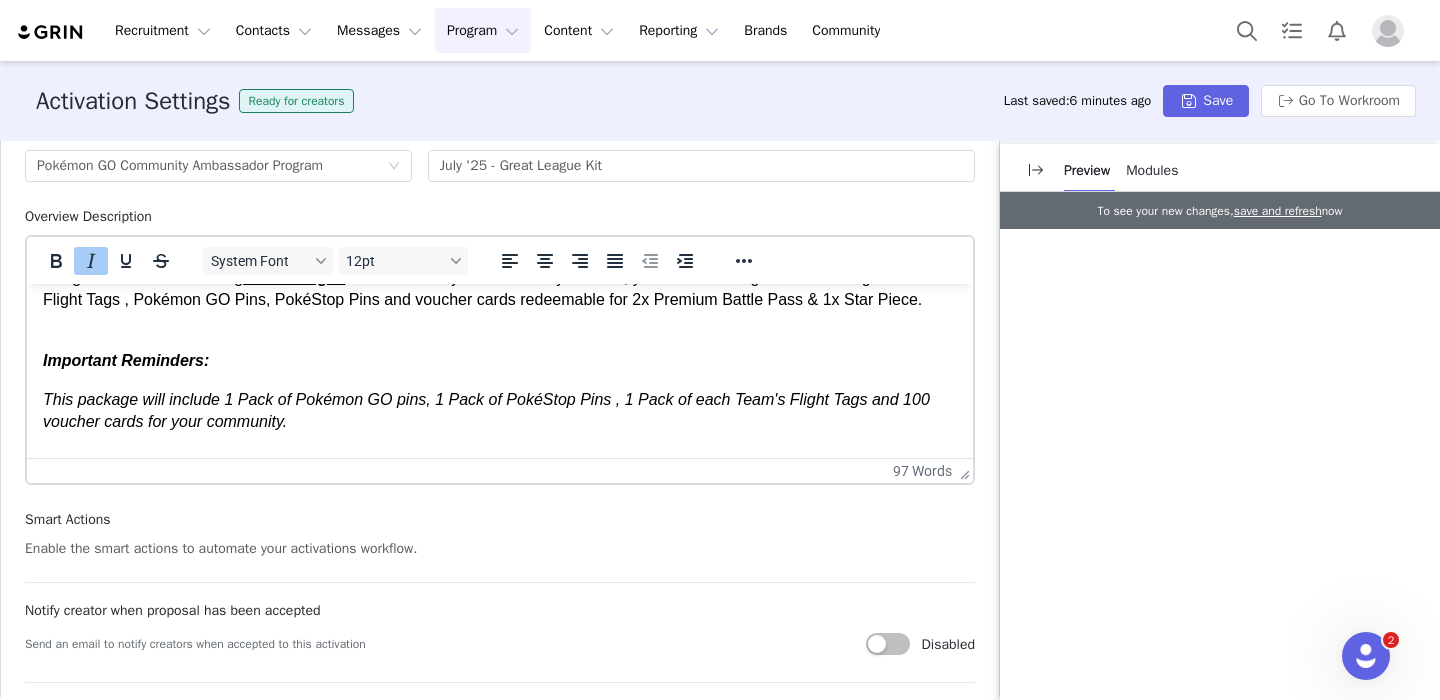scroll, scrollTop: 32, scrollLeft: 0, axis: vertical 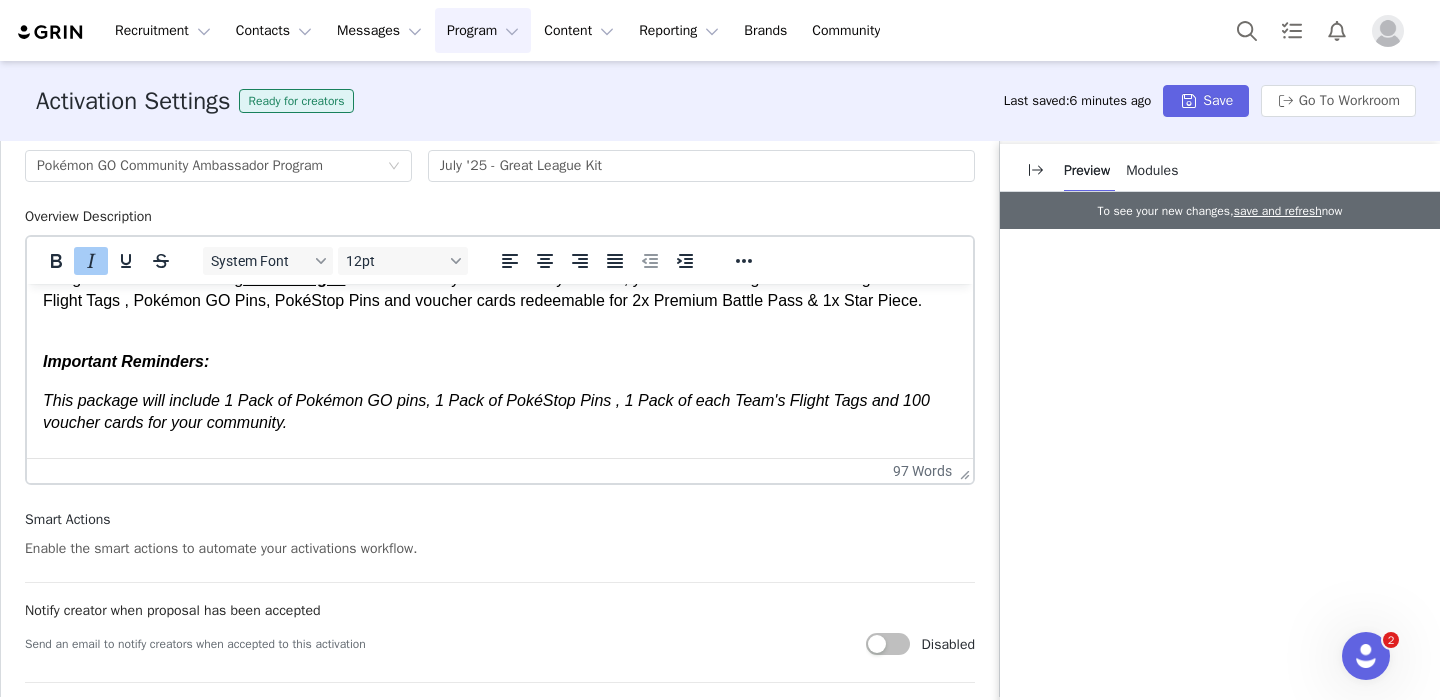 click on "This package will include 1 Pack of Pokémon GO pins, 1 Pack of PokéStop Pins , 1 Pack of each Team's Flight Tags and 100 voucher cards for your community." at bounding box center [486, 411] 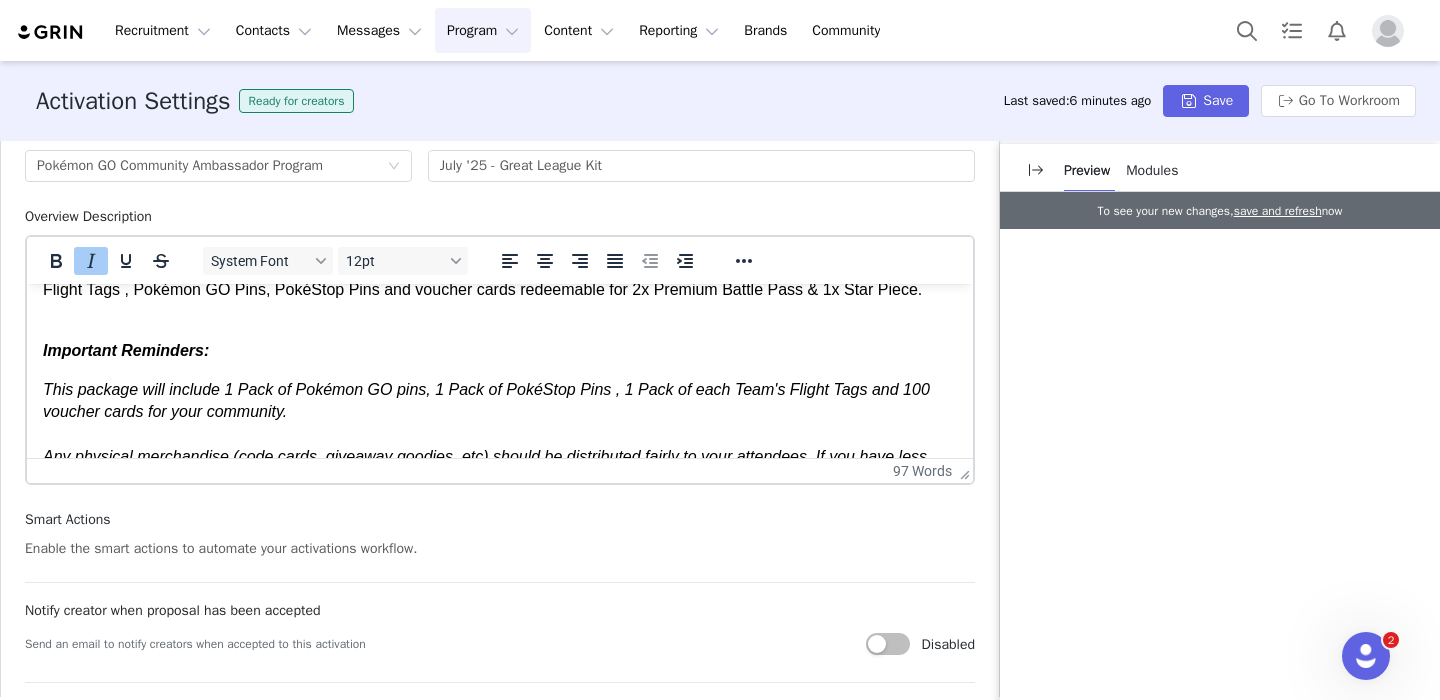 scroll, scrollTop: 0, scrollLeft: 0, axis: both 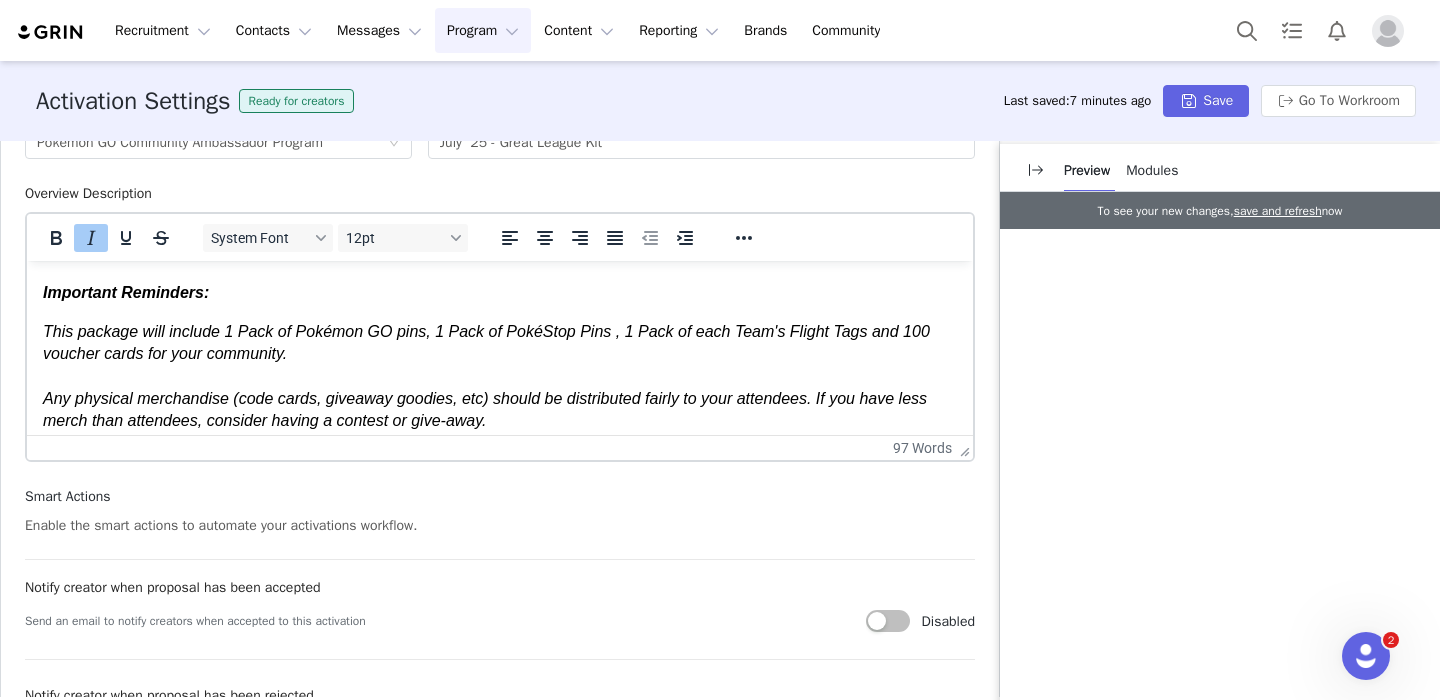 click on "This package will include 1 Pack of Pokémon GO pins, 1 Pack of PokéStop Pins , 1 Pack of each Team's Flight Tags and 100 voucher cards for your community." at bounding box center (486, 342) 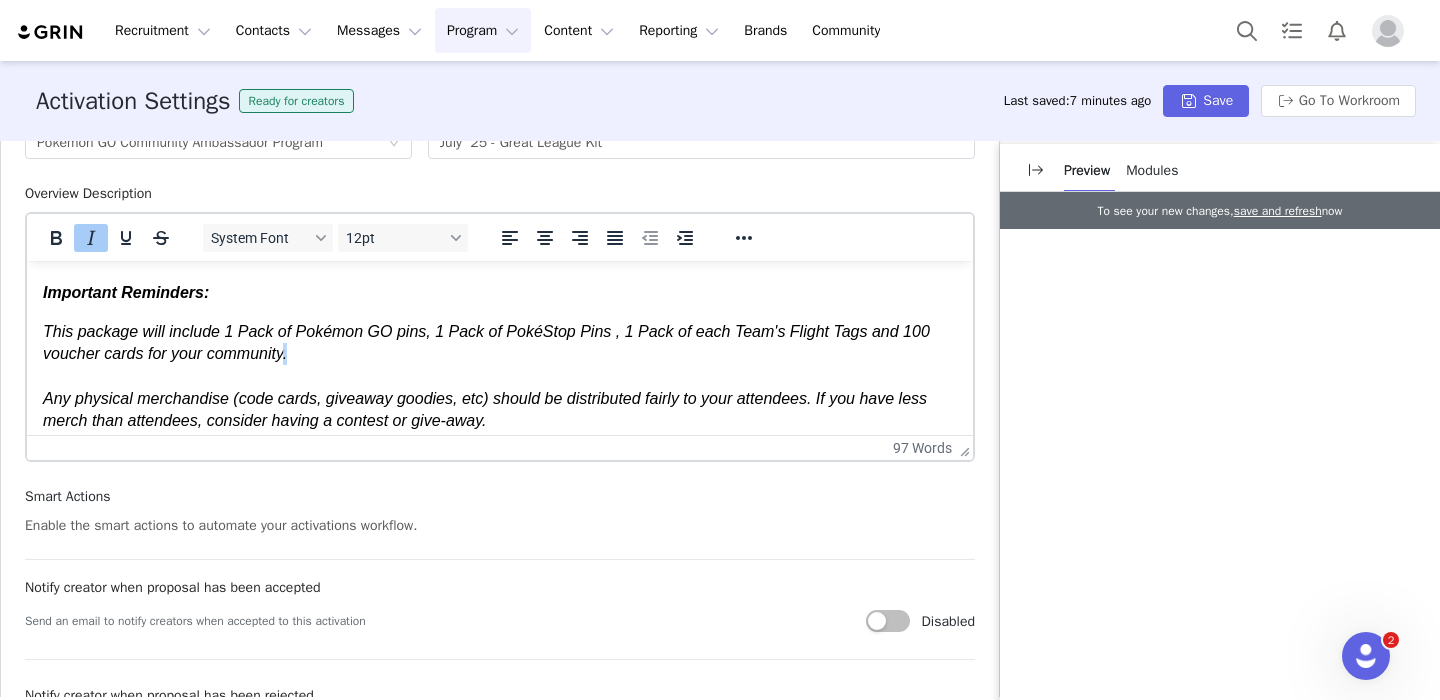 click on "This package will include 1 Pack of Pokémon GO pins, 1 Pack of PokéStop Pins , 1 Pack of each Team's Flight Tags and 100 voucher cards for your community." at bounding box center [486, 342] 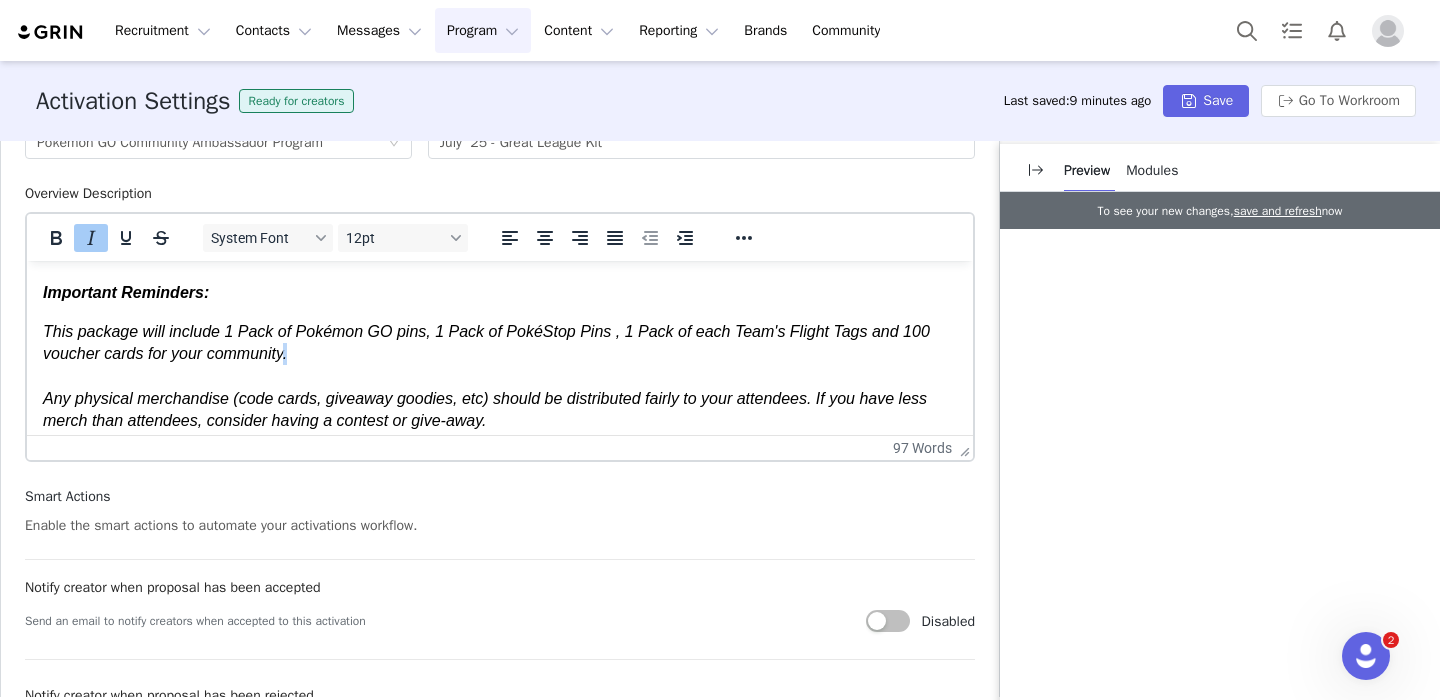 click on "This package will include 1 Pack of Pokémon GO pins, 1 Pack of PokéStop Pins , 1 Pack of each Team's Flight Tags and 100 voucher cards for your community." at bounding box center (486, 342) 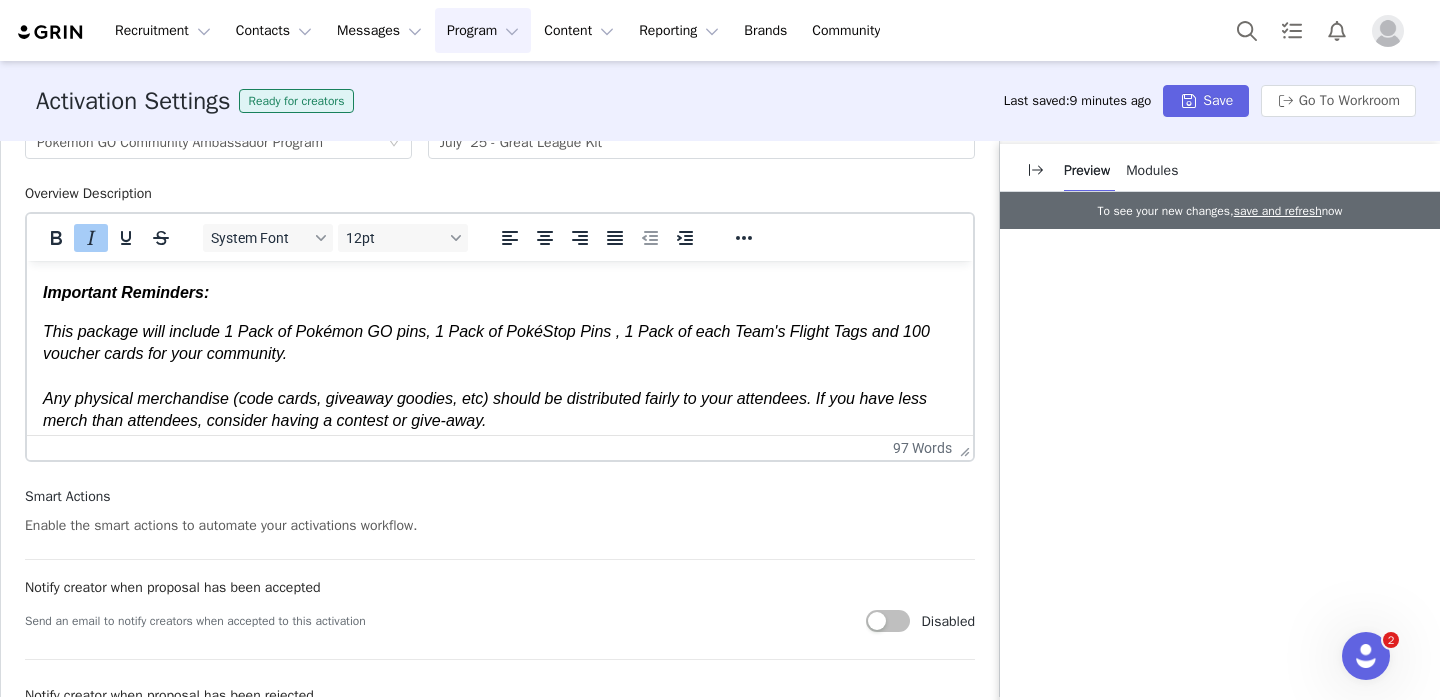 drag, startPoint x: 366, startPoint y: 362, endPoint x: 230, endPoint y: 333, distance: 139.05754 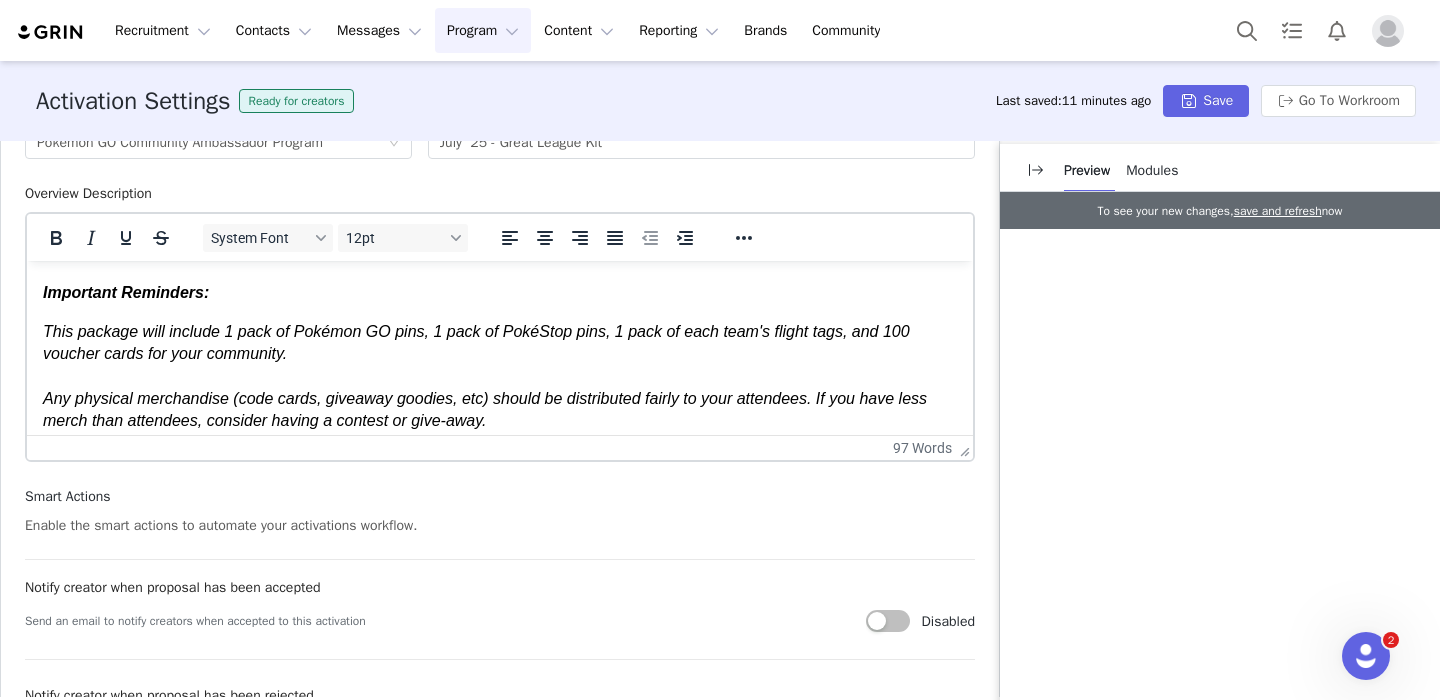click on "This package will include 1 pack of Pokémon GO pins, 1 pack of PokéStop pins, 1 pack of each team's flight tags, and 100 voucher cards for your community.  Any physical merchandise (code cards, giveaway goodies, etc) should be distributed fairly to your attendees. If you have less merch than attendees, consider having a contest or give-away." at bounding box center (500, 377) 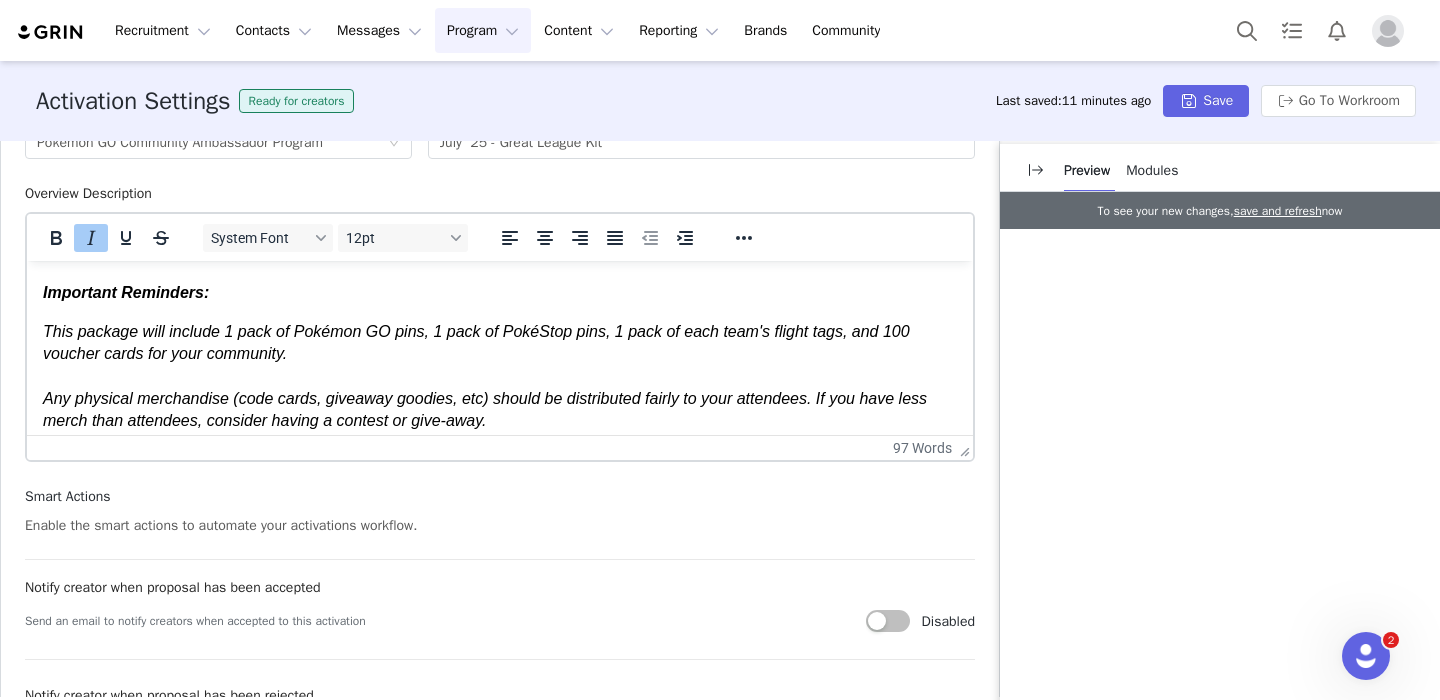 click on "This package will include 1 pack of Pokémon GO pins, 1 pack of PokéStop pins, 1 pack of each team's flight tags, and 100 voucher cards for your community.  Any physical merchandise (code cards, giveaway goodies, etc) should be distributed fairly to your attendees. If you have less merch than attendees, consider having a contest or give-away." at bounding box center (500, 377) 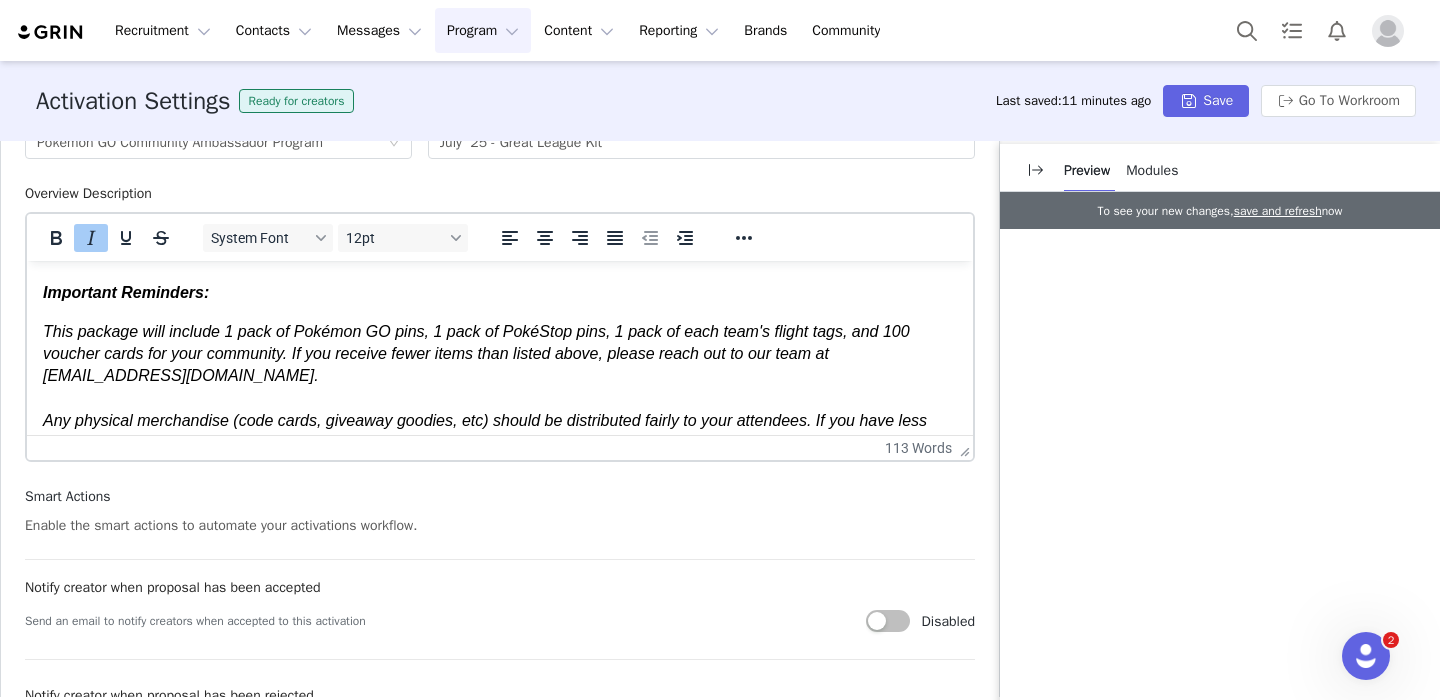 click on "This package will include 1 pack of Pokémon GO pins, 1 pack of PokéStop pins, 1 pack of each team's flight tags, and 100 voucher cards for your community. If you receive fewer items than listed above, please reach out to our team at [EMAIL_ADDRESS][DOMAIN_NAME]." at bounding box center [476, 354] 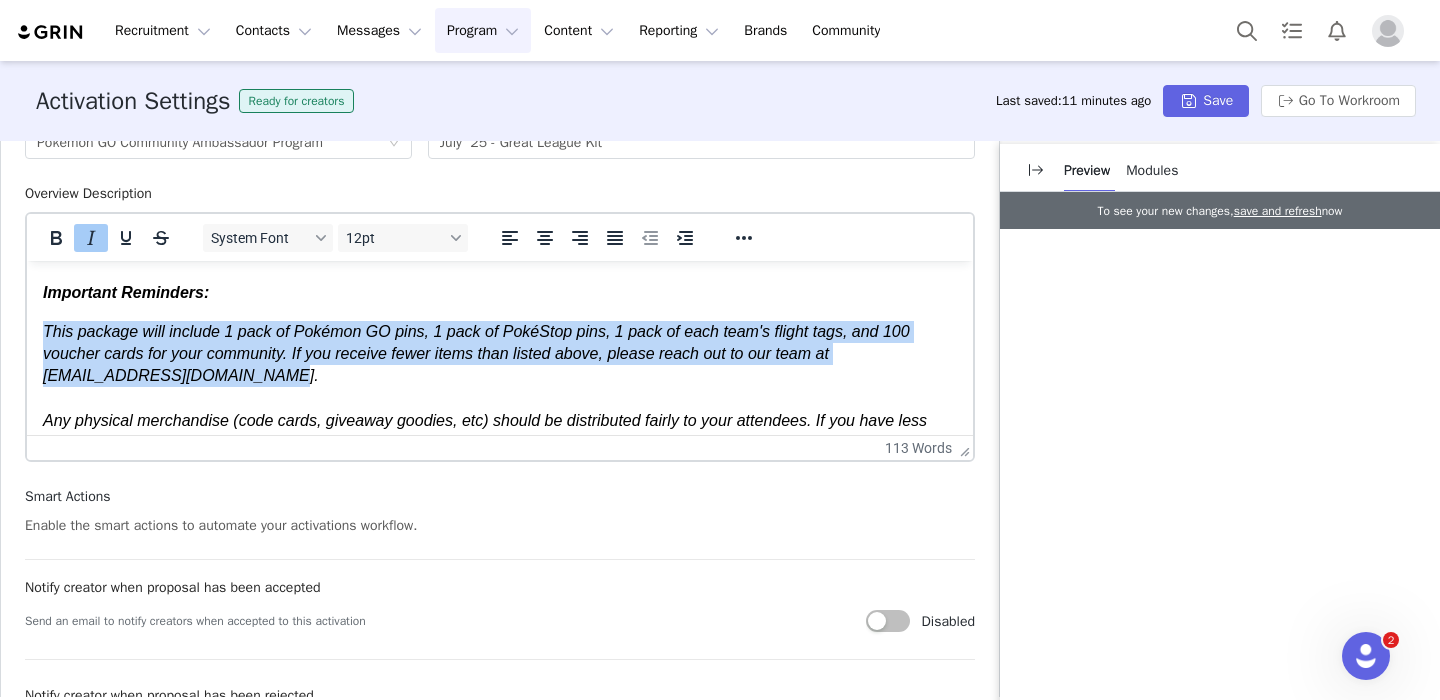drag, startPoint x: 420, startPoint y: 368, endPoint x: 299, endPoint y: 314, distance: 132.50282 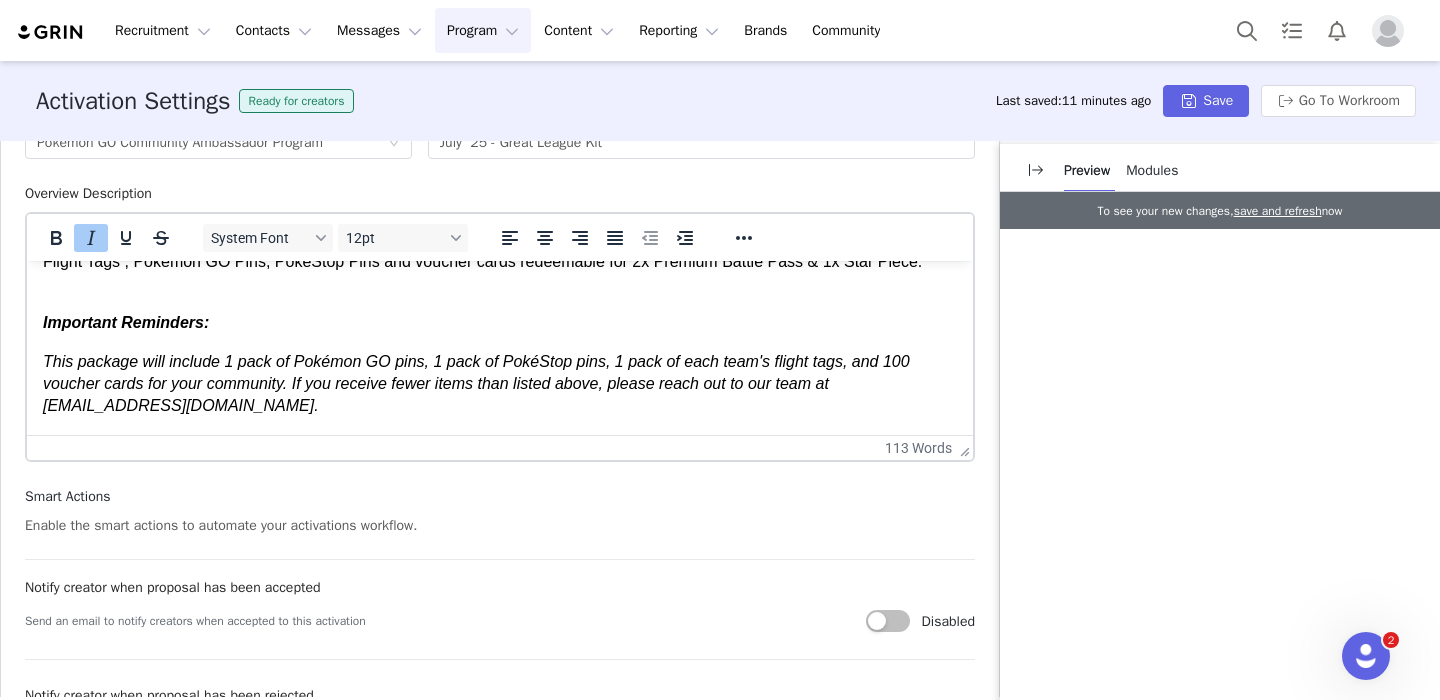 scroll, scrollTop: 114, scrollLeft: 0, axis: vertical 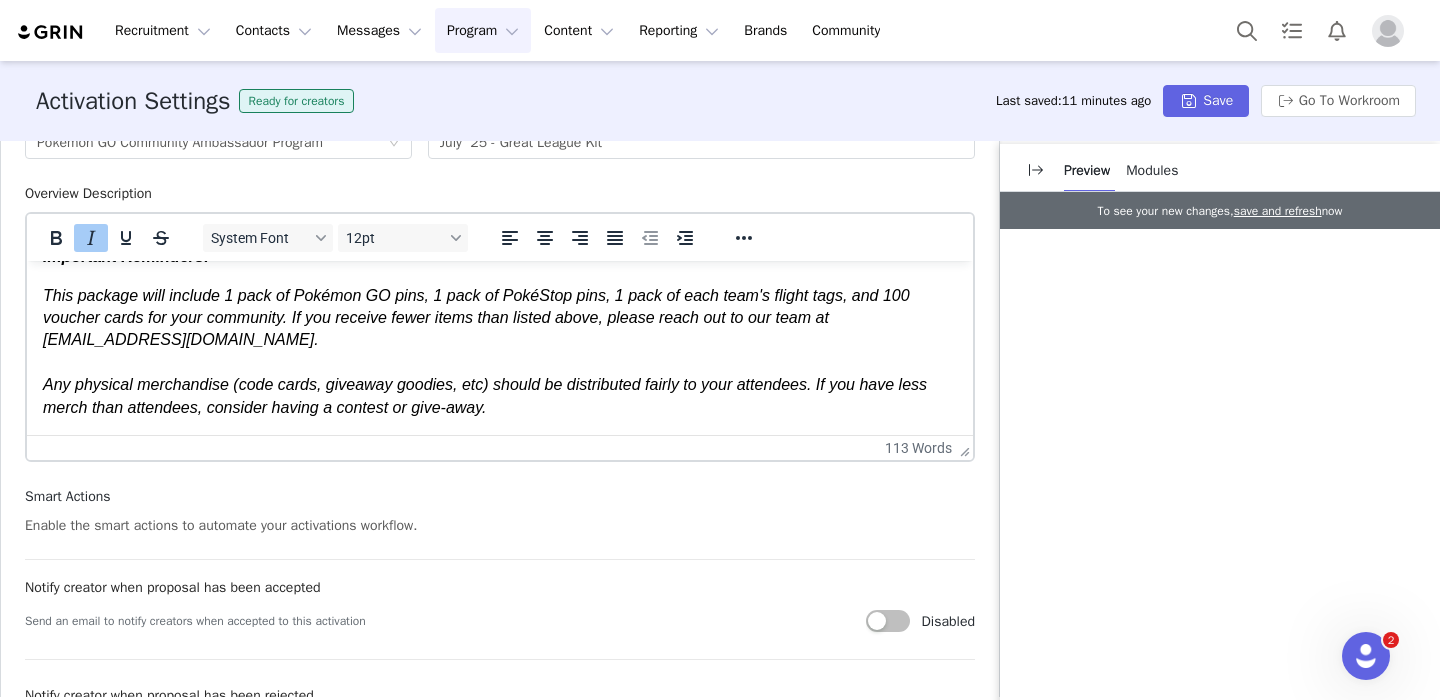 click on "Any physical merchandise (code cards, giveaway goodies, etc) should be distributed fairly to your attendees. If you have less merch than attendees, consider having a contest or give-away." at bounding box center [485, 395] 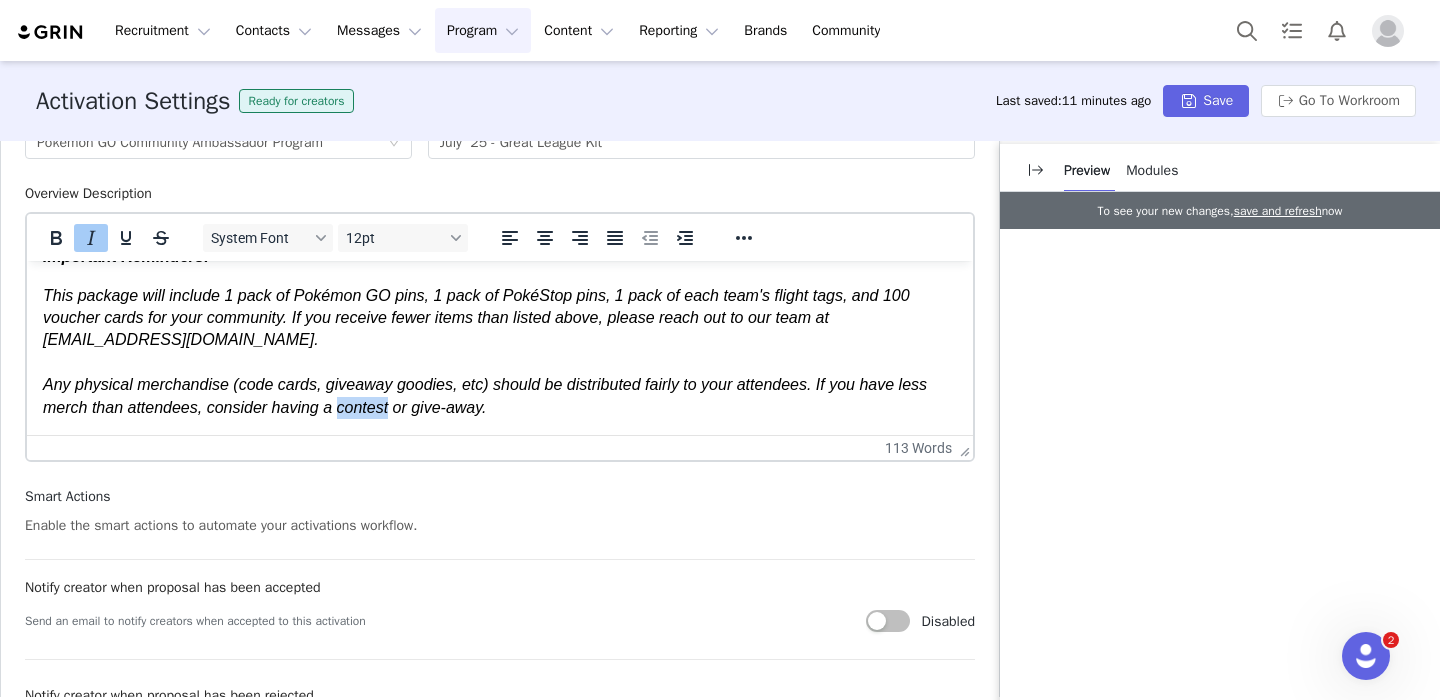 click on "Any physical merchandise (code cards, giveaway goodies, etc) should be distributed fairly to your attendees. If you have less merch than attendees, consider having a contest or give-away." at bounding box center (485, 395) 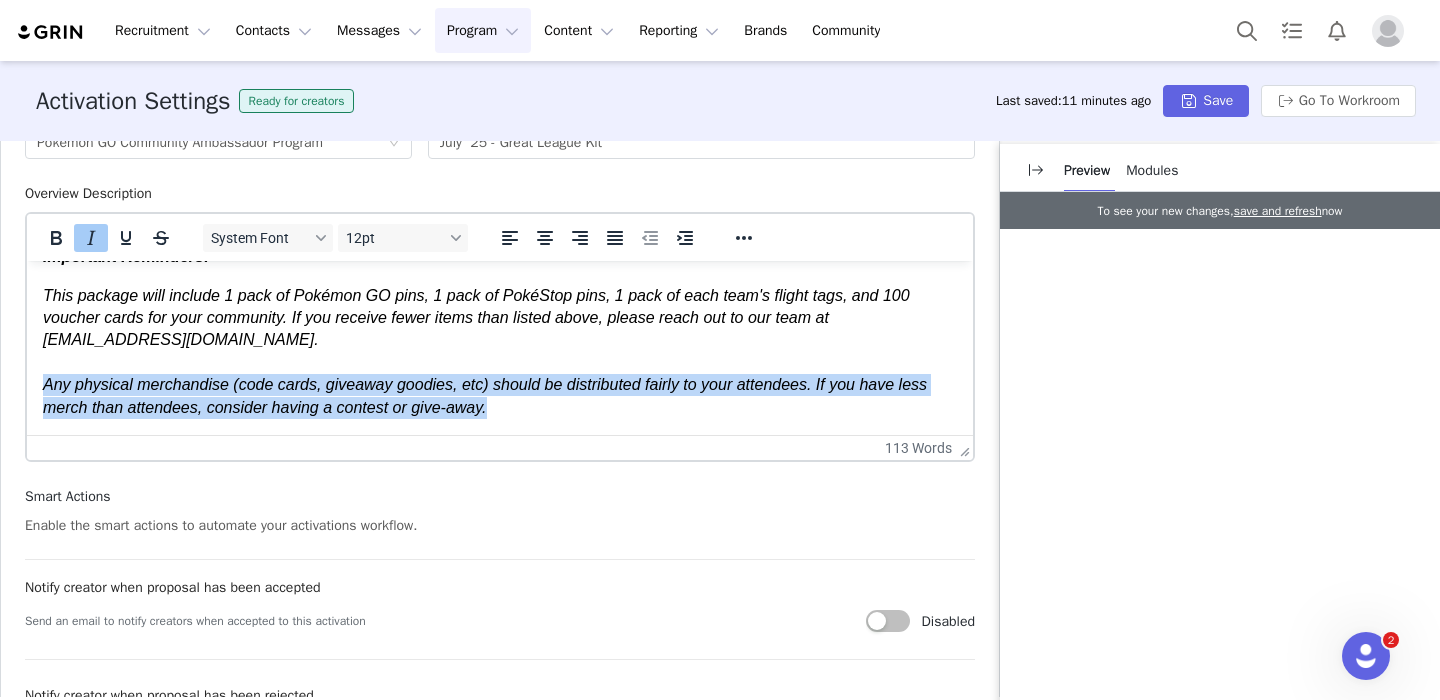 drag, startPoint x: 347, startPoint y: 411, endPoint x: 476, endPoint y: 414, distance: 129.03488 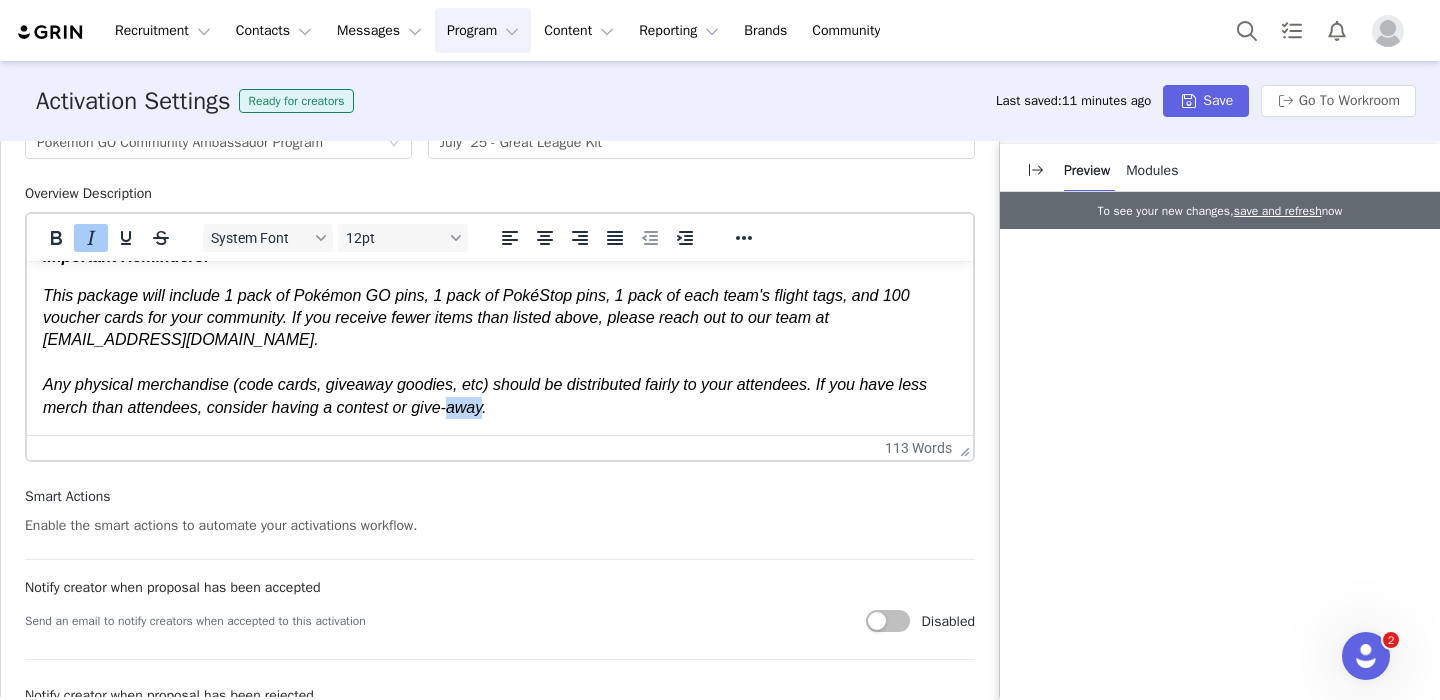 click on "Any physical merchandise (code cards, giveaway goodies, etc) should be distributed fairly to your attendees. If you have less merch than attendees, consider having a contest or give-away." at bounding box center [485, 395] 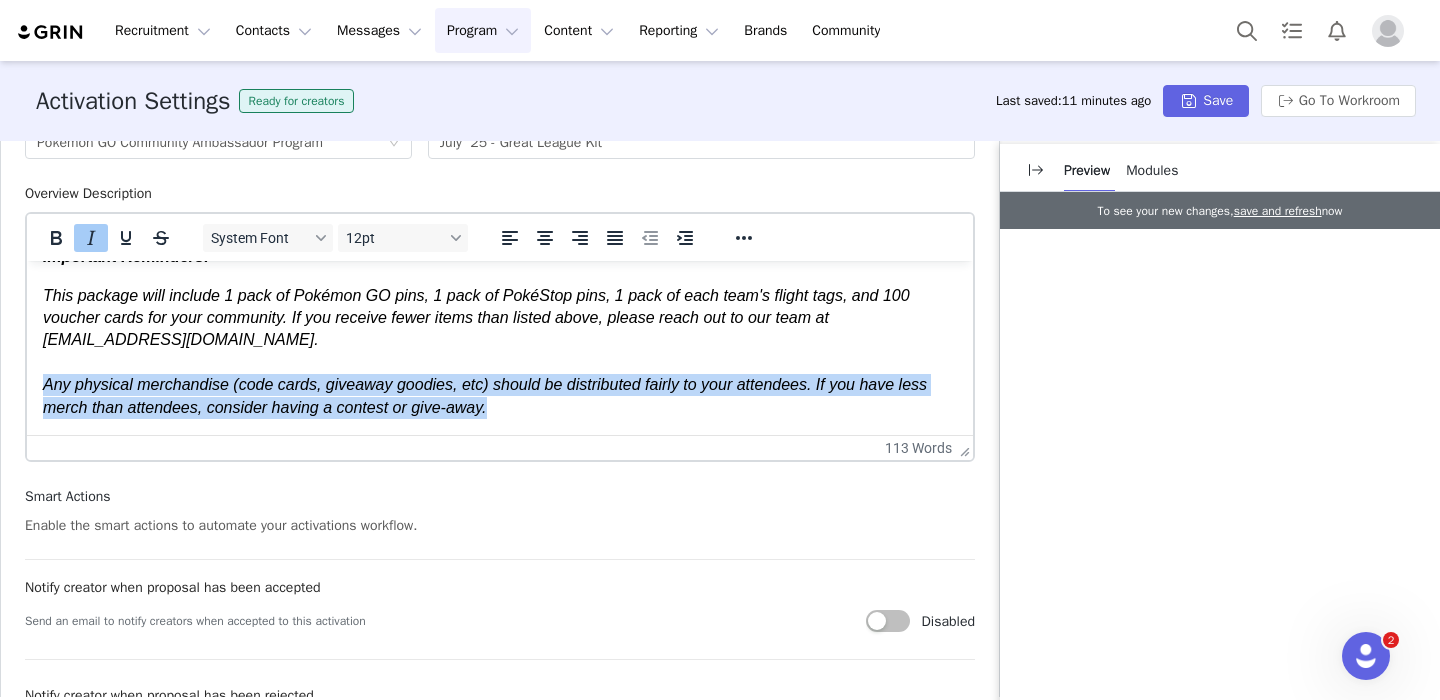 click on "Any physical merchandise (code cards, giveaway goodies, etc) should be distributed fairly to your attendees. If you have less merch than attendees, consider having a contest or give-away." at bounding box center (485, 395) 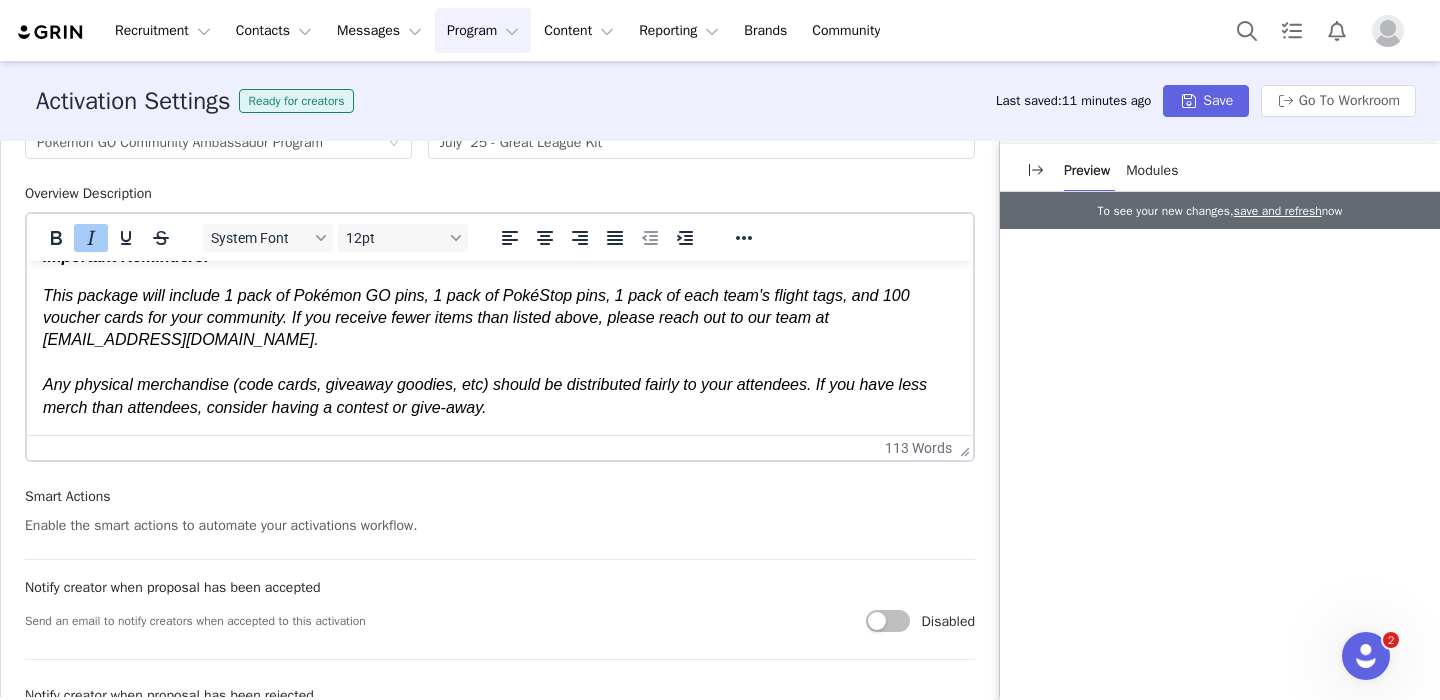 click on "Congratulations on reaching  Great League ! As a result of your community's efforts, you'll be receiving a kit containing Team Flight Tags , Pokémon GO Pins, PokéStop Pins and voucher cards redeemable for 2x Premium Battle Pass & 1x Star Piece. Important Reminders:   This package will include 1 pack of Pokémon GO pins, 1 pack of PokéStop pins, 1 pack of each team's flight tags, and 100 voucher cards for your community. If you receive fewer items than listed above, please reach out to our team at [EMAIL_ADDRESS][DOMAIN_NAME]. Any physical merchandise (code cards, giveaway goodies, etc) should be distributed fairly to your attendees. If you have less merch than attendees, consider having a contest or give-away." at bounding box center (500, 291) 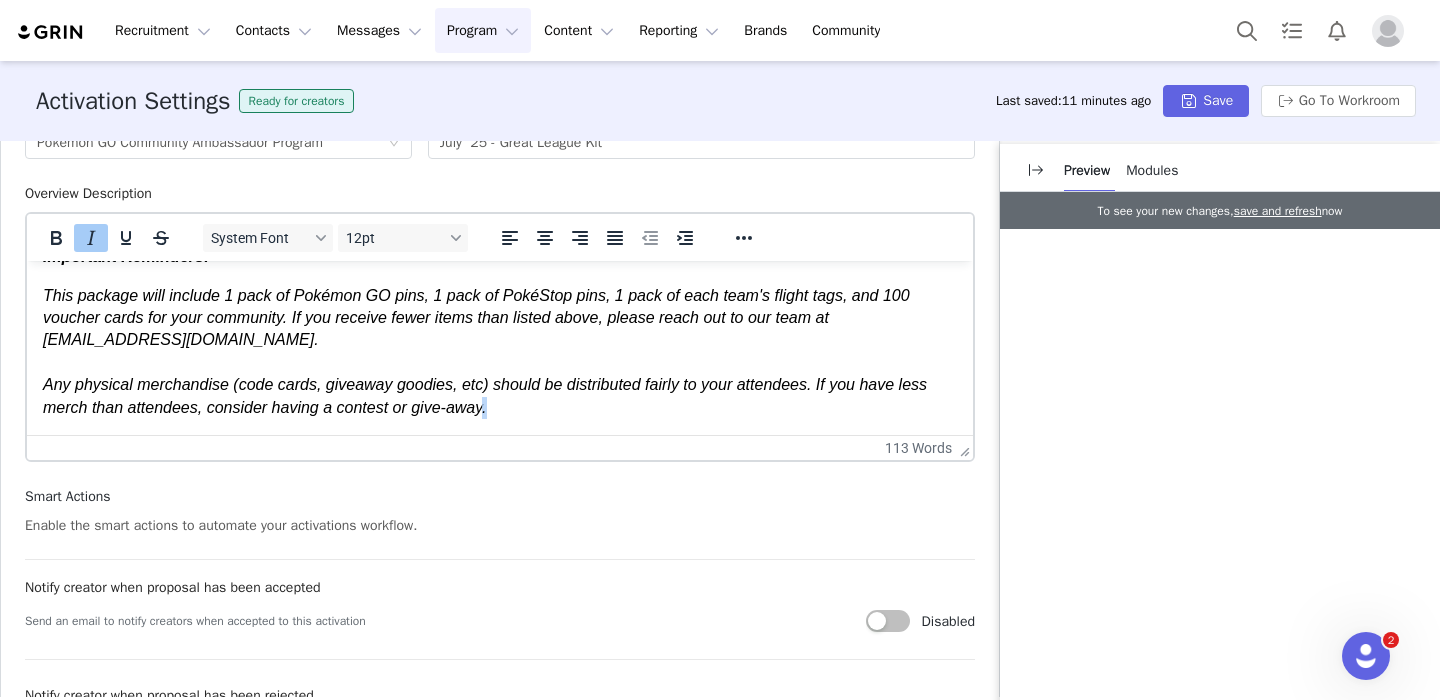 click on "Congratulations on reaching  Great League ! As a result of your community's efforts, you'll be receiving a kit containing Team Flight Tags , Pokémon GO Pins, PokéStop Pins and voucher cards redeemable for 2x Premium Battle Pass & 1x Star Piece. Important Reminders:   This package will include 1 pack of Pokémon GO pins, 1 pack of PokéStop pins, 1 pack of each team's flight tags, and 100 voucher cards for your community. If you receive fewer items than listed above, please reach out to our team at [EMAIL_ADDRESS][DOMAIN_NAME]. Any physical merchandise (code cards, giveaway goodies, etc) should be distributed fairly to your attendees. If you have less merch than attendees, consider having a contest or give-away." at bounding box center [500, 291] 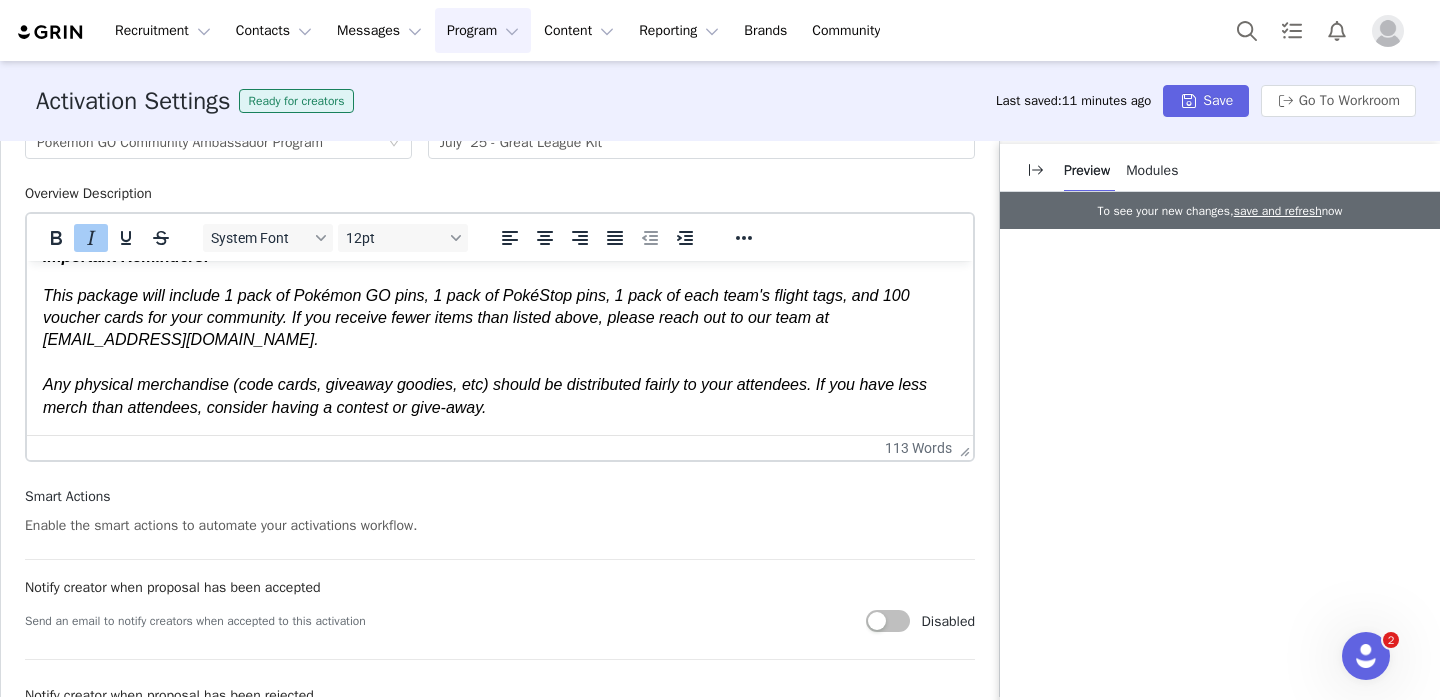 click on "Congratulations on reaching  Great League ! As a result of your community's efforts, you'll be receiving a kit containing Team Flight Tags , Pokémon GO Pins, PokéStop Pins and voucher cards redeemable for 2x Premium Battle Pass & 1x Star Piece. Important Reminders:   This package will include 1 pack of Pokémon GO pins, 1 pack of PokéStop pins, 1 pack of each team's flight tags, and 100 voucher cards for your community. If you receive fewer items than listed above, please reach out to our team at [EMAIL_ADDRESS][DOMAIN_NAME]. Any physical merchandise (code cards, giveaway goodies, etc) should be distributed fairly to your attendees. If you have less merch than attendees, consider having a contest or give-away." at bounding box center (500, 291) 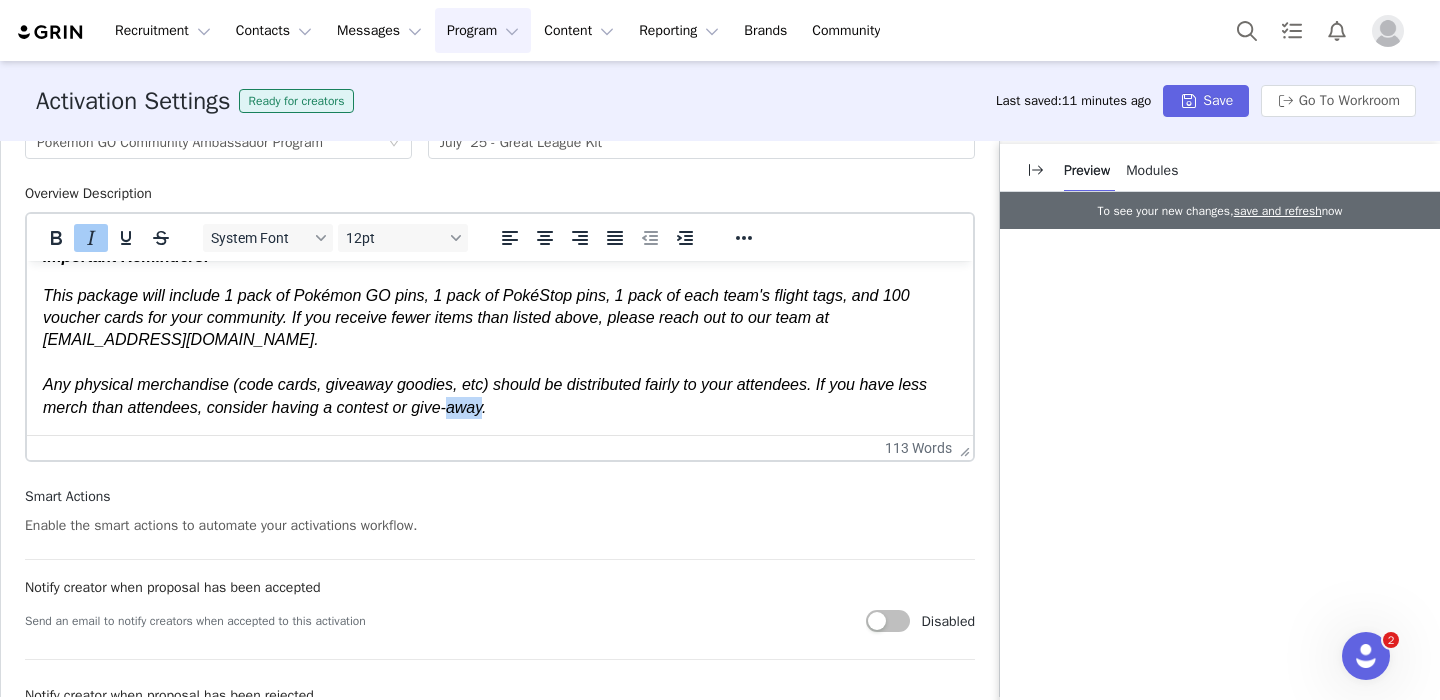 click on "Any physical merchandise (code cards, giveaway goodies, etc) should be distributed fairly to your attendees. If you have less merch than attendees, consider having a contest or give-away." at bounding box center (485, 395) 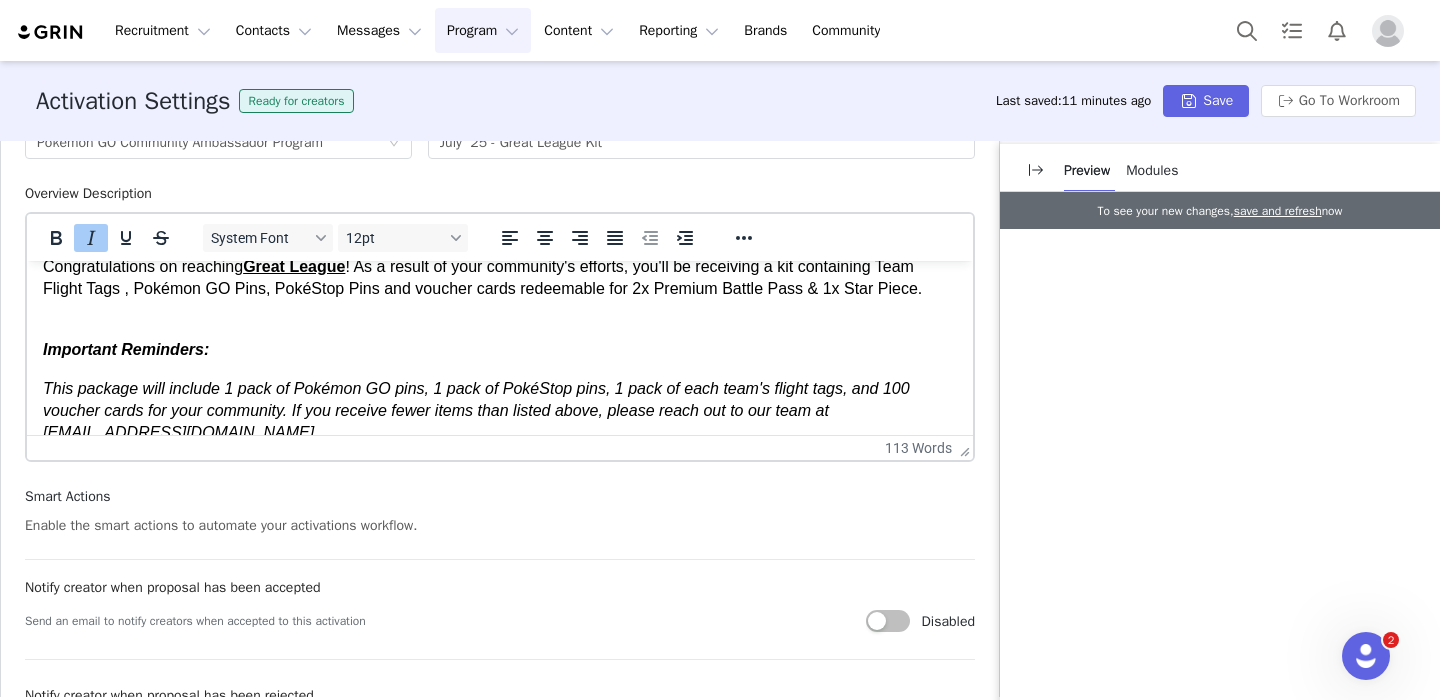 scroll, scrollTop: 0, scrollLeft: 0, axis: both 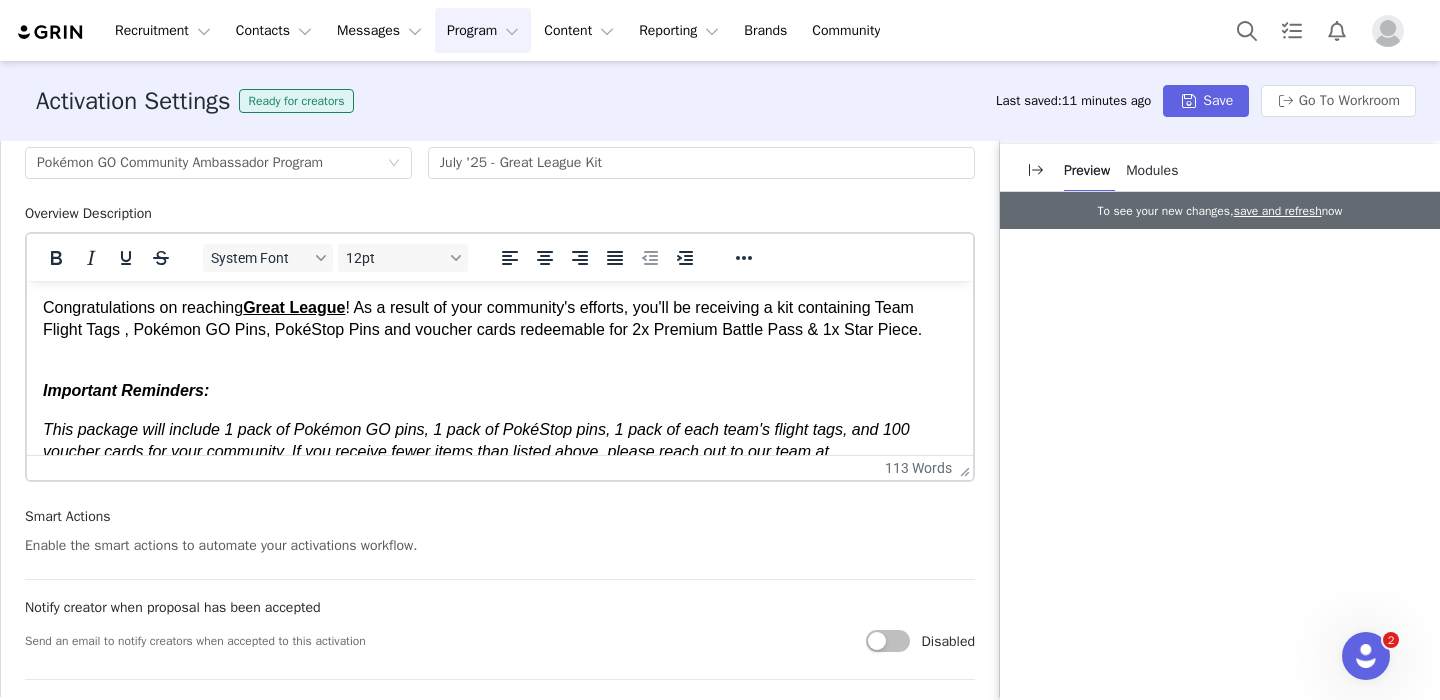 click on "Congratulations on reaching  Great League ! As a result of your community's efforts, you'll be receiving a kit containing Team Flight Tags , Pokémon GO Pins, PokéStop Pins and voucher cards redeemable for 2x Premium Battle Pass & 1x Star Piece." at bounding box center (500, 330) 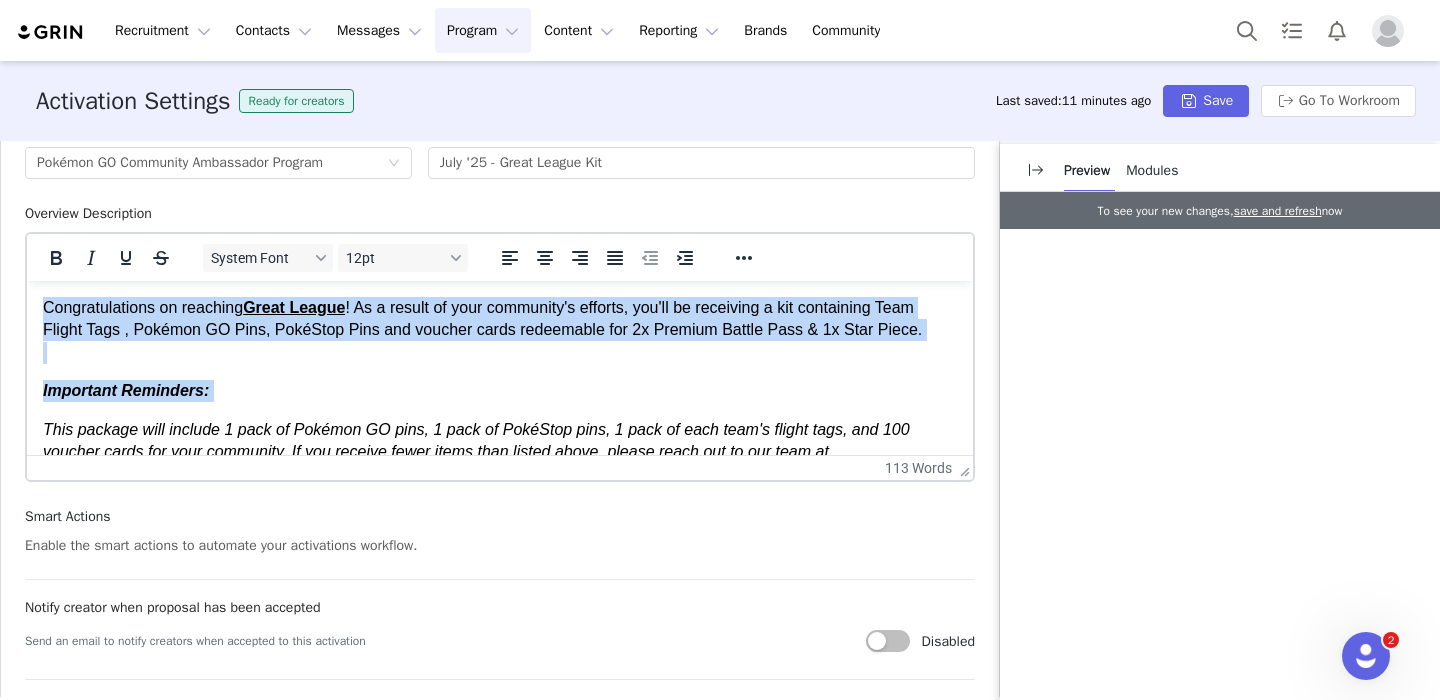 copy on "Congratulations on reaching  Great League ! As a result of your community's efforts, you'll be receiving a kit containing Team Flight Tags , Pokémon GO Pins, PokéStop Pins and voucher cards redeemable for 2x Premium Battle Pass & 1x Star Piece. Important Reminders:" 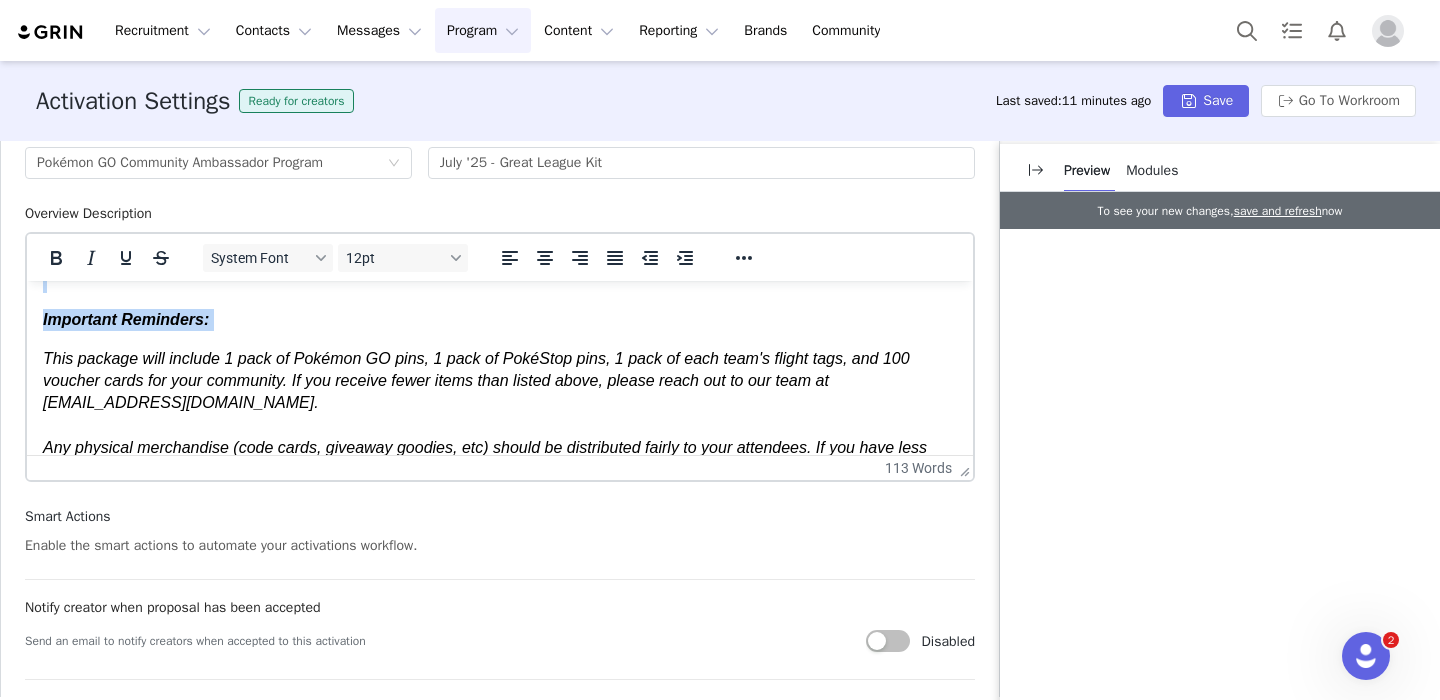 scroll, scrollTop: 114, scrollLeft: 0, axis: vertical 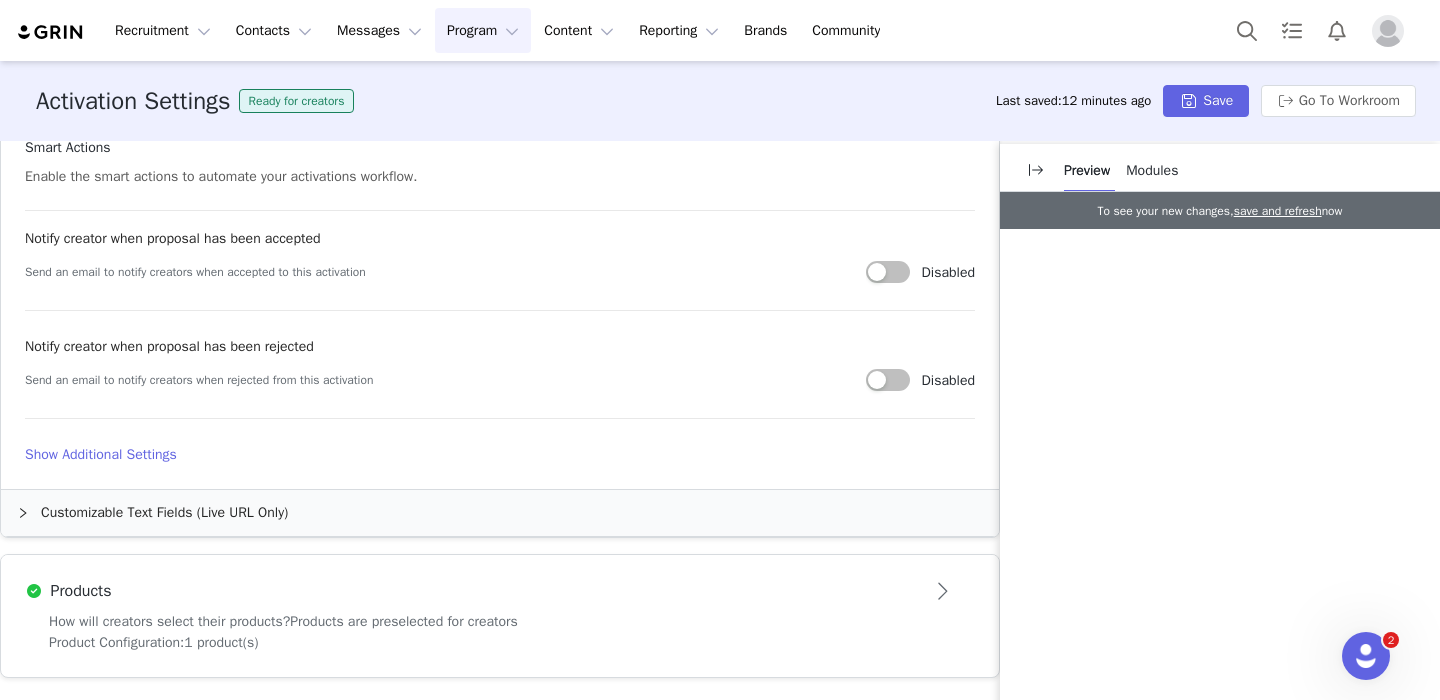 click on "Products" at bounding box center [467, 591] 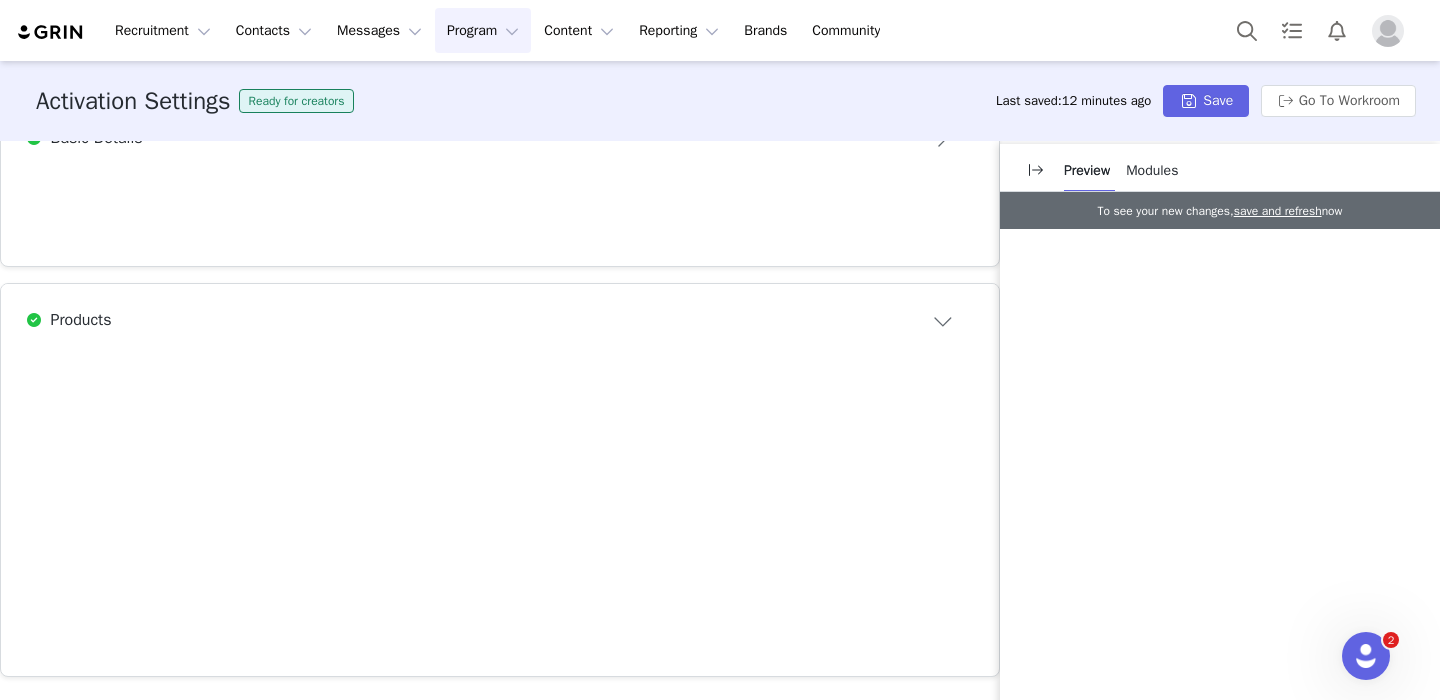 scroll, scrollTop: 628, scrollLeft: 0, axis: vertical 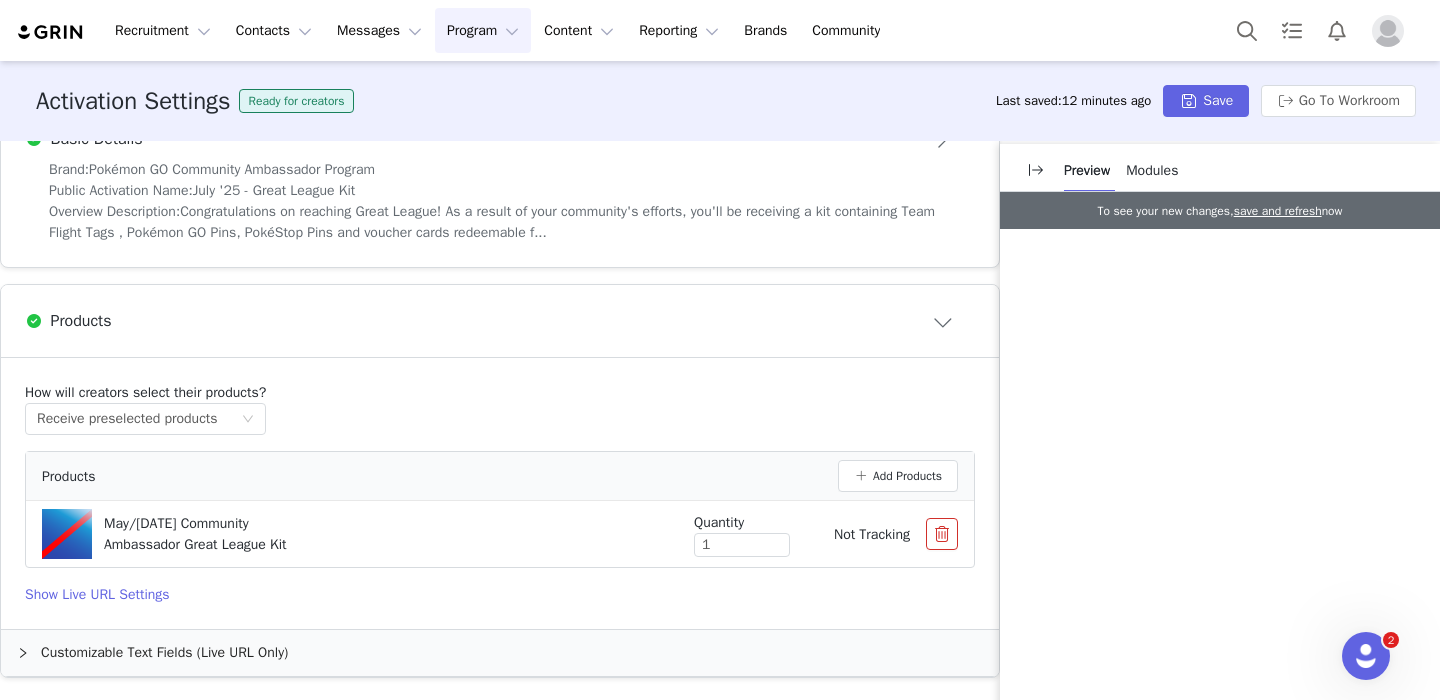 click at bounding box center [942, 534] 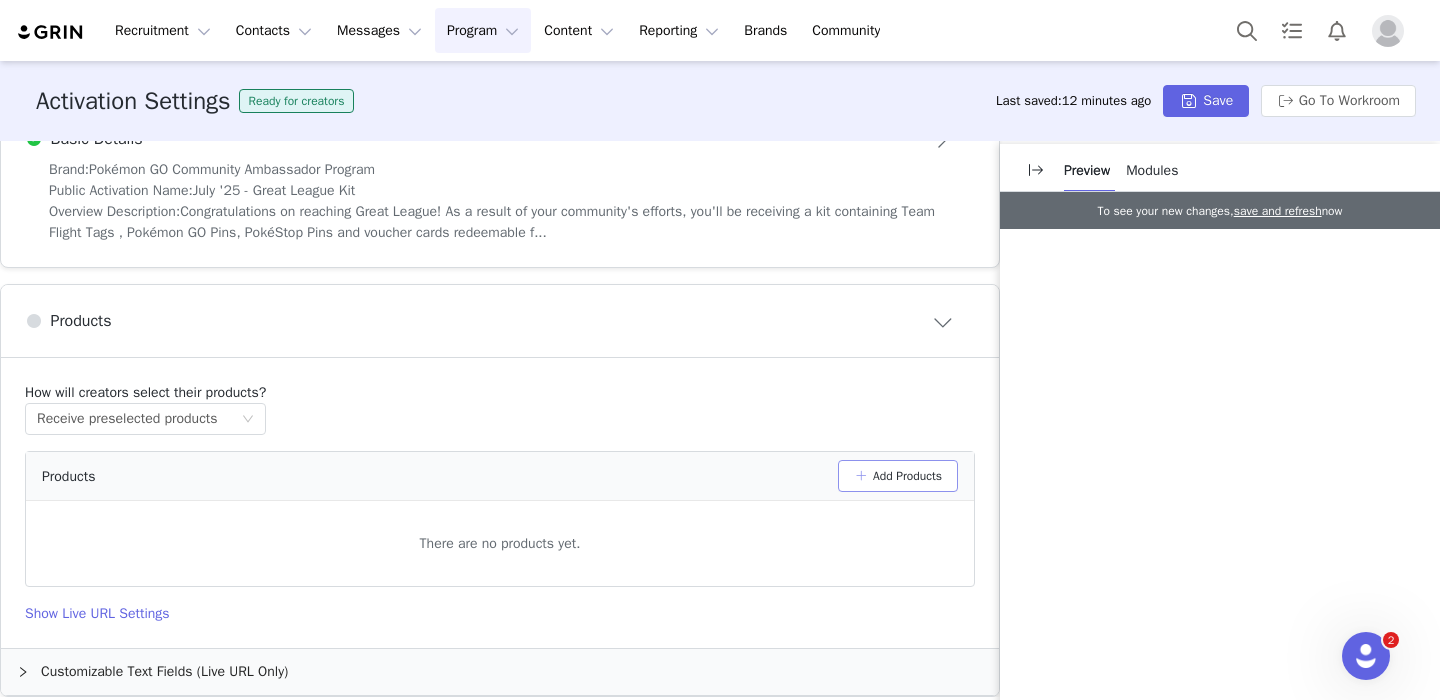 click on "Add Products" at bounding box center (898, 476) 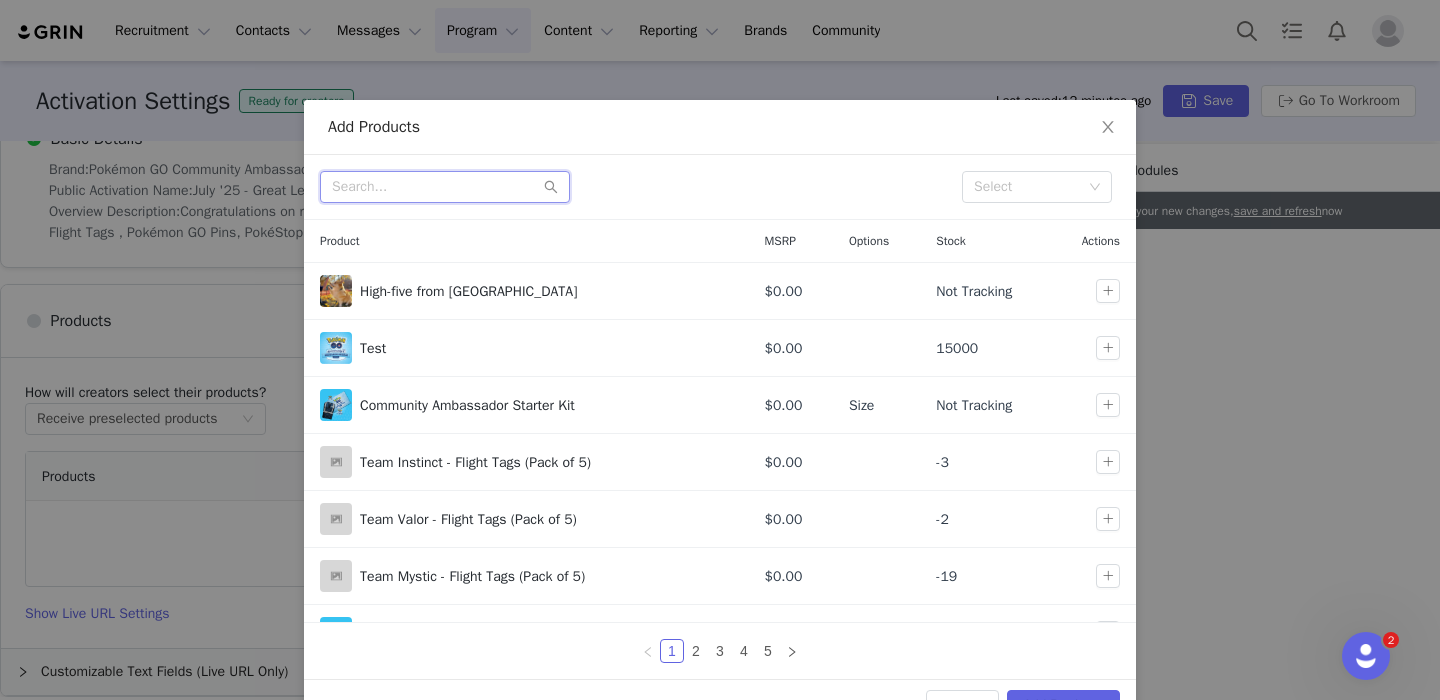 click at bounding box center [445, 187] 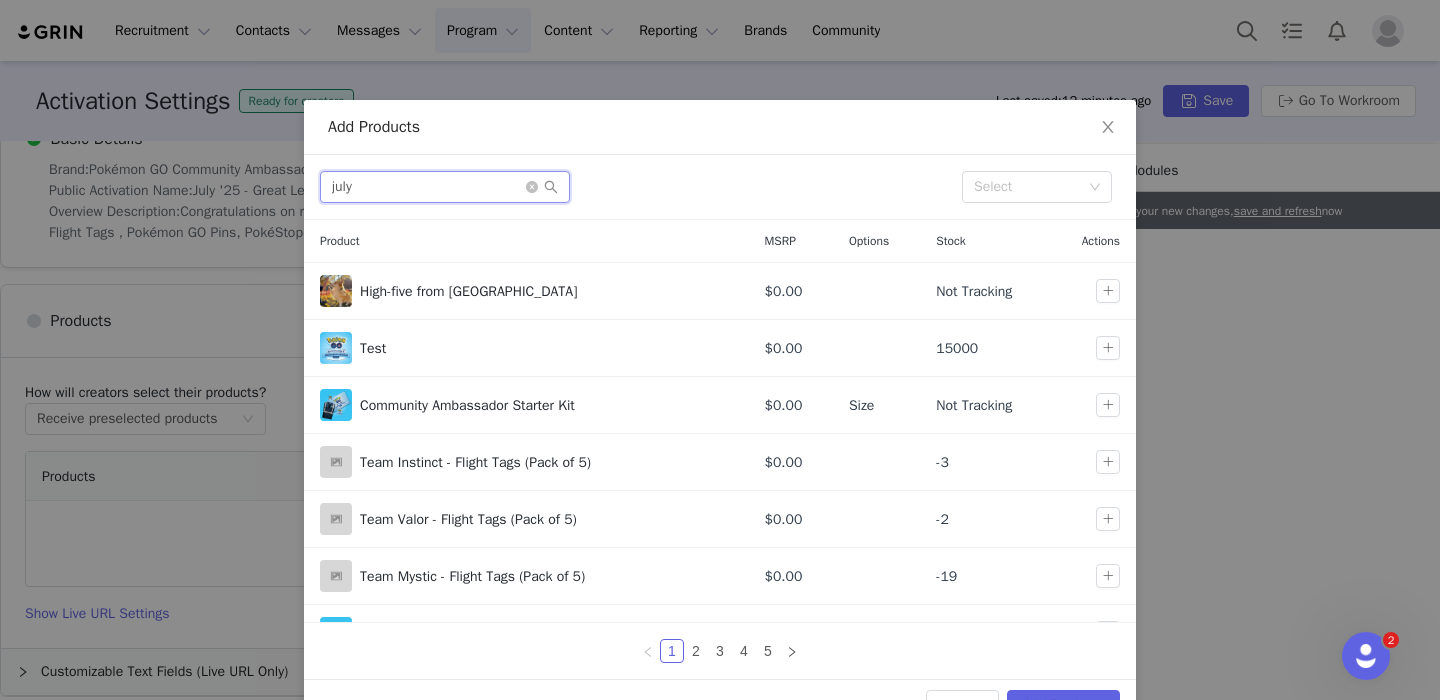 type on "july" 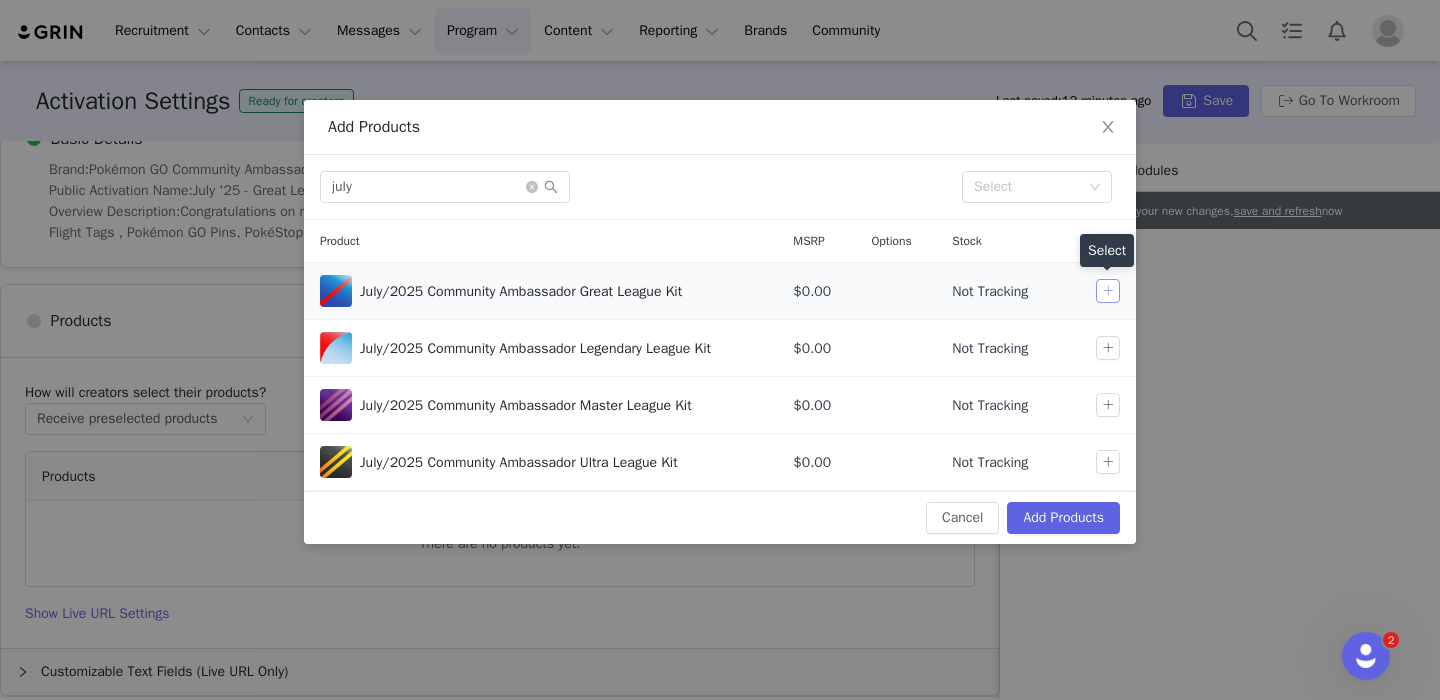click at bounding box center [1108, 291] 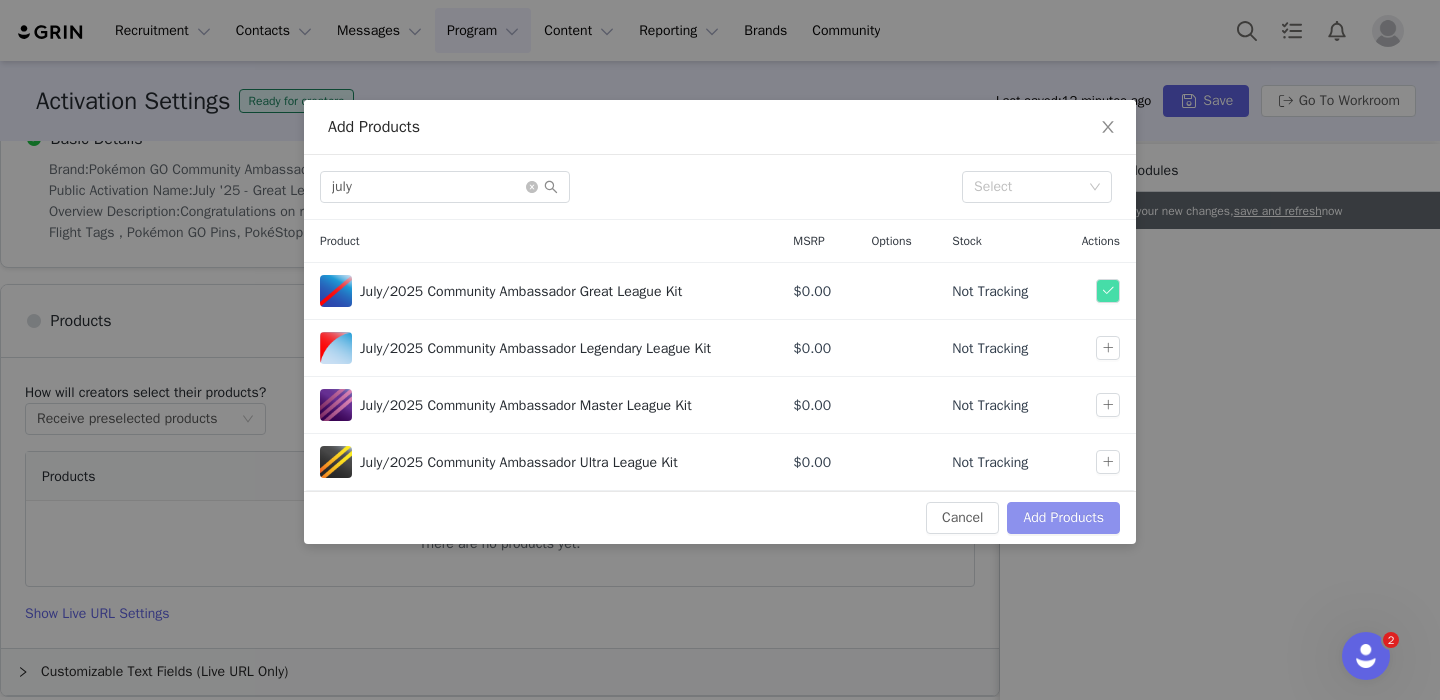 click on "Add Products" at bounding box center (1063, 518) 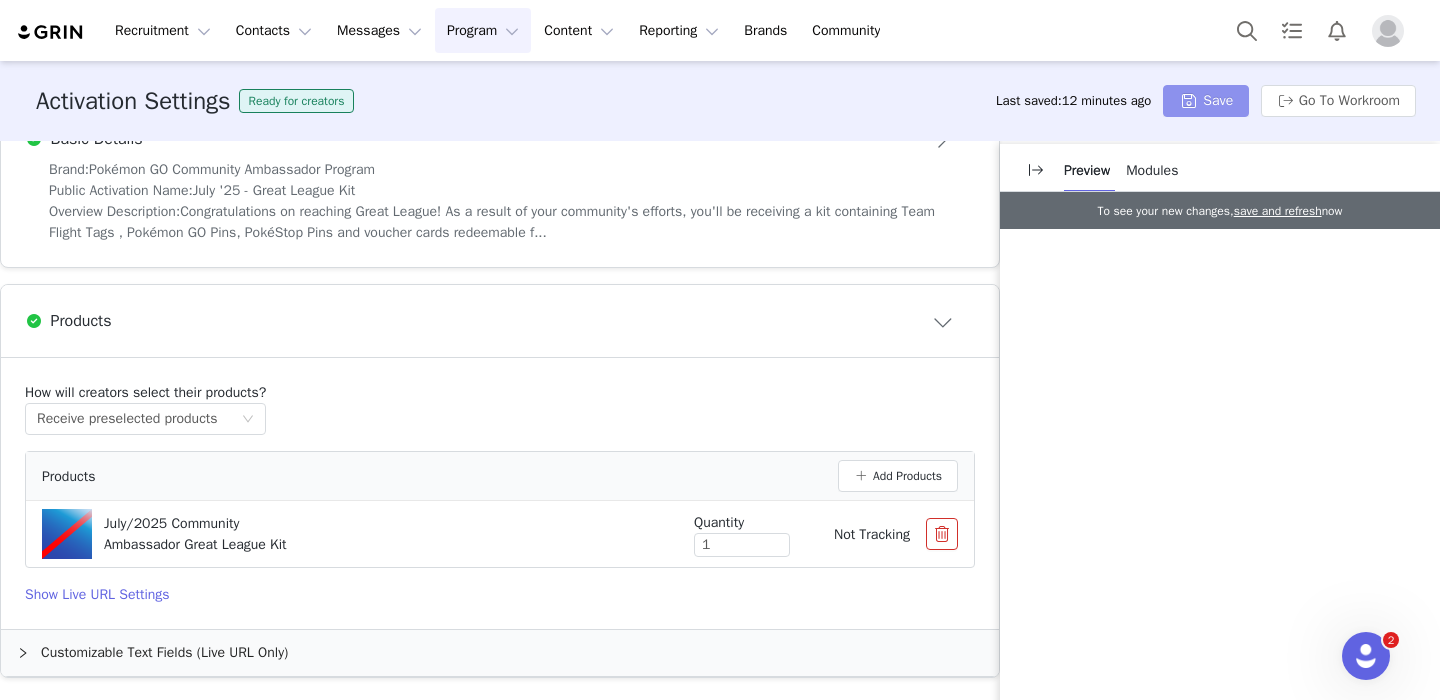click on "Save" at bounding box center [1206, 101] 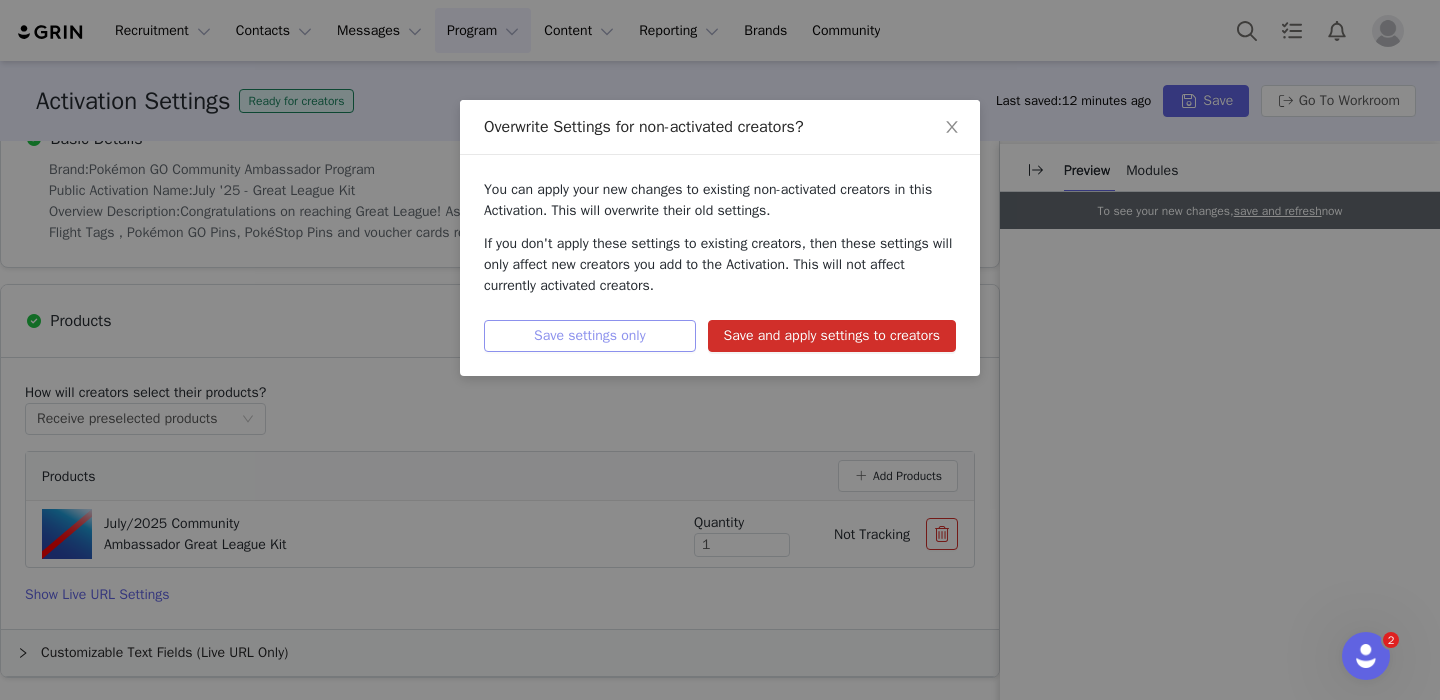 drag, startPoint x: 644, startPoint y: 334, endPoint x: 791, endPoint y: 346, distance: 147.48898 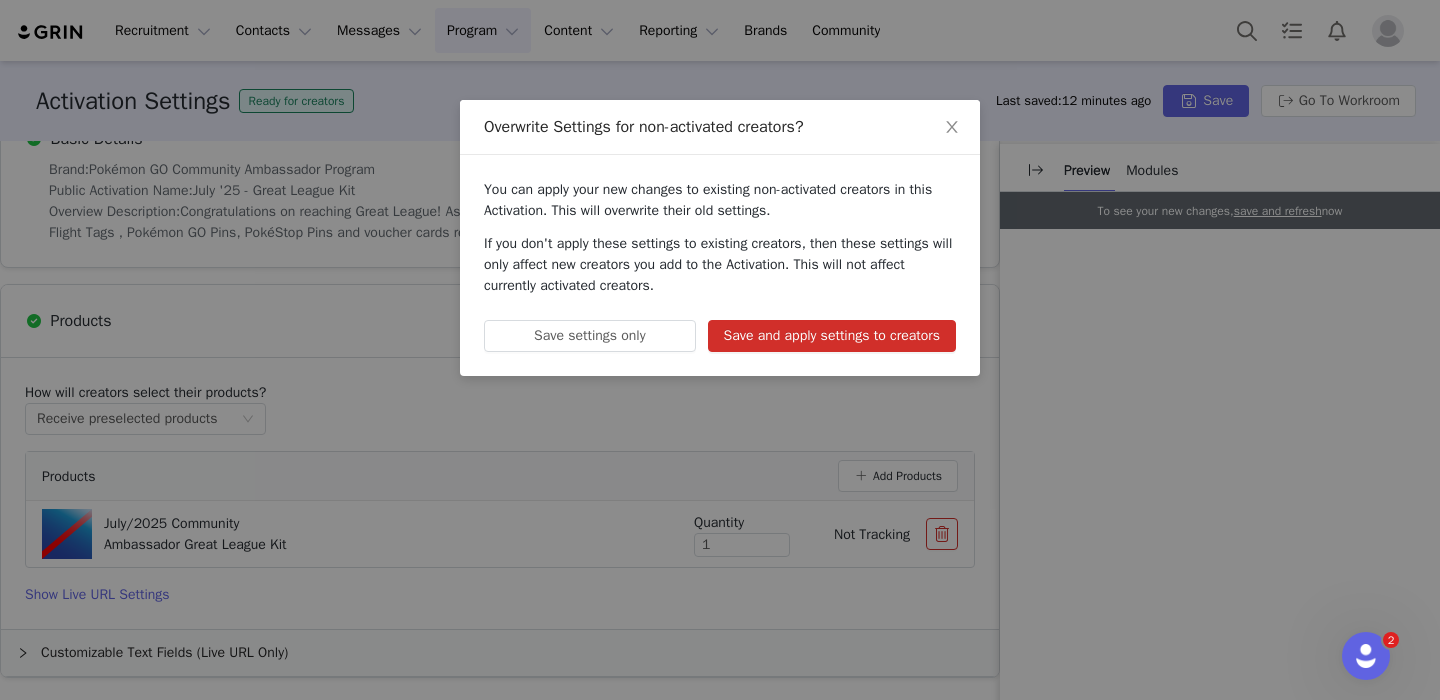 click on "Save and apply settings to creators" at bounding box center (832, 336) 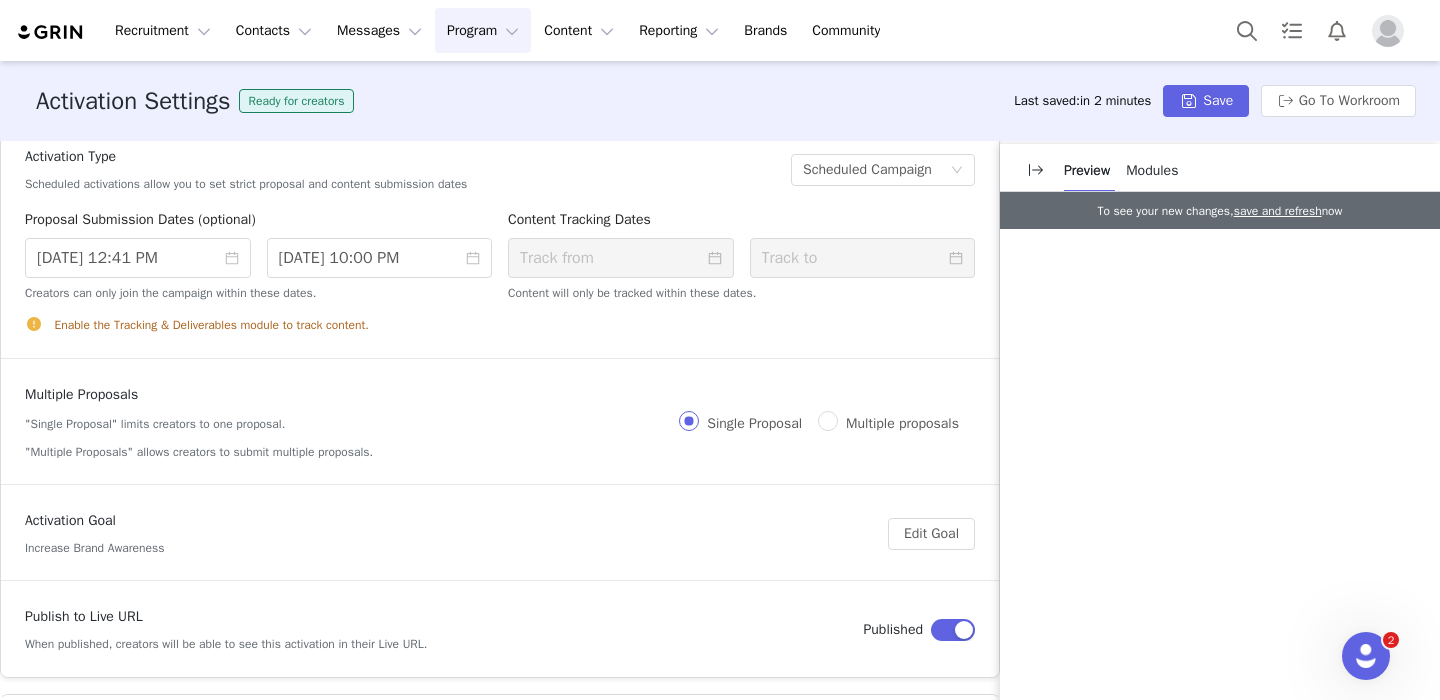 scroll, scrollTop: 0, scrollLeft: 0, axis: both 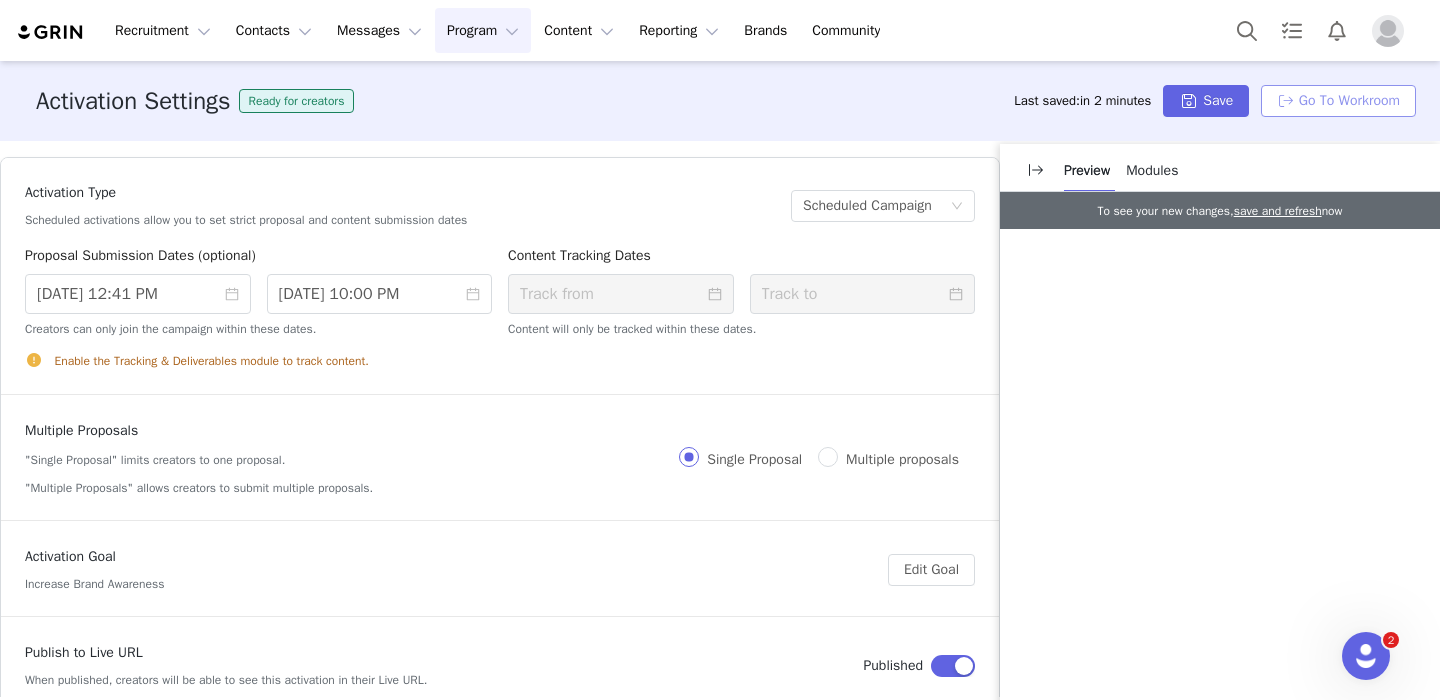 click on "Go To Workroom" at bounding box center (1338, 101) 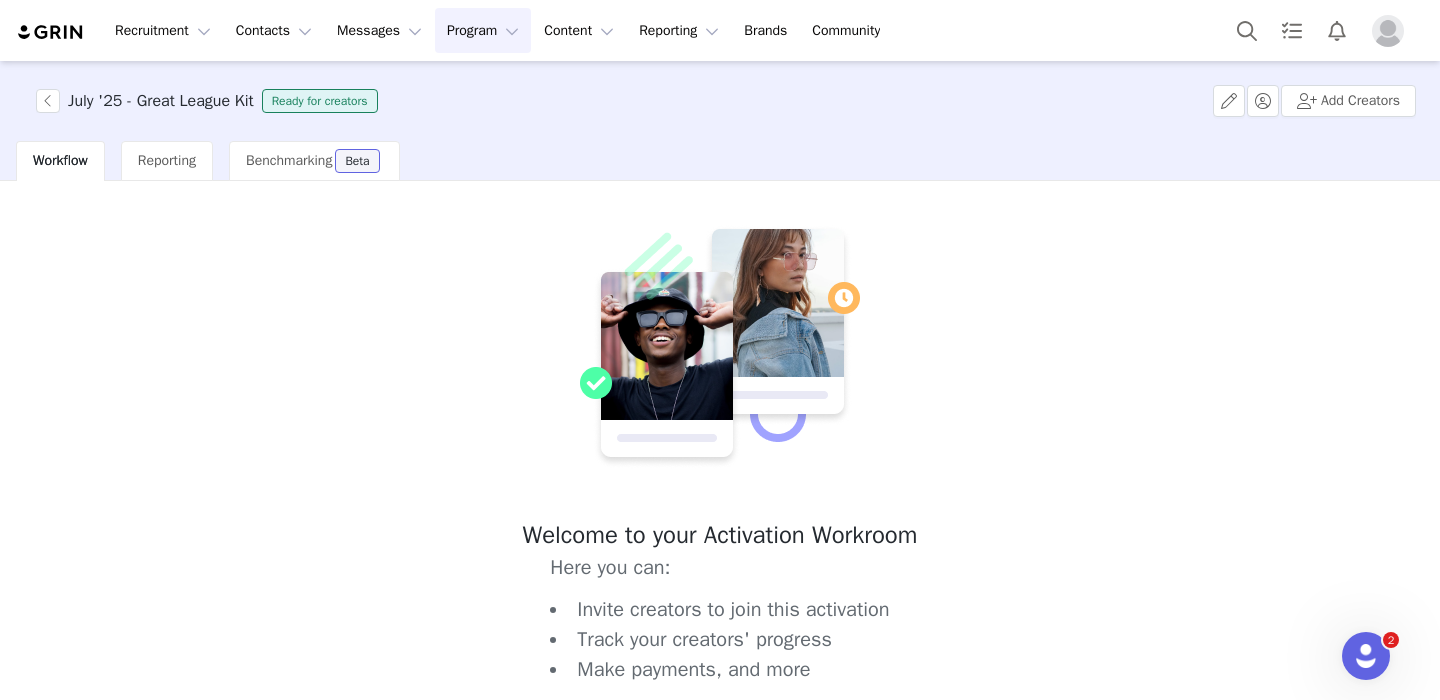 click on "Program Program" at bounding box center (483, 30) 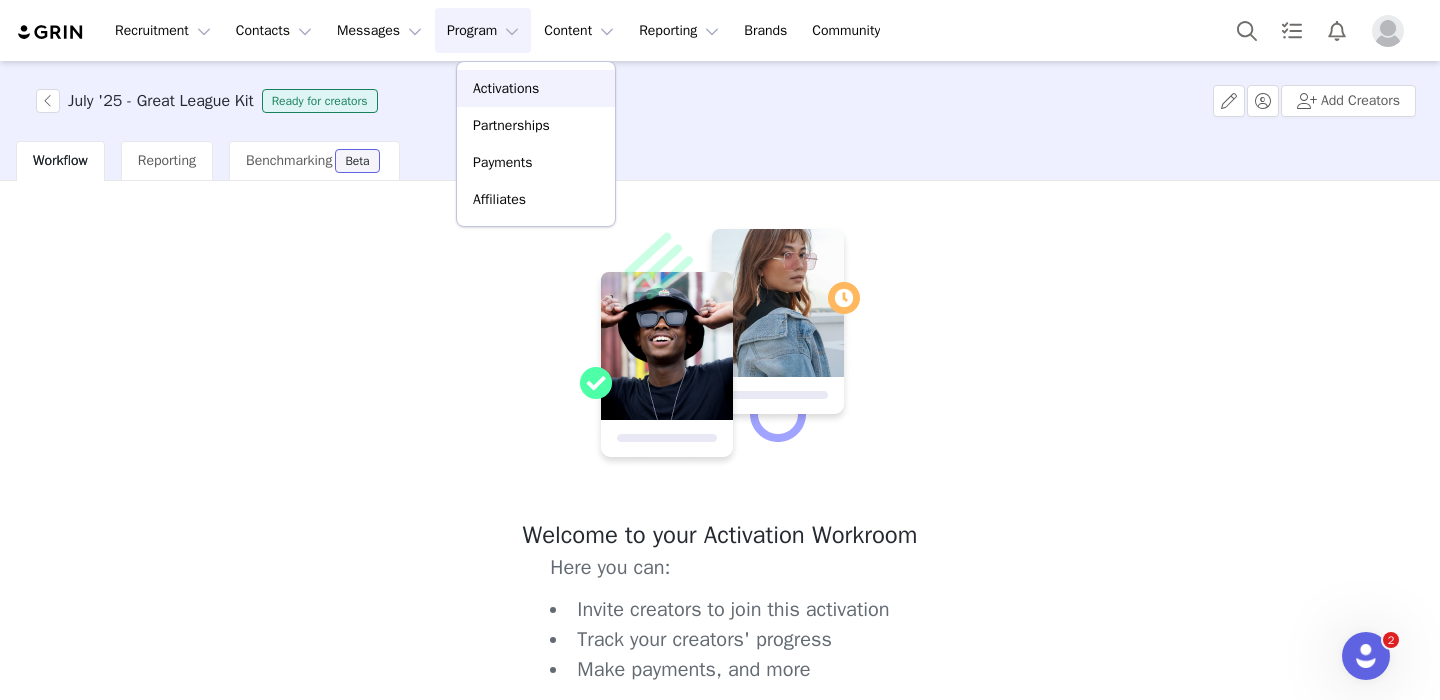 click on "Activations" at bounding box center (506, 88) 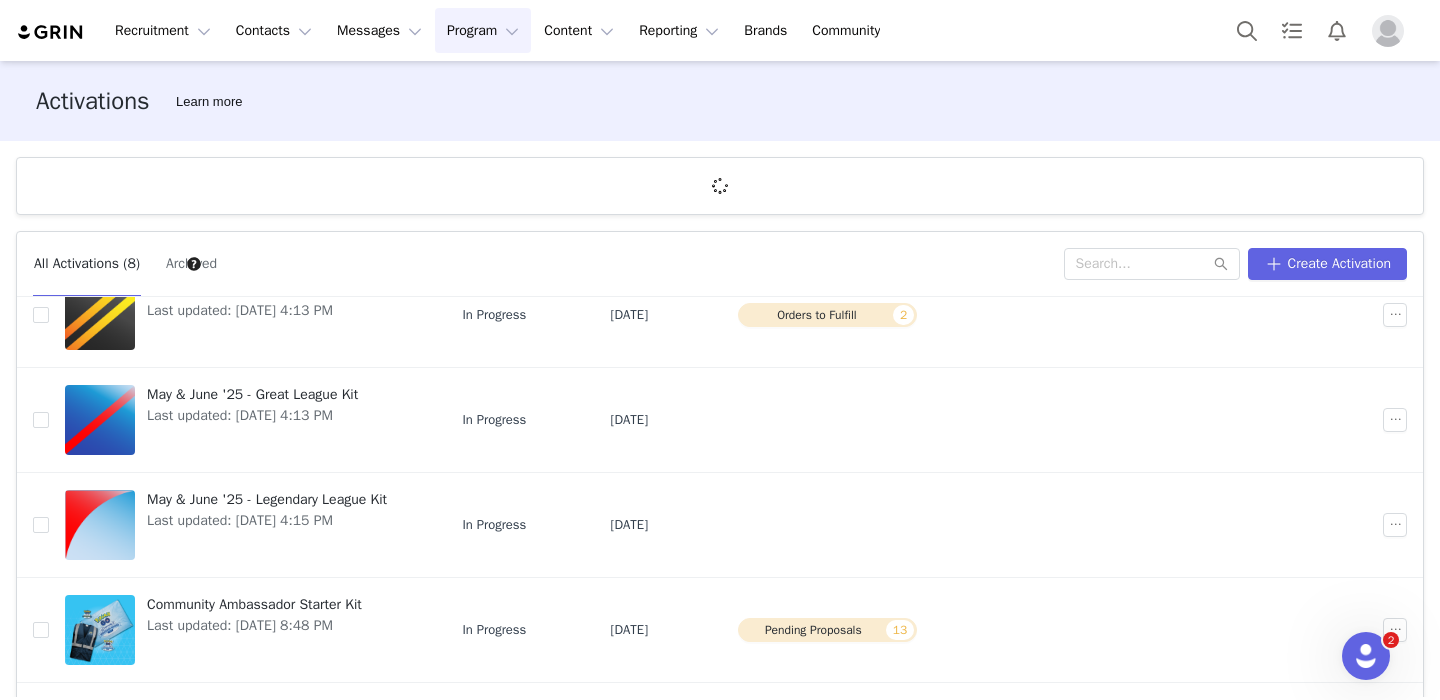 scroll, scrollTop: 320, scrollLeft: 0, axis: vertical 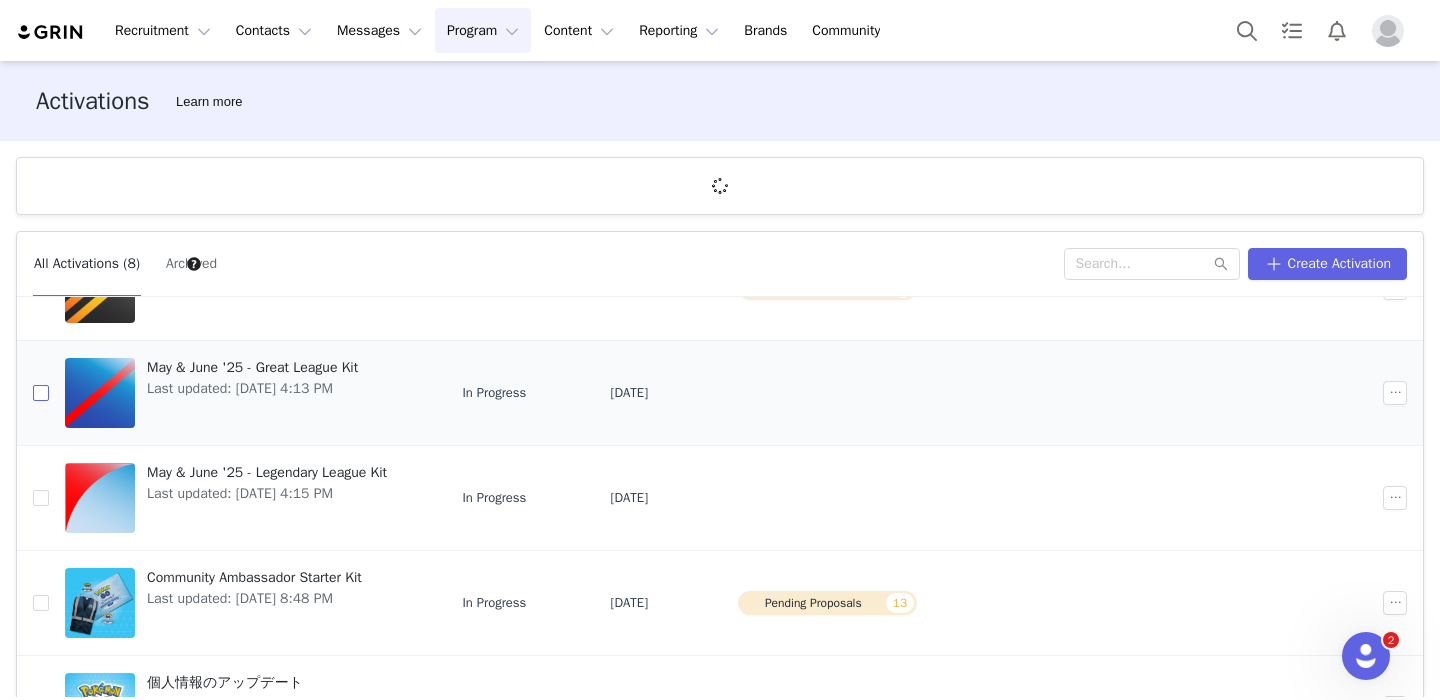 click at bounding box center [41, 393] 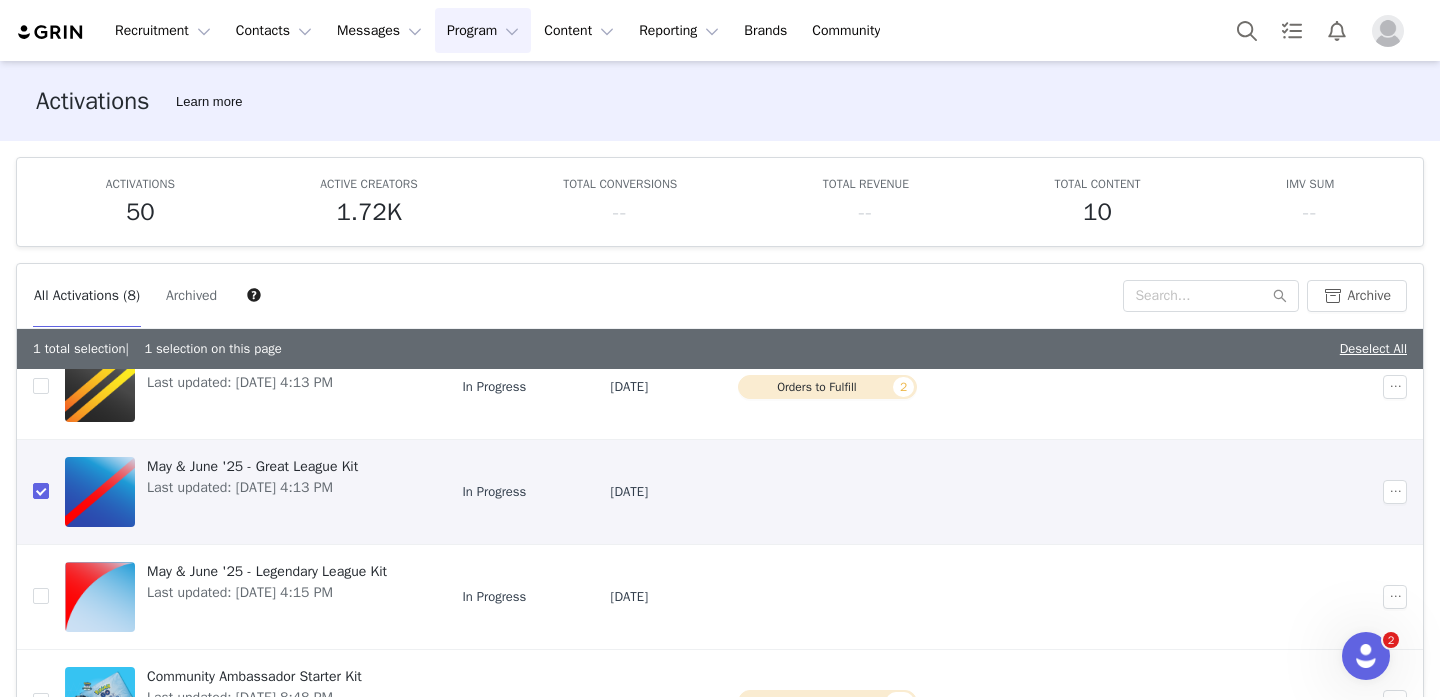 scroll, scrollTop: 287, scrollLeft: 0, axis: vertical 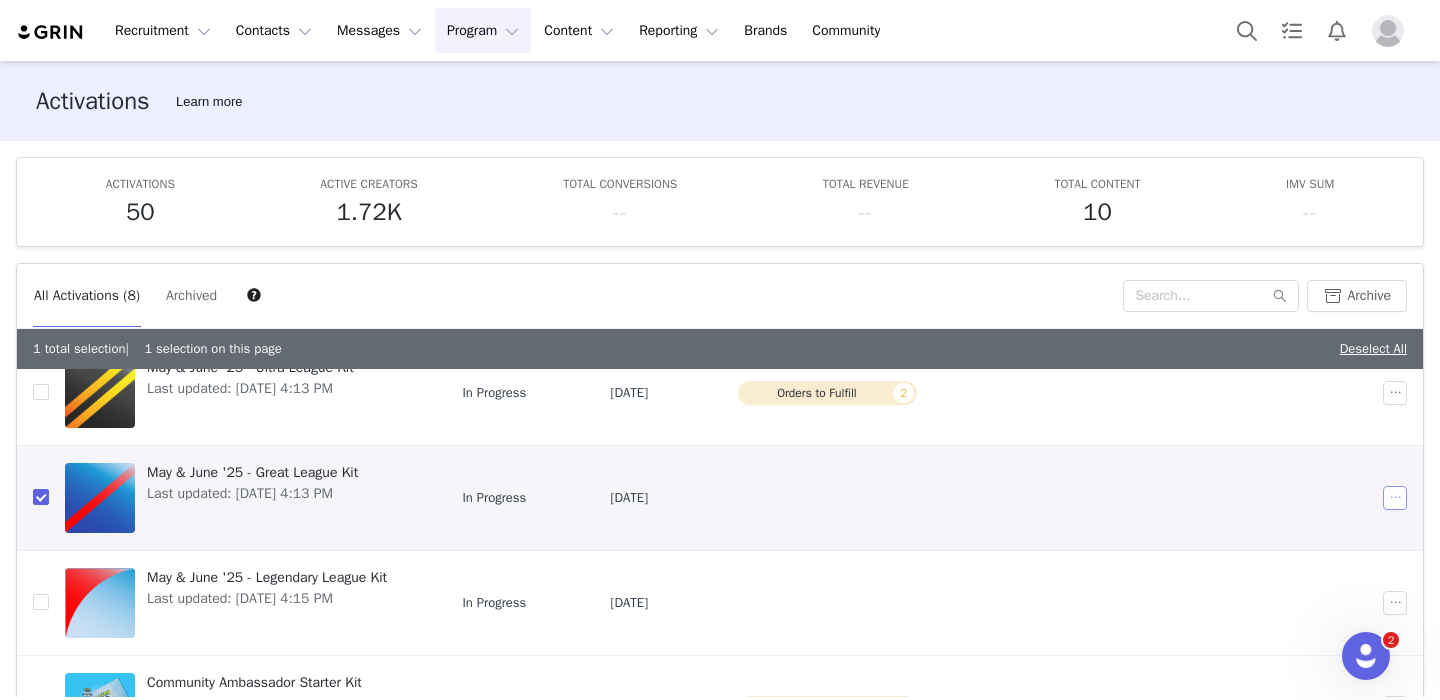 click at bounding box center [1395, 498] 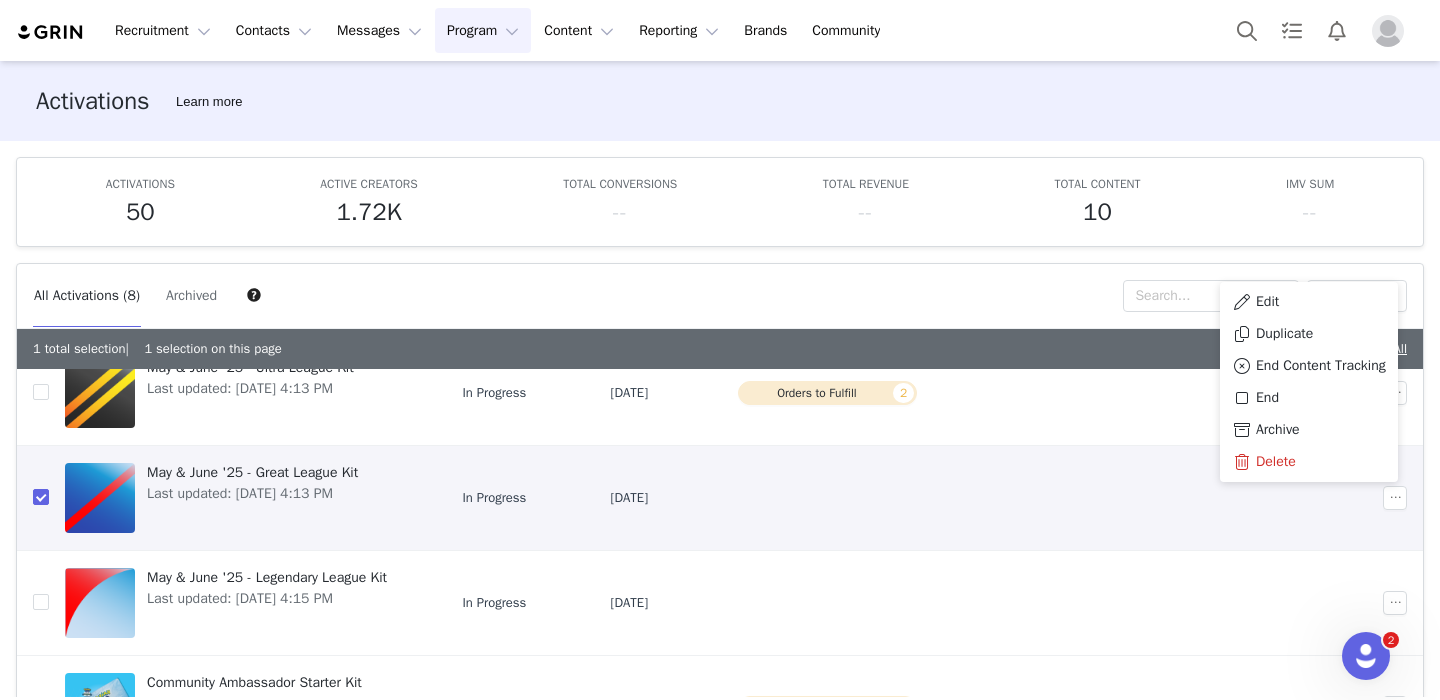 click at bounding box center (1038, 497) 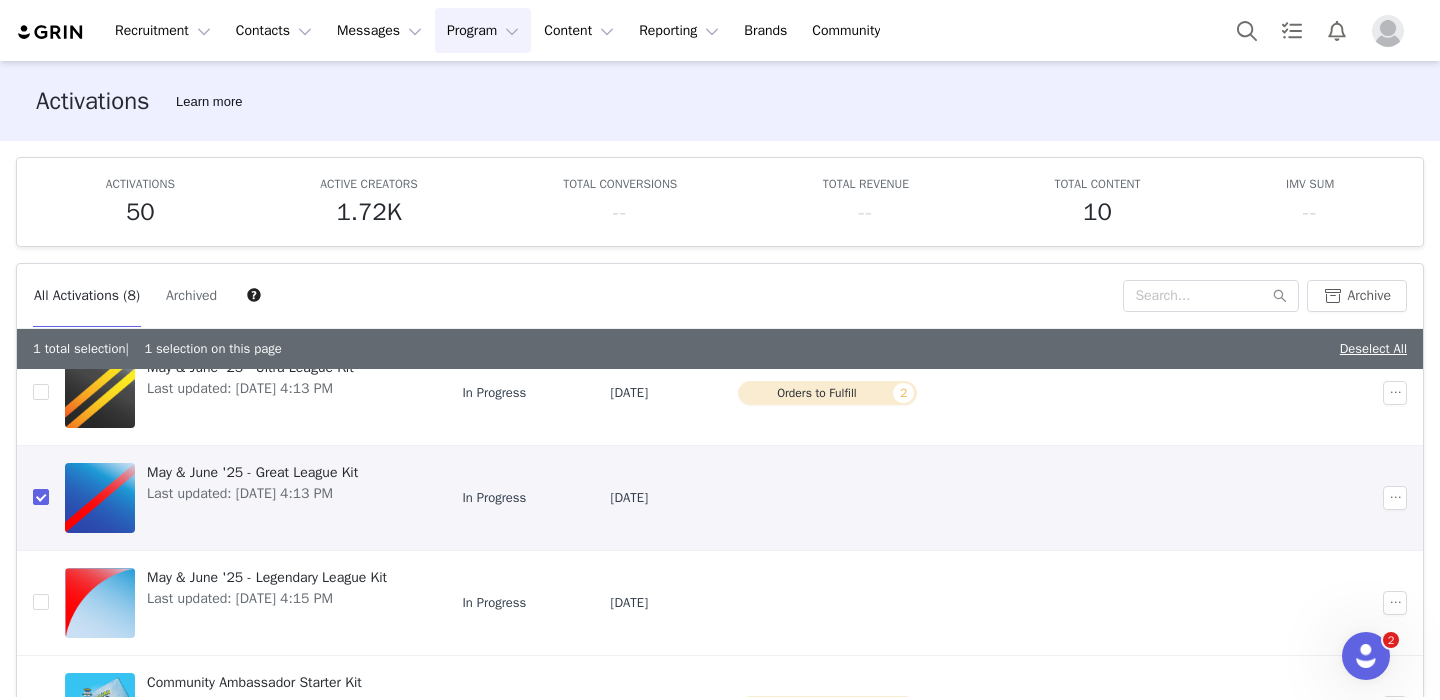 scroll, scrollTop: 232, scrollLeft: 0, axis: vertical 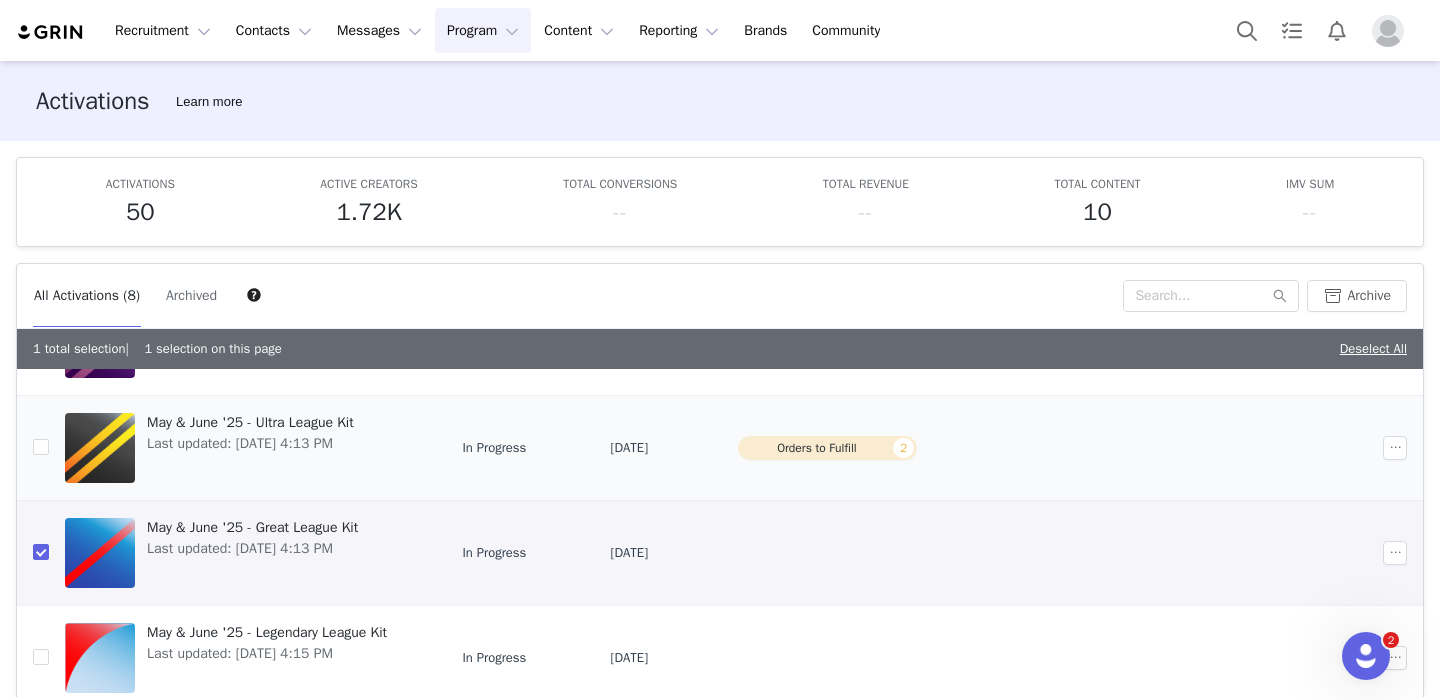 click at bounding box center [1245, 447] 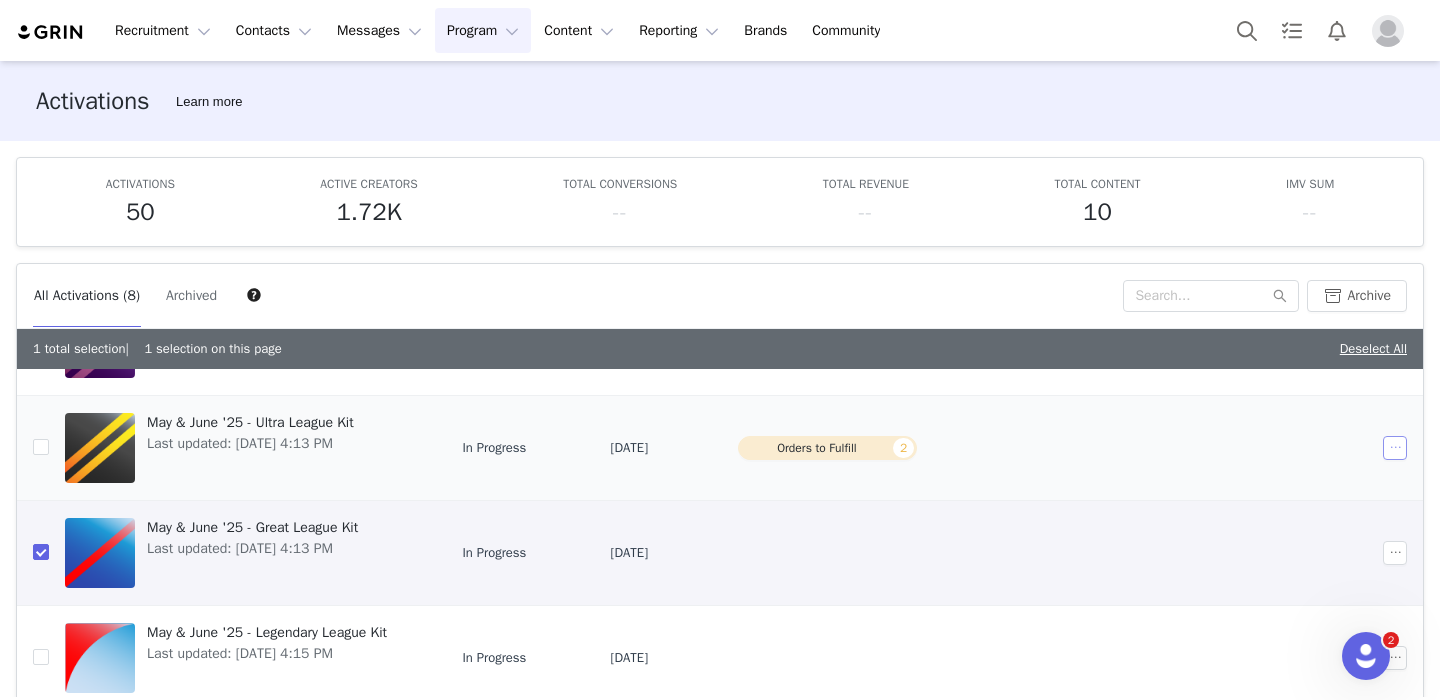 click at bounding box center (1395, 448) 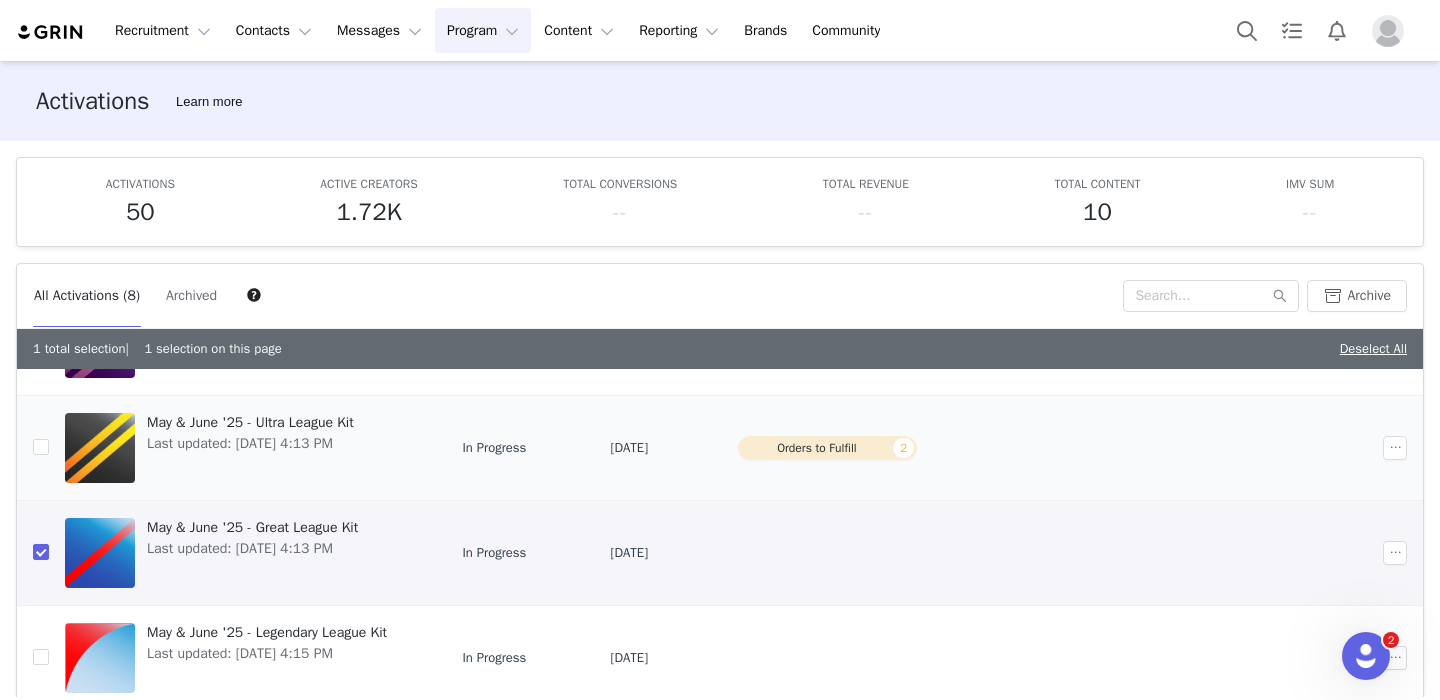 click at bounding box center [1245, 447] 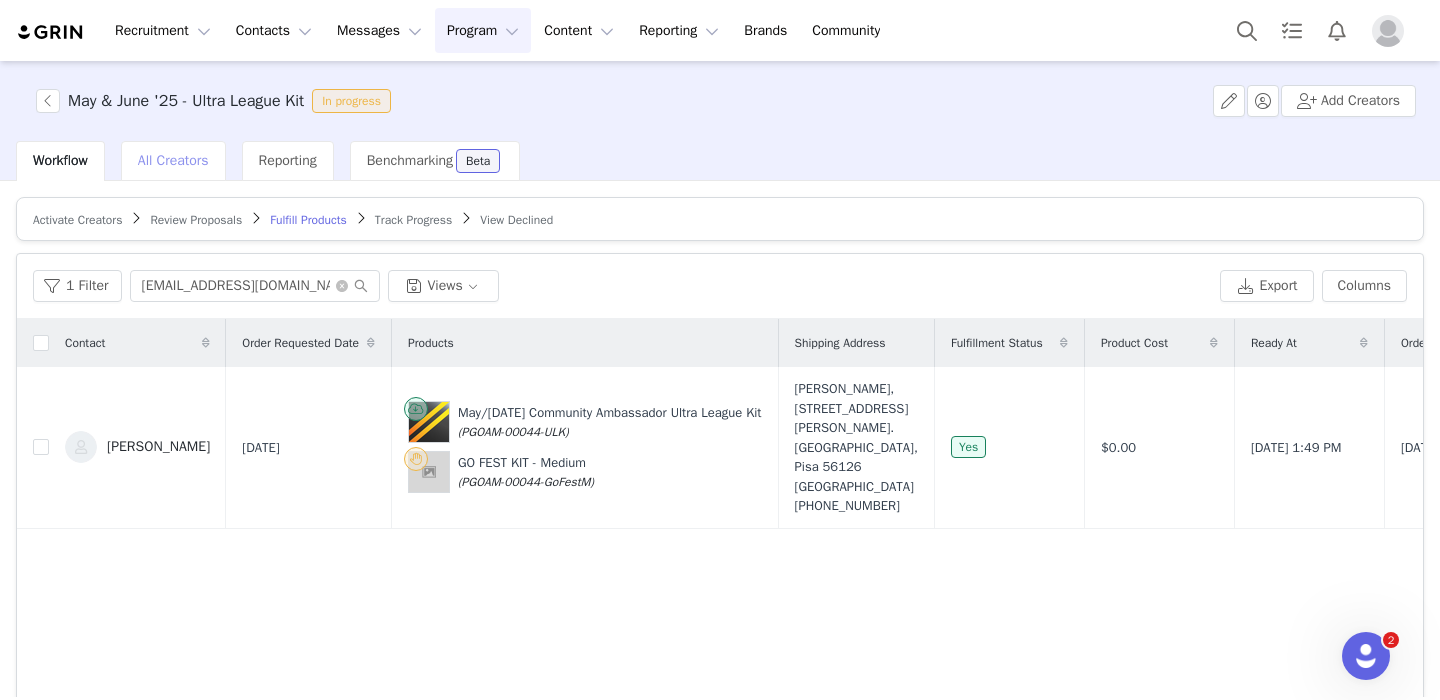 click on "All Creators" at bounding box center (173, 161) 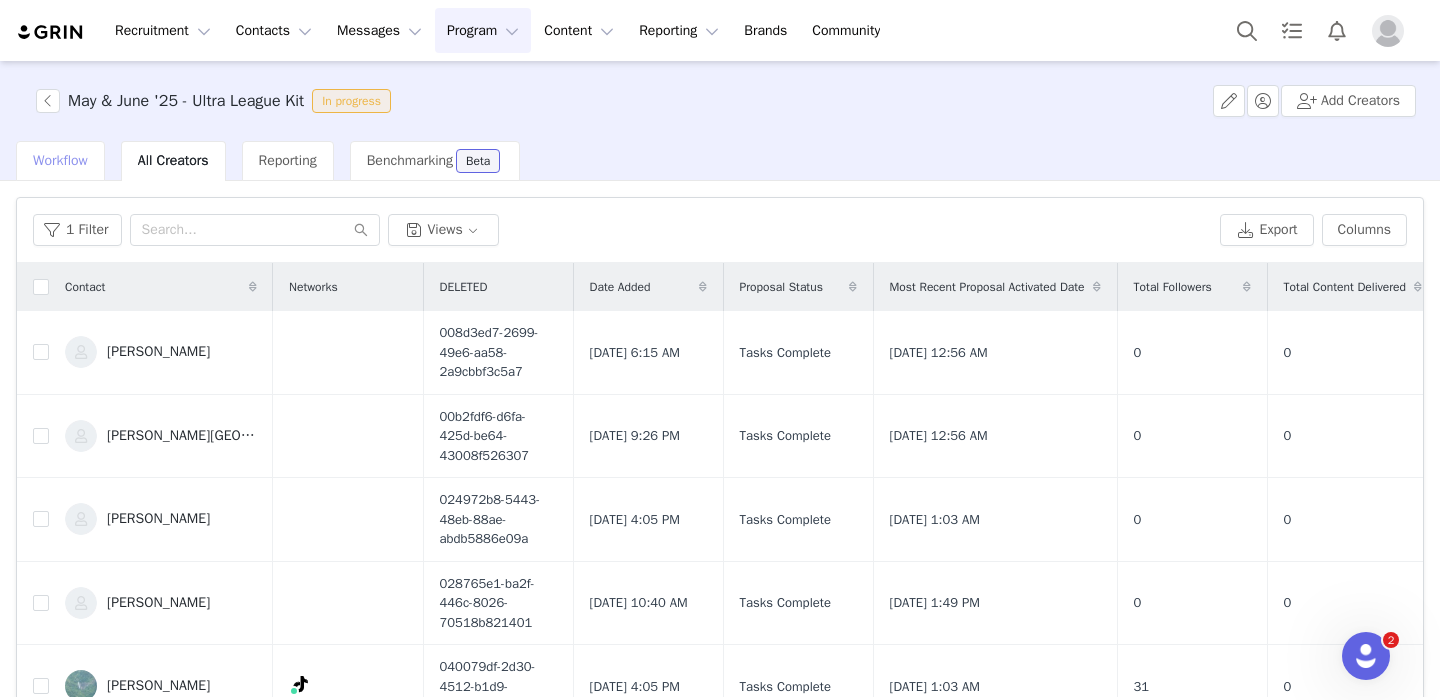 click on "Workflow" at bounding box center (60, 160) 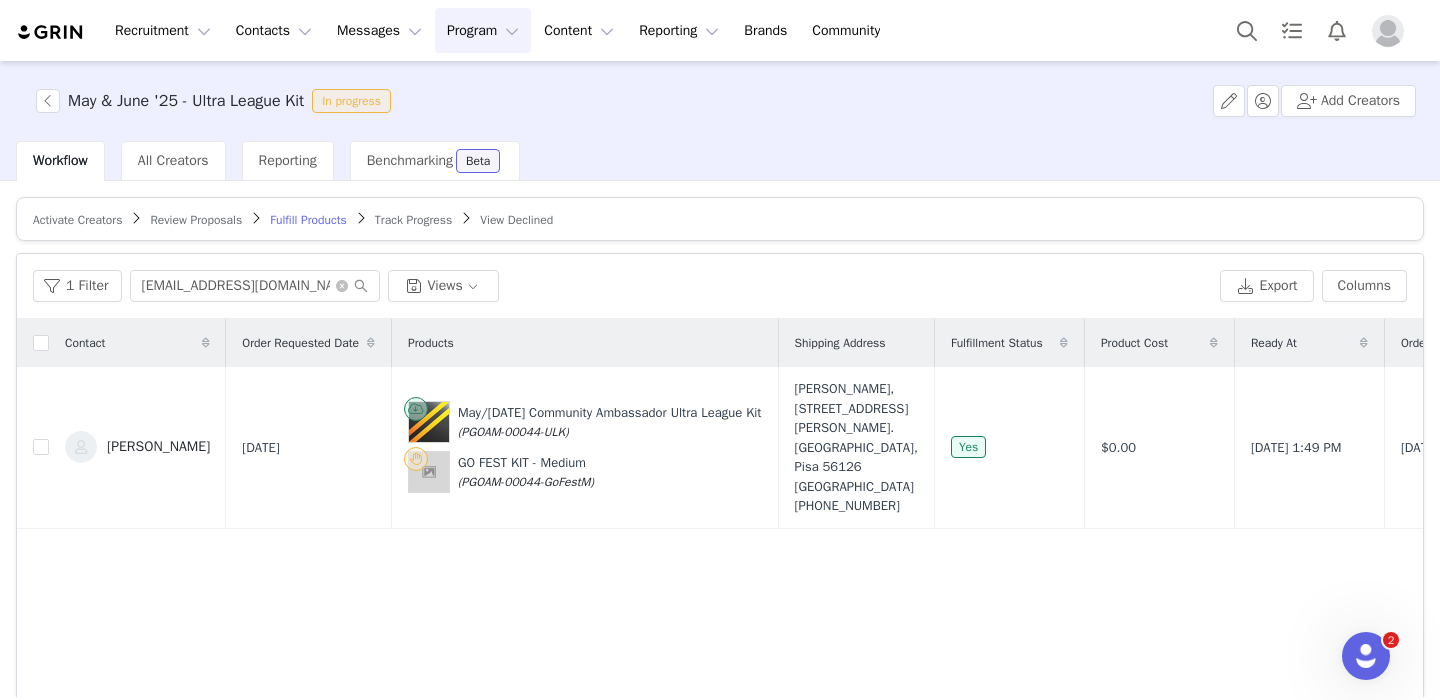 click on "Activate Creators" at bounding box center [77, 220] 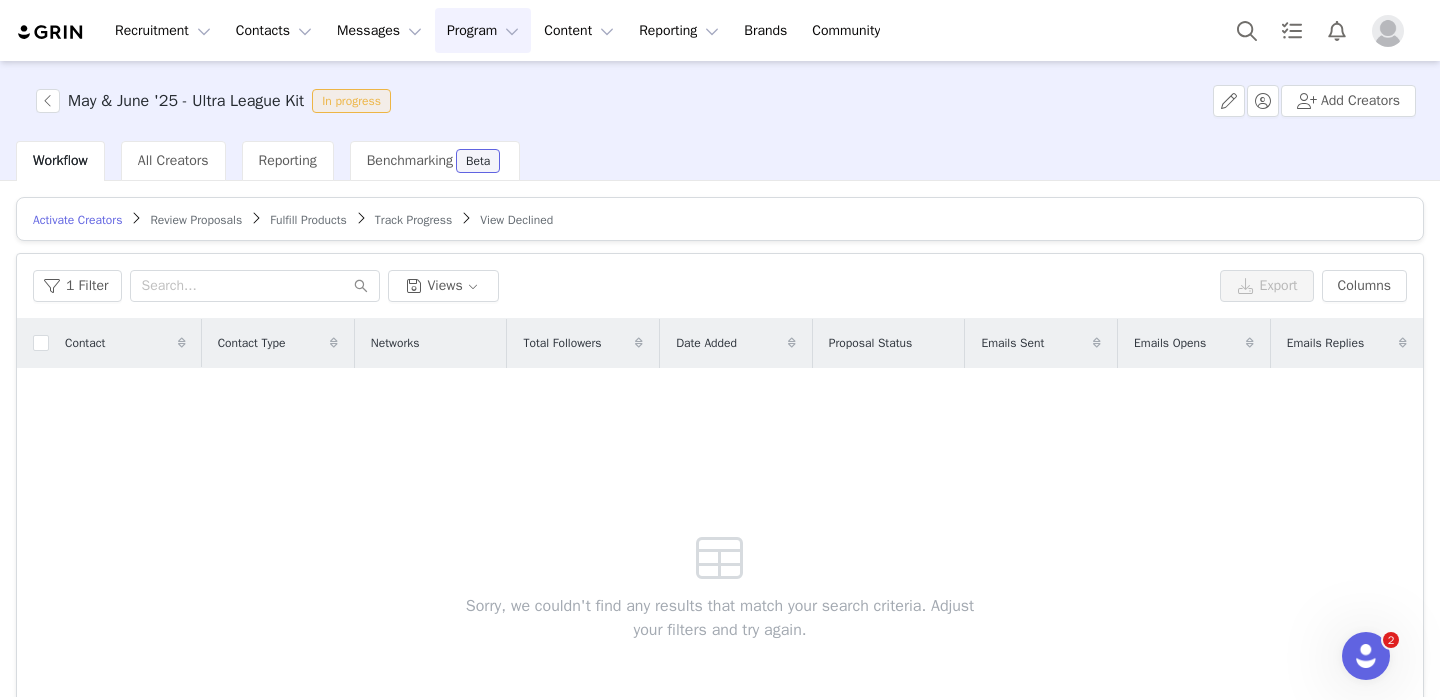 click at bounding box center (33, 343) 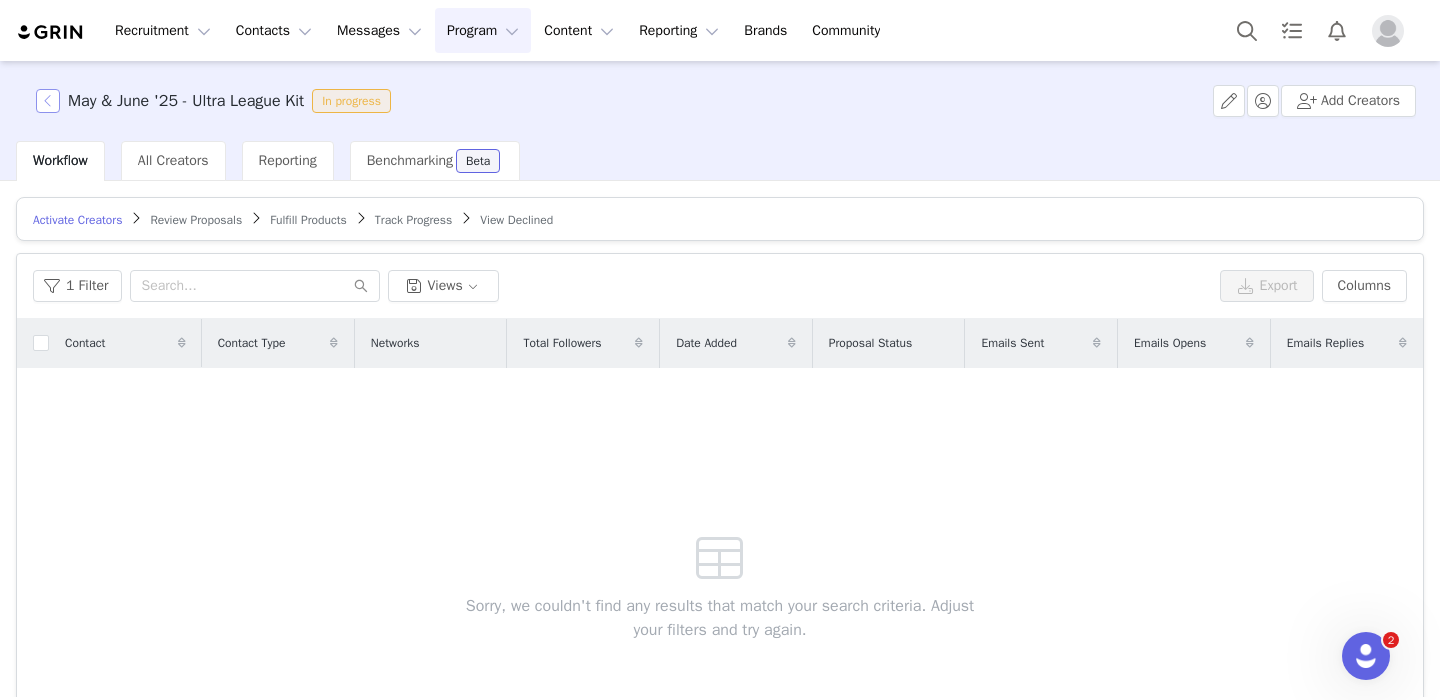 click at bounding box center (48, 101) 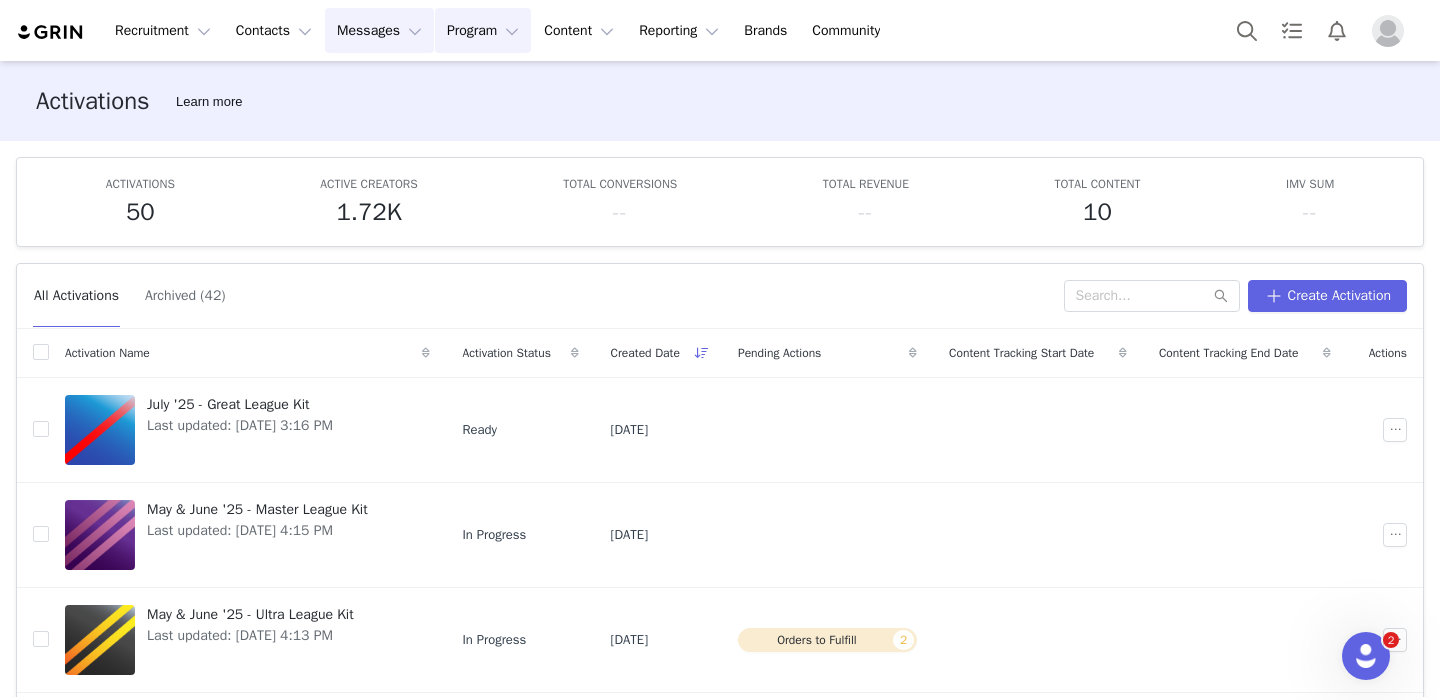 click on "Messages Messages" at bounding box center (379, 30) 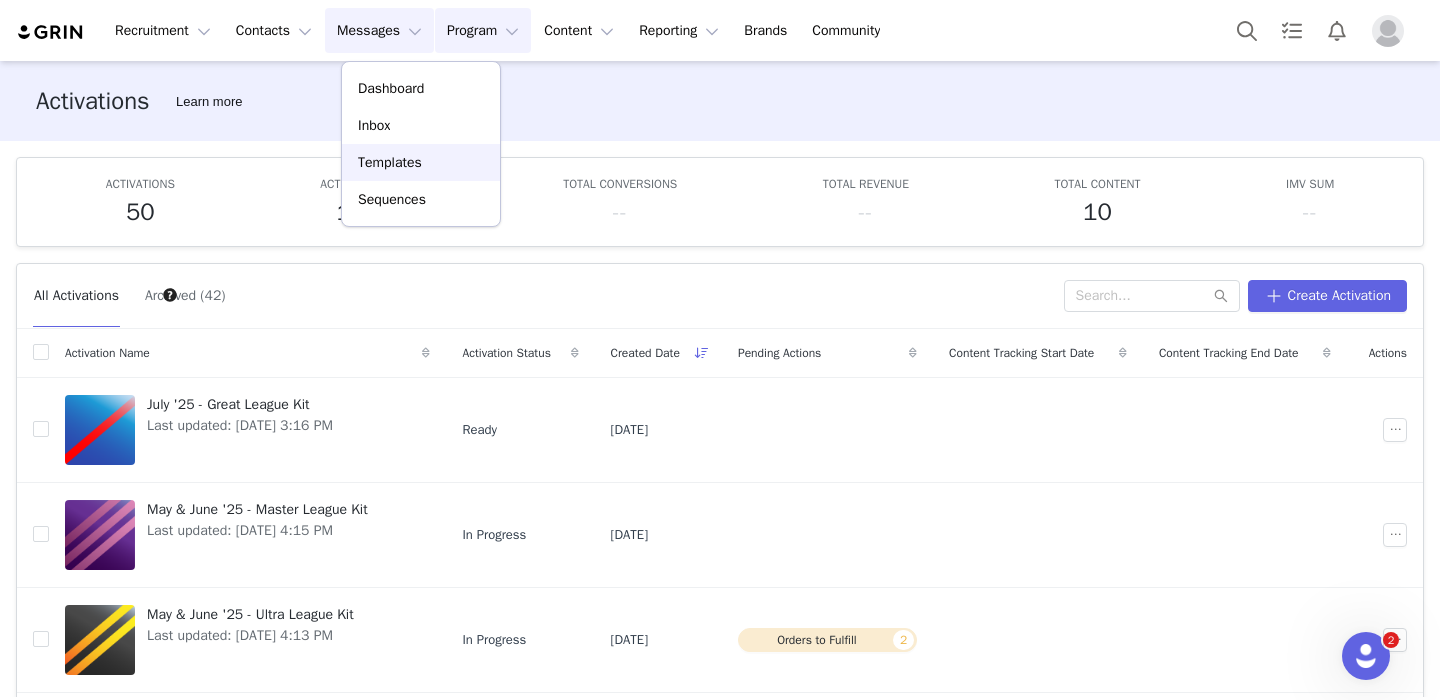 click on "Templates" at bounding box center [390, 162] 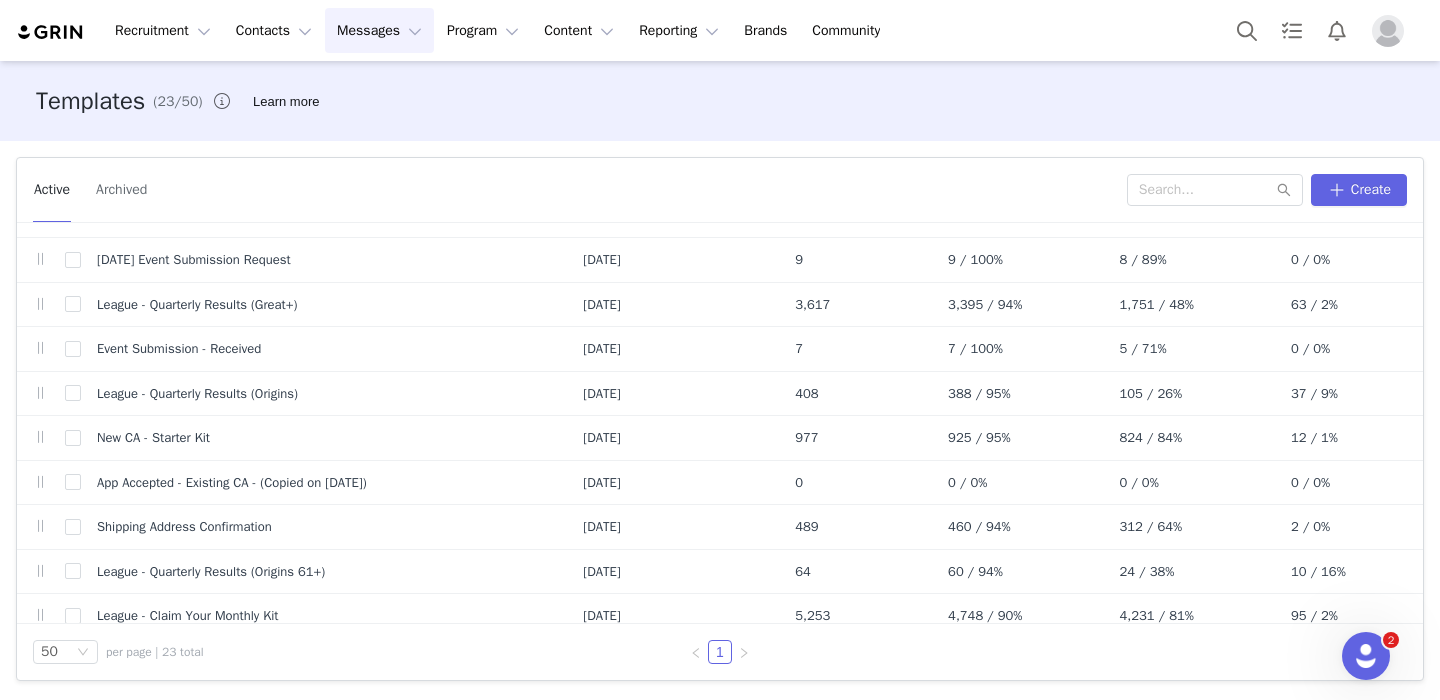 scroll, scrollTop: 665, scrollLeft: 0, axis: vertical 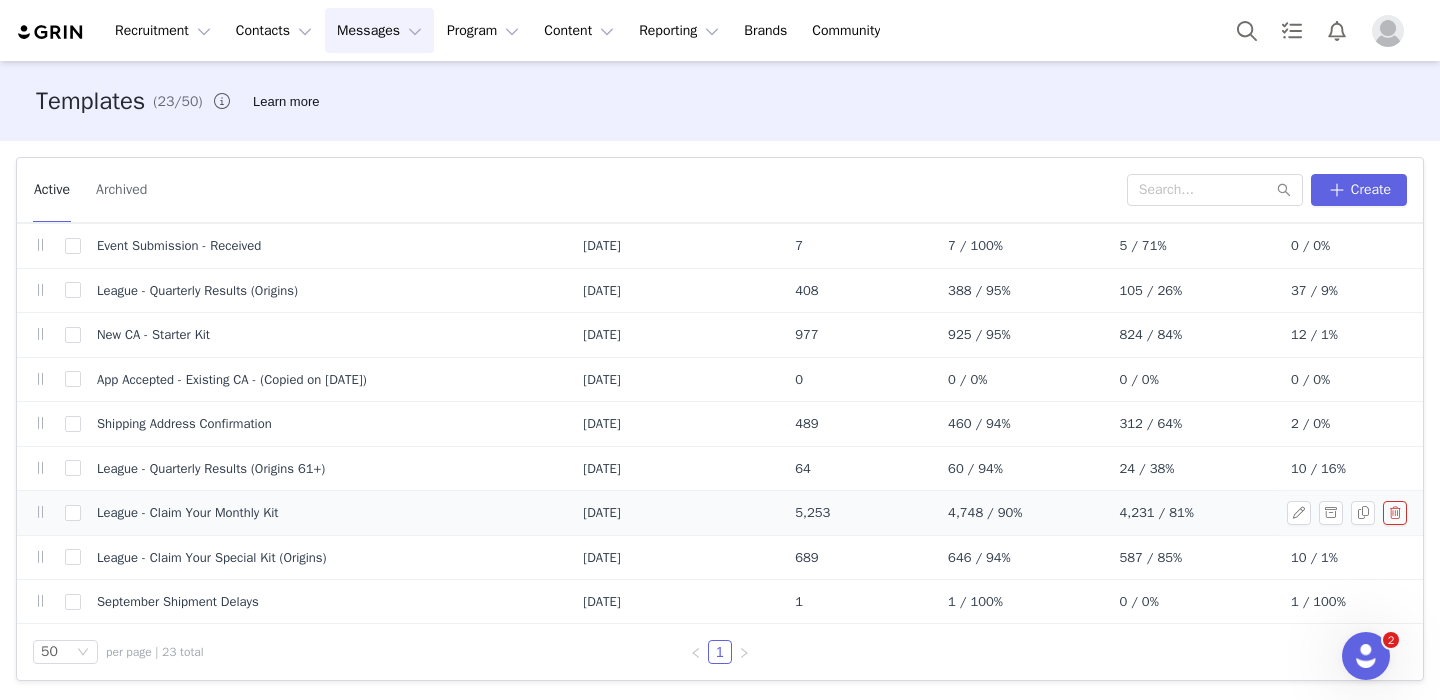 click on "League - Claim Your Monthly Kit" at bounding box center [324, 513] 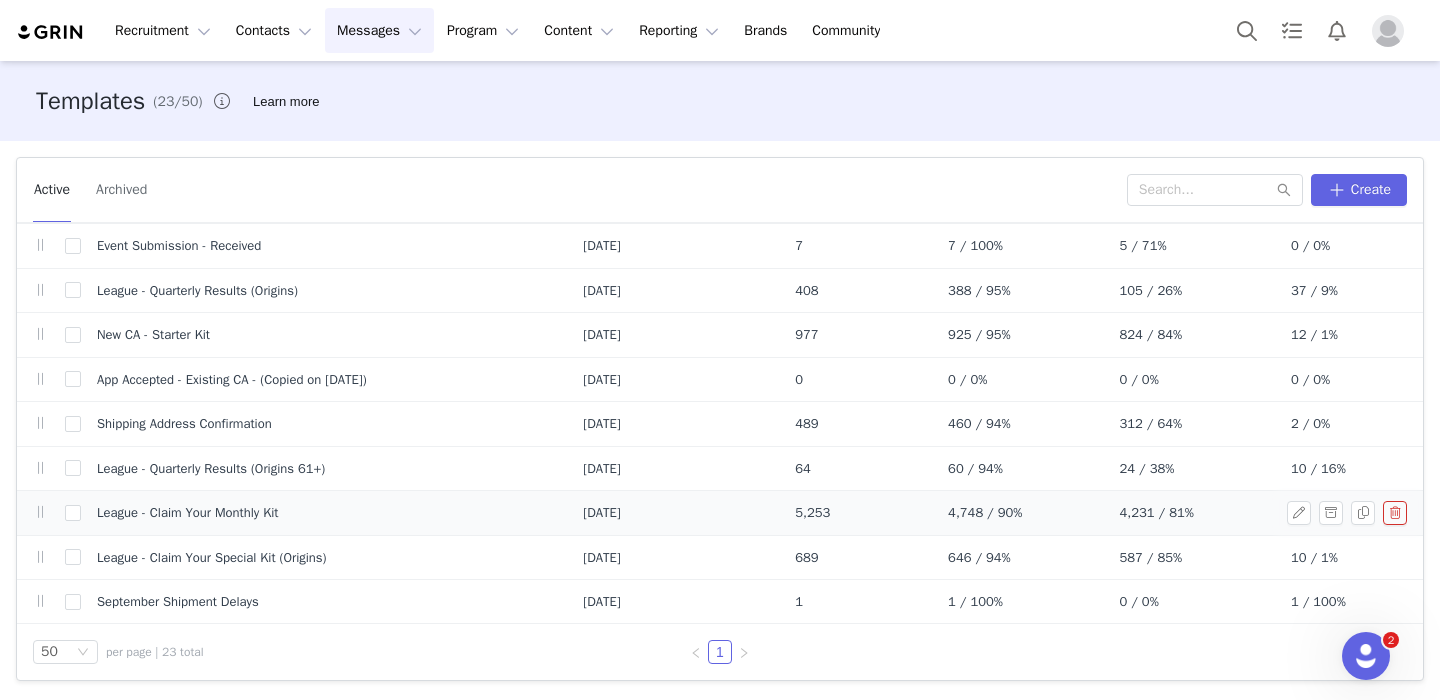 click on "4,231 / 81%" at bounding box center (1189, 513) 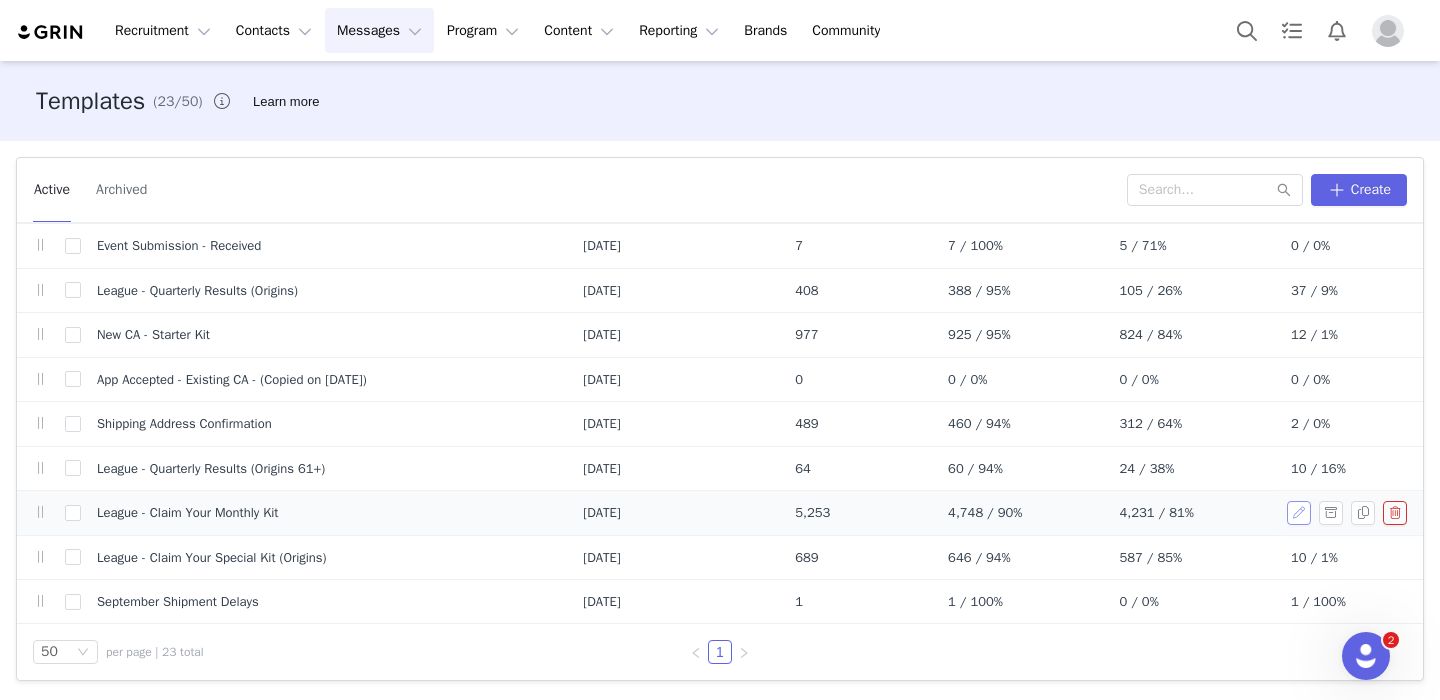 click at bounding box center [1299, 513] 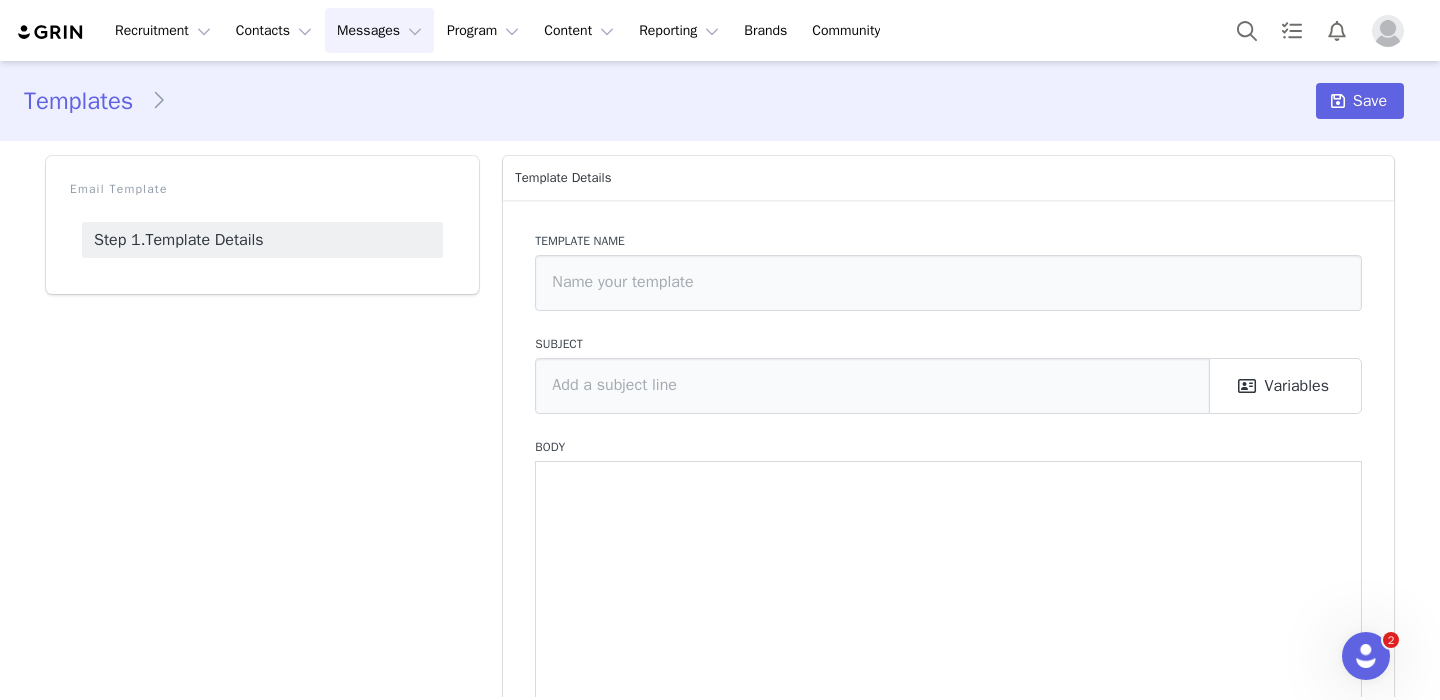 type on "League - Claim Your Monthly Kit" 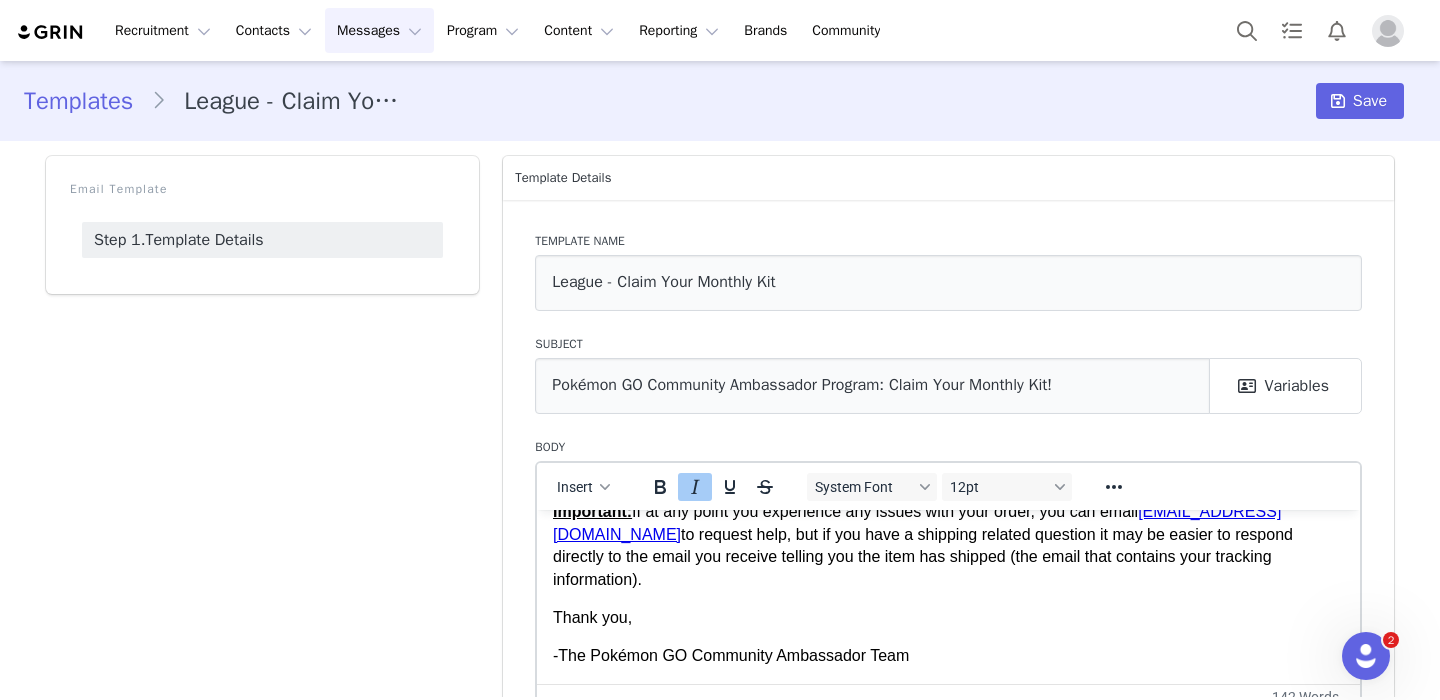 scroll, scrollTop: 0, scrollLeft: 0, axis: both 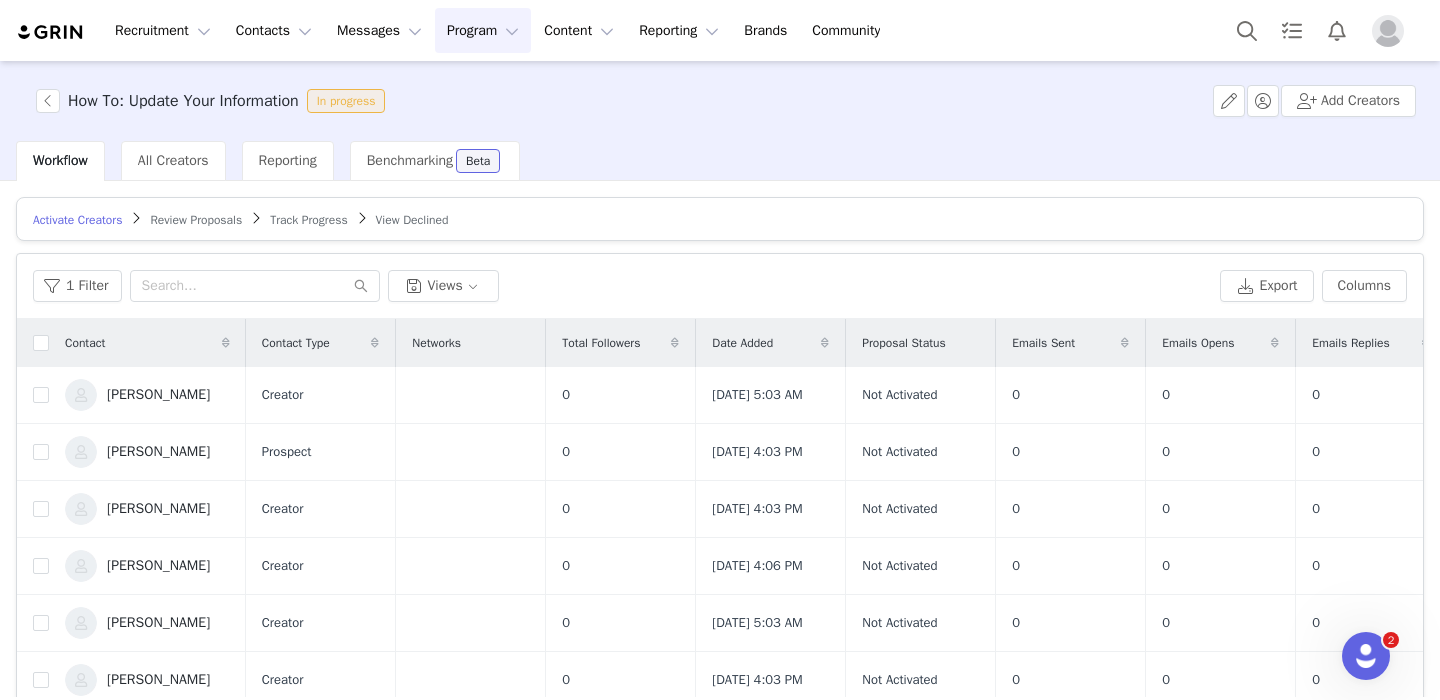 click on "Activate Creators Review Proposals Track Progress View Declined" at bounding box center [720, 219] 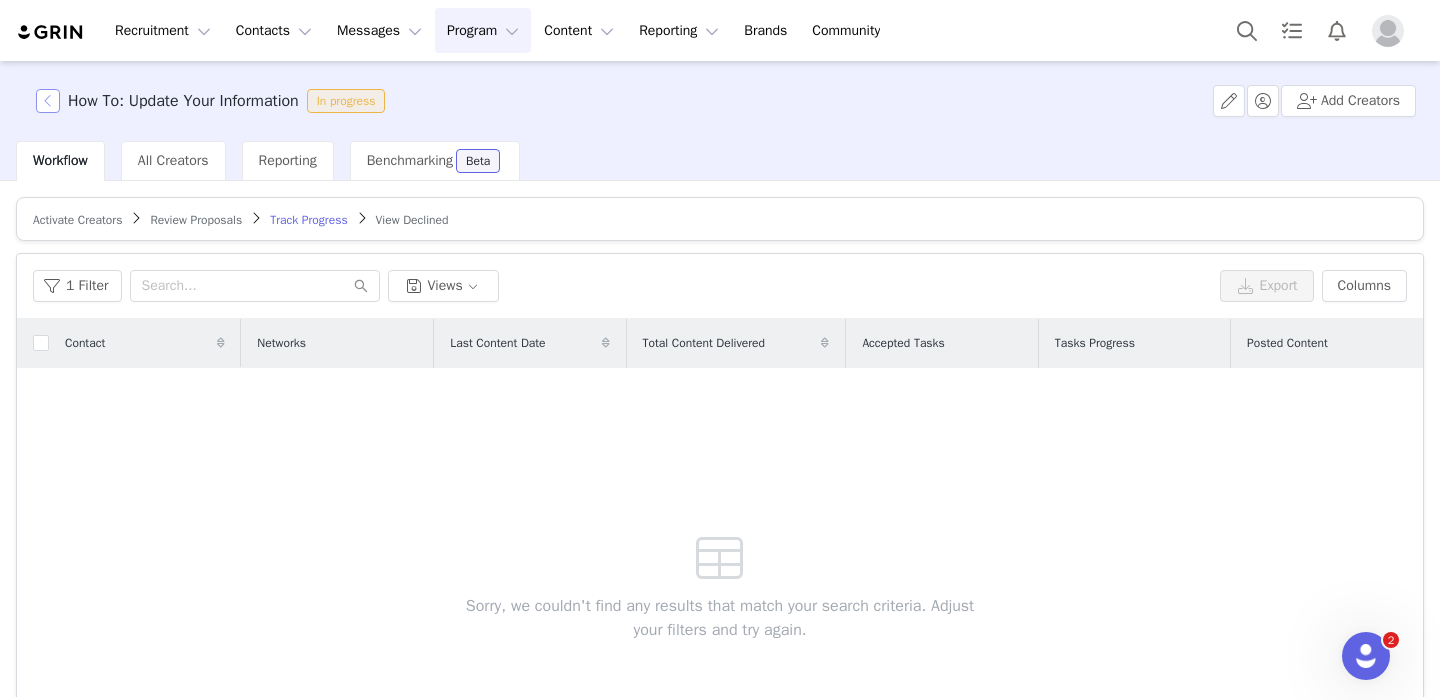 click at bounding box center (48, 101) 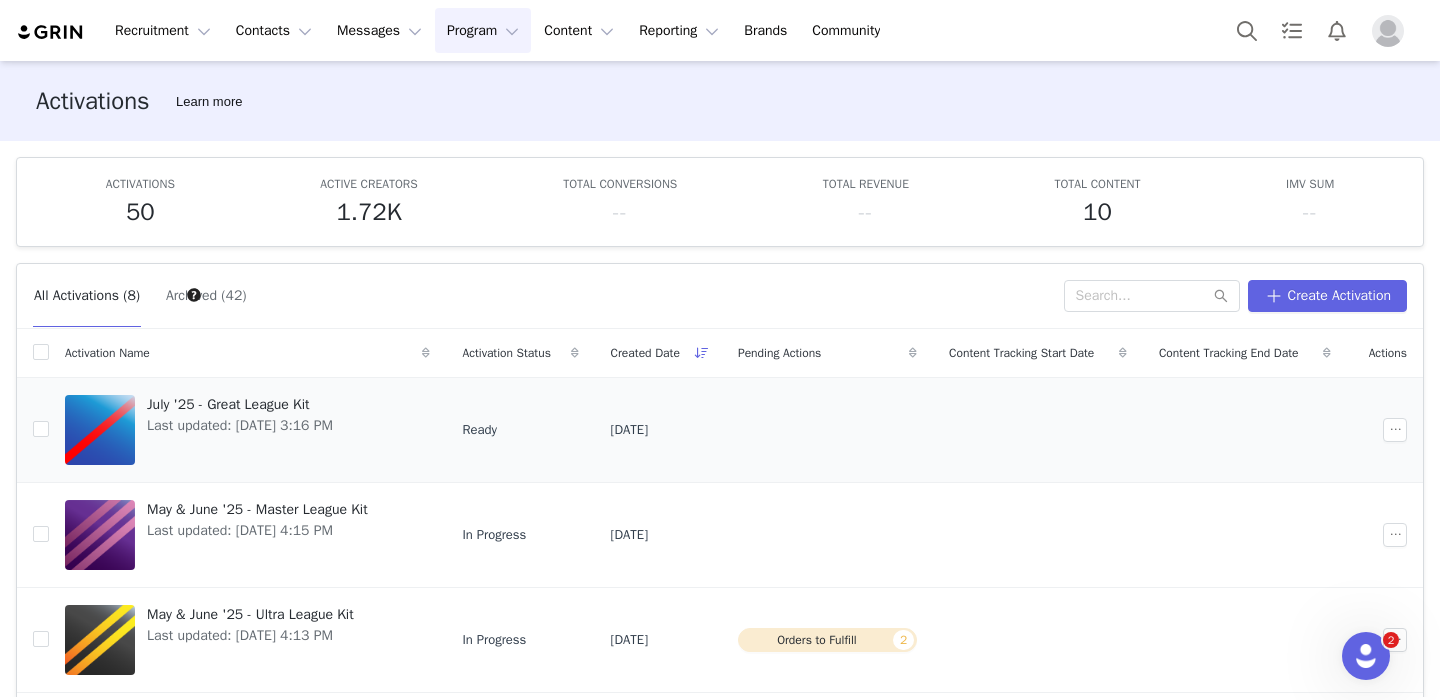 click on "July '25 - Great League Kit" at bounding box center (240, 404) 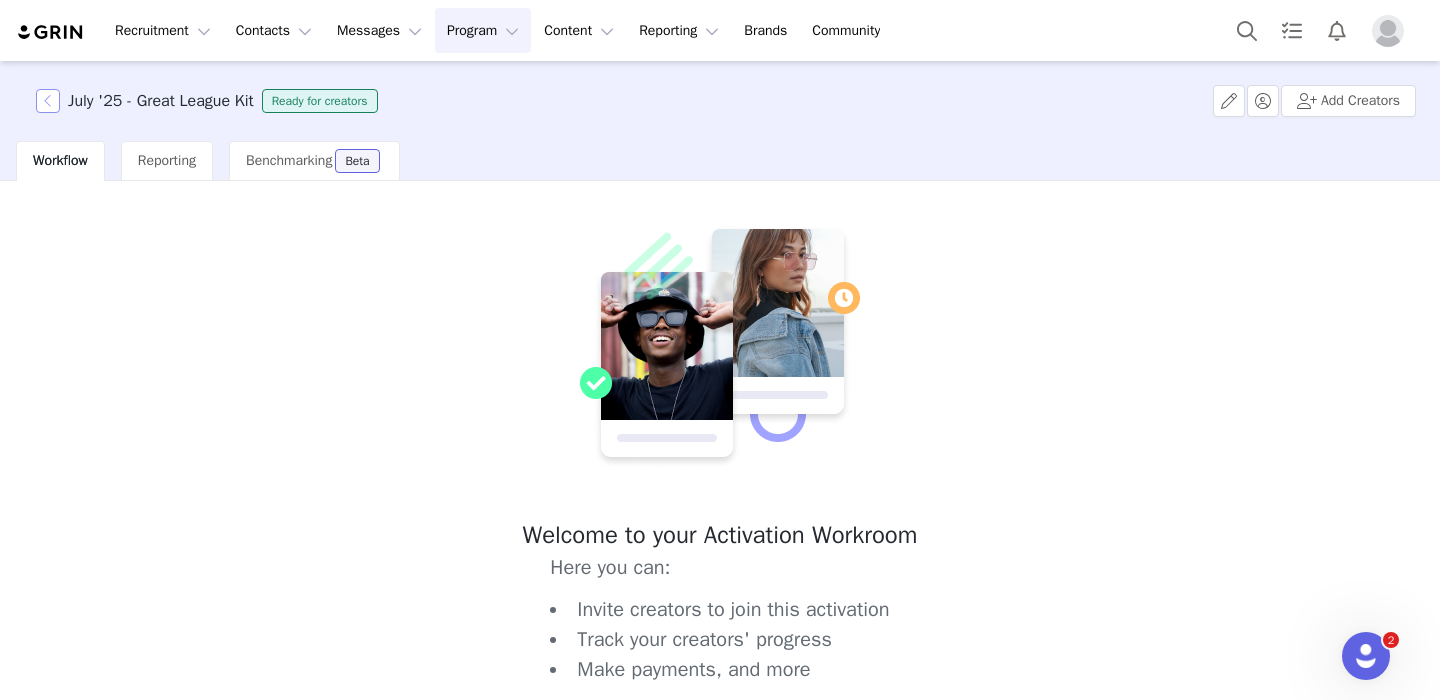 click at bounding box center [48, 101] 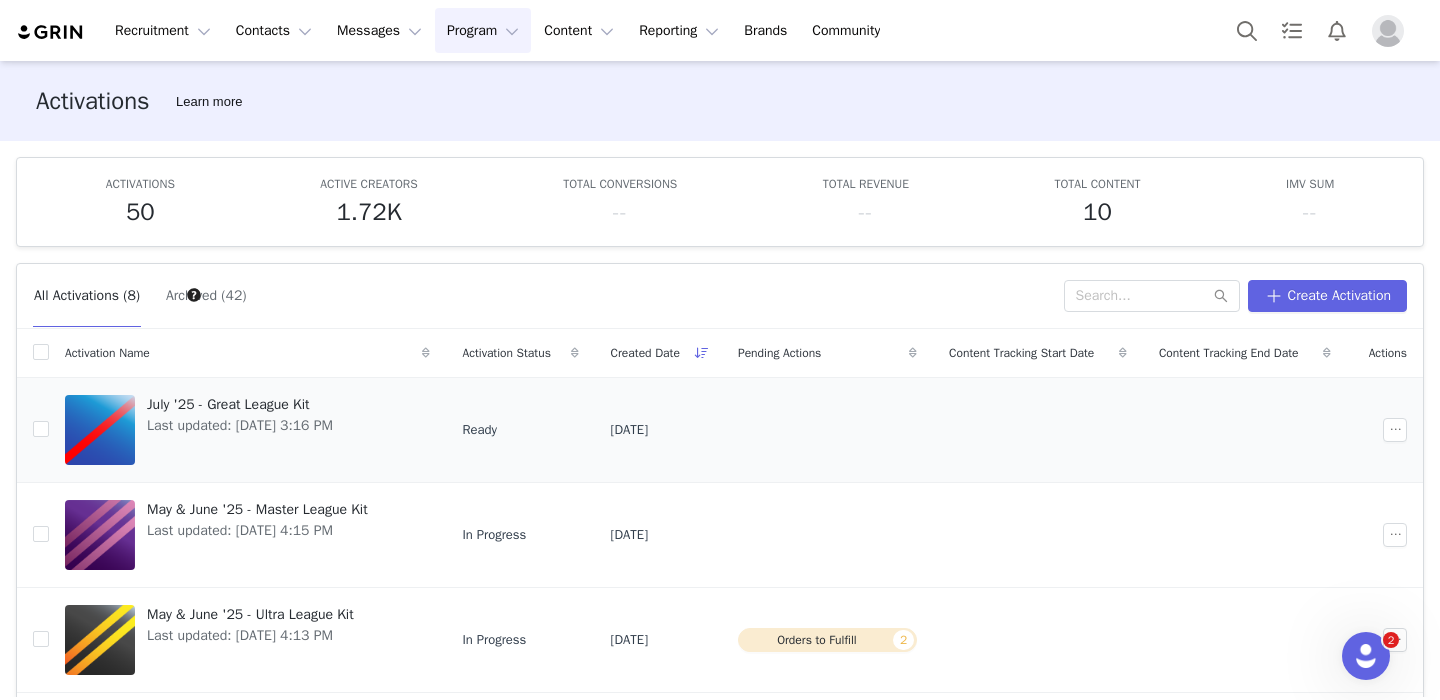 click at bounding box center [1389, 430] 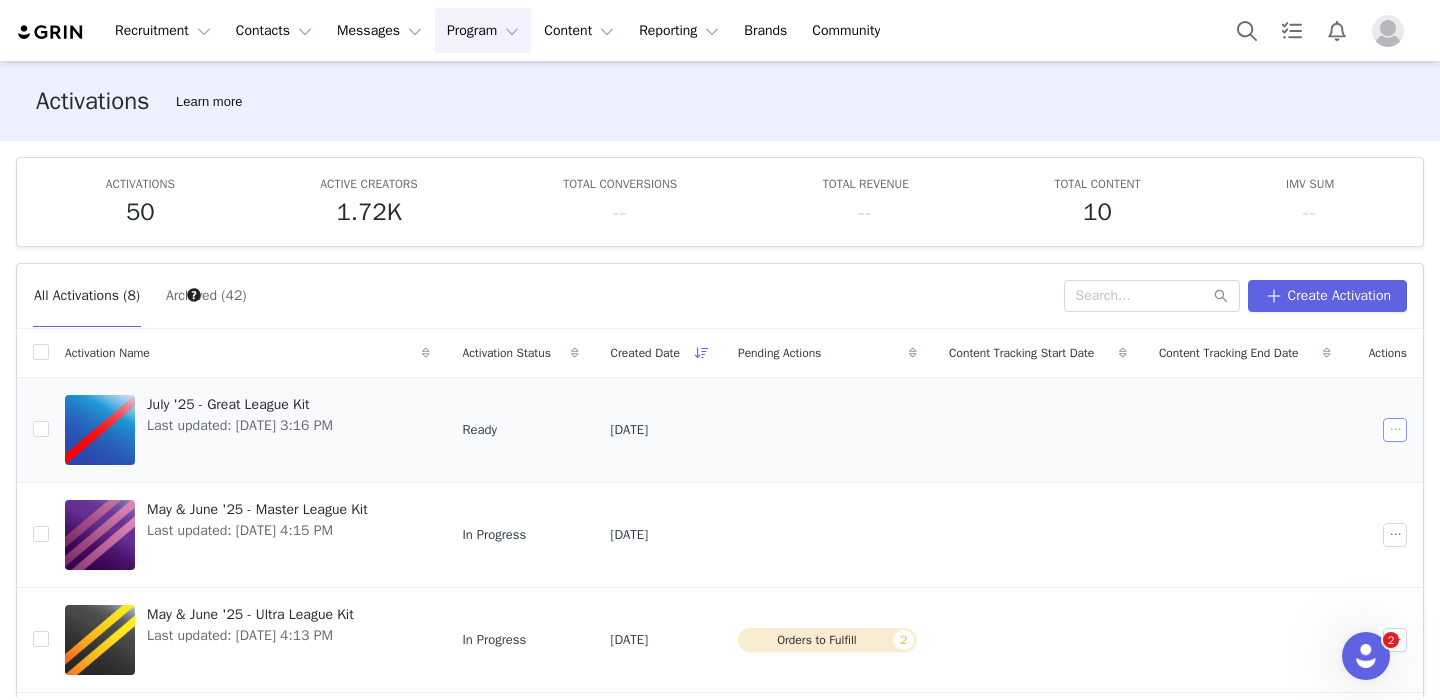 click at bounding box center (1395, 430) 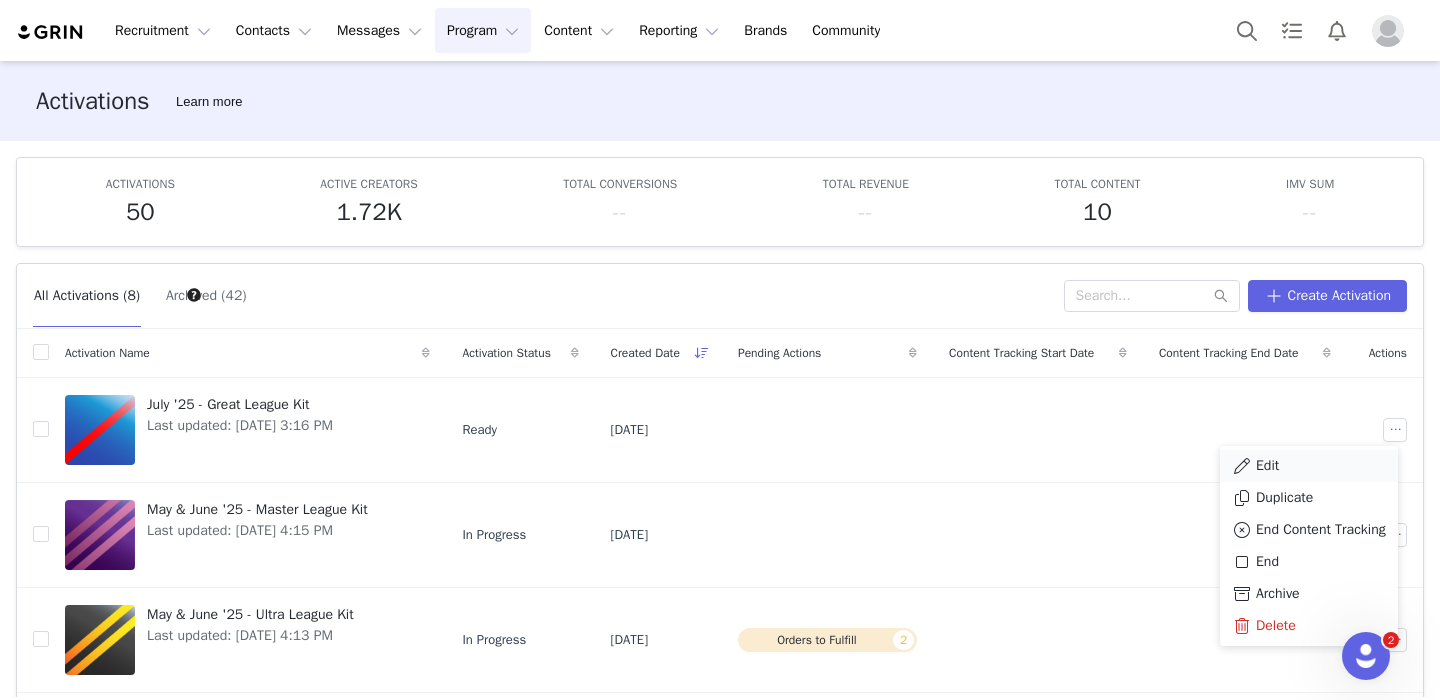 click on "Edit" at bounding box center [1309, 466] 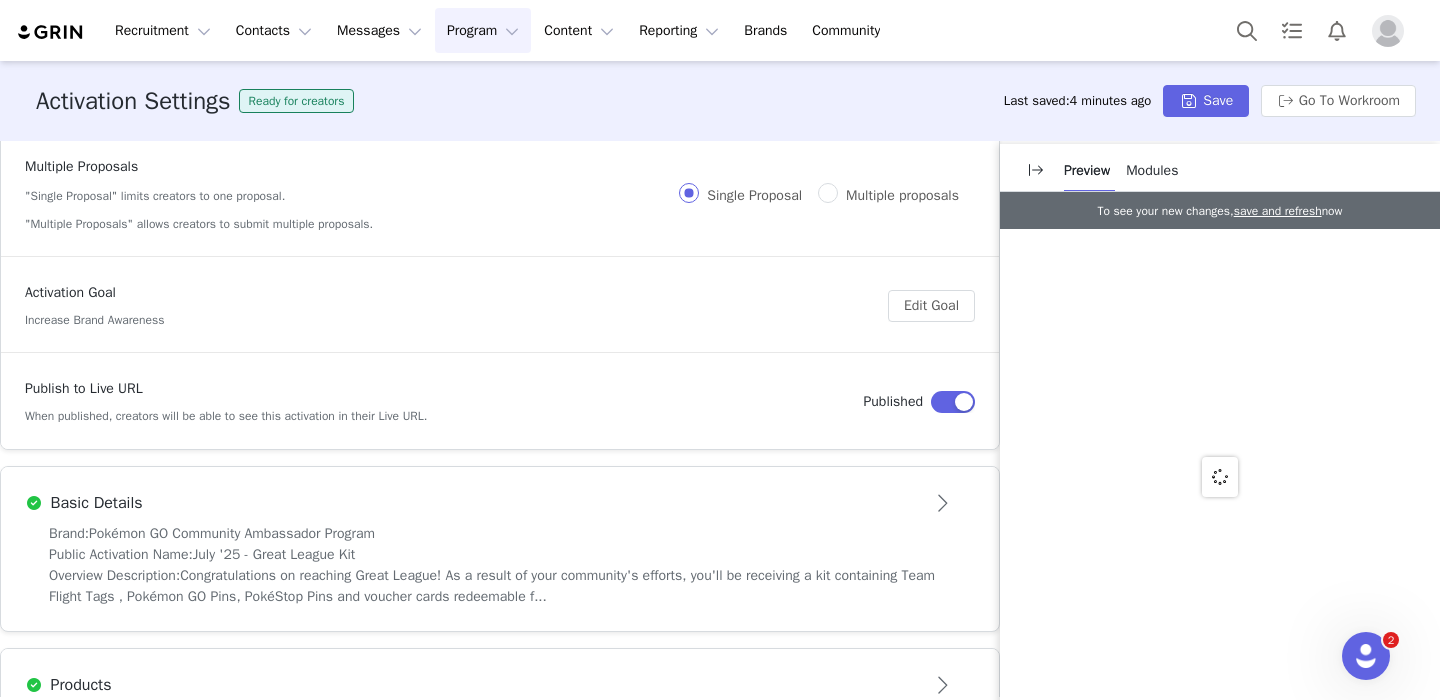 scroll, scrollTop: 358, scrollLeft: 0, axis: vertical 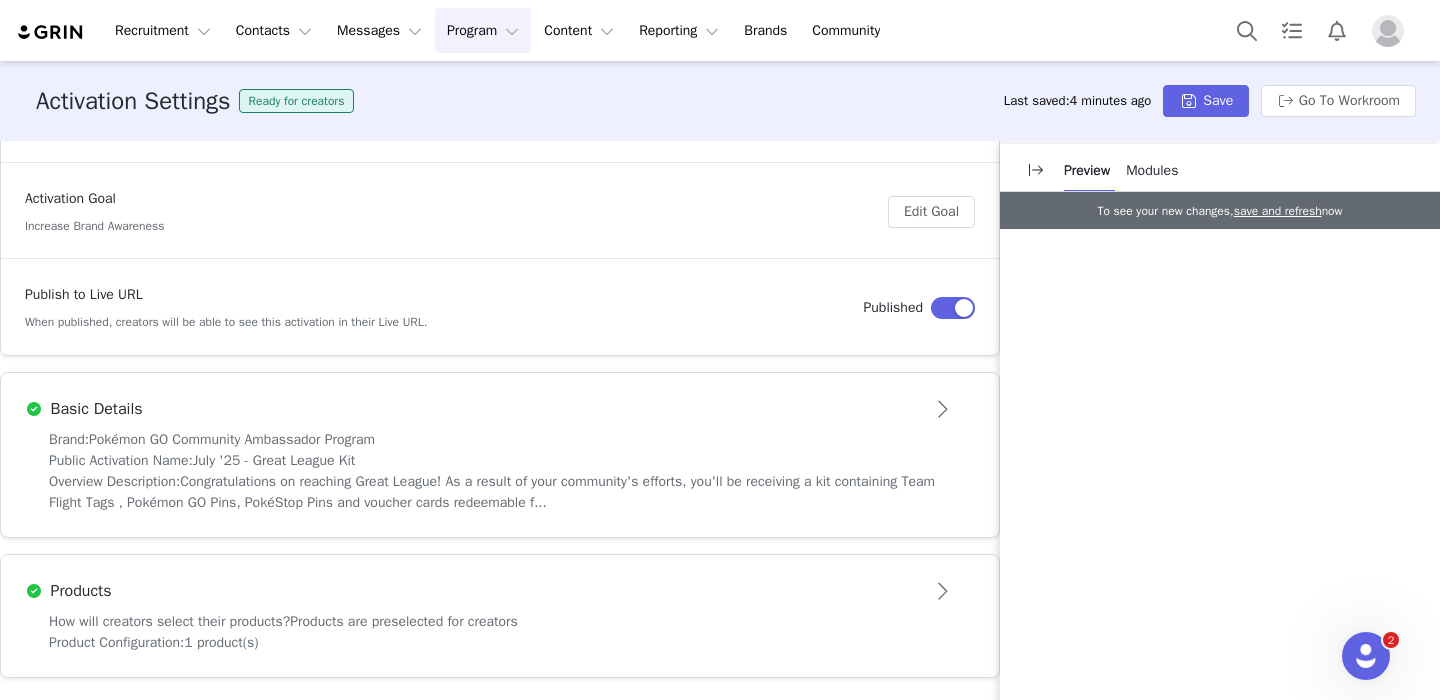 click on "Congratulations on reaching Great League! As a result of your community's efforts, you'll be receiving a kit containing Team Flight Tags , Pokémon GO Pins, PokéStop Pins and voucher cards redeemable f..." at bounding box center [492, 492] 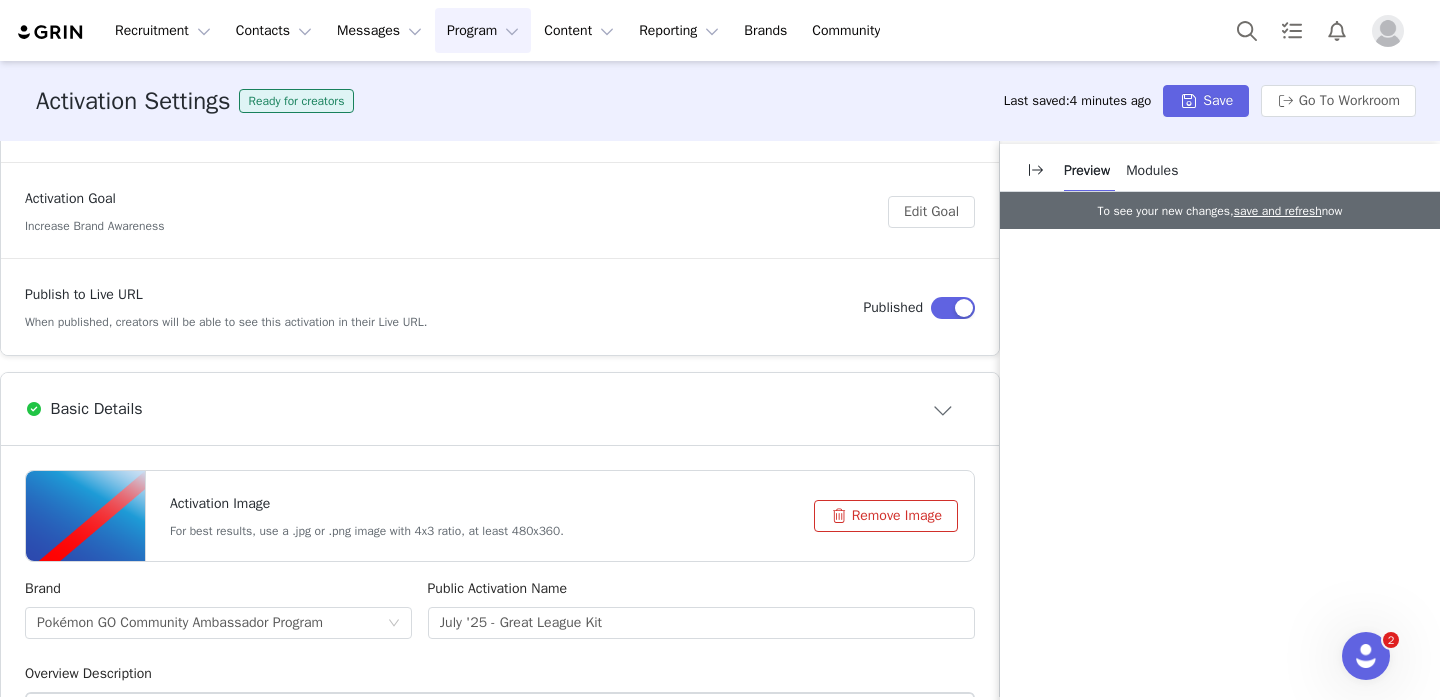scroll, scrollTop: 0, scrollLeft: 0, axis: both 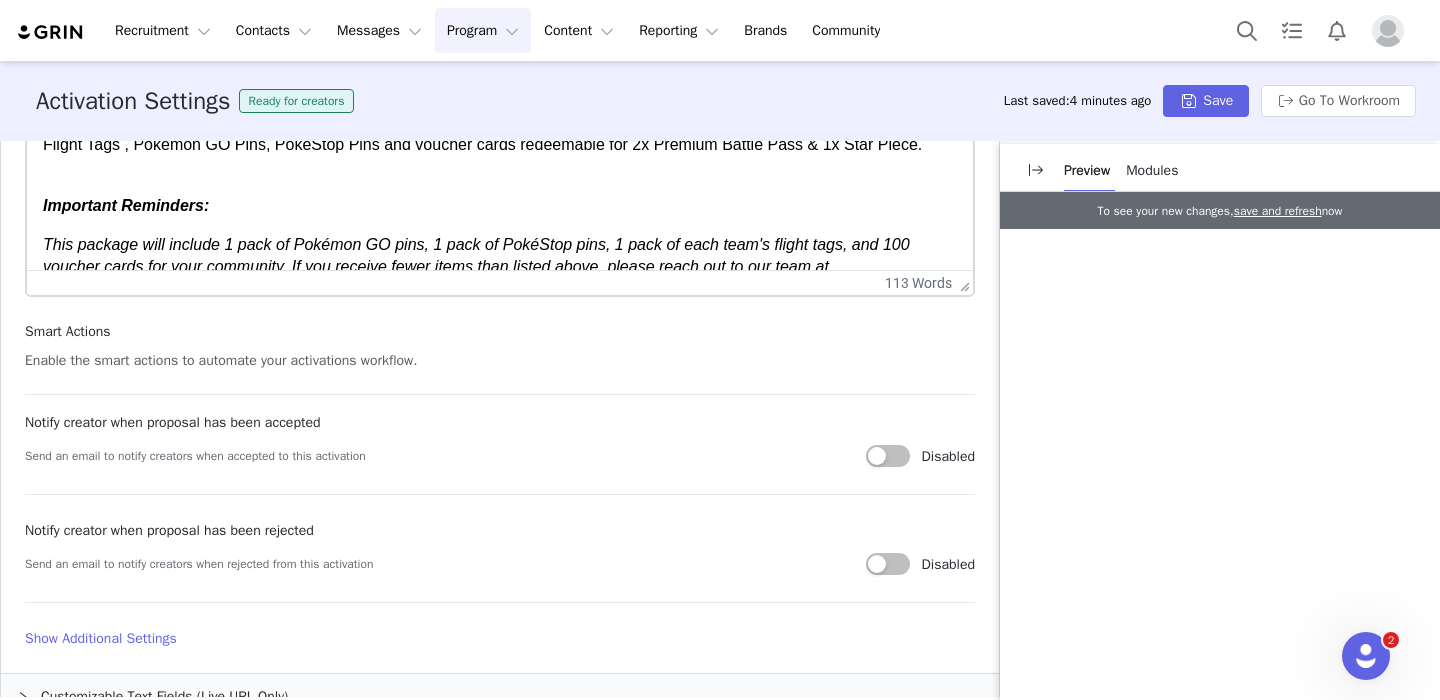 click on "This package will include 1 pack of Pokémon GO pins, 1 pack of PokéStop pins, 1 pack of each team's flight tags, and 100 voucher cards for your community. If you receive fewer items than listed above, please reach out to our team at [EMAIL_ADDRESS][DOMAIN_NAME]." at bounding box center (476, 267) 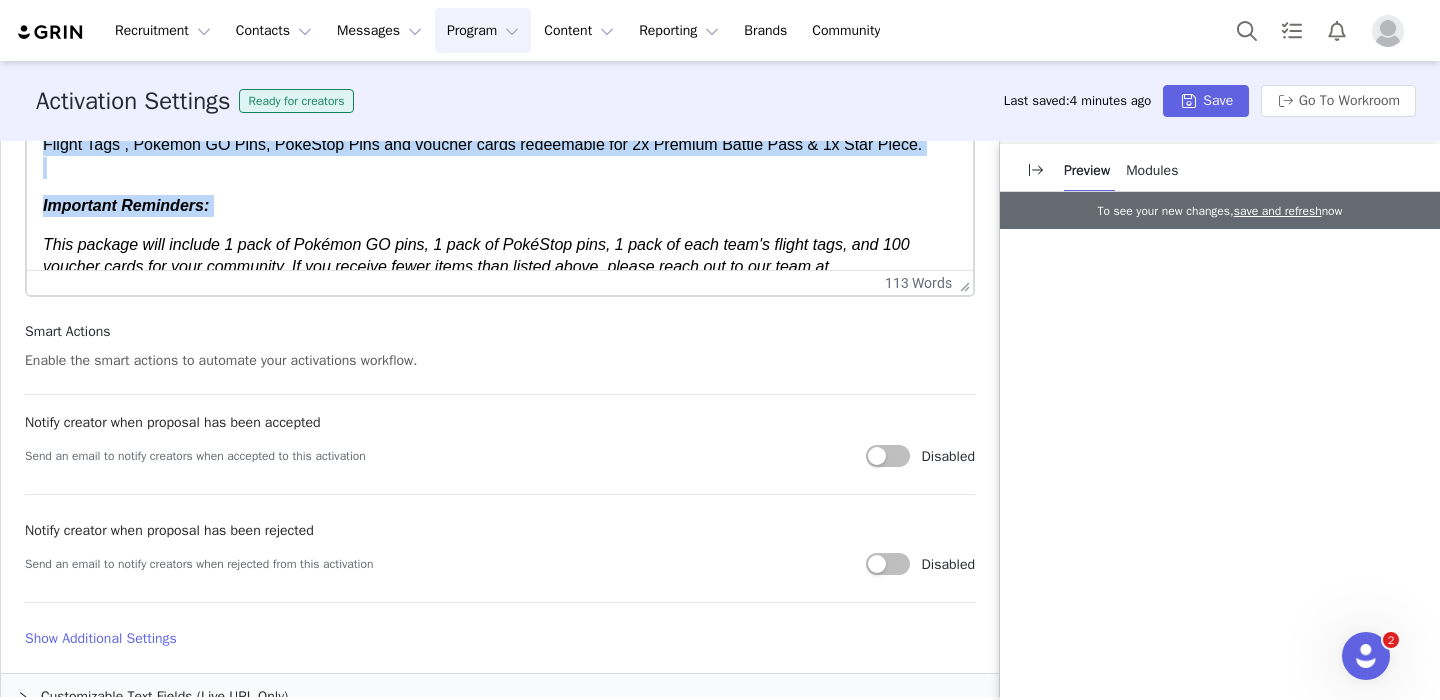 copy on "Congratulations on reaching  Great League ! As a result of your community's efforts, you'll be receiving a kit containing Team Flight Tags , Pokémon GO Pins, PokéStop Pins and voucher cards redeemable for 2x Premium Battle Pass & 1x Star Piece. Important Reminders:" 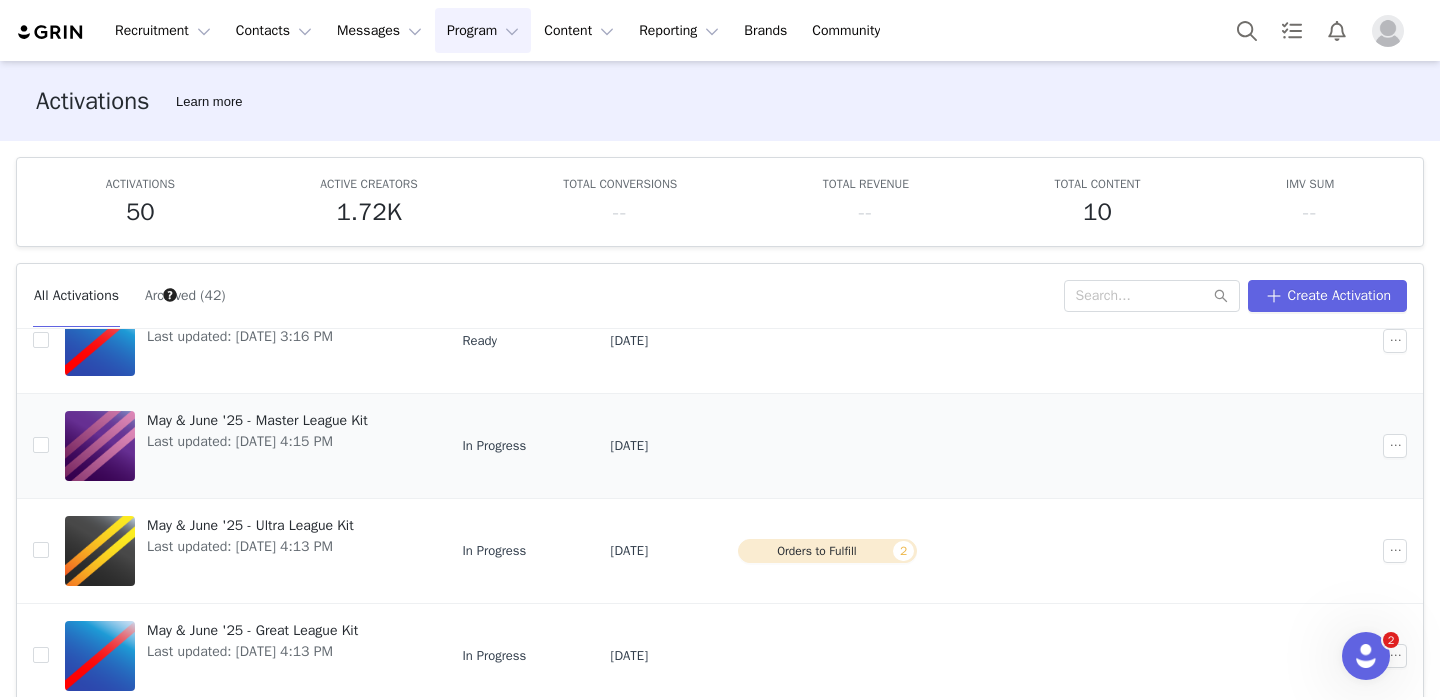 scroll, scrollTop: 58, scrollLeft: 0, axis: vertical 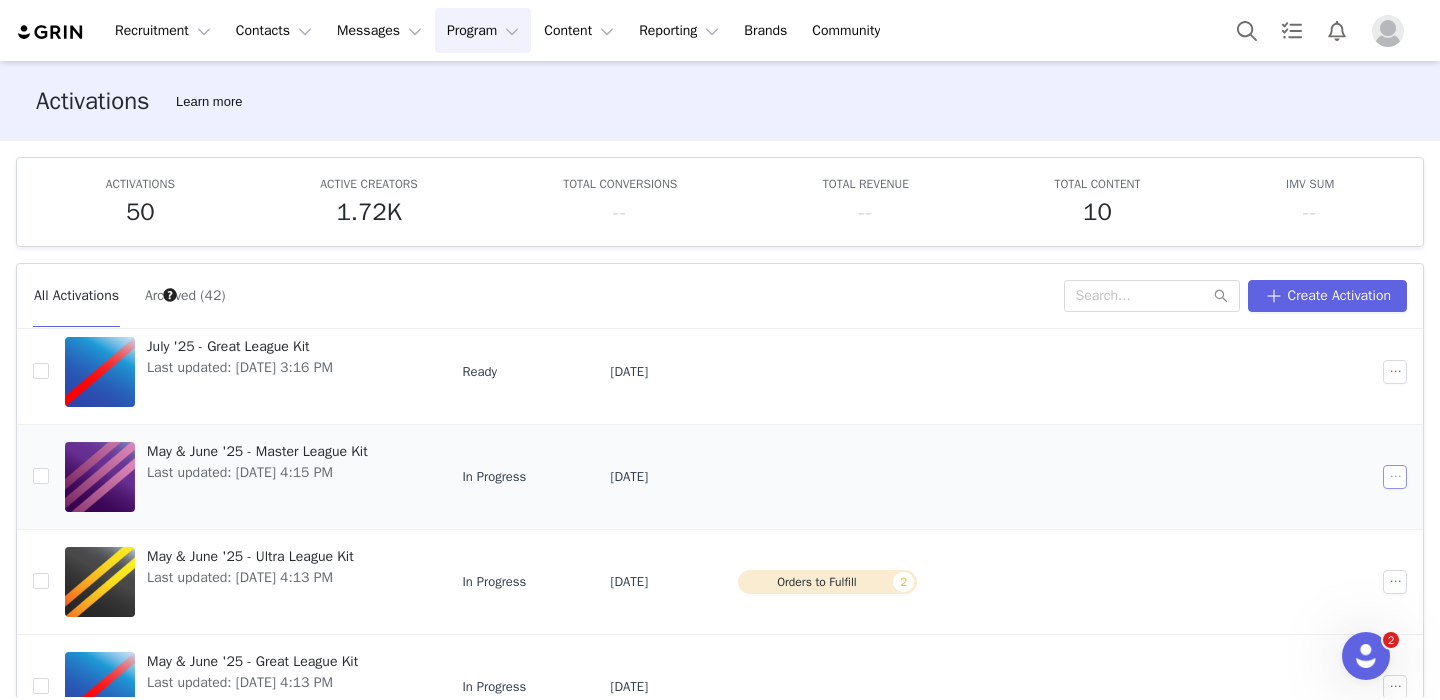 click at bounding box center [1395, 477] 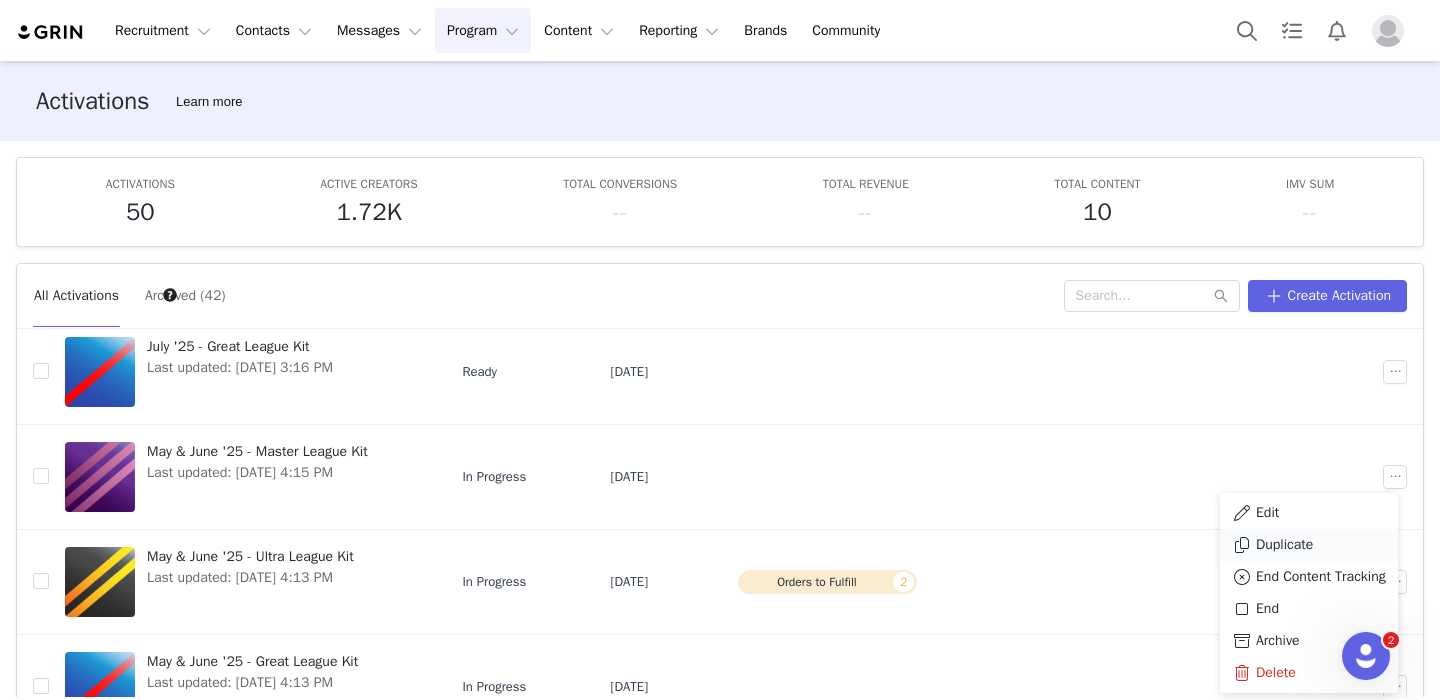 click on "Duplicate" at bounding box center (1309, 545) 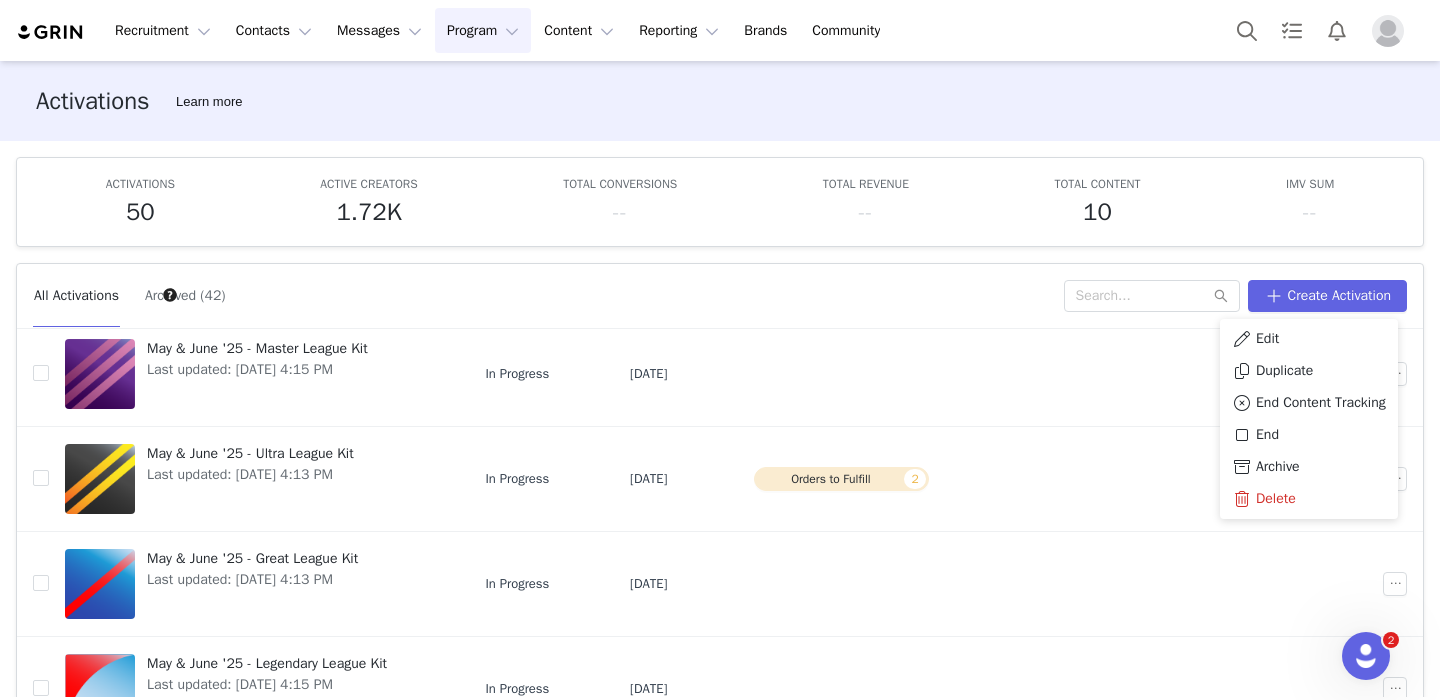 scroll, scrollTop: 269, scrollLeft: 0, axis: vertical 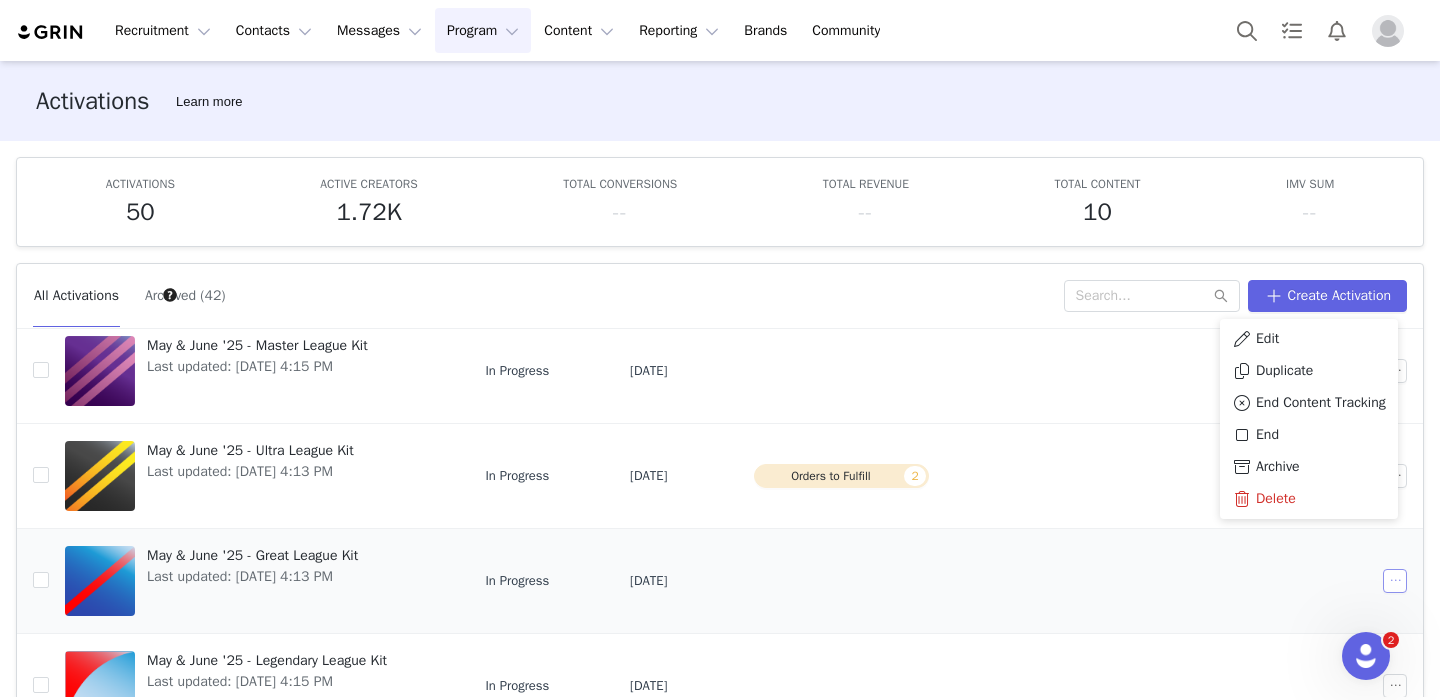 click at bounding box center [1395, 581] 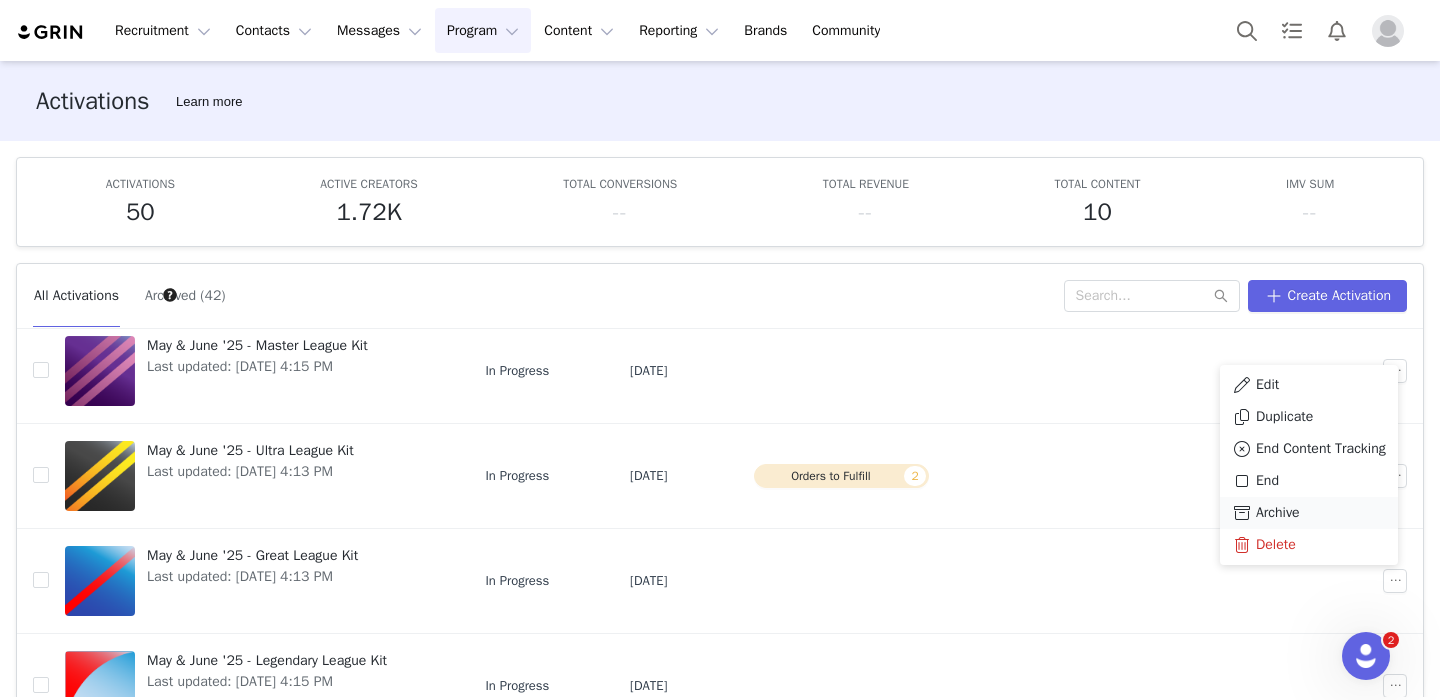 click on "Archive" at bounding box center (1309, 513) 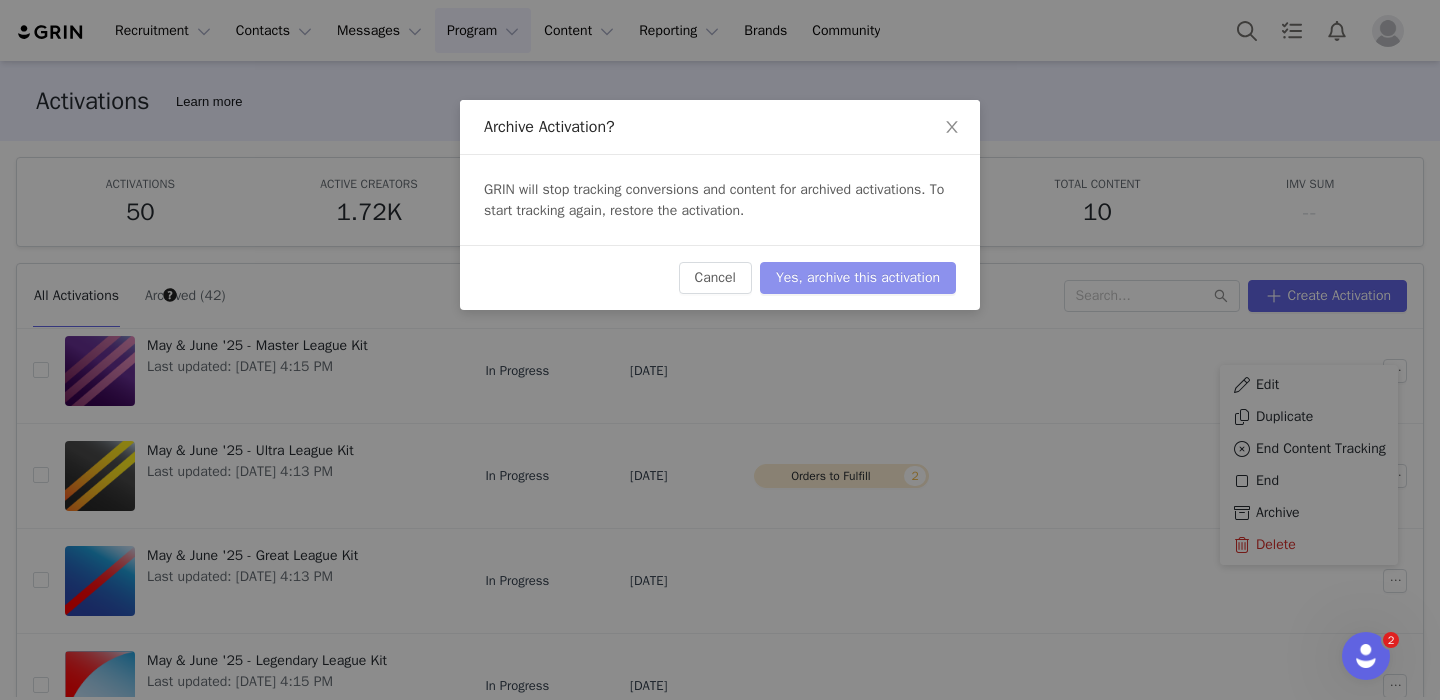 click on "Yes, archive this activation" at bounding box center (858, 278) 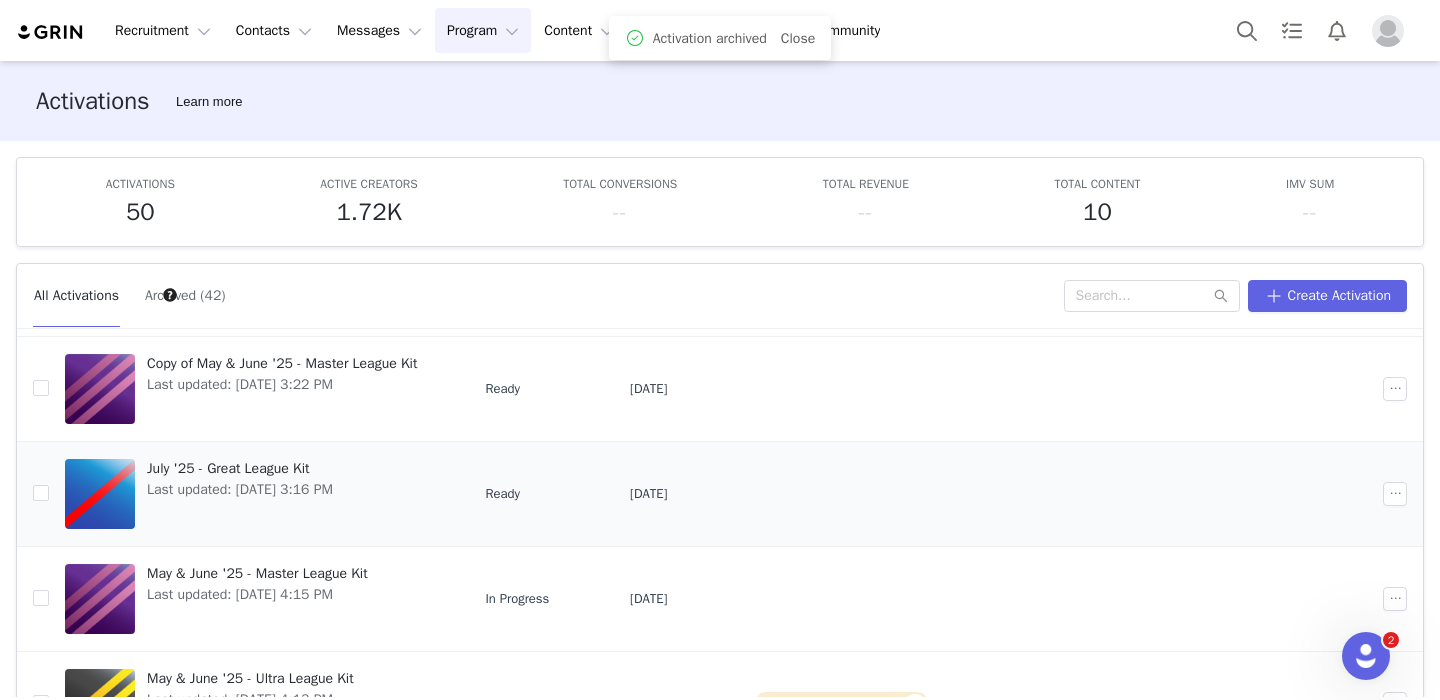 scroll, scrollTop: 3, scrollLeft: 0, axis: vertical 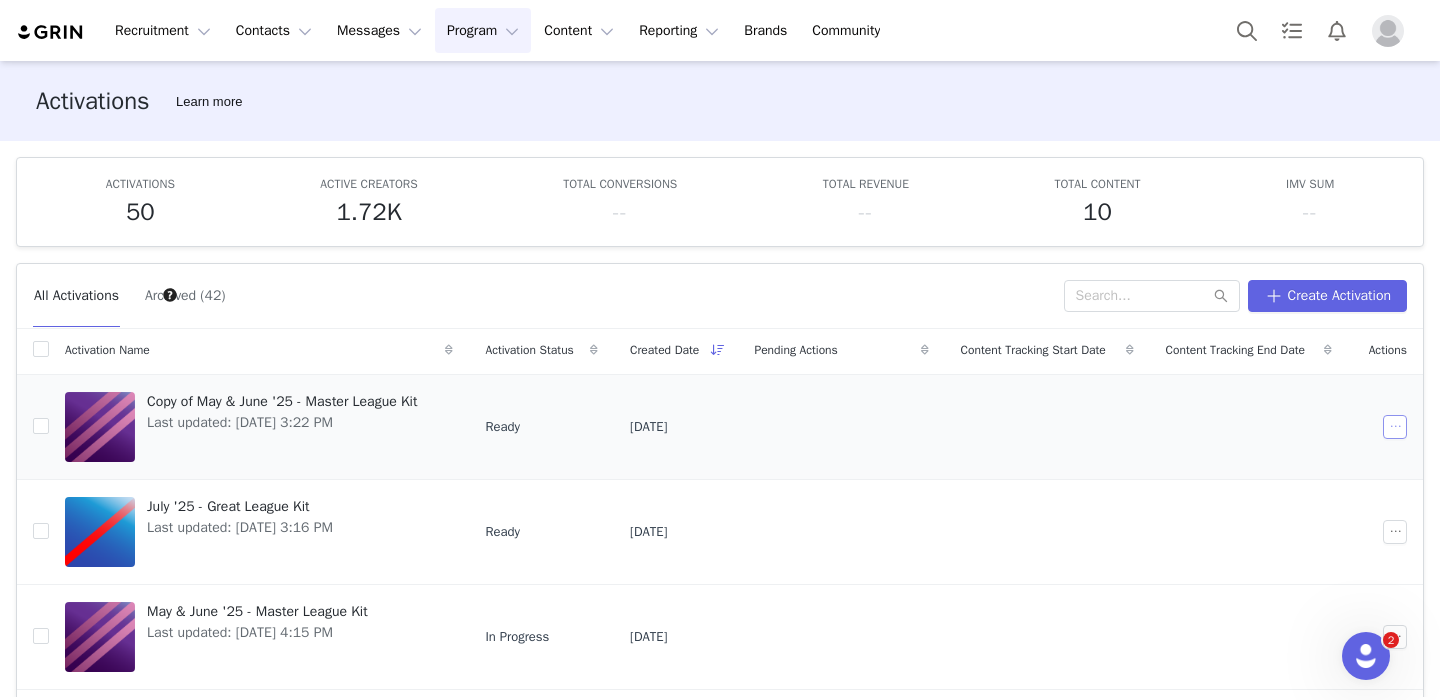 click at bounding box center (1395, 427) 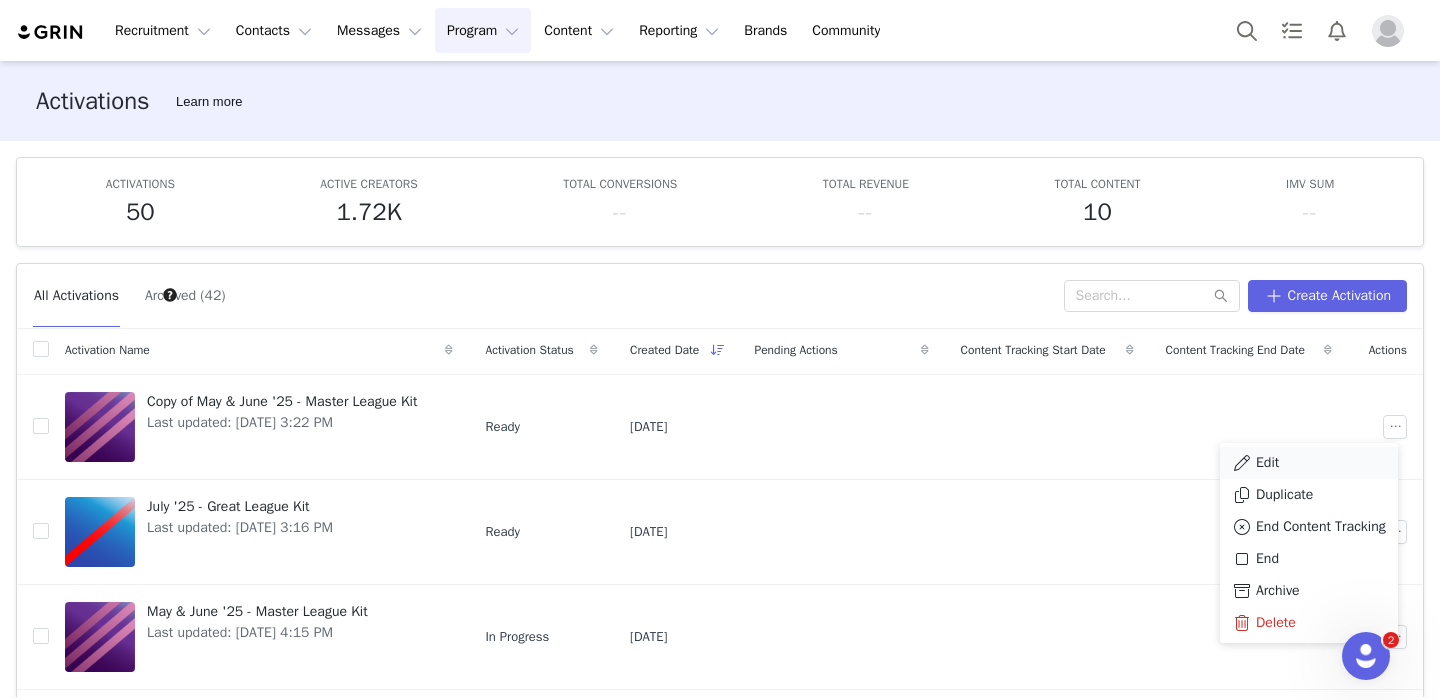 click on "Edit" at bounding box center (1309, 463) 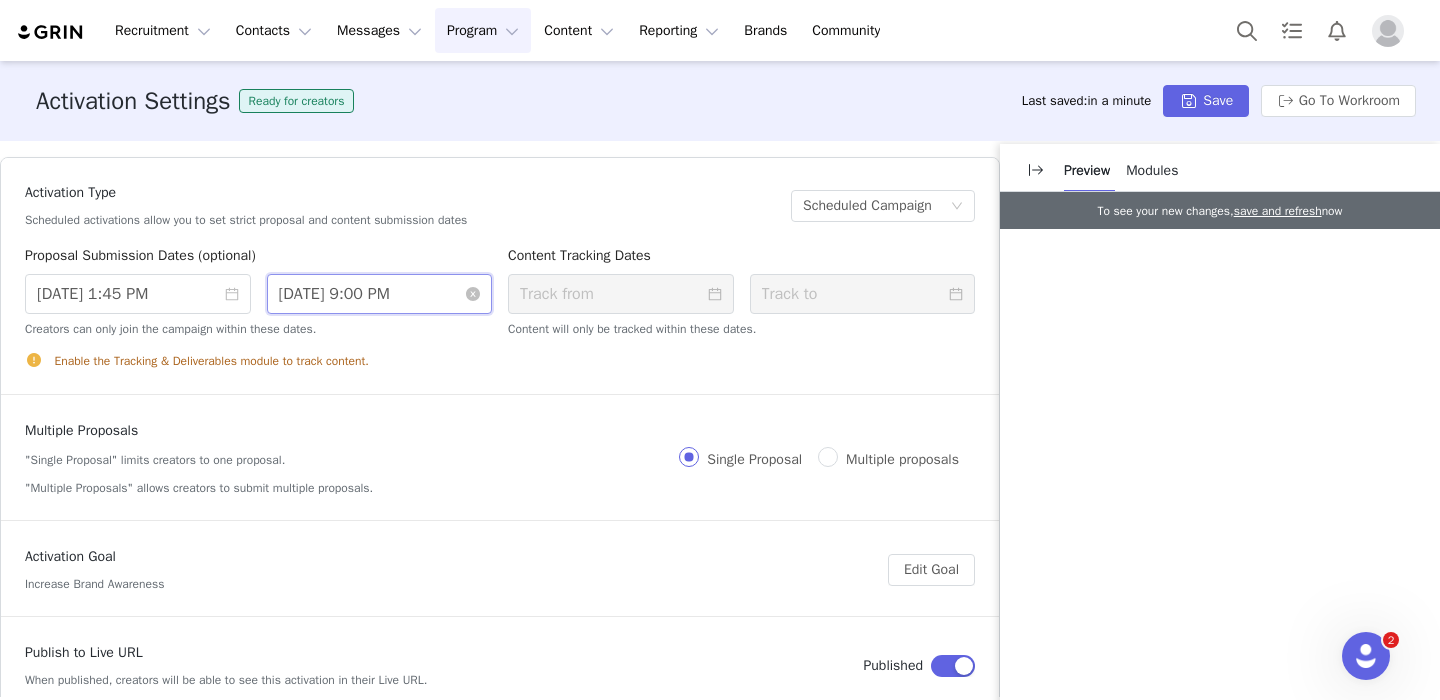 drag, startPoint x: 315, startPoint y: 295, endPoint x: 300, endPoint y: 295, distance: 15 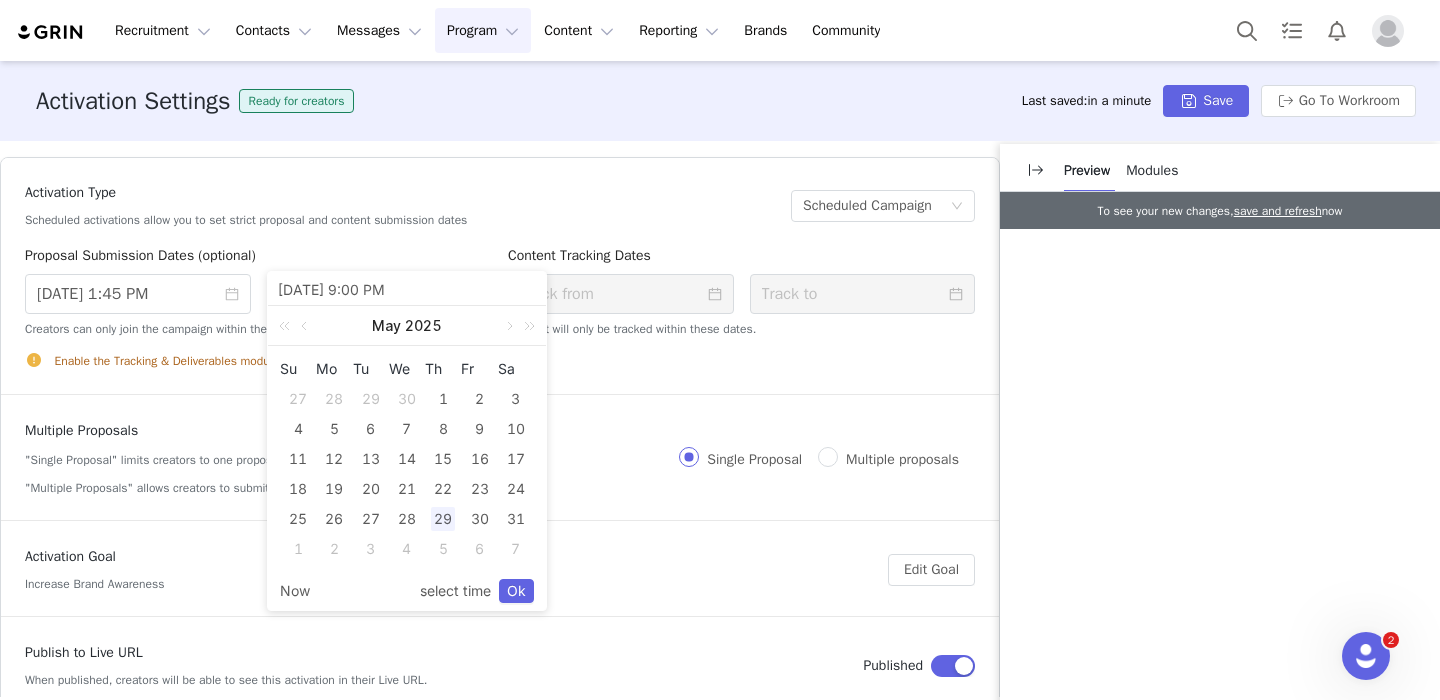 click on "[DATE] 9:00 PM" at bounding box center [407, 289] 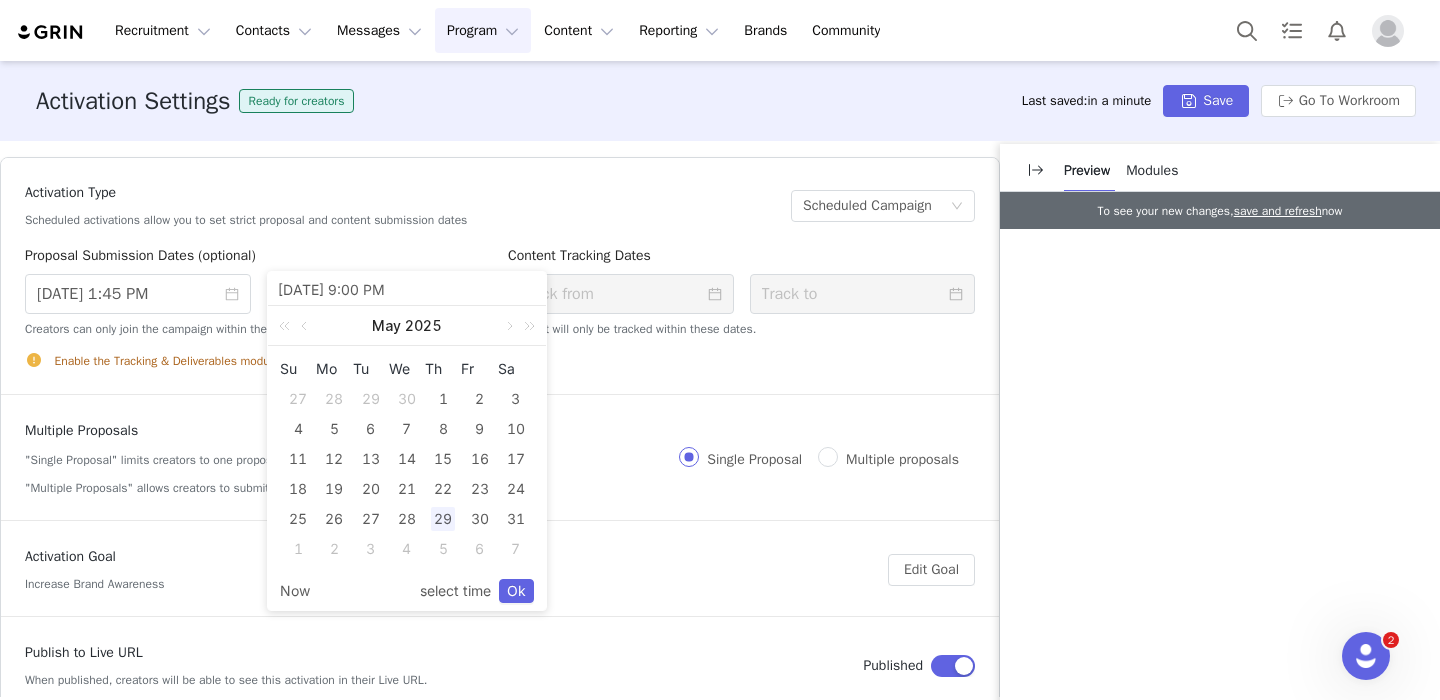 click on "[DATE] 9:00 PM" at bounding box center [407, 289] 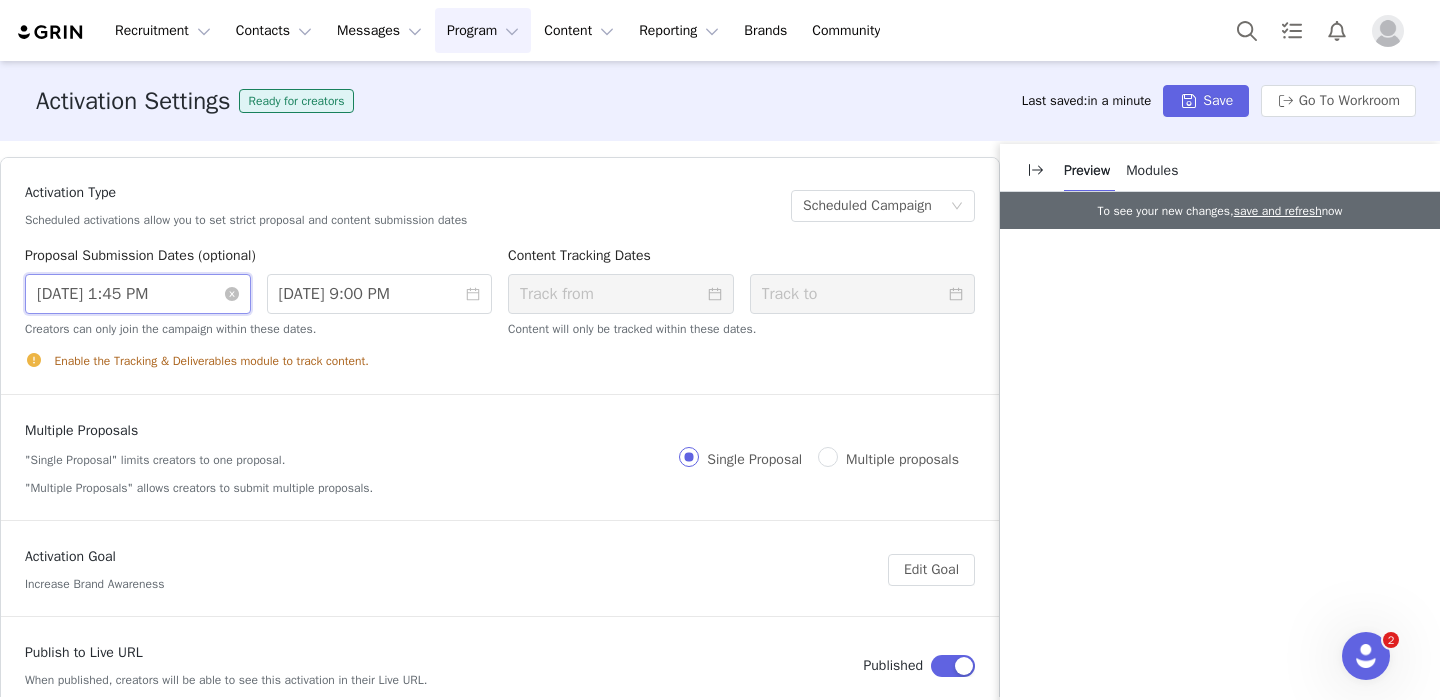click on "[DATE] 1:45 PM" at bounding box center [138, 294] 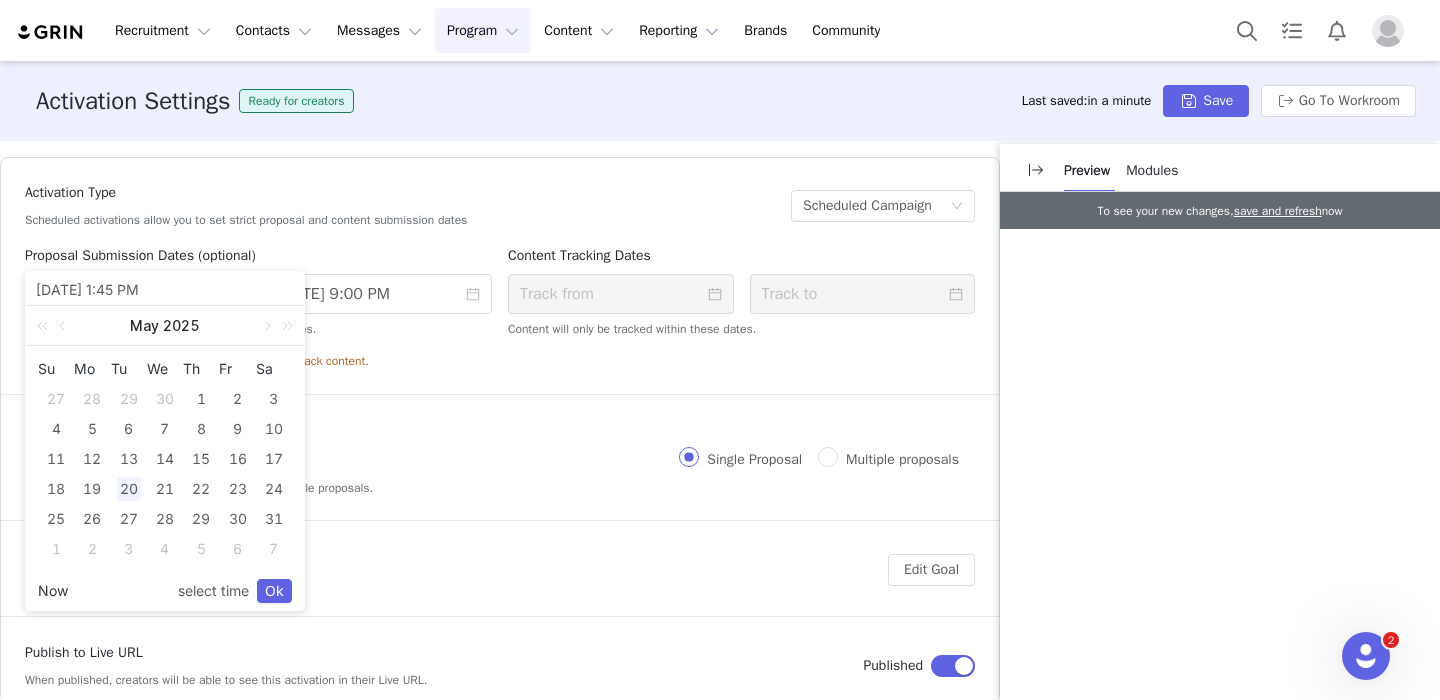 click on "Now" at bounding box center [53, 591] 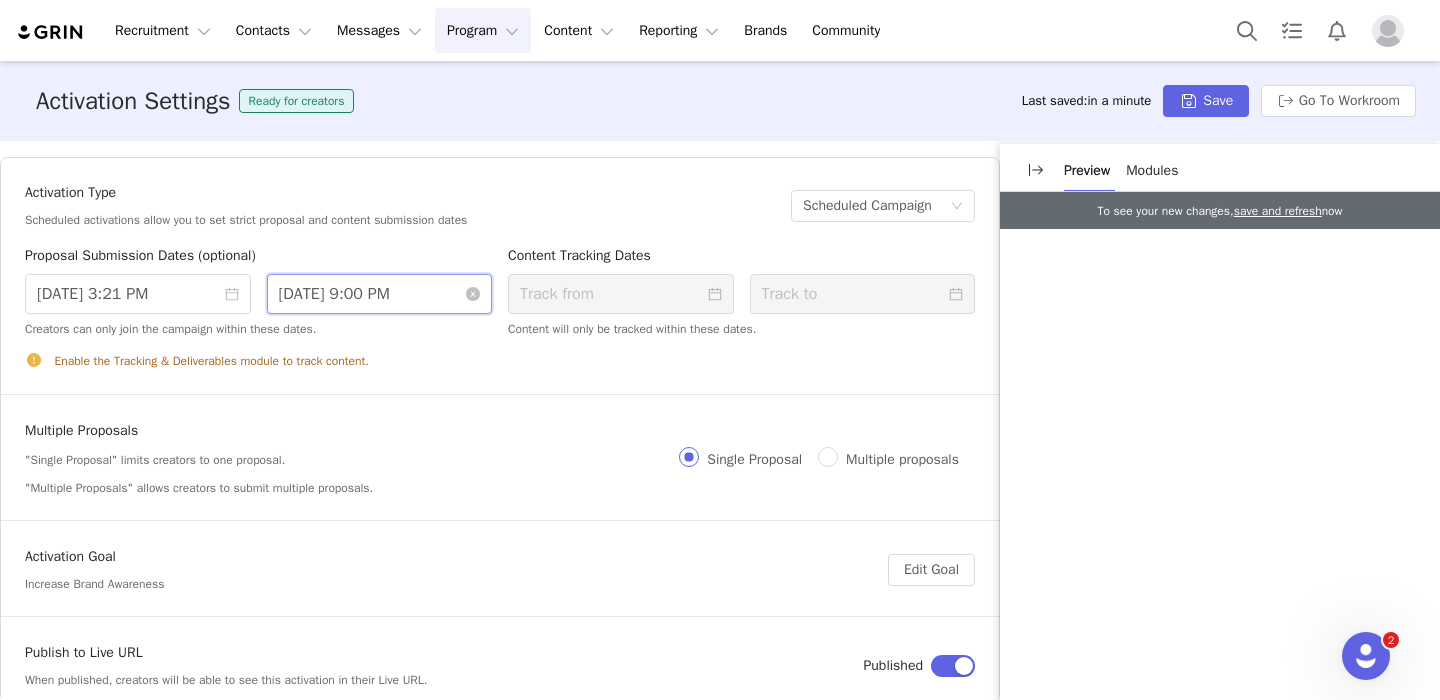 click on "[DATE] 9:00 PM" at bounding box center (380, 294) 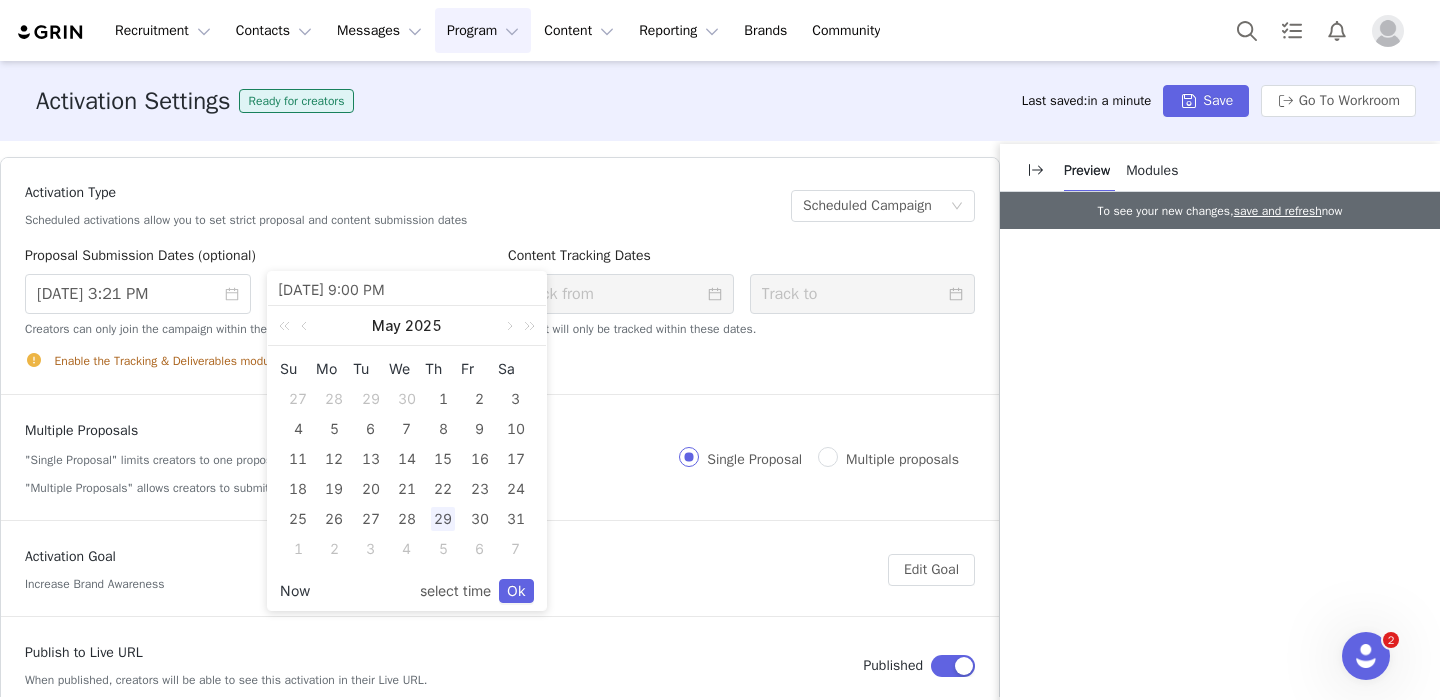 click on "Now" at bounding box center [295, 591] 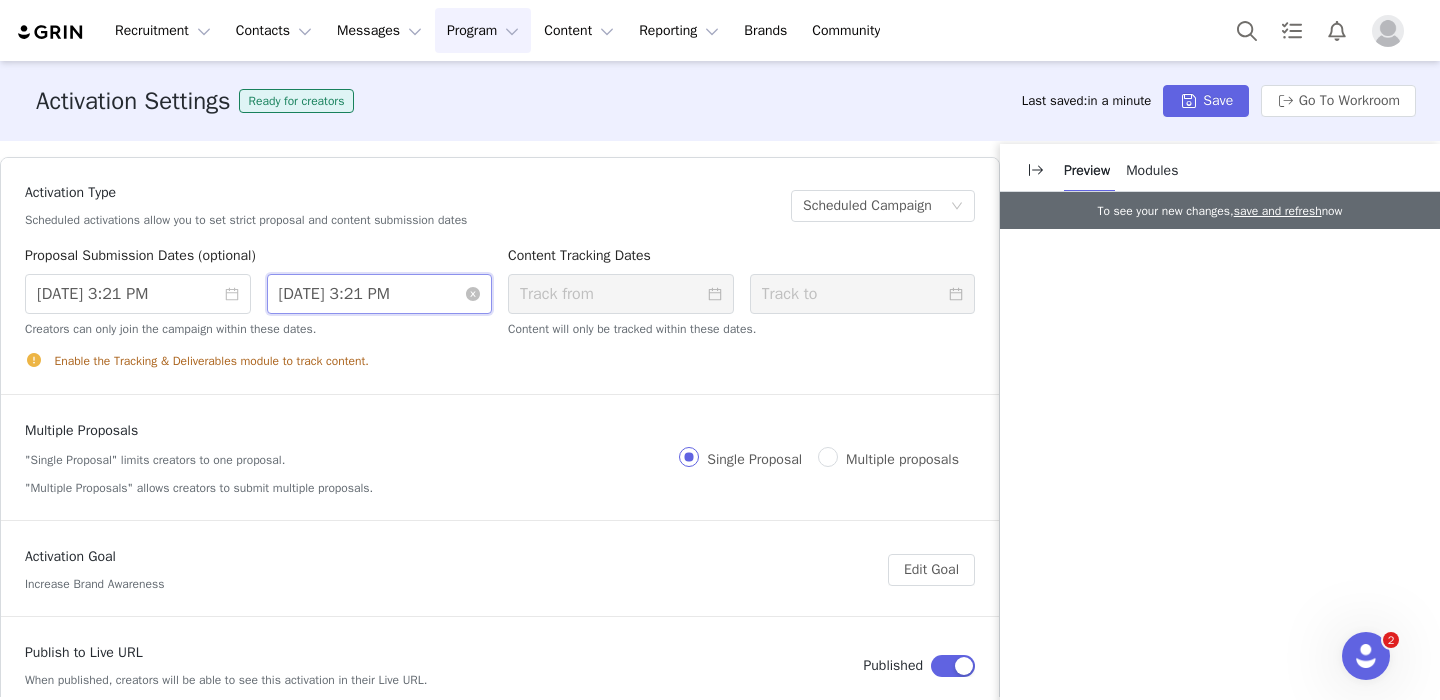 click on "[DATE] 3:21 PM" at bounding box center [380, 294] 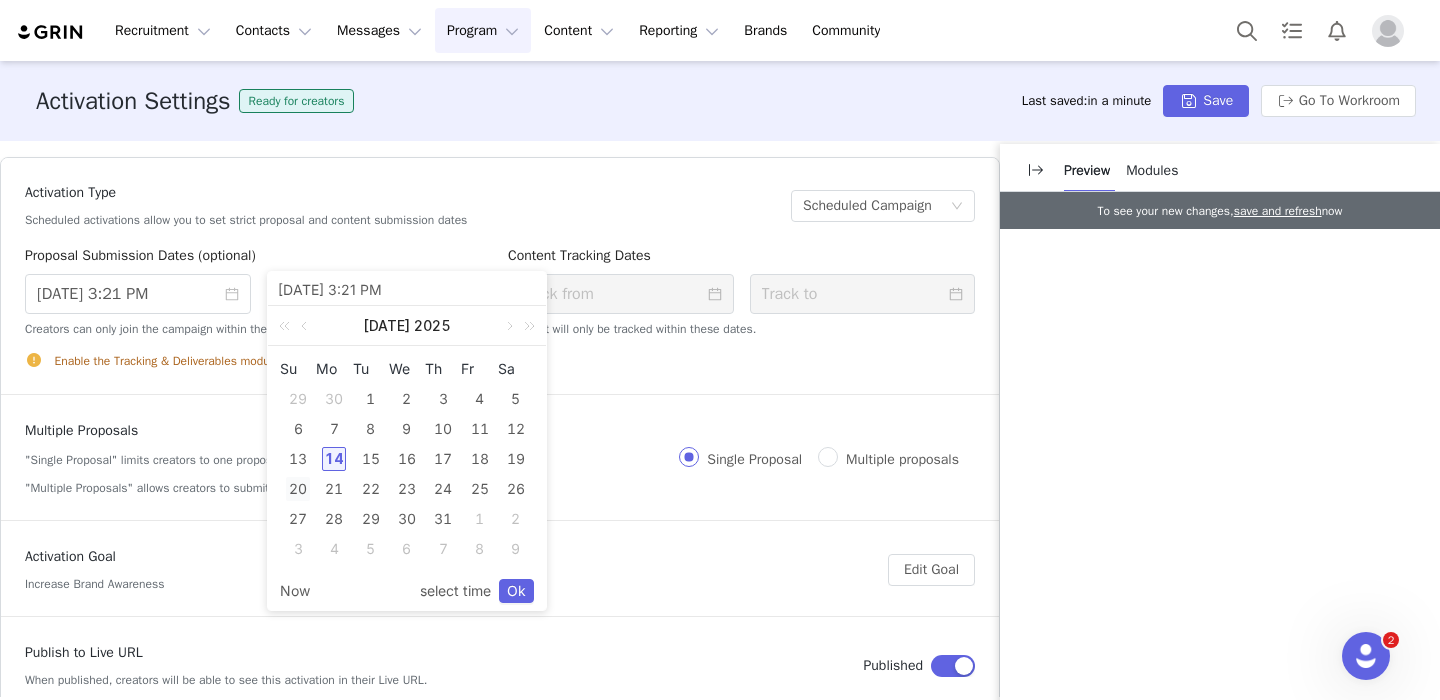 click on "20" at bounding box center [298, 489] 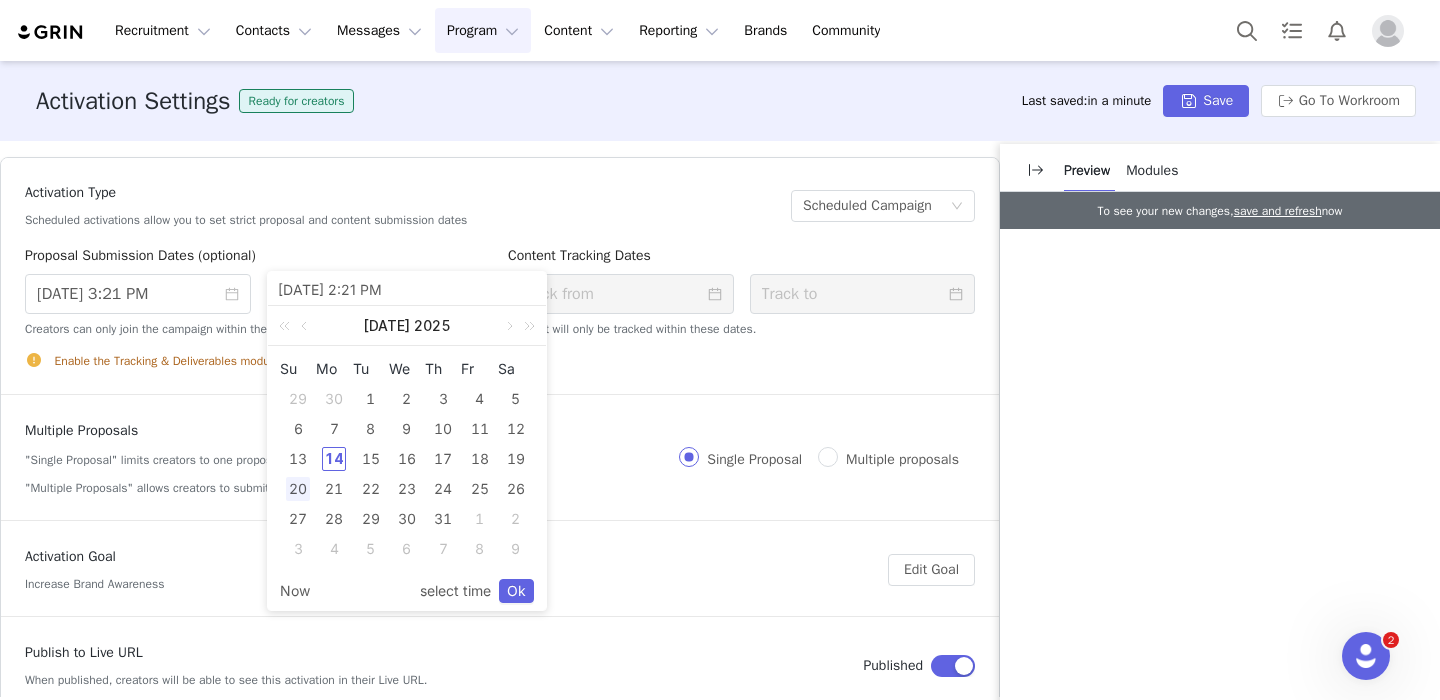 click on "[DATE] 2:21 PM" at bounding box center [407, 289] 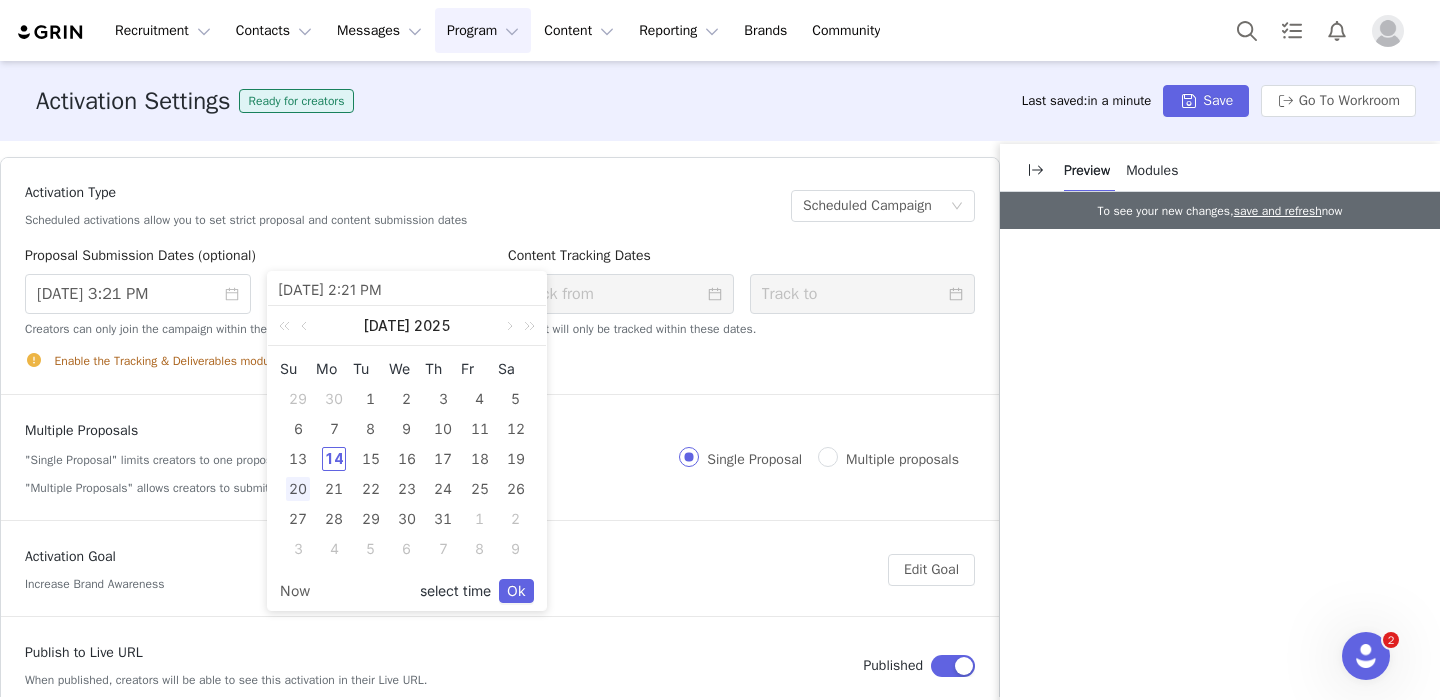 click on "select time" at bounding box center (455, 591) 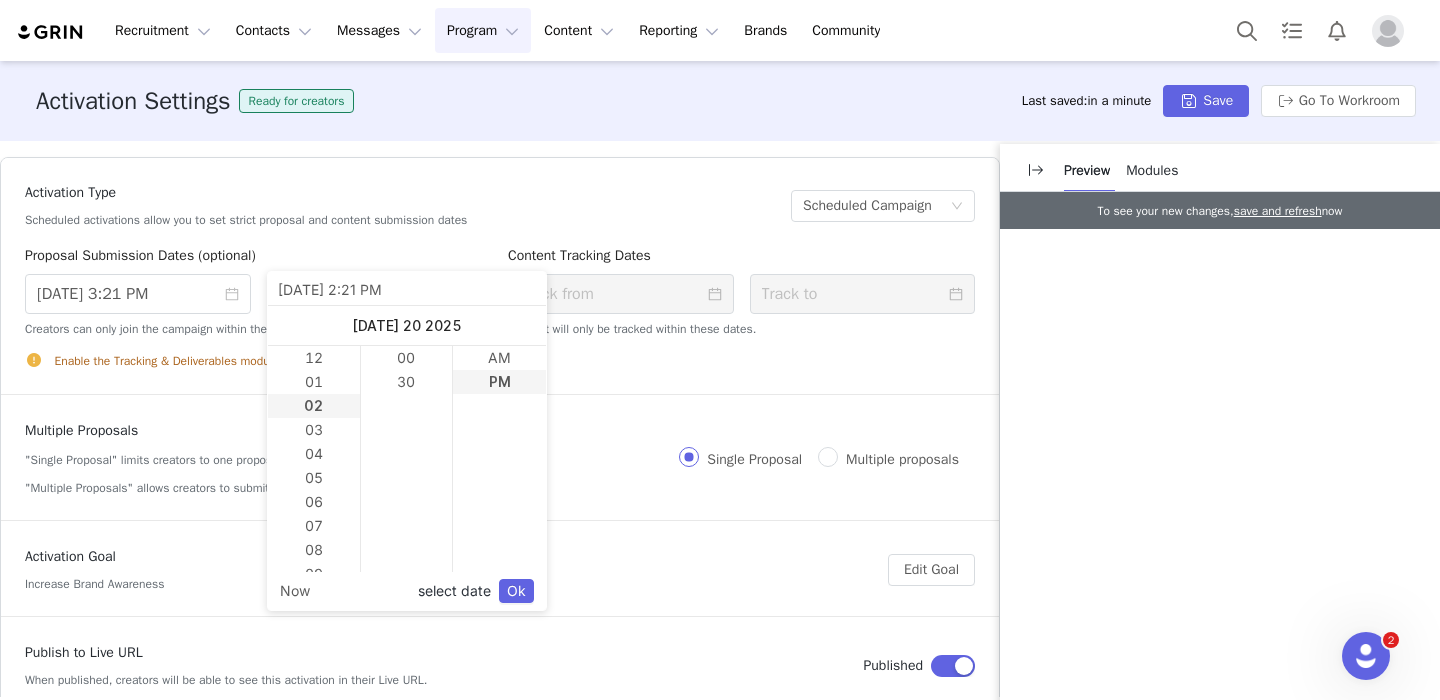 scroll, scrollTop: 48, scrollLeft: 0, axis: vertical 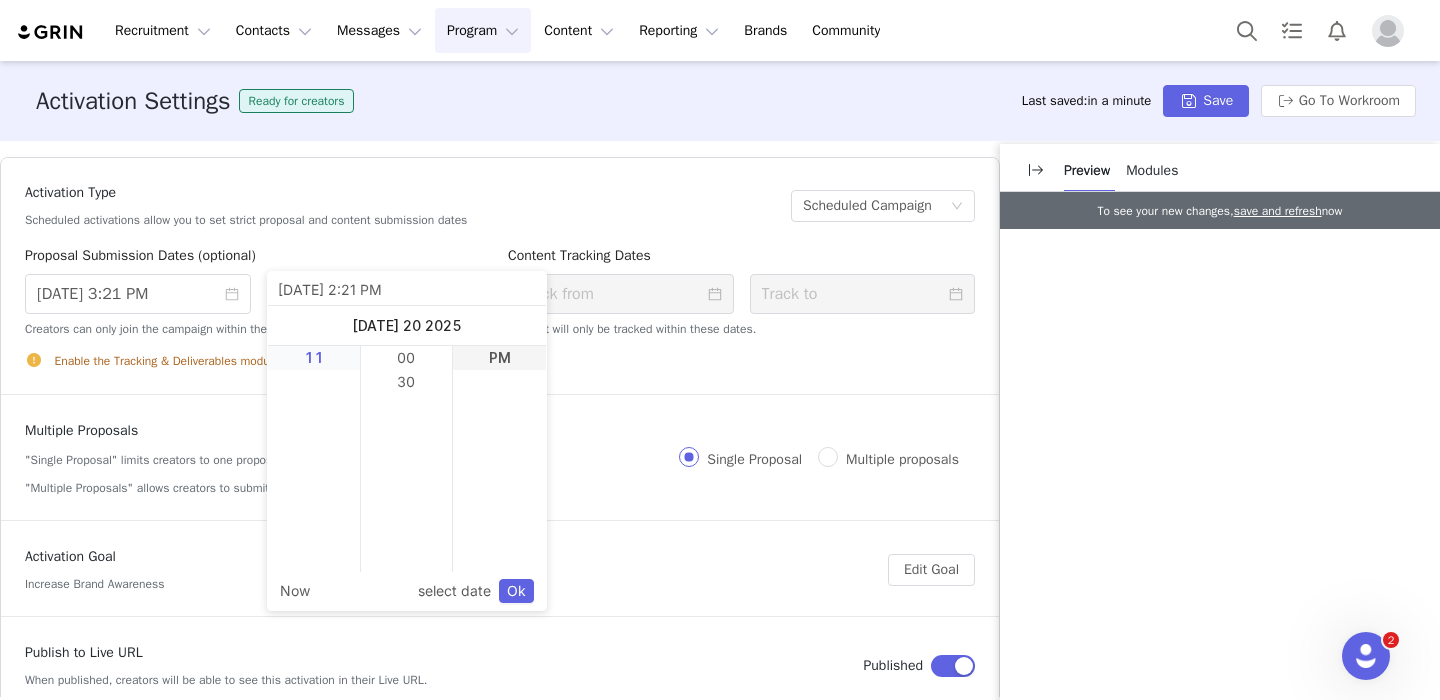 click on "11" at bounding box center [314, 358] 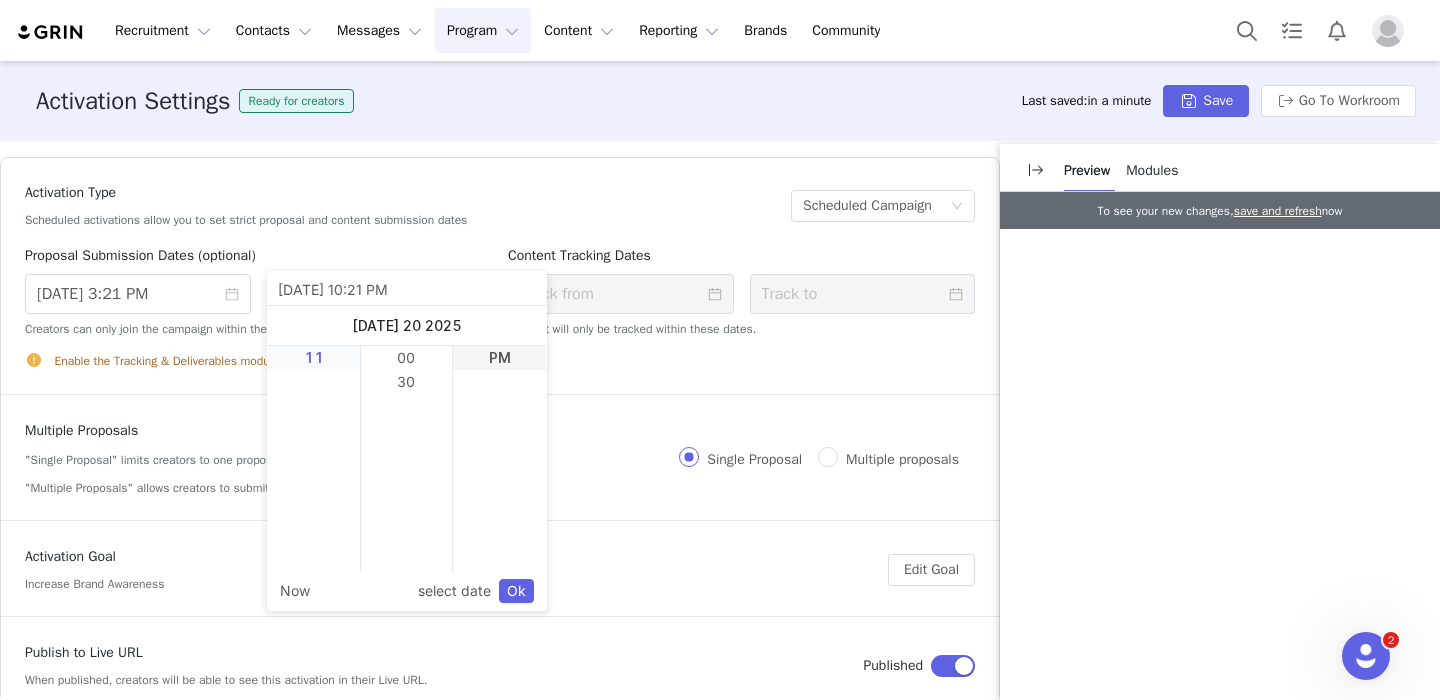 scroll, scrollTop: 240, scrollLeft: 0, axis: vertical 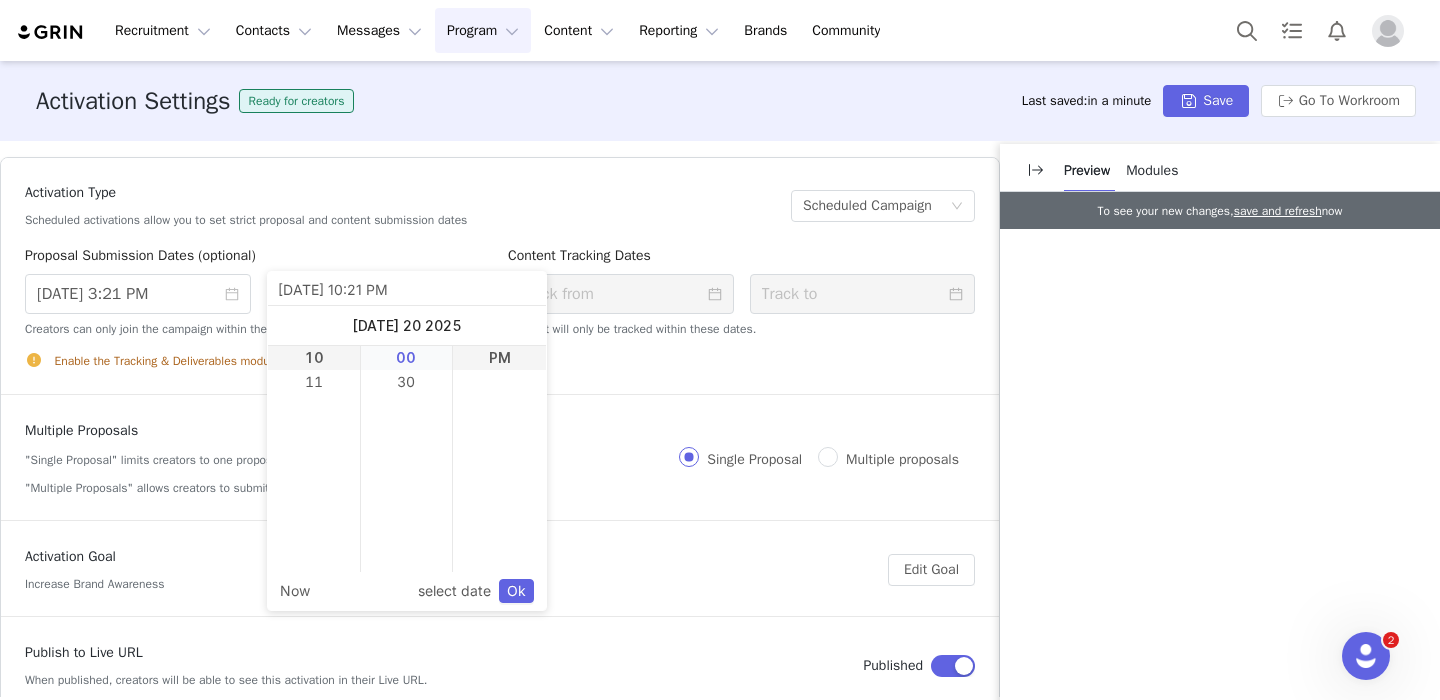click on "00" at bounding box center (407, 358) 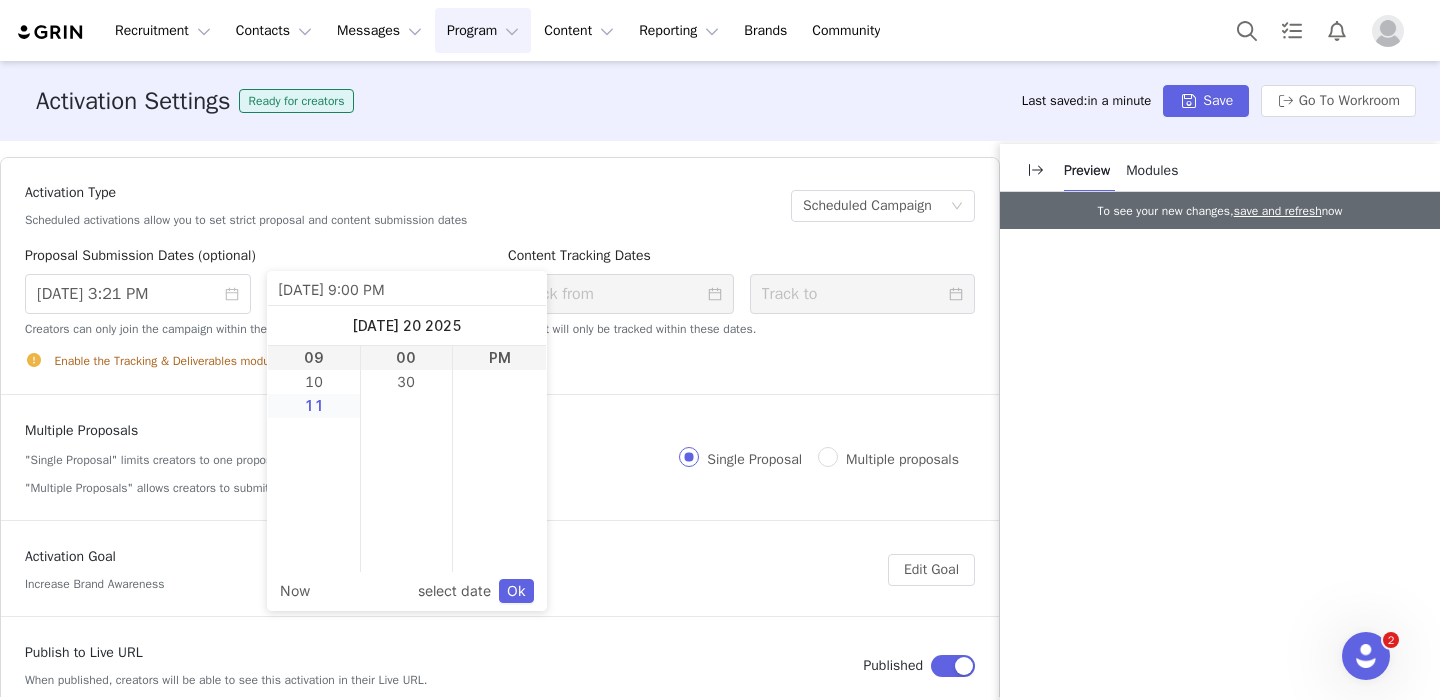 click on "11" at bounding box center [314, 406] 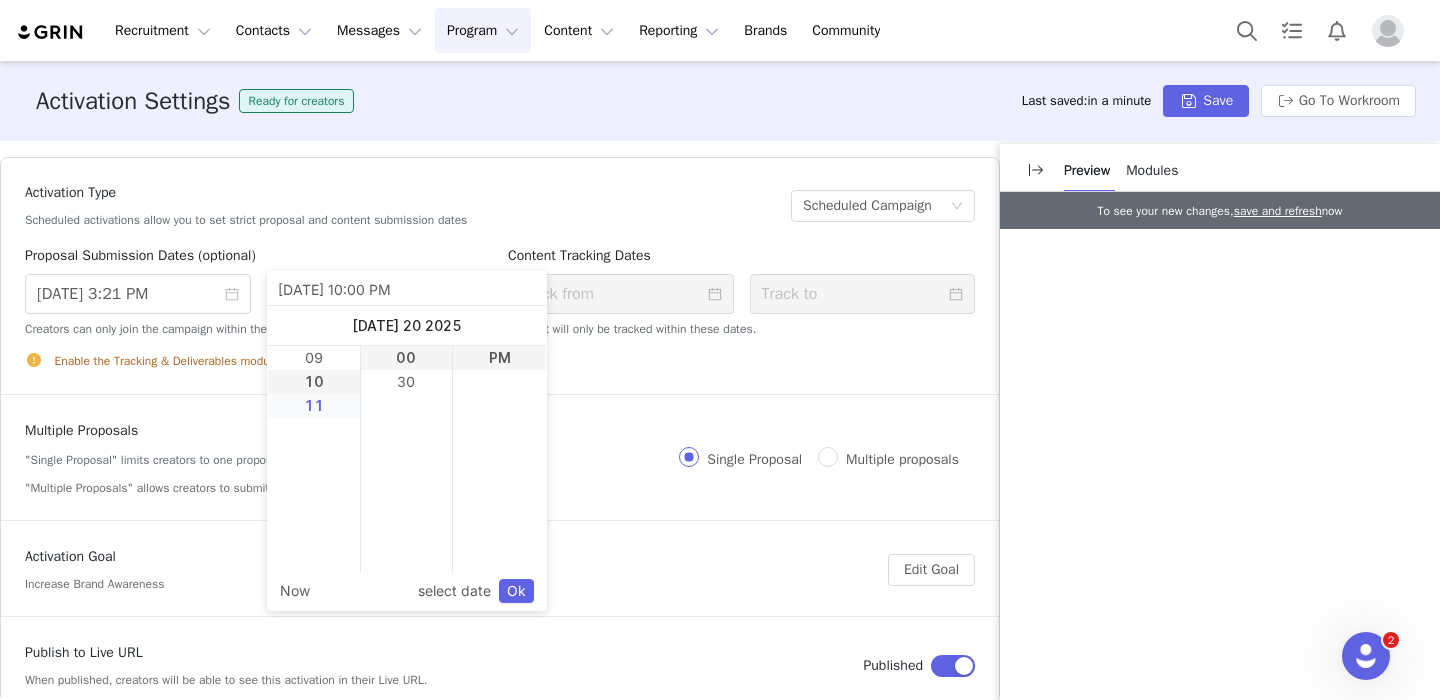 scroll, scrollTop: 240, scrollLeft: 0, axis: vertical 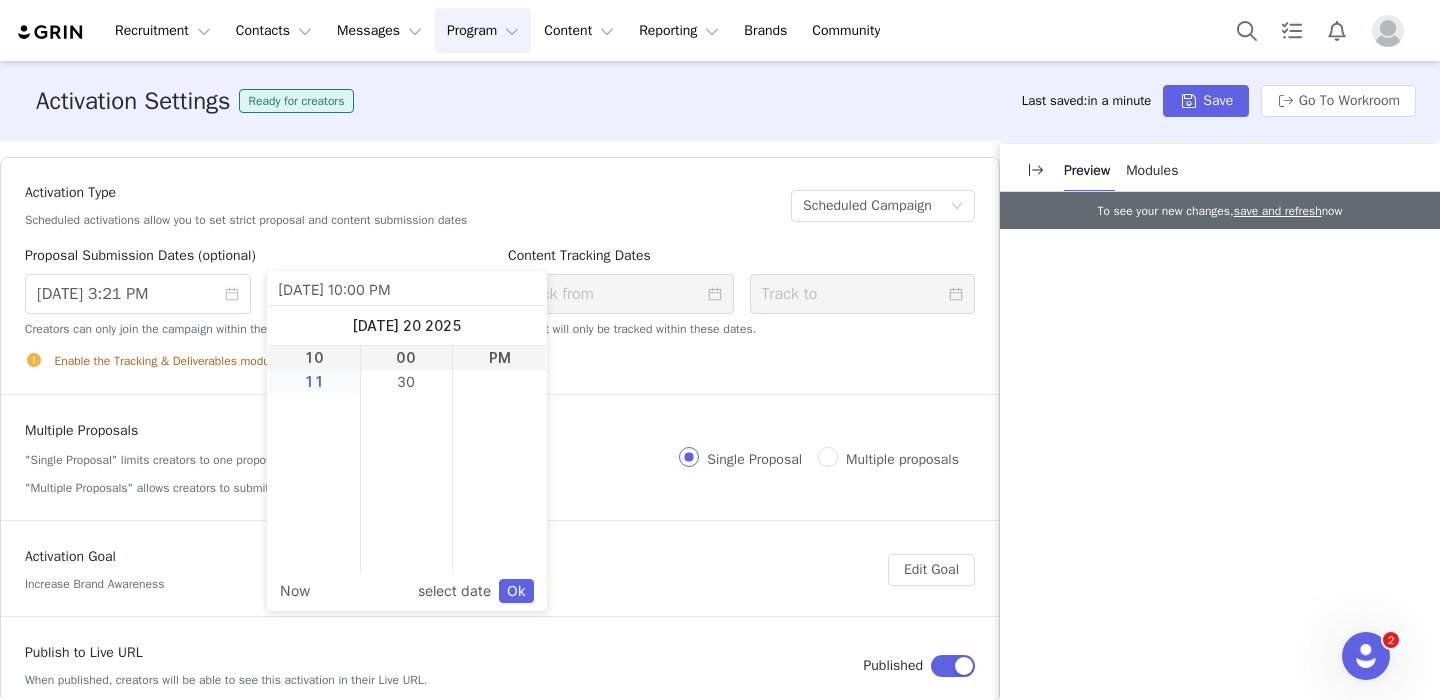 click on "11" at bounding box center [314, 382] 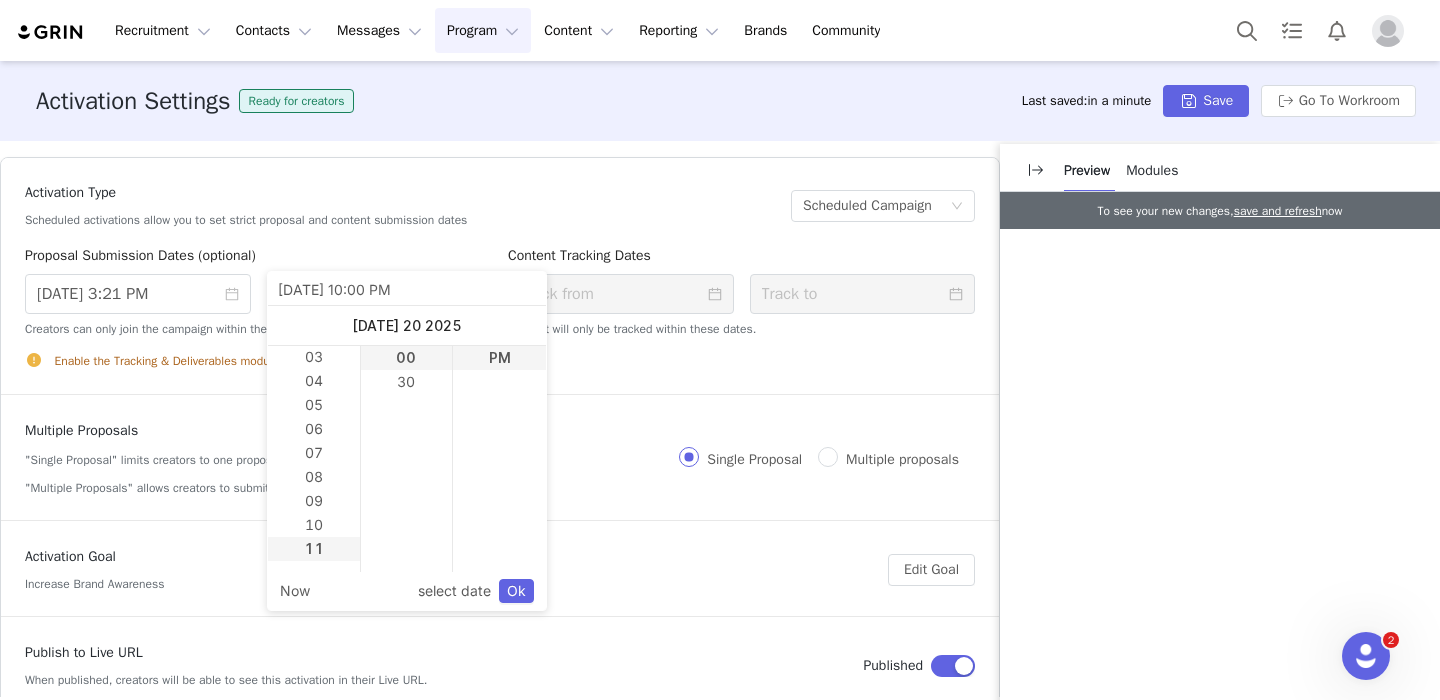 scroll, scrollTop: 66, scrollLeft: 0, axis: vertical 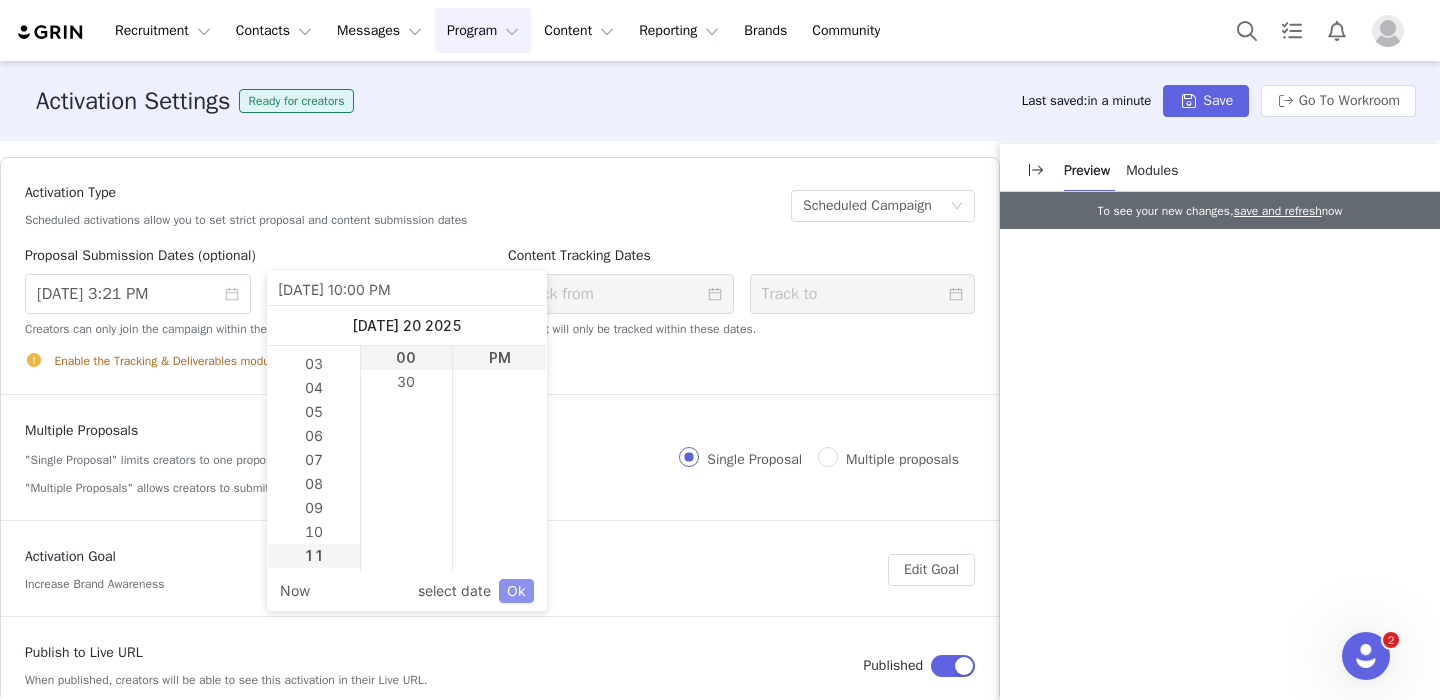 click on "Ok" at bounding box center (516, 591) 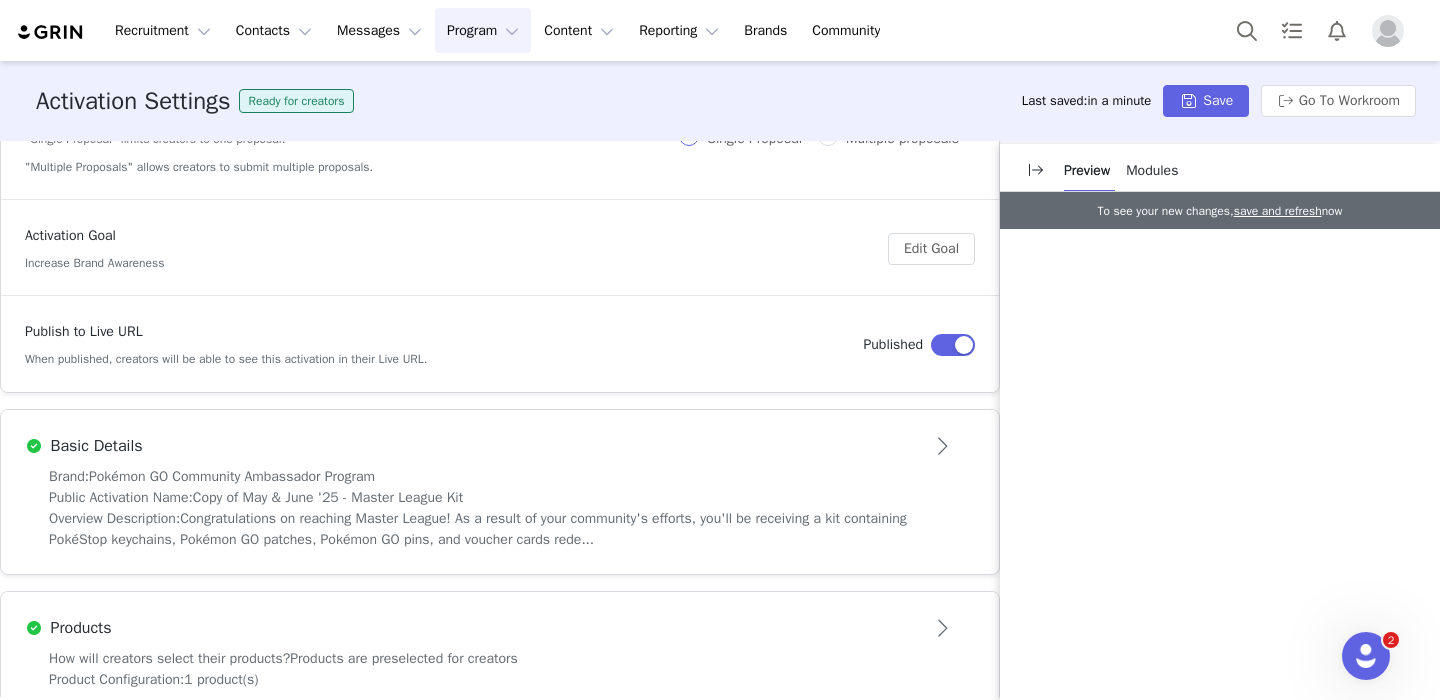 scroll, scrollTop: 326, scrollLeft: 0, axis: vertical 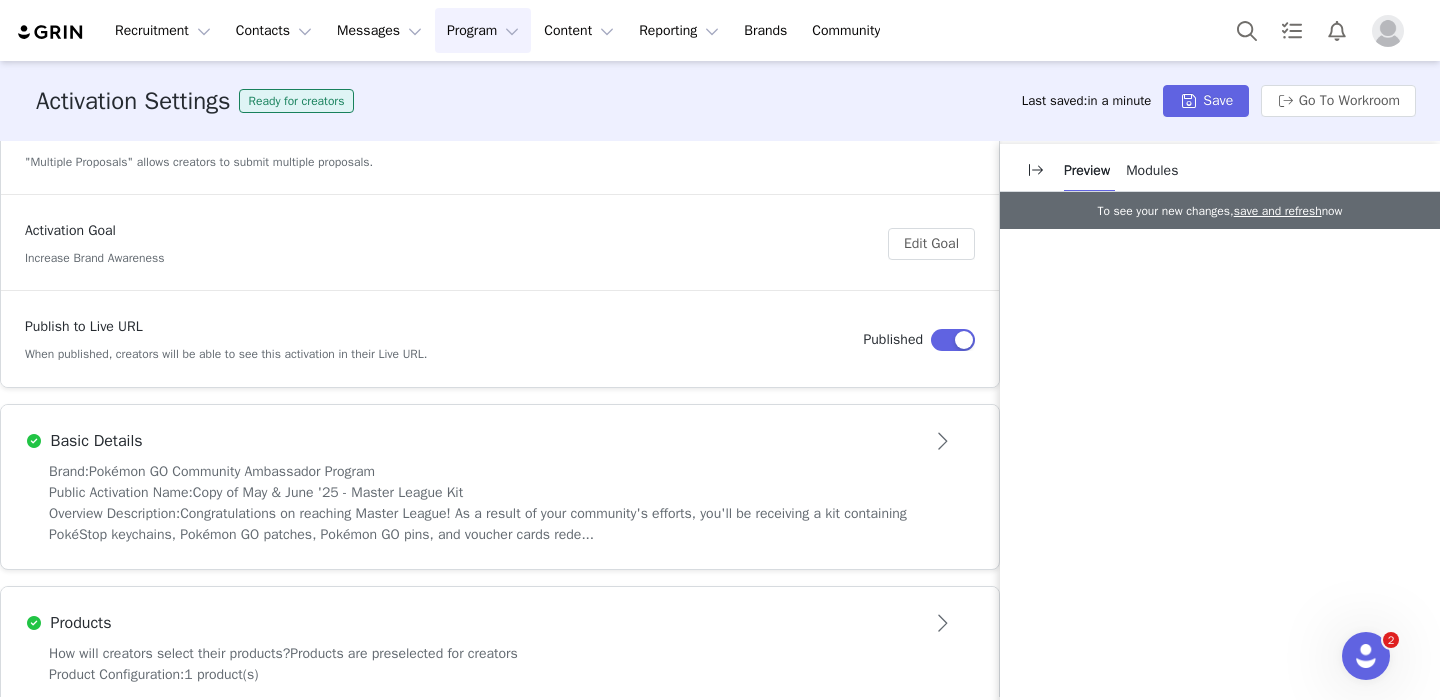 click on "Public Activation Name: Copy of May & June '25 - Master League Kit" at bounding box center [500, 492] 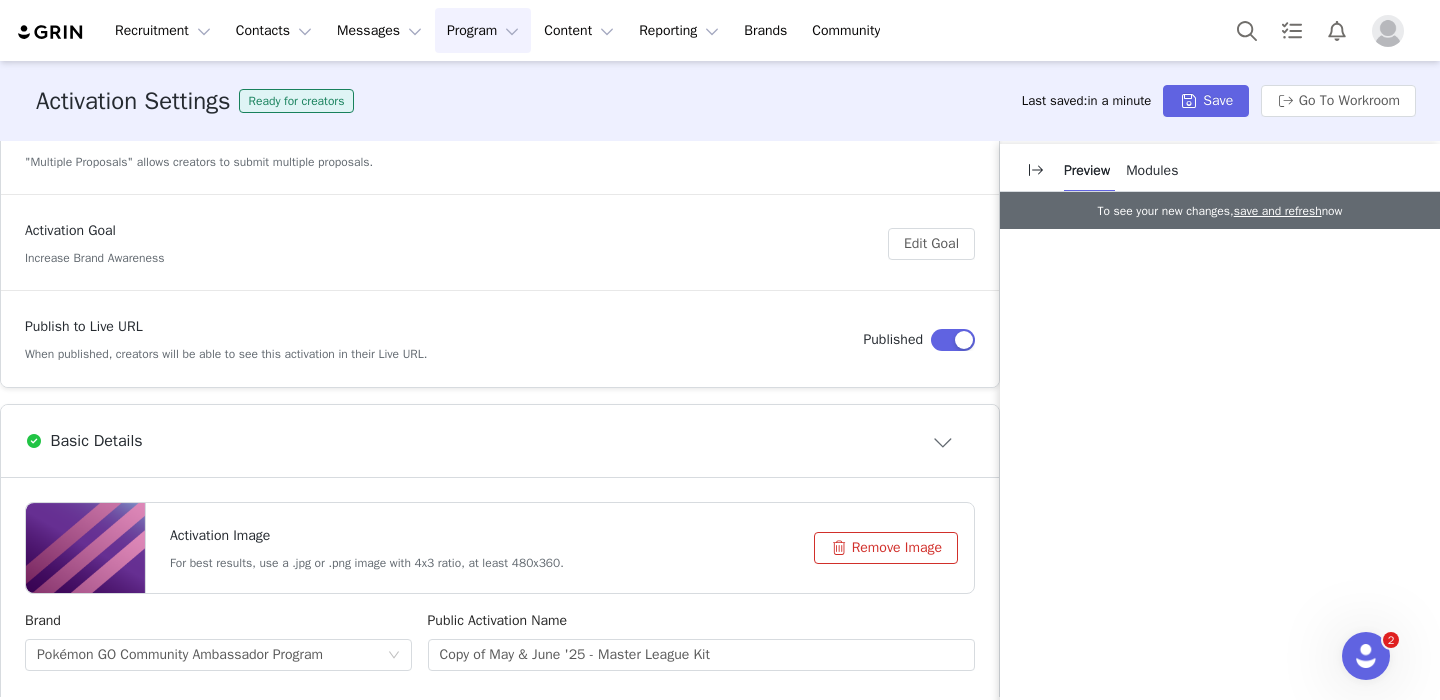 scroll, scrollTop: 0, scrollLeft: 0, axis: both 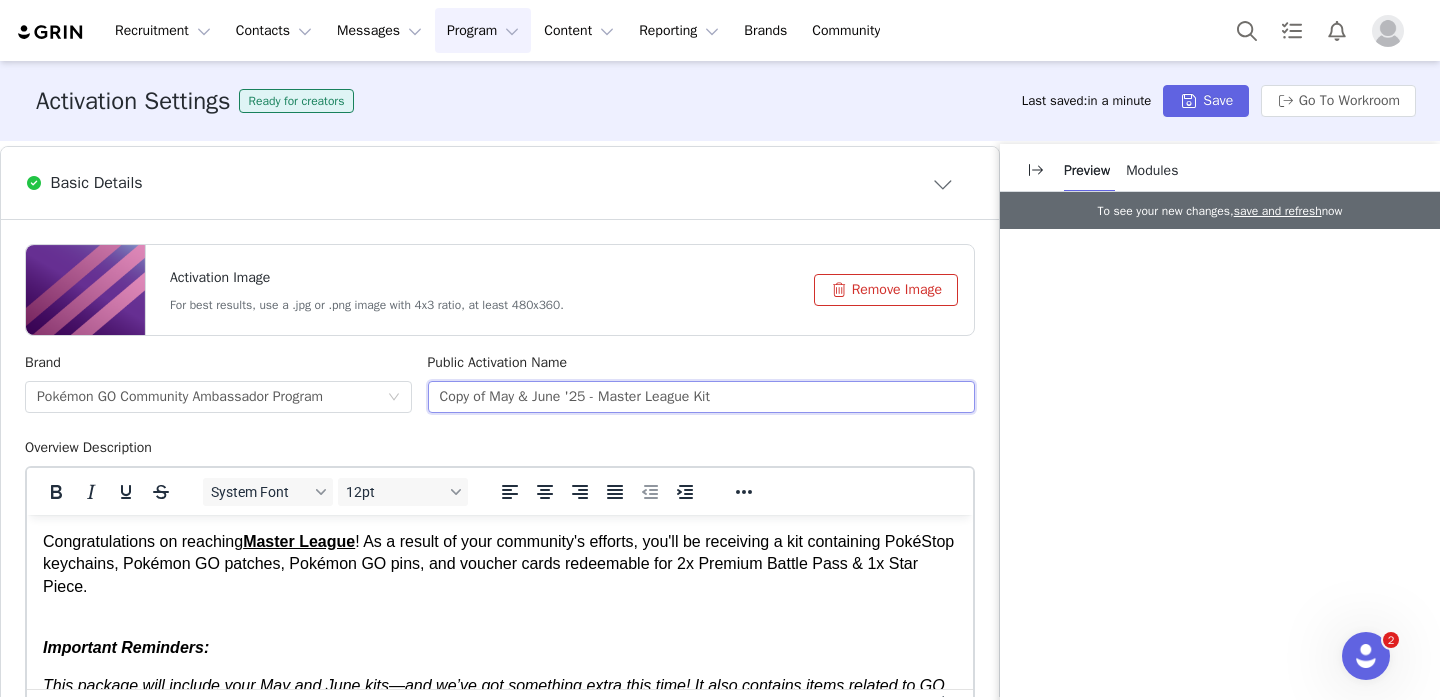 drag, startPoint x: 567, startPoint y: 407, endPoint x: 447, endPoint y: 397, distance: 120.41595 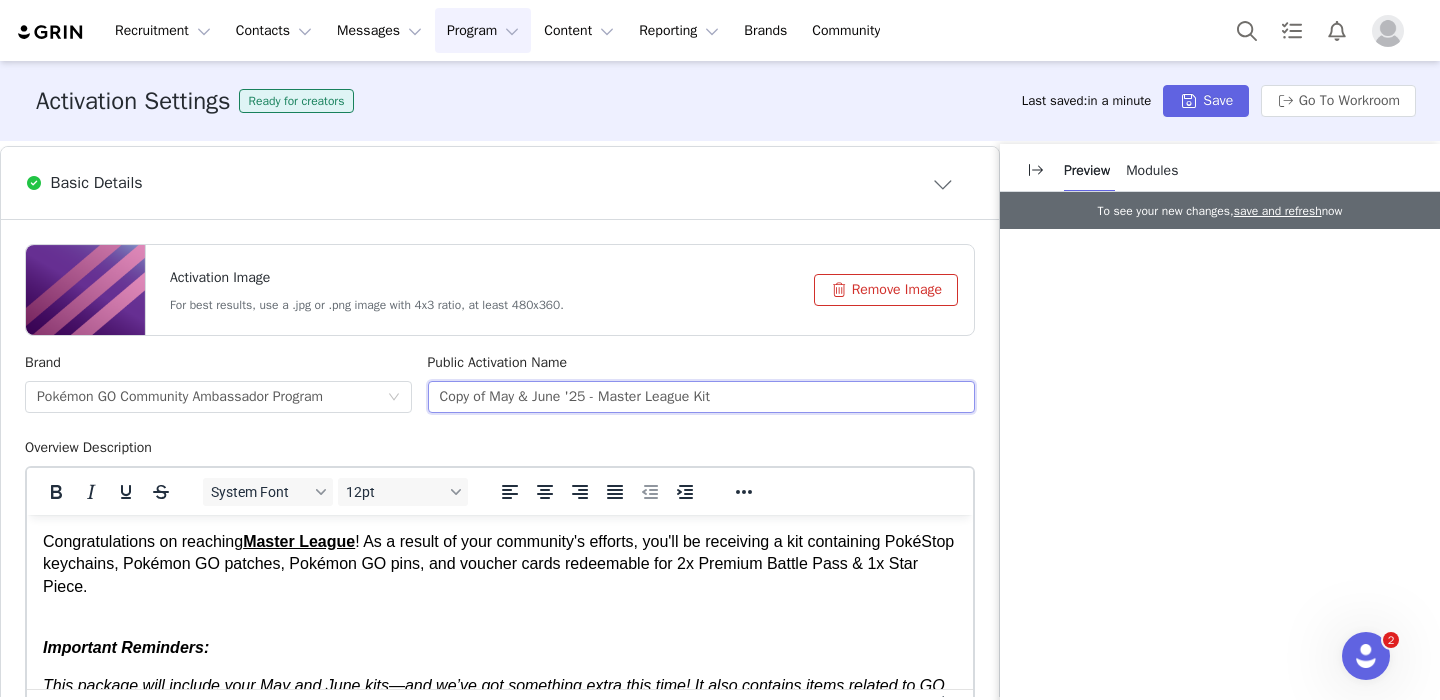 drag, startPoint x: 447, startPoint y: 397, endPoint x: 552, endPoint y: 402, distance: 105.11898 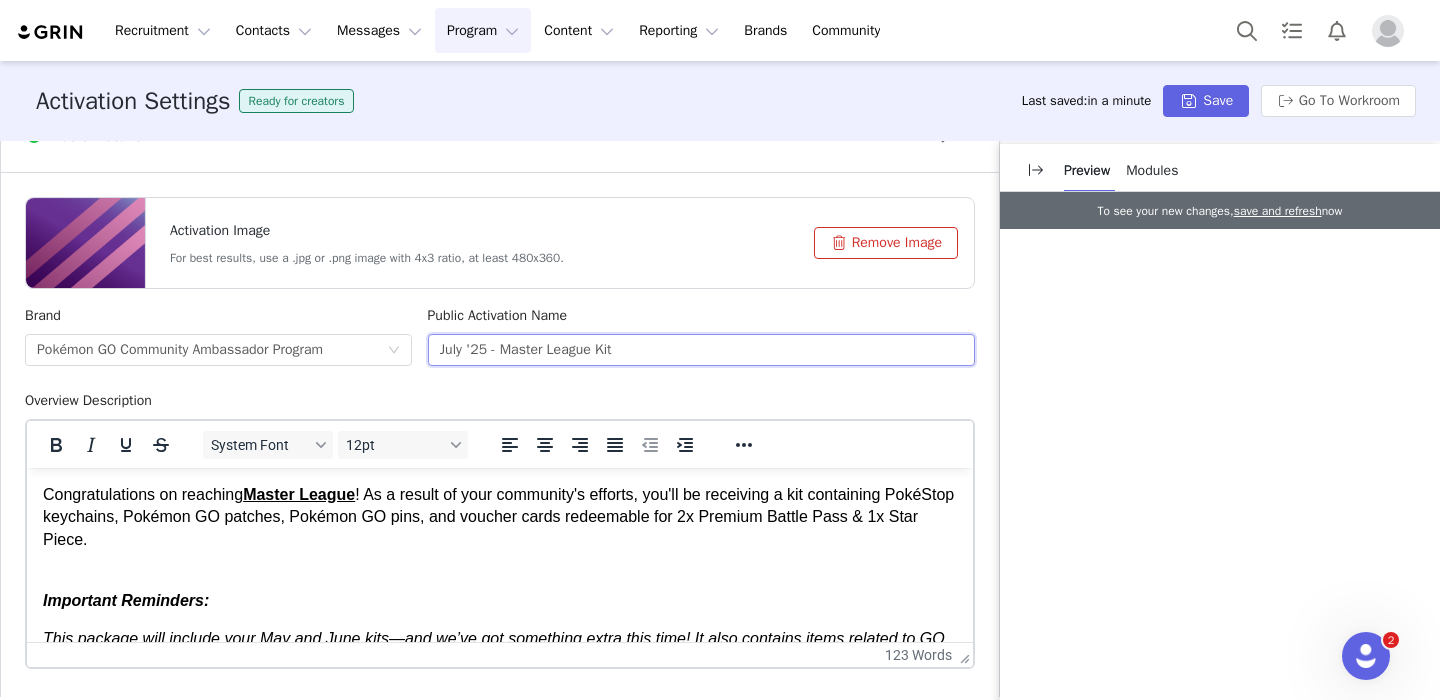 scroll, scrollTop: 632, scrollLeft: 0, axis: vertical 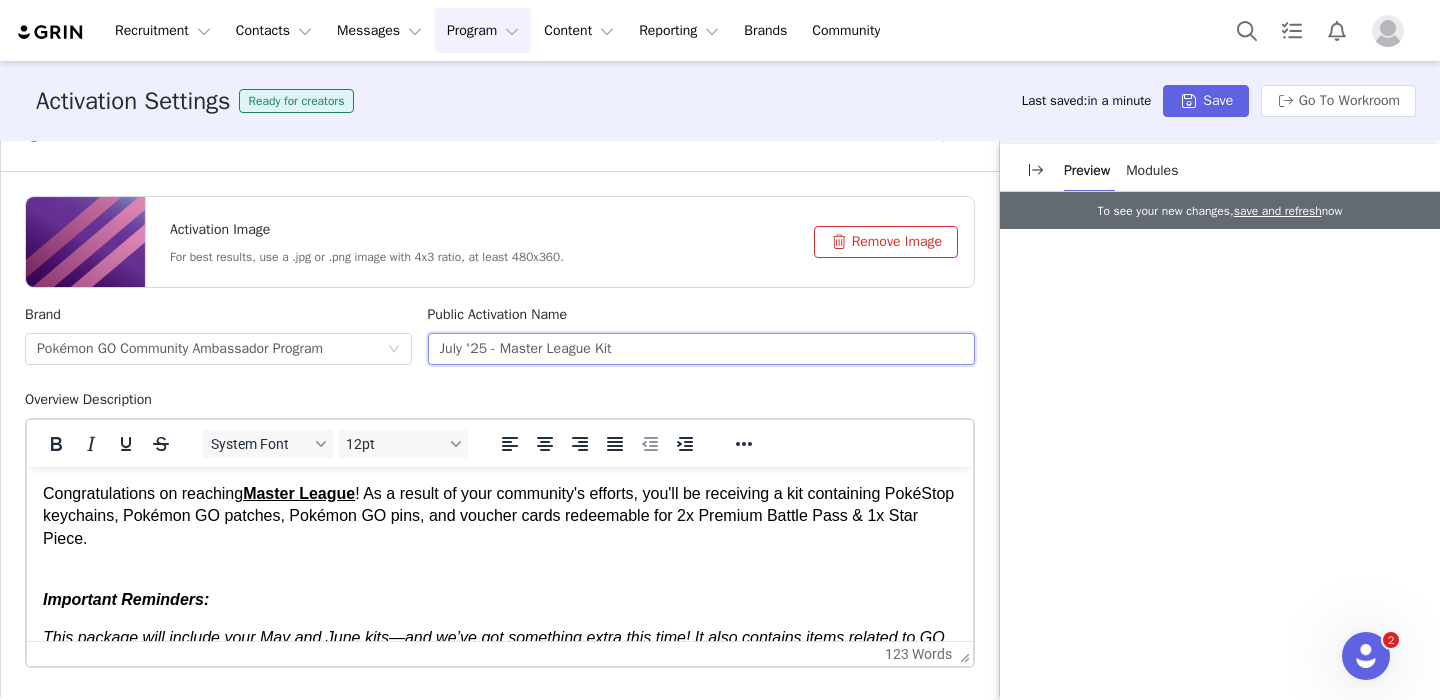 type on "July '25 - Master League Kit" 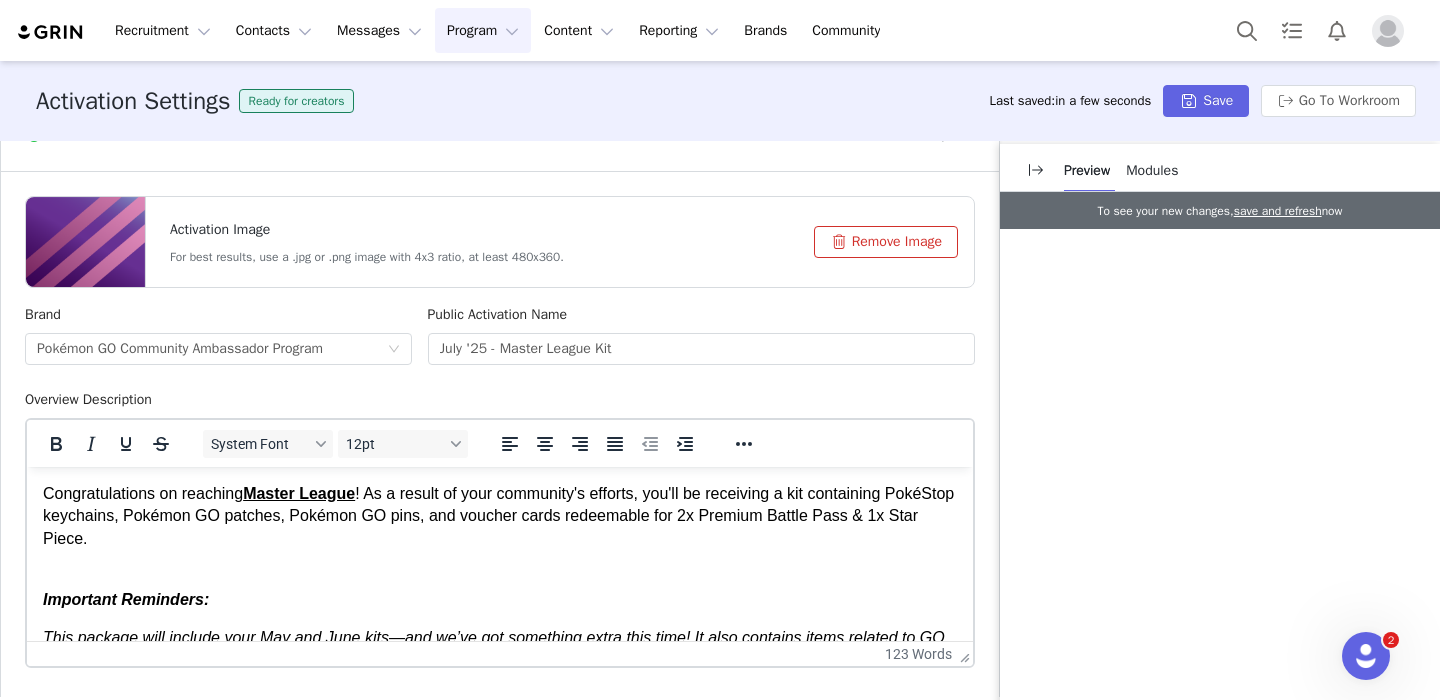 drag, startPoint x: 39, startPoint y: 513, endPoint x: 151, endPoint y: 540, distance: 115.2085 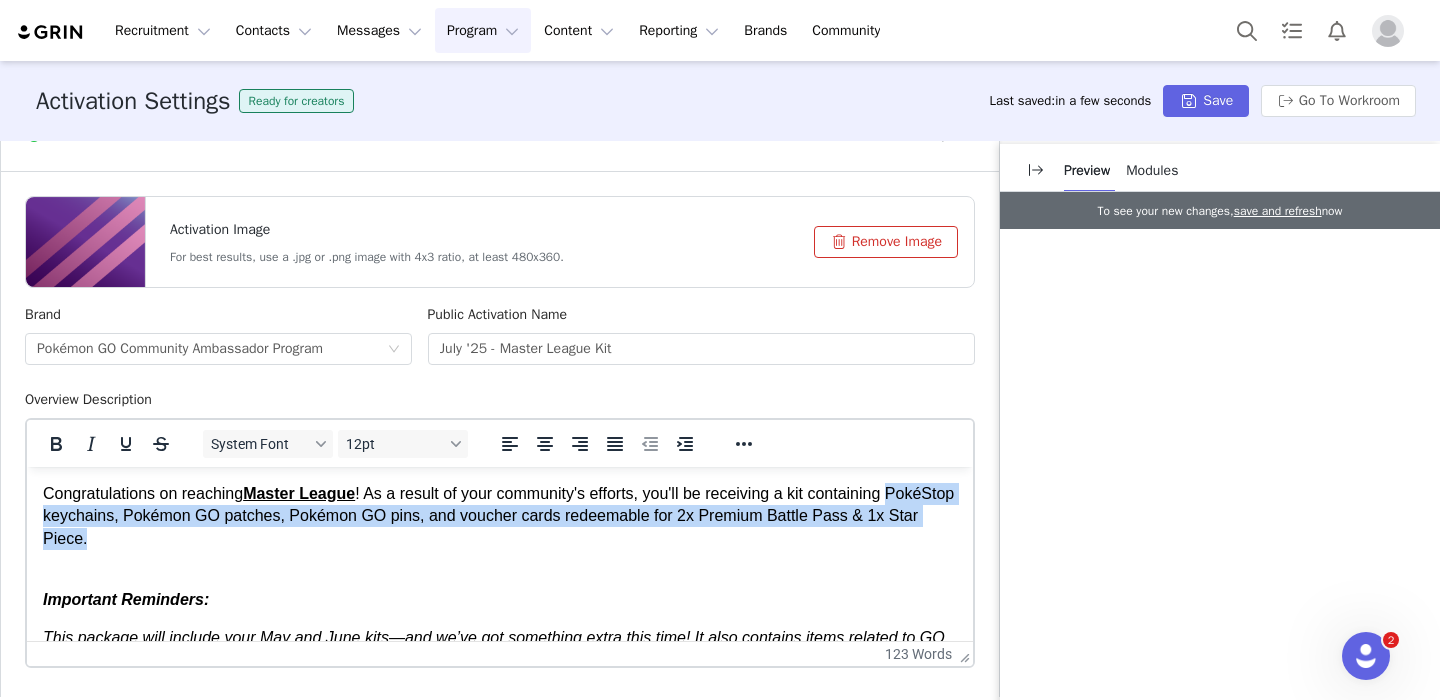 drag, startPoint x: 151, startPoint y: 540, endPoint x: 36, endPoint y: 521, distance: 116.559 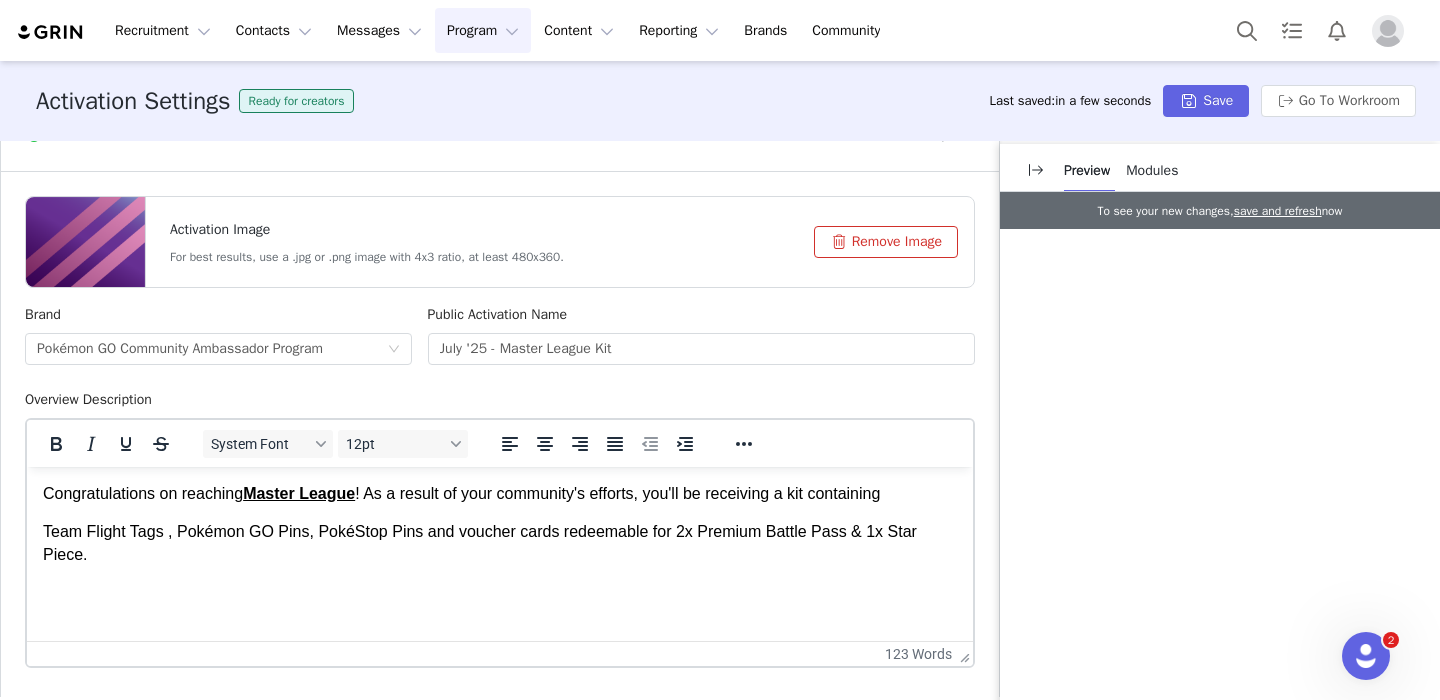 click on "Team Flight Tags , Pokémon GO Pins, PokéStop Pins and voucher cards redeemable for 2x Premium Battle Pass & 1x Star Piece." at bounding box center [500, 543] 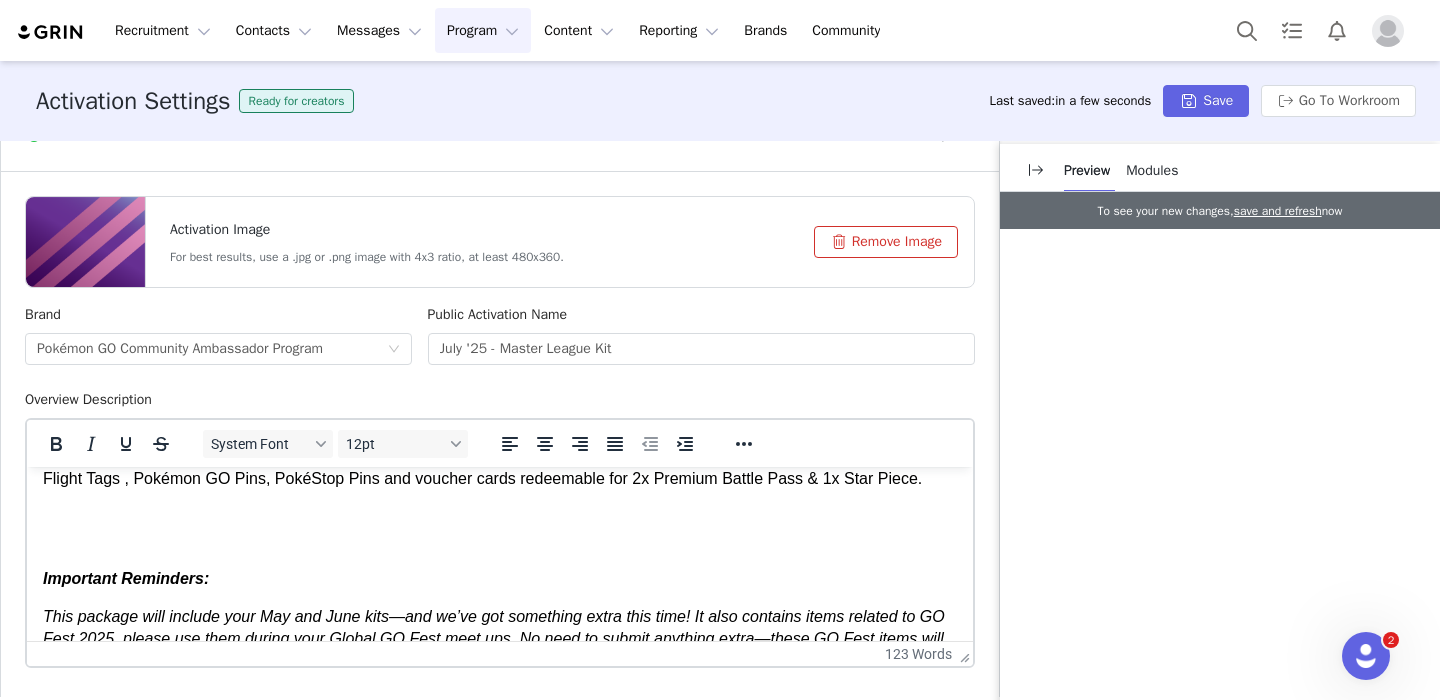 scroll, scrollTop: 38, scrollLeft: 0, axis: vertical 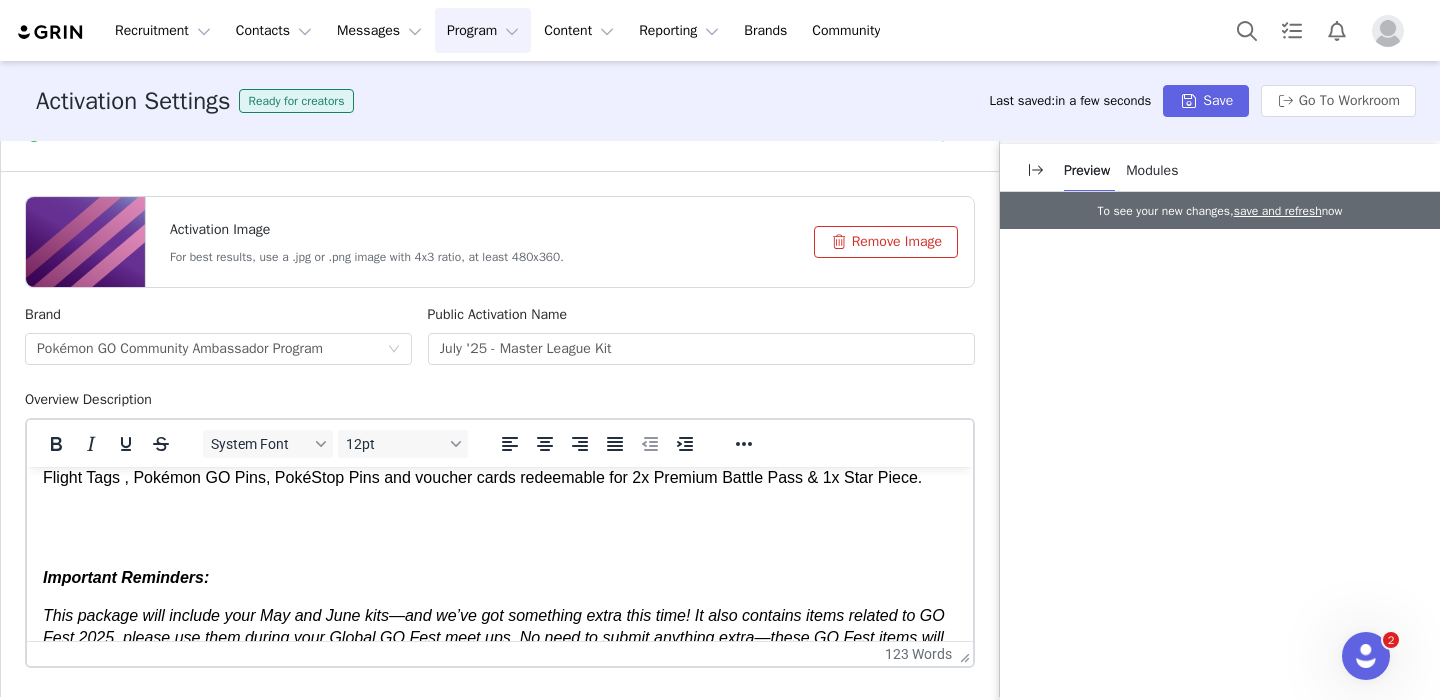 click at bounding box center (500, 528) 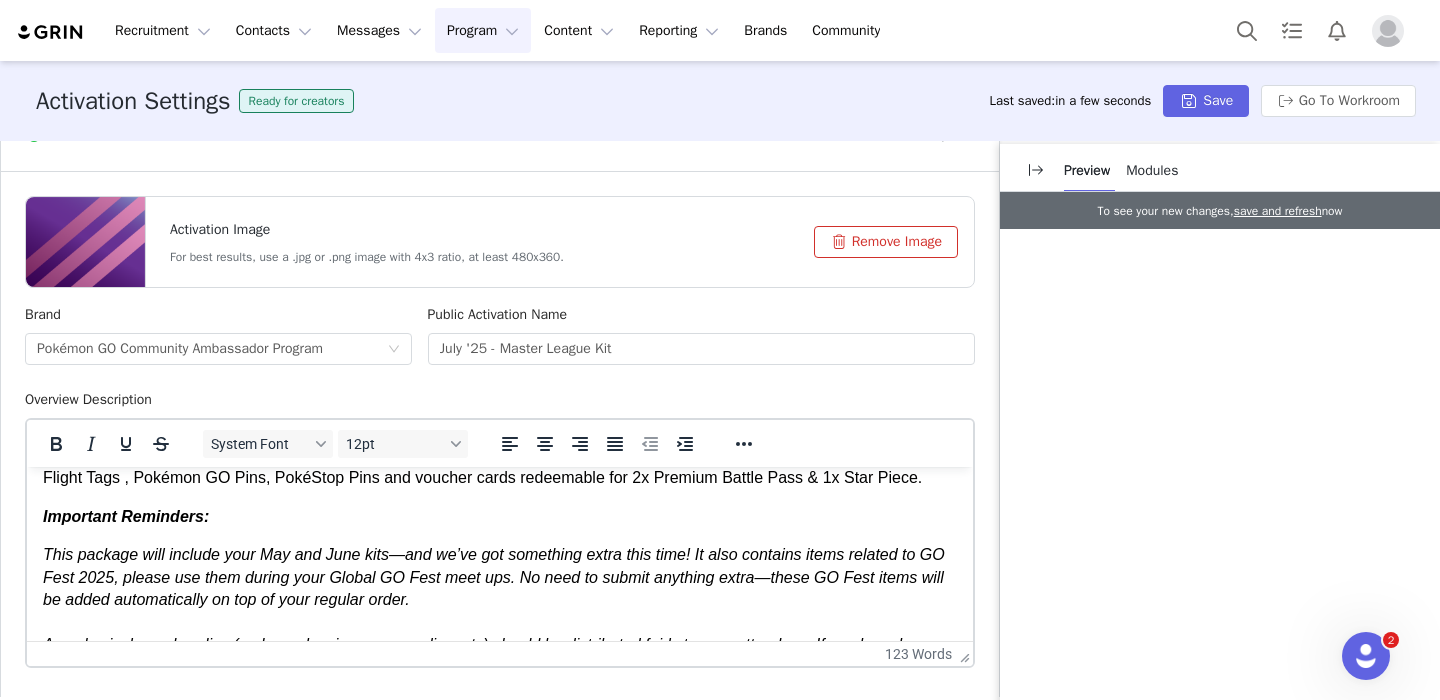 scroll, scrollTop: 91, scrollLeft: 0, axis: vertical 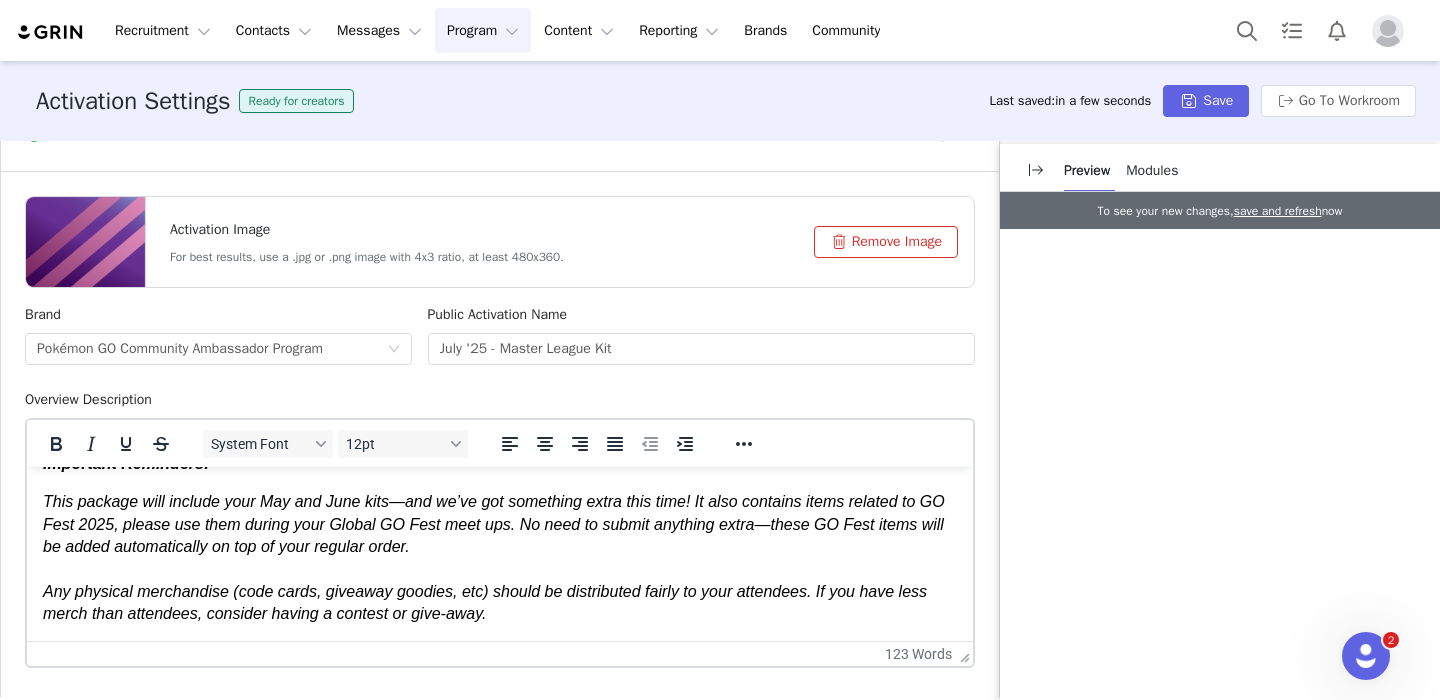 click on "This package will include your May and June kits—and we’ve got something extra this time! It also contains items related to GO Fest 2025, please use them during your Global GO Fest meet ups. No need to submit anything extra—these GO Fest items will be added automatically on top of your regular order. Any physical merchandise (code cards, giveaway goodies, etc) should be distributed fairly to your attendees. If you have less merch than attendees, consider having a contest or give-away." at bounding box center (500, 558) 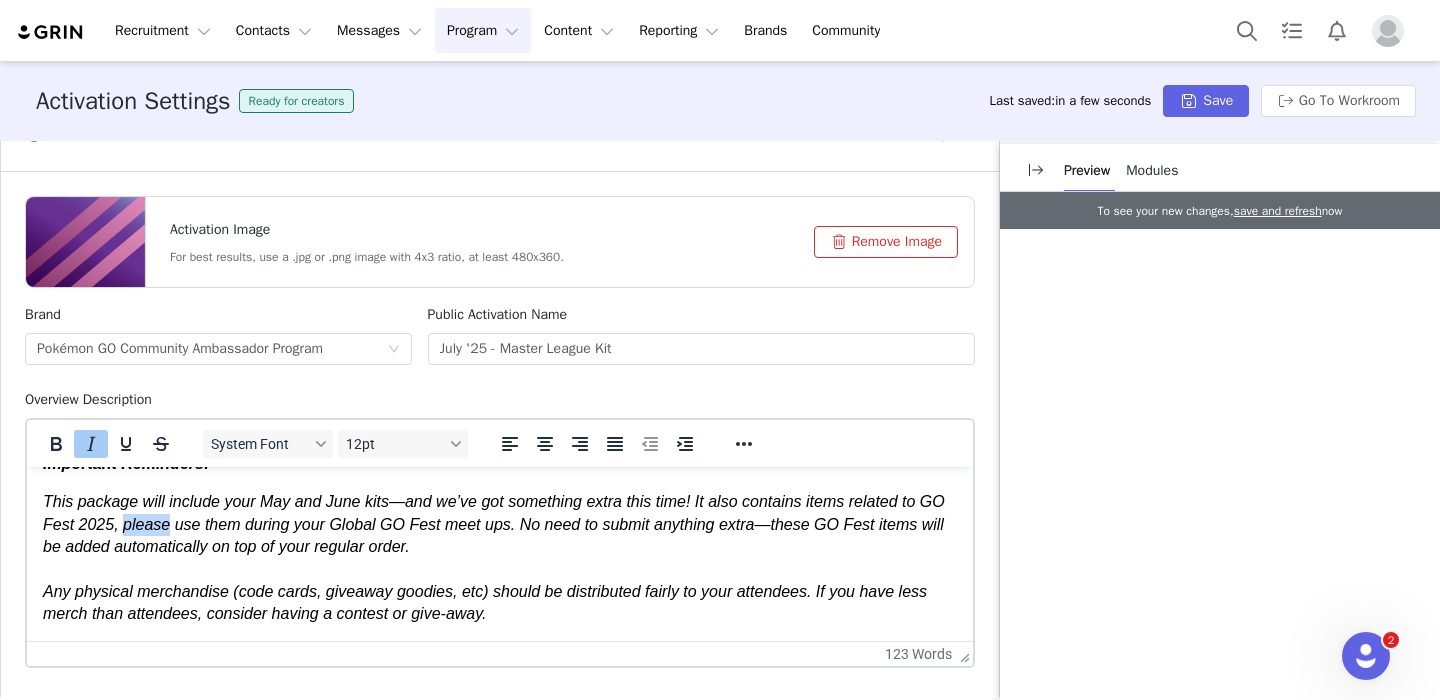 click on "This package will include your May and June kits—and we’ve got something extra this time! It also contains items related to GO Fest 2025, please use them during your Global GO Fest meet ups. No need to submit anything extra—these GO Fest items will be added automatically on top of your regular order. Any physical merchandise (code cards, giveaway goodies, etc) should be distributed fairly to your attendees. If you have less merch than attendees, consider having a contest or give-away." at bounding box center [500, 558] 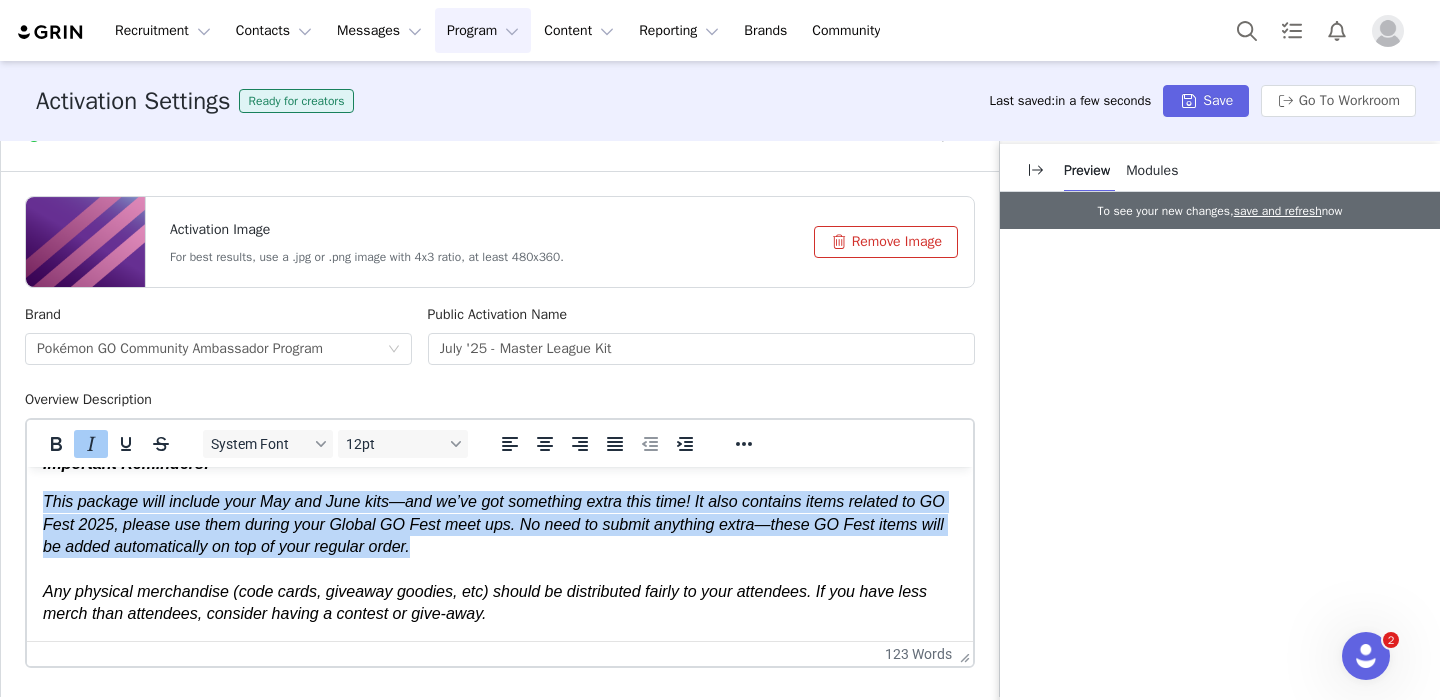 click on "This package will include your May and June kits—and we’ve got something extra this time! It also contains items related to GO Fest 2025, please use them during your Global GO Fest meet ups. No need to submit anything extra—these GO Fest items will be added automatically on top of your regular order. Any physical merchandise (code cards, giveaway goodies, etc) should be distributed fairly to your attendees. If you have less merch than attendees, consider having a contest or give-away." at bounding box center (500, 558) 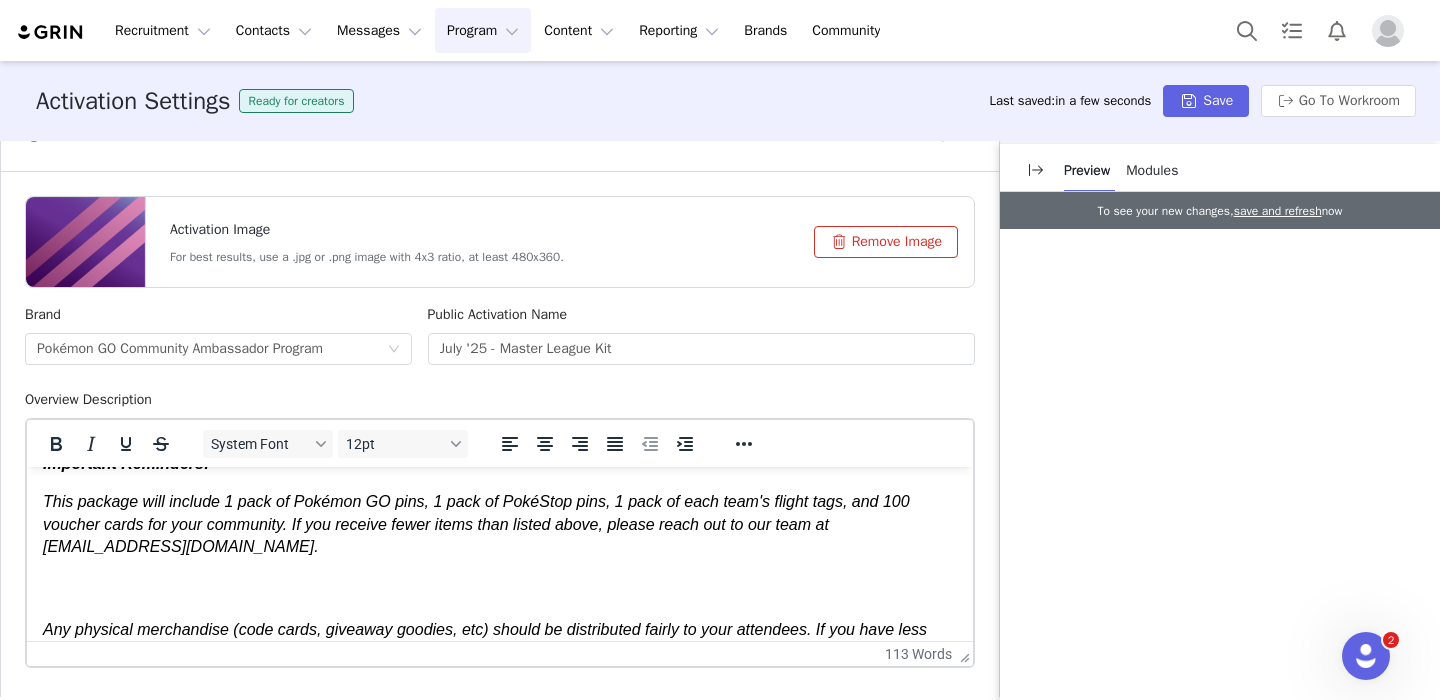 click on "Any physical merchandise (code cards, giveaway goodies, etc) should be distributed fairly to your attendees. If you have less merch than attendees, consider having a contest or give-away." at bounding box center (500, 619) 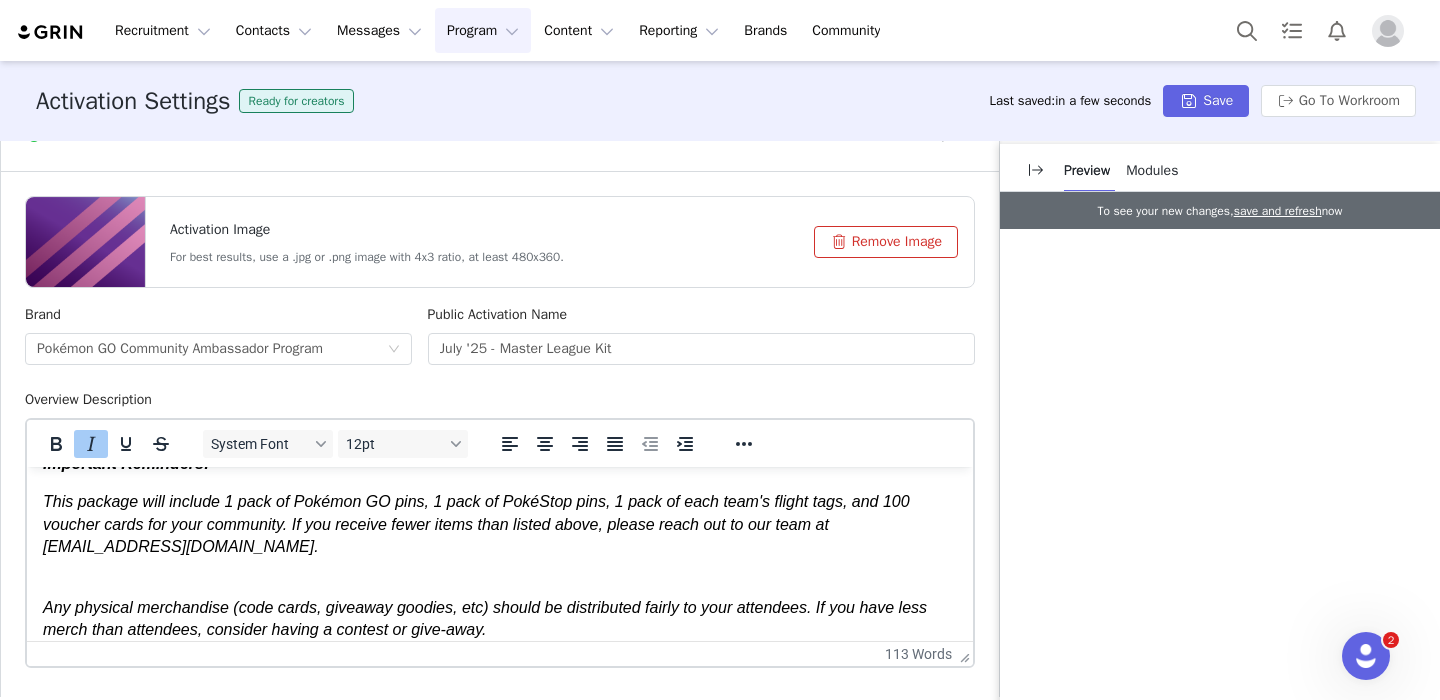 click on "This package will include 1 pack of Pokémon GO pins, 1 pack of PokéStop pins, 1 pack of each team's flight tags, and 100 voucher cards for your community. If you receive fewer items than listed above, please reach out to our team at [EMAIL_ADDRESS][DOMAIN_NAME]." at bounding box center [476, 524] 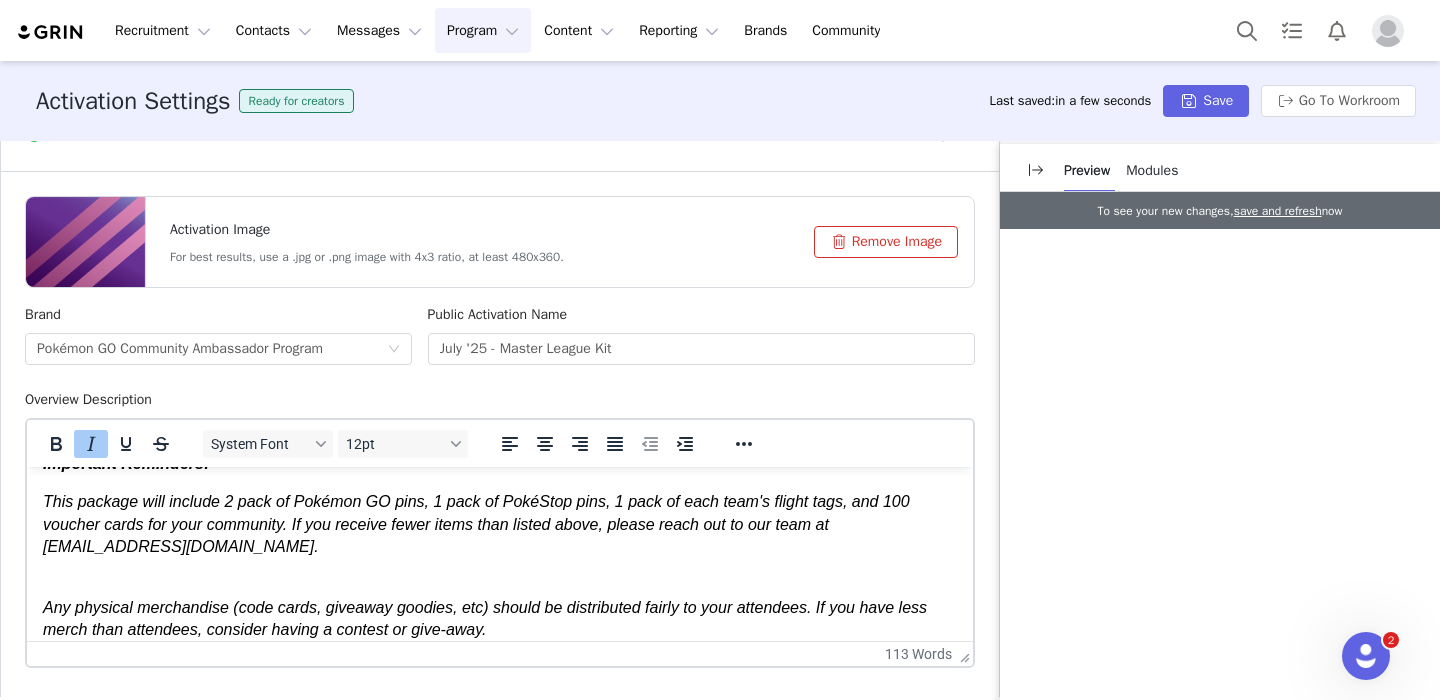 click on "This package will include 2 pack of Pokémon GO pins, 1 pack of PokéStop pins, 1 pack of each team's flight tags, and 100 voucher cards for your community. If you receive fewer items than listed above, please reach out to our team at [EMAIL_ADDRESS][DOMAIN_NAME]." at bounding box center (476, 524) 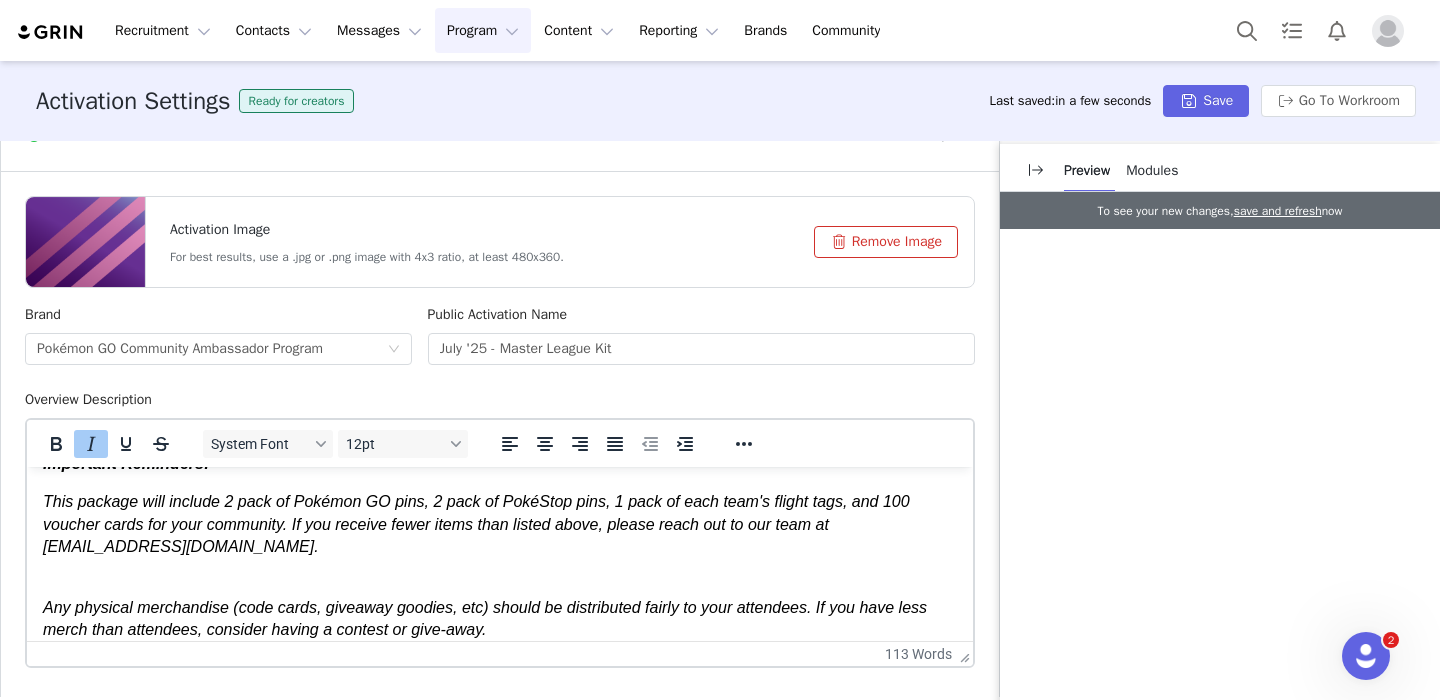 click on "This package will include 2 pack of Pokémon GO pins, 2 pack of PokéStop pins, 1 pack of each team's flight tags, and 100 voucher cards for your community. If you receive fewer items than listed above, please reach out to our team at [EMAIL_ADDRESS][DOMAIN_NAME]." at bounding box center (476, 524) 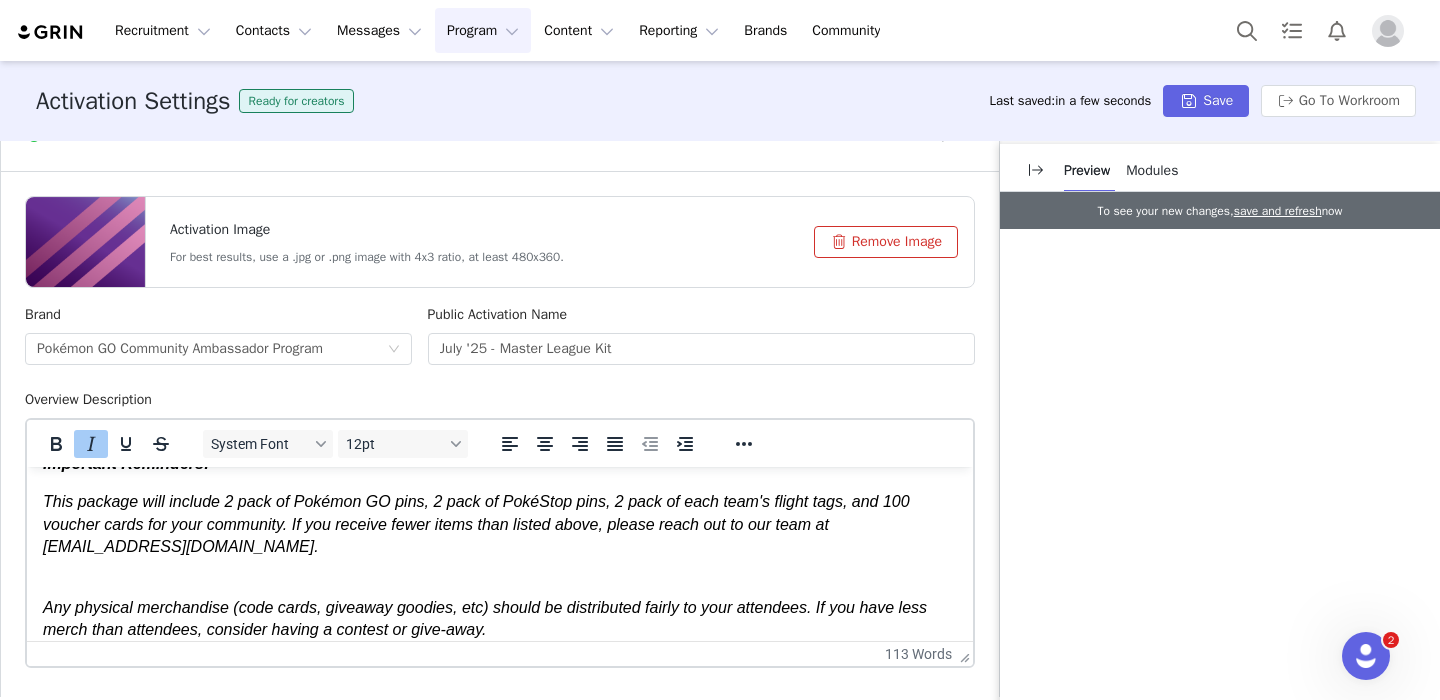 click on "This package will include 2 pack of Pokémon GO pins, 2 pack of PokéStop pins, 2 pack of each team's flight tags, and 100 voucher cards for your community. If you receive fewer items than listed above, please reach out to our team at [EMAIL_ADDRESS][DOMAIN_NAME]." at bounding box center (476, 524) 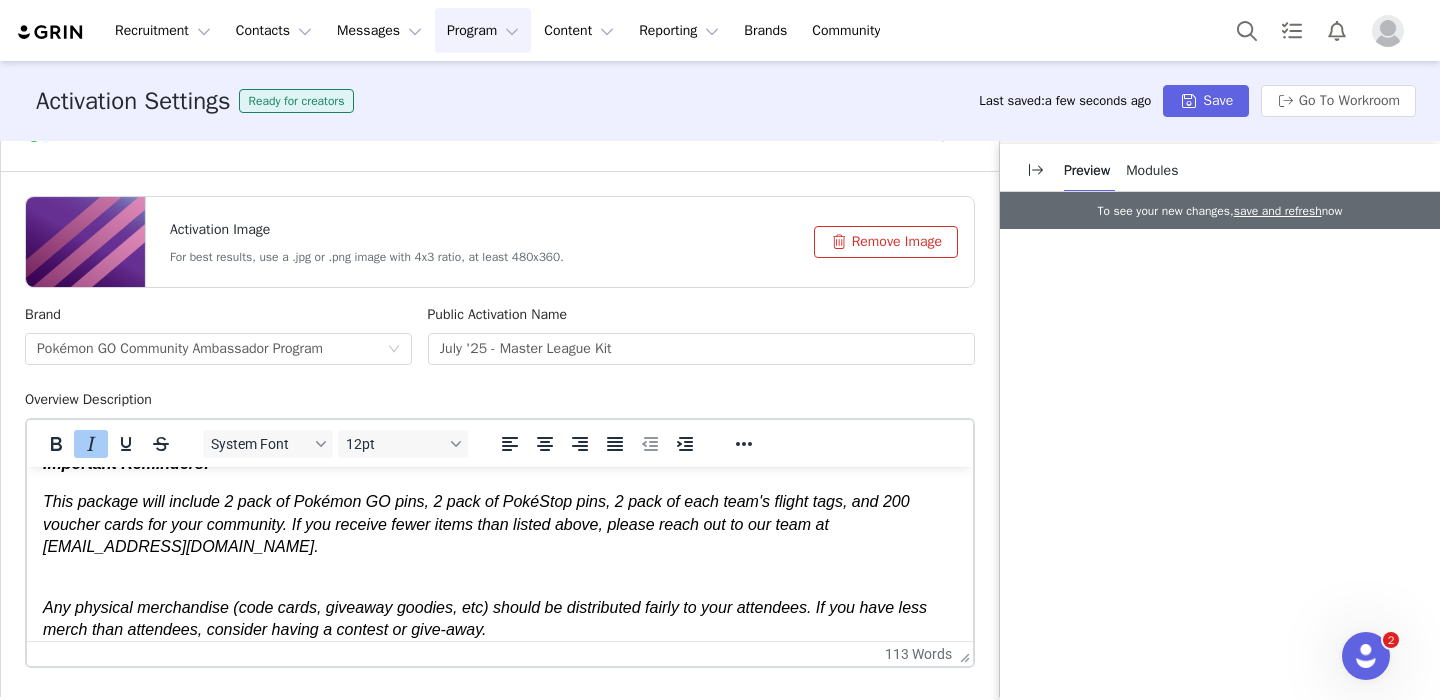 click on "This package will include 2 pack of Pokémon GO pins, 2 pack of PokéStop pins, 2 pack of each team's flight tags, and 200 voucher cards for your community. If you receive fewer items than listed above, please reach out to our team at [EMAIL_ADDRESS][DOMAIN_NAME]." at bounding box center [476, 524] 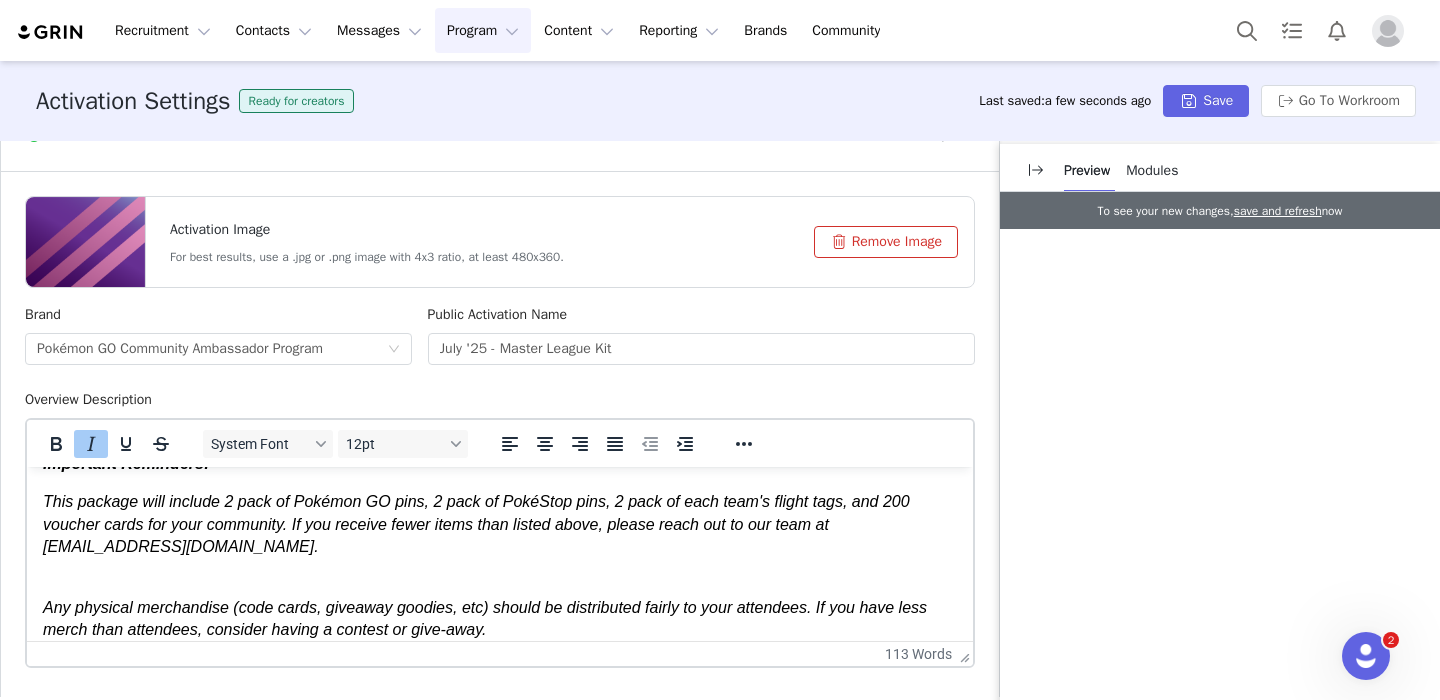 scroll, scrollTop: 107, scrollLeft: 0, axis: vertical 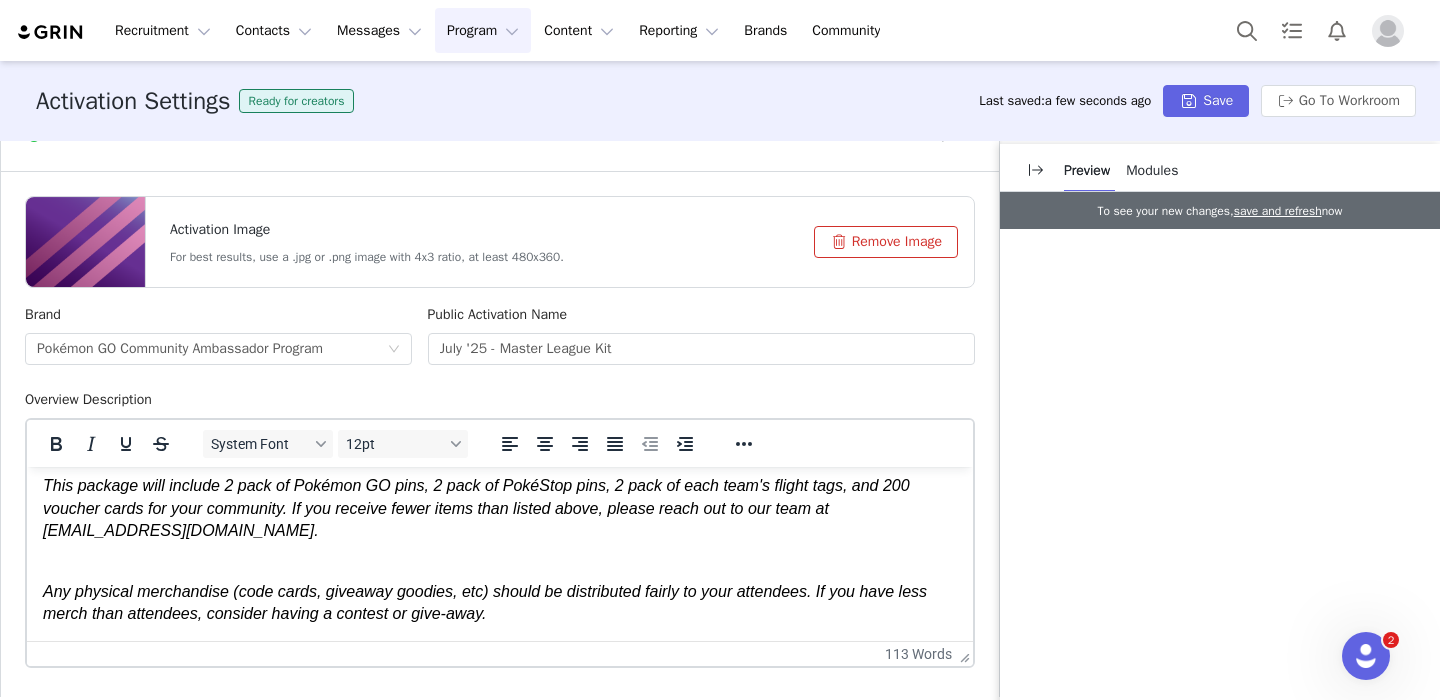 click on "Congratulations on reaching  Master League ! As a result of your community's efforts, you'll be receiving a kit containing  Team Flight Tags , Pokémon GO Pins, PokéStop Pins and voucher cards redeemable for 2x Premium Battle Pass & 1x Star Piece. Important Reminders:   This package will include 2 pack of Pokémon GO pins, 2 pack of PokéStop pins, 2 pack of each team's flight tags, and 200 voucher cards for your community. If you receive fewer items than listed above, please reach out to our team at [EMAIL_ADDRESS][DOMAIN_NAME]. Any physical merchandise (code cards, giveaway goodies, etc) should be distributed fairly to your attendees. If you have less merch than attendees, consider having a contest or give-away." at bounding box center [500, 501] 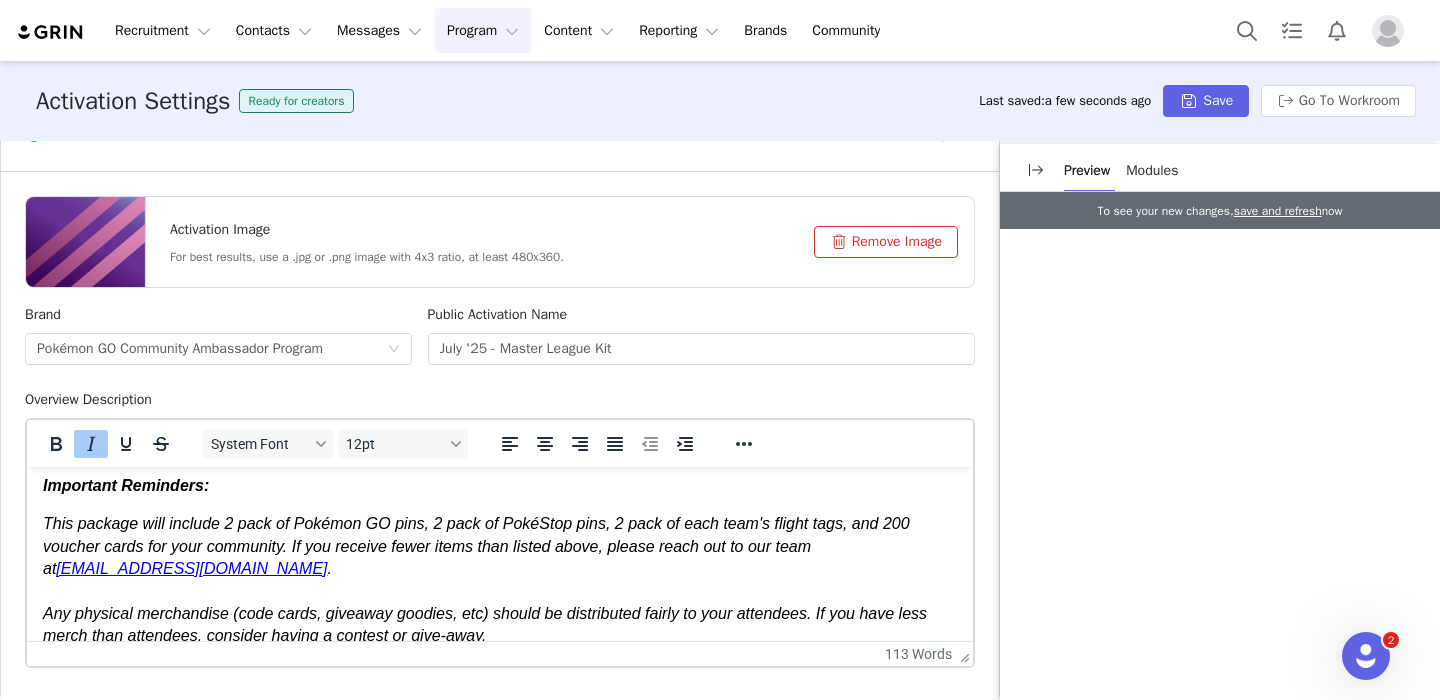 scroll, scrollTop: 91, scrollLeft: 0, axis: vertical 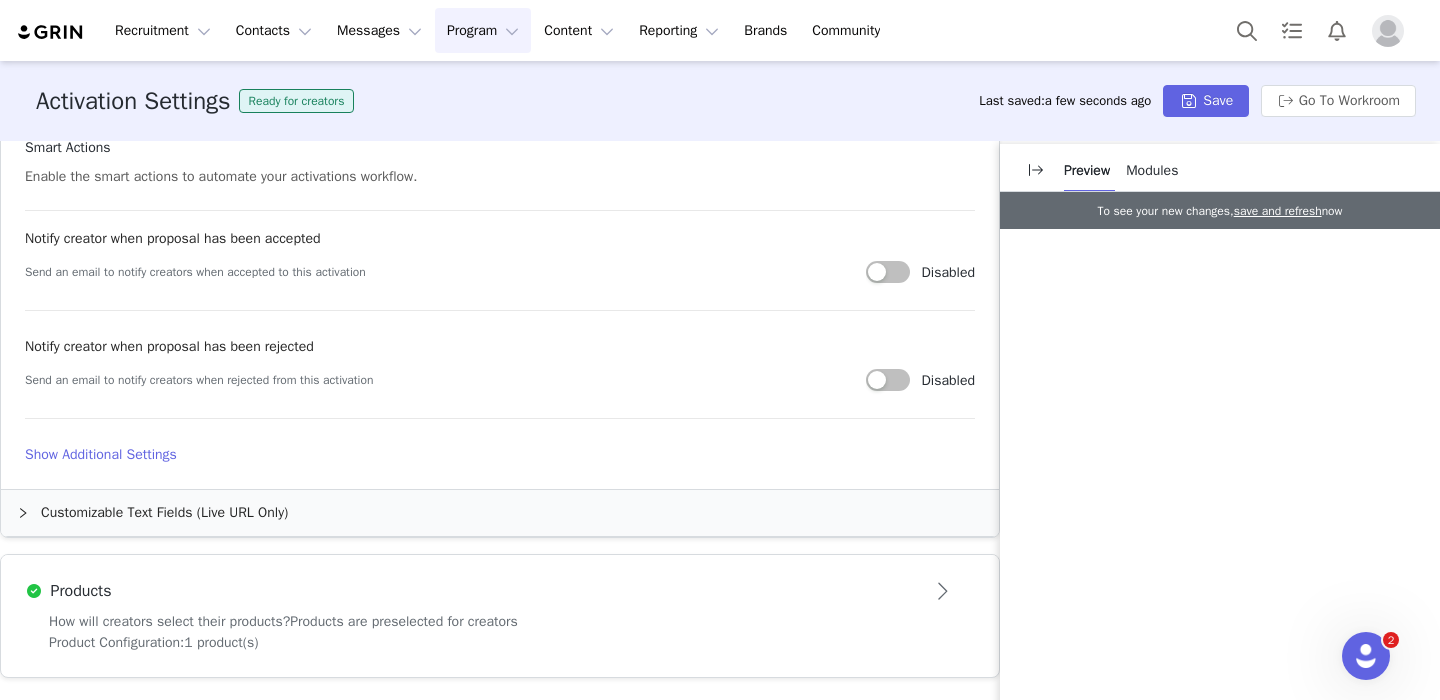 click on "Products are preselected for creators" at bounding box center [404, 621] 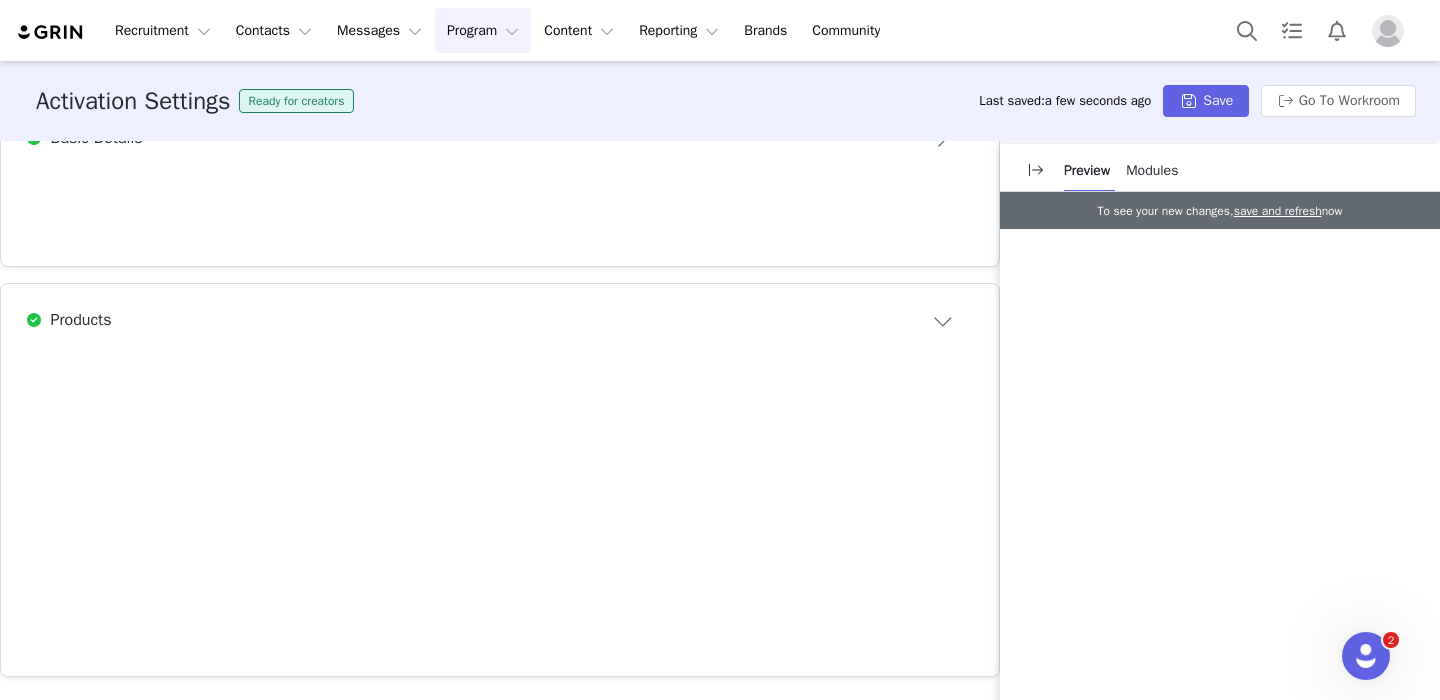 scroll, scrollTop: 641, scrollLeft: 0, axis: vertical 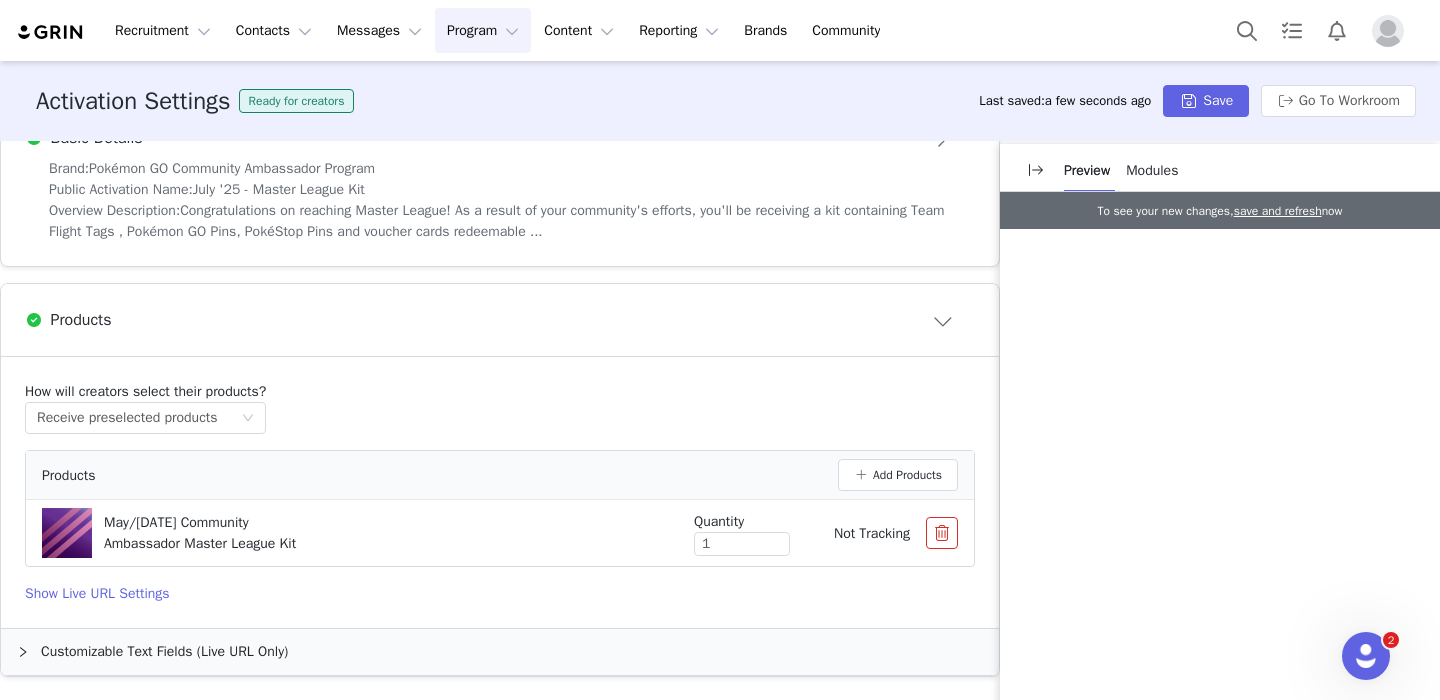 click at bounding box center (942, 533) 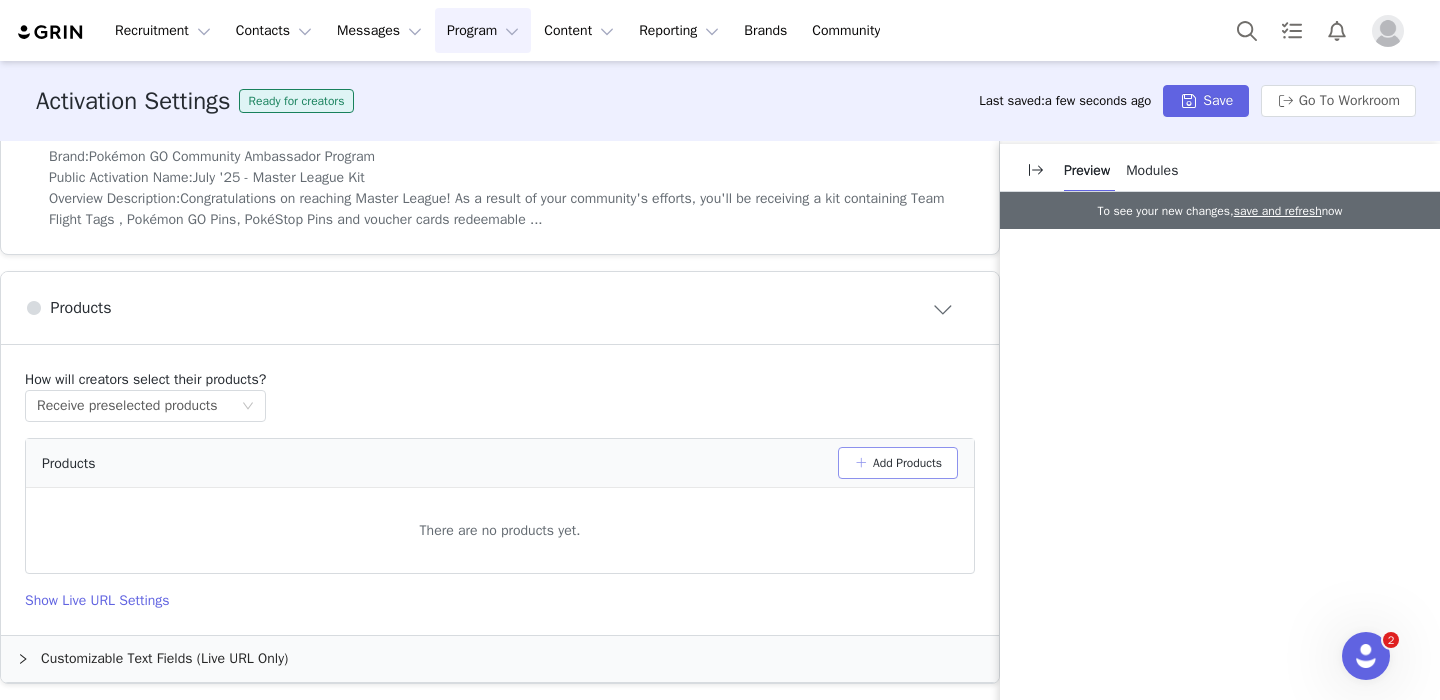 click on "Add Products" at bounding box center (898, 463) 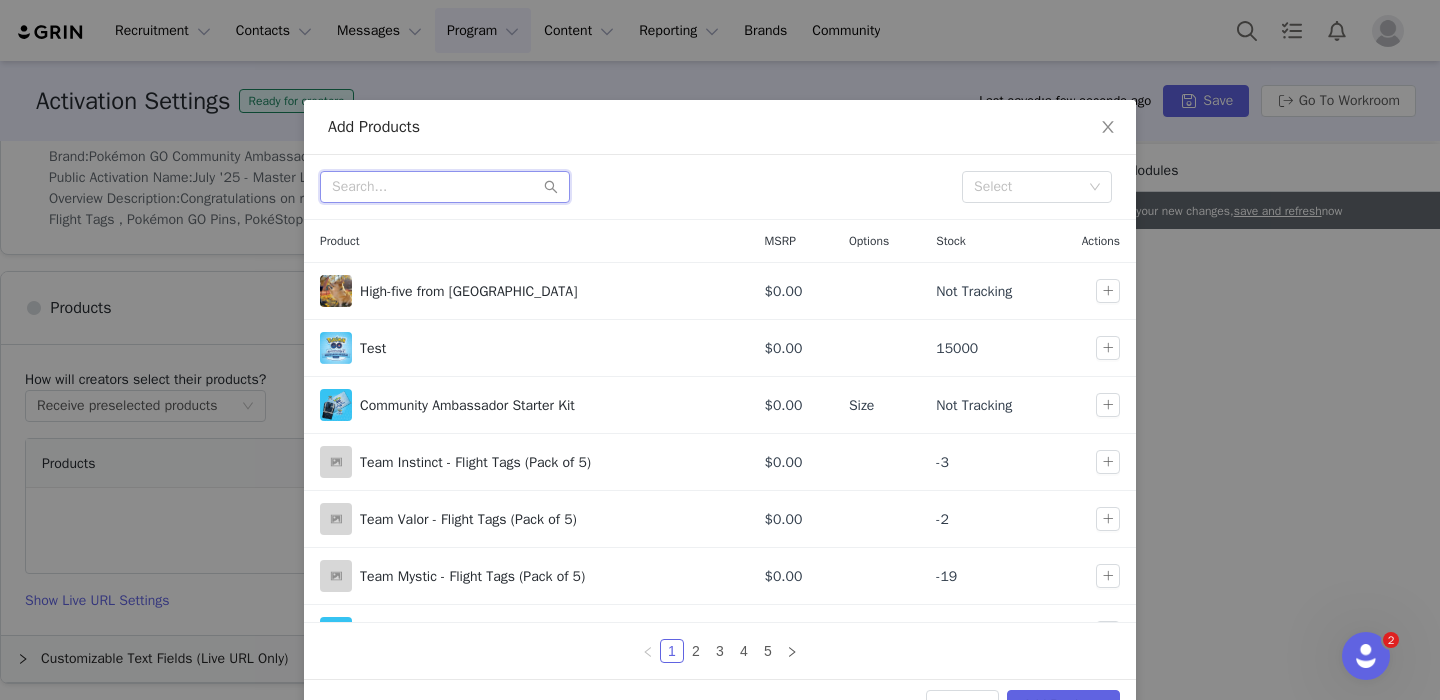 click at bounding box center [445, 187] 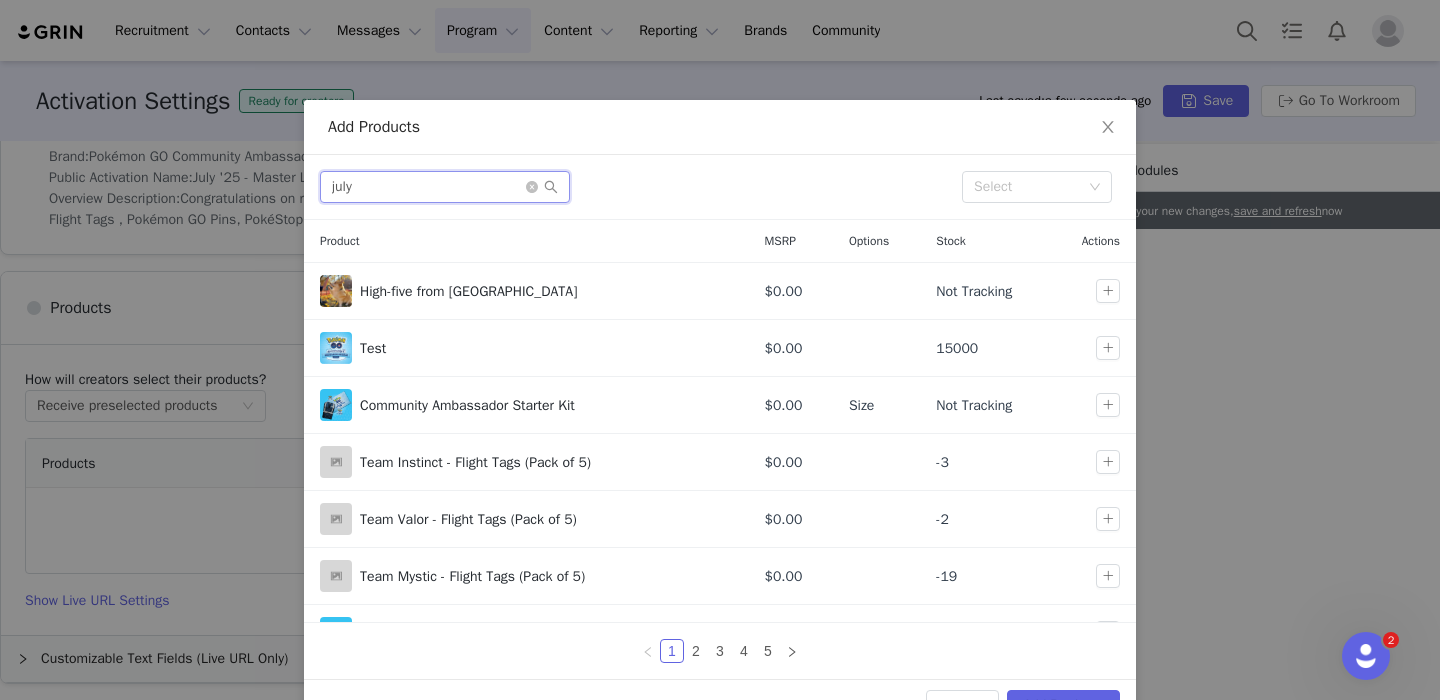 type on "july" 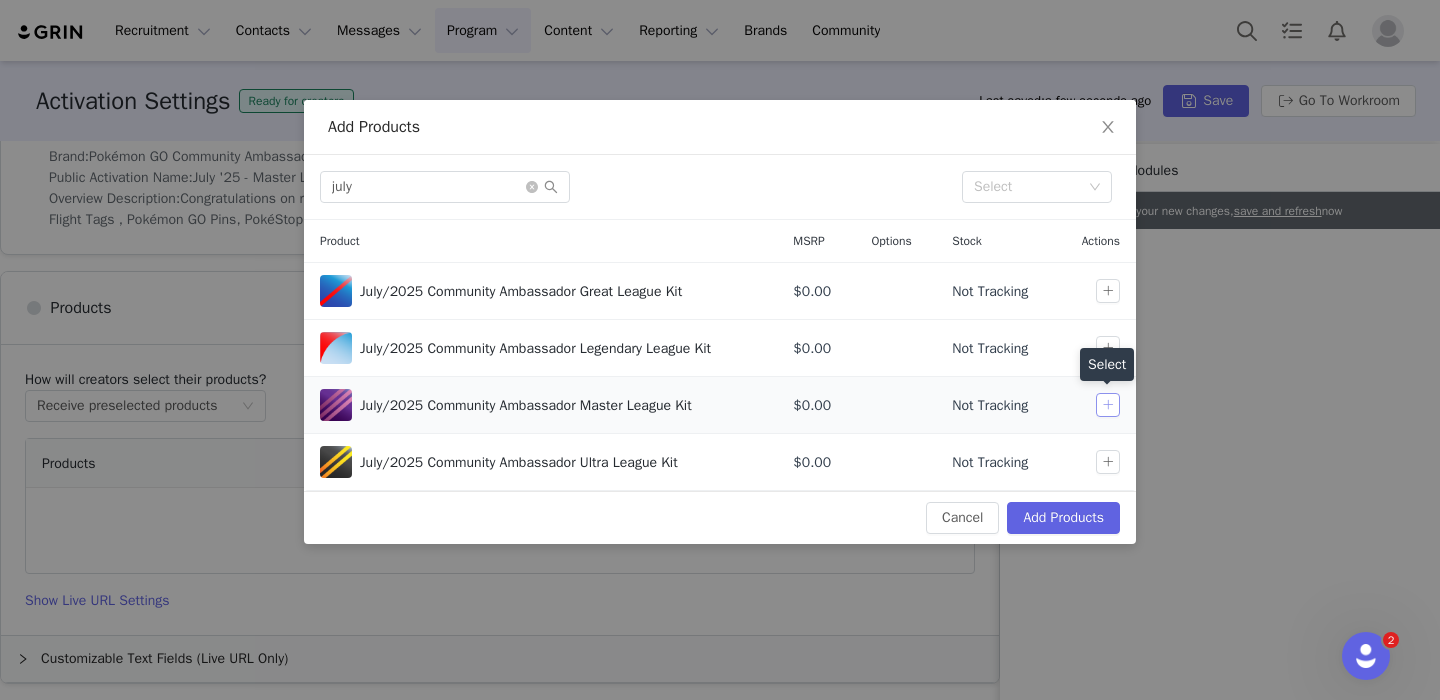 click at bounding box center (1108, 405) 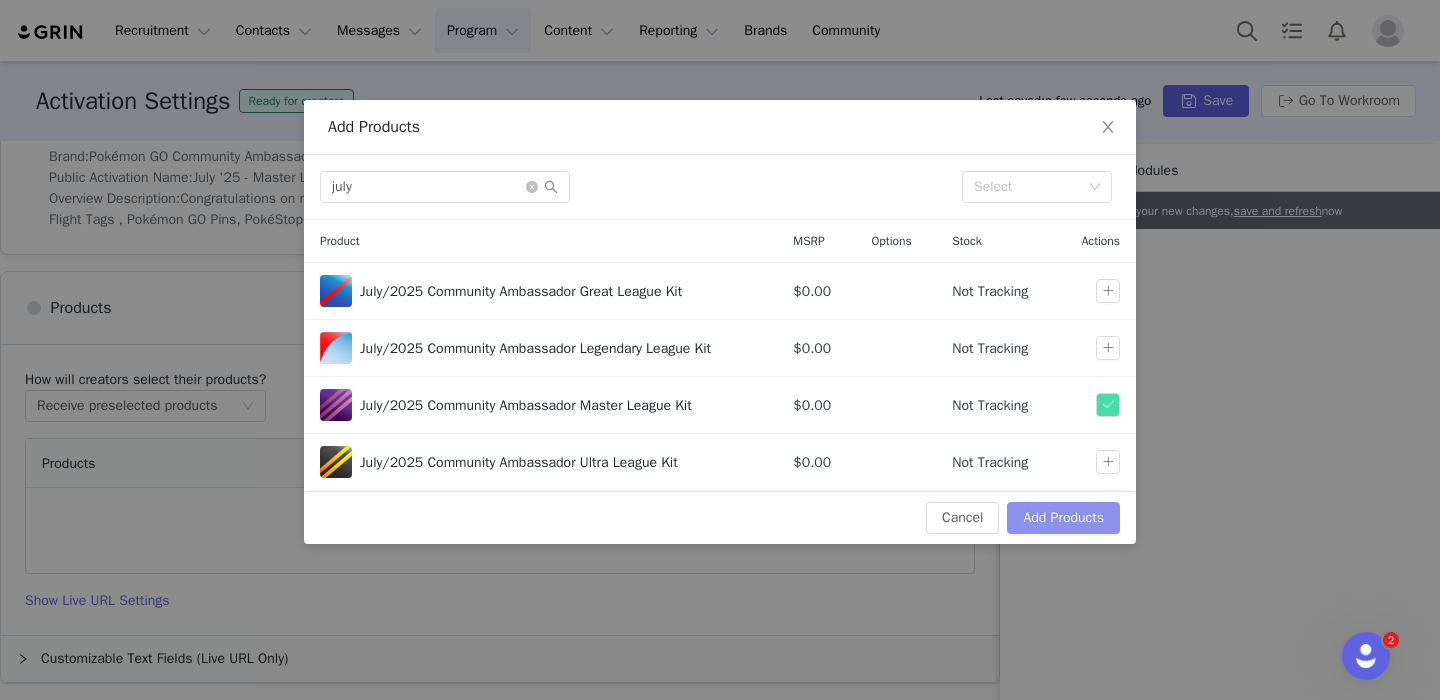 click on "Add Products" at bounding box center (1063, 518) 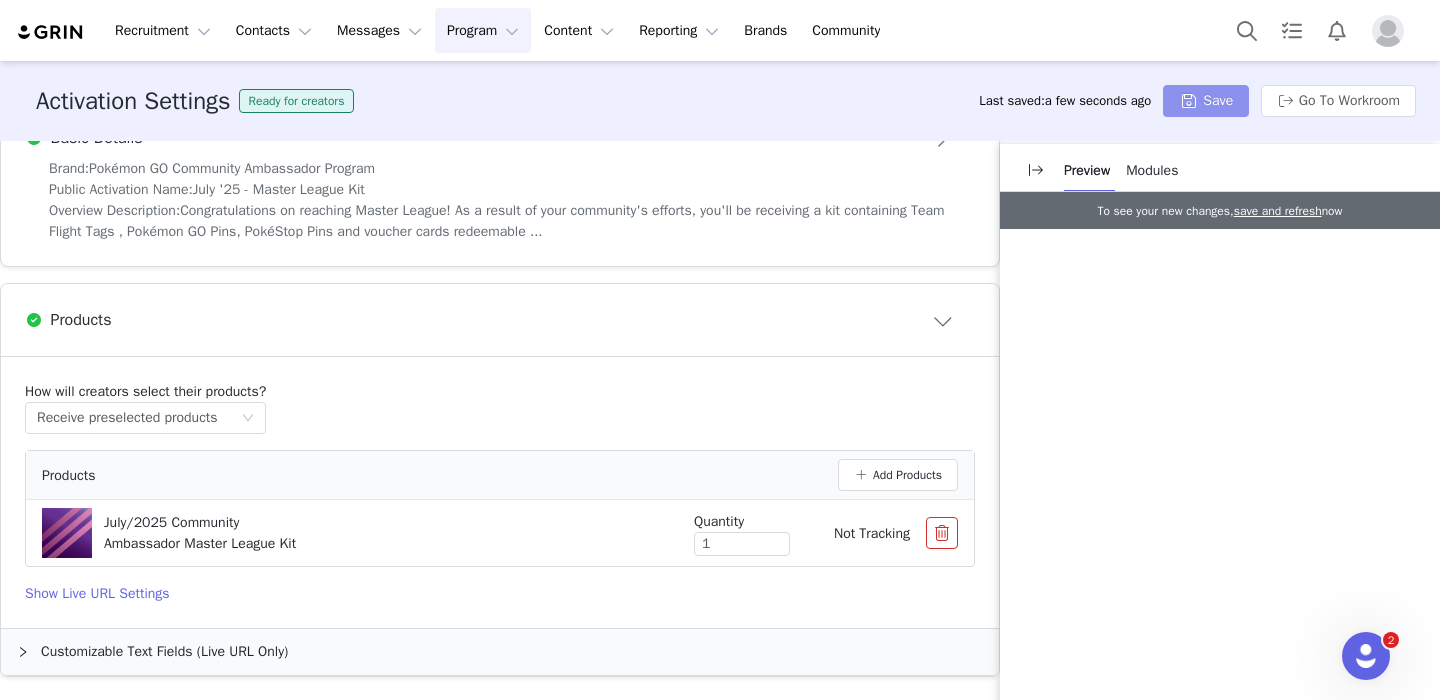 click on "Save" at bounding box center (1206, 101) 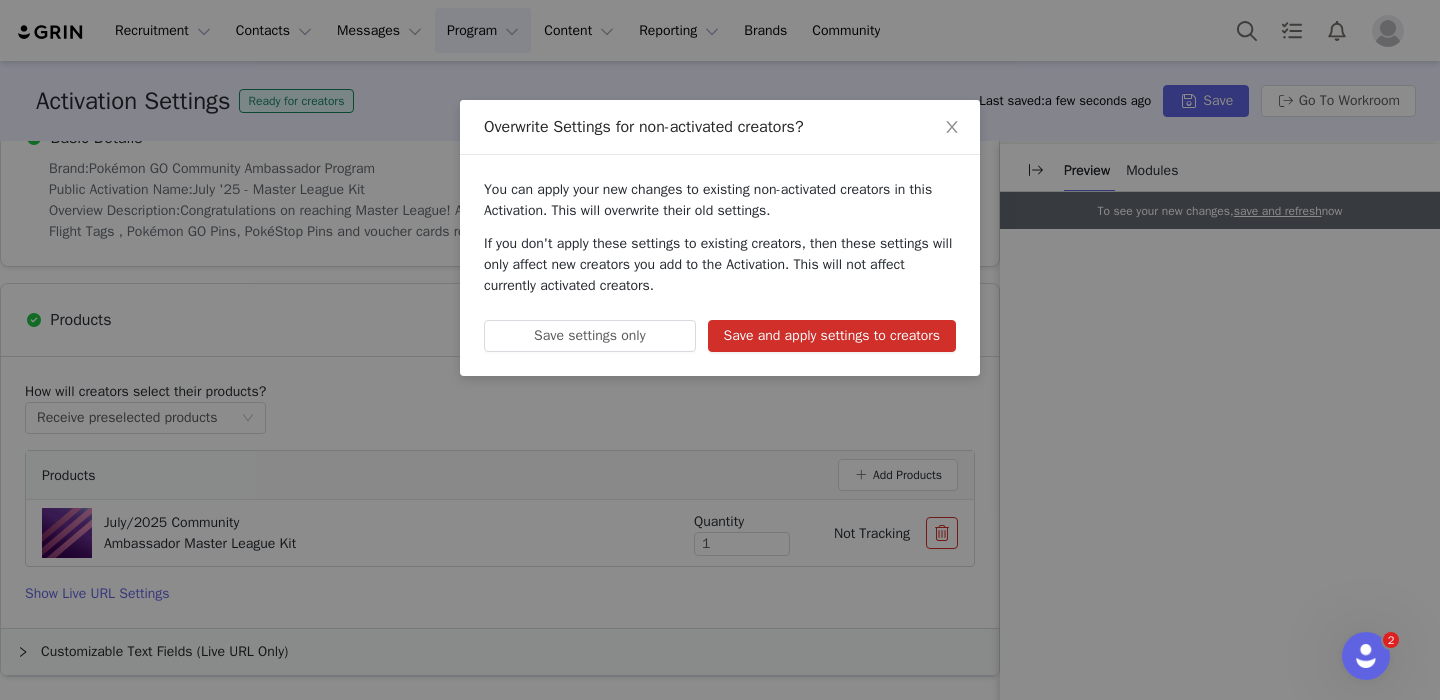 click on "Save and apply settings to creators" at bounding box center [832, 336] 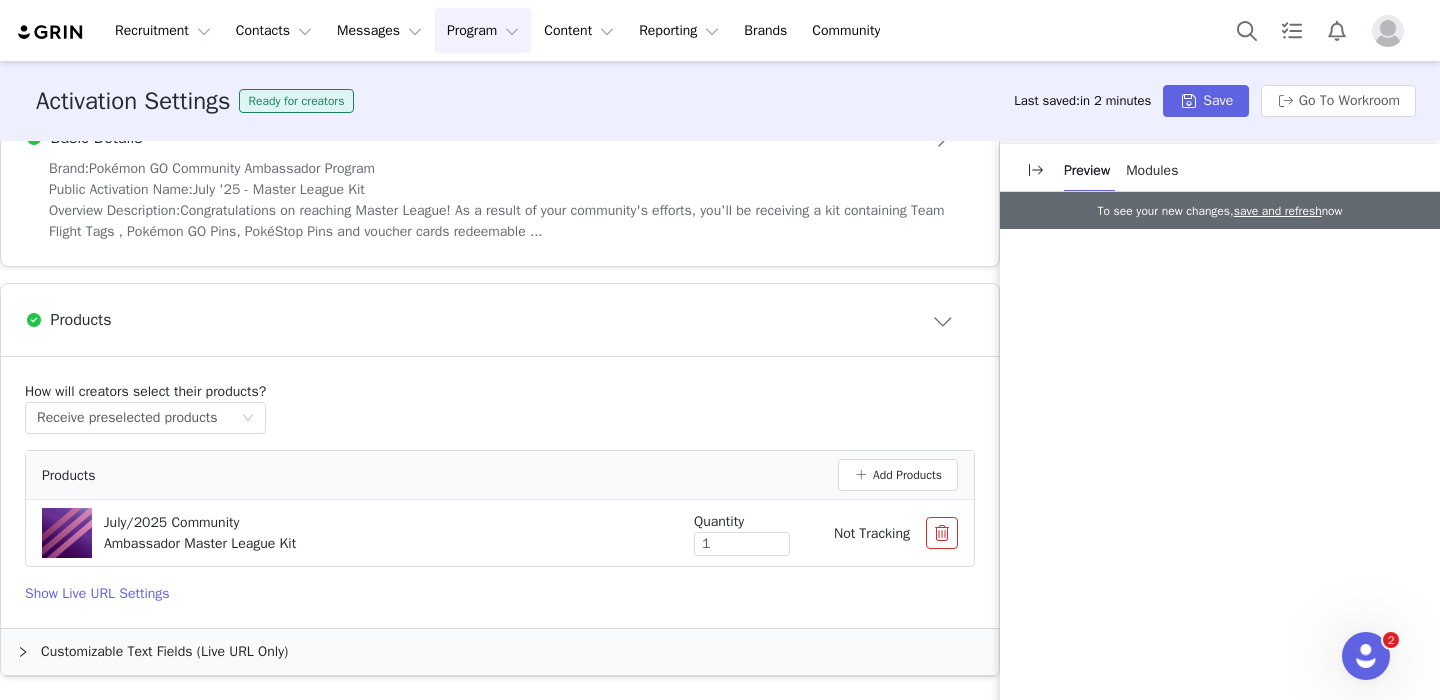 click on "Program Program" at bounding box center (483, 30) 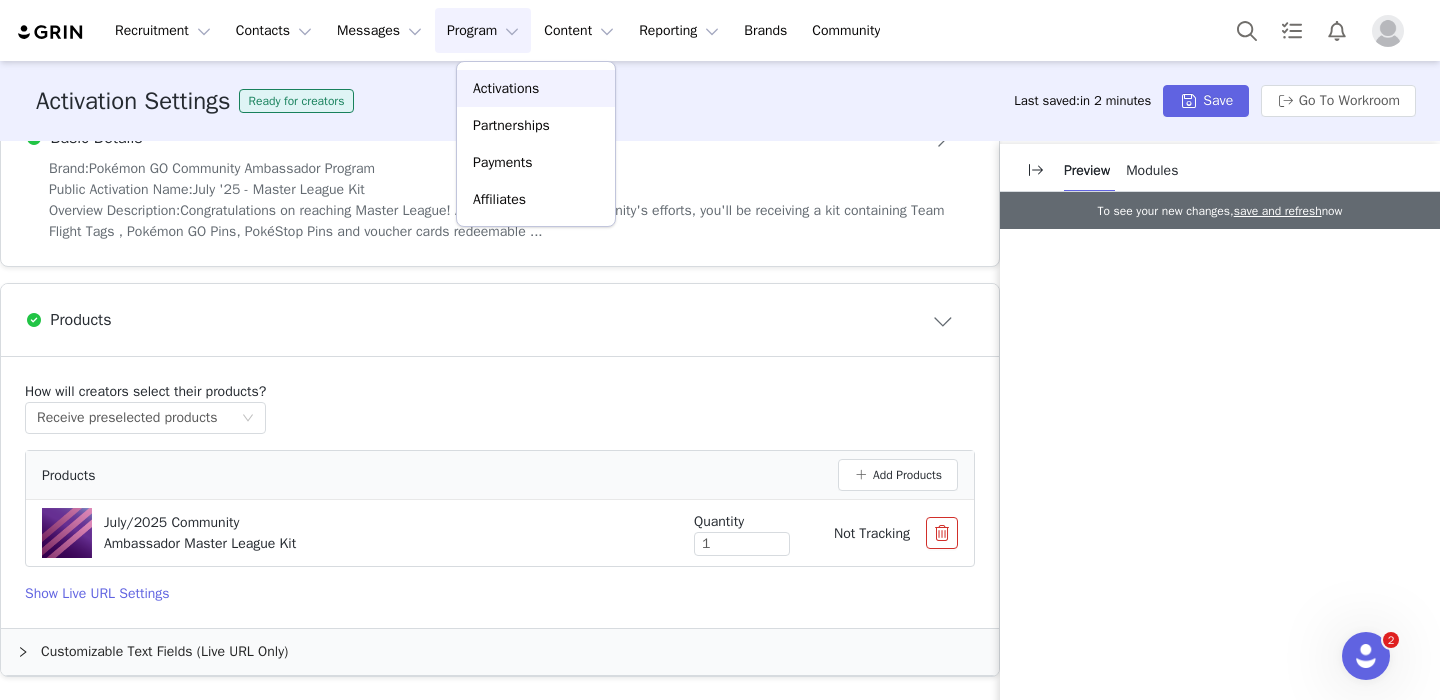 click on "Activations" at bounding box center [506, 88] 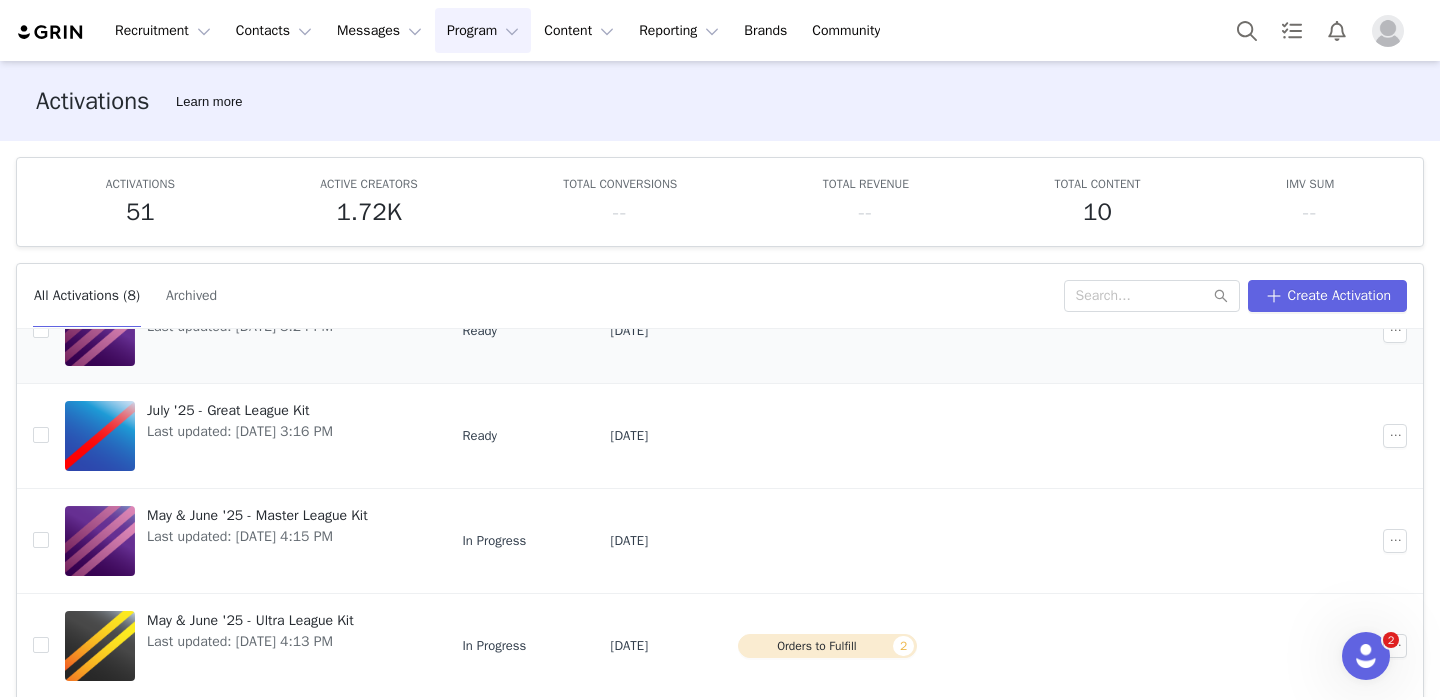scroll, scrollTop: 127, scrollLeft: 0, axis: vertical 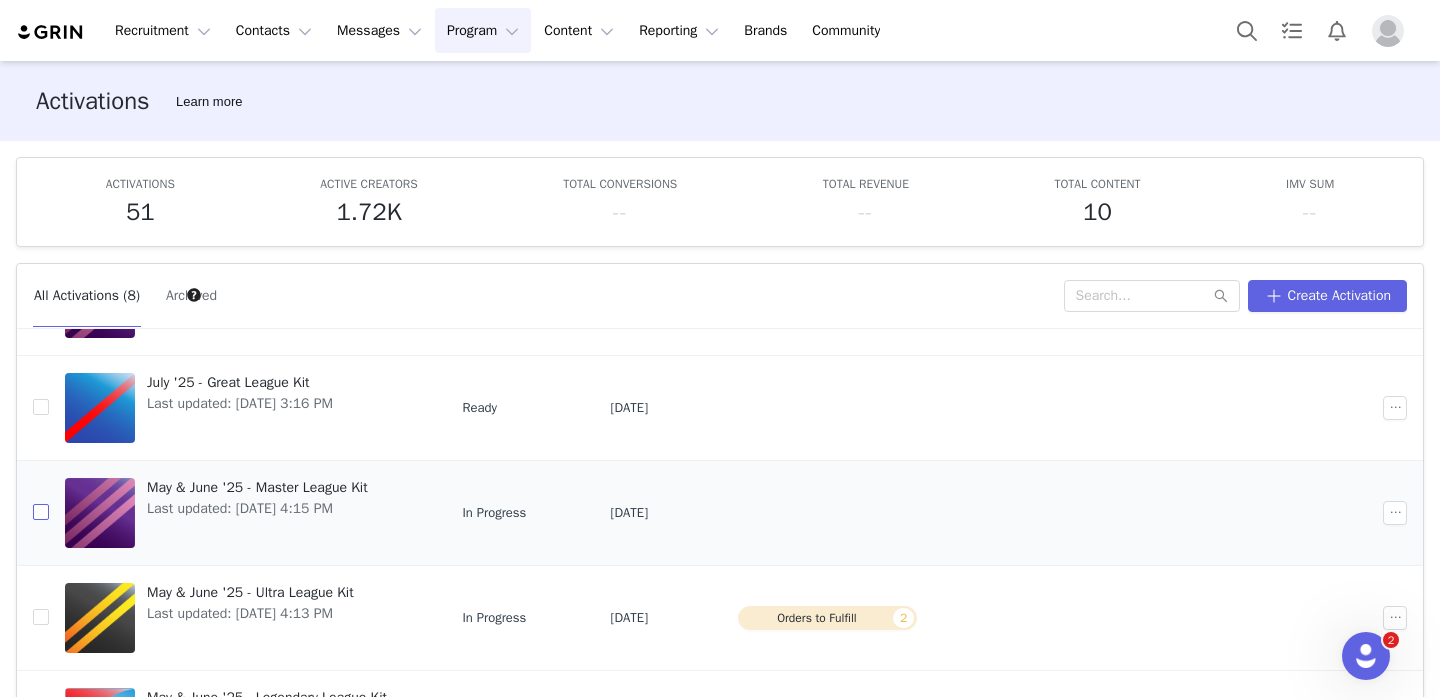 click at bounding box center [41, 512] 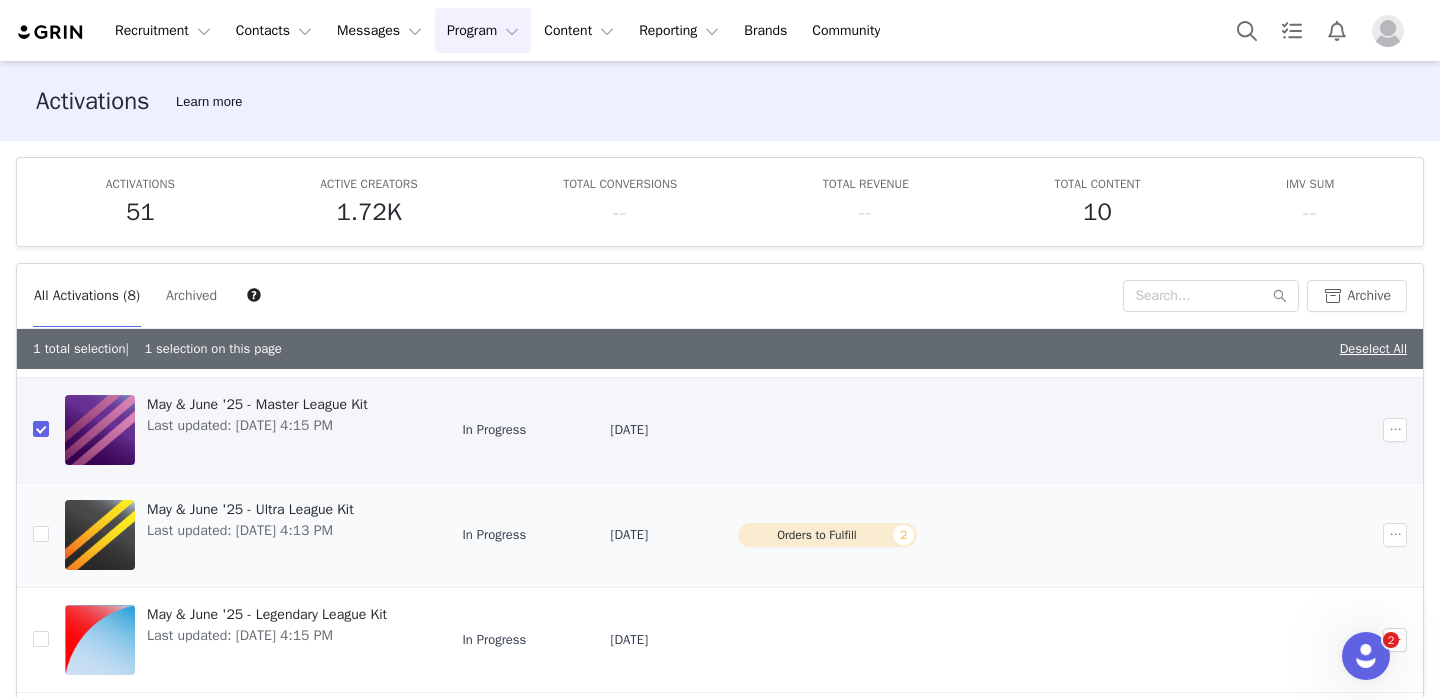 scroll, scrollTop: 236, scrollLeft: 0, axis: vertical 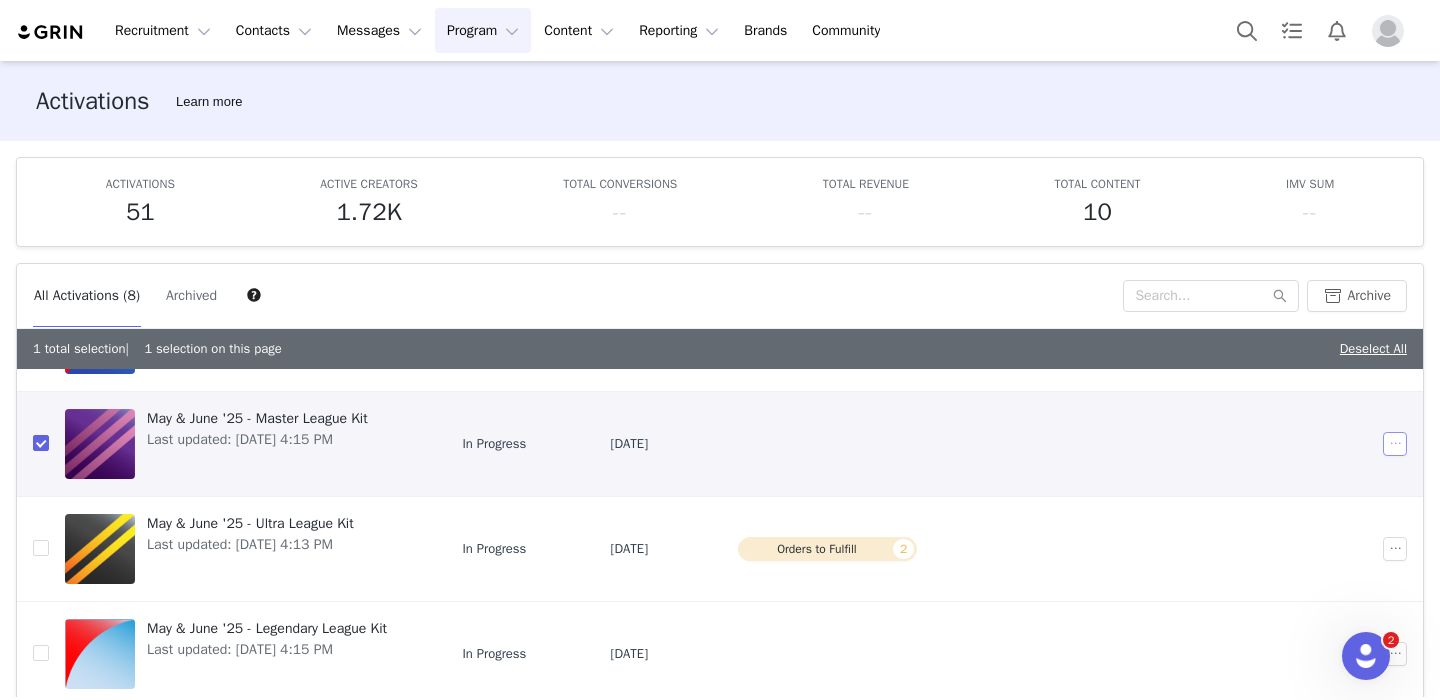 click at bounding box center (1395, 444) 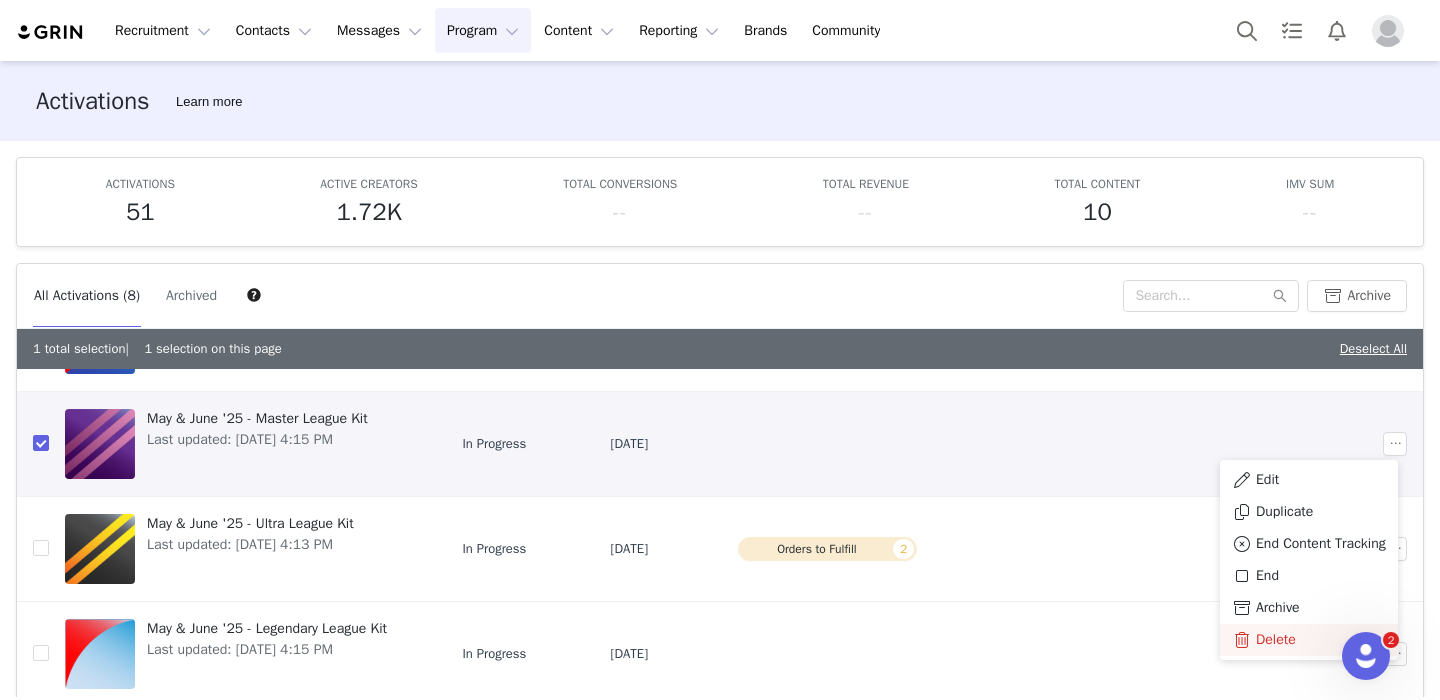 click on "Delete" at bounding box center [1276, 640] 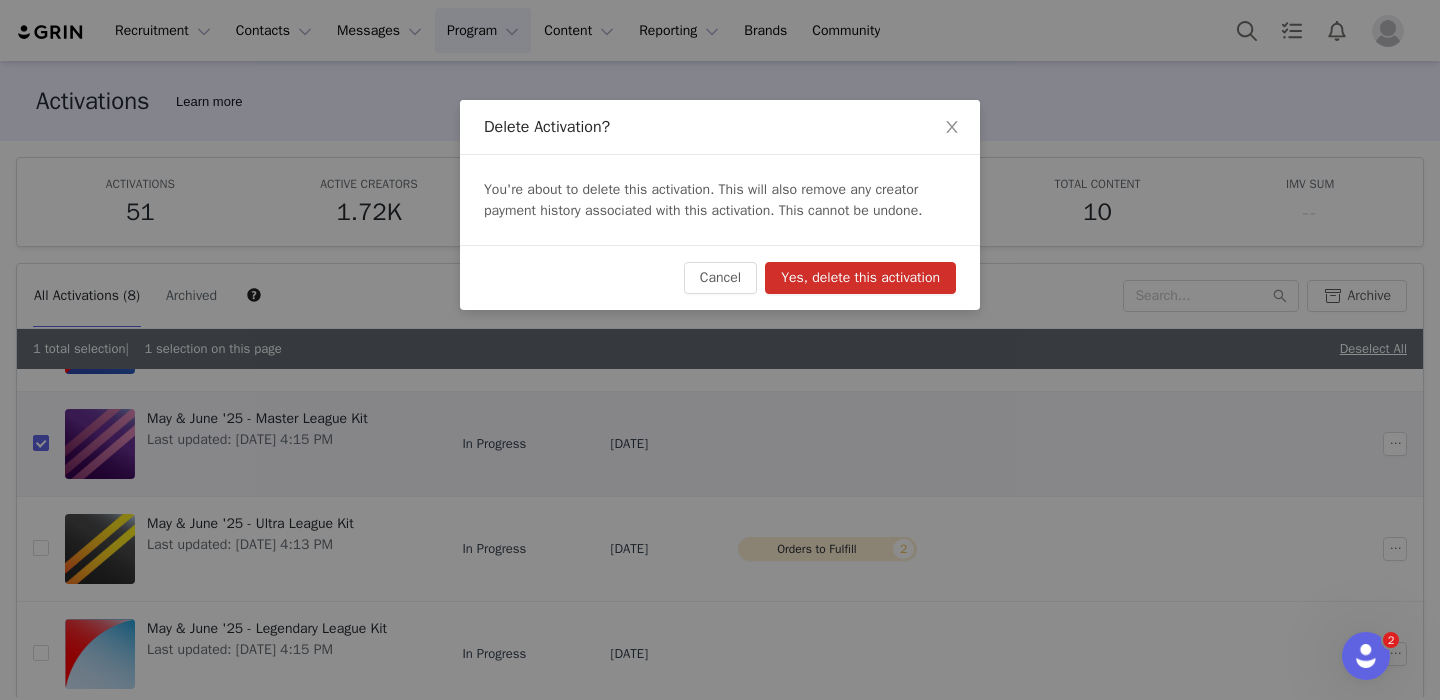 click on "Cancel Yes, delete this activation" at bounding box center (720, 277) 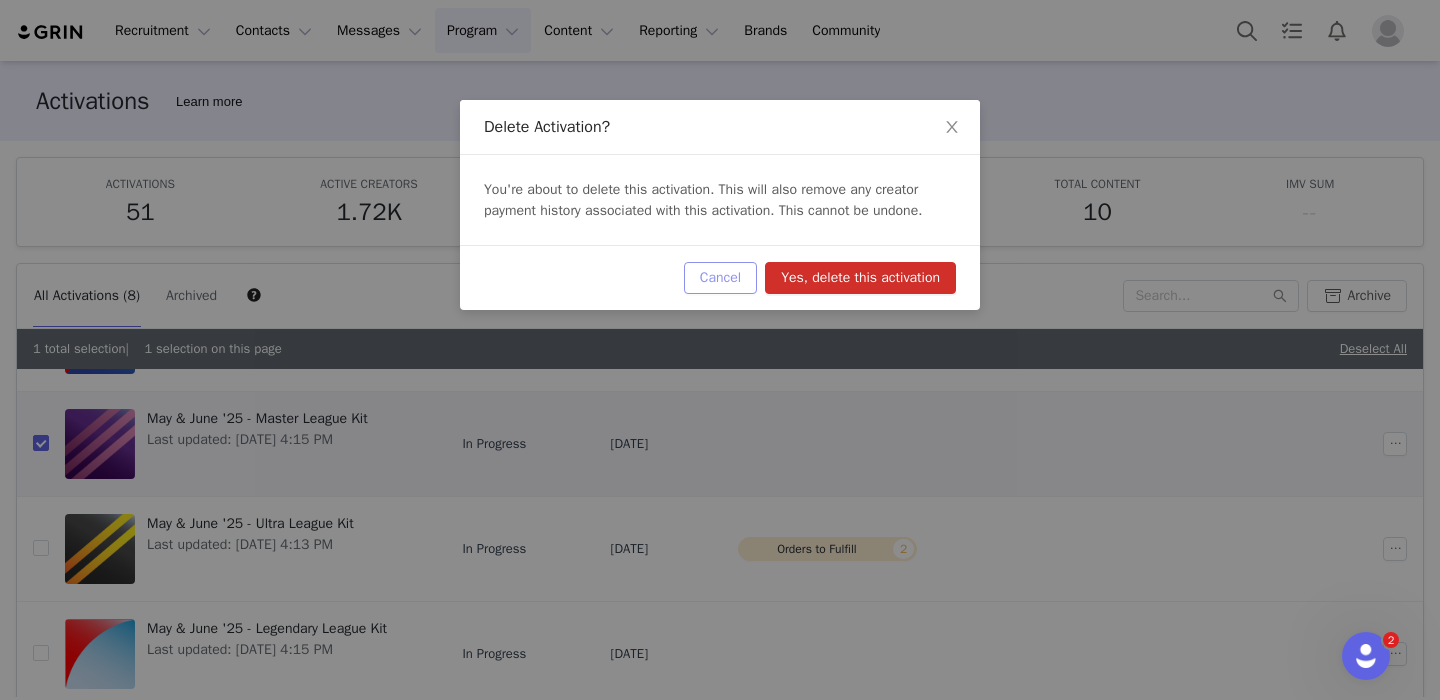 click on "Cancel" at bounding box center [720, 278] 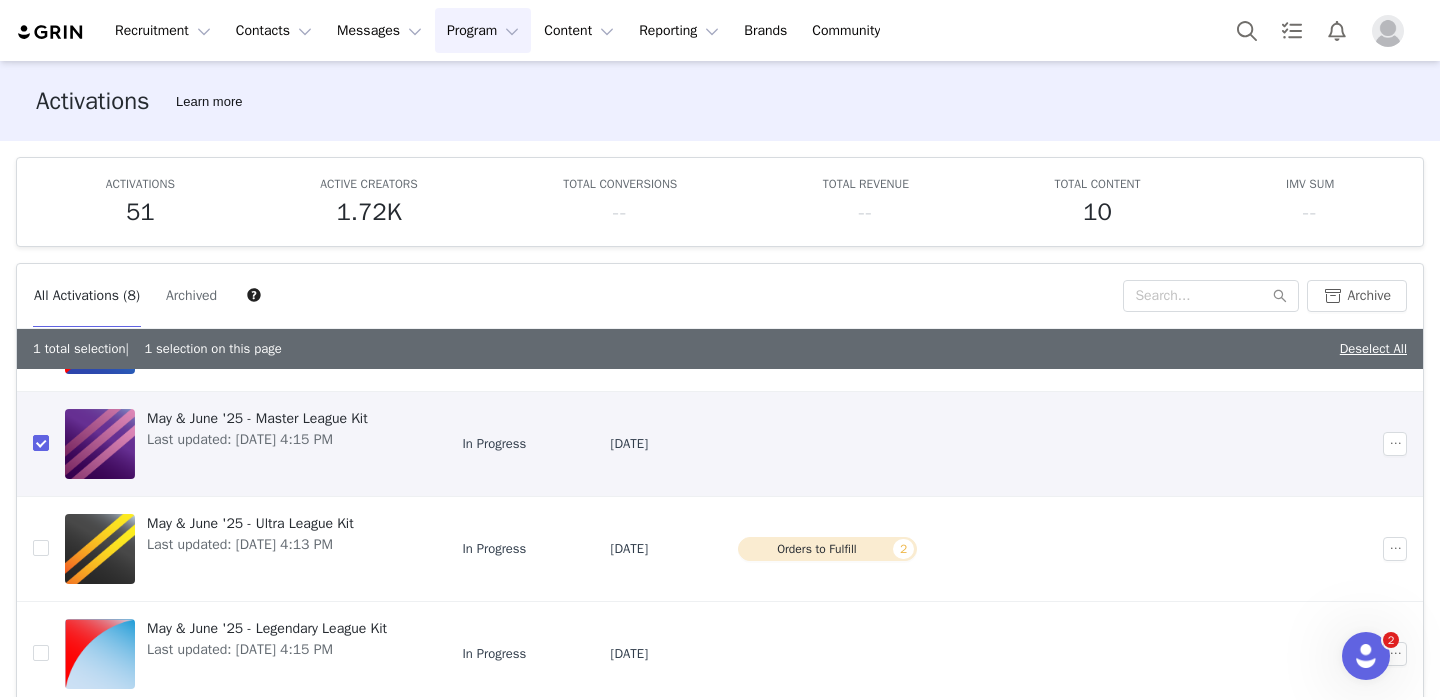 click at bounding box center (1399, 444) 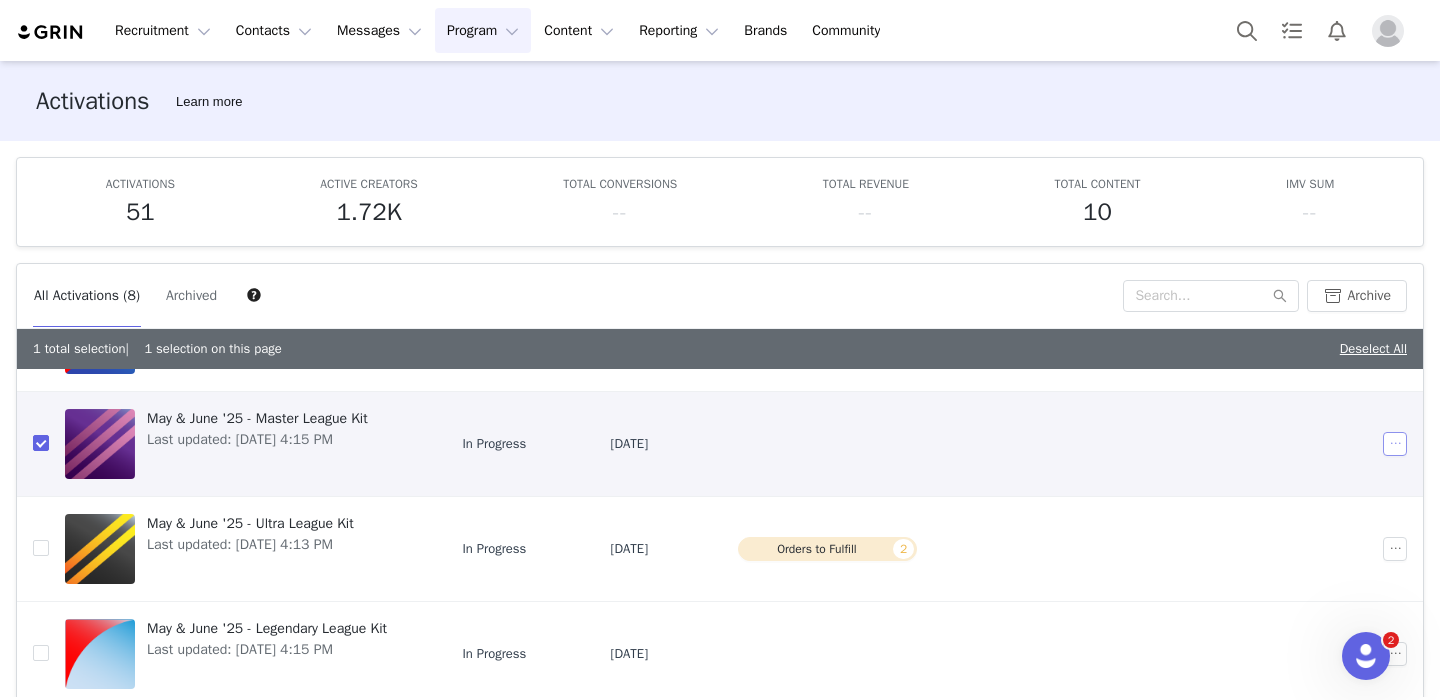 click at bounding box center [1395, 444] 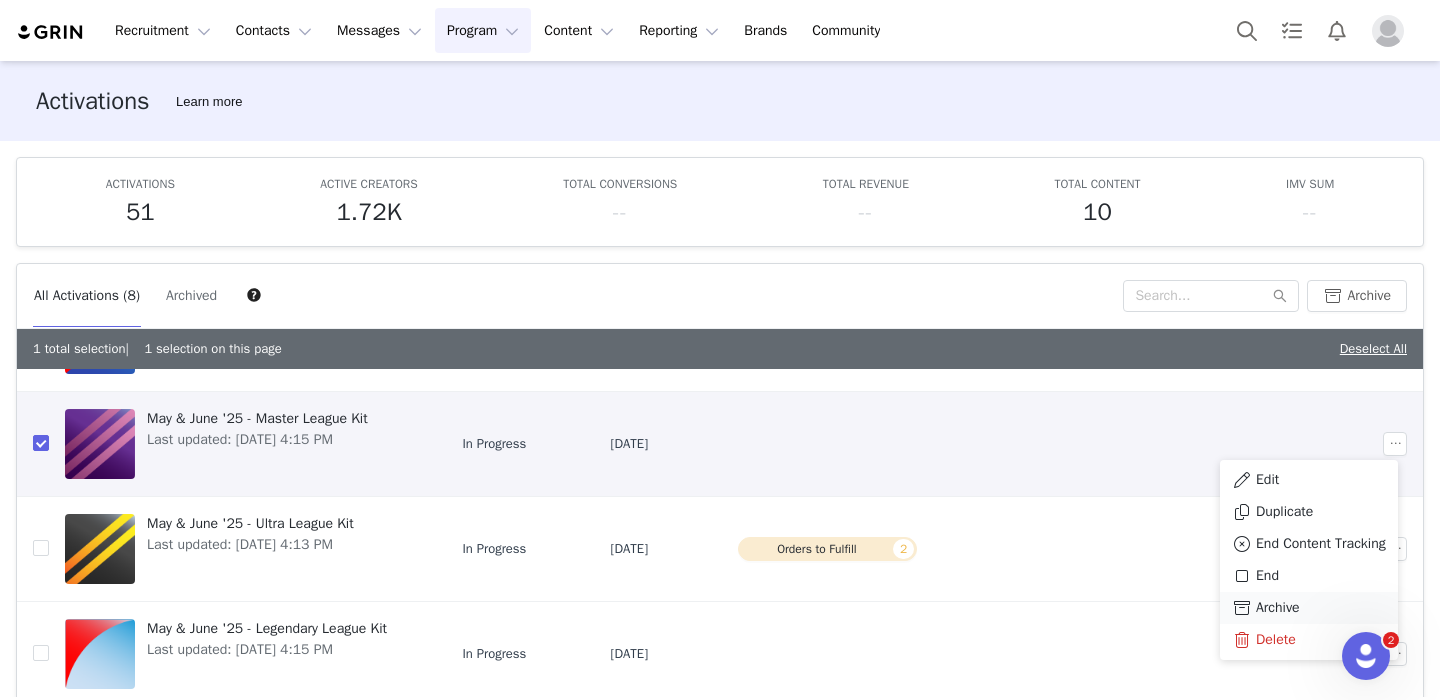 click on "Archive" at bounding box center [1309, 608] 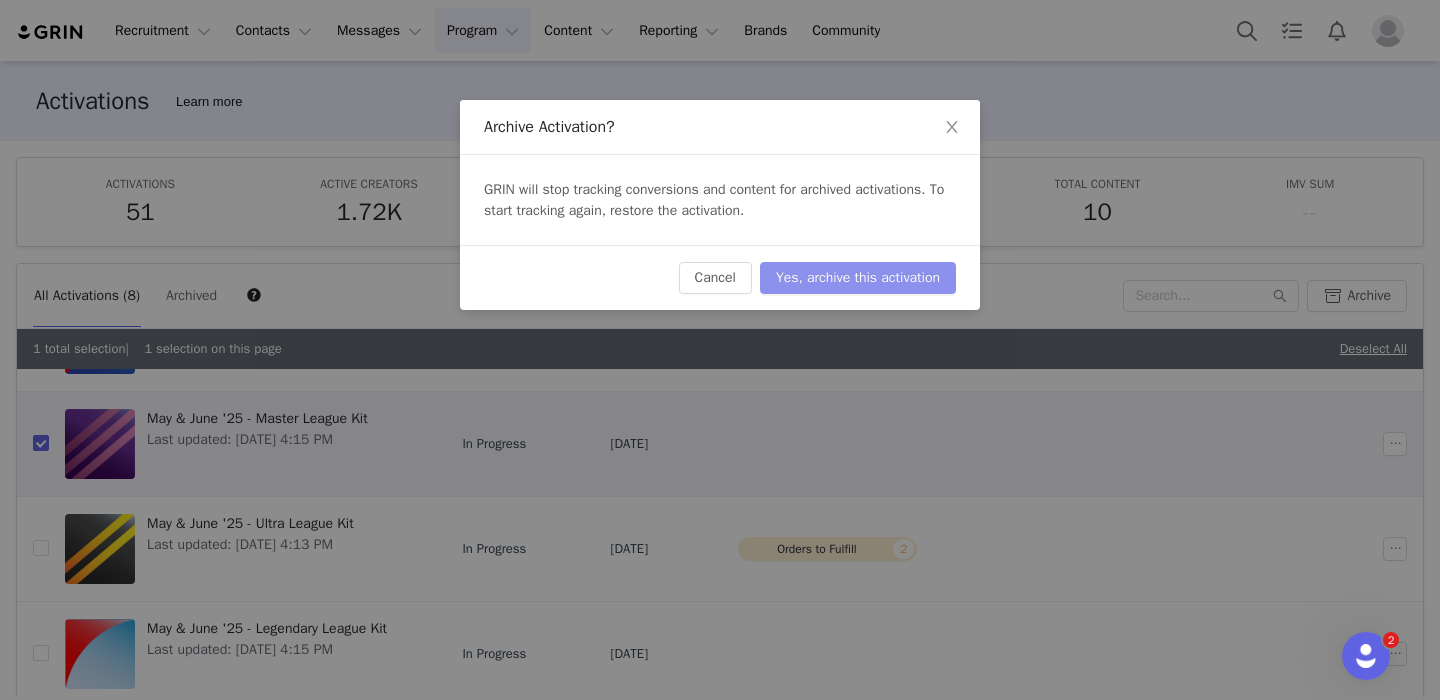click on "Yes, archive this activation" at bounding box center [858, 278] 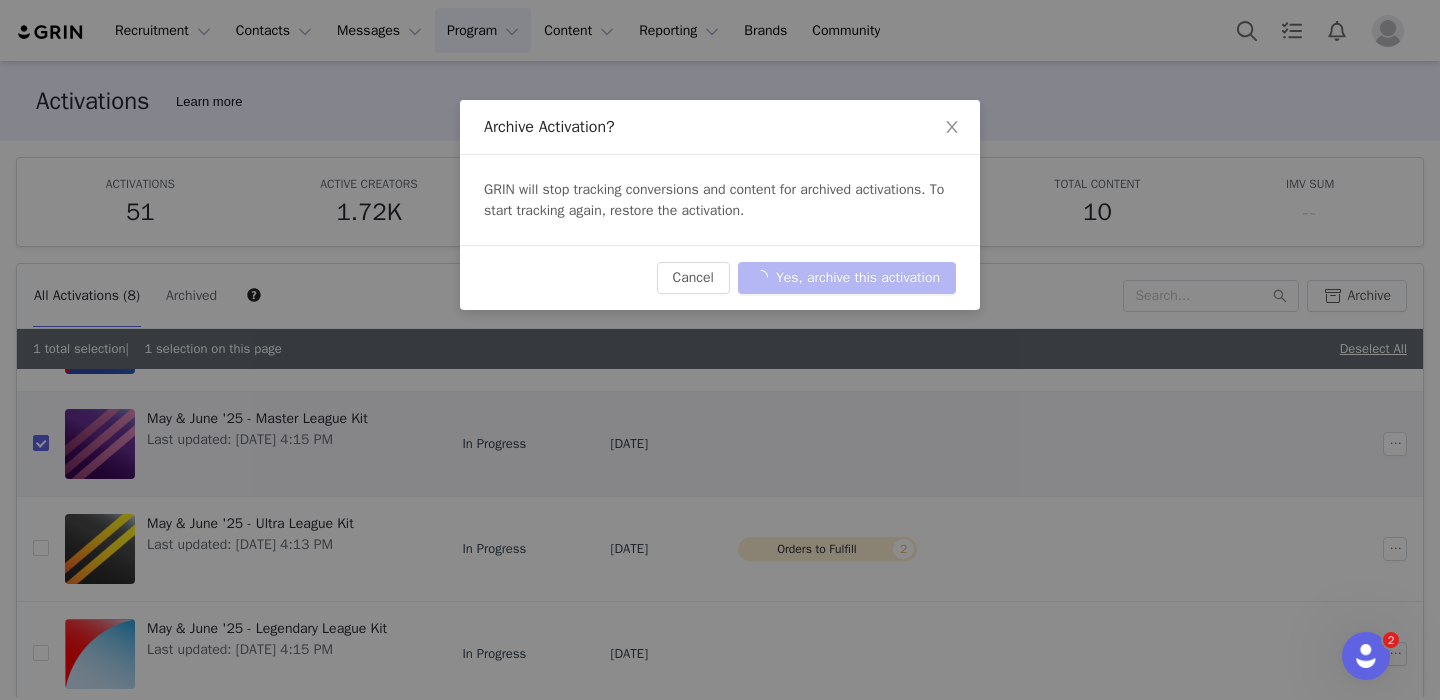 checkbox on "false" 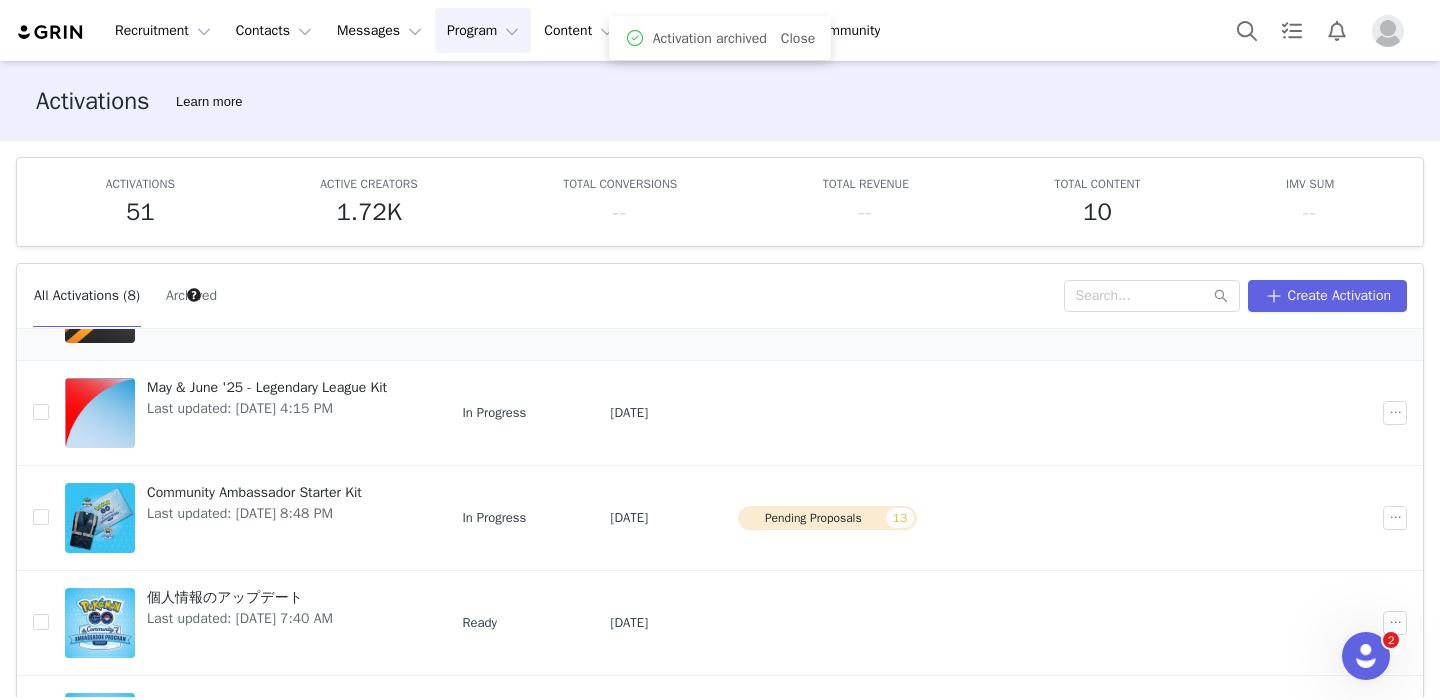 scroll, scrollTop: 383, scrollLeft: 0, axis: vertical 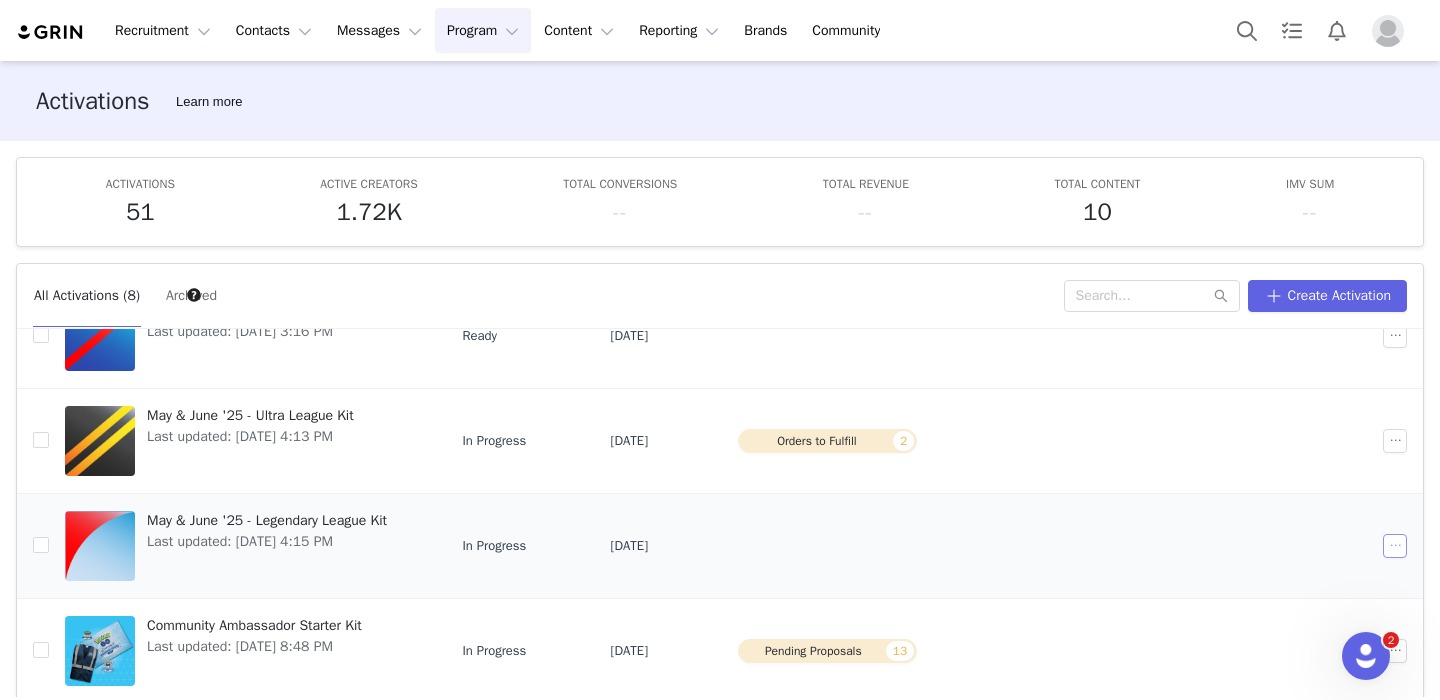 click at bounding box center (1395, 546) 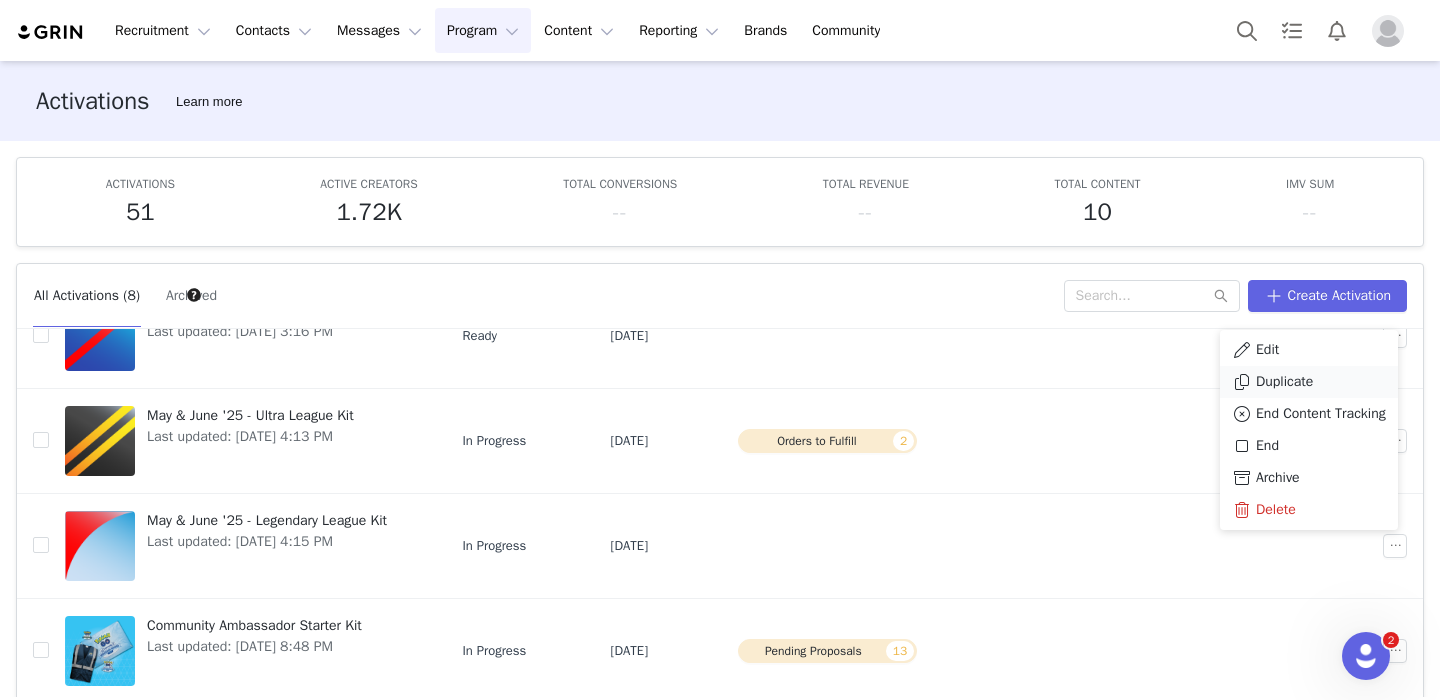 click on "Duplicate" at bounding box center (1284, 382) 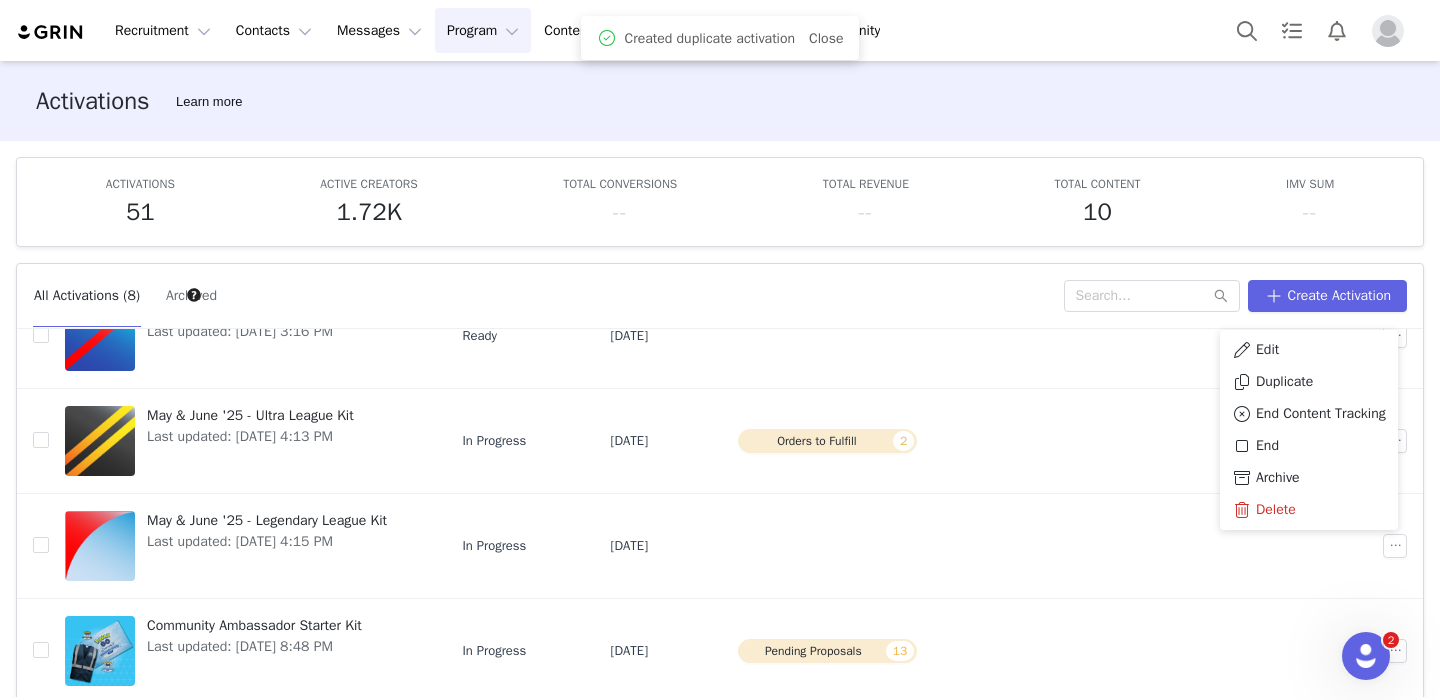scroll, scrollTop: 0, scrollLeft: 0, axis: both 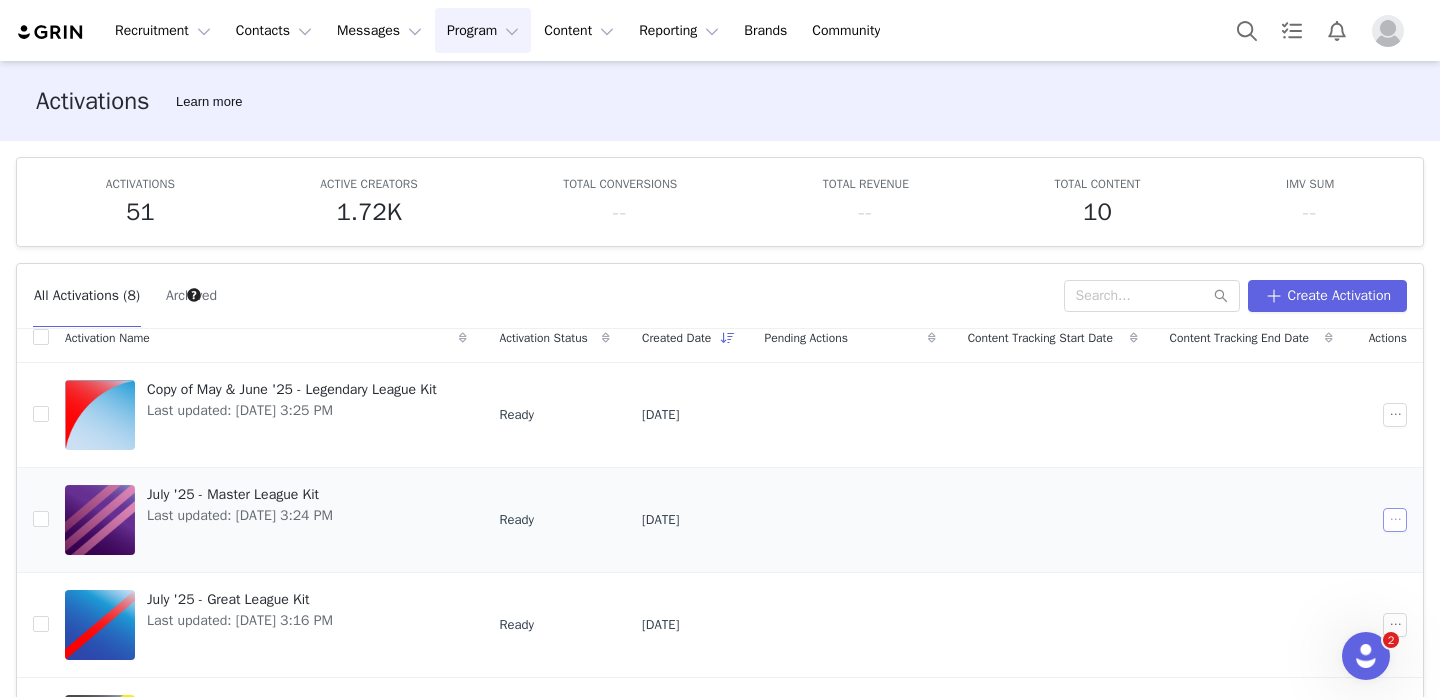 click at bounding box center [1395, 520] 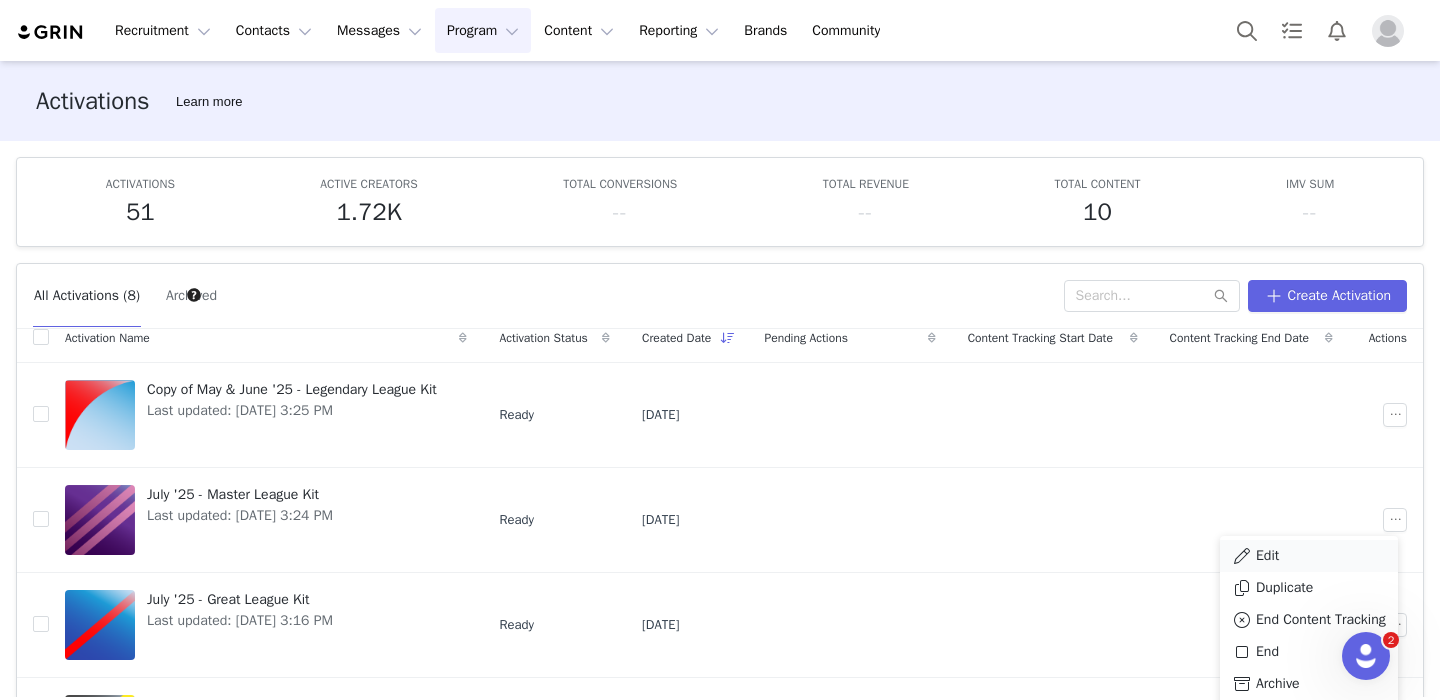 click on "Edit" at bounding box center (1309, 556) 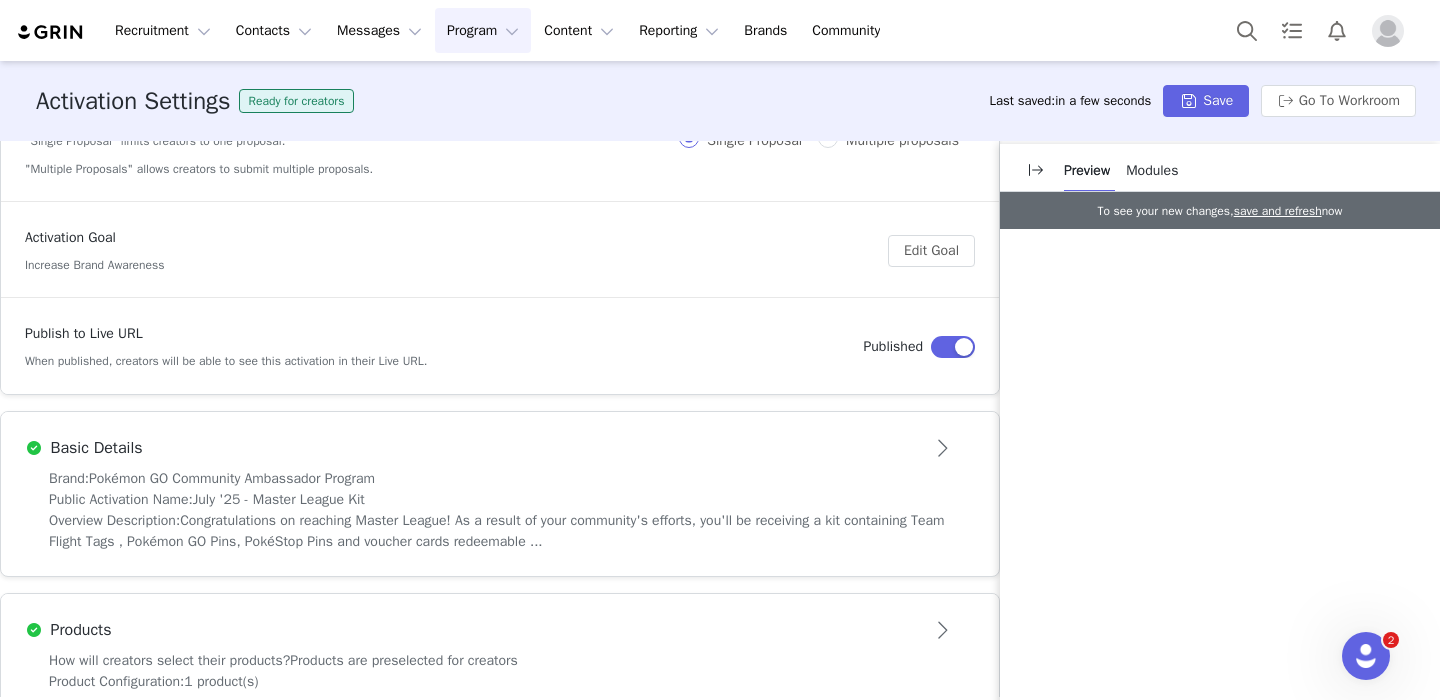 scroll, scrollTop: 358, scrollLeft: 0, axis: vertical 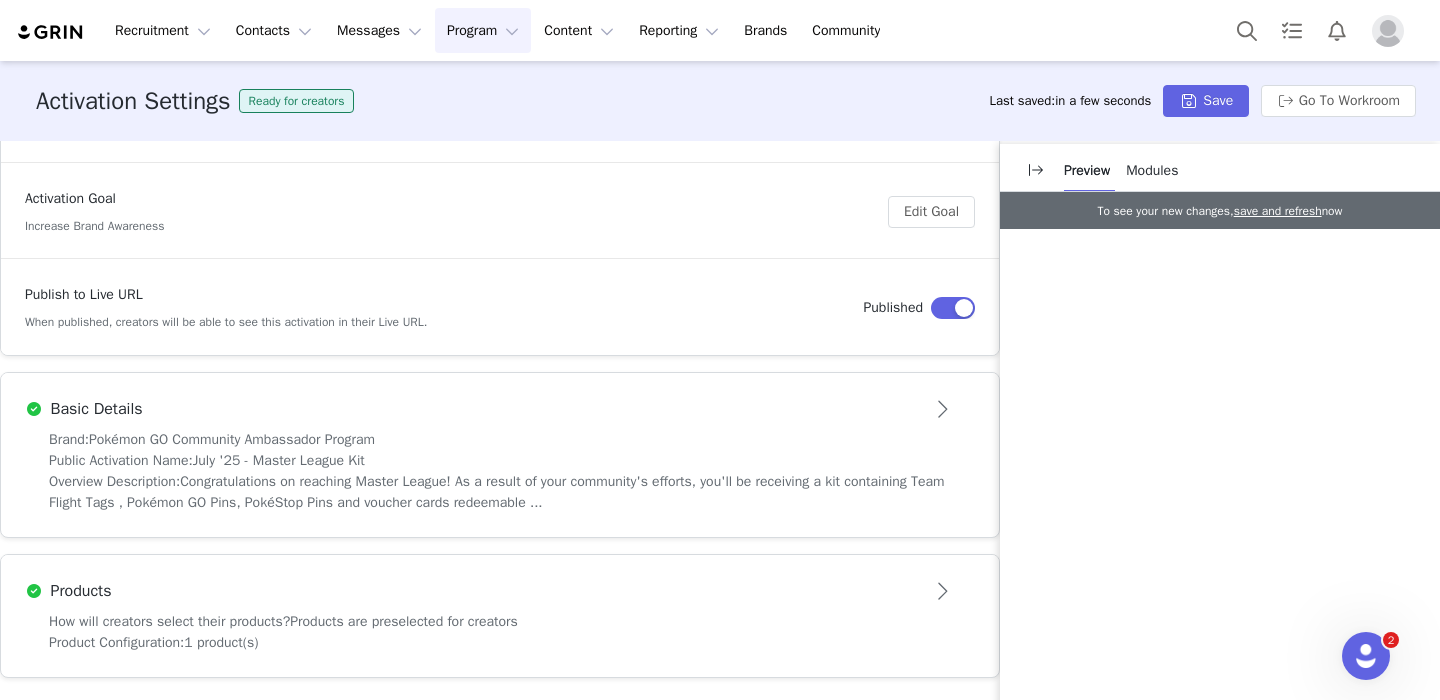 click on "Brand: Pokémon GO Community Ambassador Program" at bounding box center [500, 439] 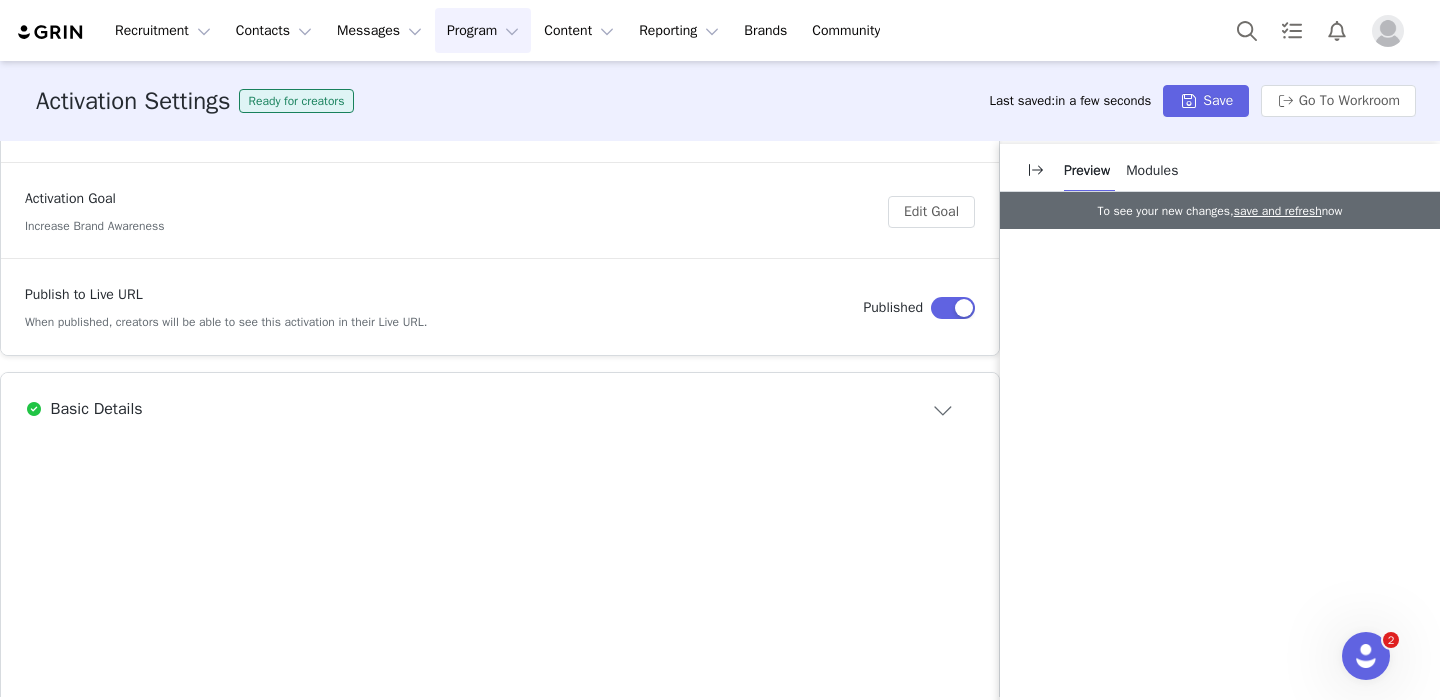 scroll, scrollTop: 0, scrollLeft: 0, axis: both 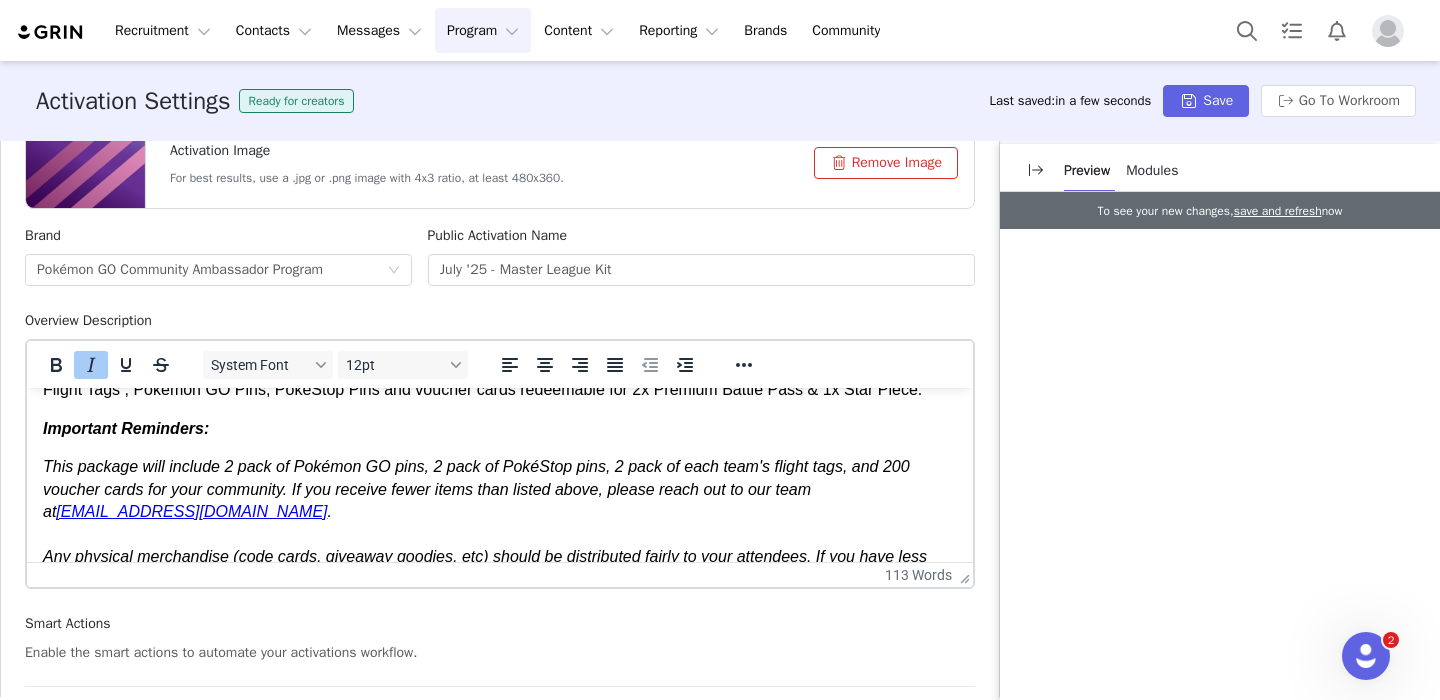 click on "This package will include 2 pack of Pokémon GO pins, 2 pack of PokéStop pins, 2 pack of each team's flight tags, and 200 voucher cards for your community. If you receive fewer items than listed above, please reach out to our team at  [EMAIL_ADDRESS][DOMAIN_NAME] ." at bounding box center [476, 489] 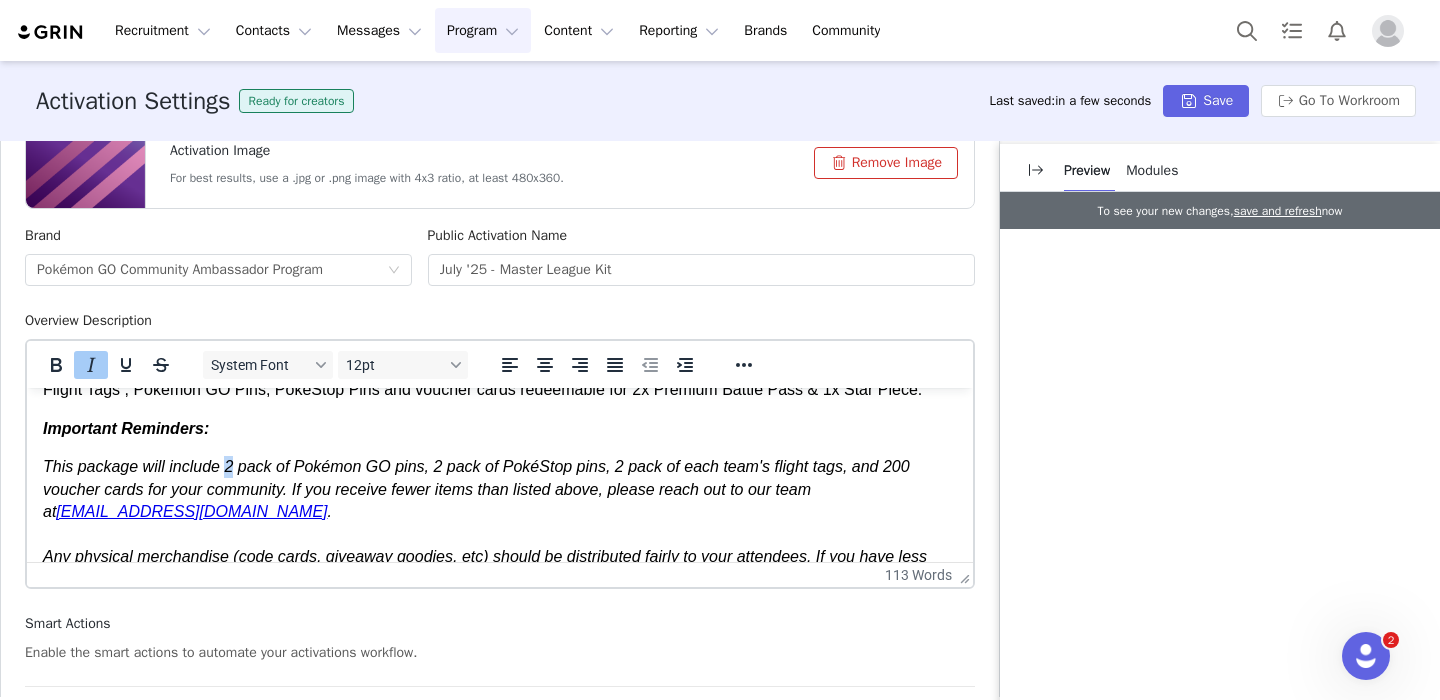 type 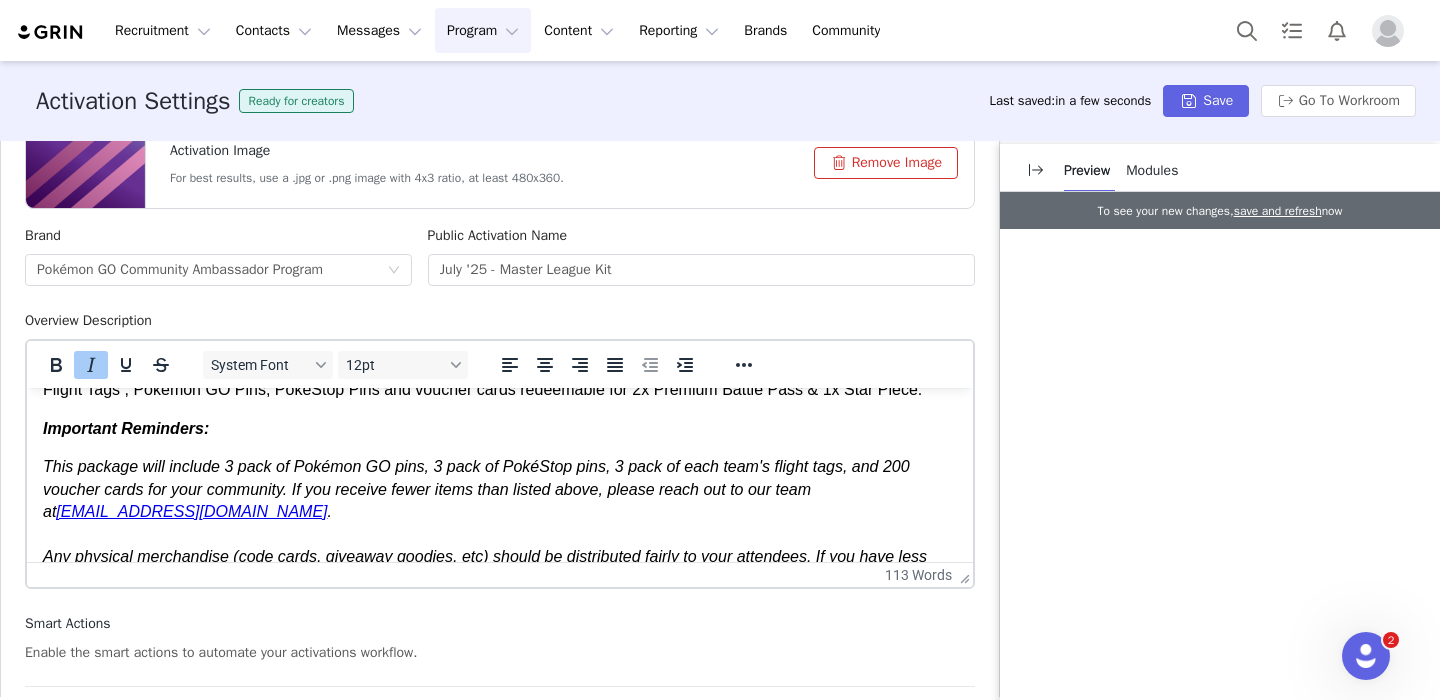 click on "This package will include 3 pack of Pokémon GO pins, 3 pack of PokéStop pins, 3 pack of each team's flight tags, and 200 voucher cards for your community. If you receive fewer items than listed above, please reach out to our team at  [EMAIL_ADDRESS][DOMAIN_NAME] ." at bounding box center [476, 489] 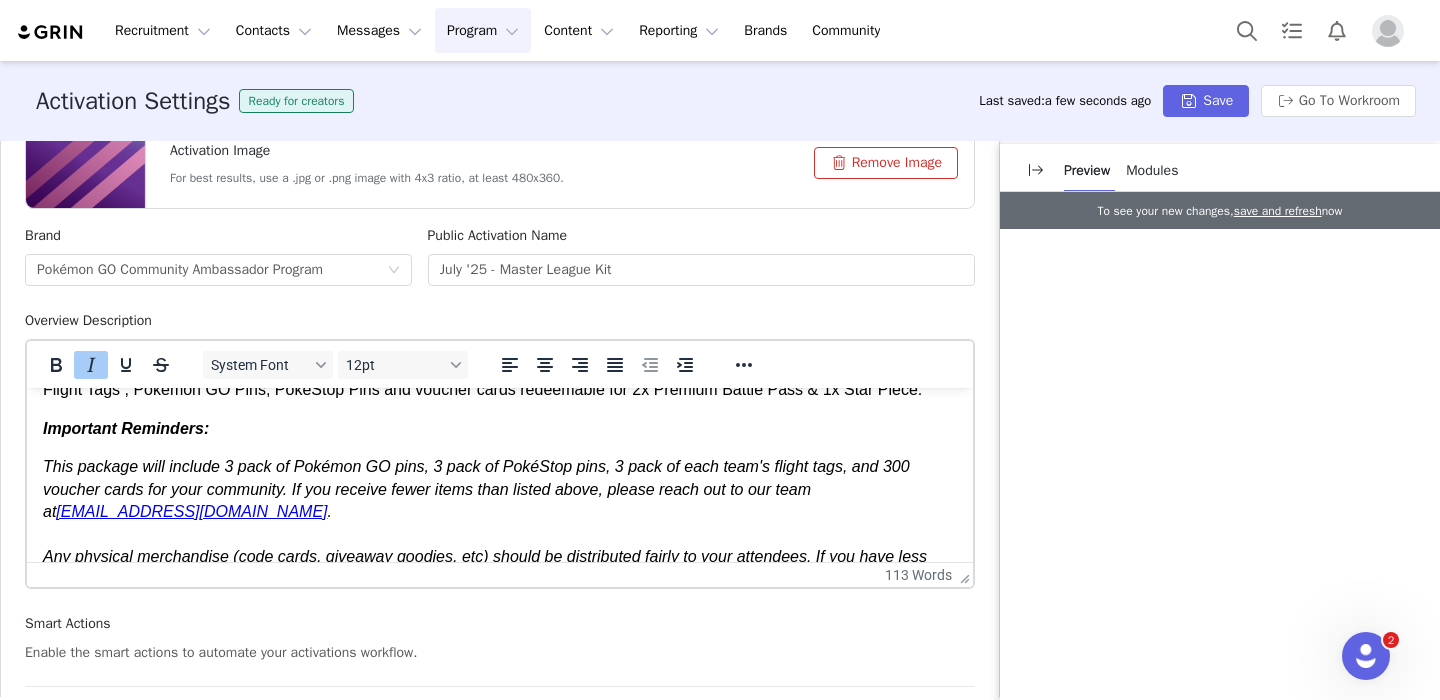 click on "This package will include 3 pack of Pokémon GO pins, 3 pack of PokéStop pins, 3 pack of each team's flight tags, and 300 voucher cards for your community. If you receive fewer items than listed above, please reach out to our team at  [EMAIL_ADDRESS][DOMAIN_NAME] ." at bounding box center [476, 489] 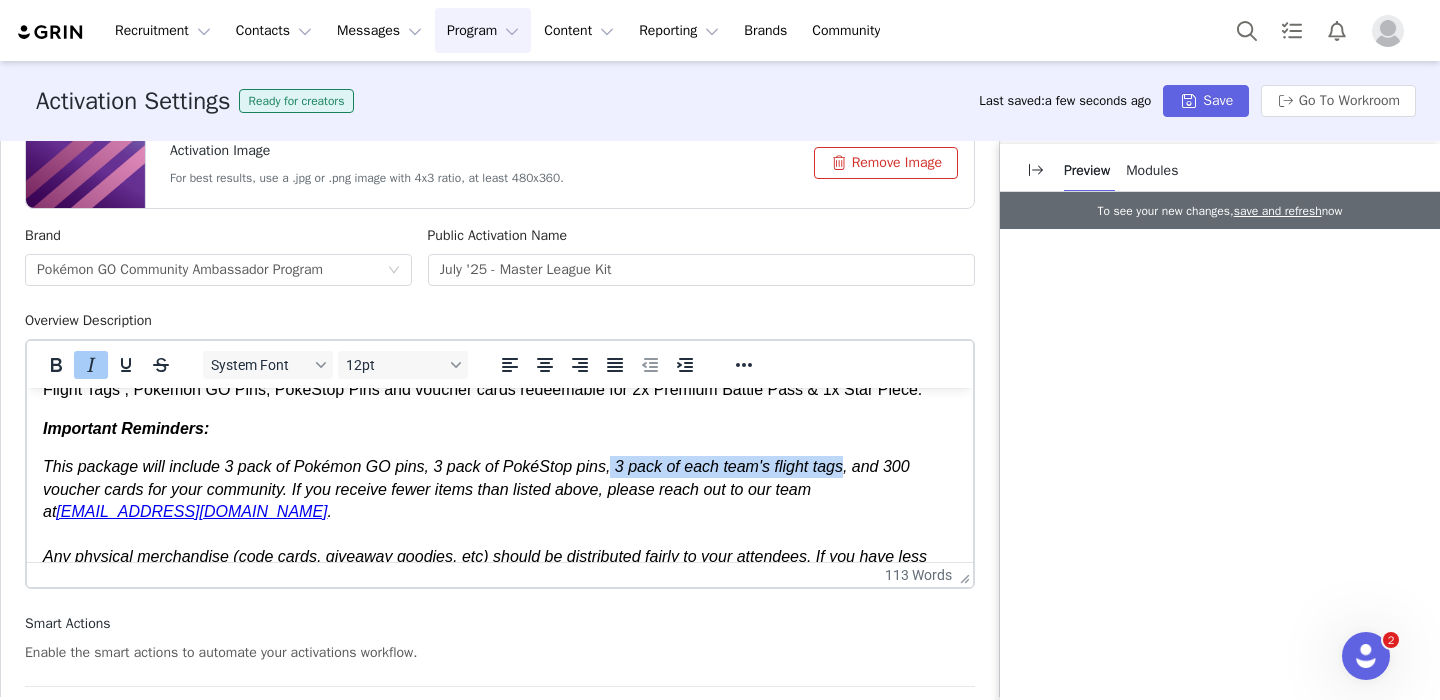 drag, startPoint x: 827, startPoint y: 471, endPoint x: 618, endPoint y: 466, distance: 209.0598 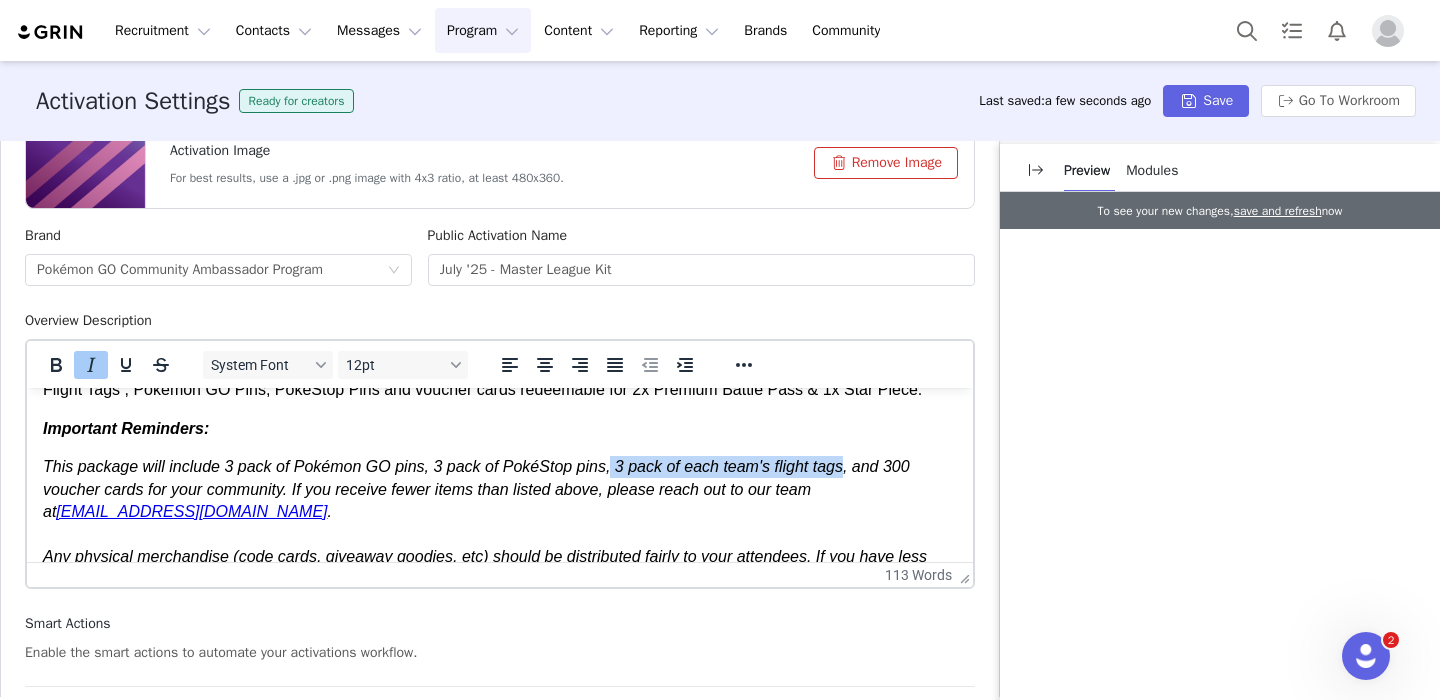 click on "This package will include 3 pack of Pokémon GO pins, 3 pack of PokéStop pins, 3 pack of each team's flight tags, and 300 voucher cards for your community. If you receive fewer items than listed above, please reach out to our team at  [EMAIL_ADDRESS][DOMAIN_NAME] ." at bounding box center (476, 489) 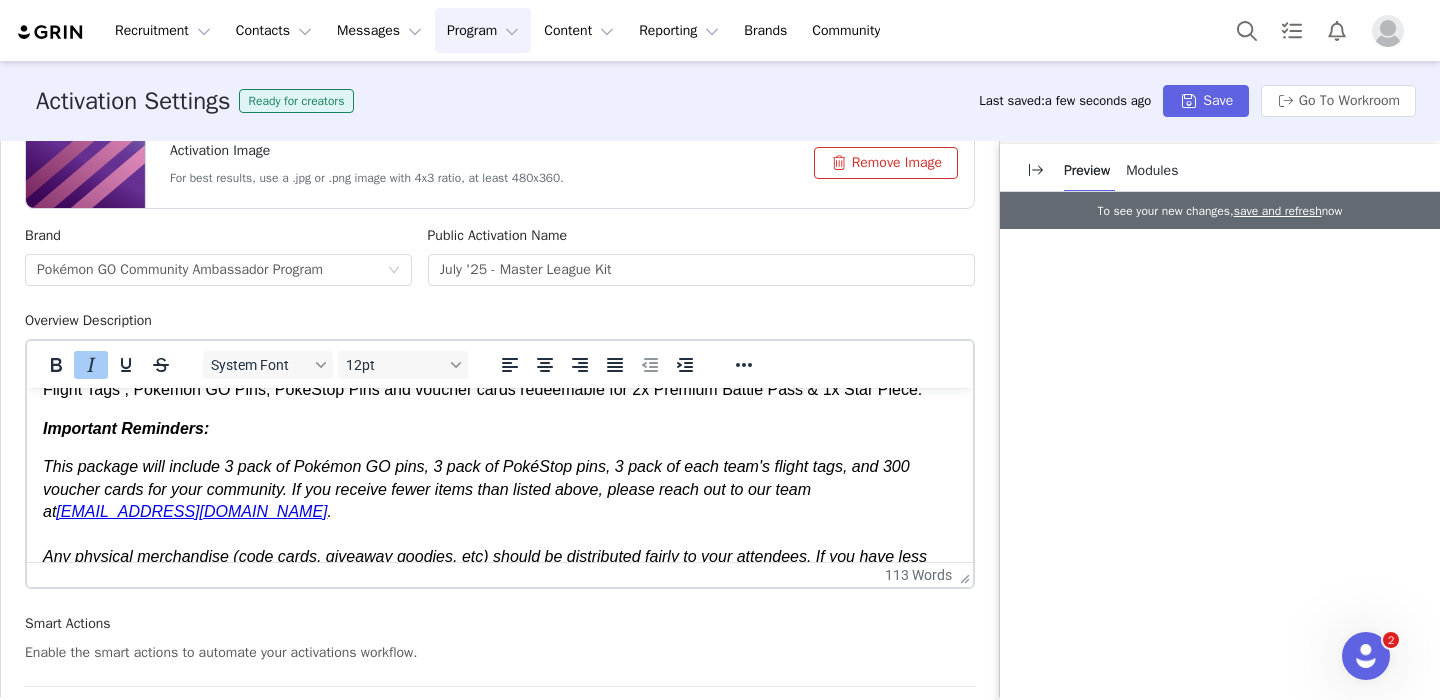click on "This package will include 3 pack of Pokémon GO pins, 3 pack of PokéStop pins, 3 pack of each team's flight tags, and 300 voucher cards for your community. If you receive fewer items than listed above, please reach out to our team at  [EMAIL_ADDRESS][DOMAIN_NAME] ." at bounding box center [476, 489] 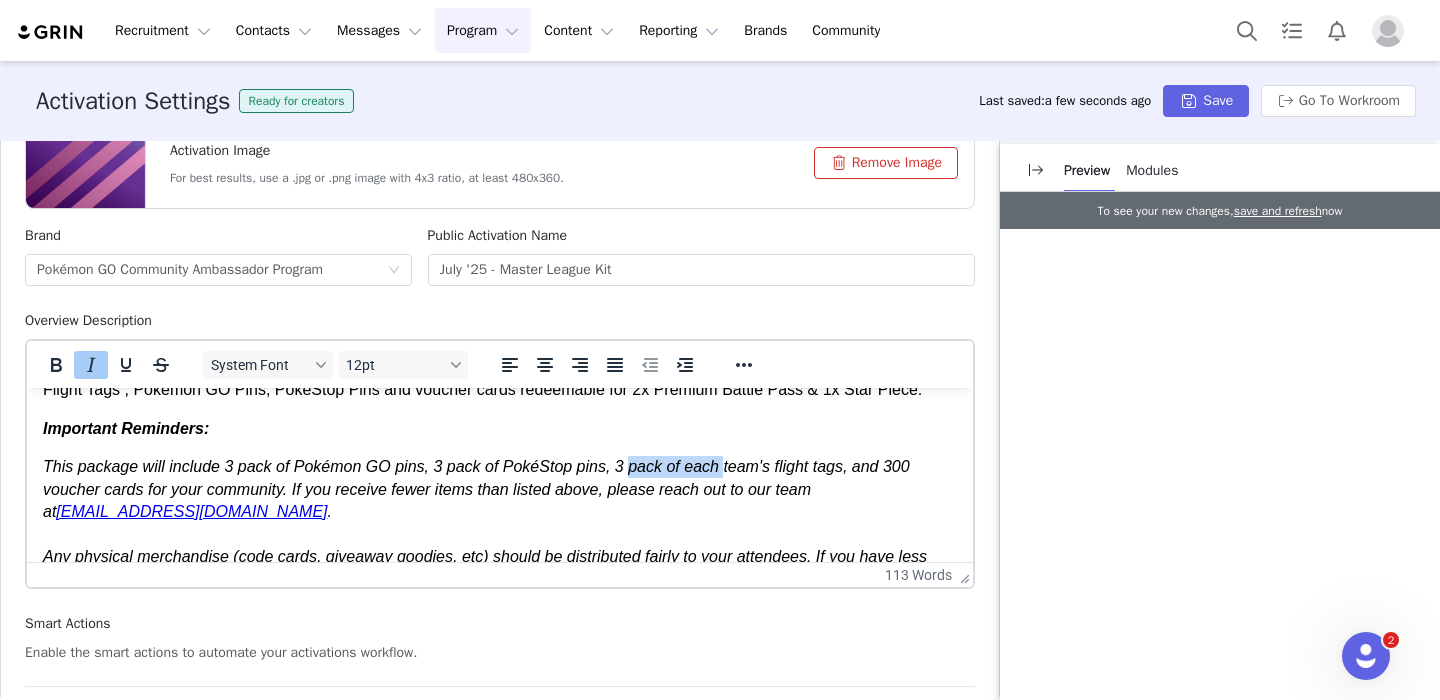 drag, startPoint x: 723, startPoint y: 469, endPoint x: 657, endPoint y: 467, distance: 66.0303 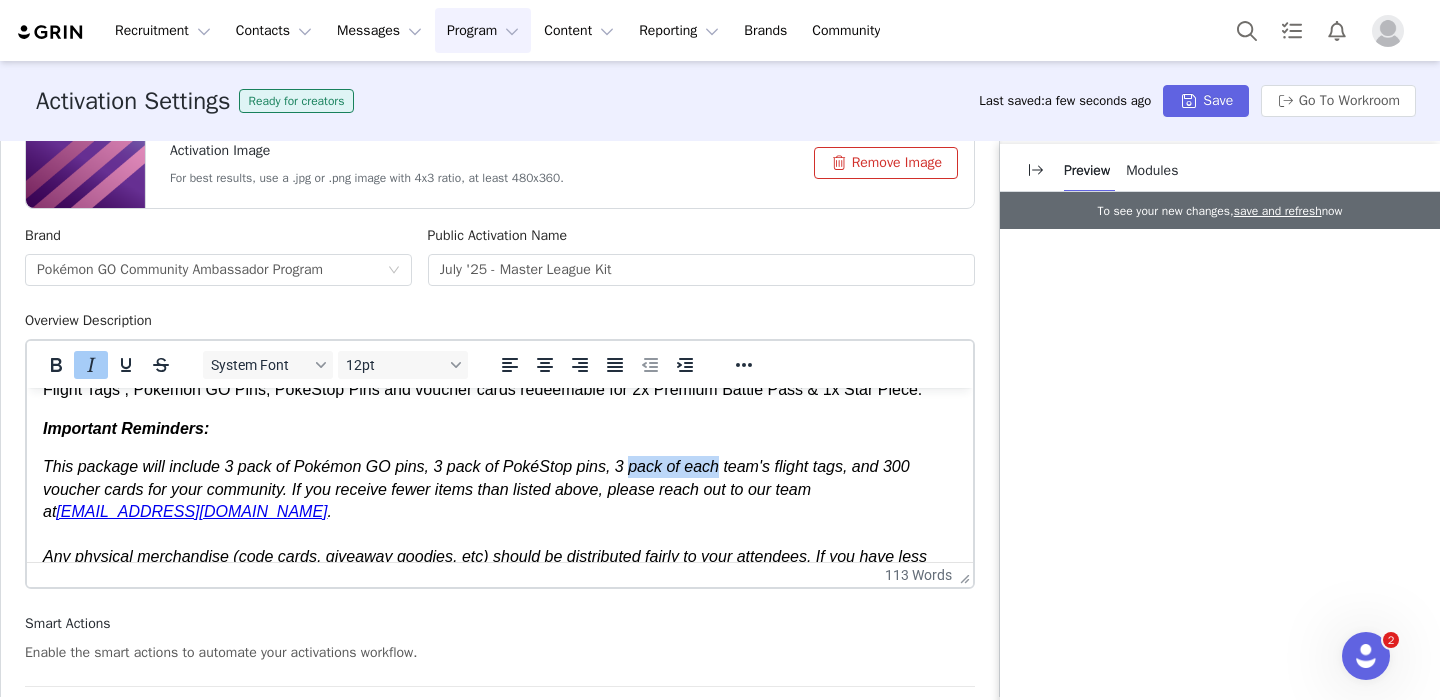 drag, startPoint x: 657, startPoint y: 467, endPoint x: 714, endPoint y: 466, distance: 57.00877 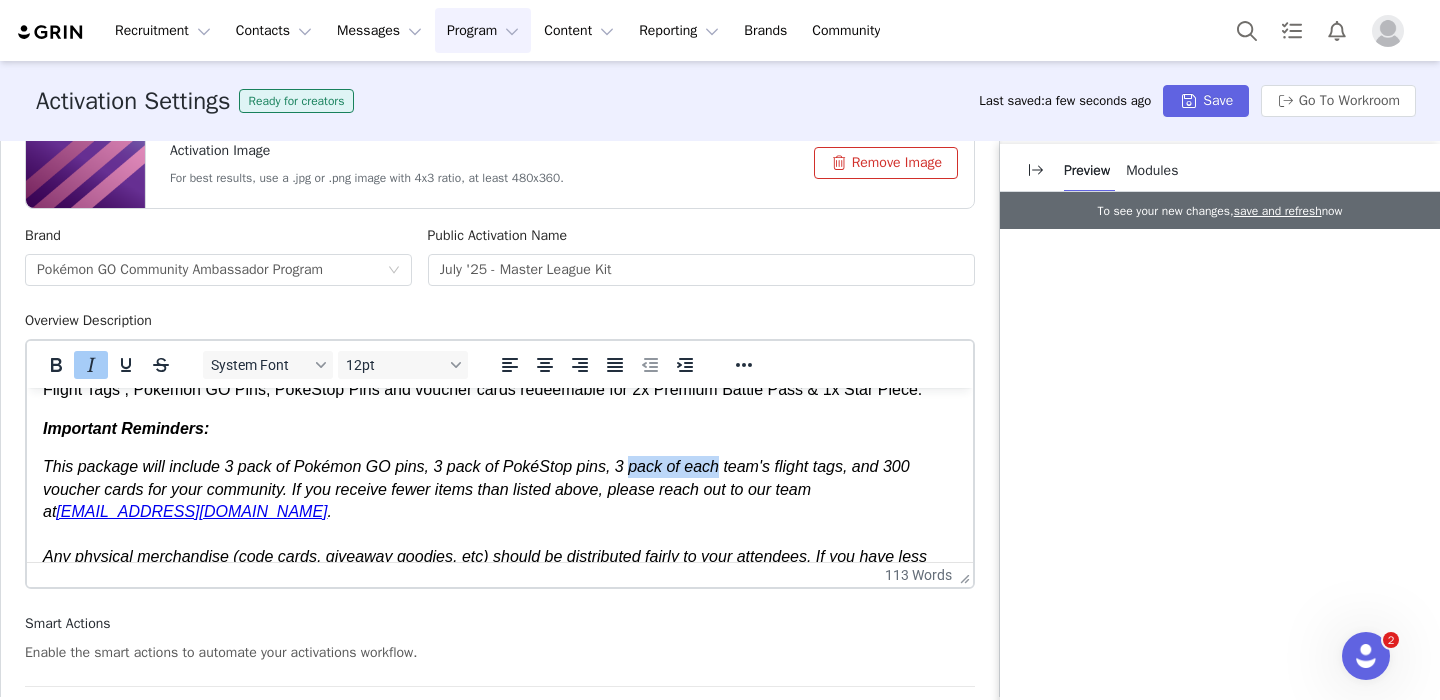drag, startPoint x: 714, startPoint y: 466, endPoint x: 639, endPoint y: 457, distance: 75.53807 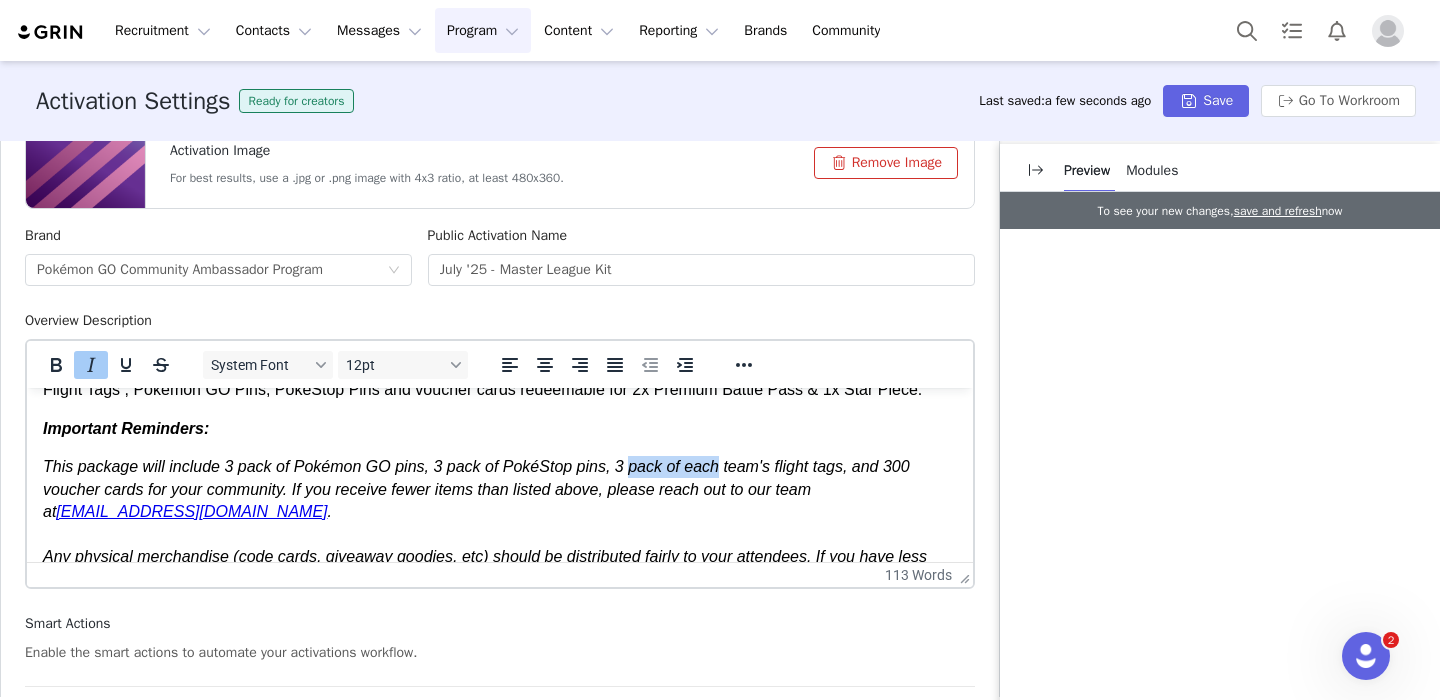 click on "This package will include 3 pack of Pokémon GO pins, 3 pack of PokéStop pins, 3 pack of each team's flight tags, and 300 voucher cards for your community. If you receive fewer items than listed above, please reach out to our team at  [EMAIL_ADDRESS][DOMAIN_NAME] ." at bounding box center [476, 489] 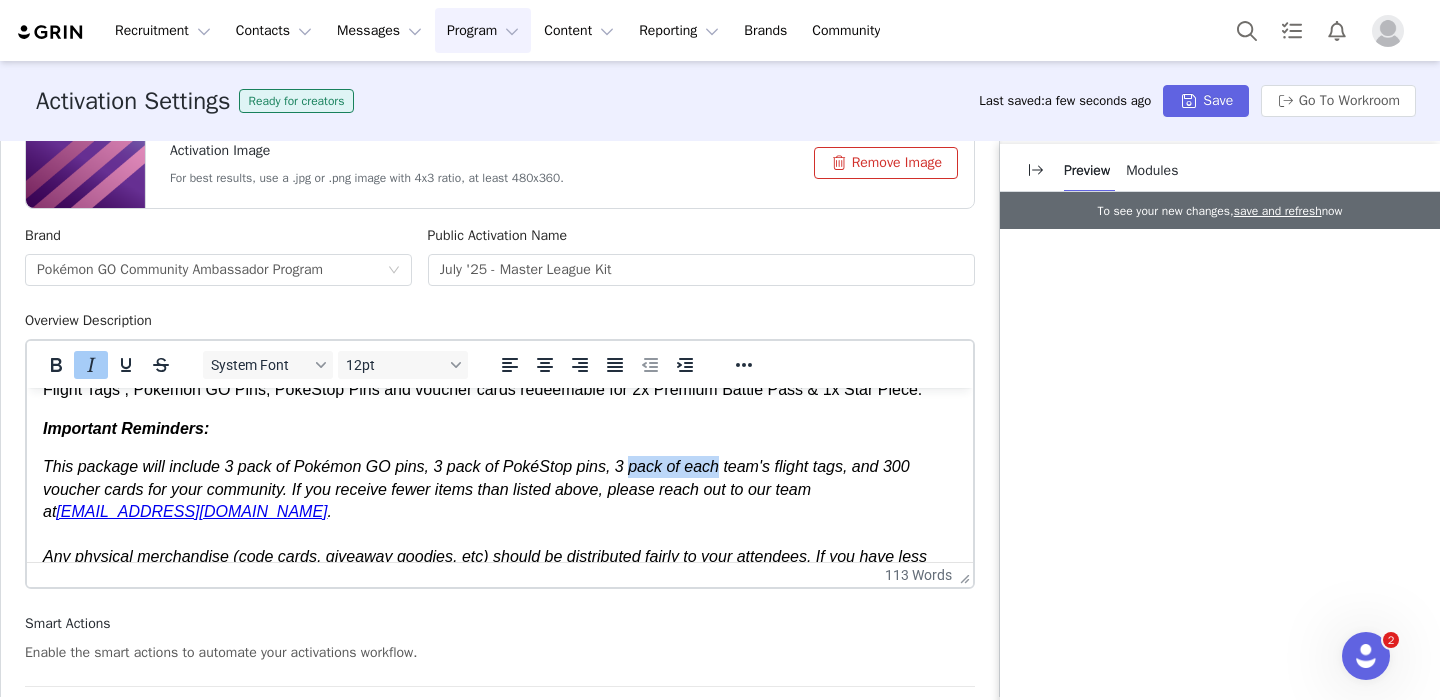 drag, startPoint x: 639, startPoint y: 457, endPoint x: 699, endPoint y: 458, distance: 60.00833 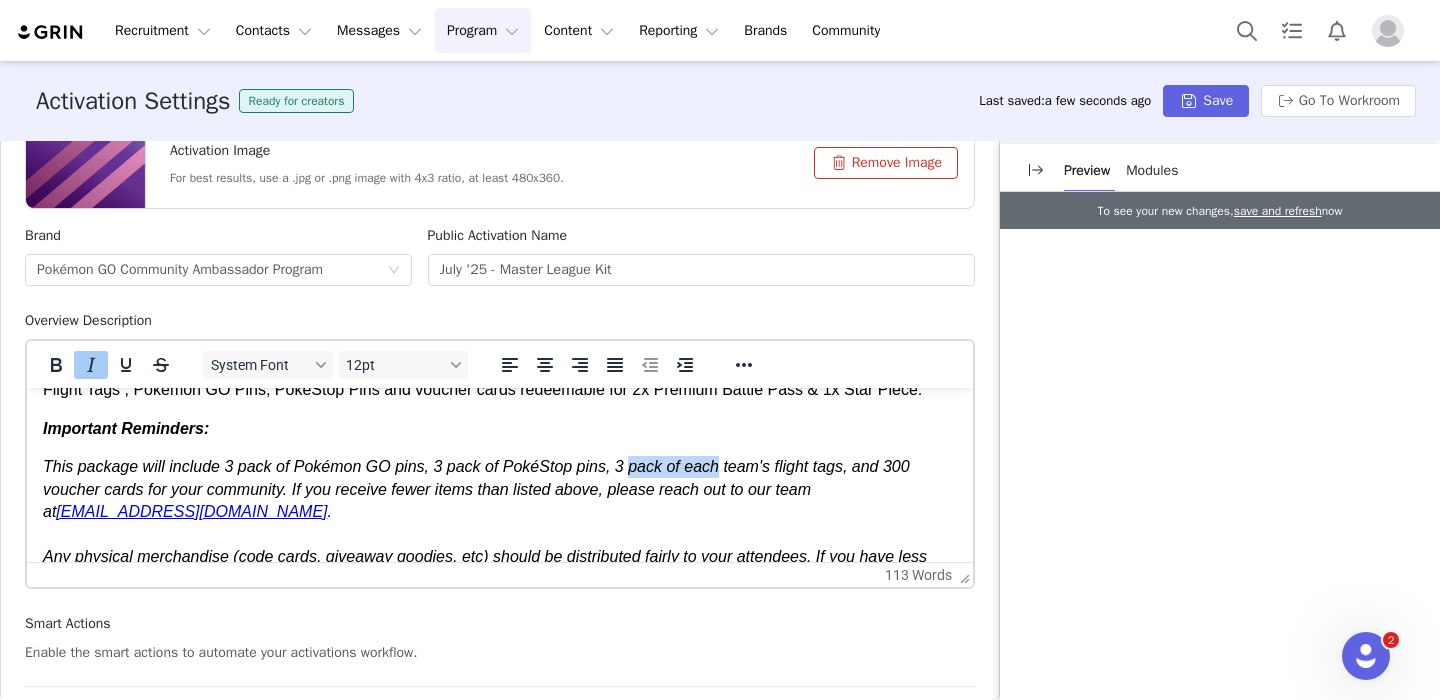 click on "This package will include 3 pack of Pokémon GO pins, 3 pack of PokéStop pins, 3 pack of each team's flight tags, and 300 voucher cards for your community. If you receive fewer items than listed above, please reach out to our team at  [EMAIL_ADDRESS][DOMAIN_NAME] ." at bounding box center (476, 489) 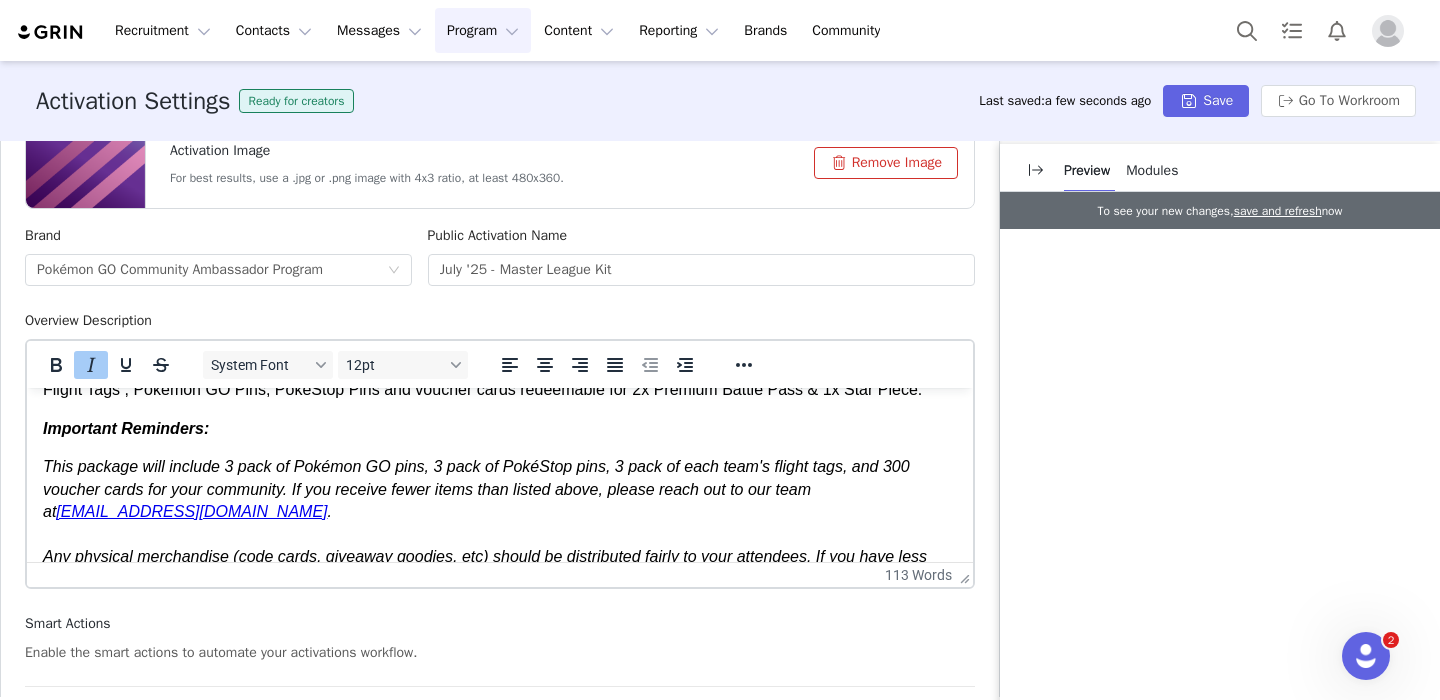 click on "This package will include 3 pack of Pokémon GO pins, 3 pack of PokéStop pins, 3 pack of each team's flight tags, and 300 voucher cards for your community. If you receive fewer items than listed above, please reach out to our team at  [EMAIL_ADDRESS][DOMAIN_NAME] ." at bounding box center (476, 489) 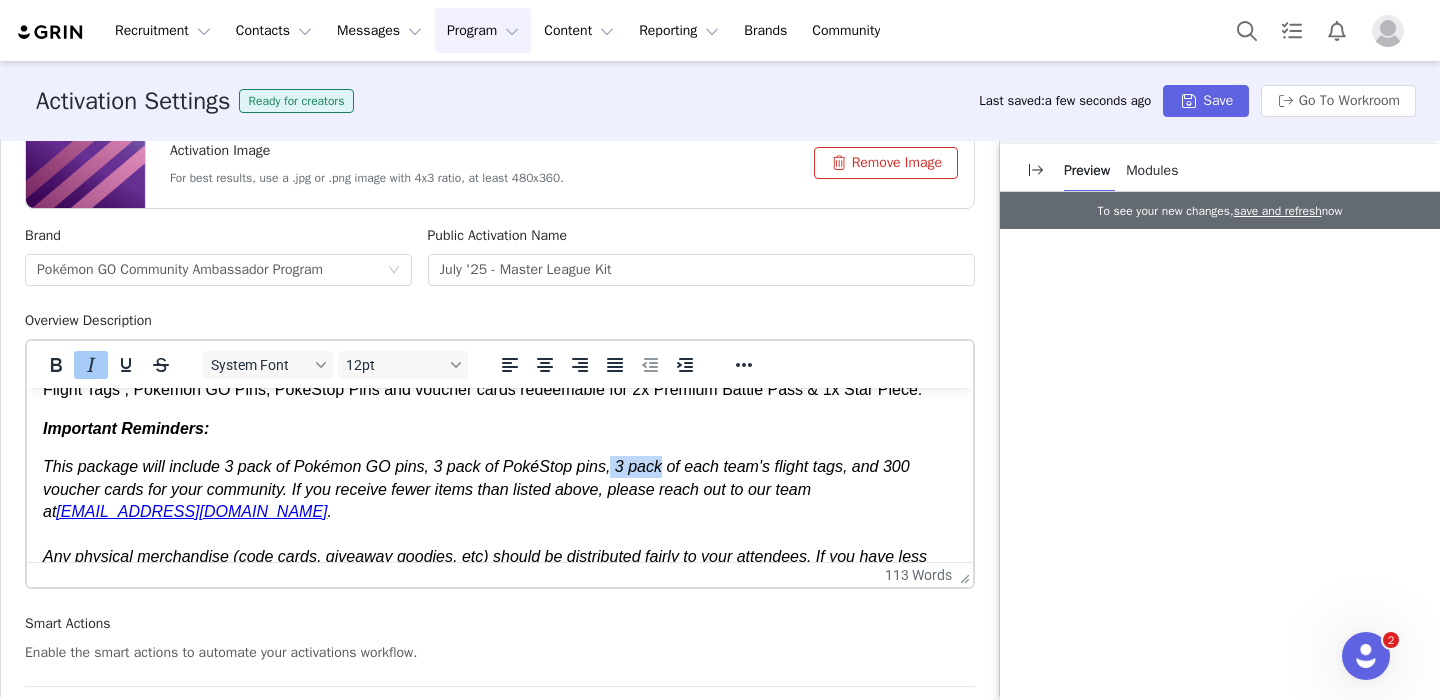 drag, startPoint x: 634, startPoint y: 467, endPoint x: 616, endPoint y: 467, distance: 18 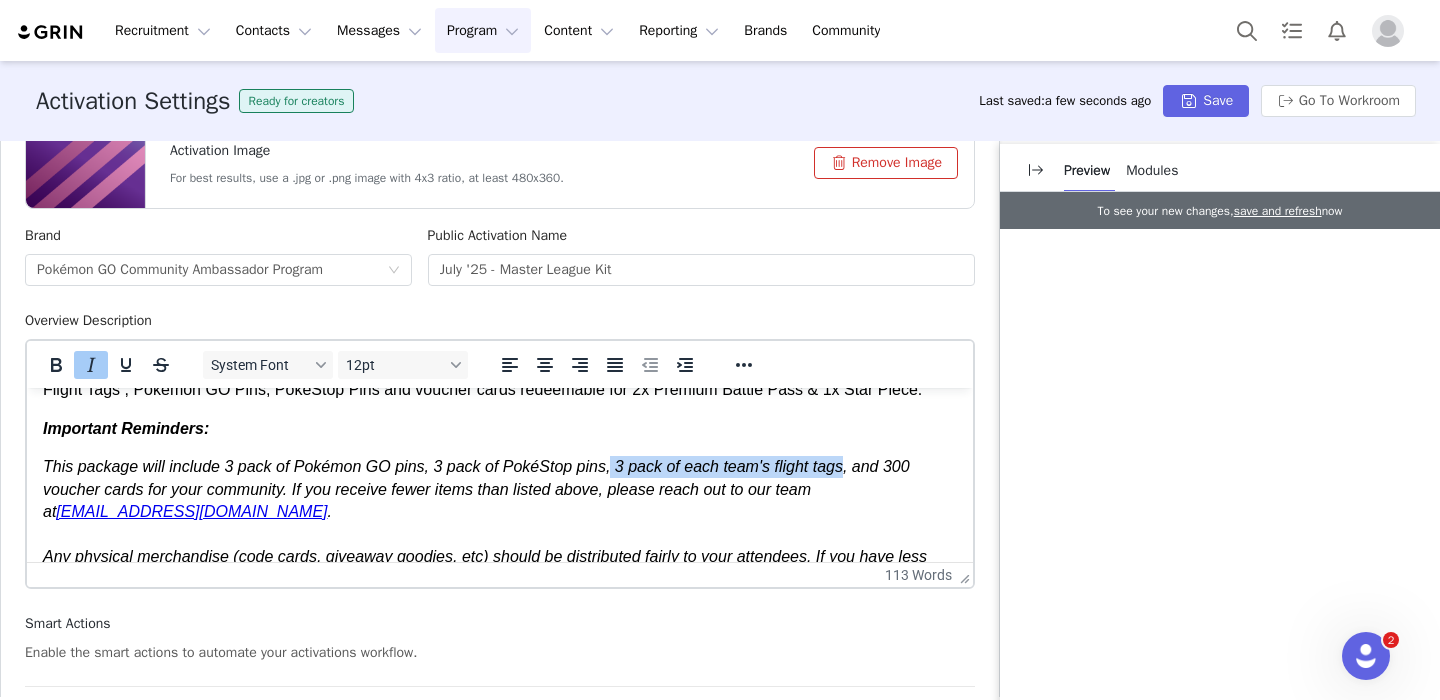 drag, startPoint x: 616, startPoint y: 467, endPoint x: 845, endPoint y: 467, distance: 229 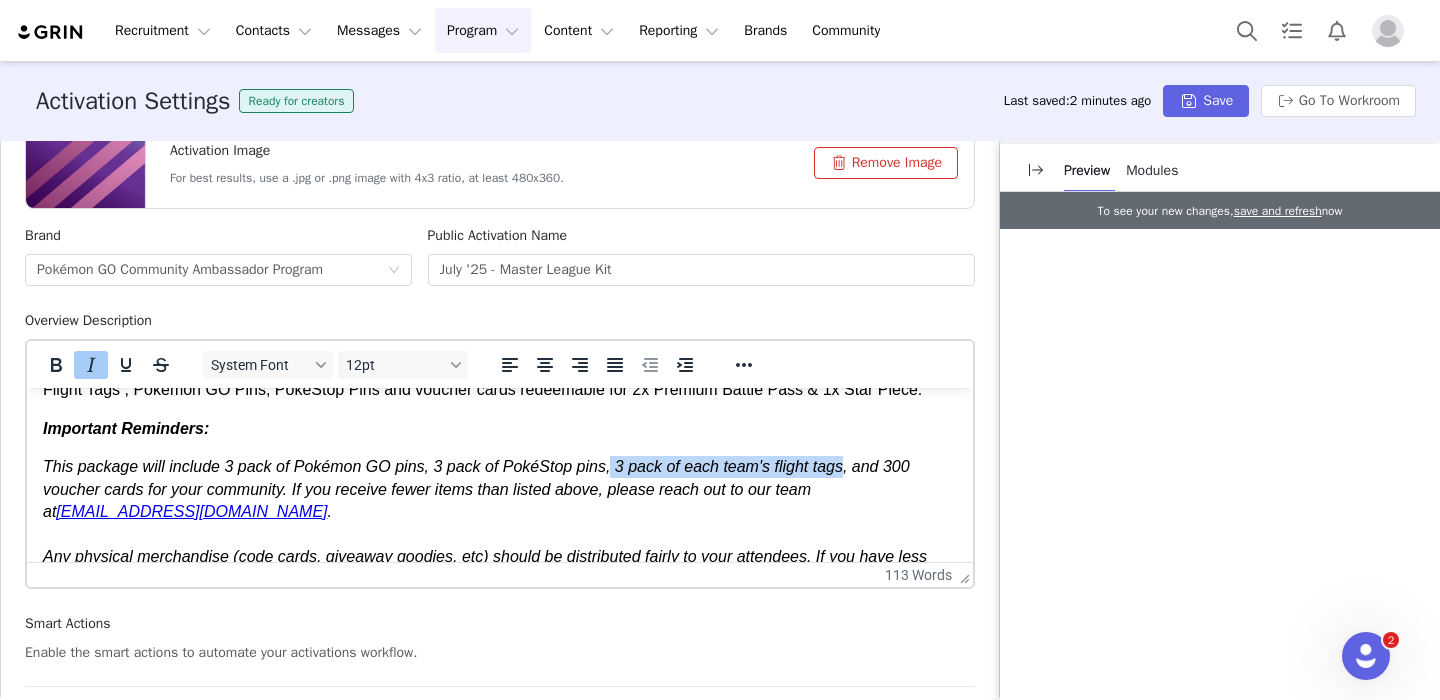 click on "This package will include 3 pack of Pokémon GO pins, 3 pack of PokéStop pins, 3 pack of each team's flight tags, and 300 voucher cards for your community. If you receive fewer items than listed above, please reach out to our team at  [EMAIL_ADDRESS][DOMAIN_NAME] ." at bounding box center (476, 489) 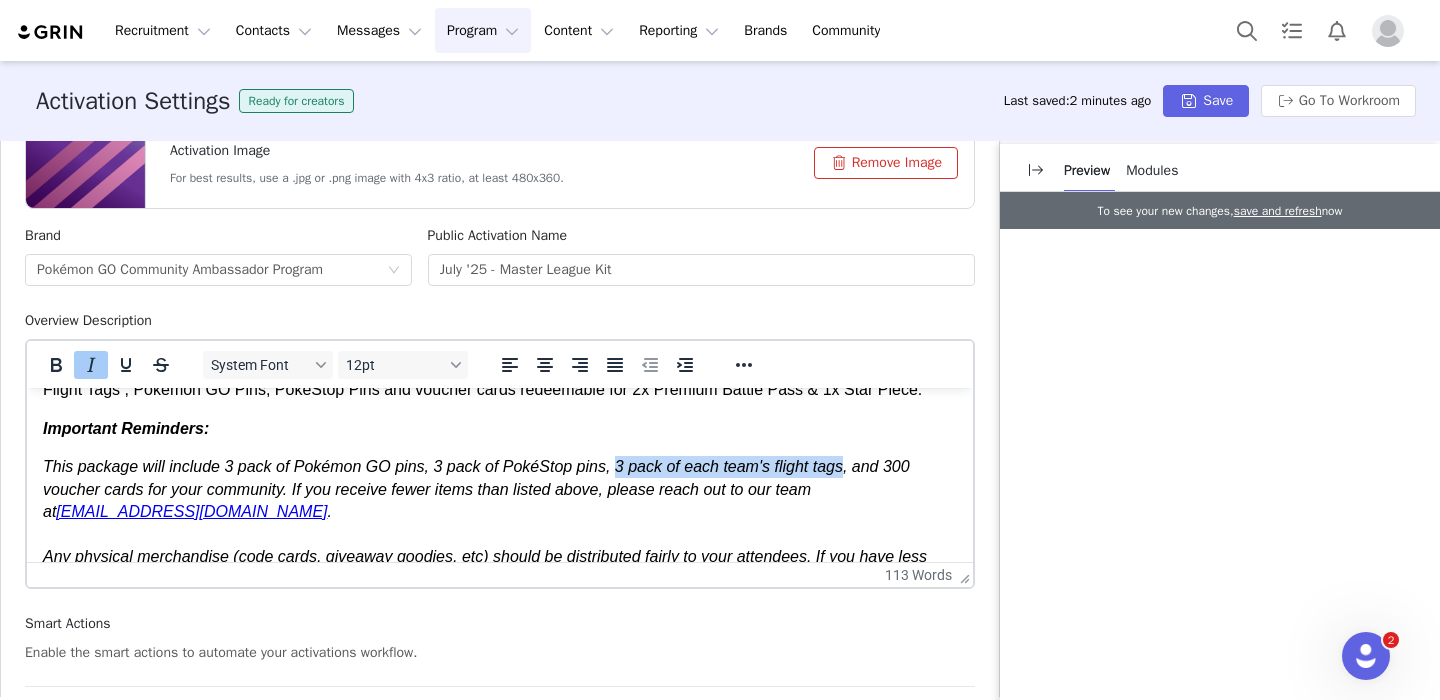 drag, startPoint x: 624, startPoint y: 465, endPoint x: 846, endPoint y: 465, distance: 222 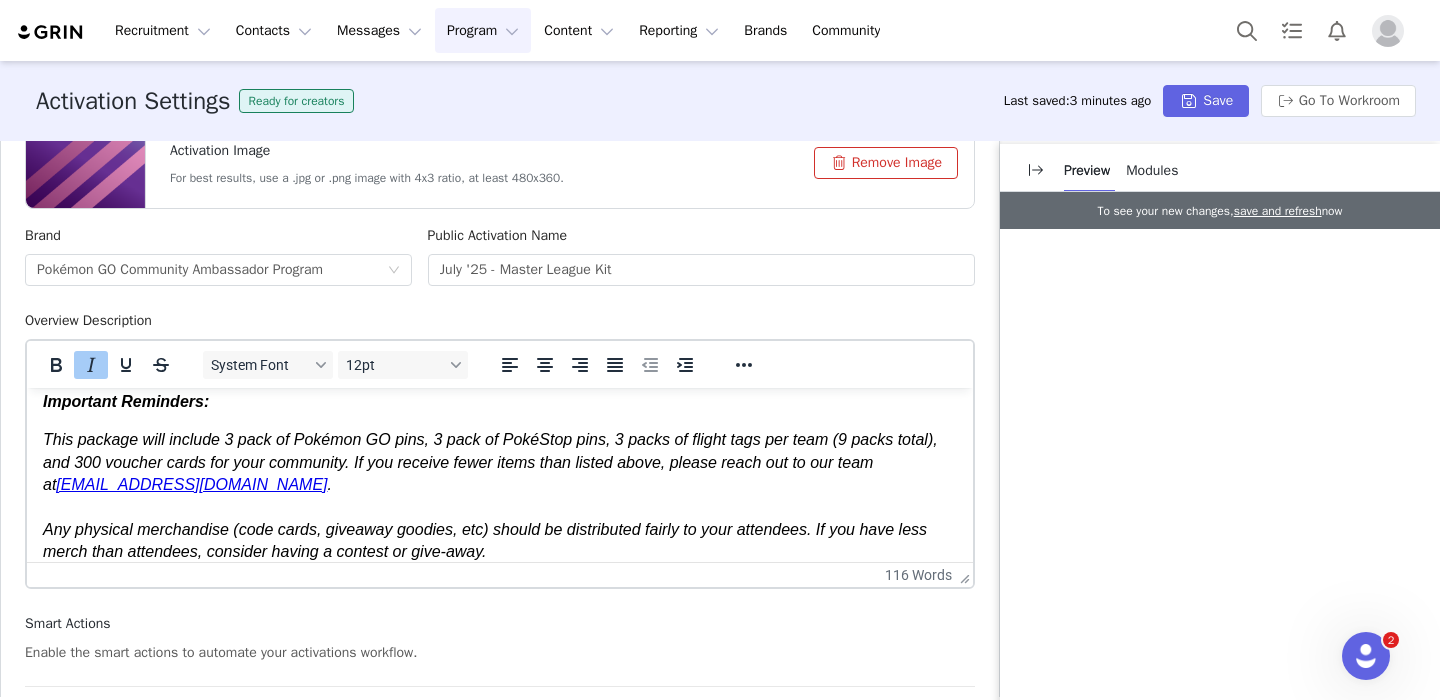 scroll, scrollTop: 76, scrollLeft: 0, axis: vertical 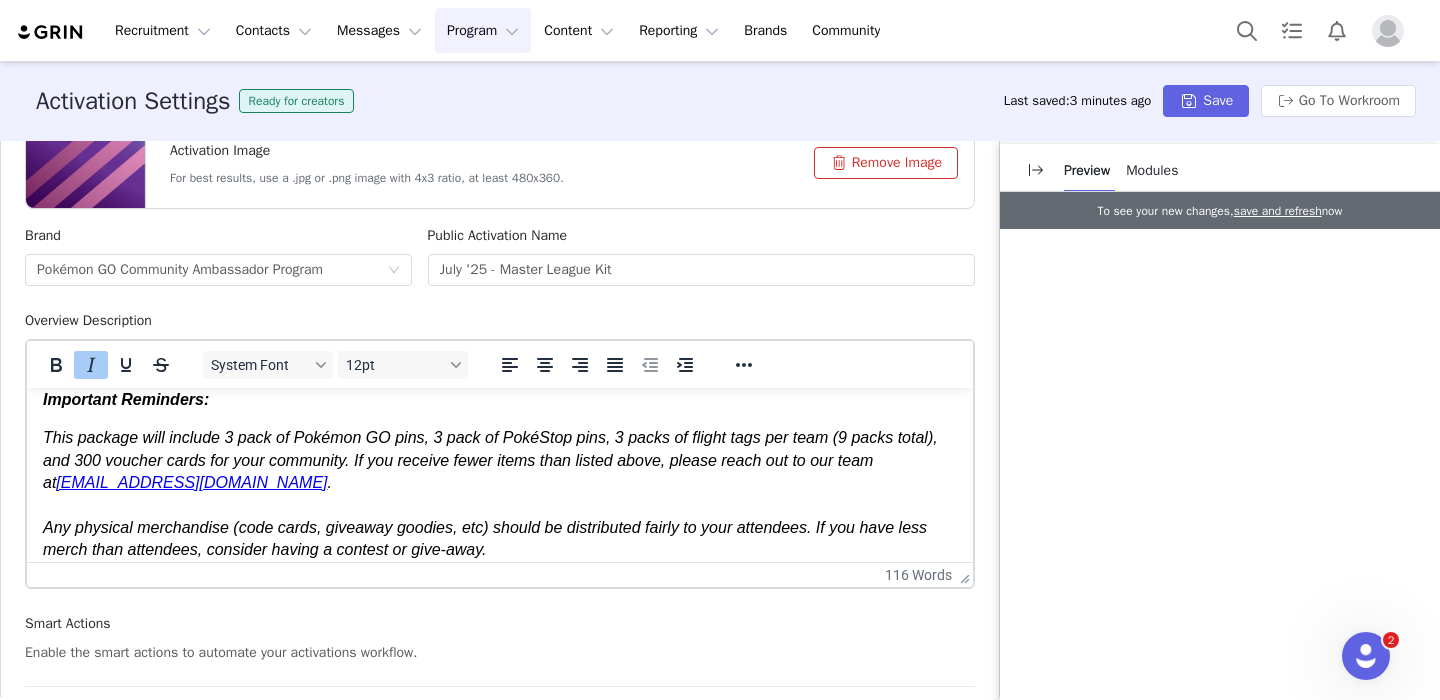 click on "This package will include 3 pack of Pokémon GO pins, 3 pack of PokéStop pins, 3 packs of flight tags per team (9 packs total), and 300 voucher cards for your community. If you receive fewer items than listed above, please reach out to our team at  [EMAIL_ADDRESS][DOMAIN_NAME] ." at bounding box center (490, 460) 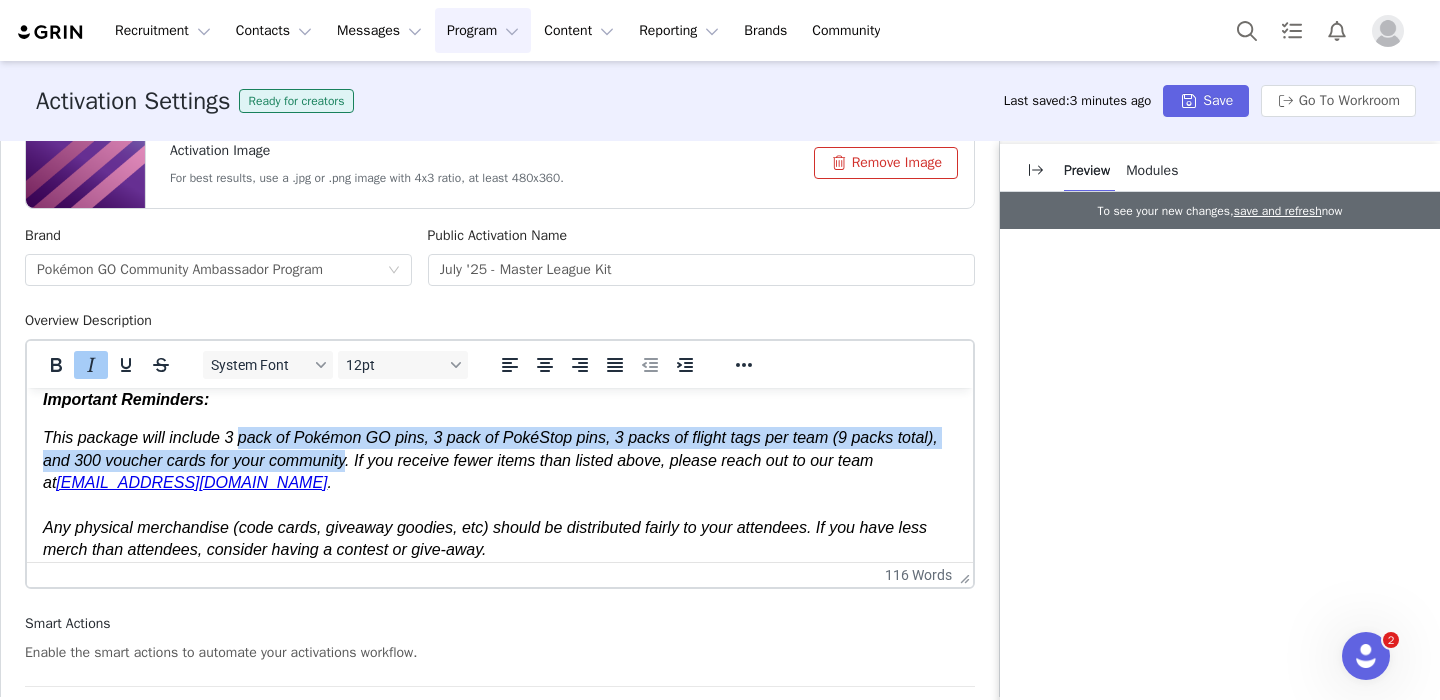 drag, startPoint x: 249, startPoint y: 444, endPoint x: 322, endPoint y: 458, distance: 74.330345 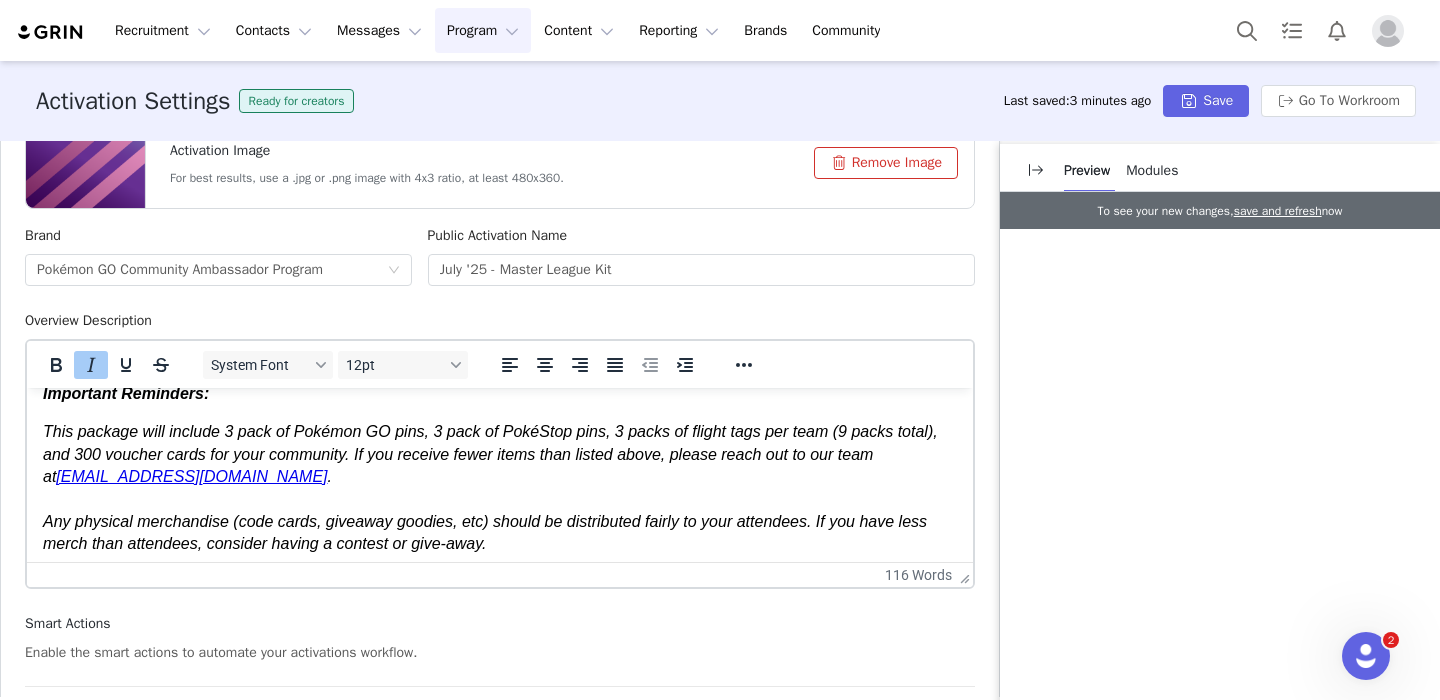scroll, scrollTop: 78, scrollLeft: 0, axis: vertical 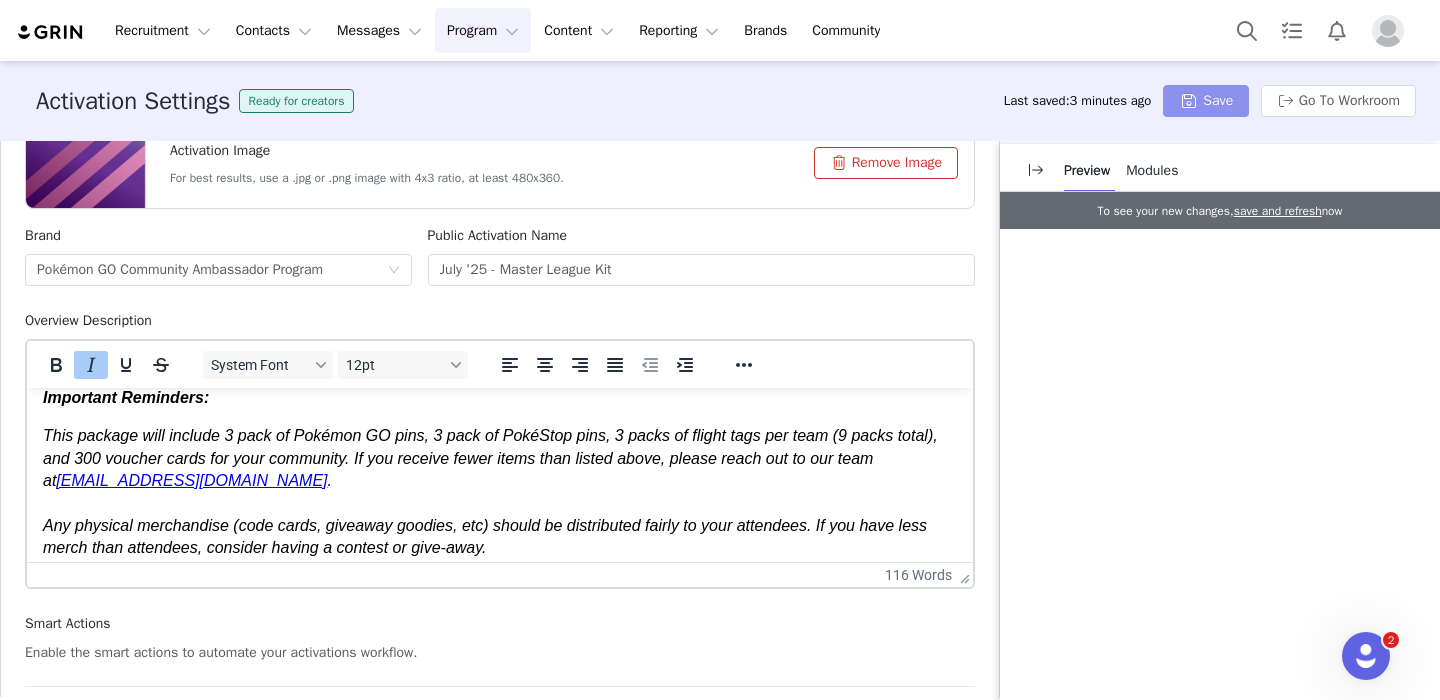 click on "Save" at bounding box center [1206, 101] 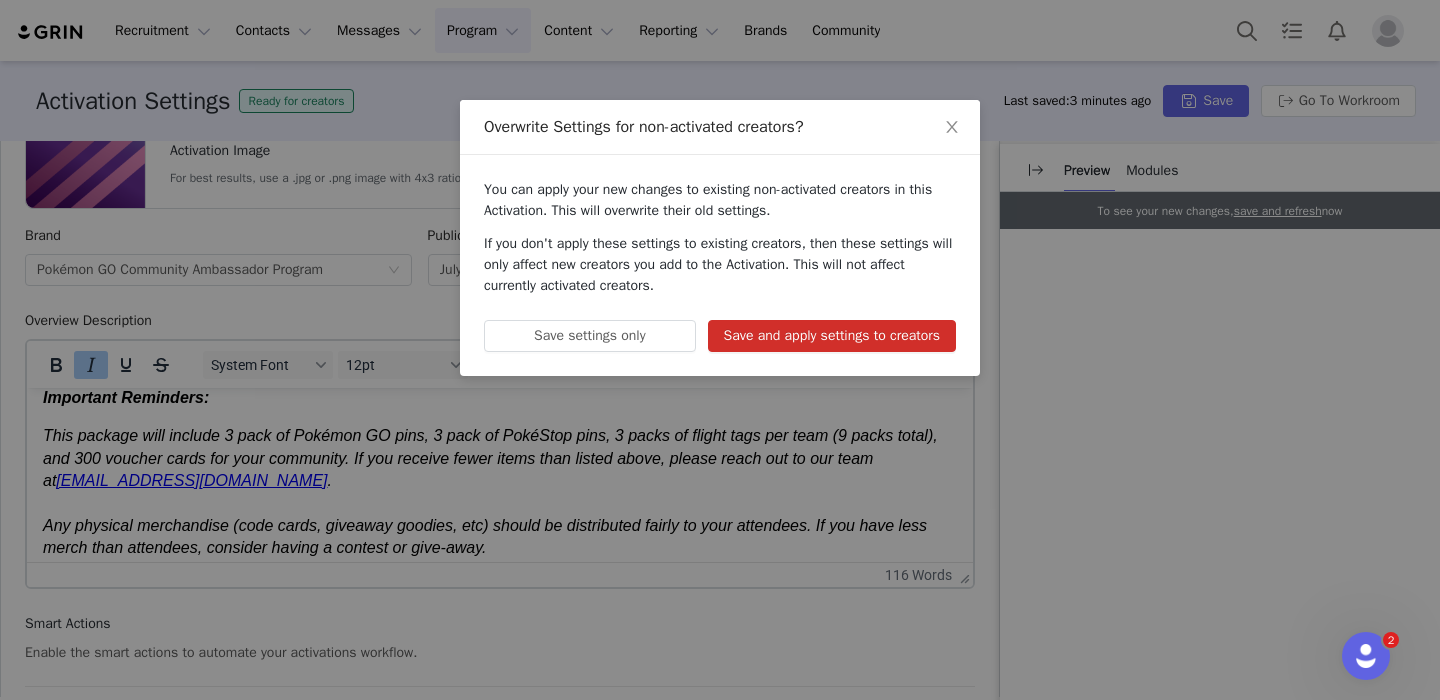 click on "Save and apply settings to creators" at bounding box center (832, 336) 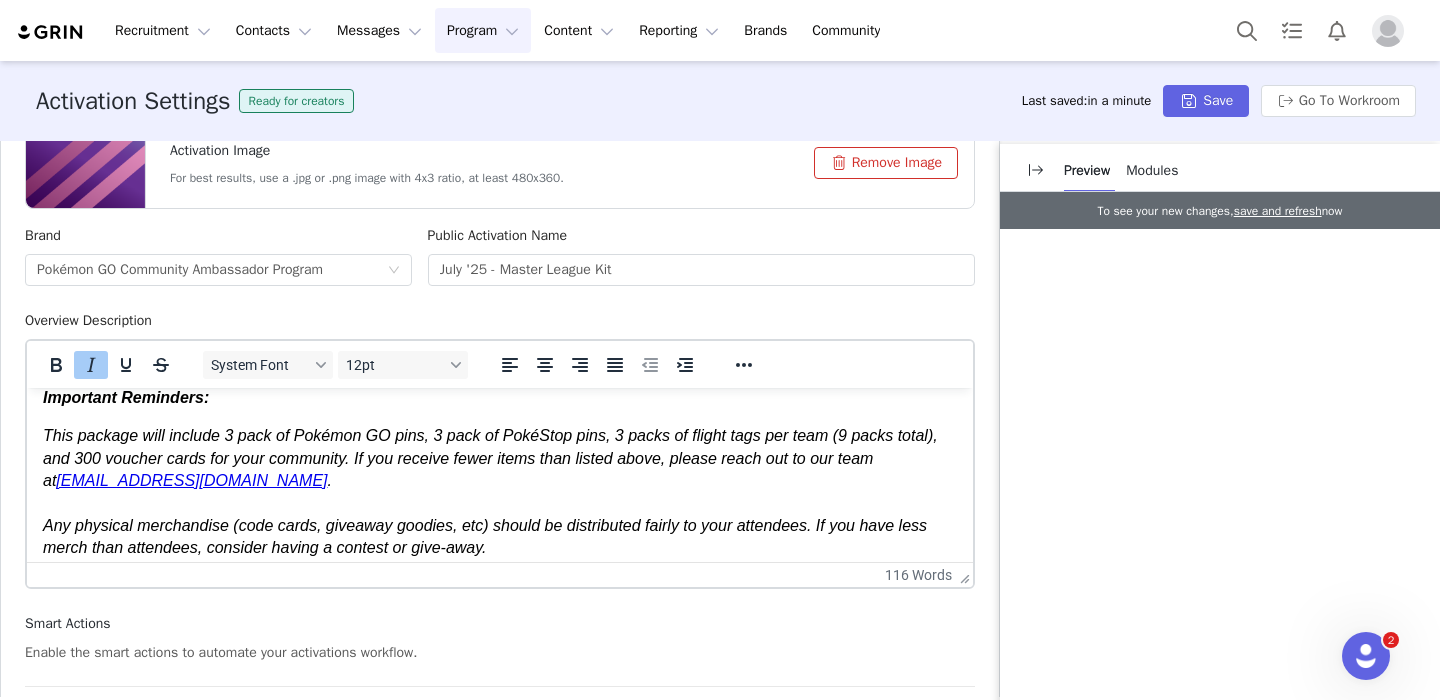 click on "Program Program" at bounding box center [483, 30] 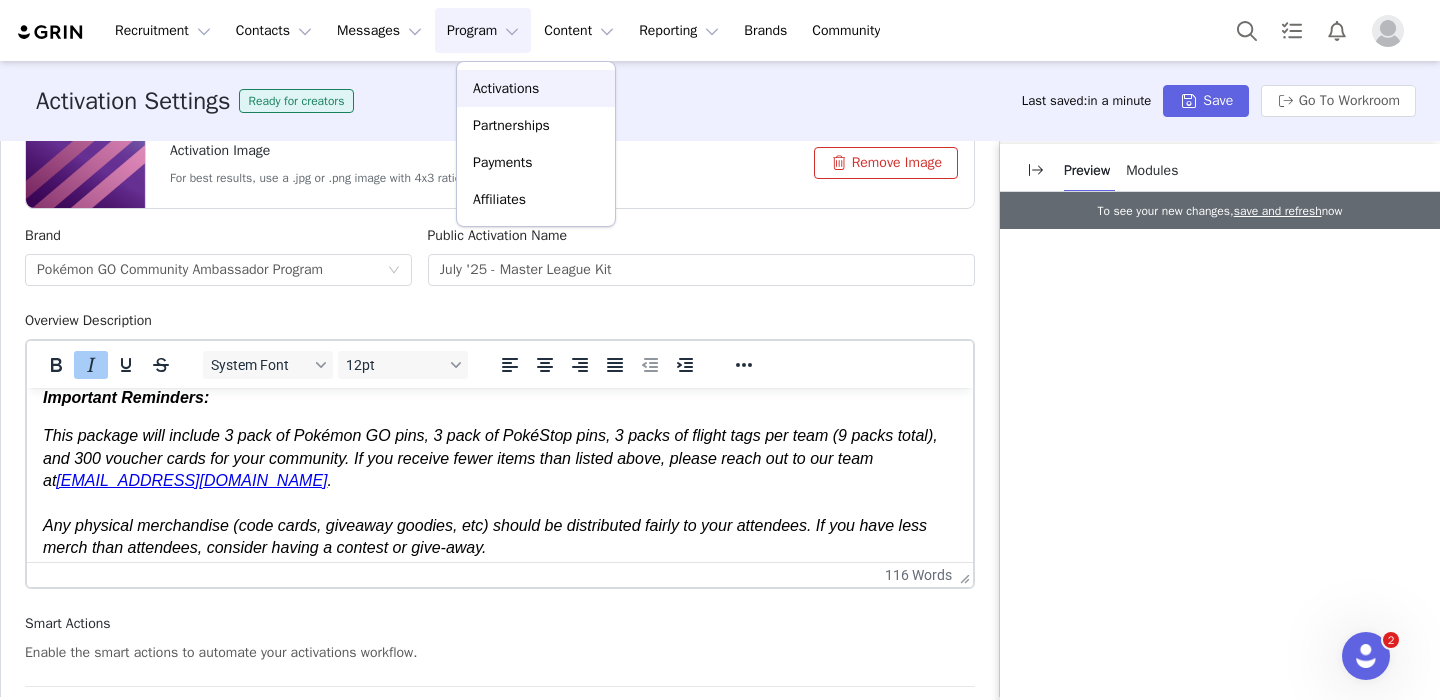 click on "Activations" at bounding box center (536, 88) 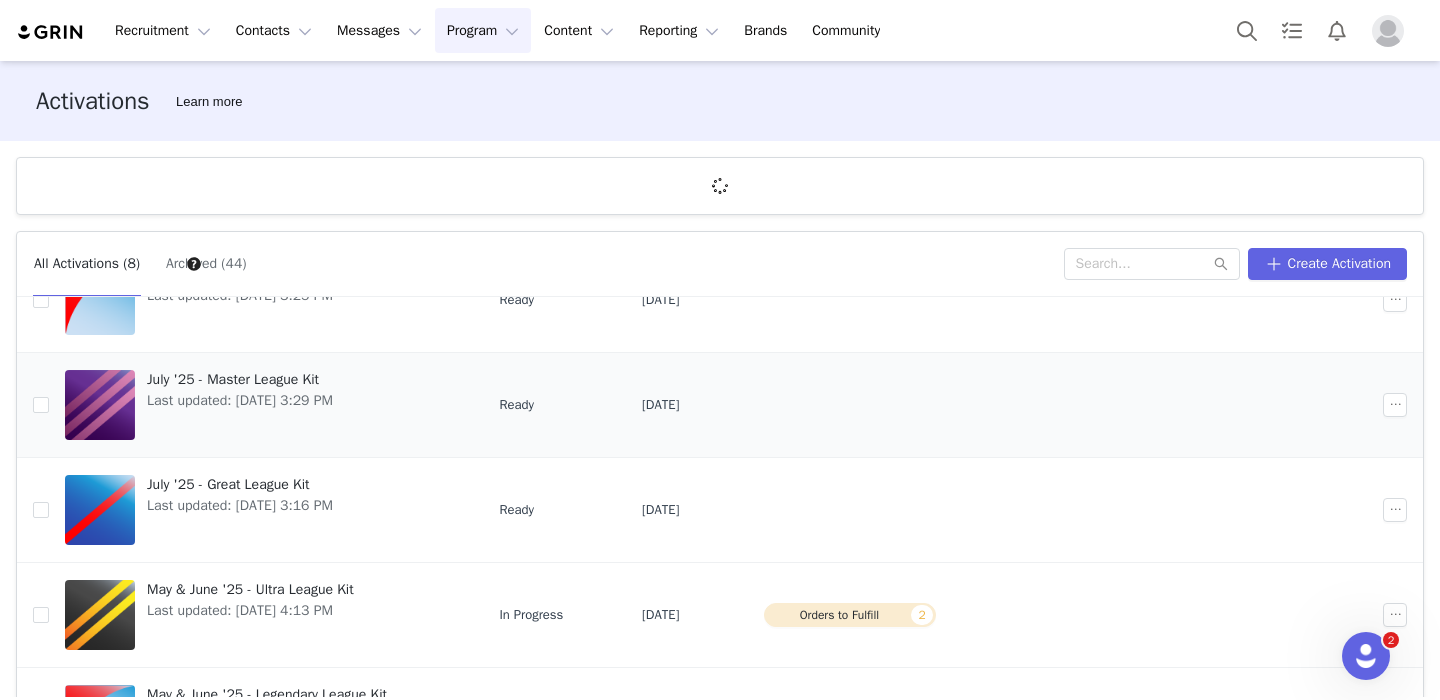 scroll, scrollTop: 122, scrollLeft: 0, axis: vertical 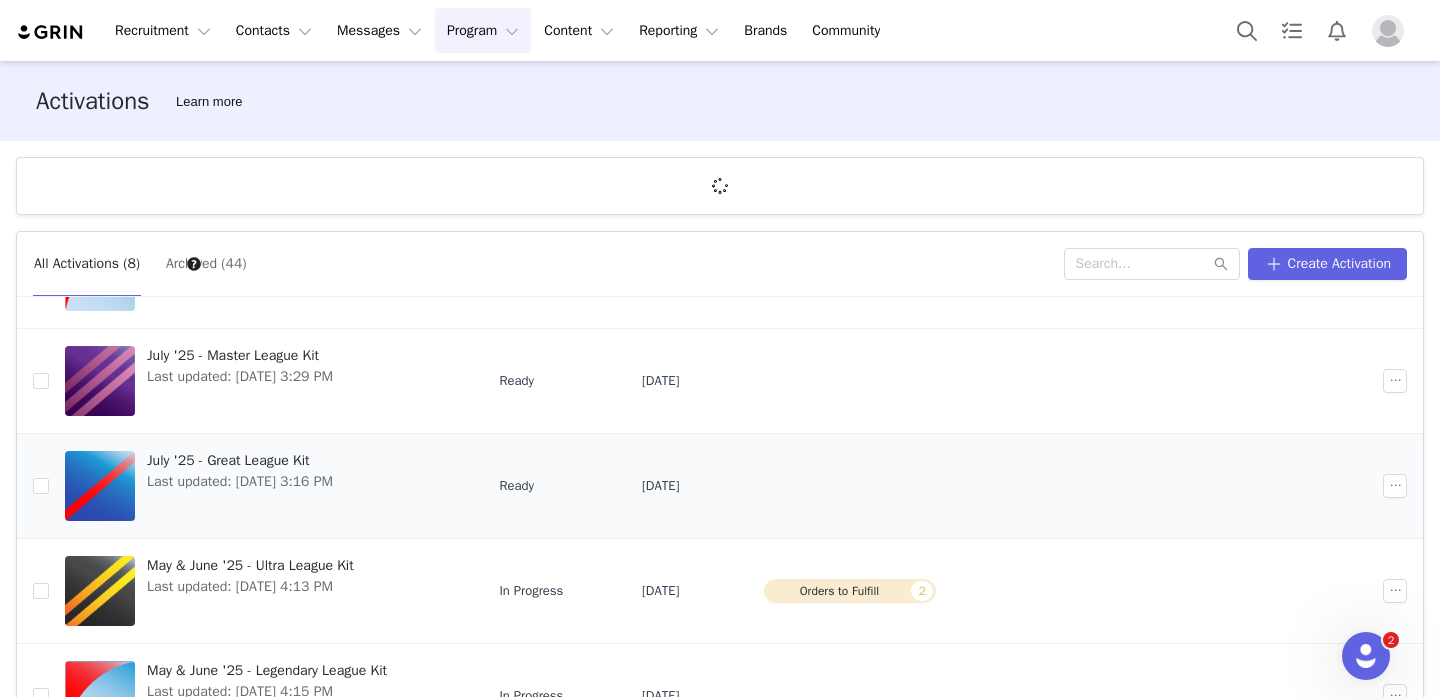 click on "July '25 - Great League Kit" at bounding box center (240, 460) 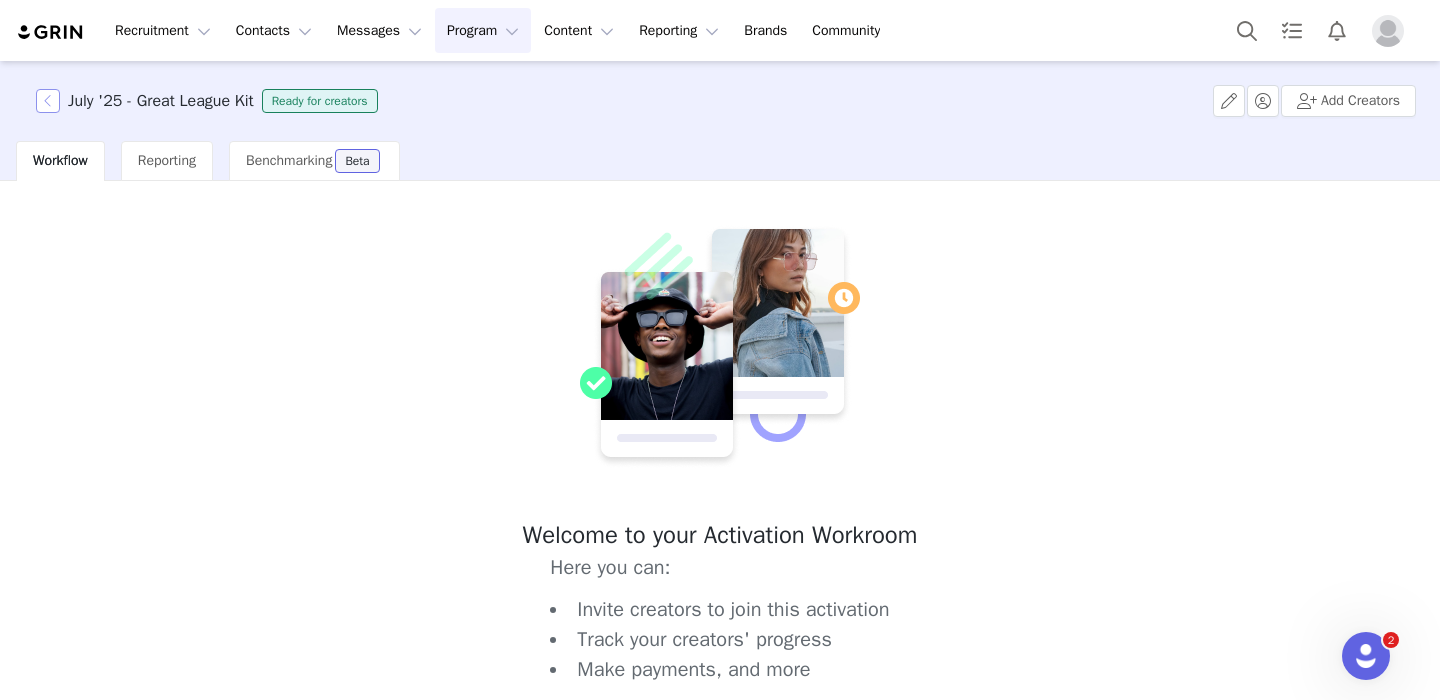 click at bounding box center [48, 101] 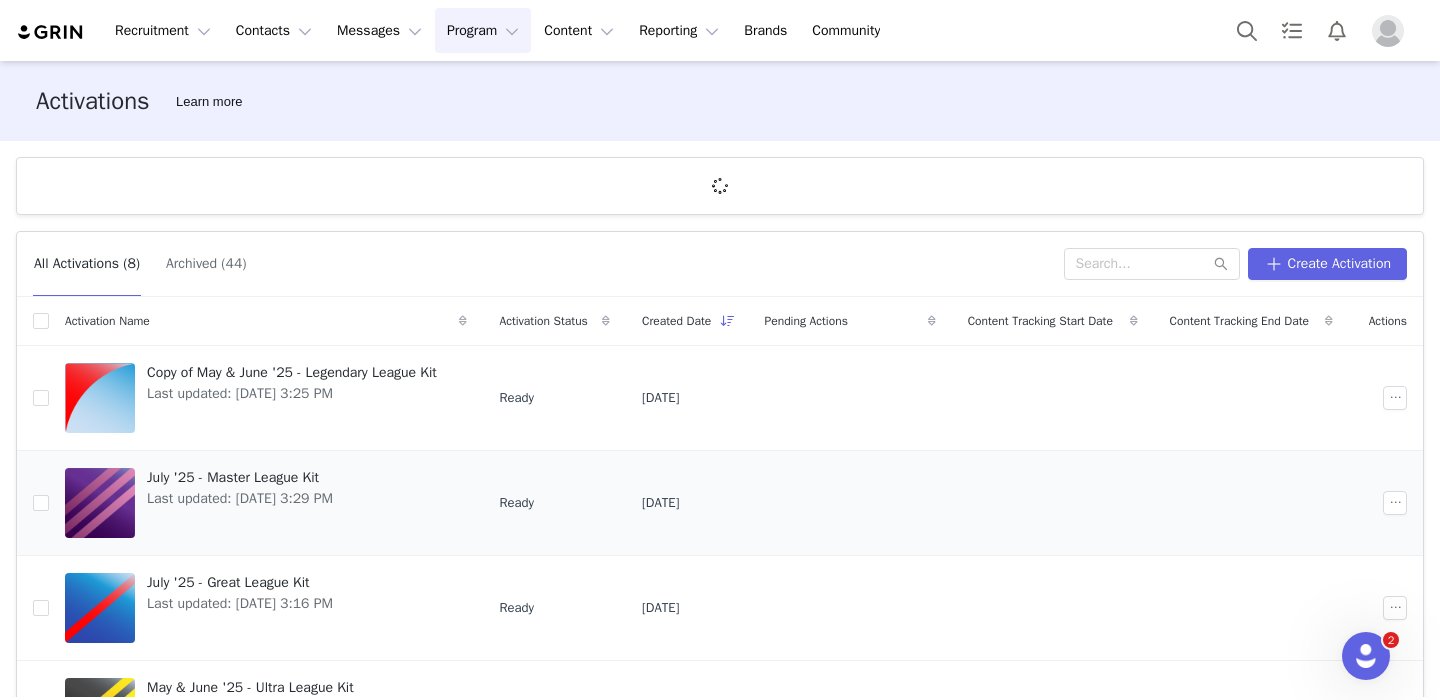 scroll, scrollTop: 82, scrollLeft: 0, axis: vertical 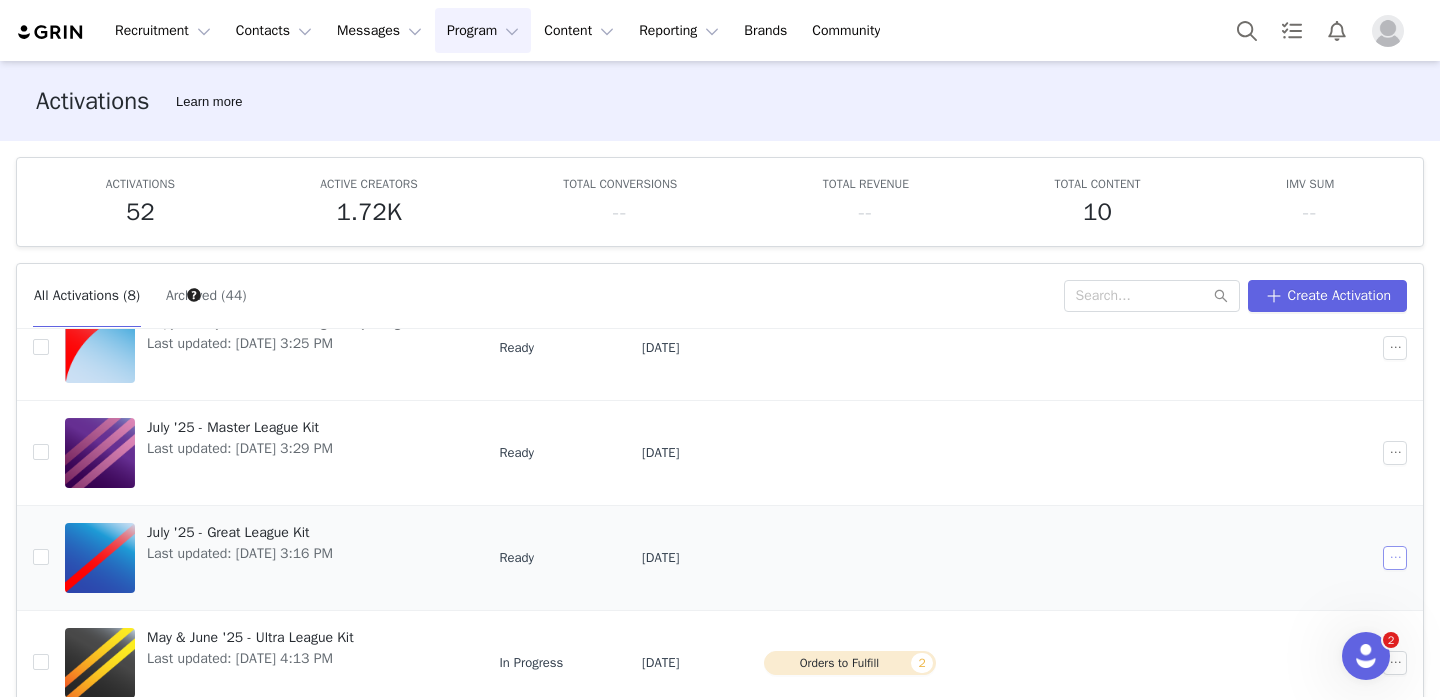 click at bounding box center (1395, 558) 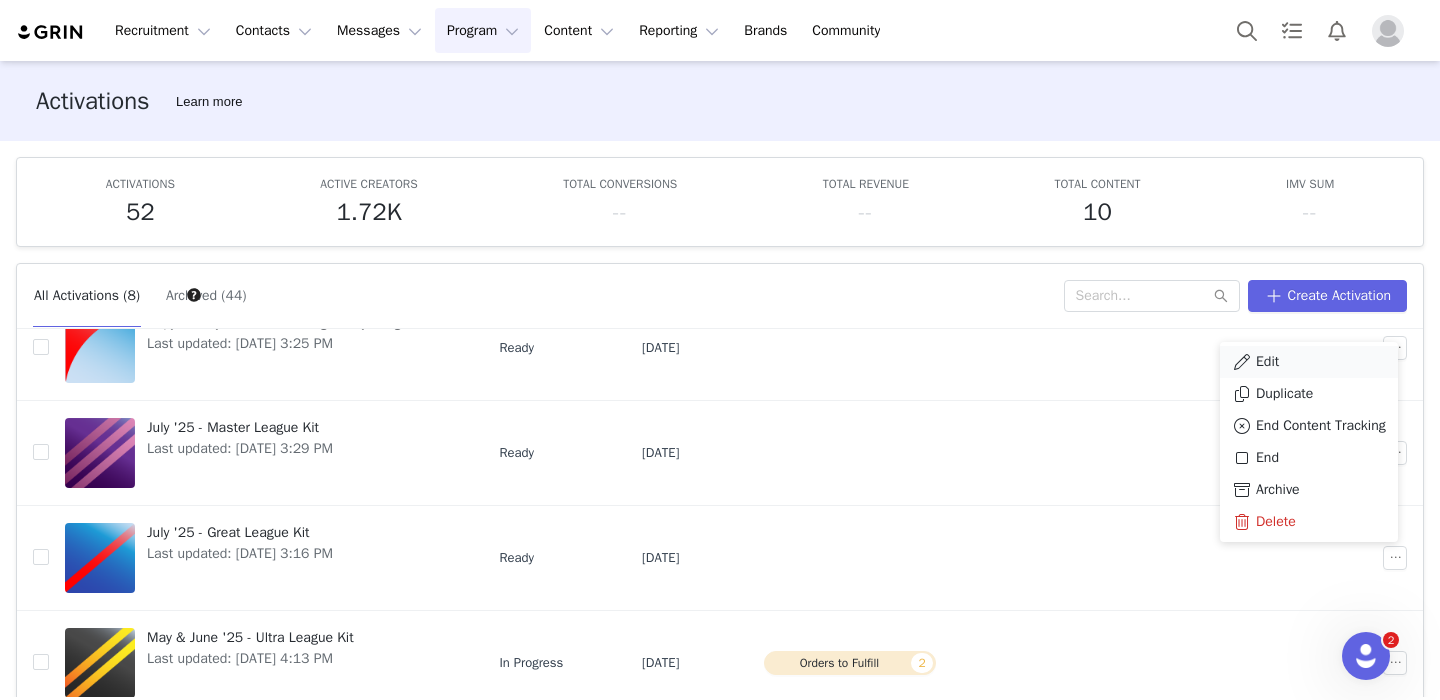 click on "Edit" at bounding box center [1309, 362] 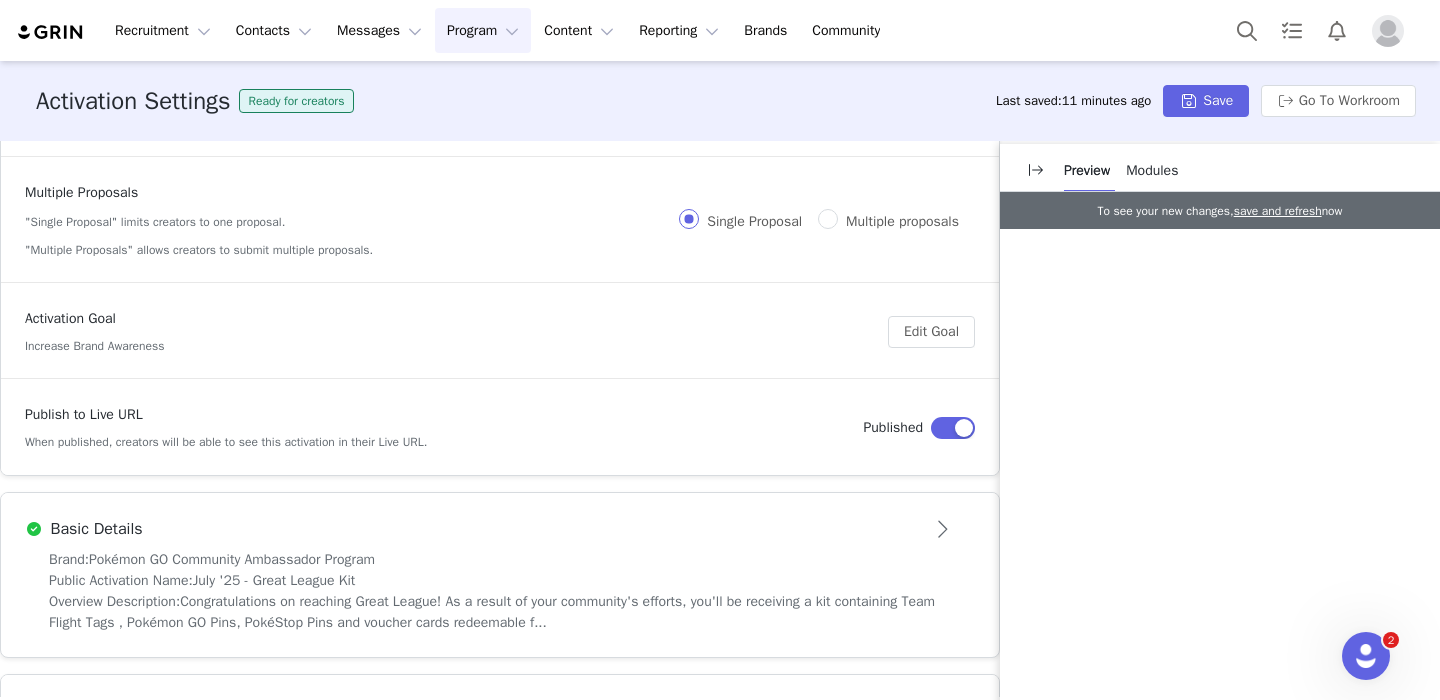 scroll, scrollTop: 358, scrollLeft: 0, axis: vertical 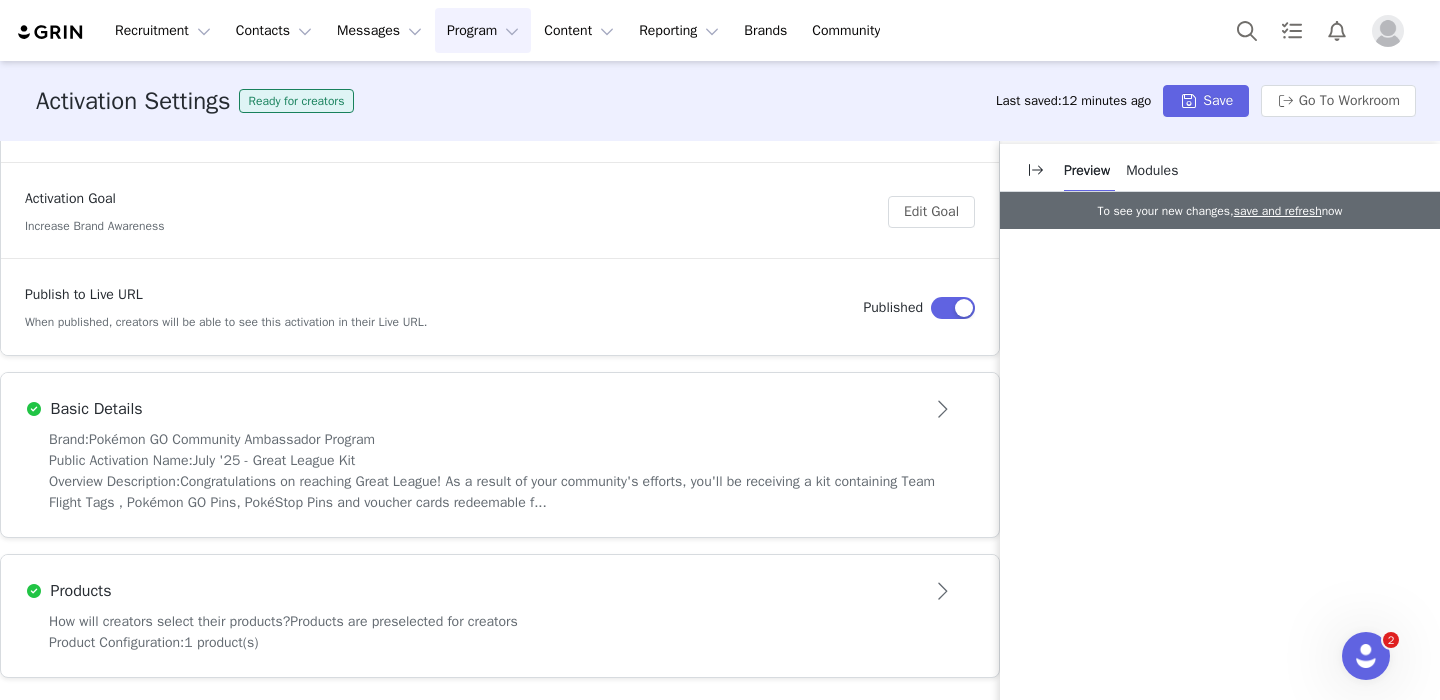 click on "Congratulations on reaching Great League! As a result of your community's efforts, you'll be receiving a kit containing Team Flight Tags , Pokémon GO Pins, PokéStop Pins and voucher cards redeemable f..." at bounding box center [492, 492] 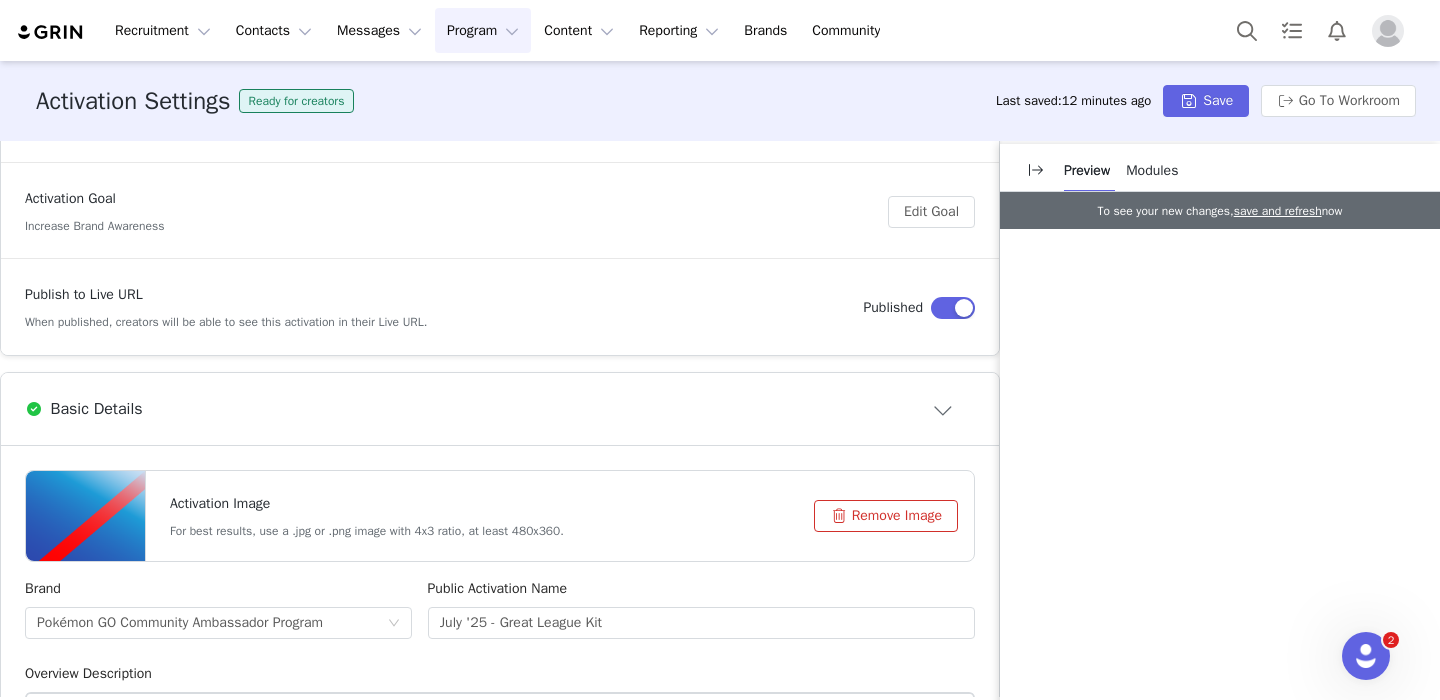 scroll, scrollTop: 0, scrollLeft: 0, axis: both 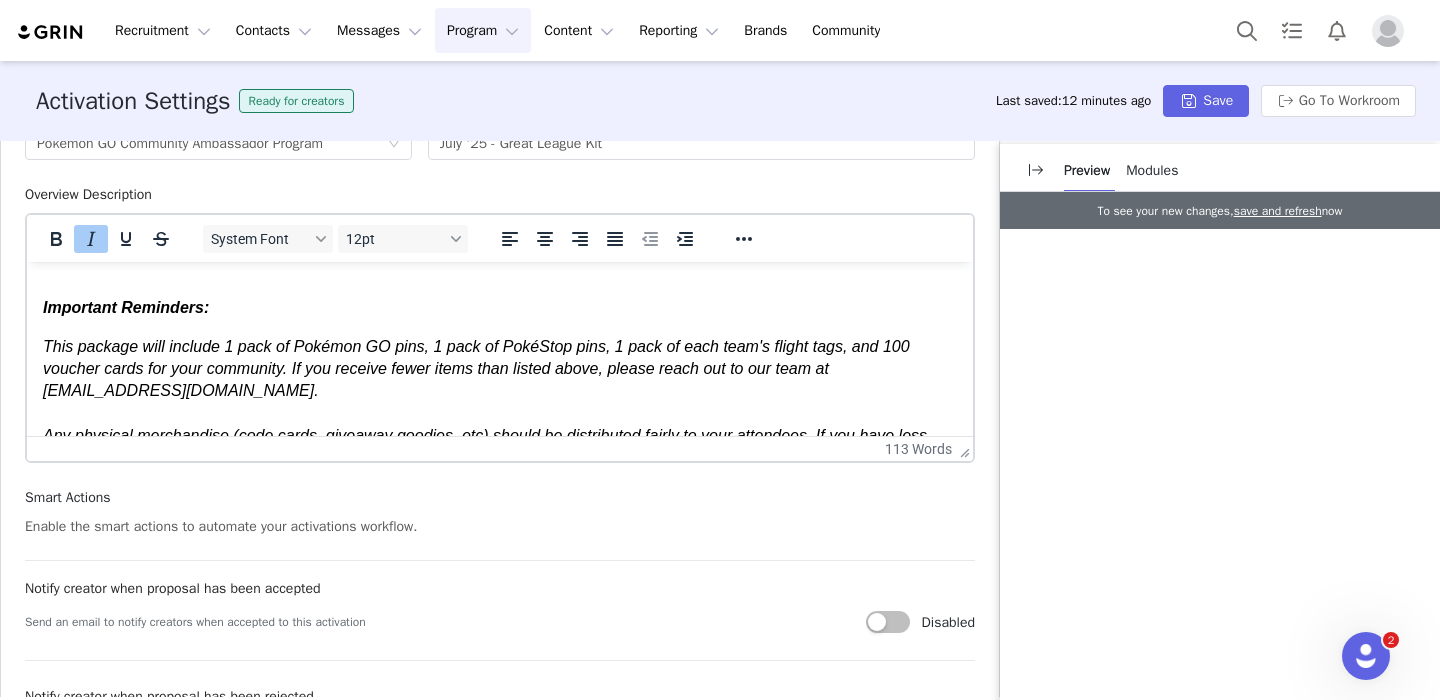 click on "This package will include 1 pack of Pokémon GO pins, 1 pack of PokéStop pins, 1 pack of each team's flight tags, and 100 voucher cards for your community. If you receive fewer items than listed above, please reach out to our team at [EMAIL_ADDRESS][DOMAIN_NAME]." at bounding box center (476, 369) 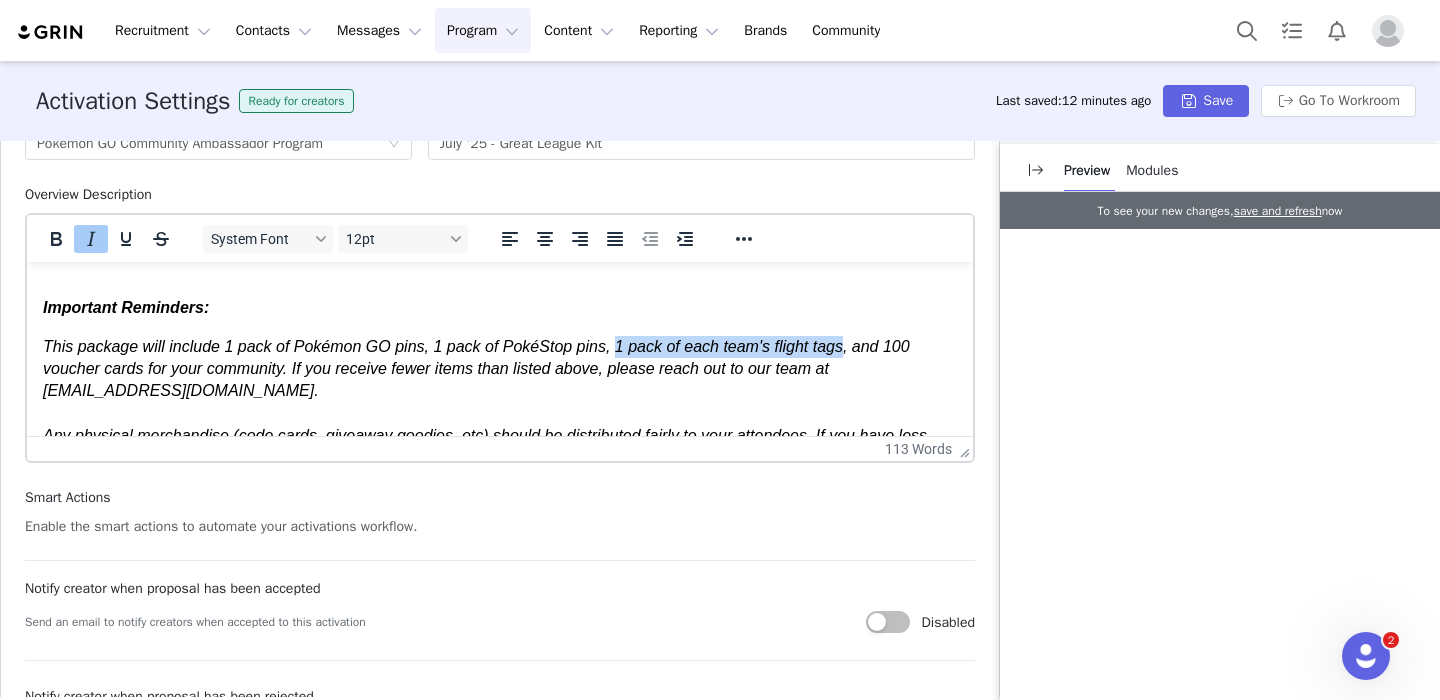 drag, startPoint x: 618, startPoint y: 344, endPoint x: 838, endPoint y: 356, distance: 220.32703 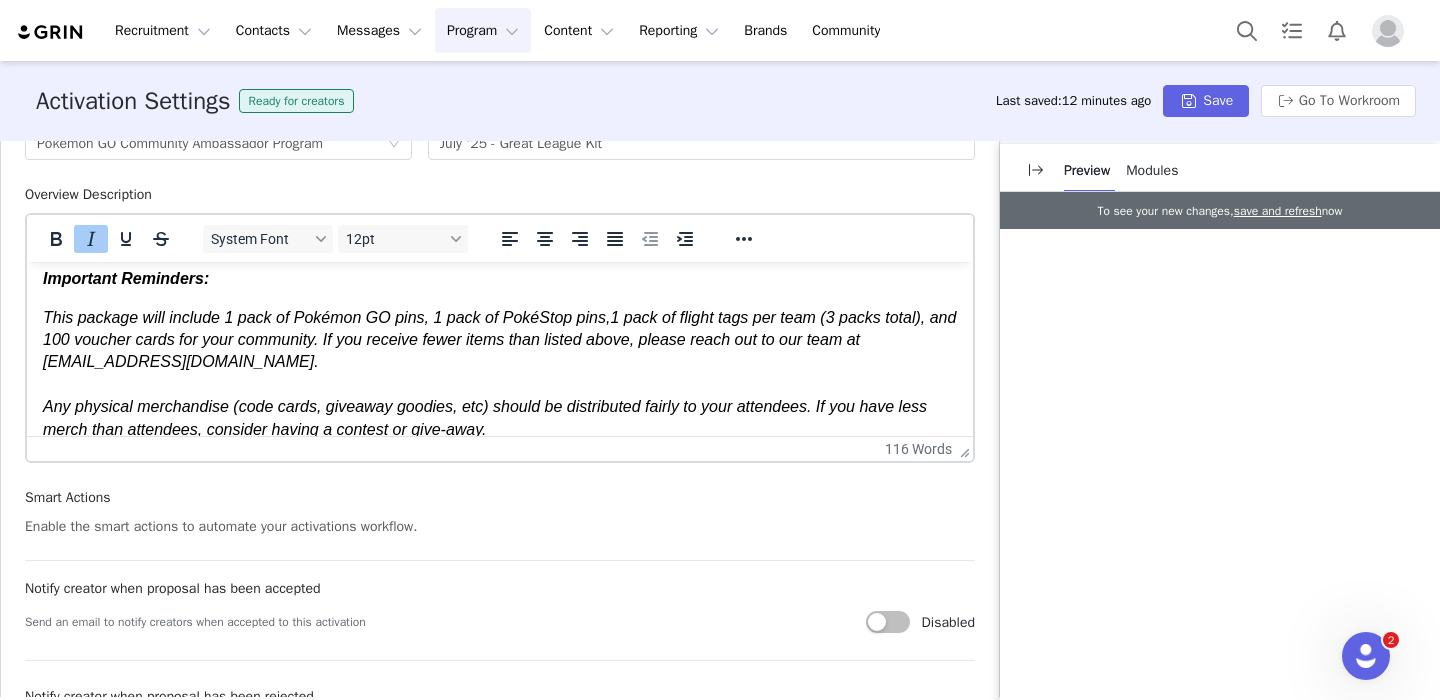 scroll, scrollTop: 114, scrollLeft: 0, axis: vertical 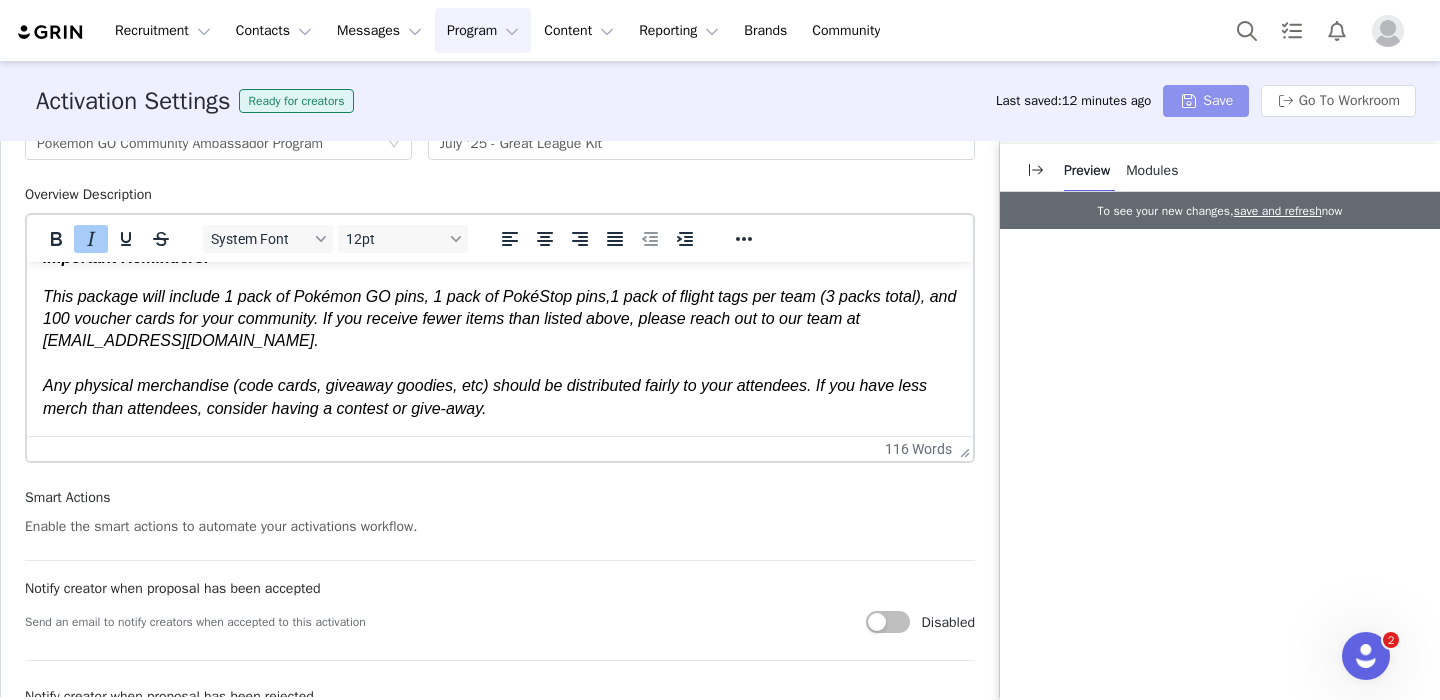 click on "Save" at bounding box center [1206, 101] 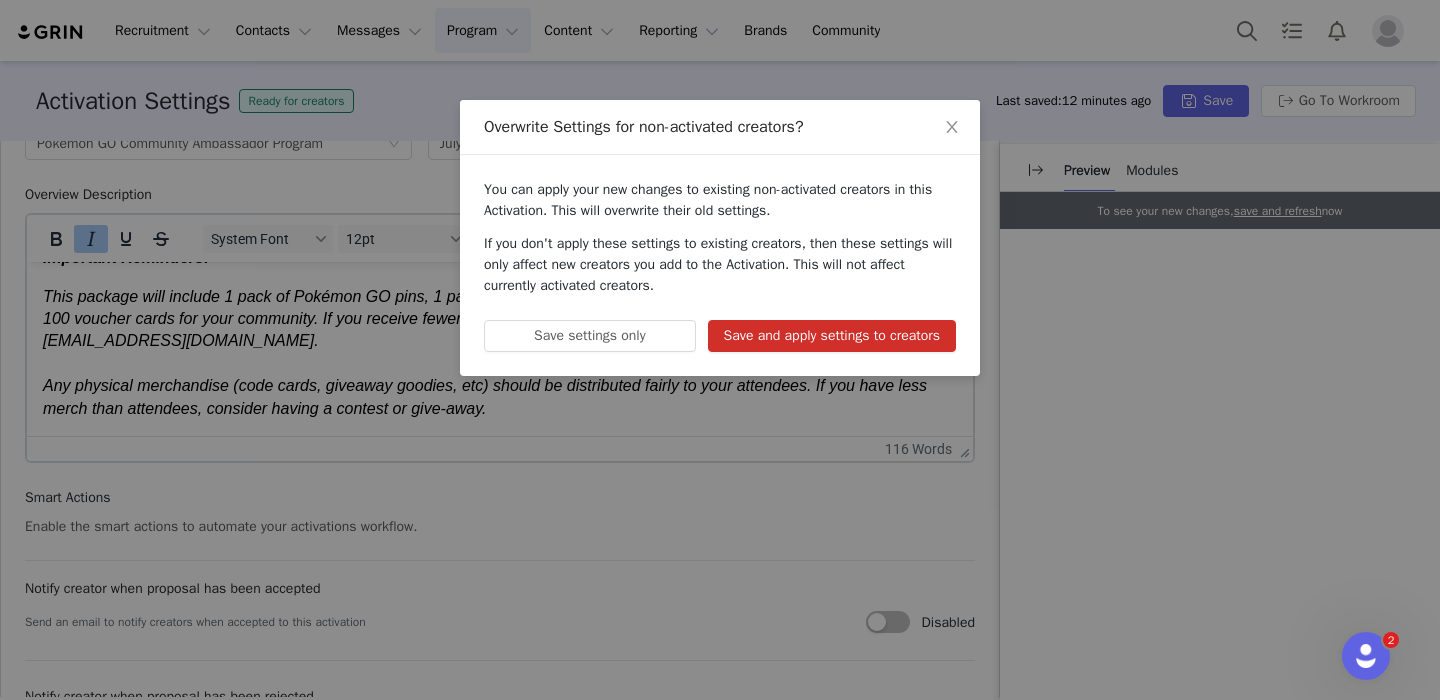 click on "Save and apply settings to creators" at bounding box center (832, 336) 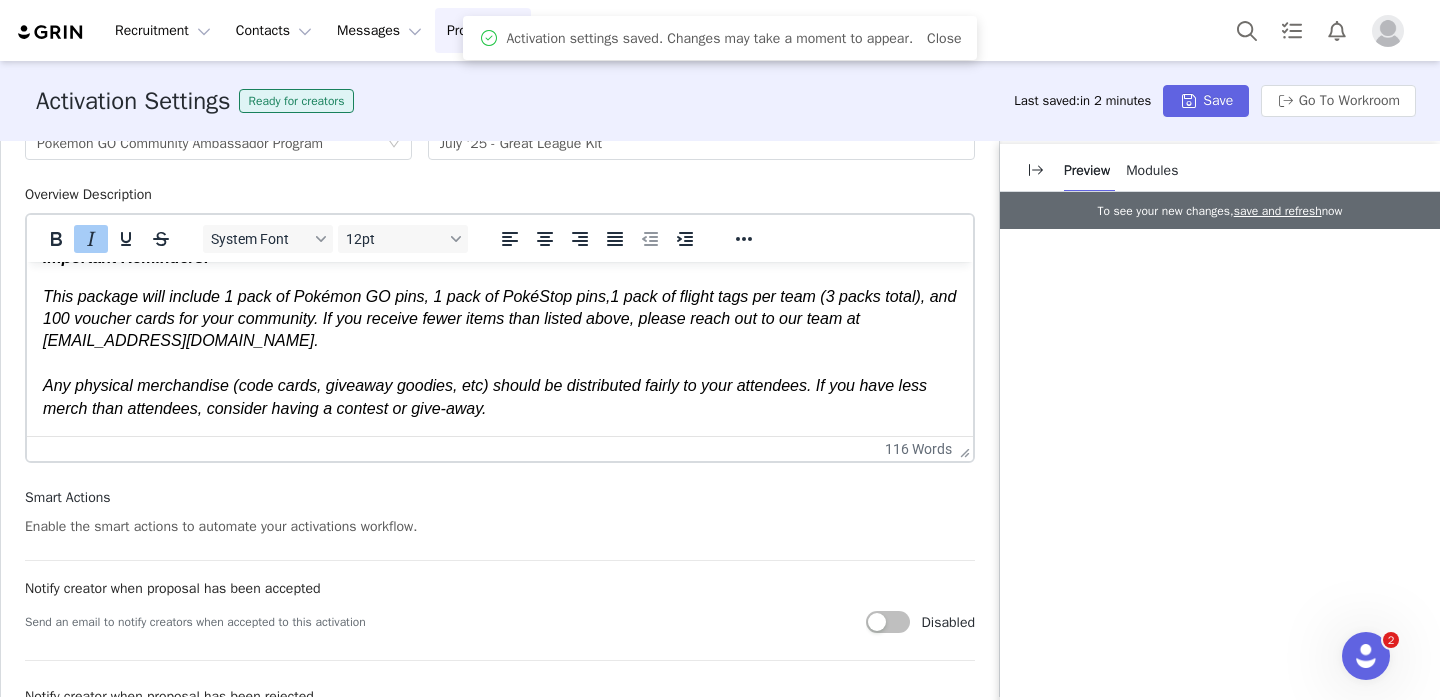click on "Activation Settings  Ready for creators
Last saved:
in 2 minutes
Save Go To Workroom" at bounding box center [720, 101] 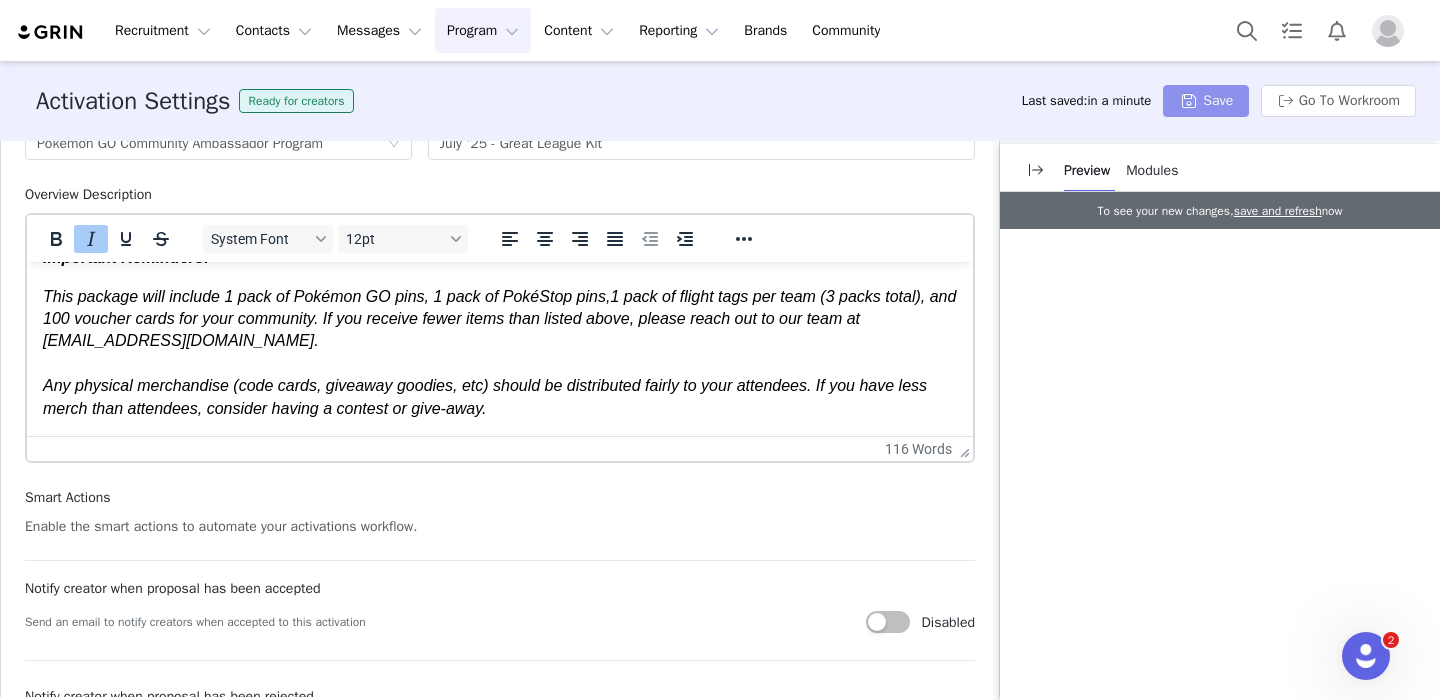 click on "Save" at bounding box center [1206, 101] 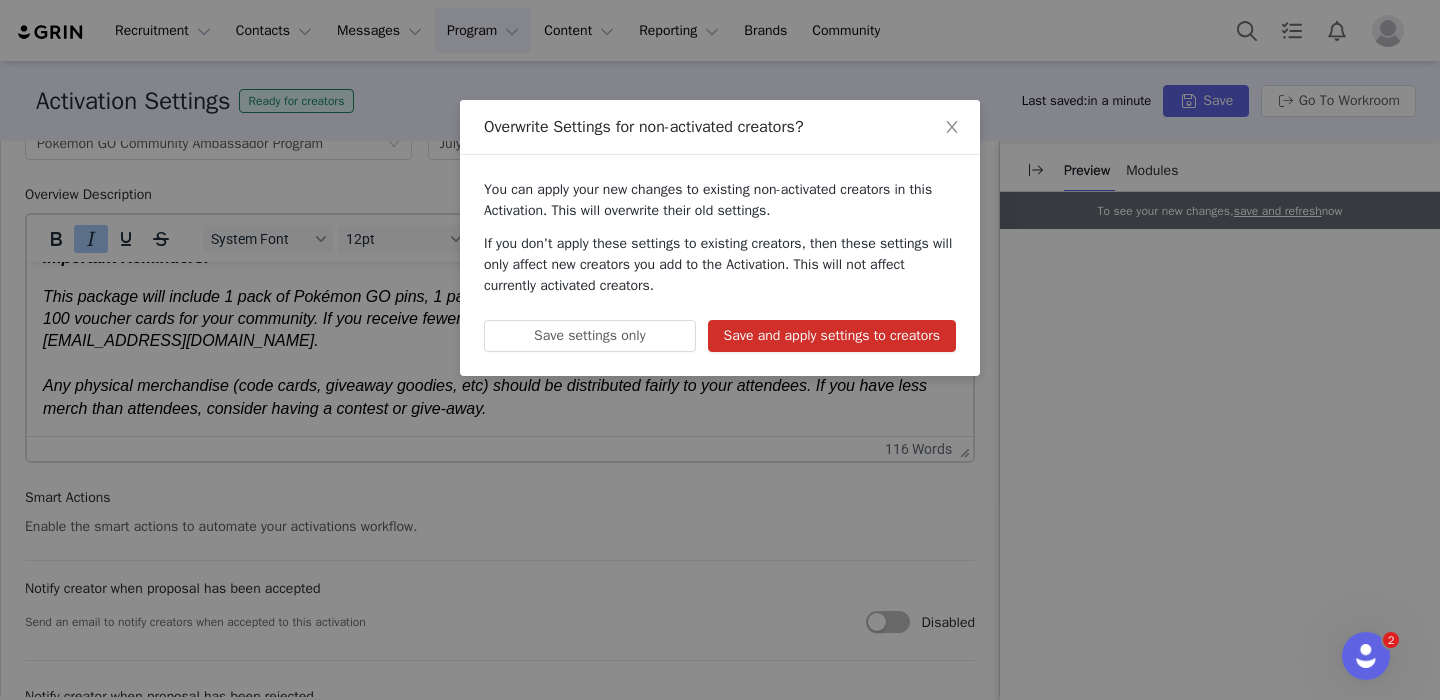 click on "Save and apply settings to creators" at bounding box center [832, 336] 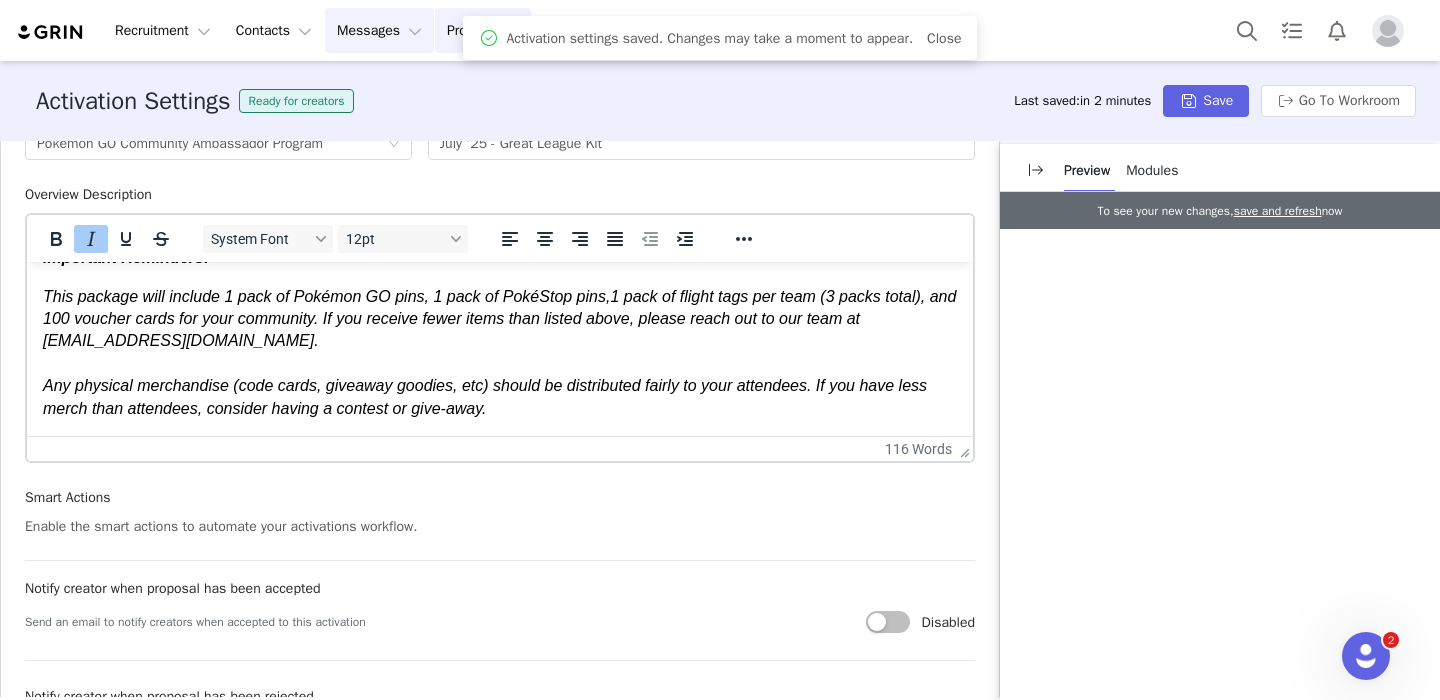 click on "Messages Messages" at bounding box center (379, 30) 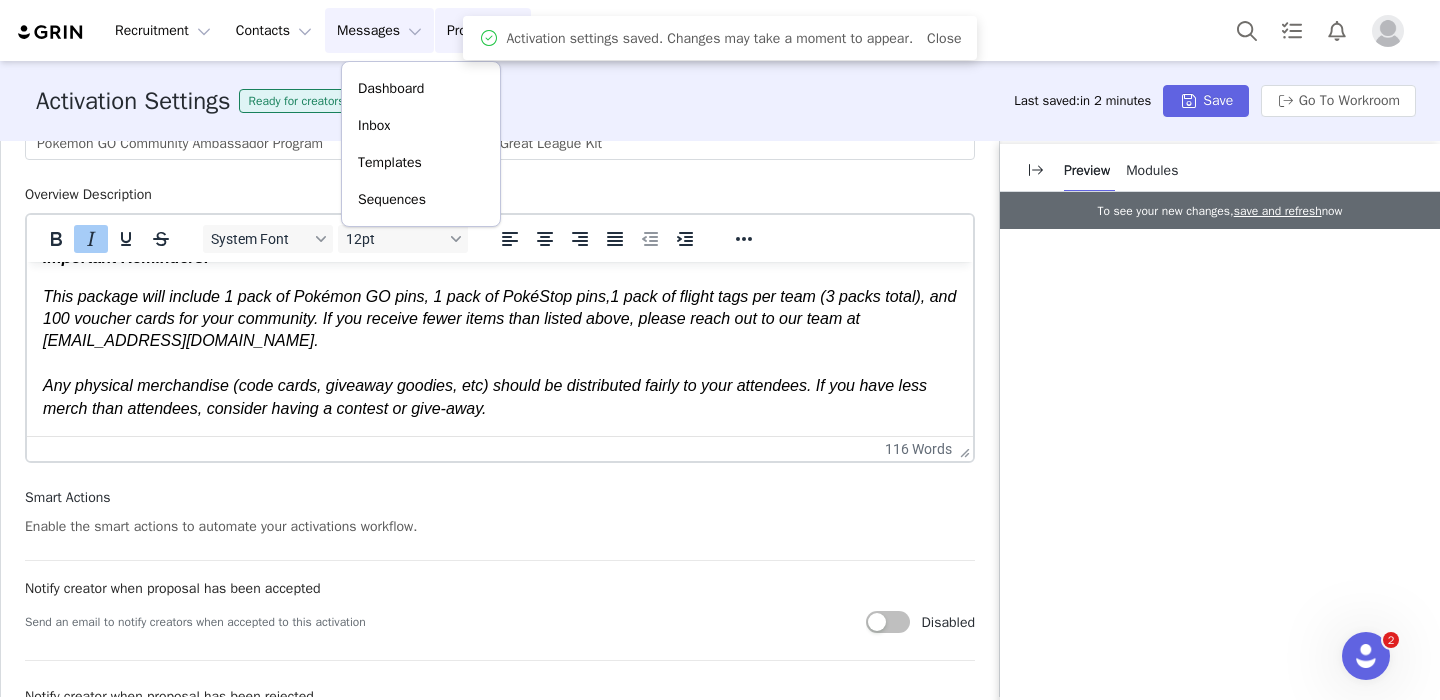 click on "Program Program" at bounding box center (483, 30) 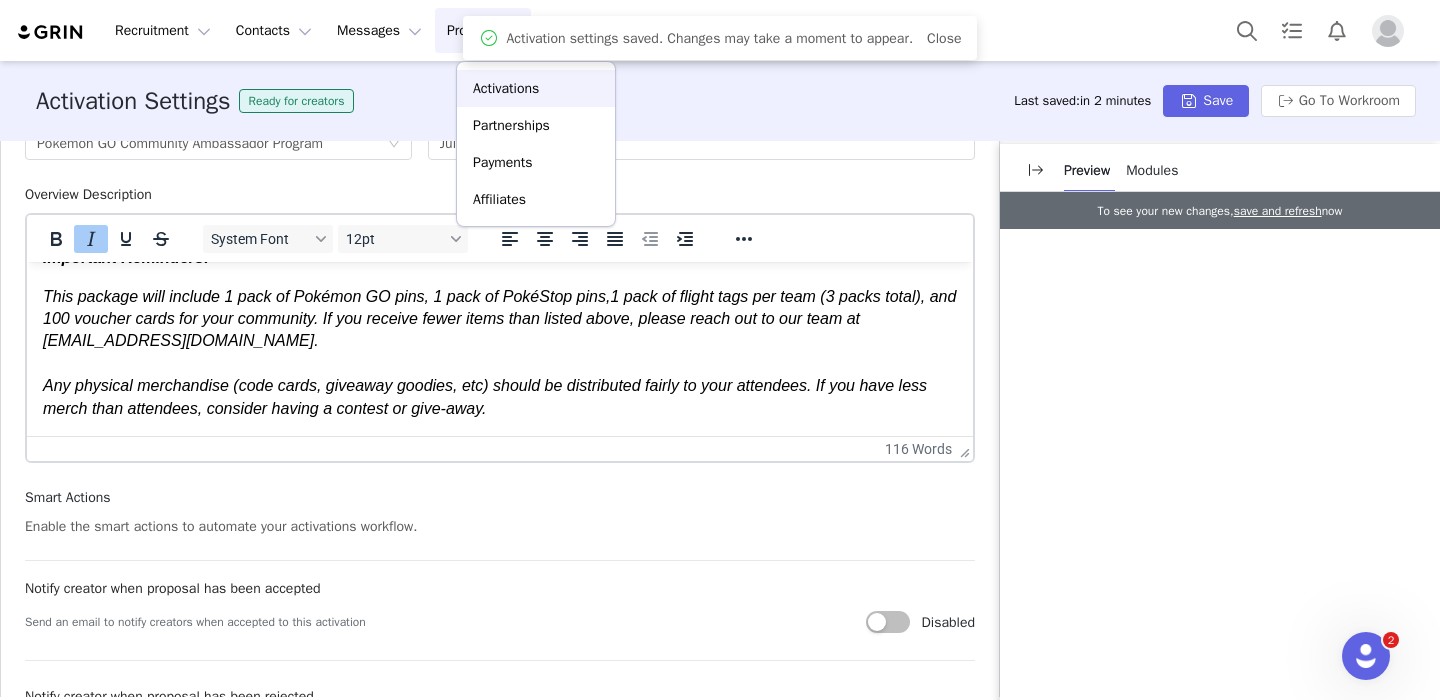 click on "Activations" at bounding box center [506, 88] 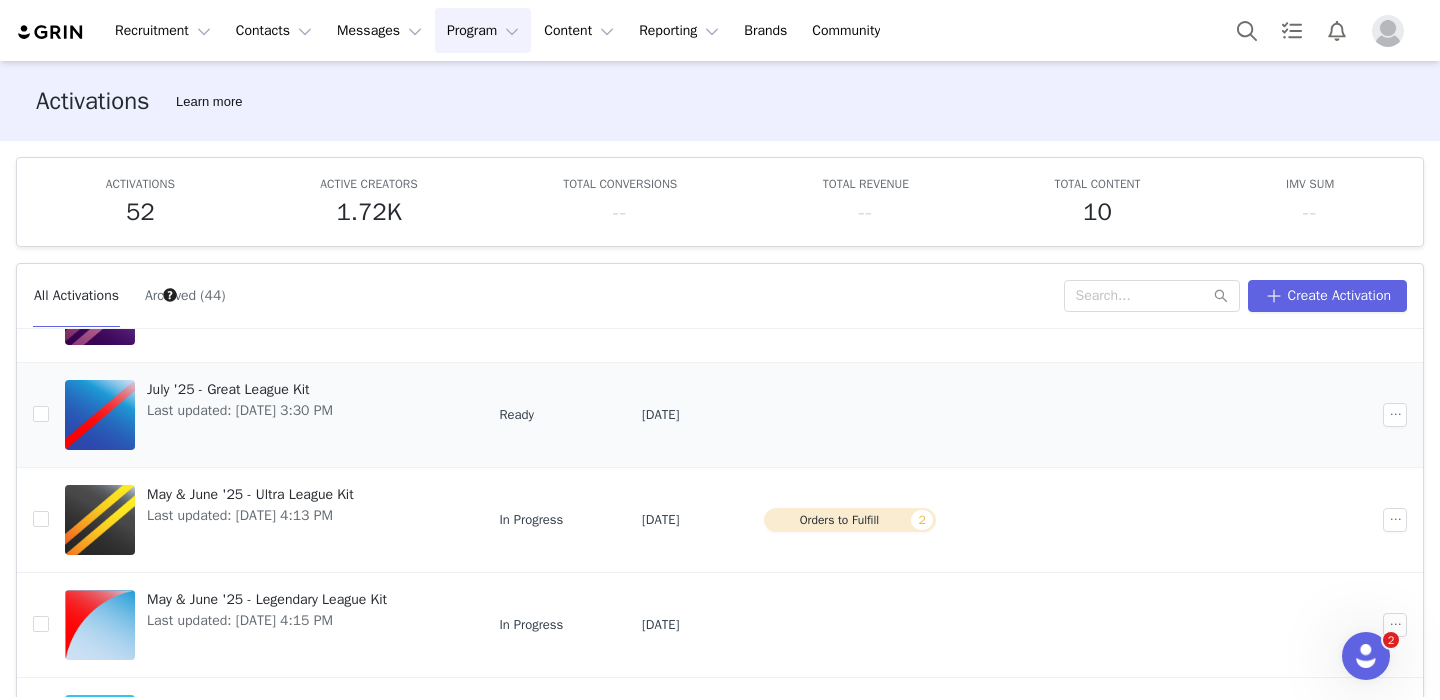 scroll, scrollTop: 226, scrollLeft: 0, axis: vertical 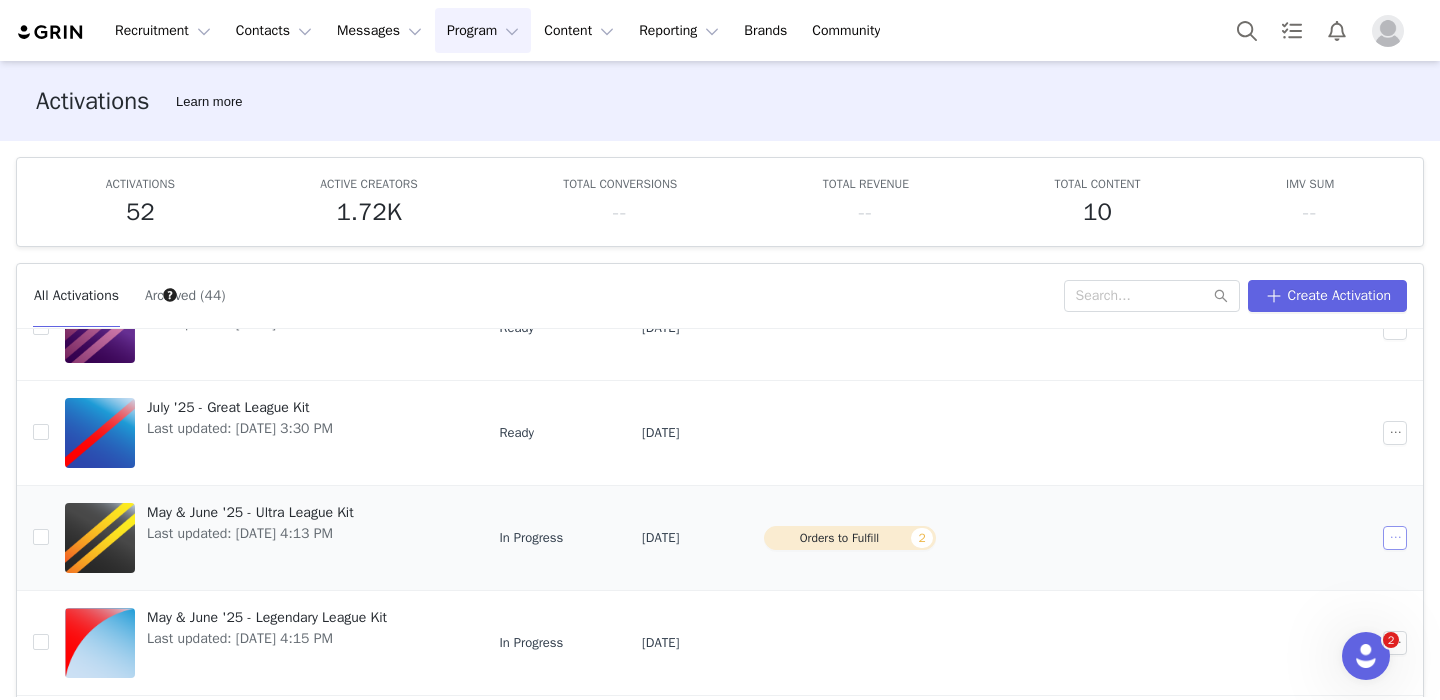 click at bounding box center [1395, 538] 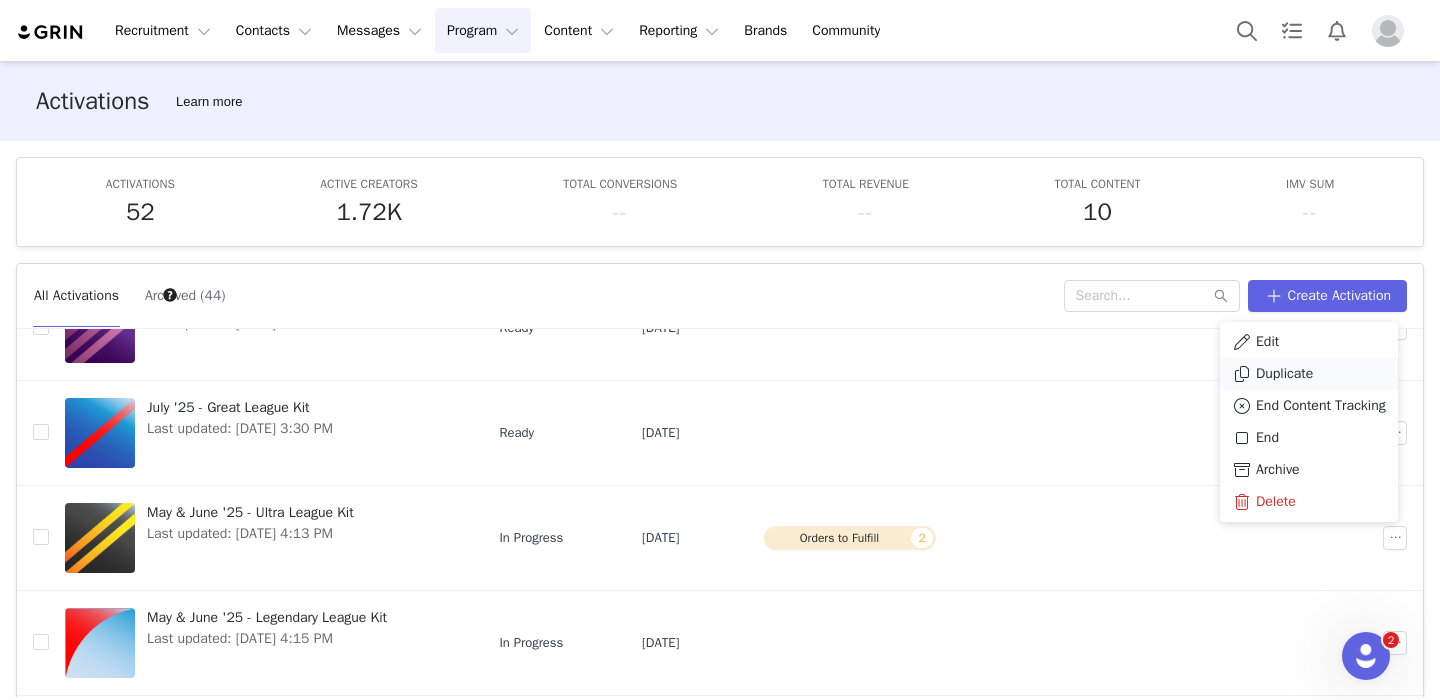click on "Duplicate" at bounding box center [1284, 374] 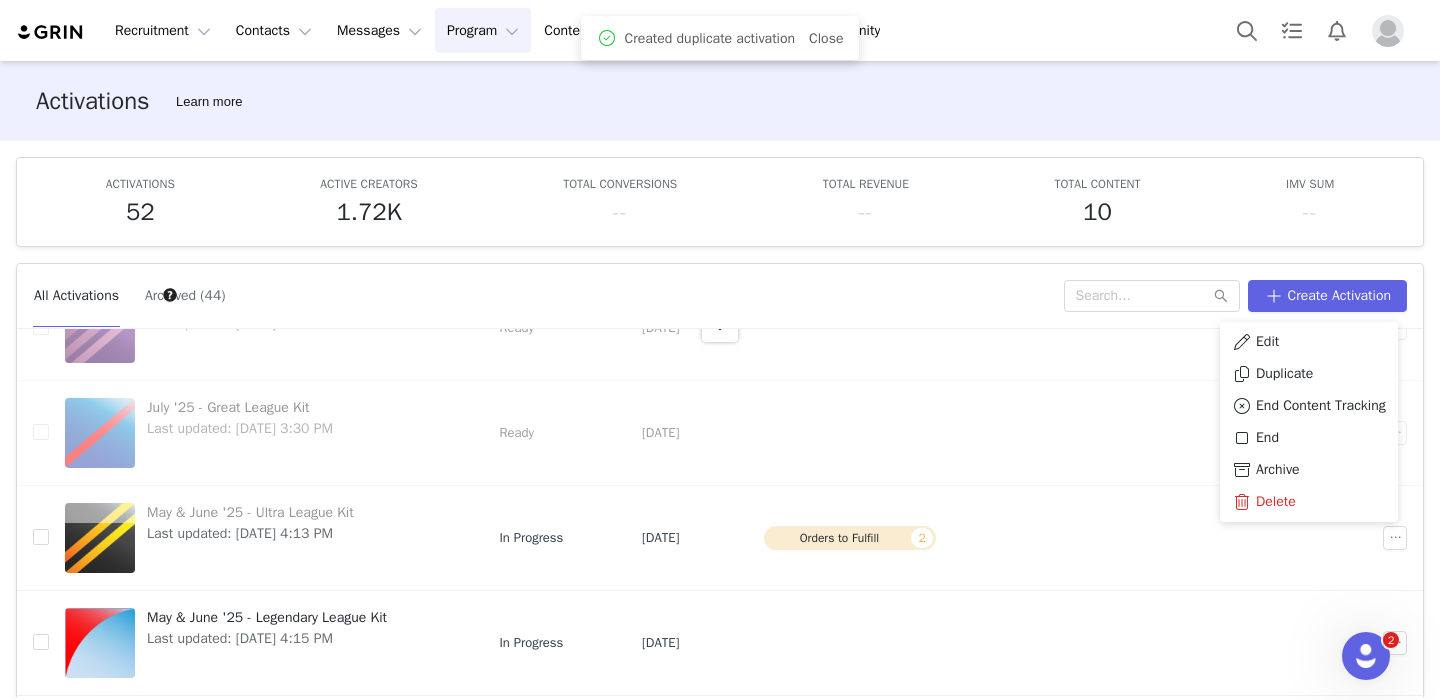 scroll, scrollTop: 0, scrollLeft: 0, axis: both 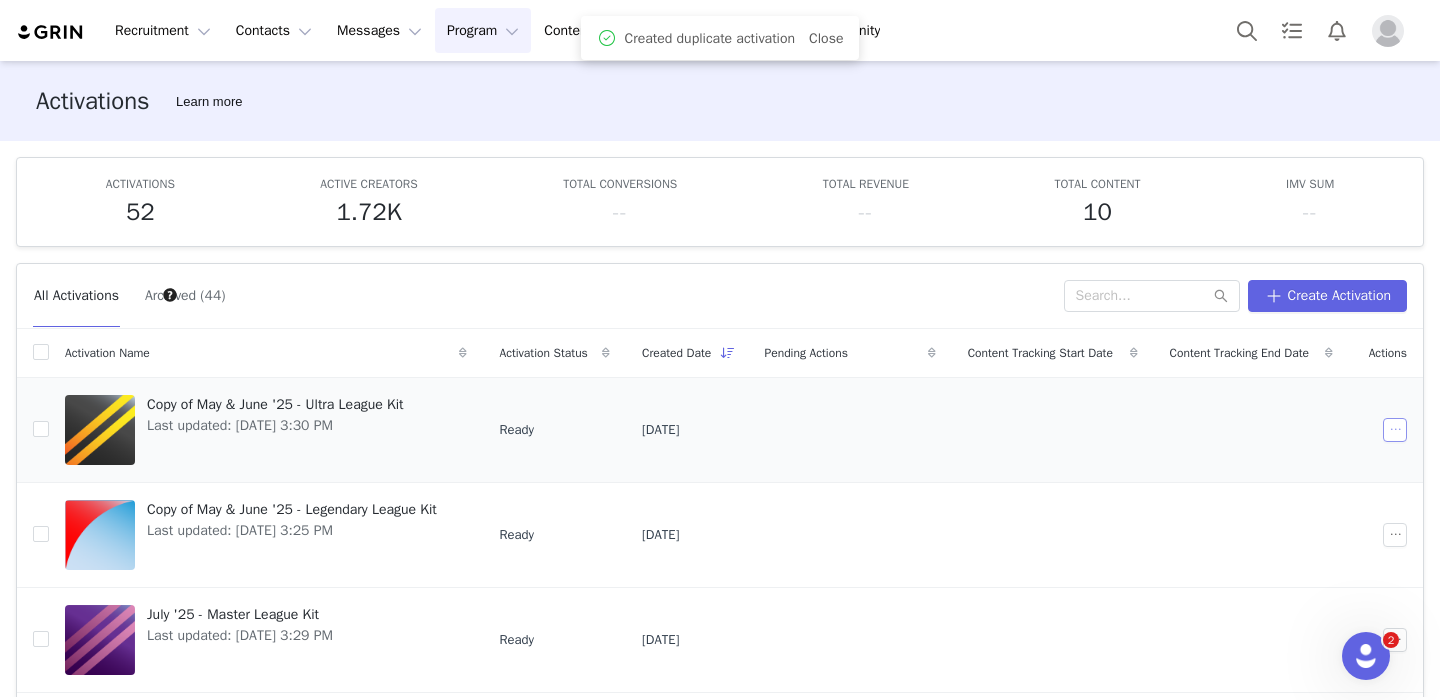 click at bounding box center [1395, 430] 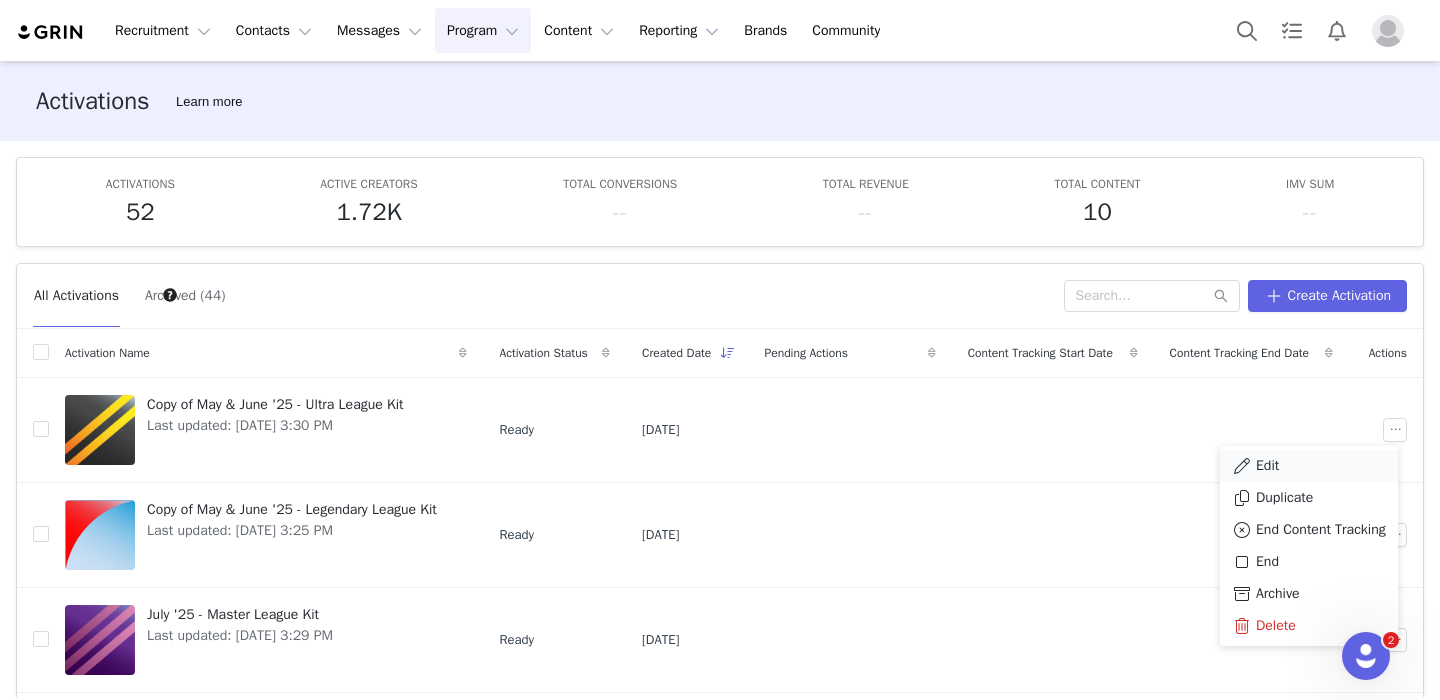 click on "Edit" at bounding box center [1309, 466] 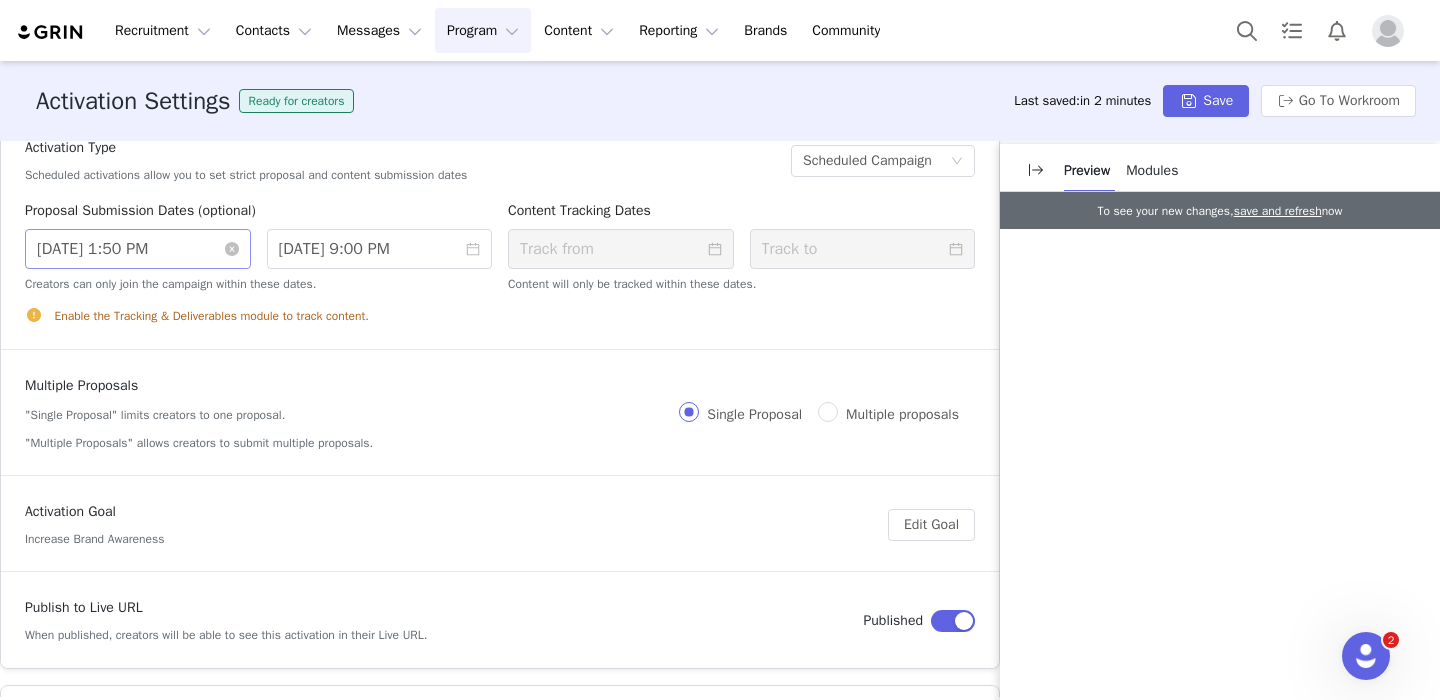 scroll, scrollTop: 46, scrollLeft: 0, axis: vertical 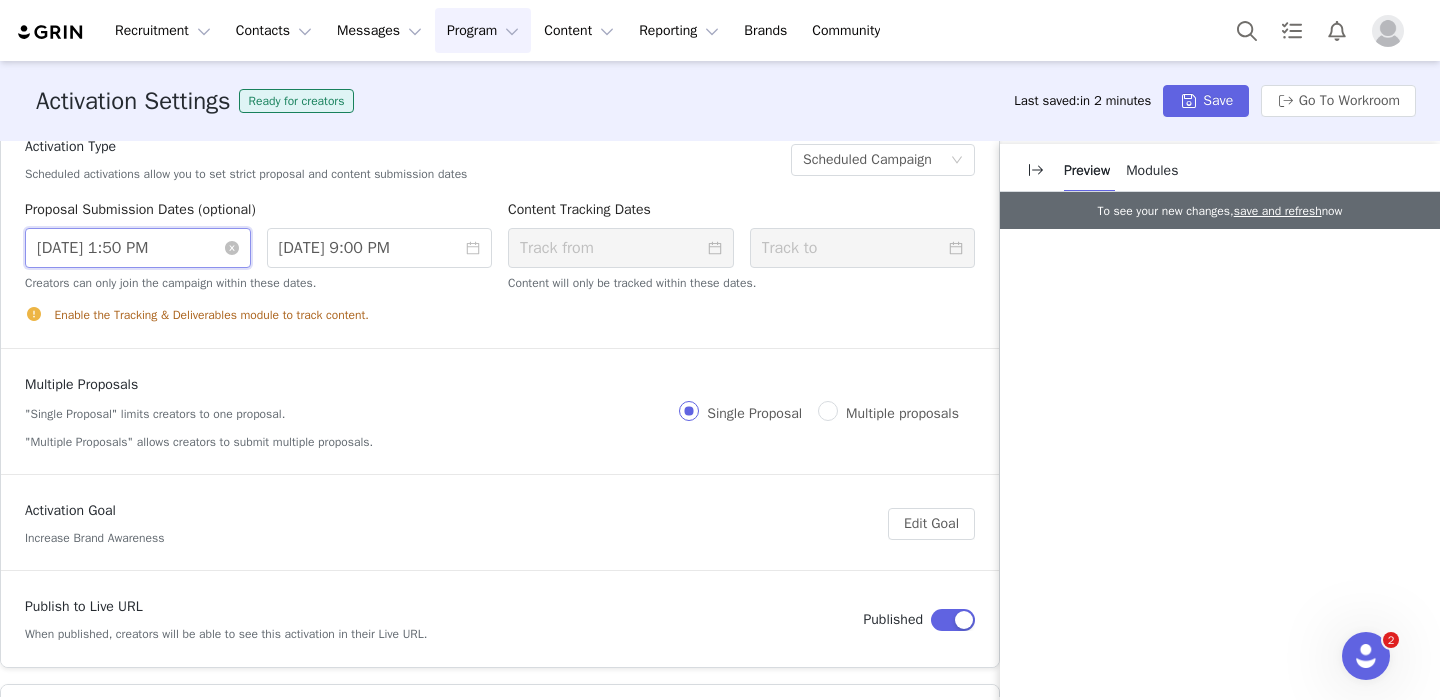 click on "[DATE] 1:50 PM" at bounding box center [138, 248] 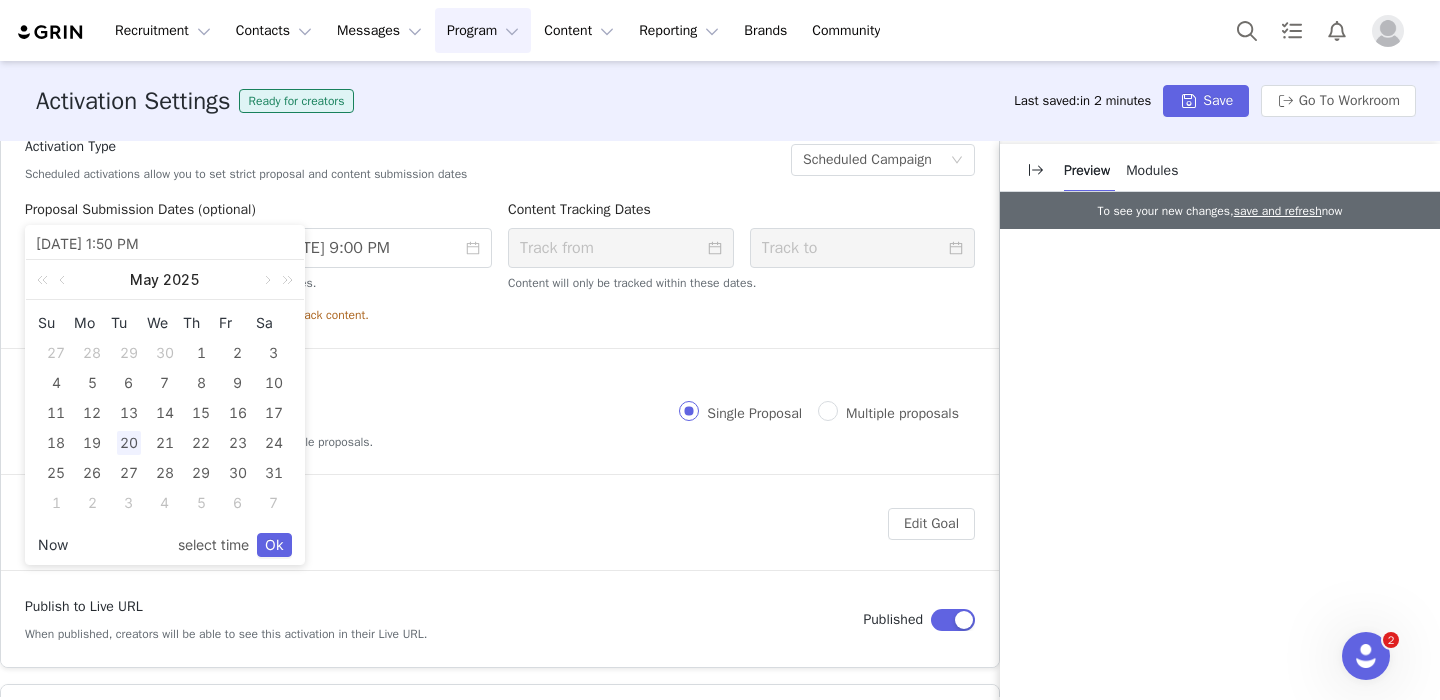 click on "Now" at bounding box center [53, 545] 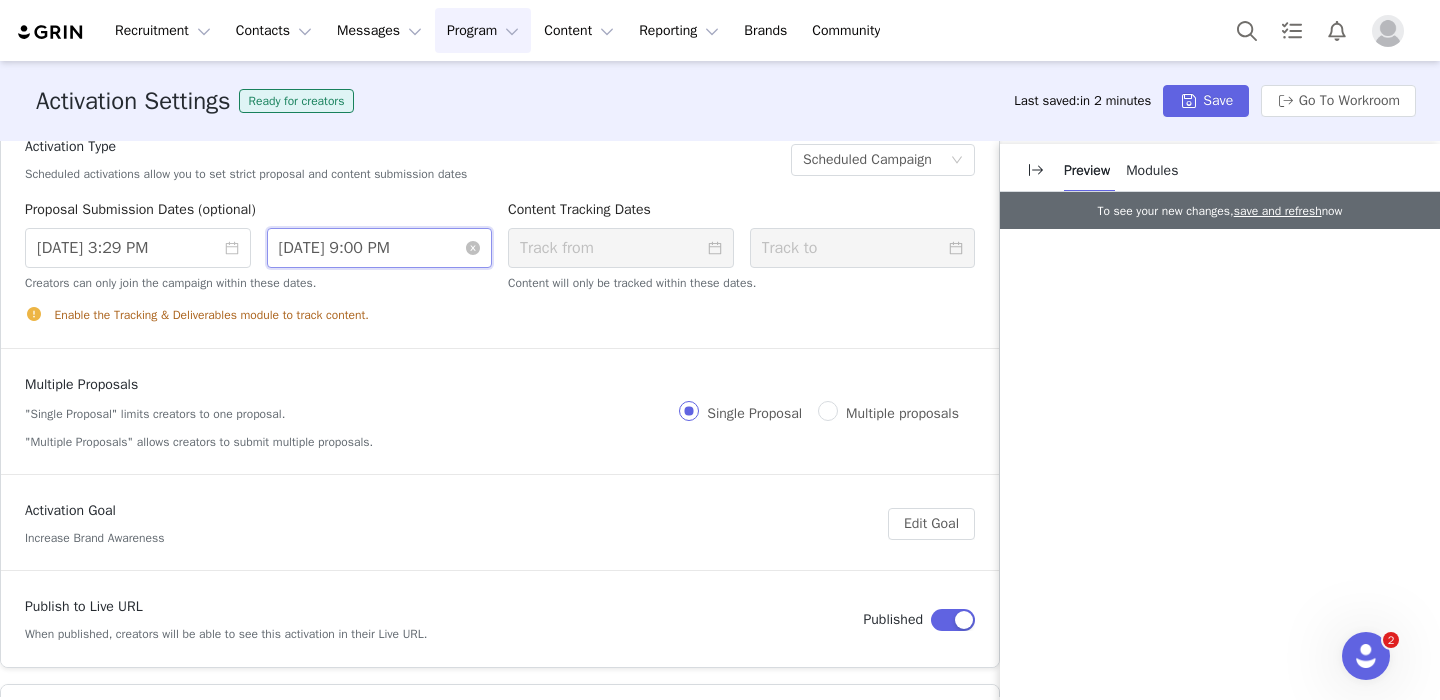 click on "[DATE] 9:00 PM" at bounding box center (380, 248) 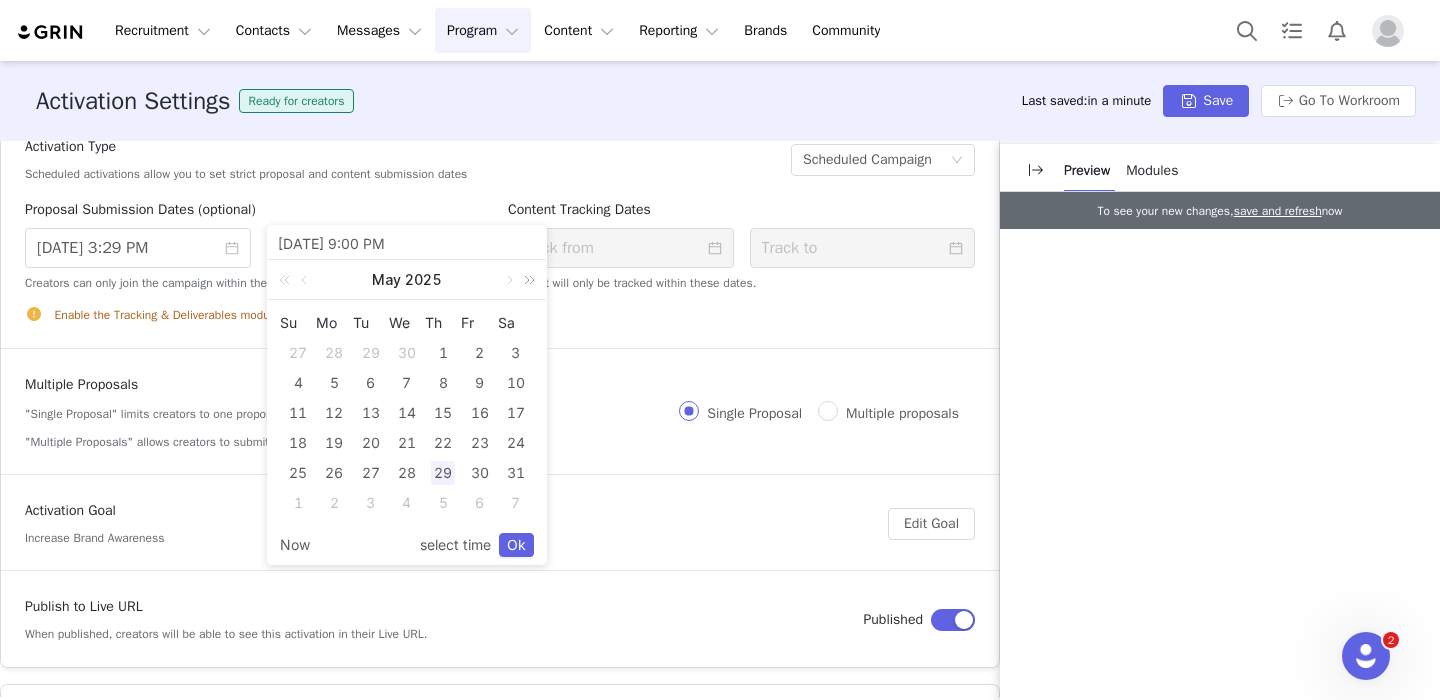 click at bounding box center (526, 280) 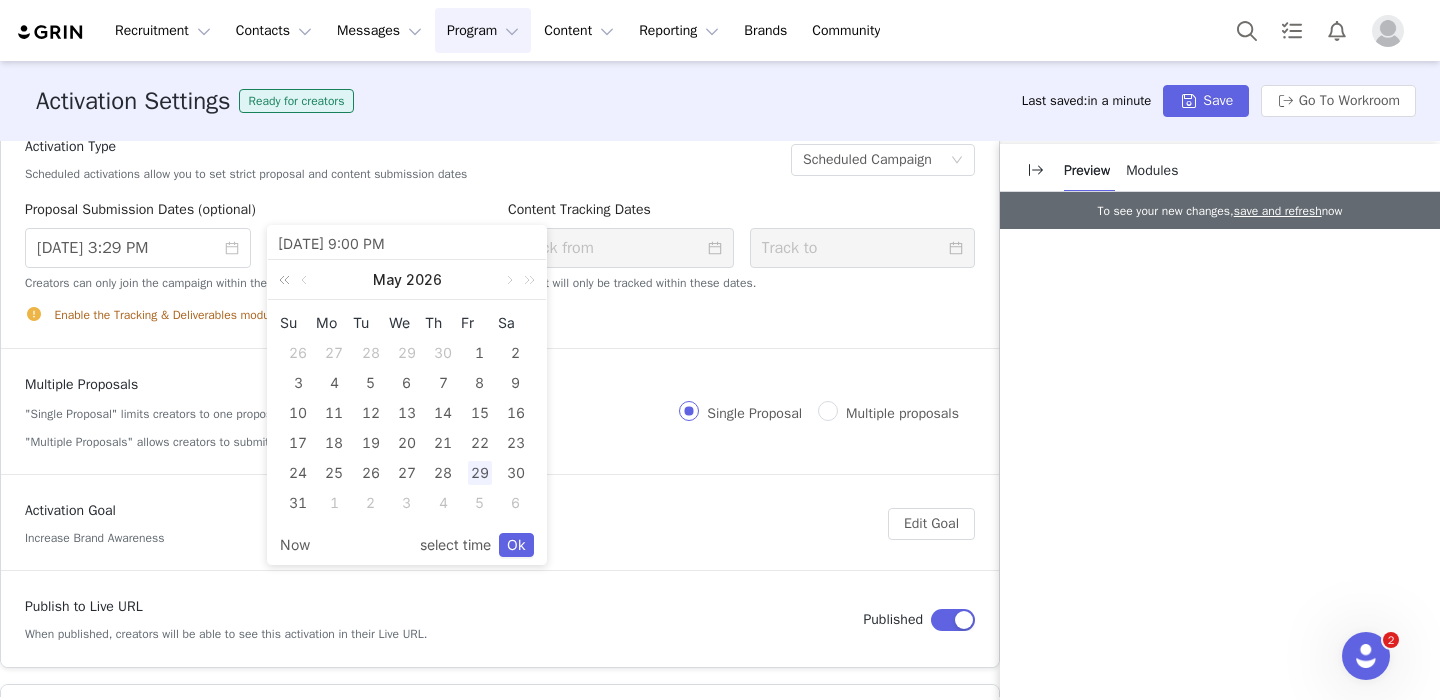 click at bounding box center (288, 280) 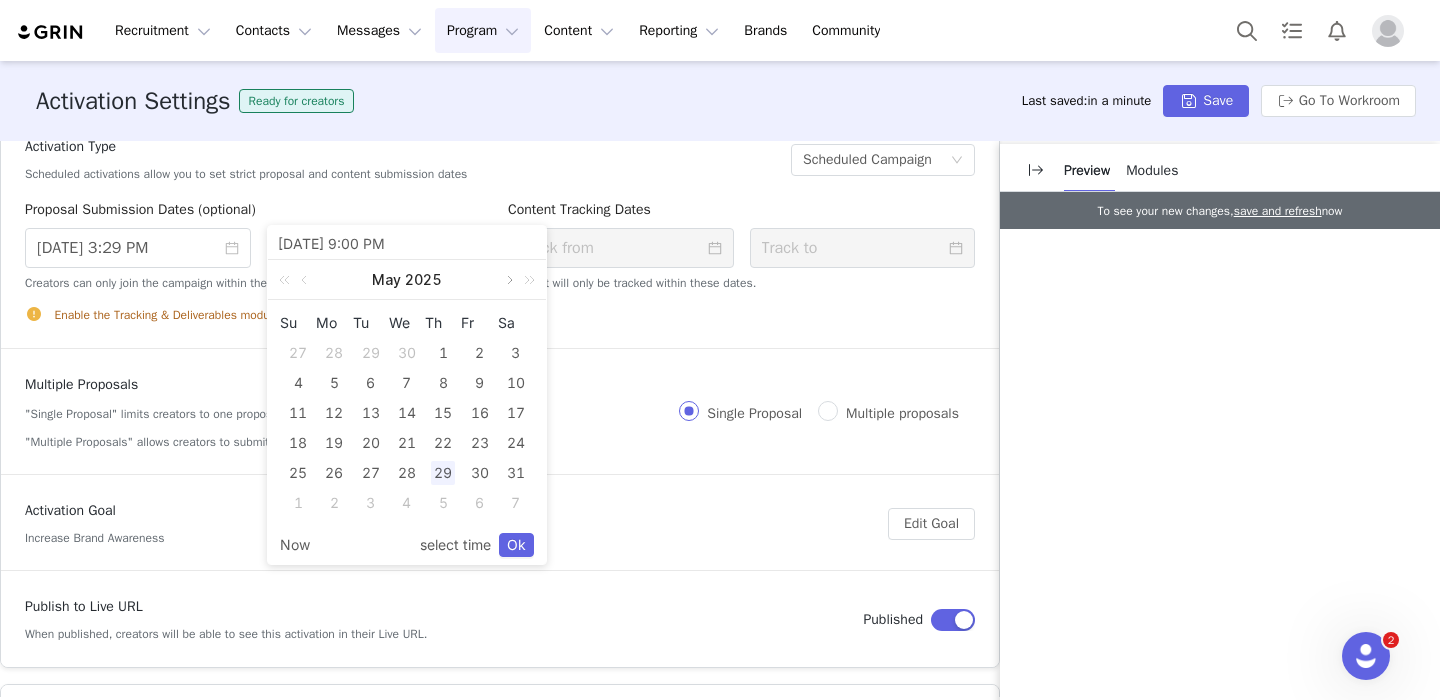 click at bounding box center (508, 280) 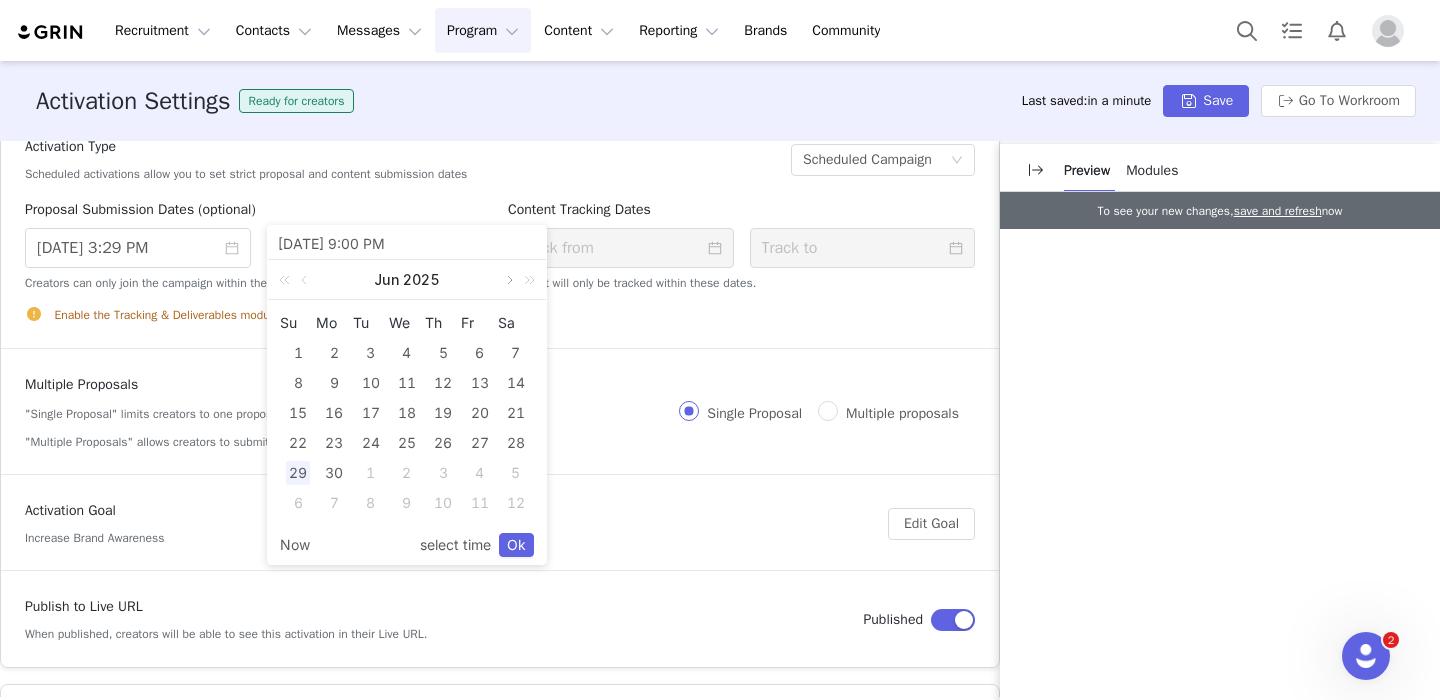 click at bounding box center (508, 280) 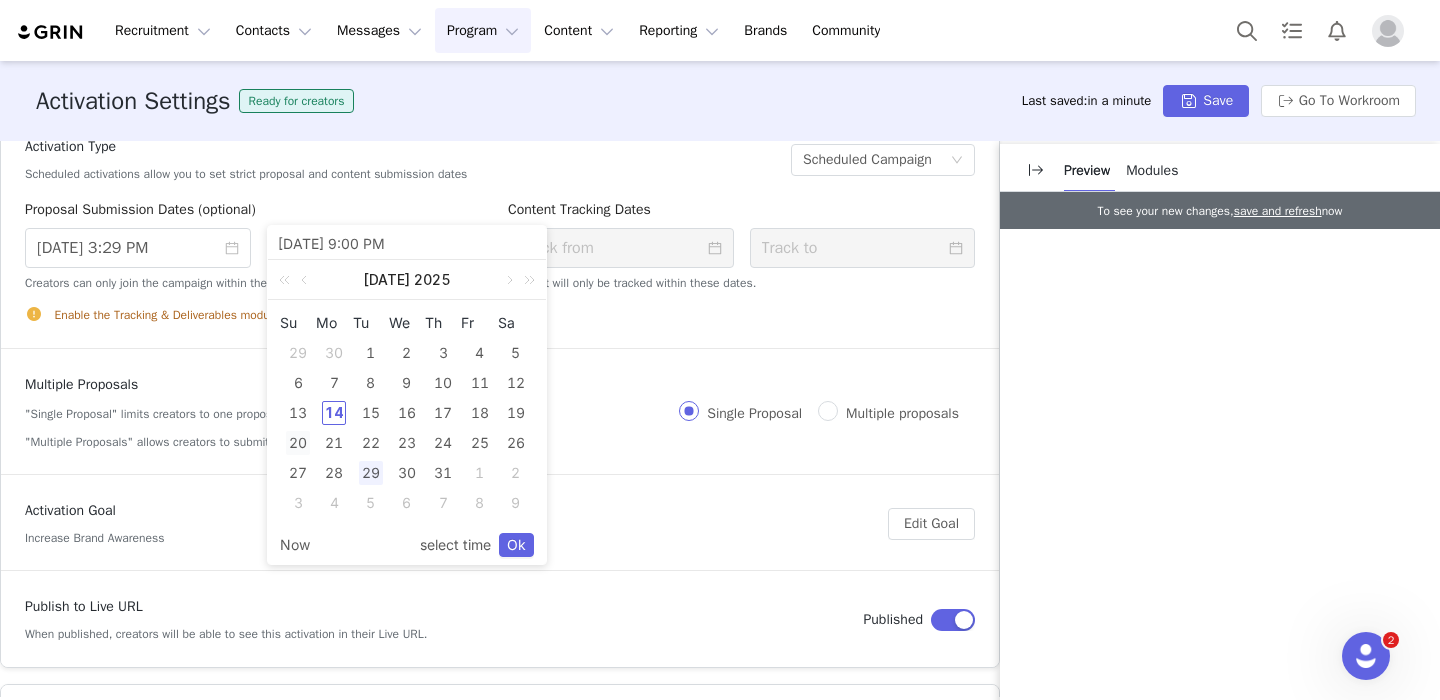 click on "20" at bounding box center (298, 443) 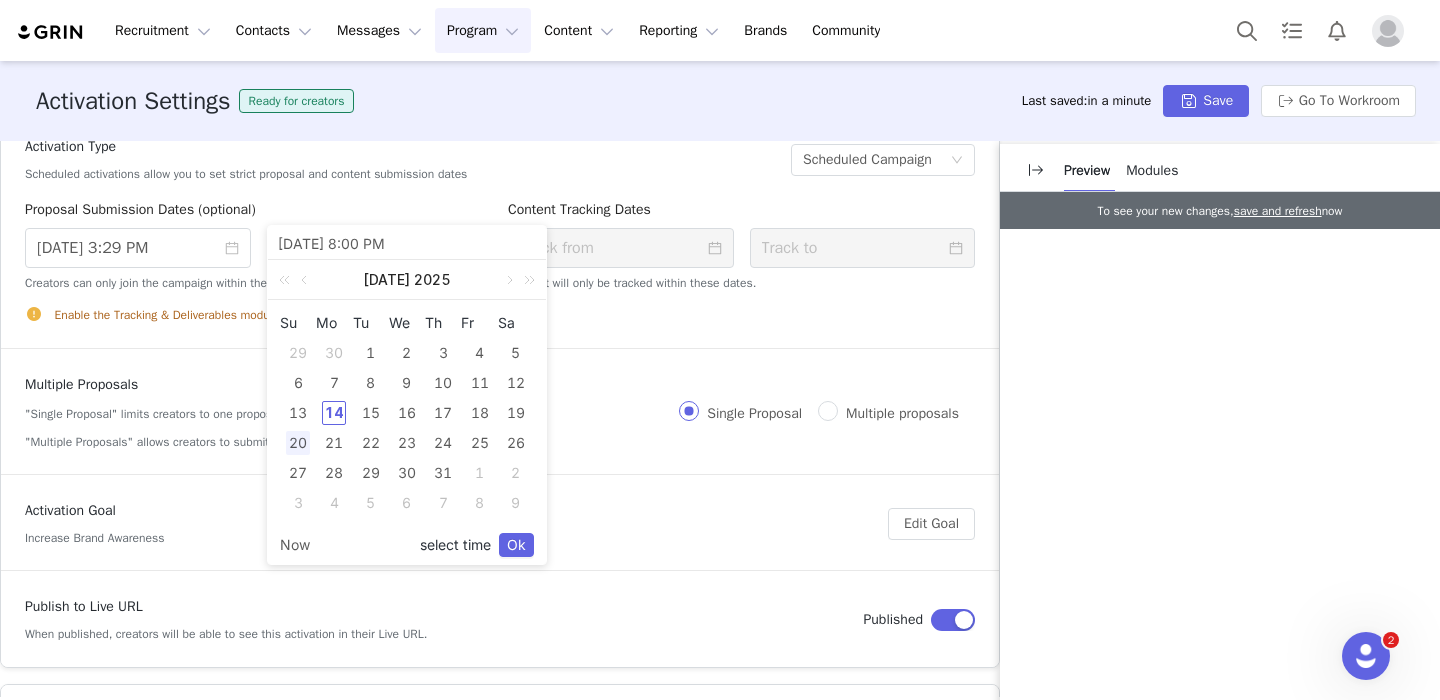 click on "select time" at bounding box center [455, 545] 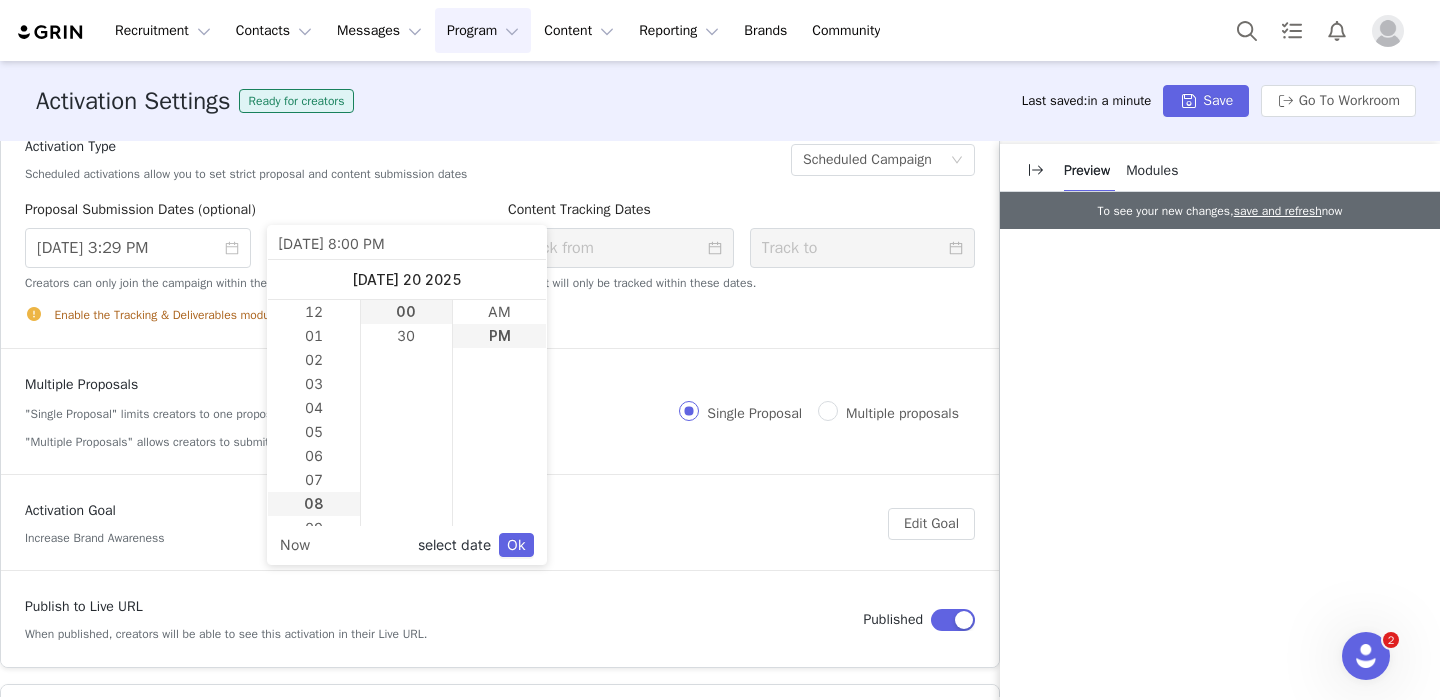 scroll, scrollTop: 192, scrollLeft: 0, axis: vertical 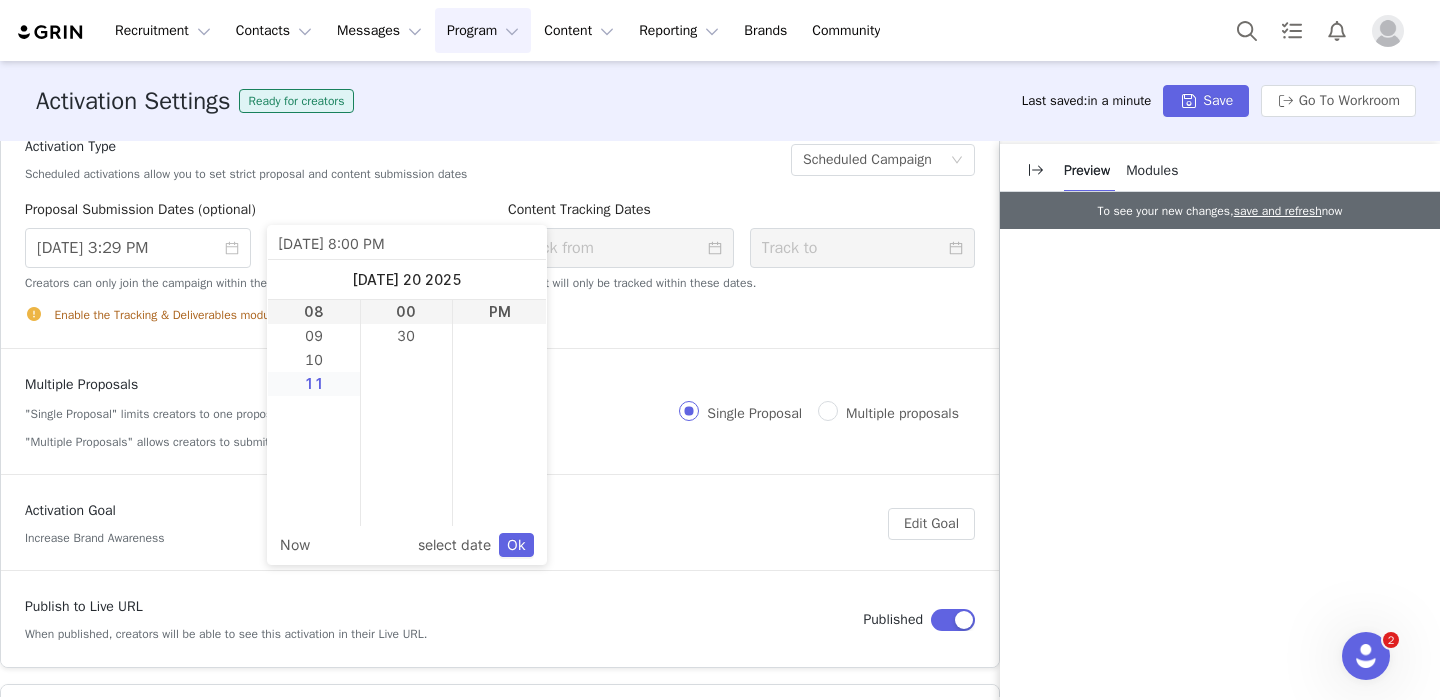 click on "11" at bounding box center (314, 384) 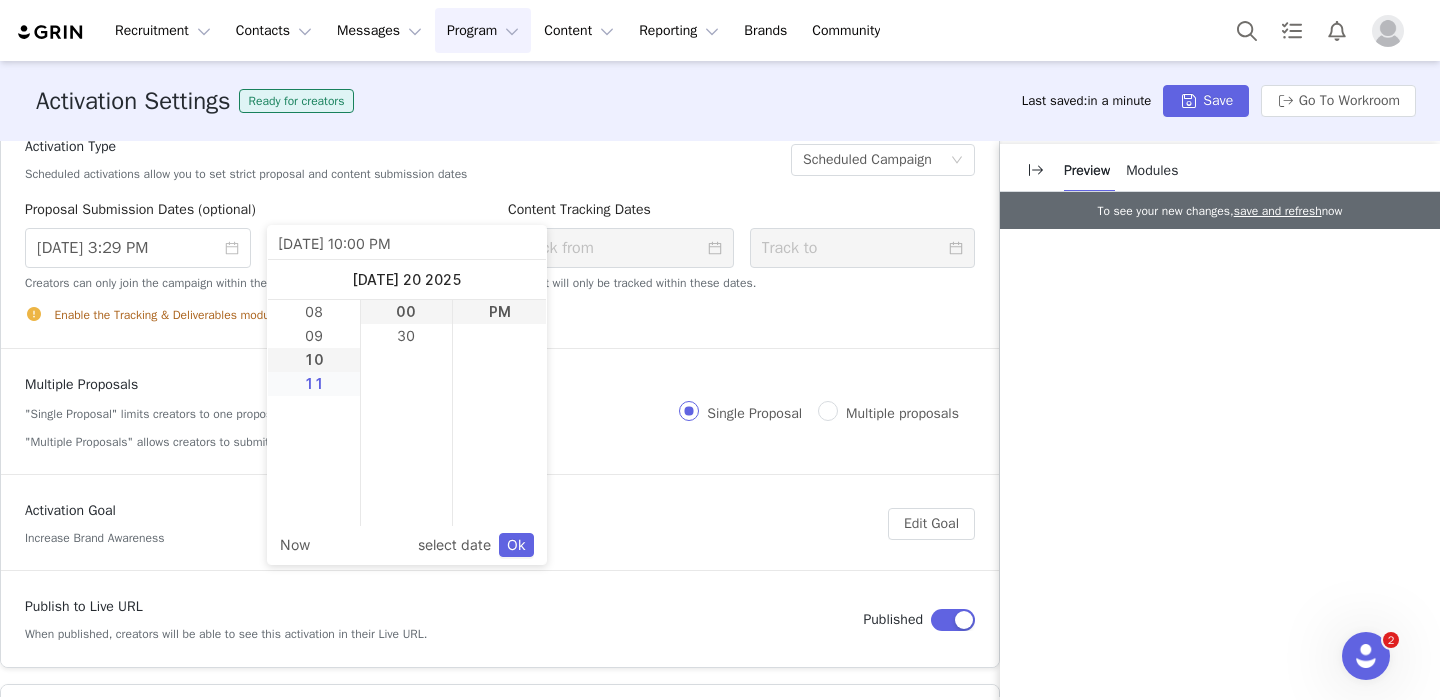 scroll, scrollTop: 240, scrollLeft: 0, axis: vertical 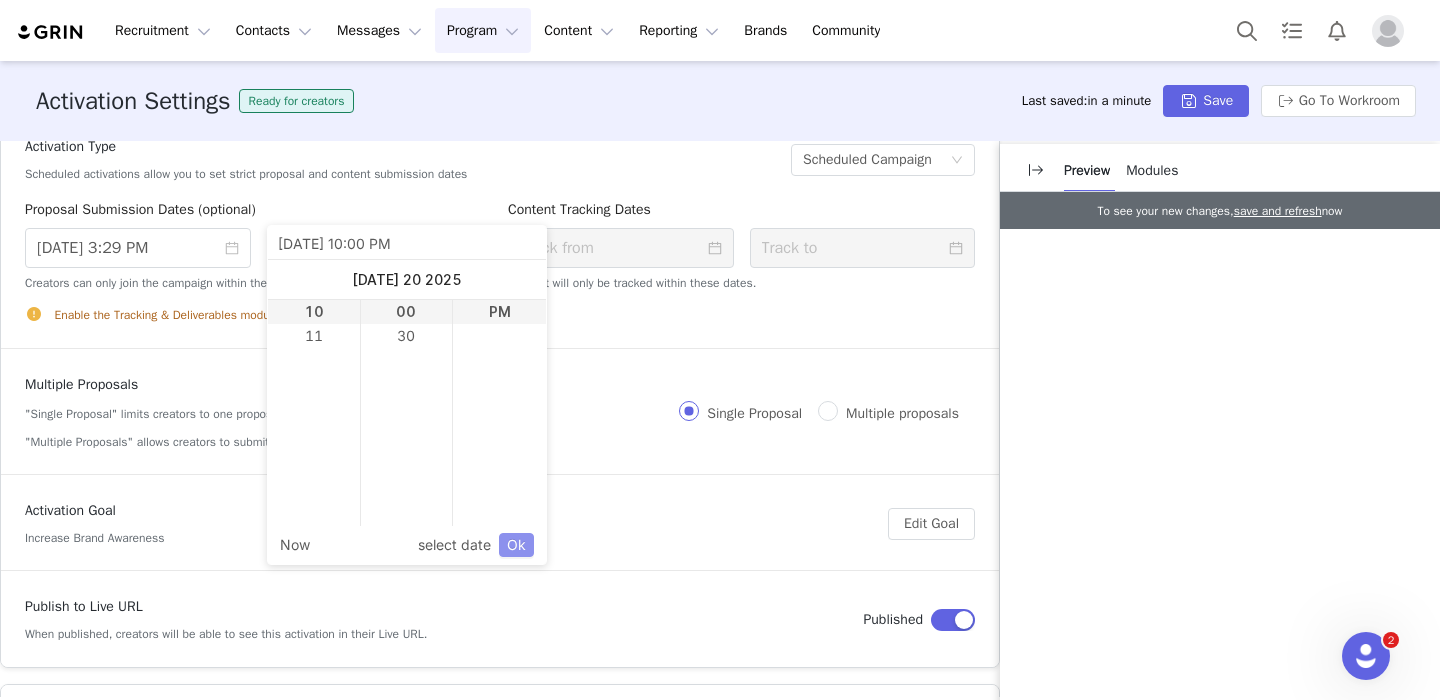 click on "Ok" at bounding box center [516, 545] 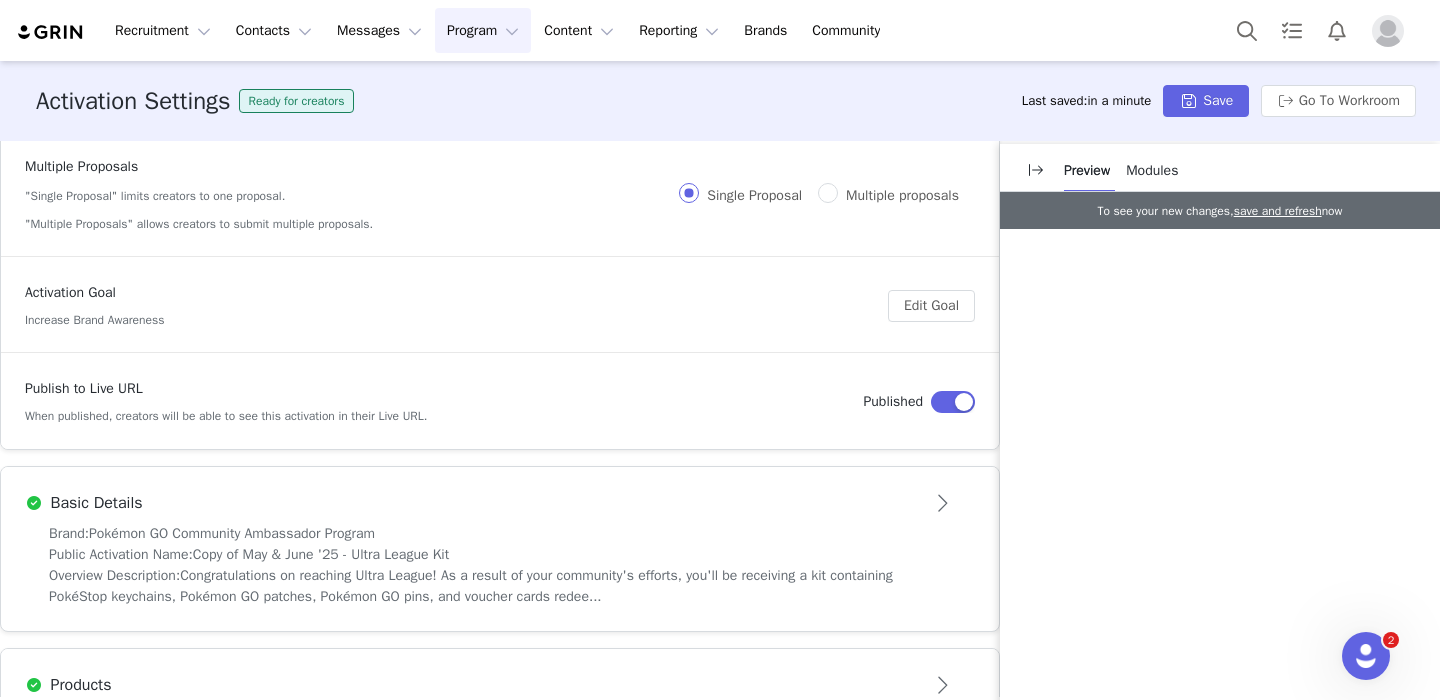 scroll, scrollTop: 268, scrollLeft: 0, axis: vertical 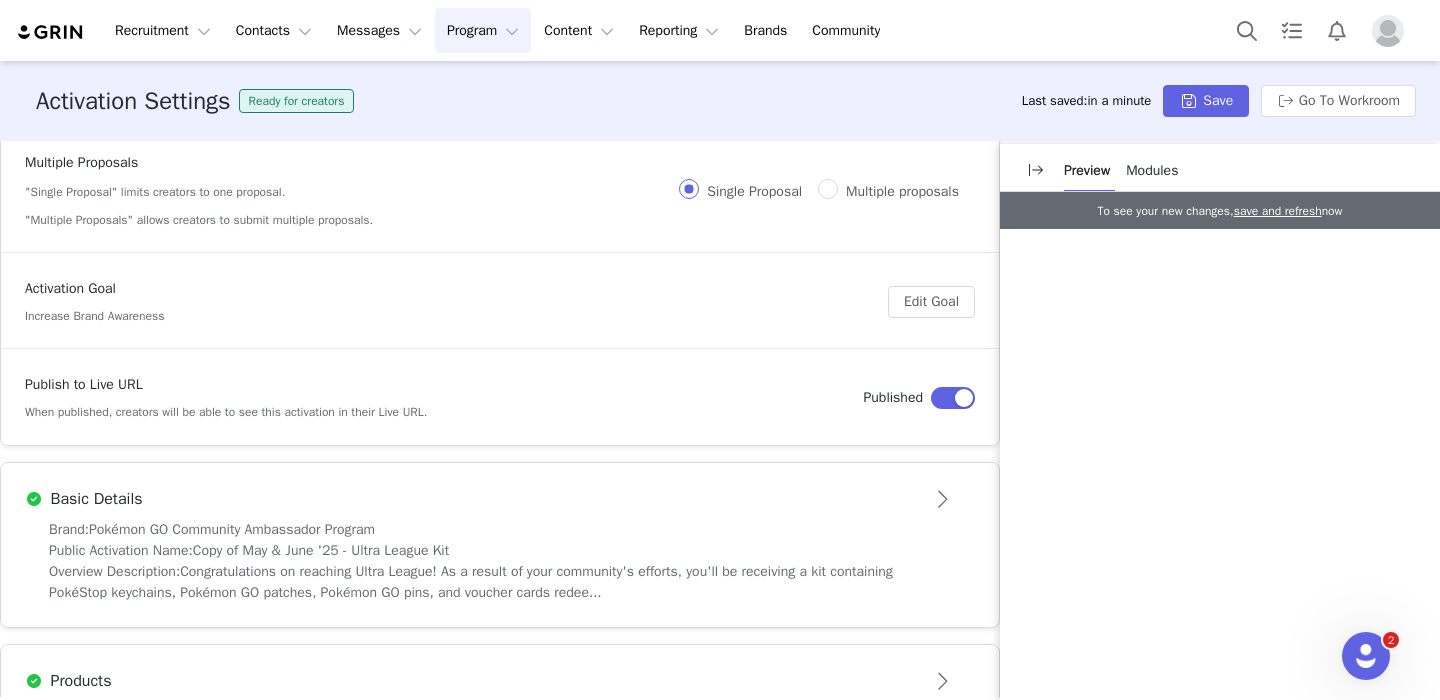 click on "Public Activation Name: Copy of May & June '25 - Ultra League Kit" at bounding box center (500, 550) 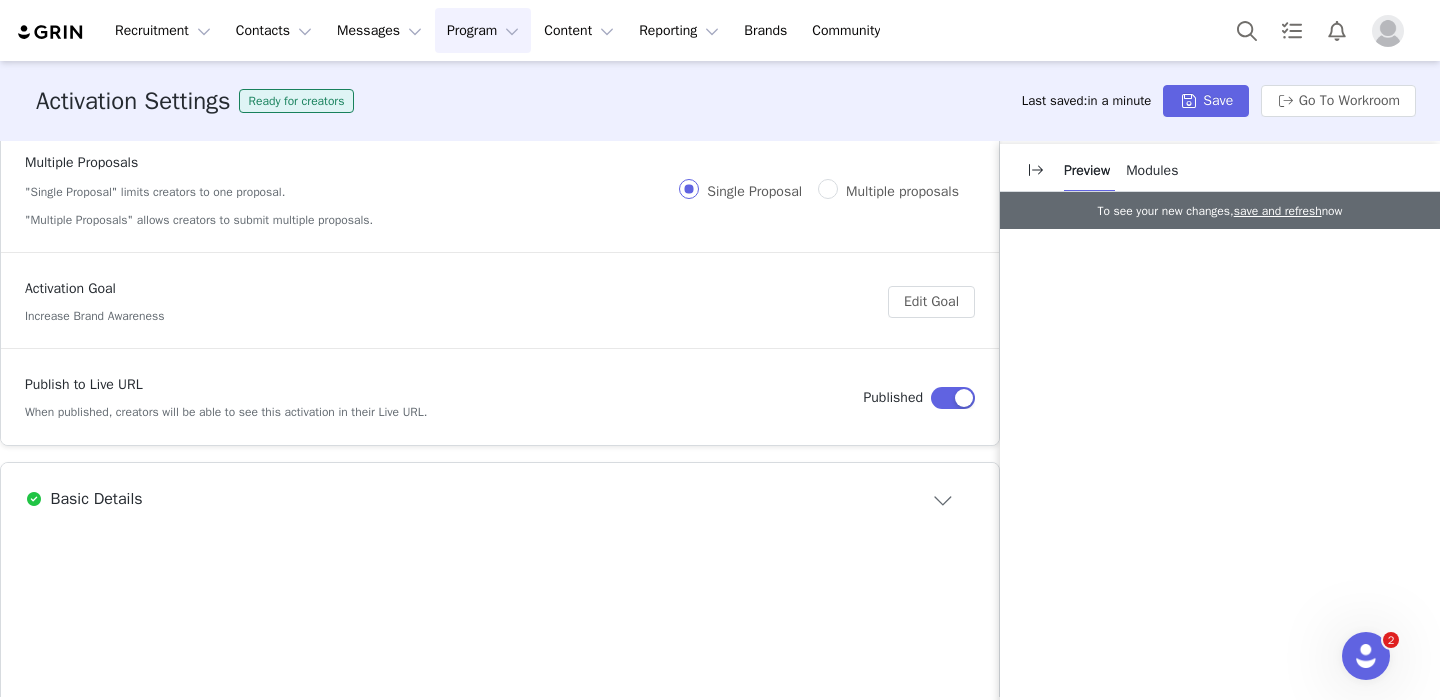 scroll, scrollTop: 0, scrollLeft: 0, axis: both 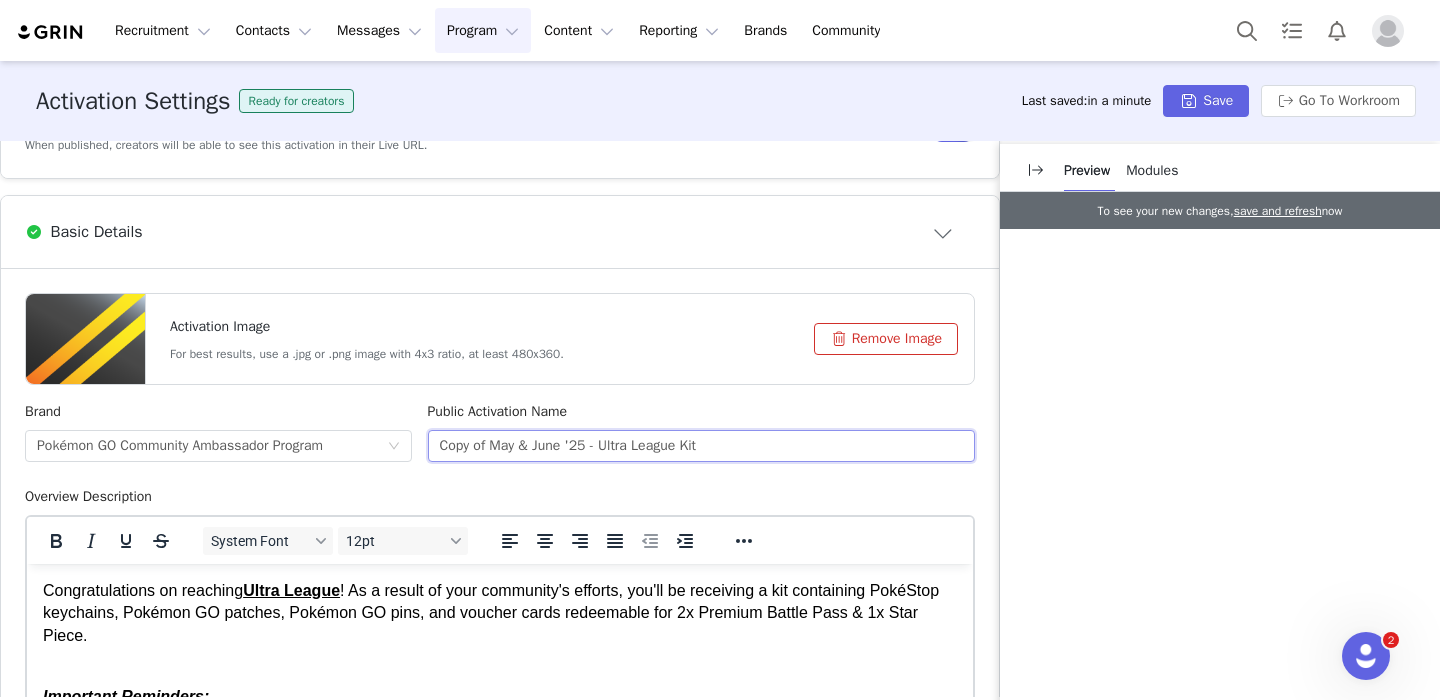 click on "Copy of May & June '25 - Ultra League Kit" at bounding box center (702, 446) 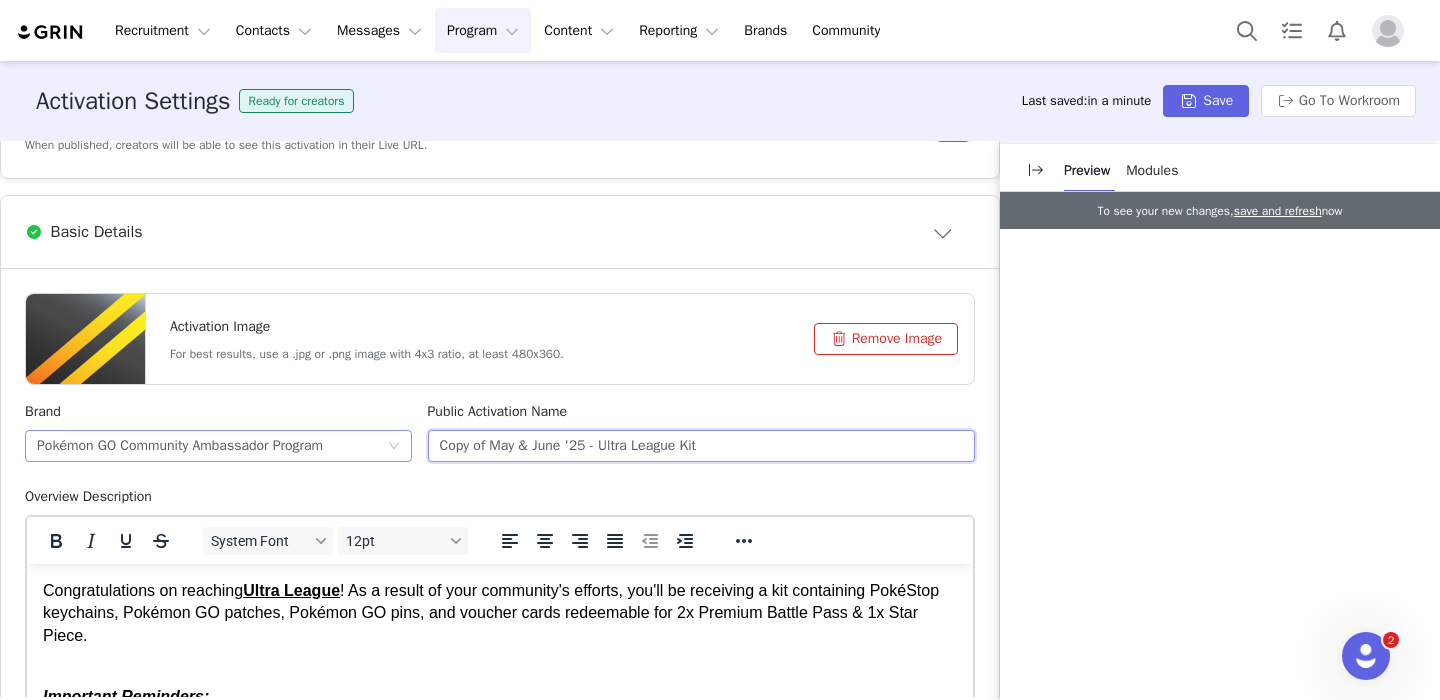 drag, startPoint x: 557, startPoint y: 452, endPoint x: 411, endPoint y: 451, distance: 146.00342 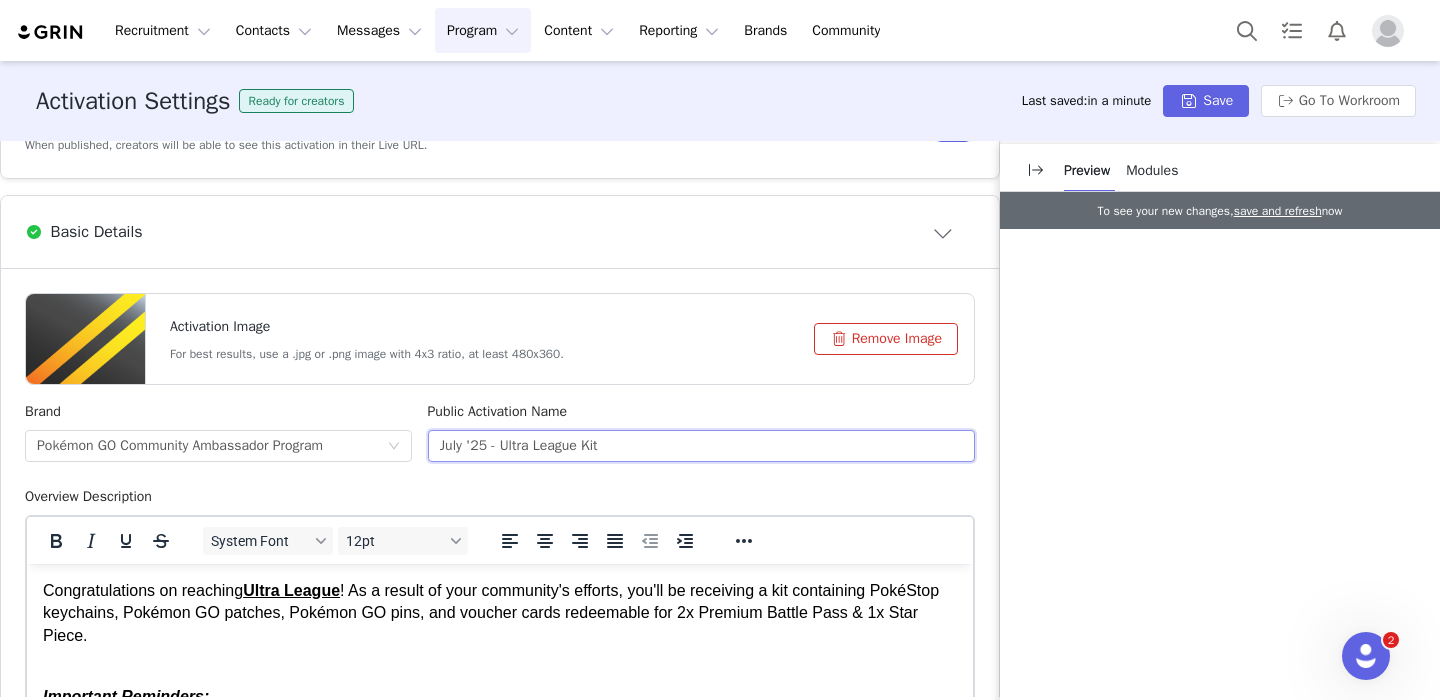 scroll, scrollTop: 600, scrollLeft: 0, axis: vertical 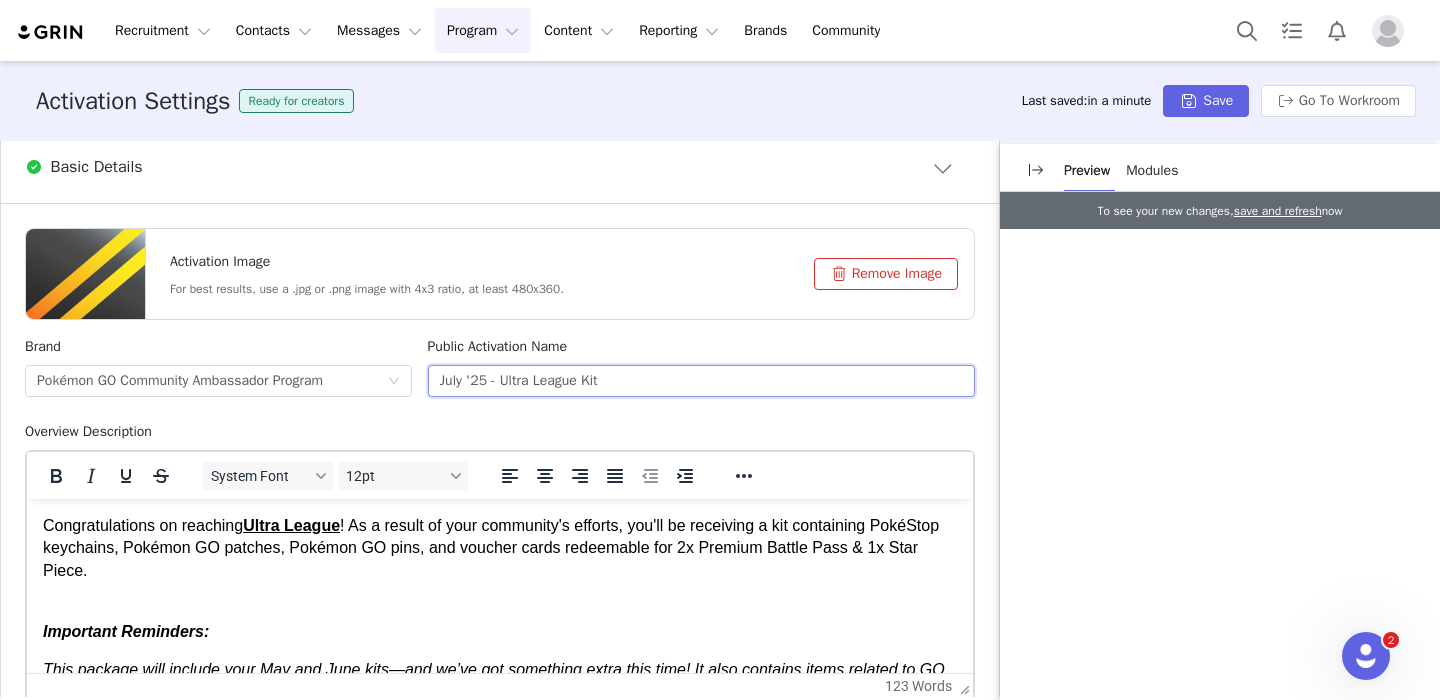 type on "July '25 - Ultra League Kit" 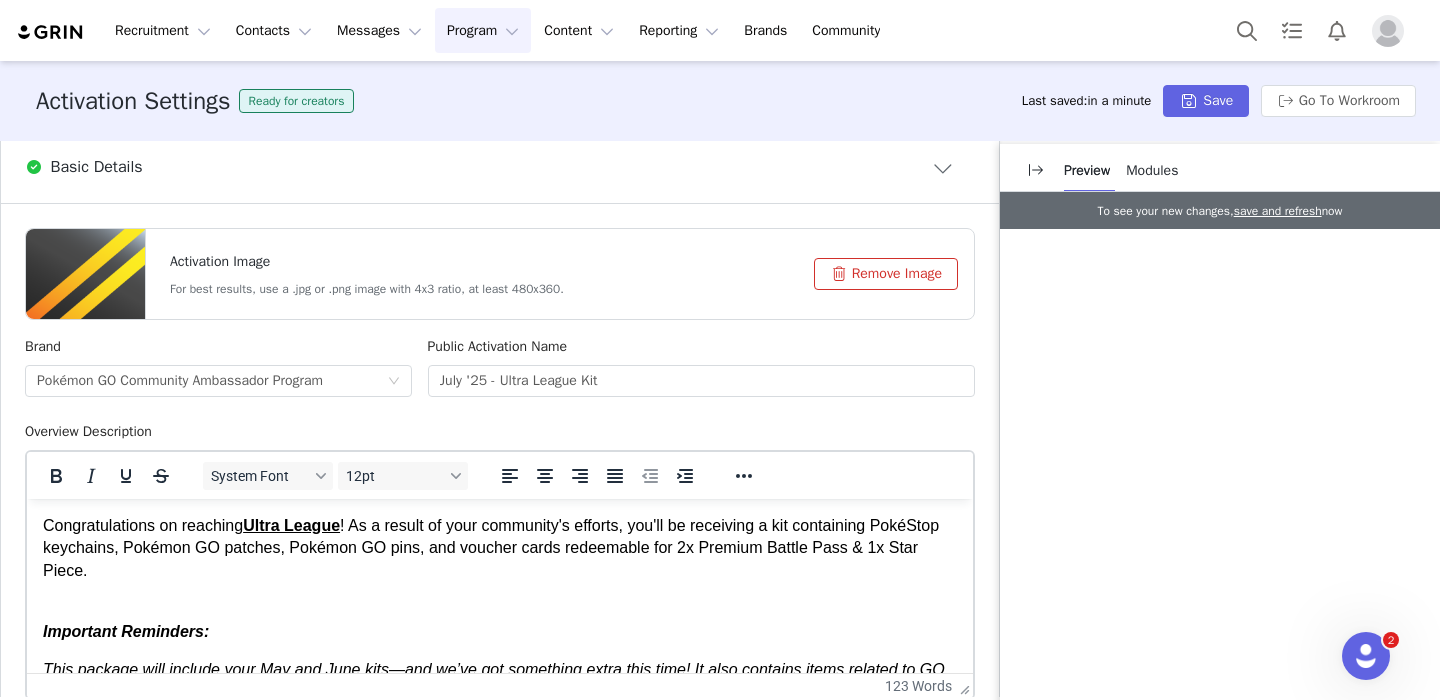 click on "Congratulations on reaching  Ultra League ! As a result of your community's efforts, you'll be receiving a kit containing PokéStop keychains, Pokémon GO patches, Pokémon GO pins, and voucher cards redeemable for 2x Premium Battle Pass & 1x Star Piece." at bounding box center [500, 560] 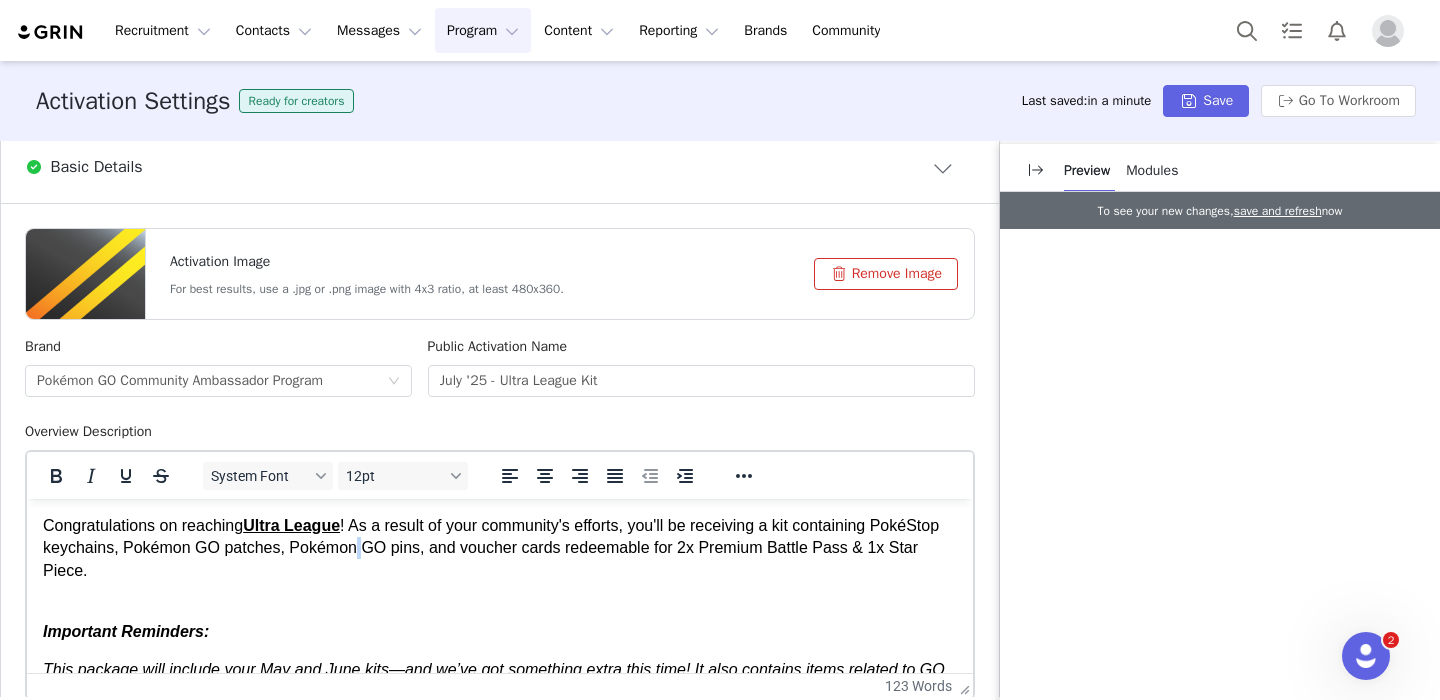 click on "Congratulations on reaching  Ultra League ! As a result of your community's efforts, you'll be receiving a kit containing PokéStop keychains, Pokémon GO patches, Pokémon GO pins, and voucher cards redeemable for 2x Premium Battle Pass & 1x Star Piece." at bounding box center (500, 560) 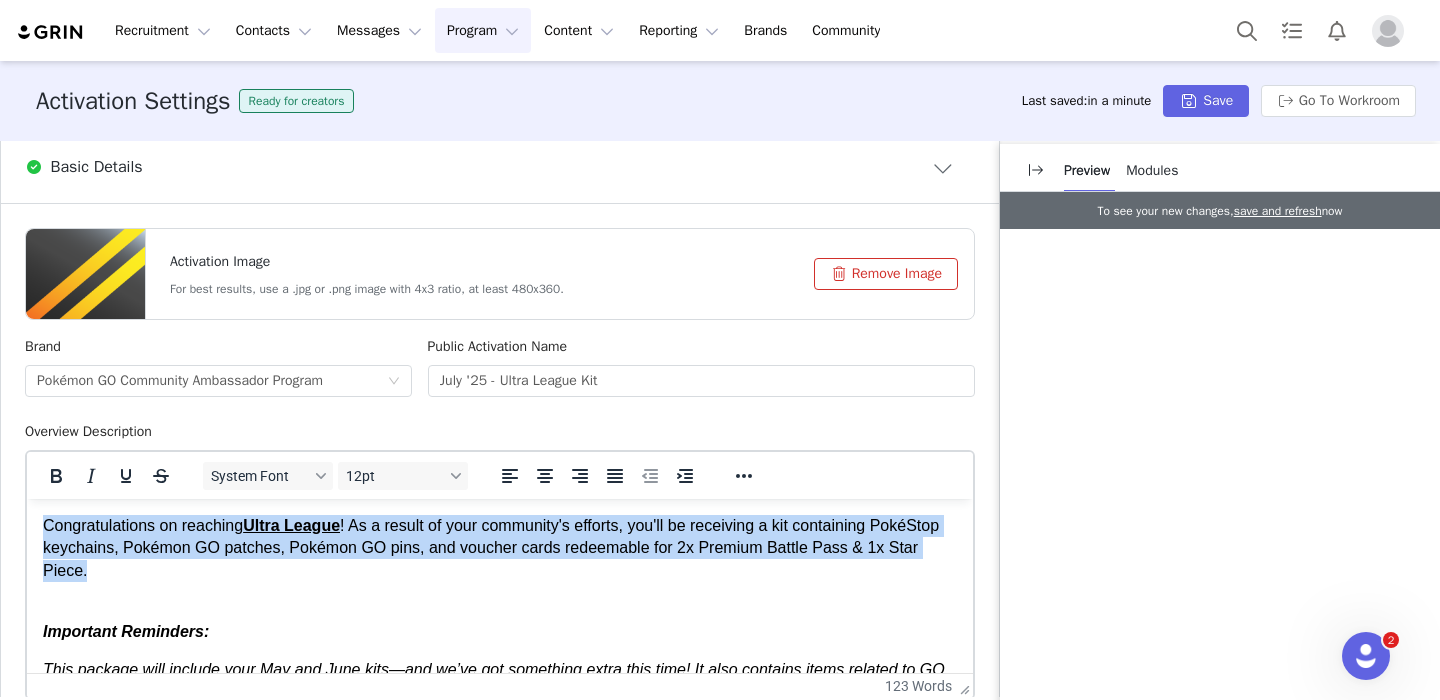 click on "Congratulations on reaching  Ultra League ! As a result of your community's efforts, you'll be receiving a kit containing PokéStop keychains, Pokémon GO patches, Pokémon GO pins, and voucher cards redeemable for 2x Premium Battle Pass & 1x Star Piece." at bounding box center (500, 560) 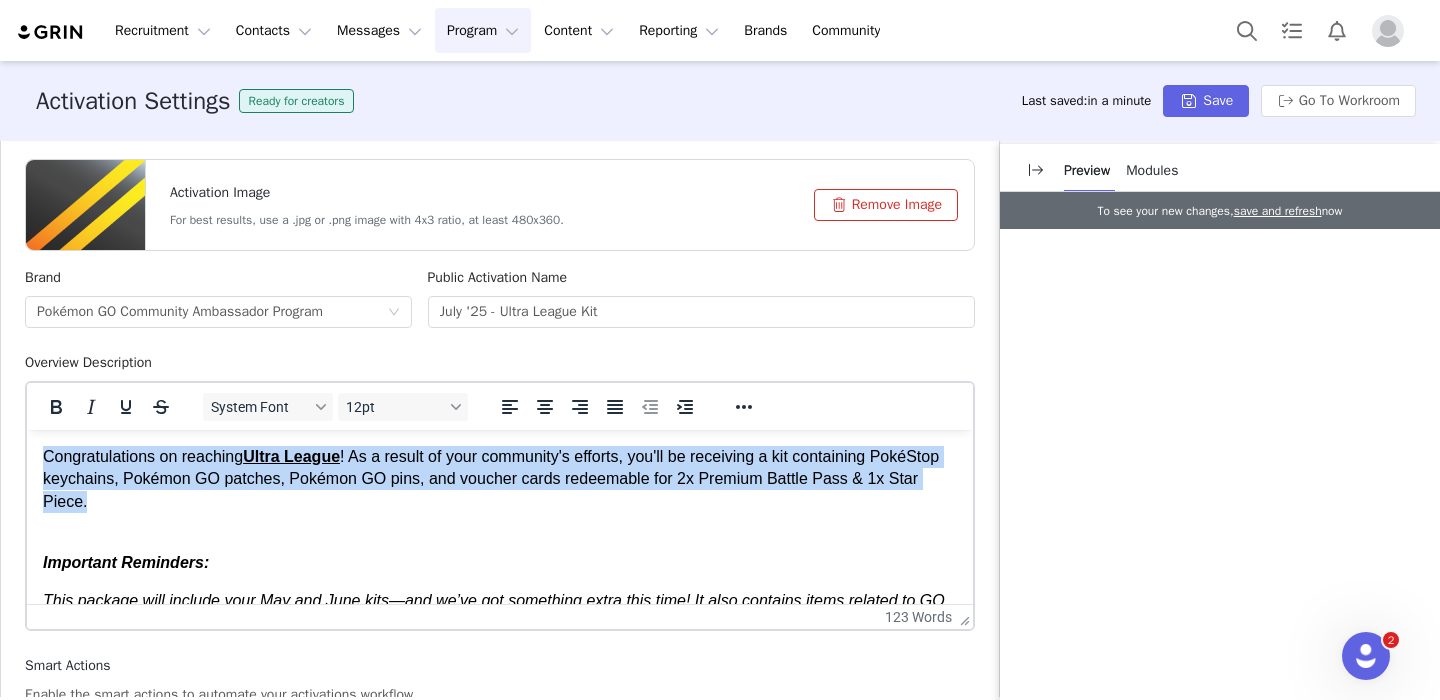 scroll, scrollTop: 680, scrollLeft: 0, axis: vertical 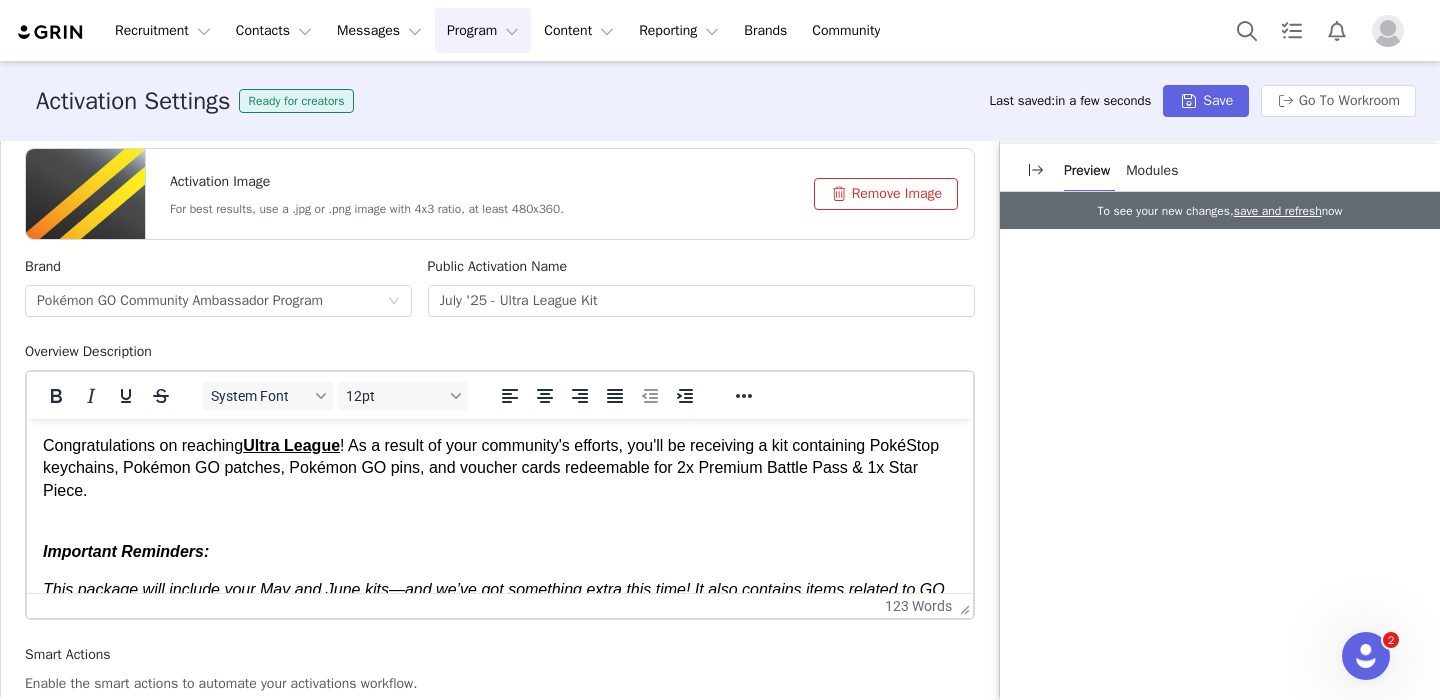 click on "Congratulations on reaching  Ultra League ! As a result of your community's efforts, you'll be receiving a kit containing PokéStop keychains, Pokémon GO patches, Pokémon GO pins, and voucher cards redeemable for 2x Premium Battle Pass & 1x Star Piece." at bounding box center (500, 480) 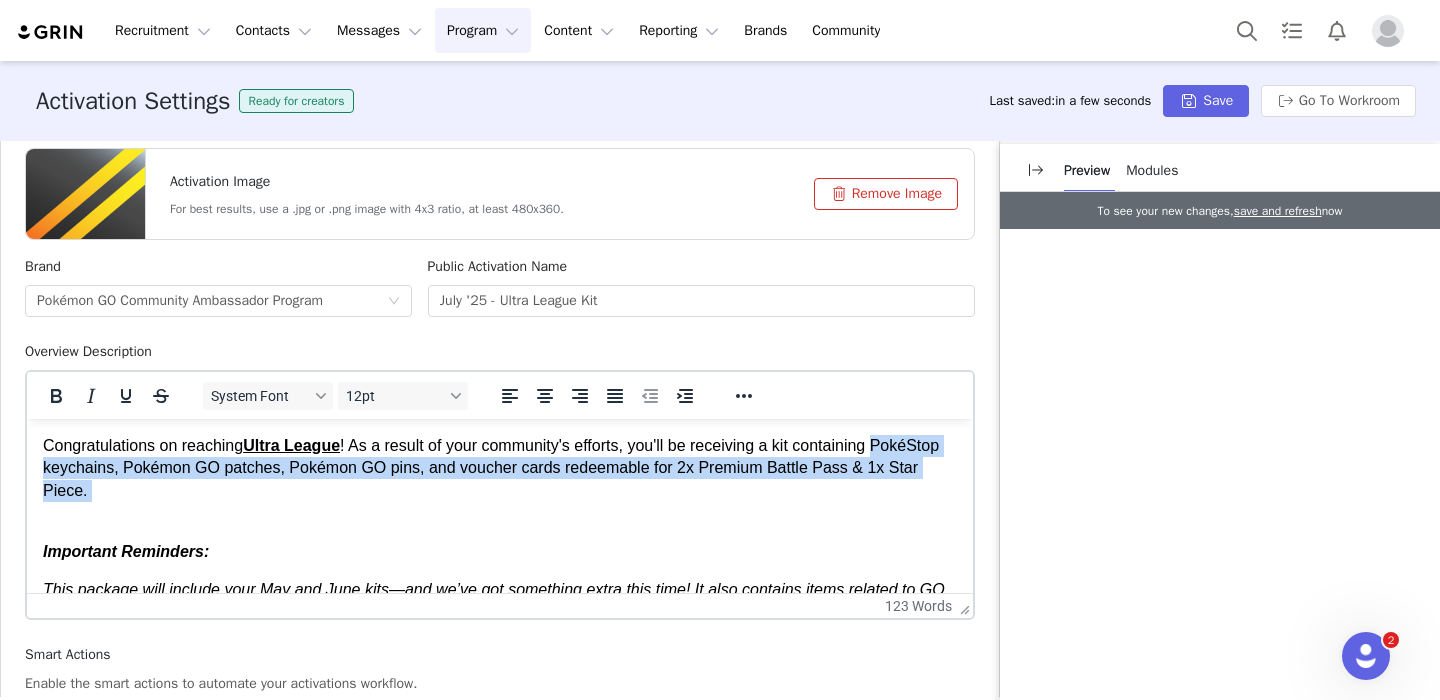 drag, startPoint x: 44, startPoint y: 477, endPoint x: 140, endPoint y: 486, distance: 96.42095 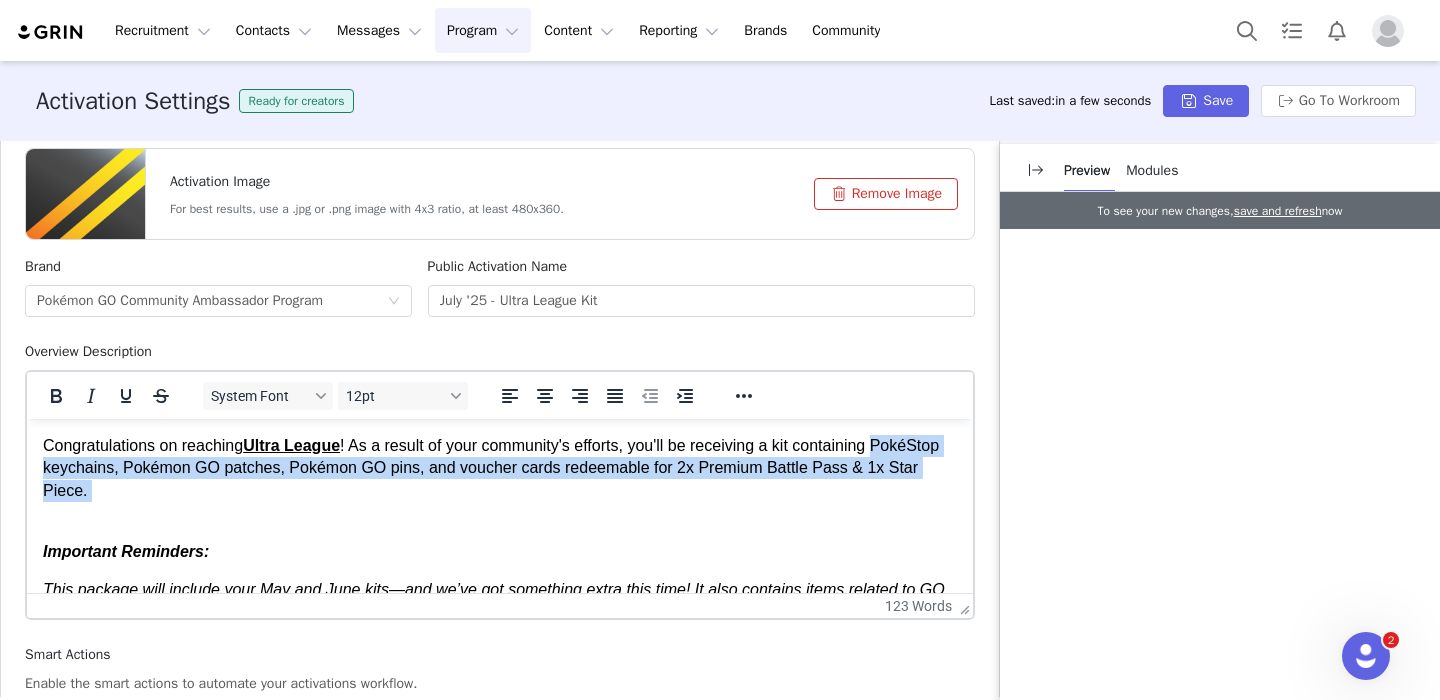 click on "Congratulations on reaching  Ultra League ! As a result of your community's efforts, you'll be receiving a kit containing PokéStop keychains, Pokémon GO patches, Pokémon GO pins, and voucher cards redeemable for 2x Premium Battle Pass & 1x Star Piece." at bounding box center (500, 480) 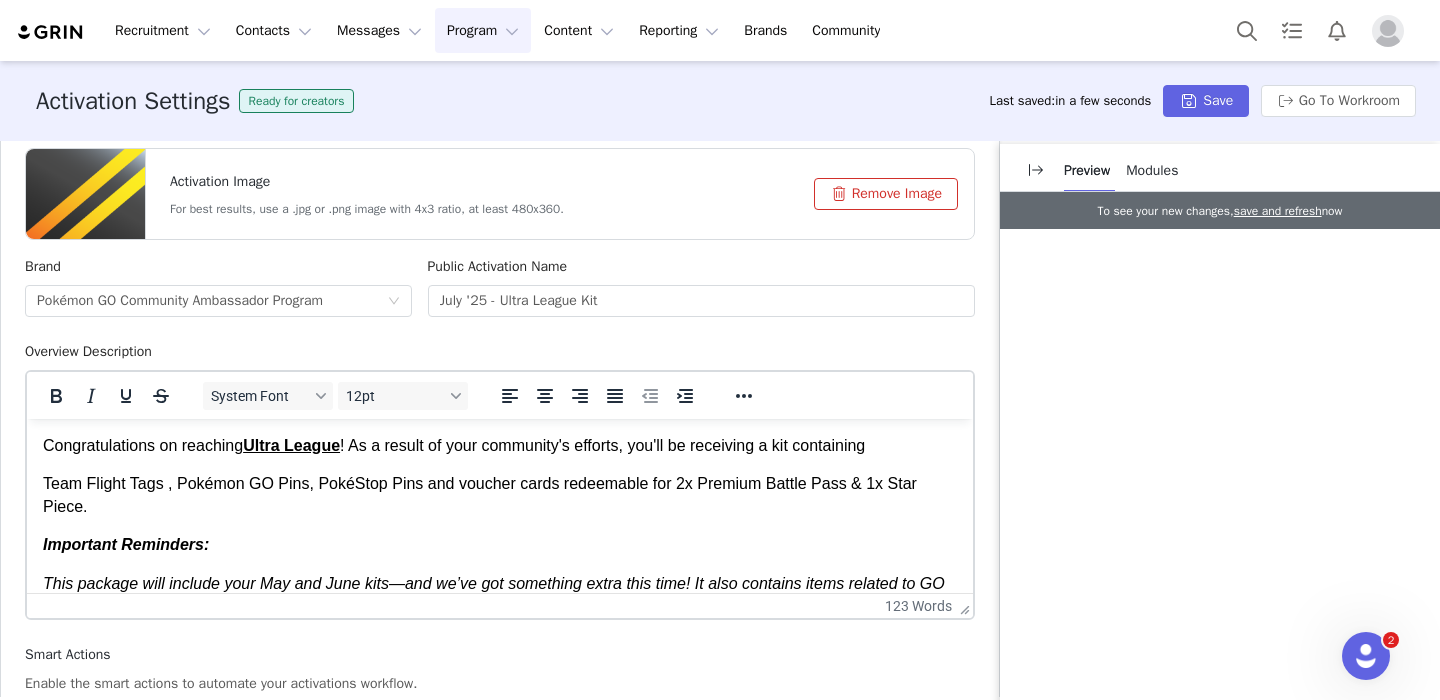 click on "Team Flight Tags , Pokémon GO Pins, PokéStop Pins and voucher cards redeemable for 2x Premium Battle Pass & 1x Star Piece." at bounding box center [500, 495] 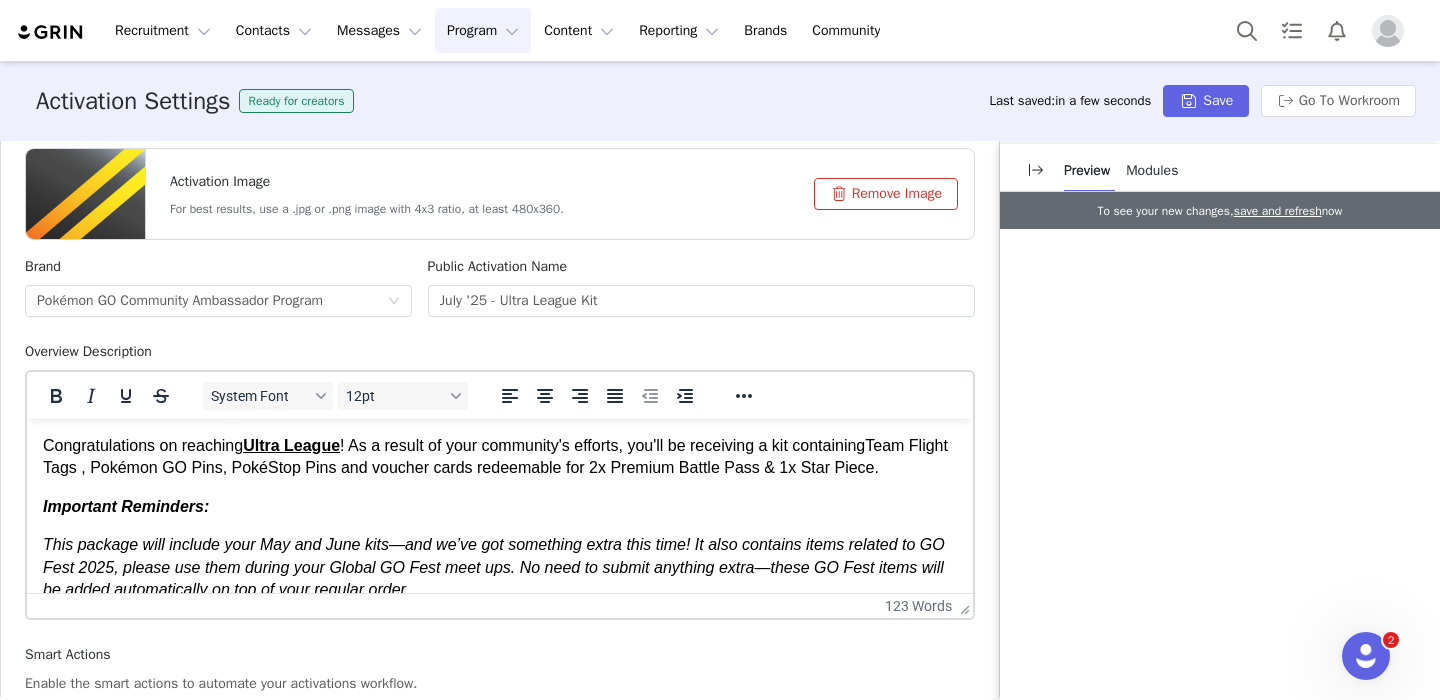 click on "Congratulations on reaching  Ultra League ! As a result of your community's efforts, you'll be receiving a kit containing  Team Flight Tags , Pokémon GO Pins, PokéStop Pins and voucher cards redeemable for 2x Premium Battle Pass & 1x Star Piece." at bounding box center (500, 457) 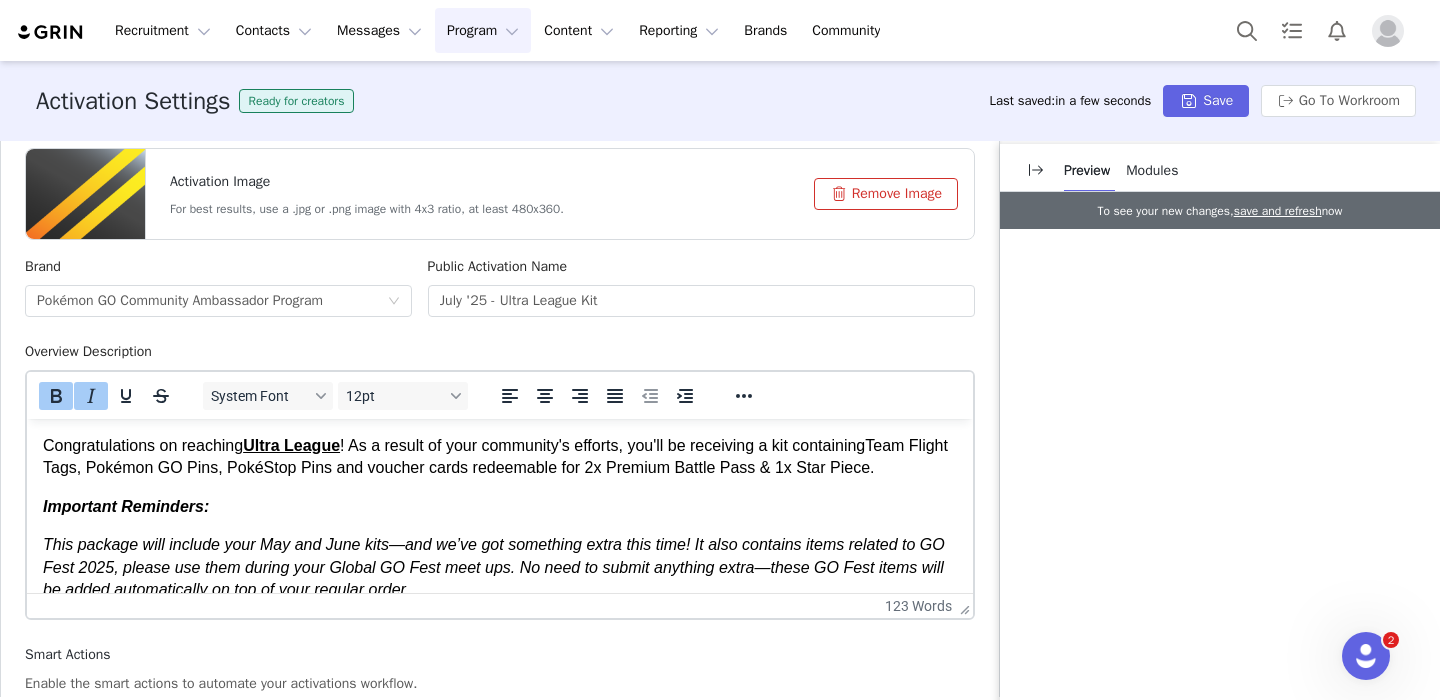 click on "Congratulations on reaching  Ultra League ! As a result of your community's efforts, you'll be receiving a kit containing  Team Flight Tags, Pokémon GO Pins, PokéStop Pins and voucher cards redeemable for 2x Premium Battle Pass & 1x Star Piece." at bounding box center [500, 457] 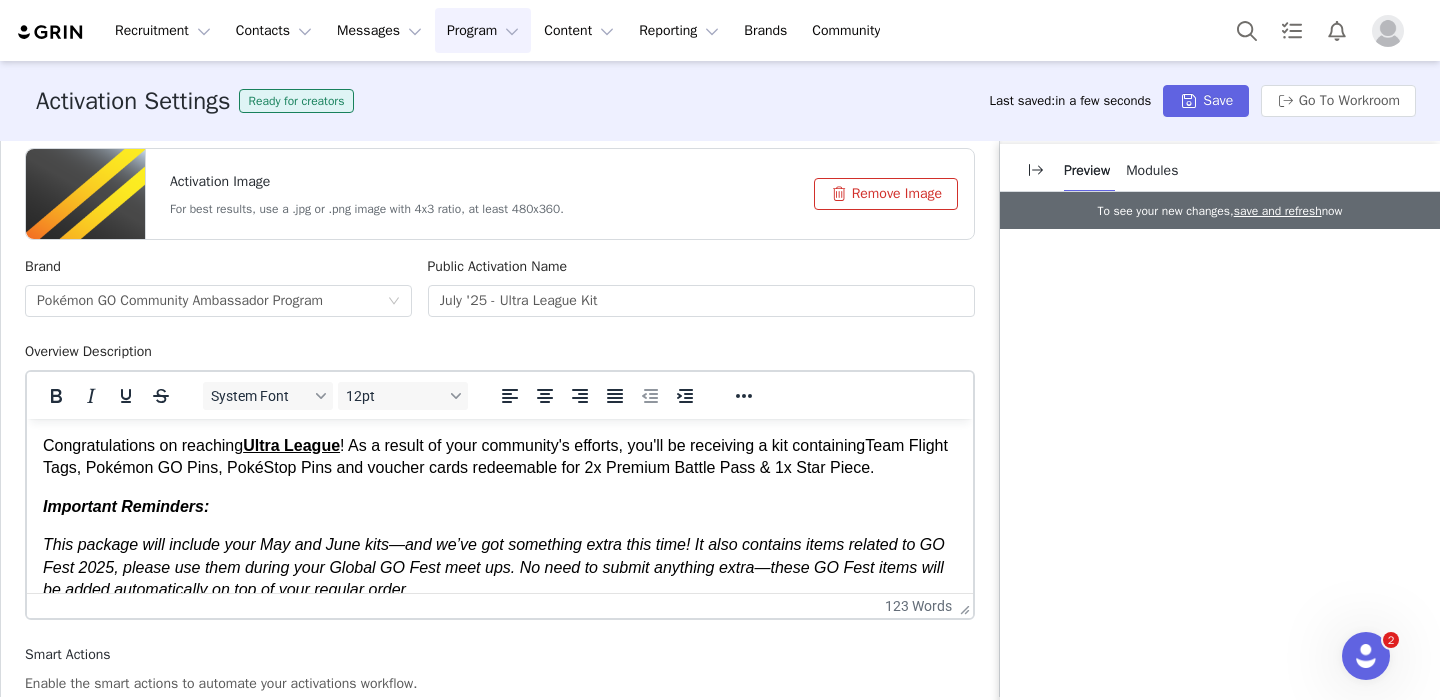 scroll, scrollTop: 71, scrollLeft: 0, axis: vertical 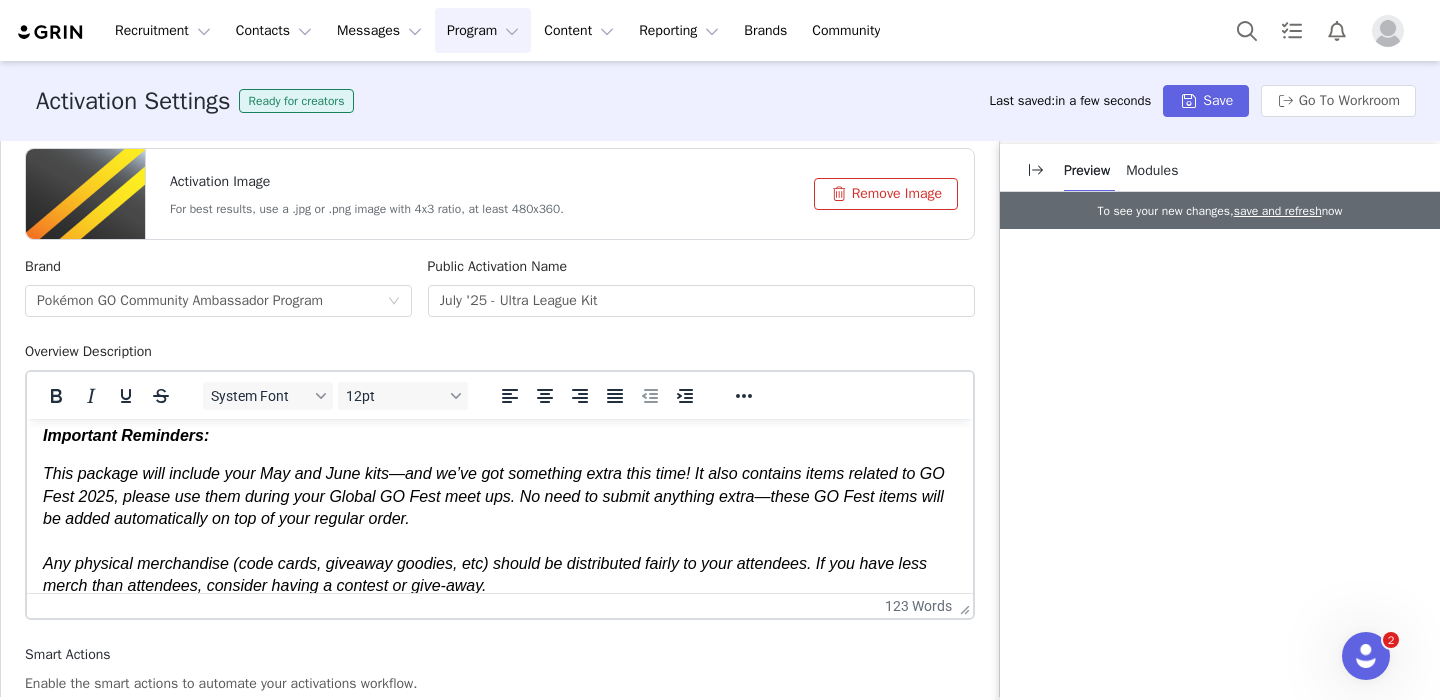 click on "This package will include your May and June kits—and we’ve got something extra this time! It also contains items related to GO Fest 2025, please use them during your Global GO Fest meet ups. No need to submit anything extra—these GO Fest items will be added automatically on top of your regular order." at bounding box center [494, 496] 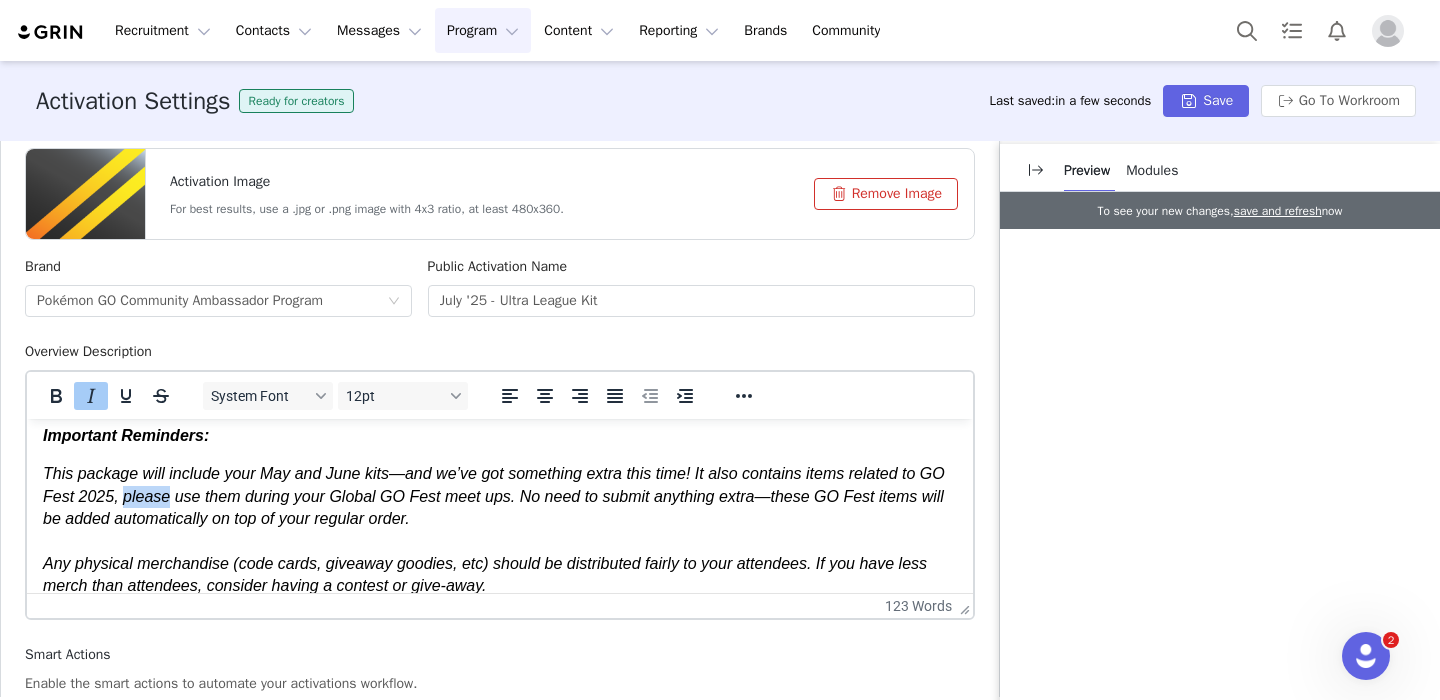 click on "This package will include your May and June kits—and we’ve got something extra this time! It also contains items related to GO Fest 2025, please use them during your Global GO Fest meet ups. No need to submit anything extra—these GO Fest items will be added automatically on top of your regular order." at bounding box center [494, 496] 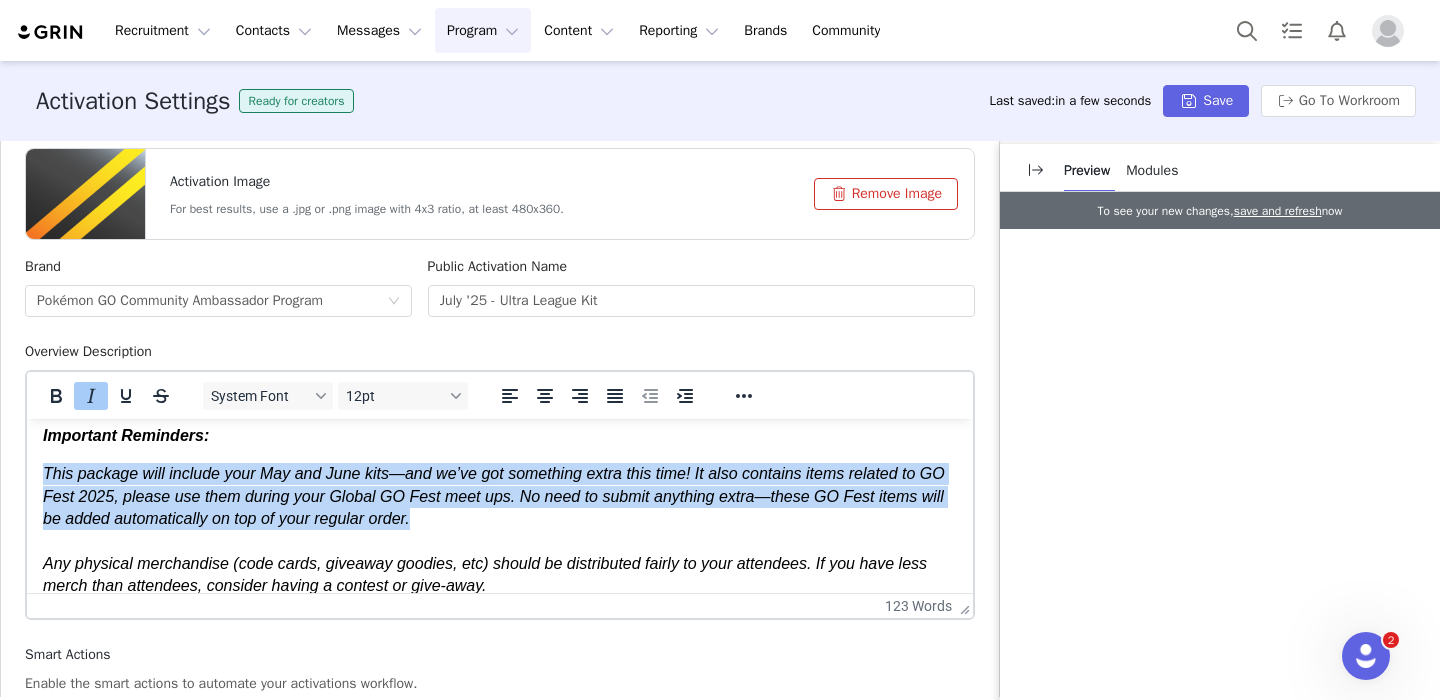 click on "This package will include your May and June kits—and we’ve got something extra this time! It also contains items related to GO Fest 2025, please use them during your Global GO Fest meet ups. No need to submit anything extra—these GO Fest items will be added automatically on top of your regular order." at bounding box center [494, 496] 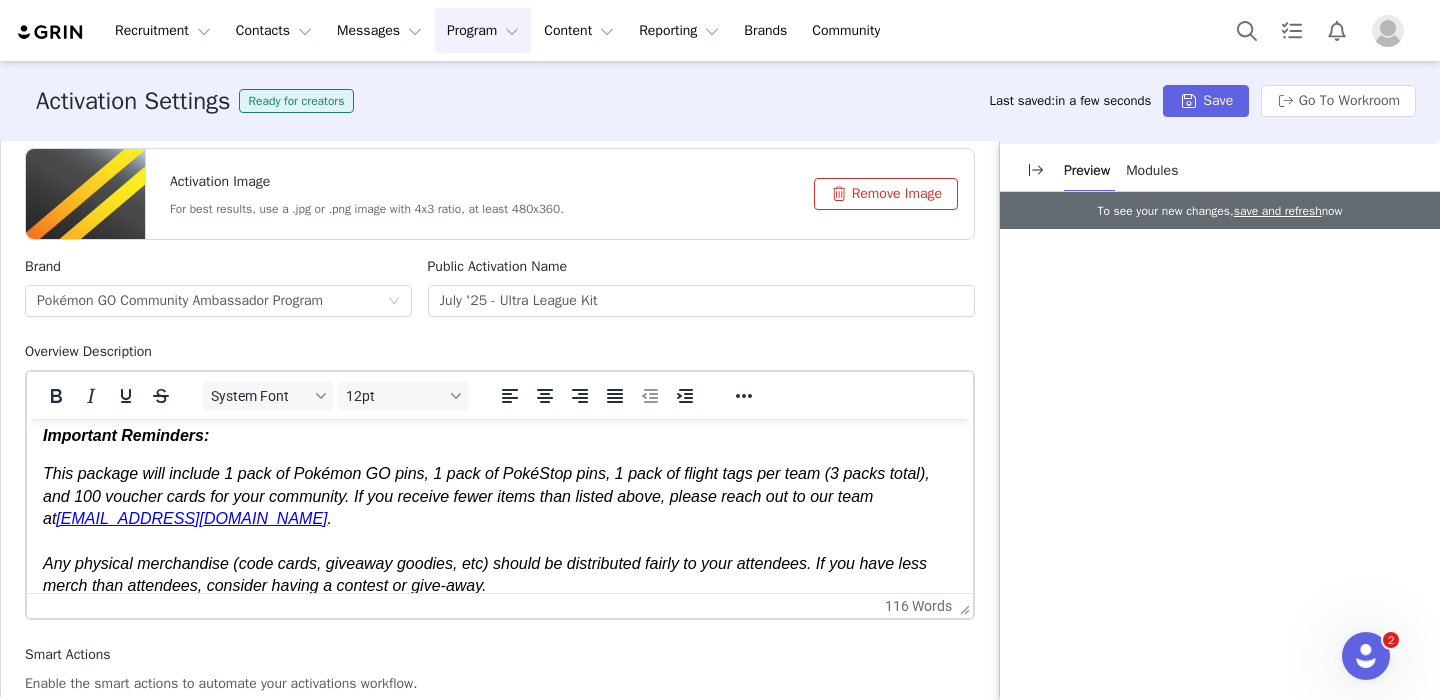 click on "This package will include 1 pack of Pokémon GO pins, 1 pack of PokéStop pins, 1 pack of flight tags per team (3 packs total), and 100 voucher cards for your community. If you receive fewer items than listed above, please reach out to our team at" at bounding box center [486, 496] 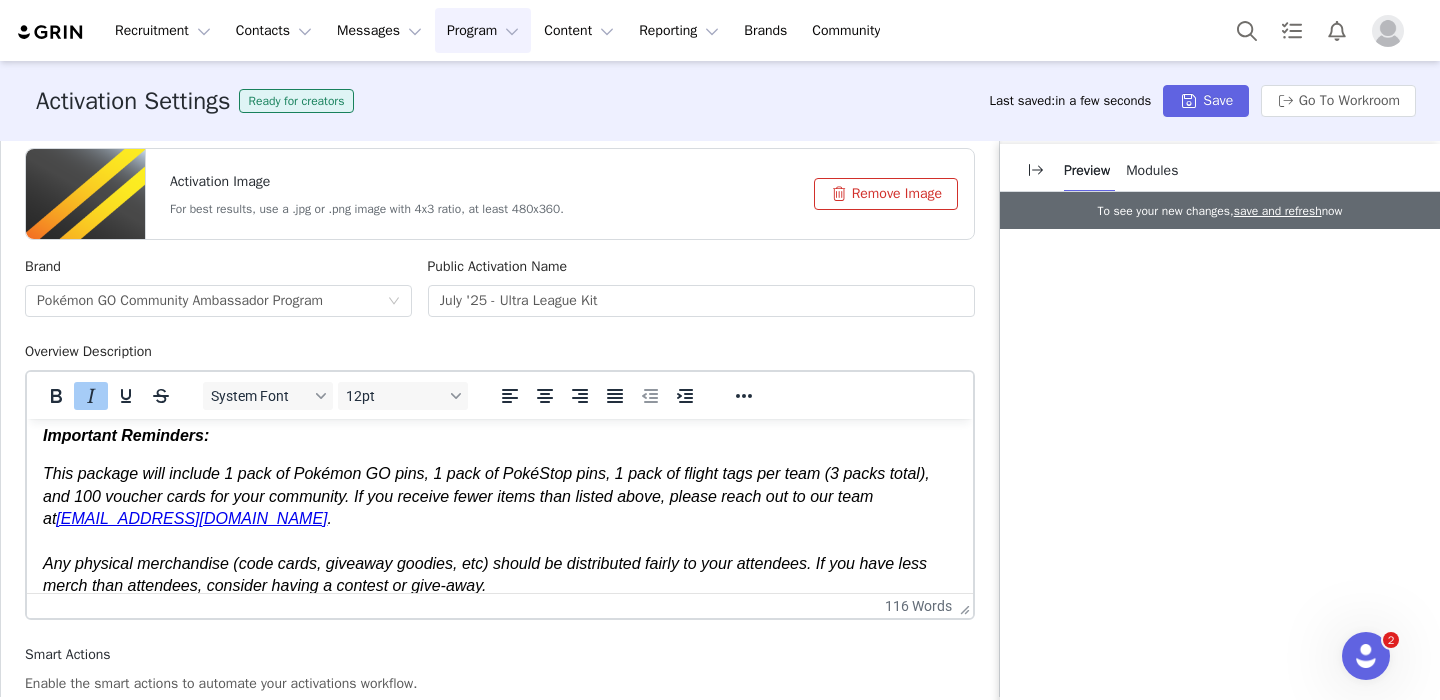 click on "This package will include 1 pack of Pokémon GO pins, 1 pack of PokéStop pins, 1 pack of flight tags per team (3 packs total), and 100 voucher cards for your community. If you receive fewer items than listed above, please reach out to our team at" at bounding box center (486, 496) 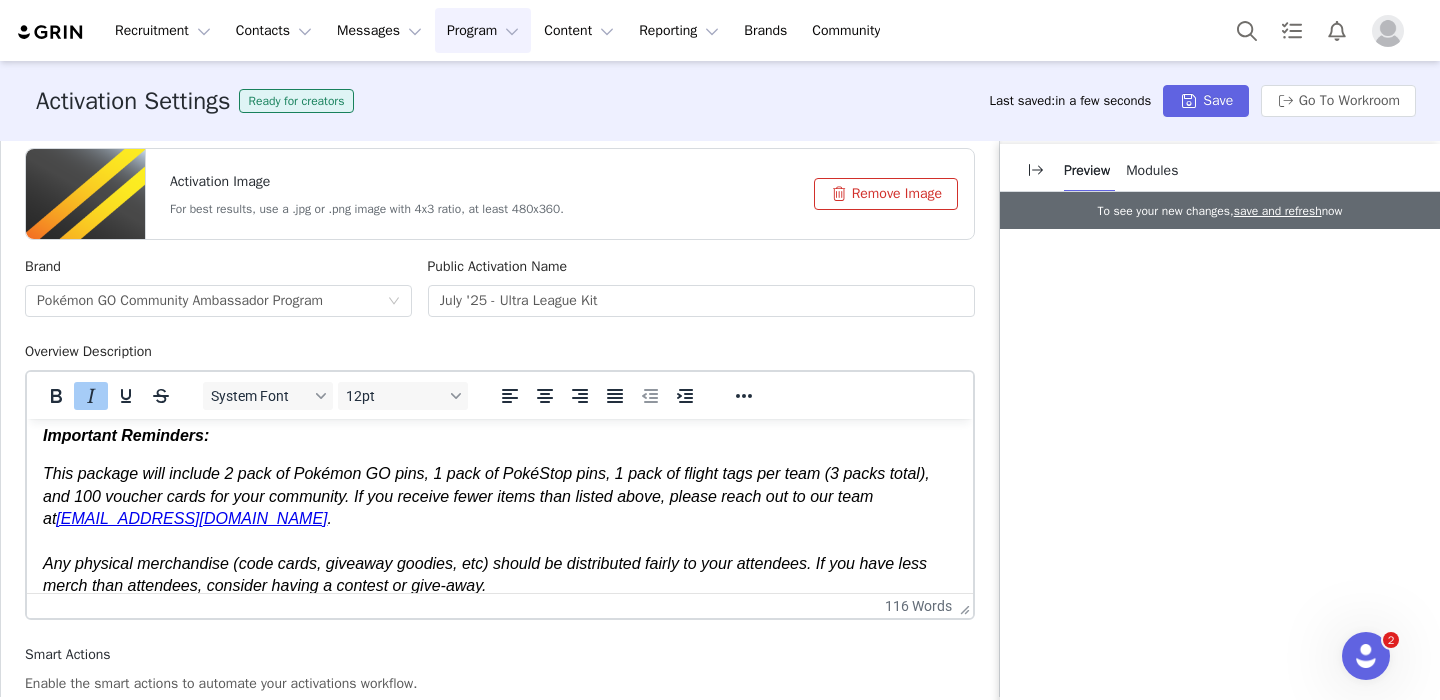 click on "This package will include 2 pack of Pokémon GO pins, 1 pack of PokéStop pins, 1 pack of flight tags per team (3 packs total), and 100 voucher cards for your community. If you receive fewer items than listed above, please reach out to our team at" at bounding box center (486, 496) 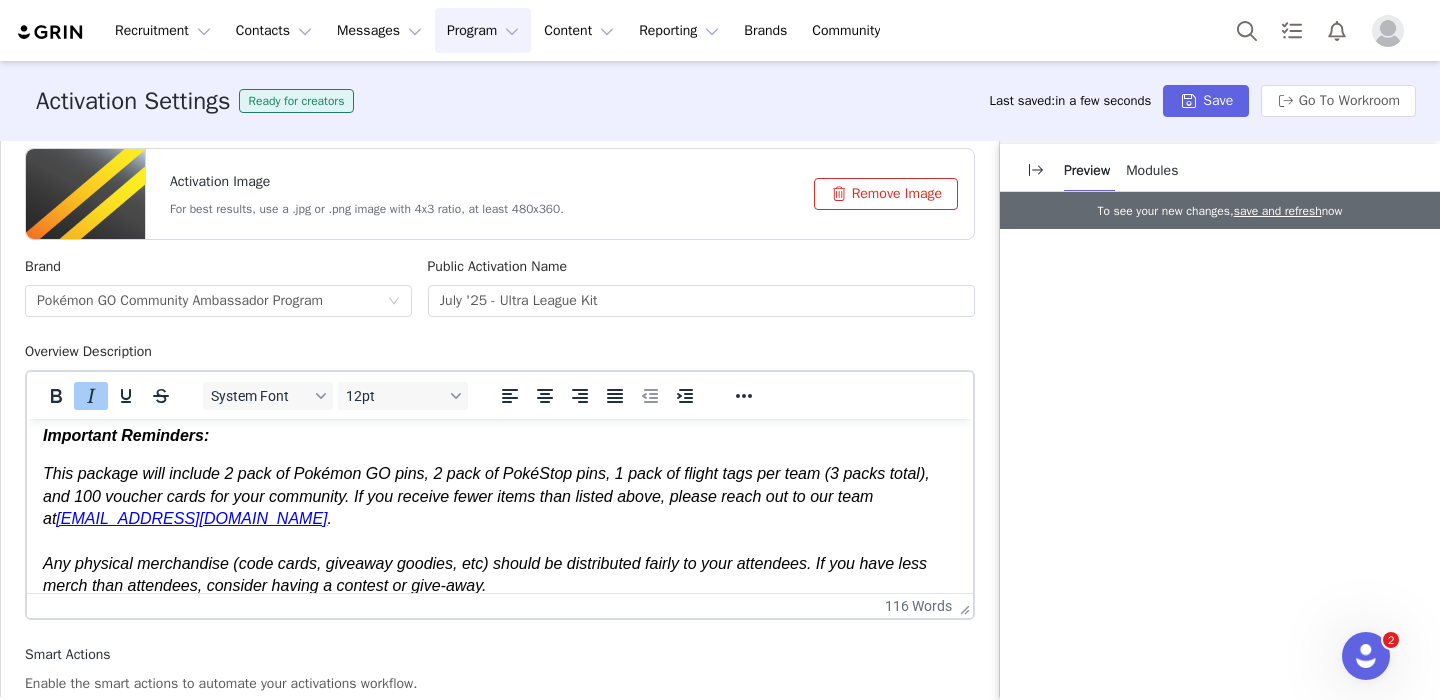 click on "This package will include 2 pack of Pokémon GO pins, 2 pack of PokéStop pins, 1 pack of flight tags per team (3 packs total), and 100 voucher cards for your community. If you receive fewer items than listed above, please reach out to our team at" at bounding box center [486, 496] 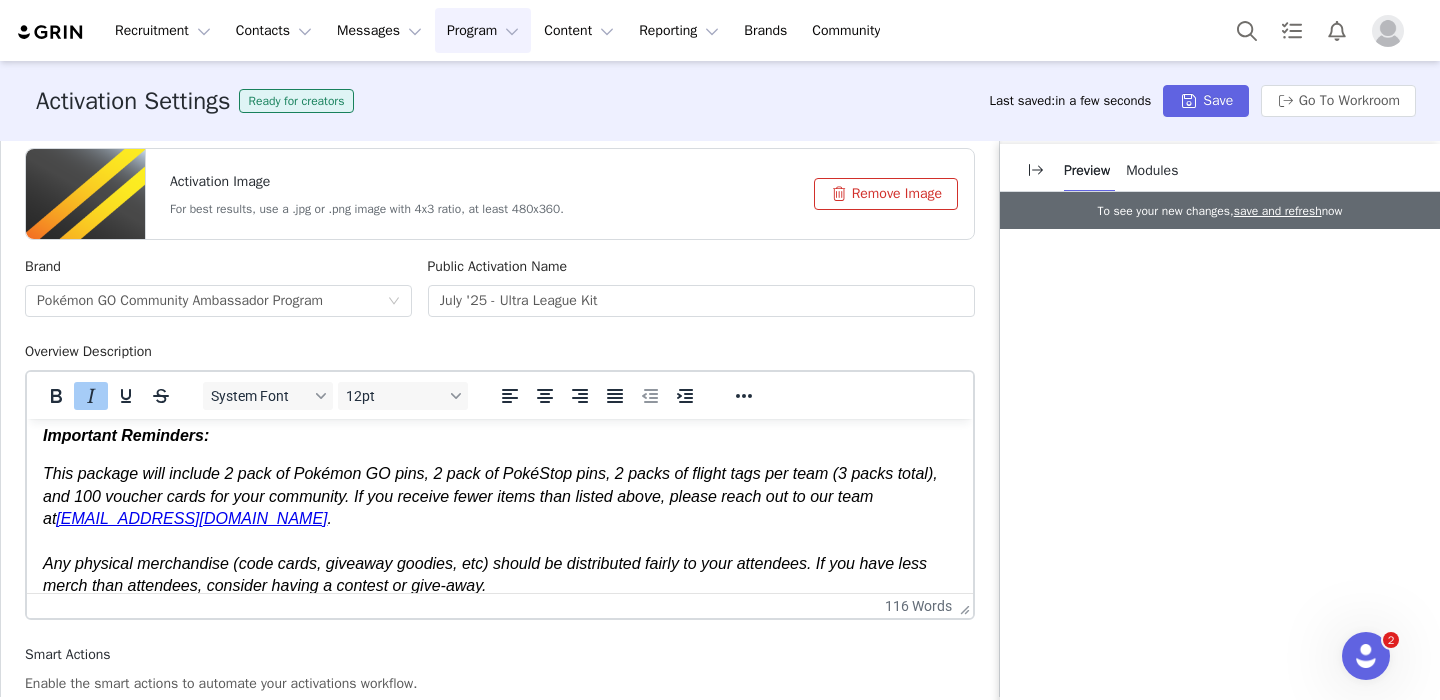 click on "This package will include 2 pack of Pokémon GO pins, 2 pack of PokéStop pins, 2 packs of flight tags per team (3 packs total), and 100 voucher cards for your community. If you receive fewer items than listed above, please reach out to our team at" at bounding box center [490, 496] 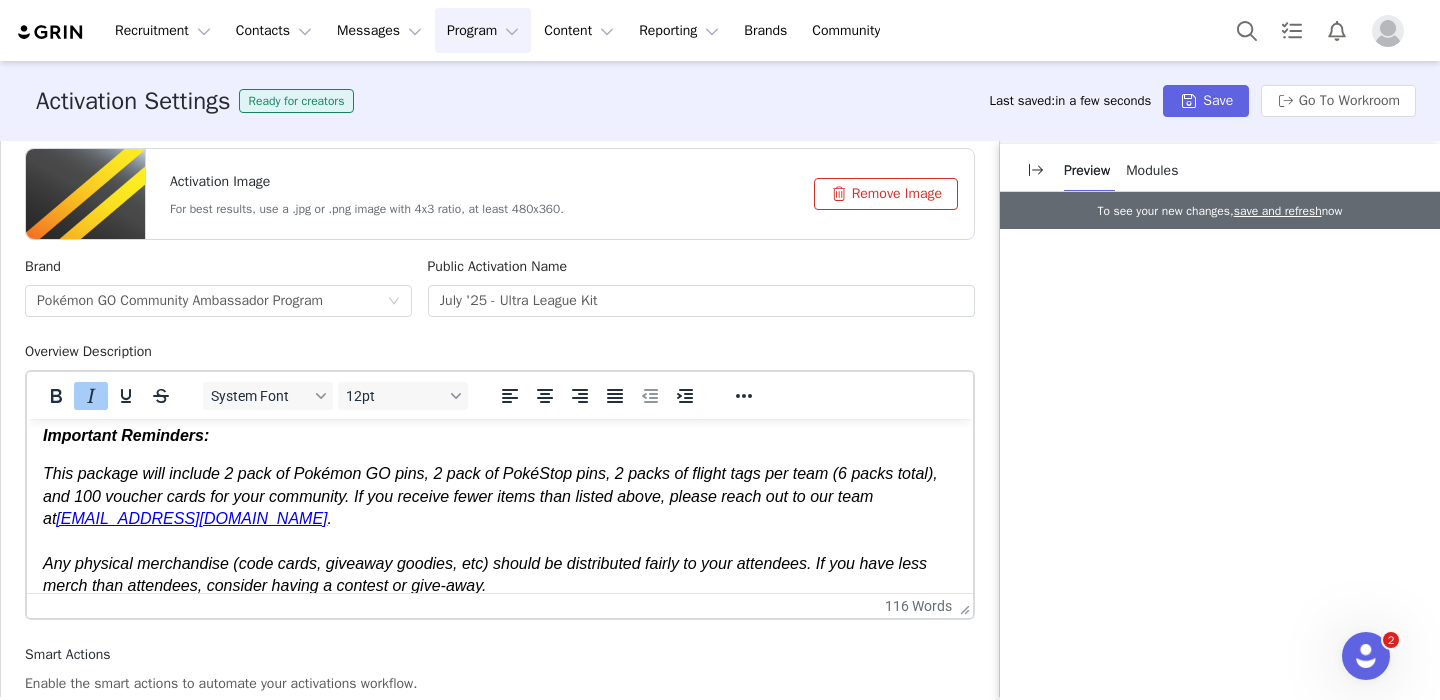click on "This package will include 2 pack of Pokémon GO pins, 2 pack of PokéStop pins, 2 packs of flight tags per team (6 packs total), and 100 voucher cards for your community. If you receive fewer items than listed above, please reach out to our team at" at bounding box center [490, 496] 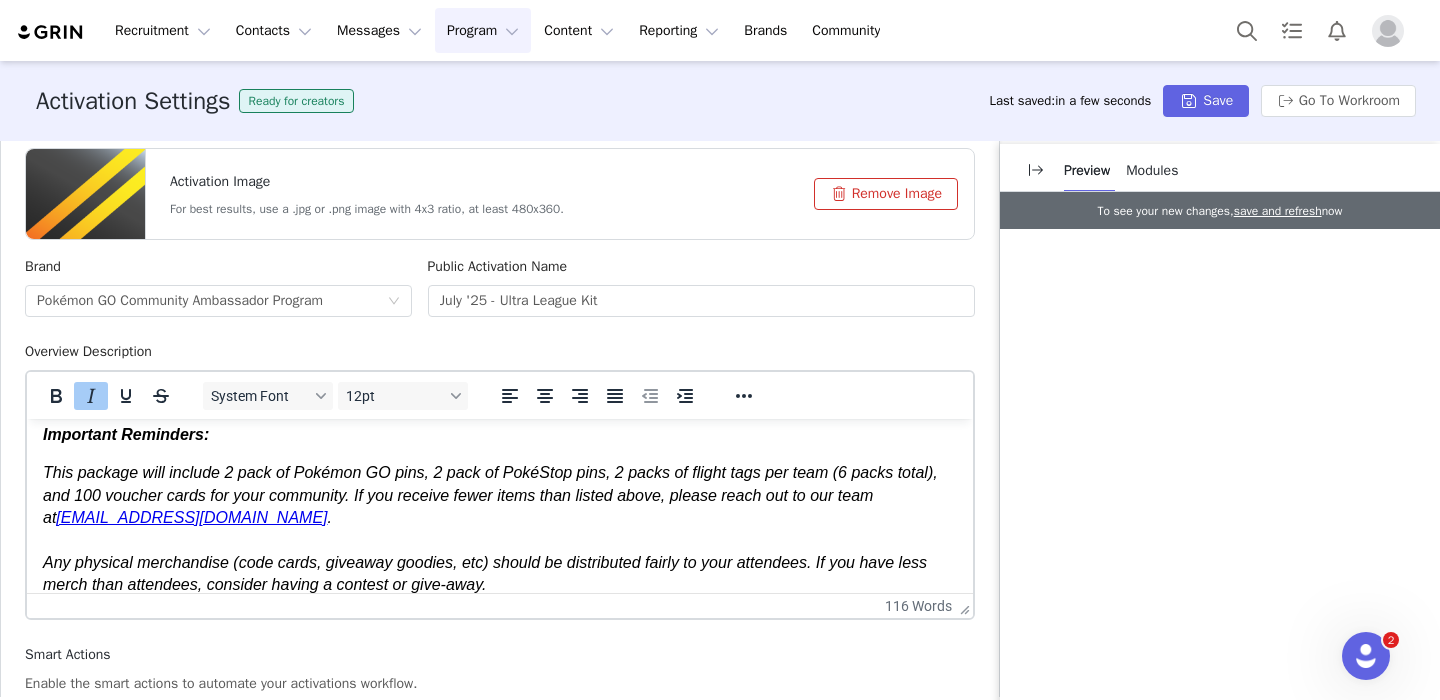 click on "This package will include 2 pack of Pokémon GO pins, 2 pack of PokéStop pins, 2 packs of flight tags per team (6 packs total), and 100 voucher cards for your community. If you receive fewer items than listed above, please reach out to our team at" at bounding box center (490, 495) 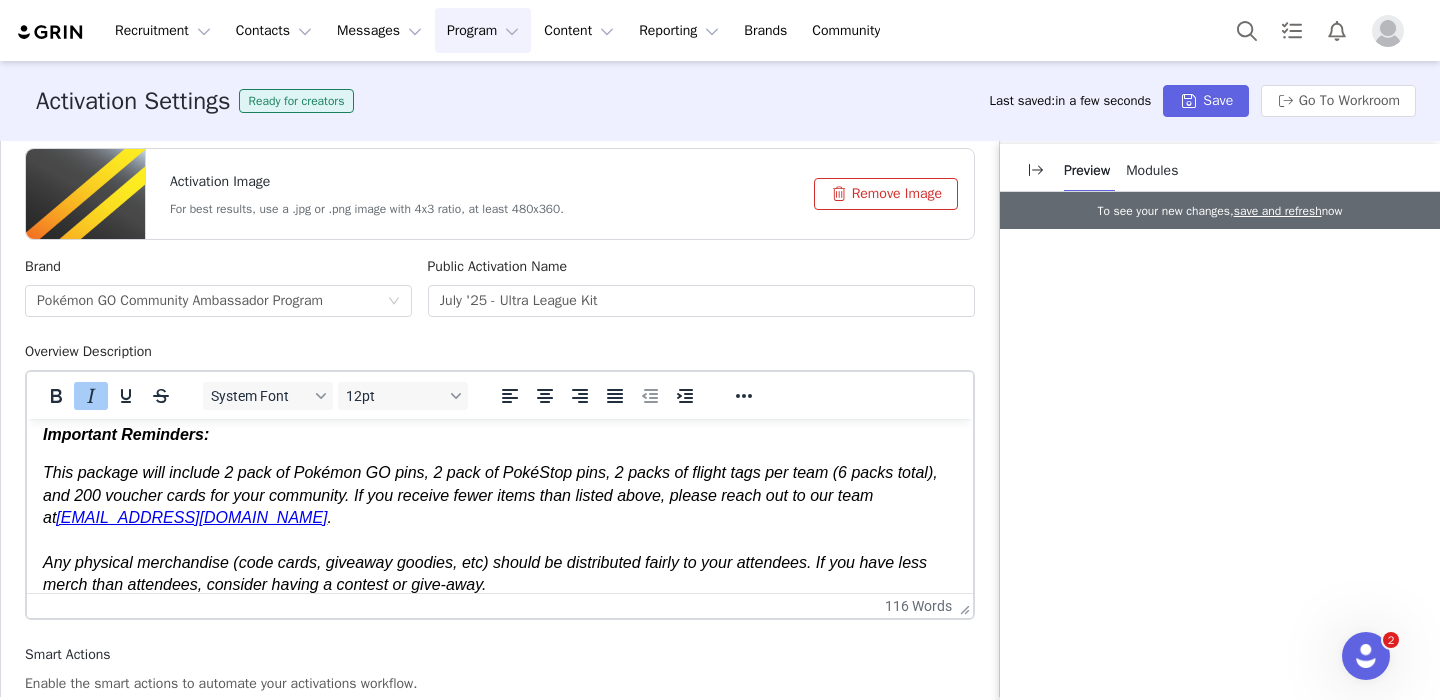 scroll, scrollTop: 91, scrollLeft: 0, axis: vertical 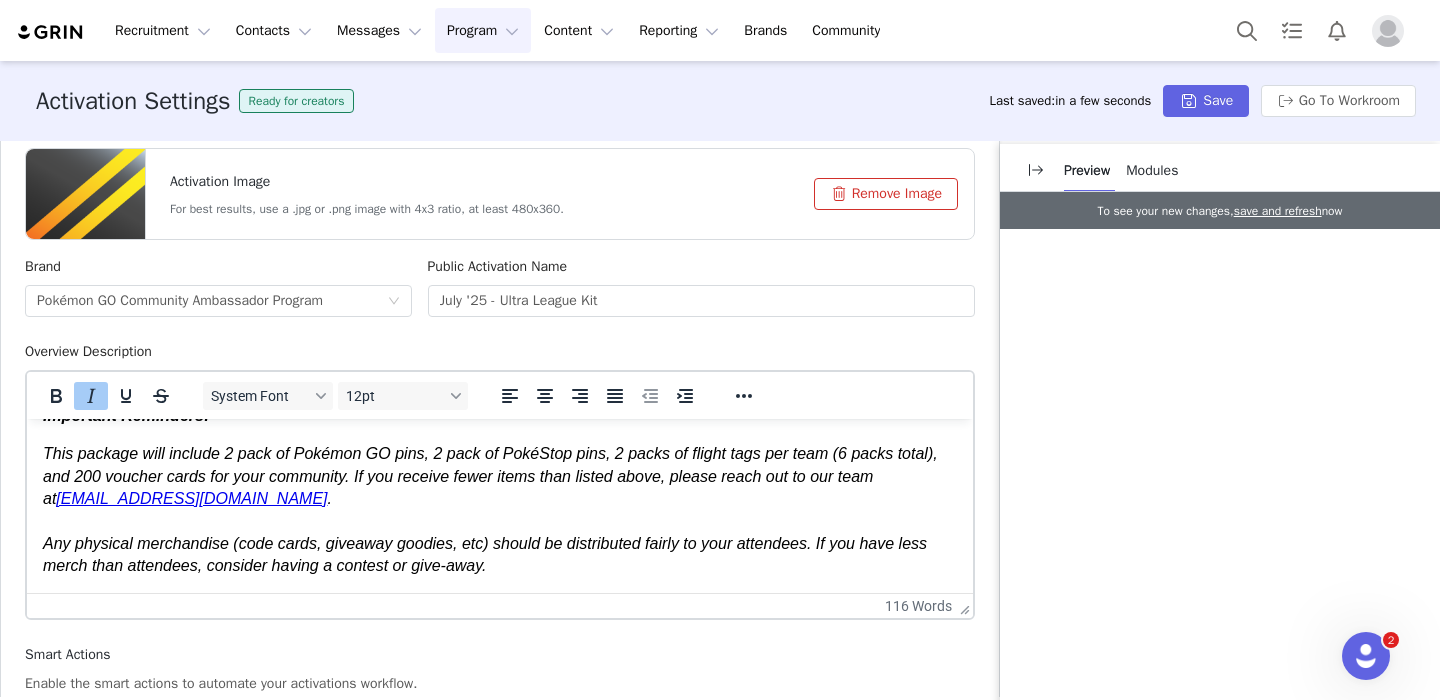 click on "This package will include 2 pack of Pokémon GO pins, 2 pack of PokéStop pins, 2 packs of flight tags per team (6 packs total), and 200 voucher cards for your community. If you receive fewer items than listed above, please reach out to our team at  [EMAIL_ADDRESS][DOMAIN_NAME] . Any physical merchandise (code cards, giveaway goodies, etc) should be distributed fairly to your attendees. If you have less merch than attendees, consider having a contest or give-away." at bounding box center [500, 510] 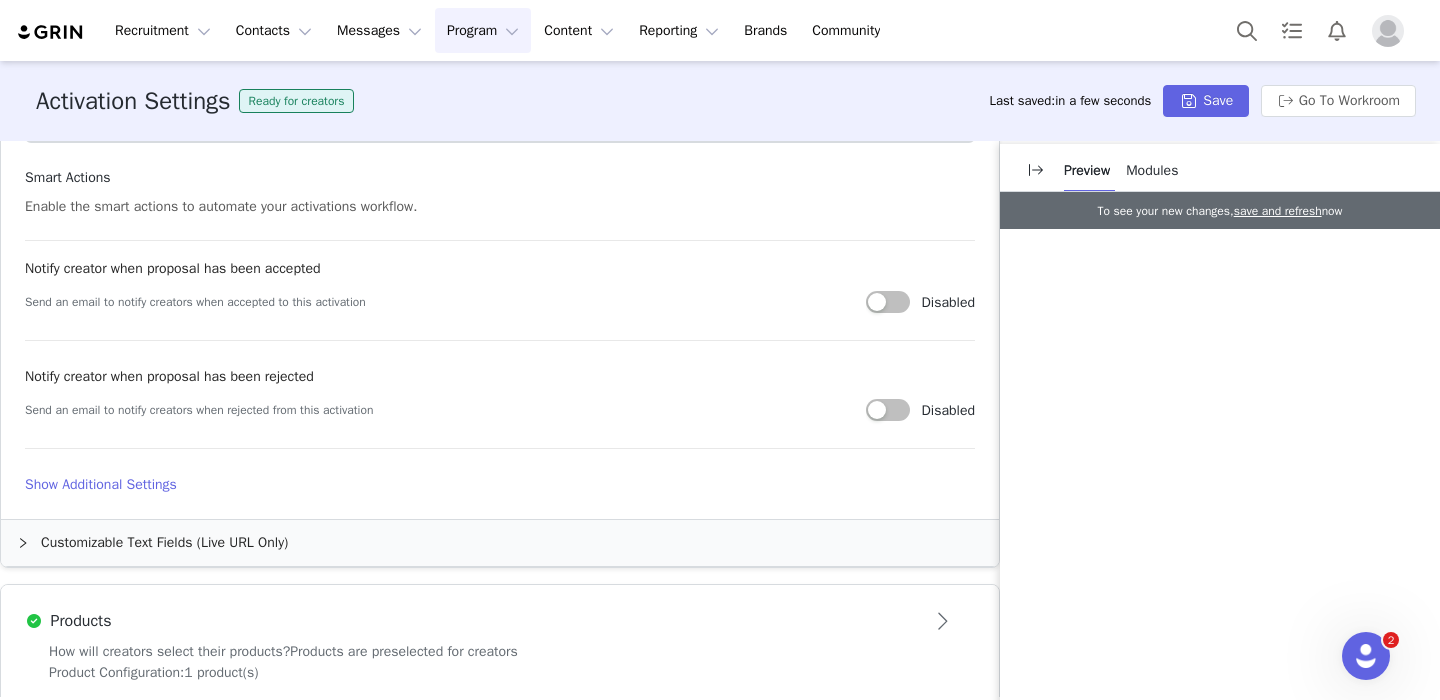 scroll, scrollTop: 1187, scrollLeft: 0, axis: vertical 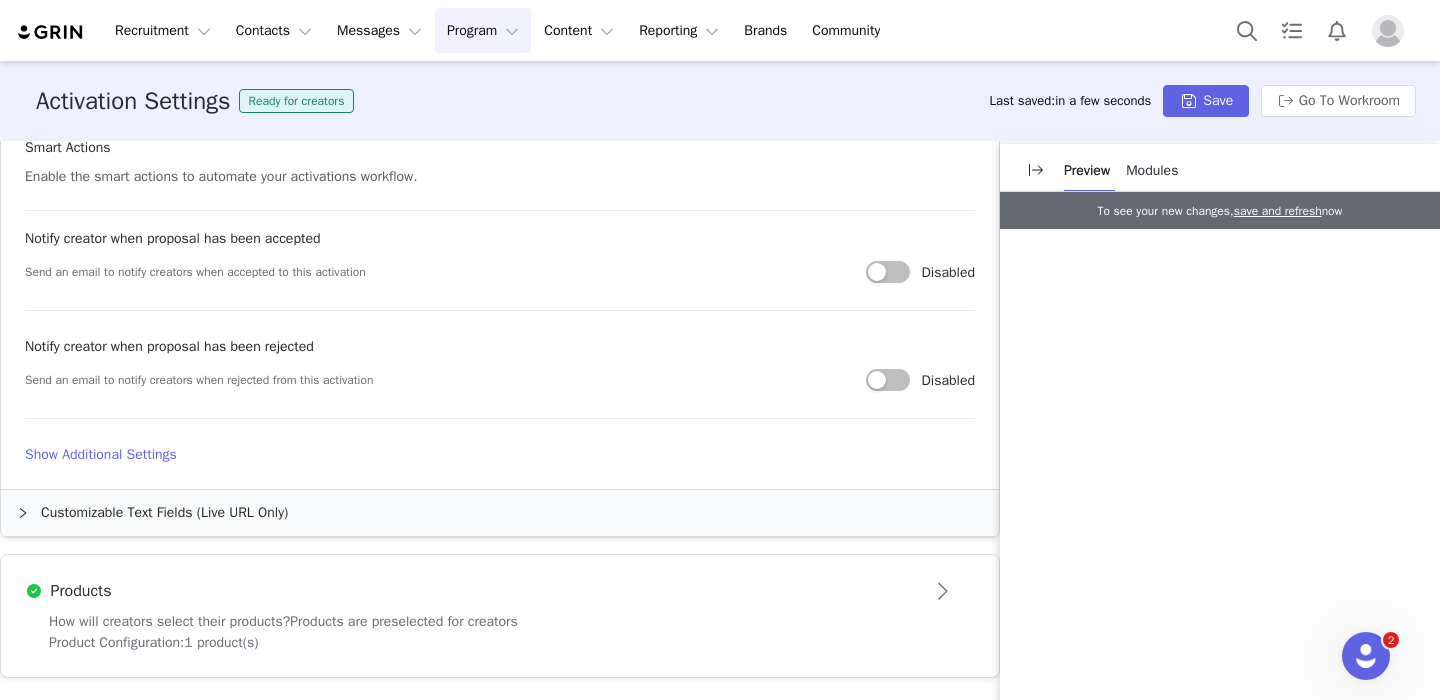 click on "Product Configuration: 1 product(s)" at bounding box center [500, 642] 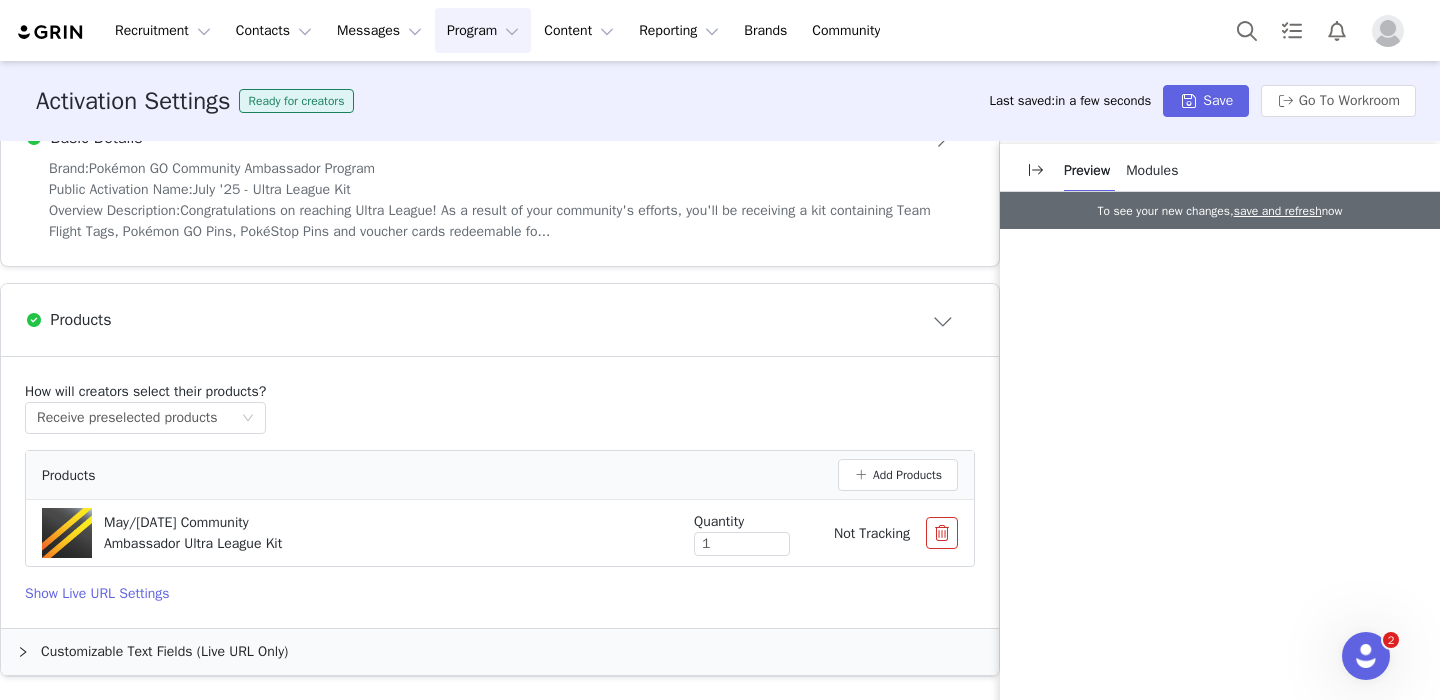 scroll, scrollTop: 628, scrollLeft: 0, axis: vertical 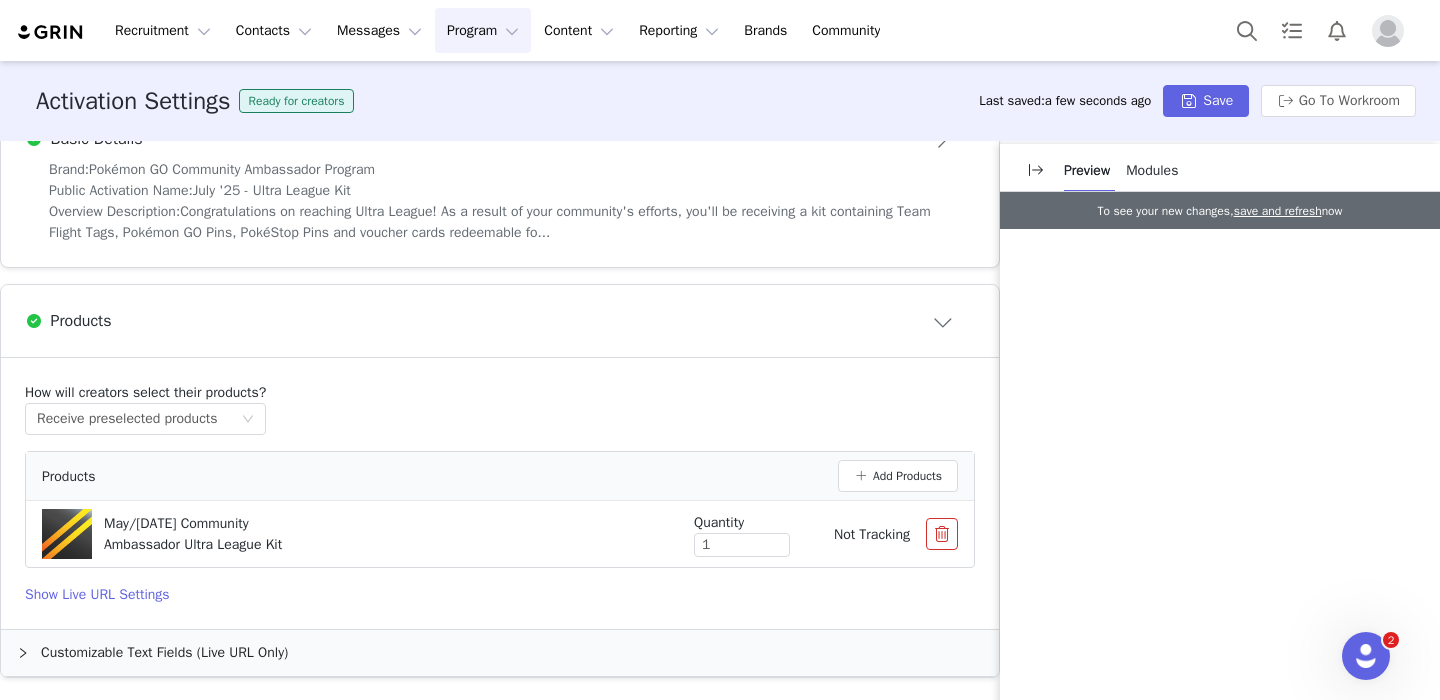click at bounding box center [942, 534] 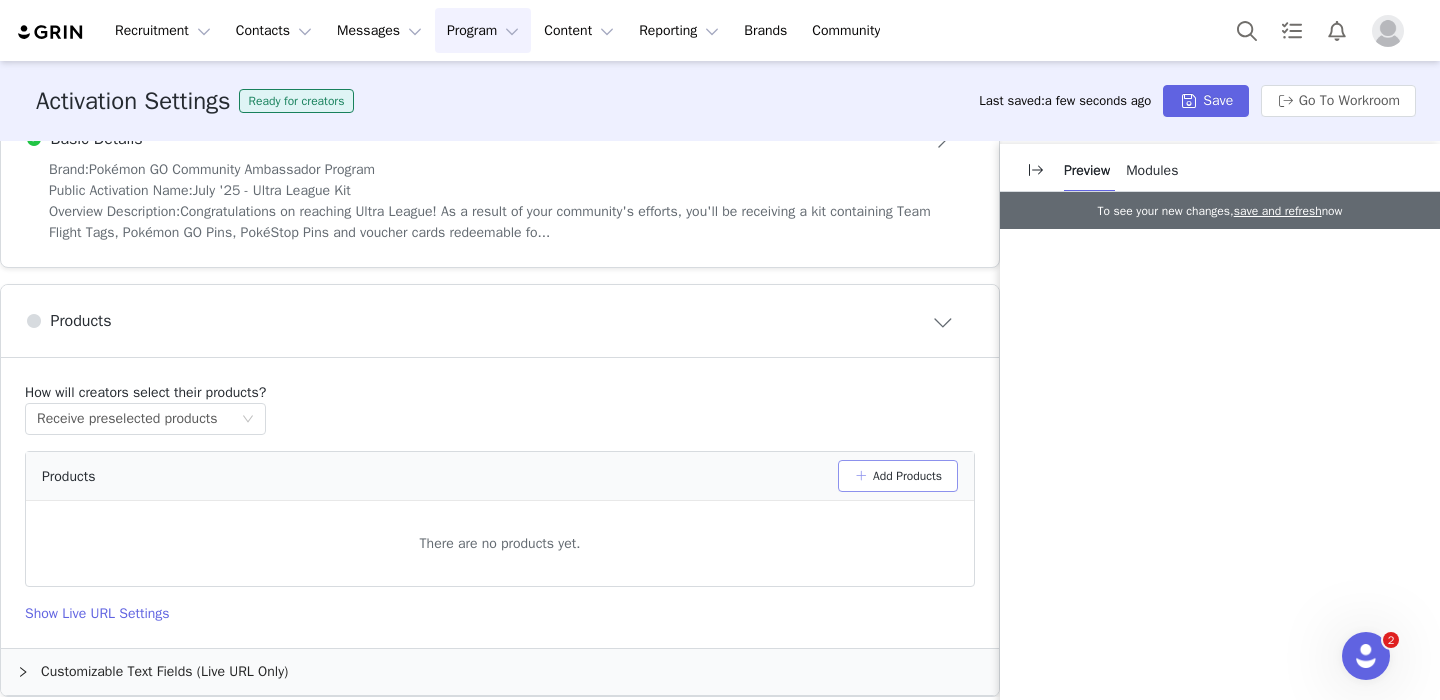 click on "Add Products" at bounding box center (898, 476) 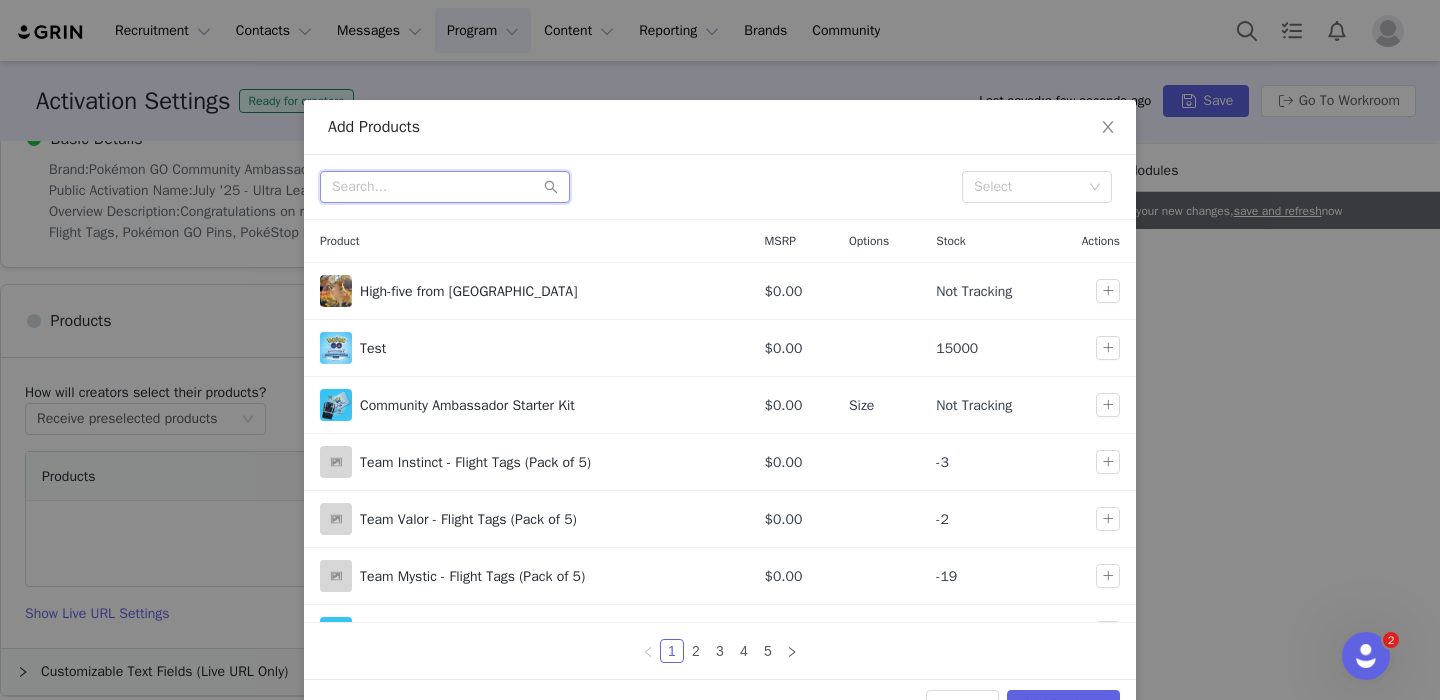 click at bounding box center (445, 187) 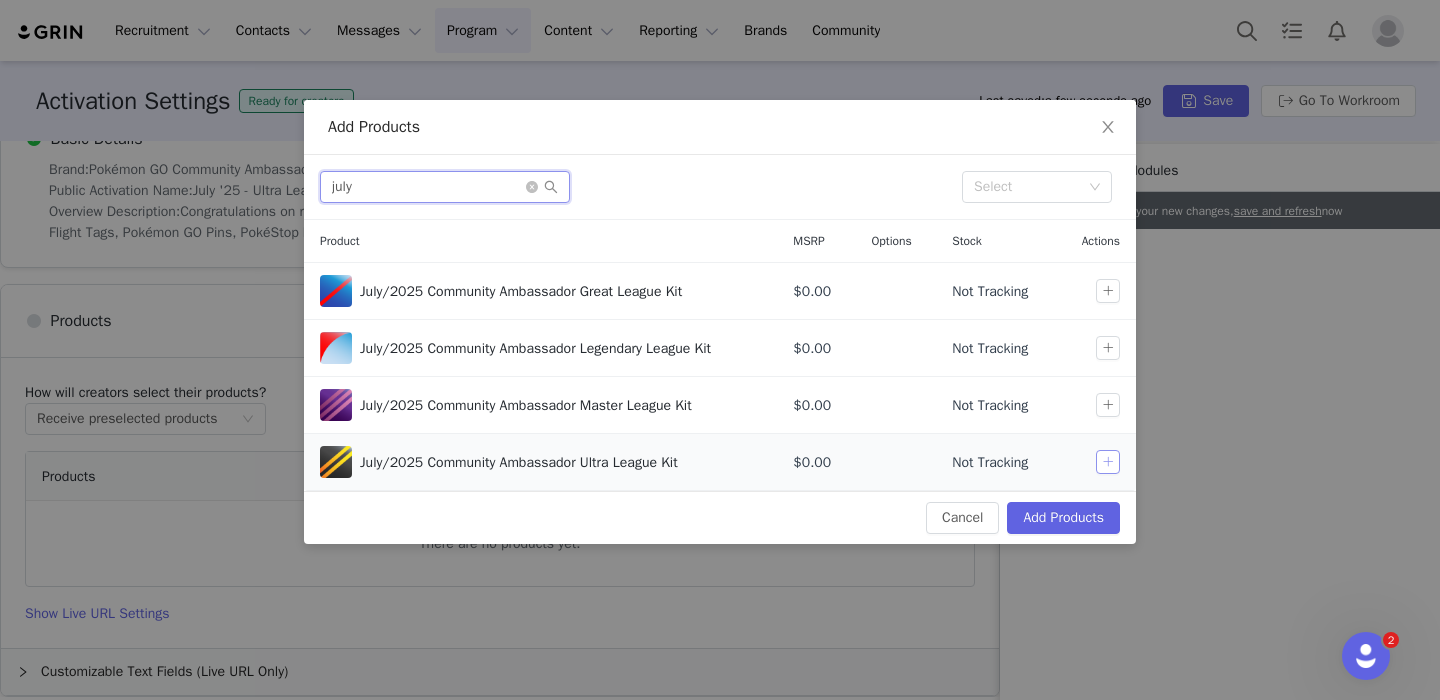 type on "july" 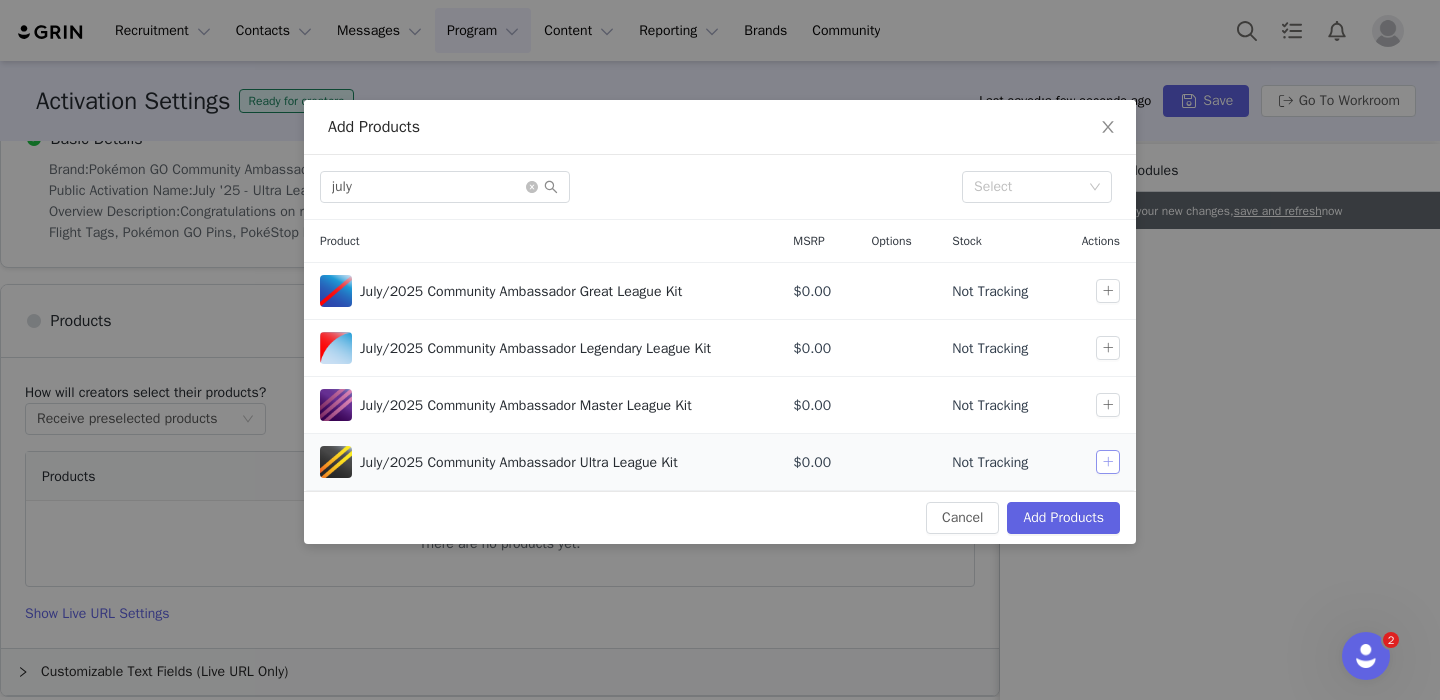 click at bounding box center [1108, 462] 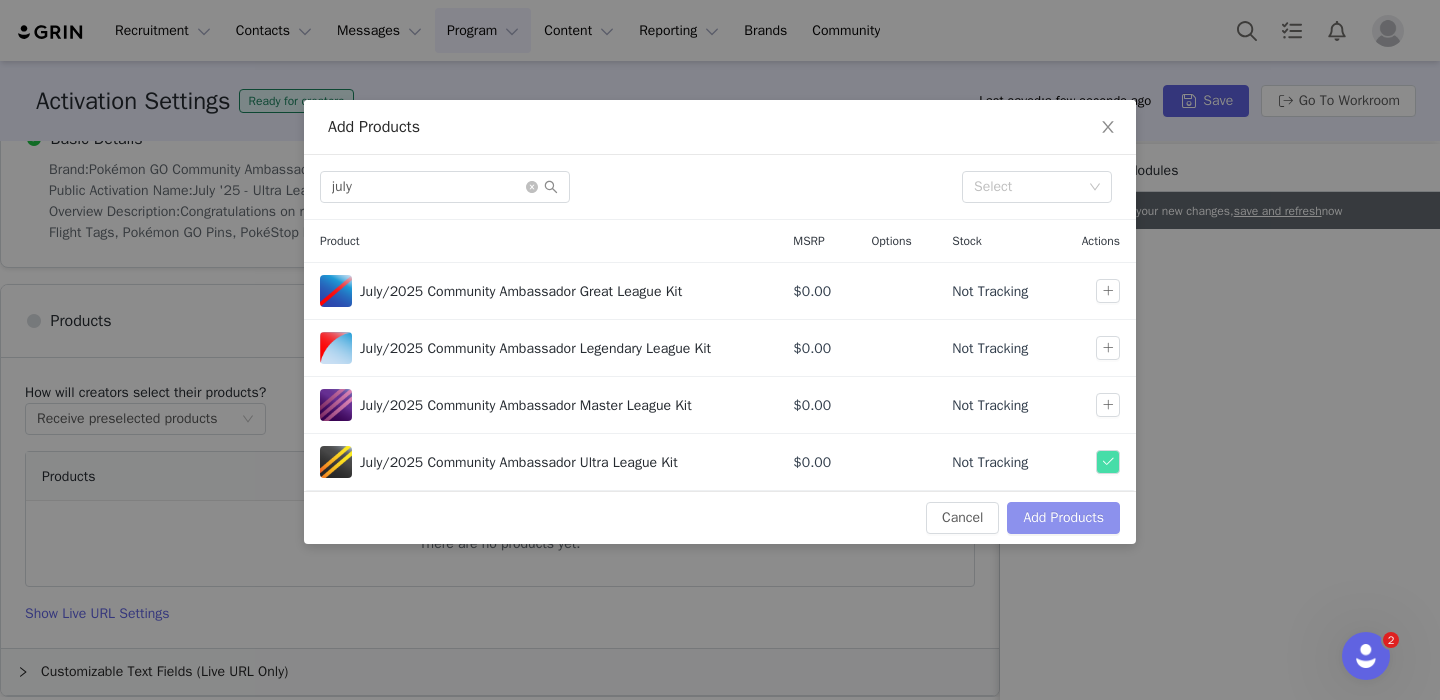 click on "Add Products" at bounding box center [1063, 518] 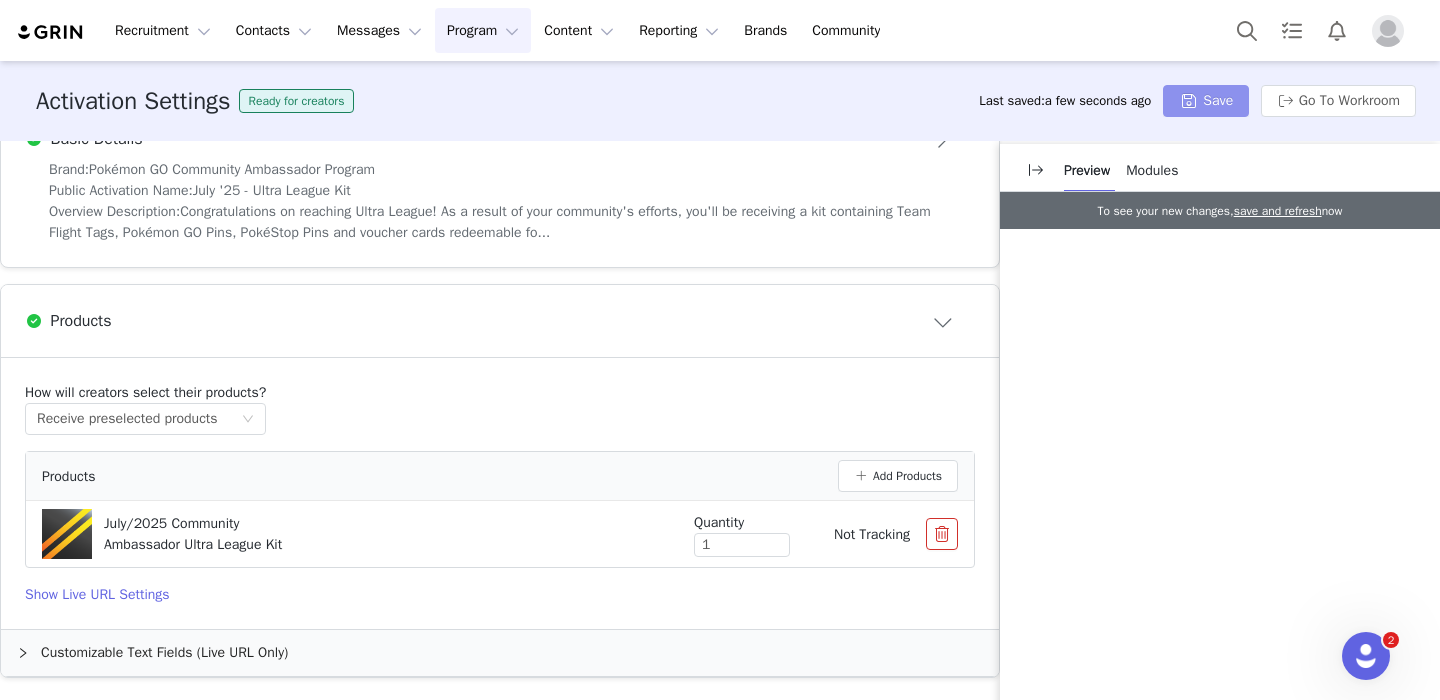 click on "Save" at bounding box center [1206, 101] 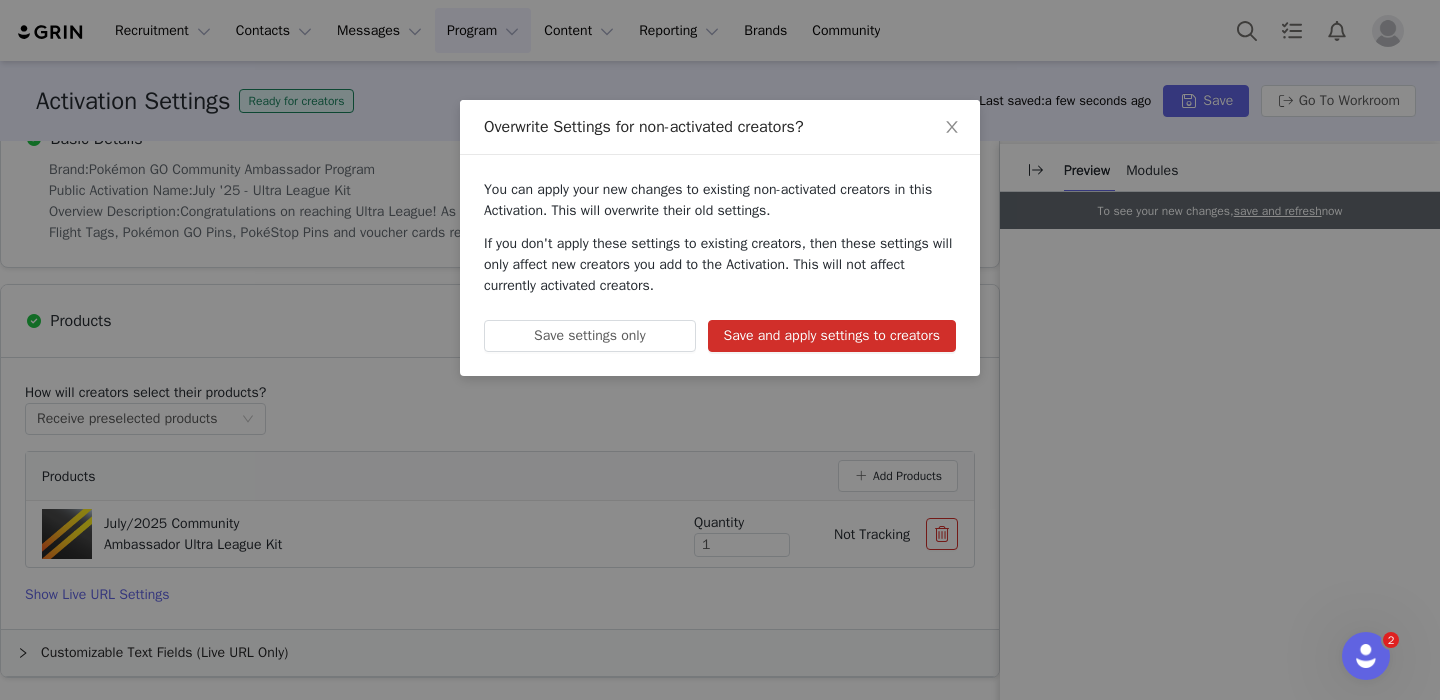 click on "Save and apply settings to creators" at bounding box center [832, 336] 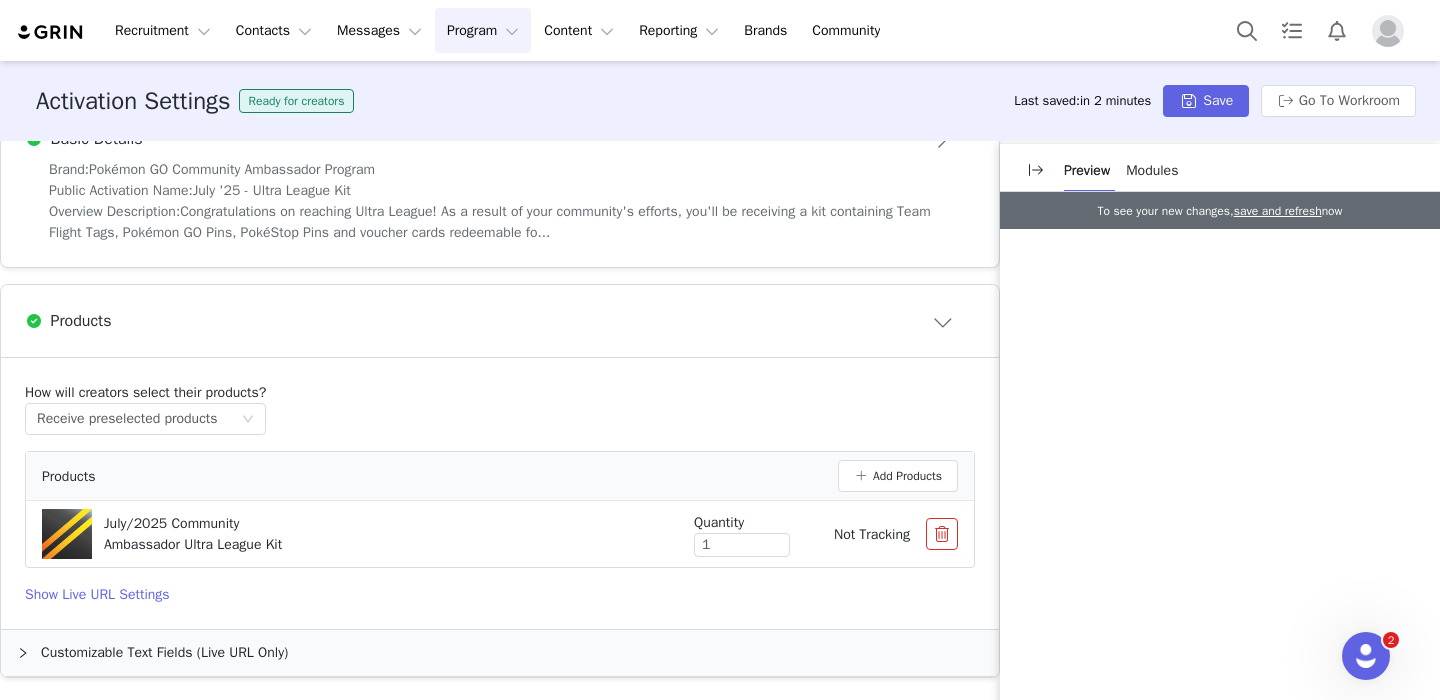 click on "Program Program" at bounding box center (483, 30) 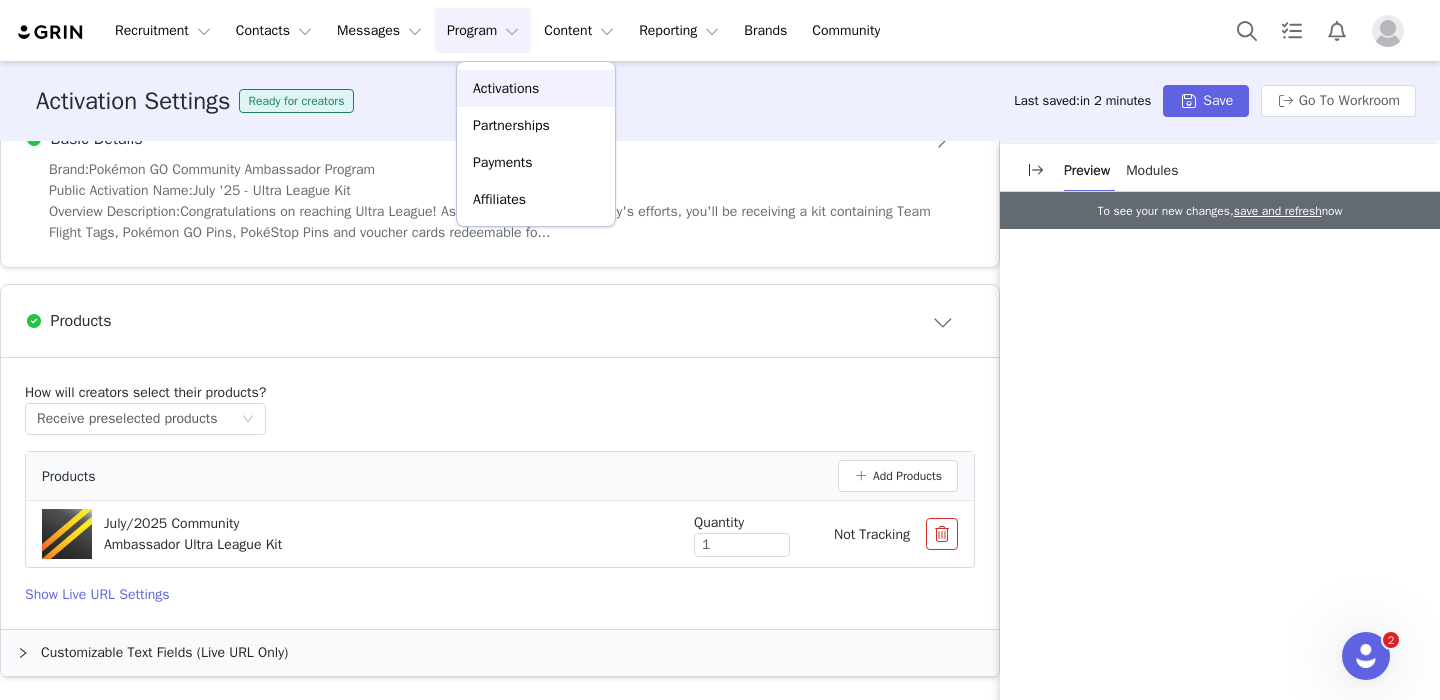 click on "Activations" at bounding box center (506, 88) 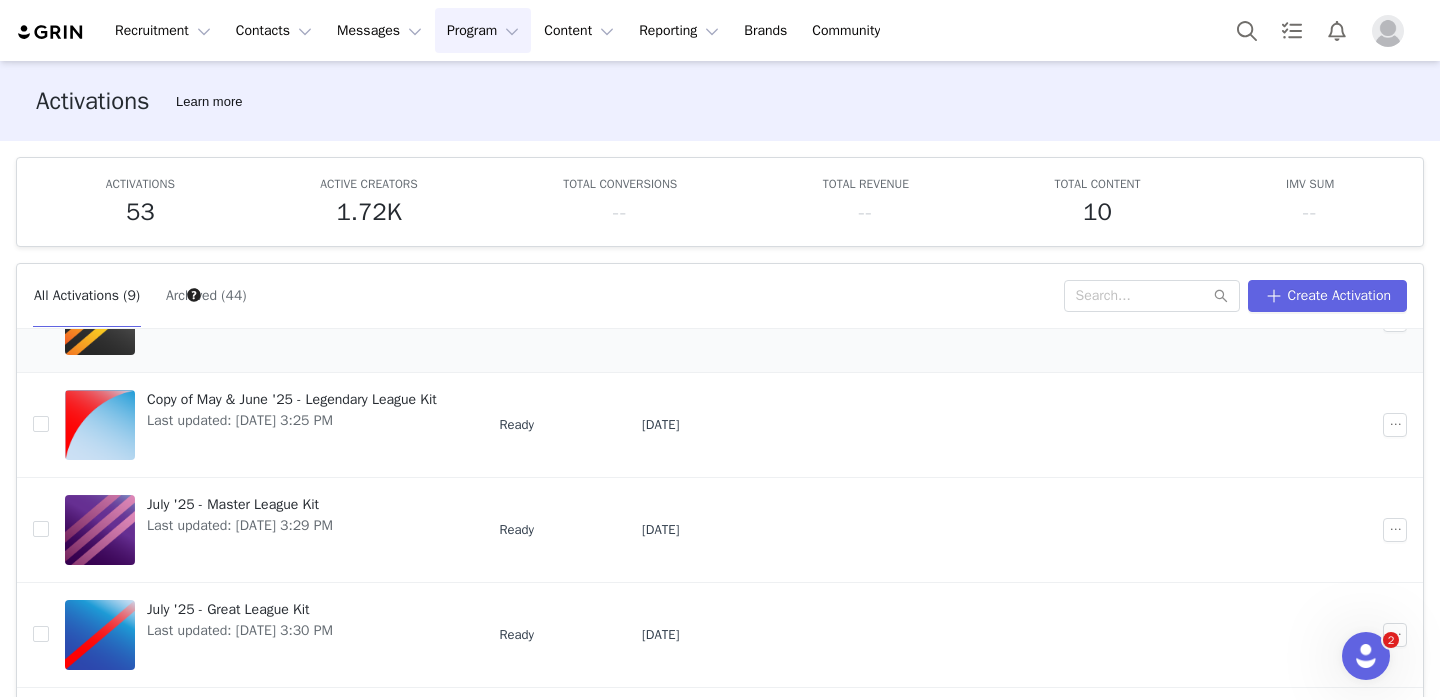 scroll, scrollTop: 100, scrollLeft: 0, axis: vertical 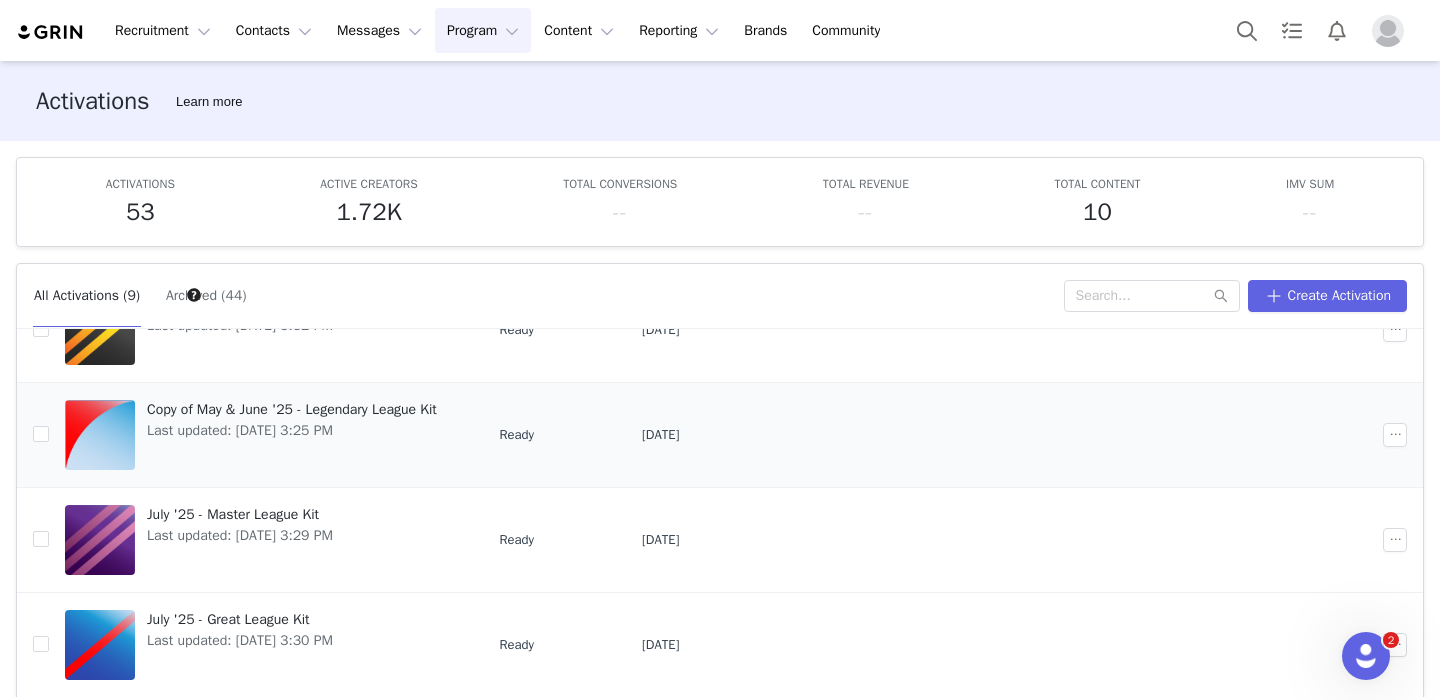 type 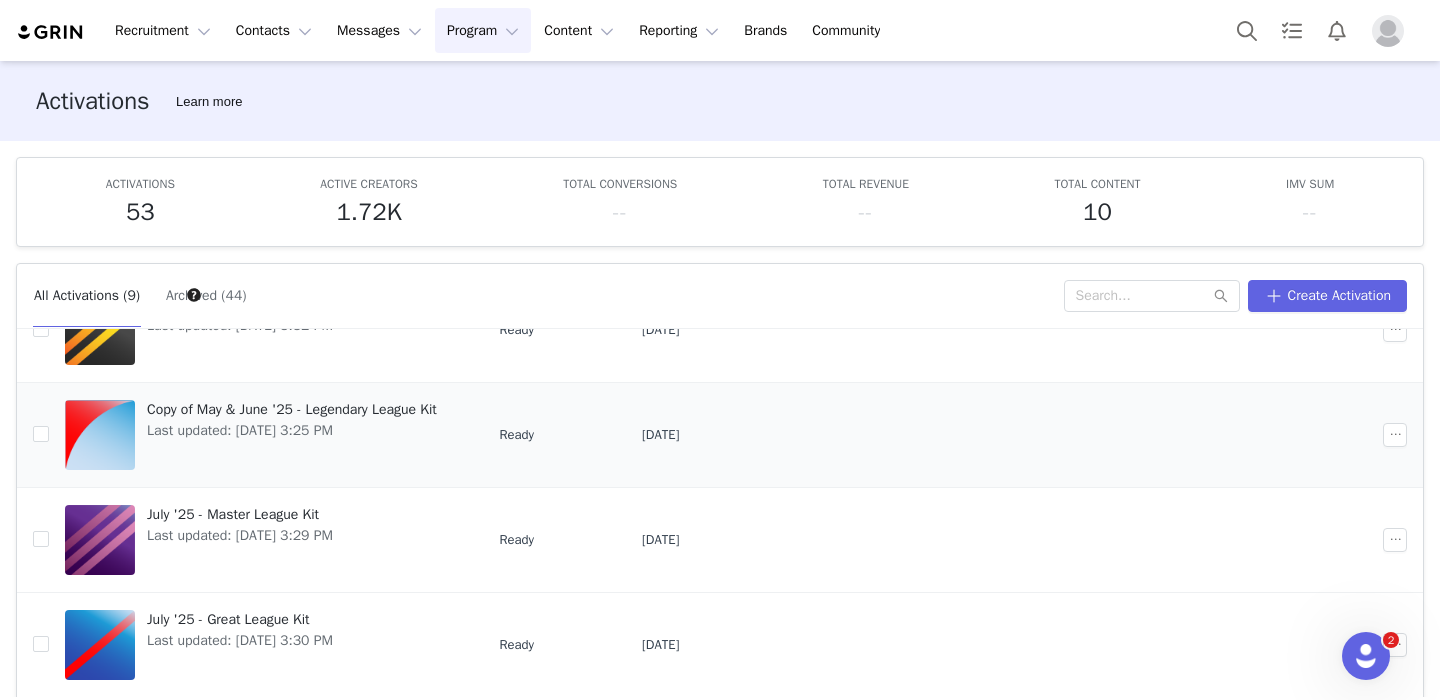 scroll, scrollTop: 0, scrollLeft: 0, axis: both 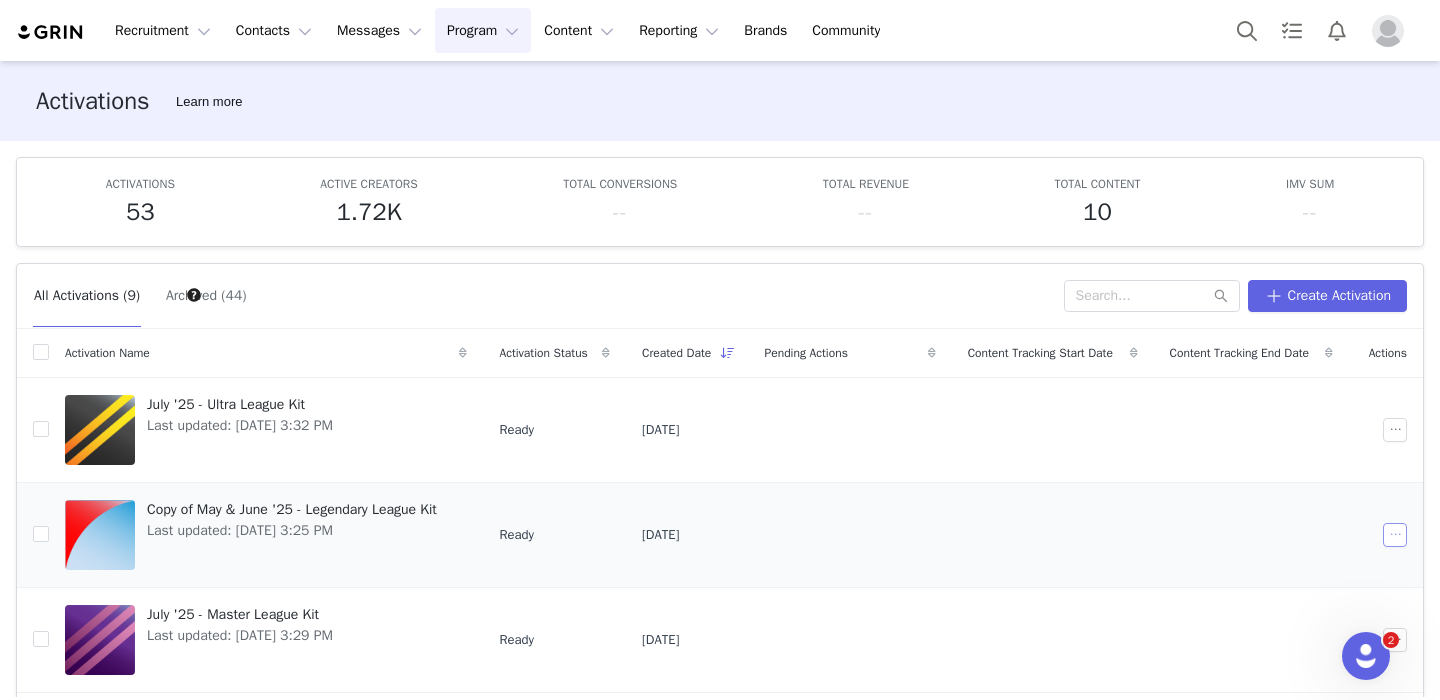 click at bounding box center (1395, 535) 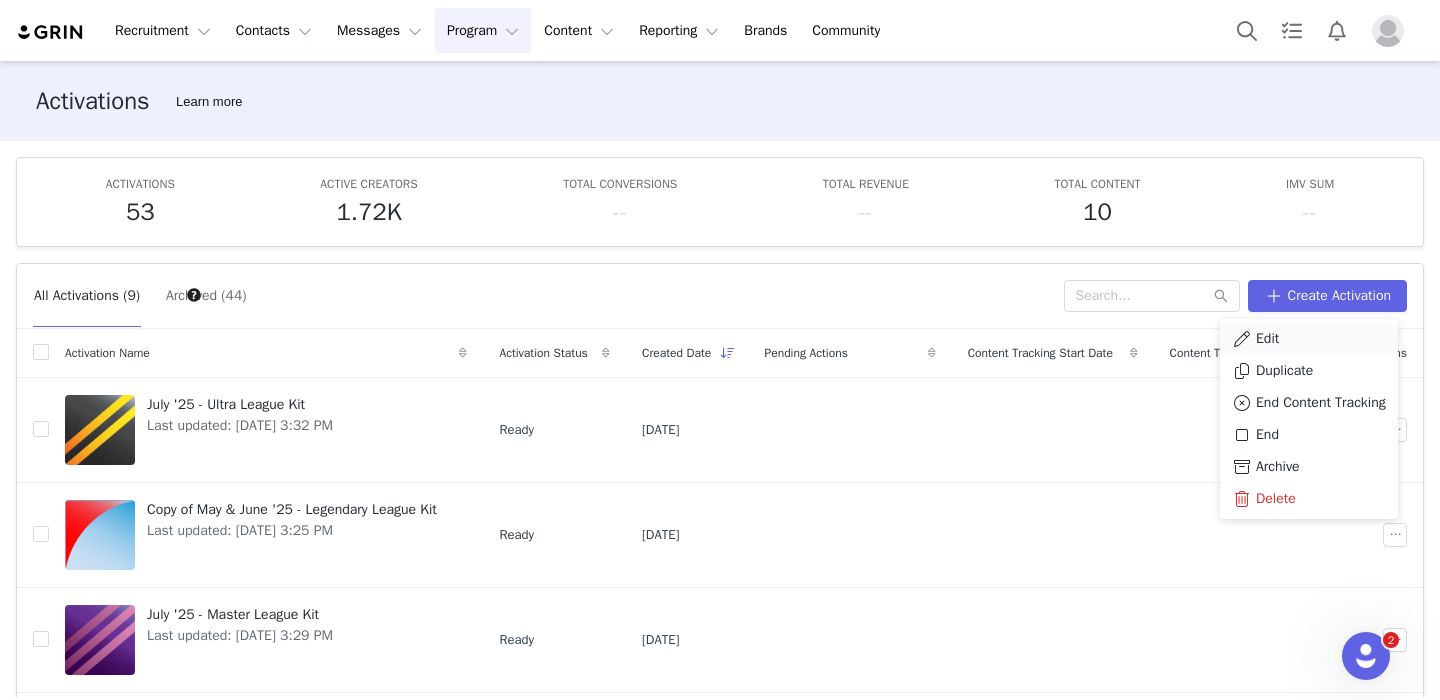 click on "Edit" at bounding box center [1309, 339] 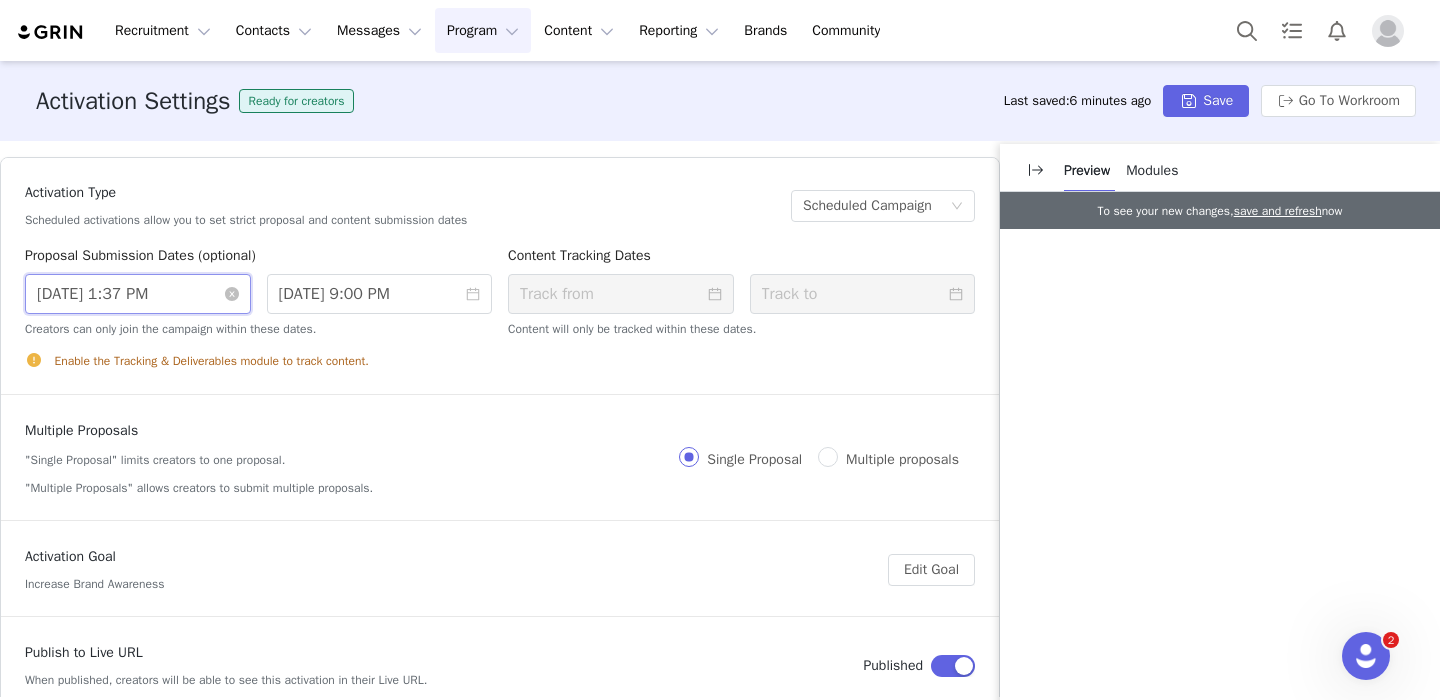 click on "[DATE] 1:37 PM" at bounding box center [138, 294] 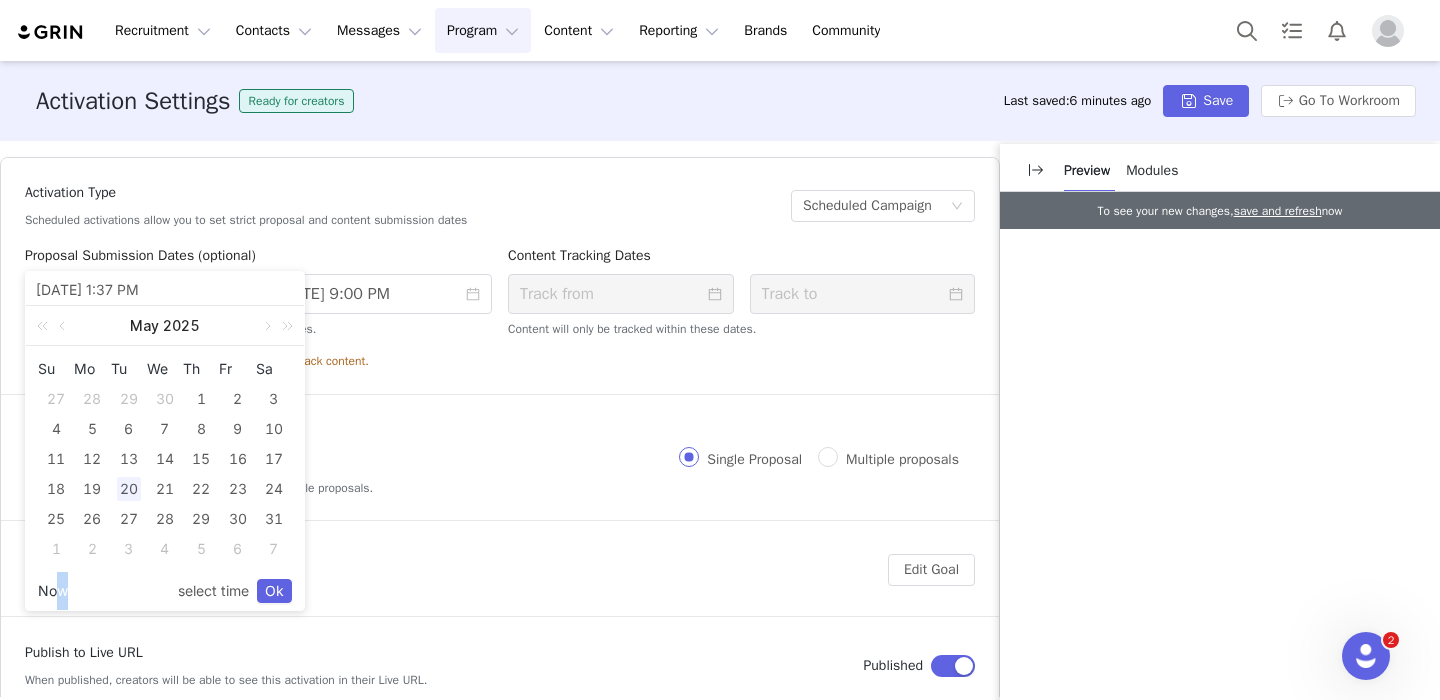 click on "Now" at bounding box center [53, 591] 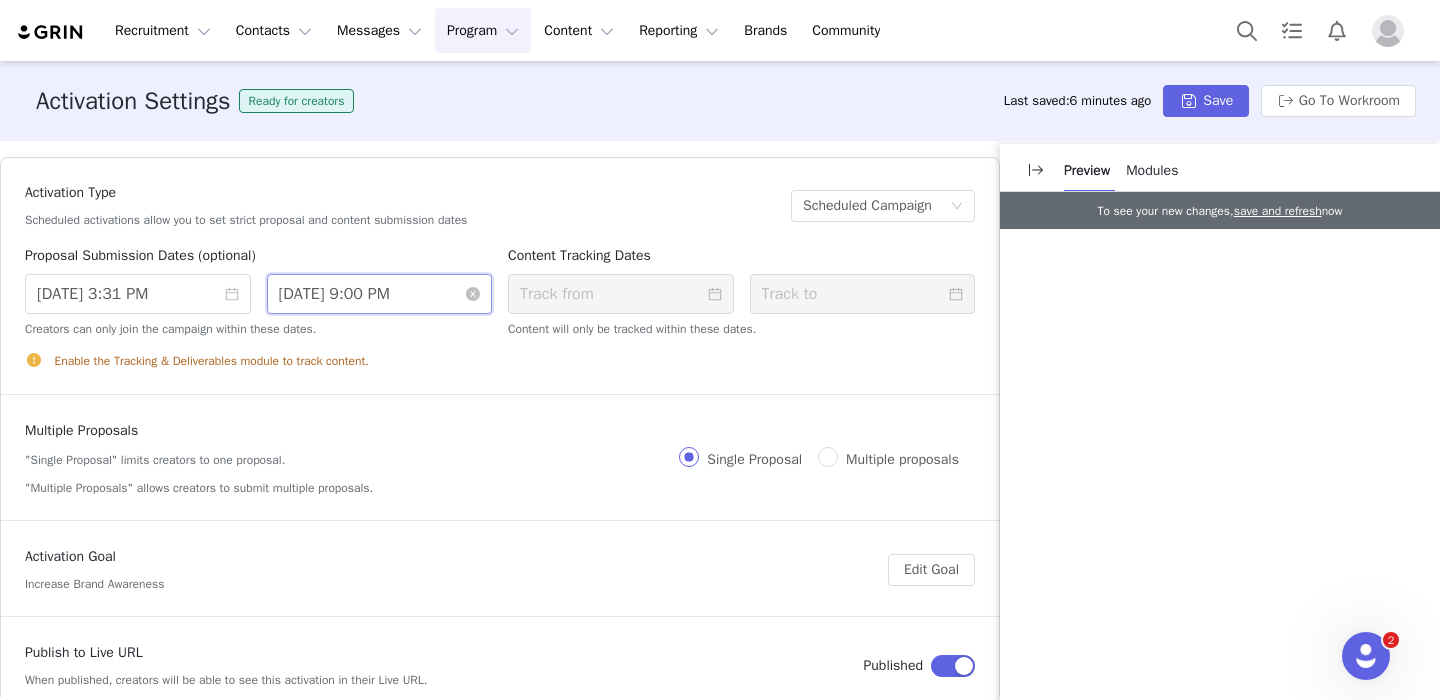 click on "[DATE] 9:00 PM" at bounding box center [380, 294] 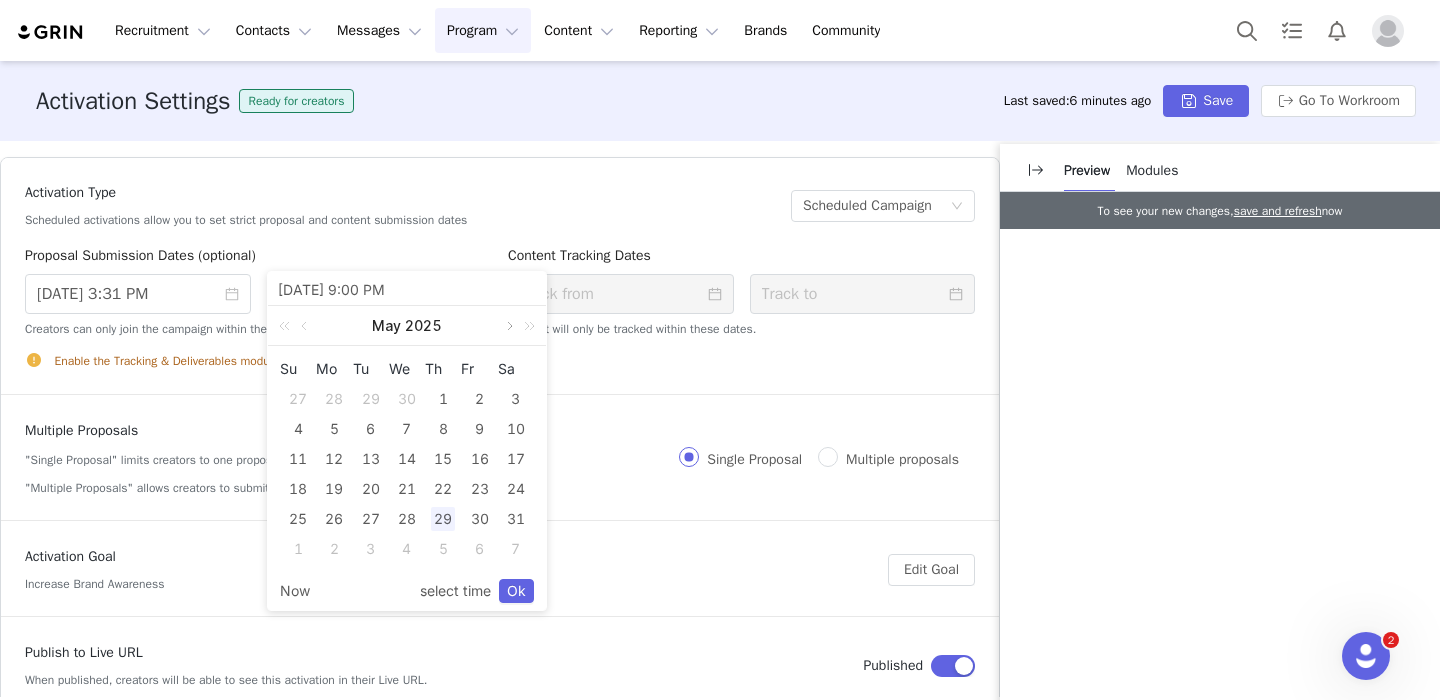 click at bounding box center [508, 326] 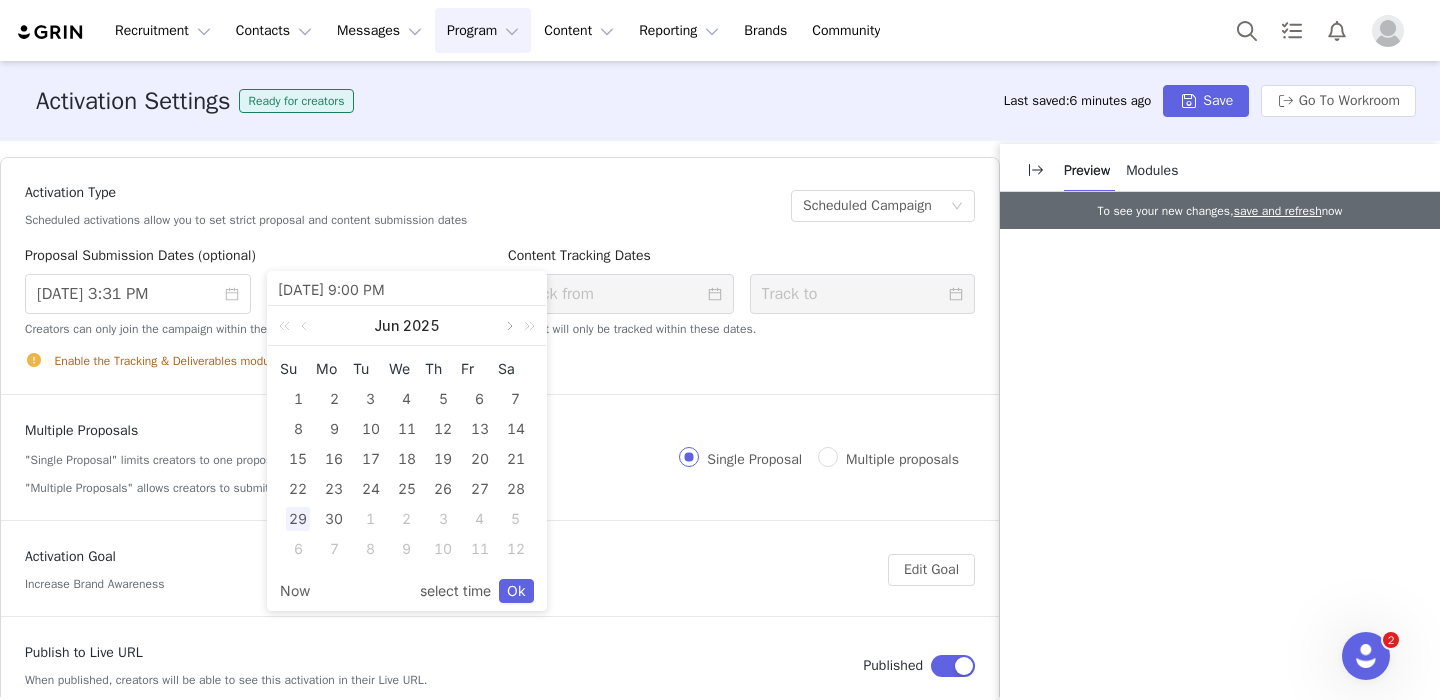 click at bounding box center [508, 326] 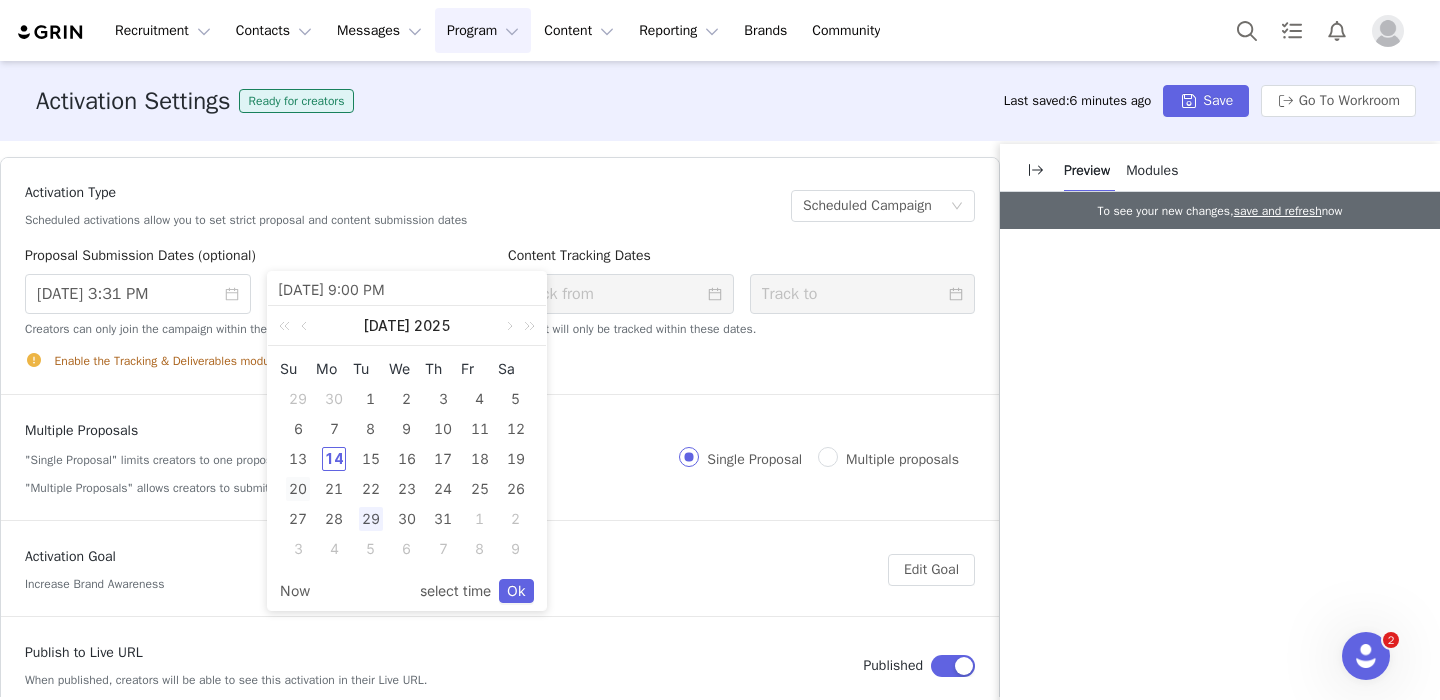 click on "20" at bounding box center [298, 489] 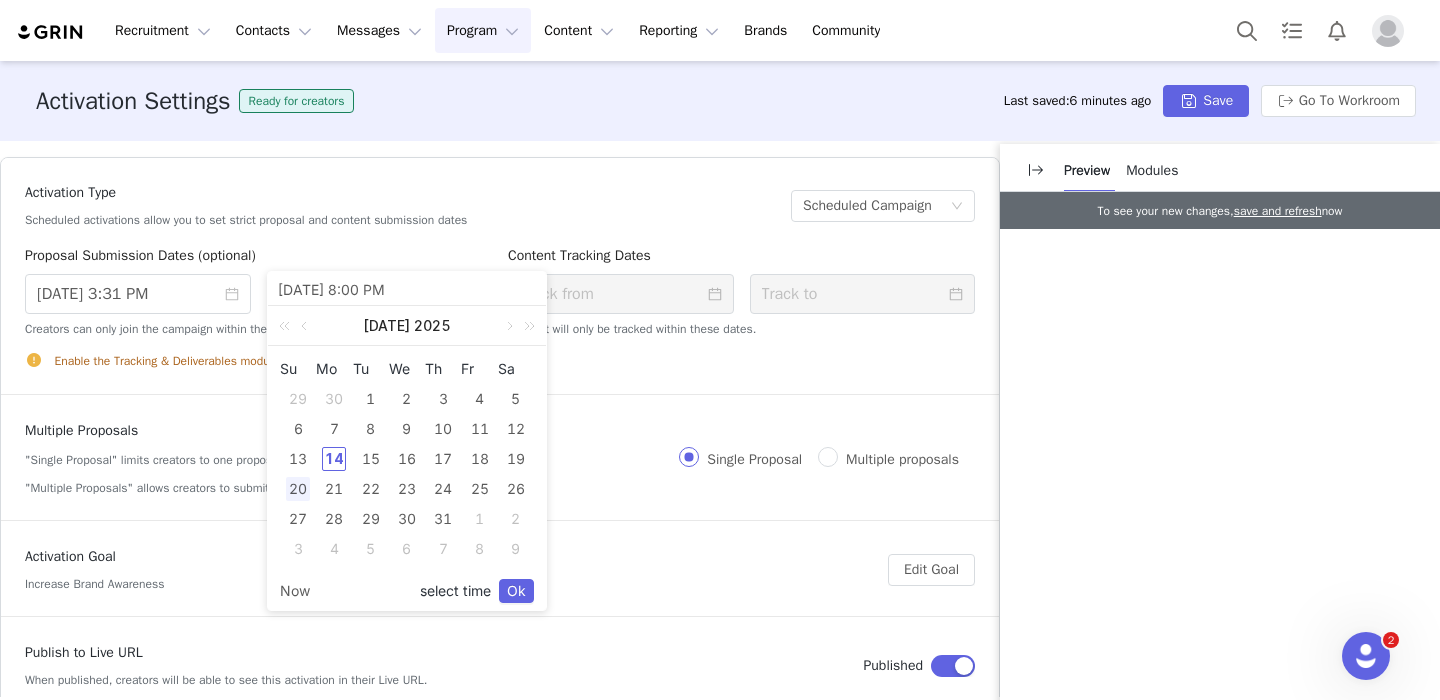 click on "select time" at bounding box center [455, 591] 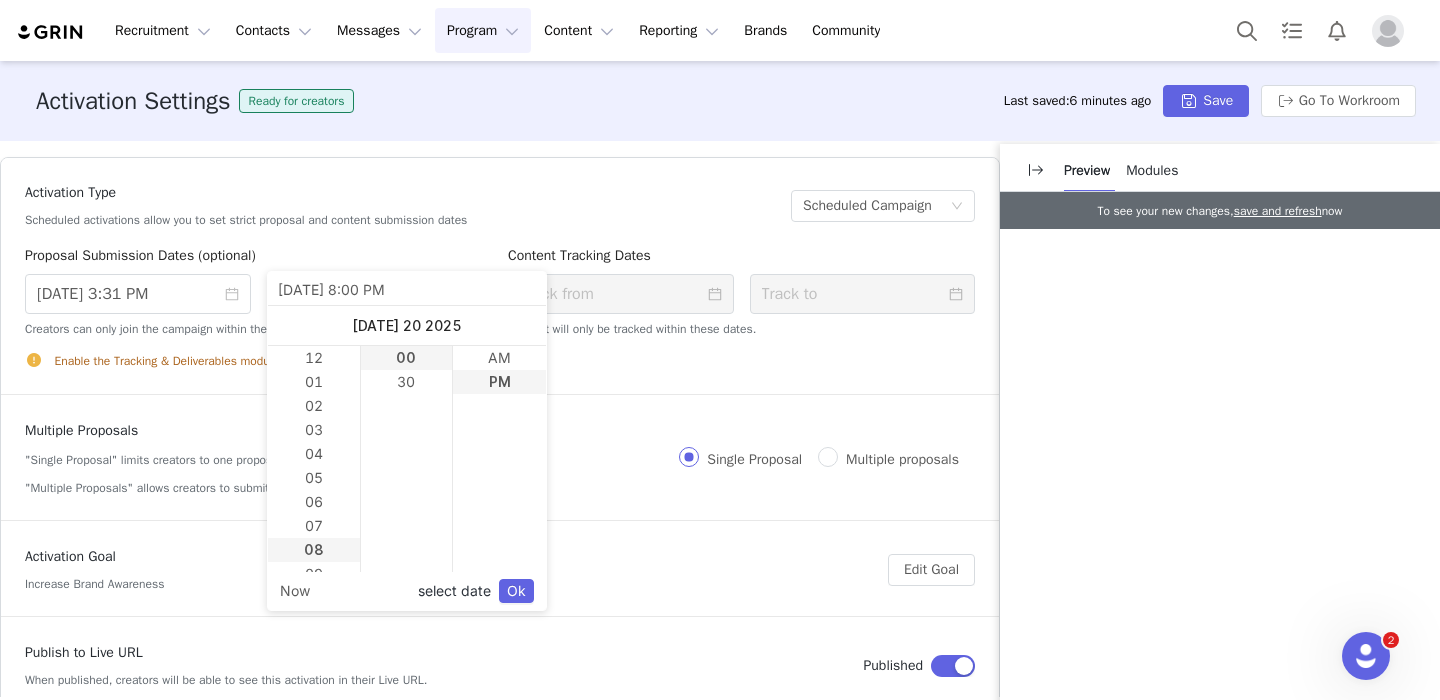 scroll, scrollTop: 192, scrollLeft: 0, axis: vertical 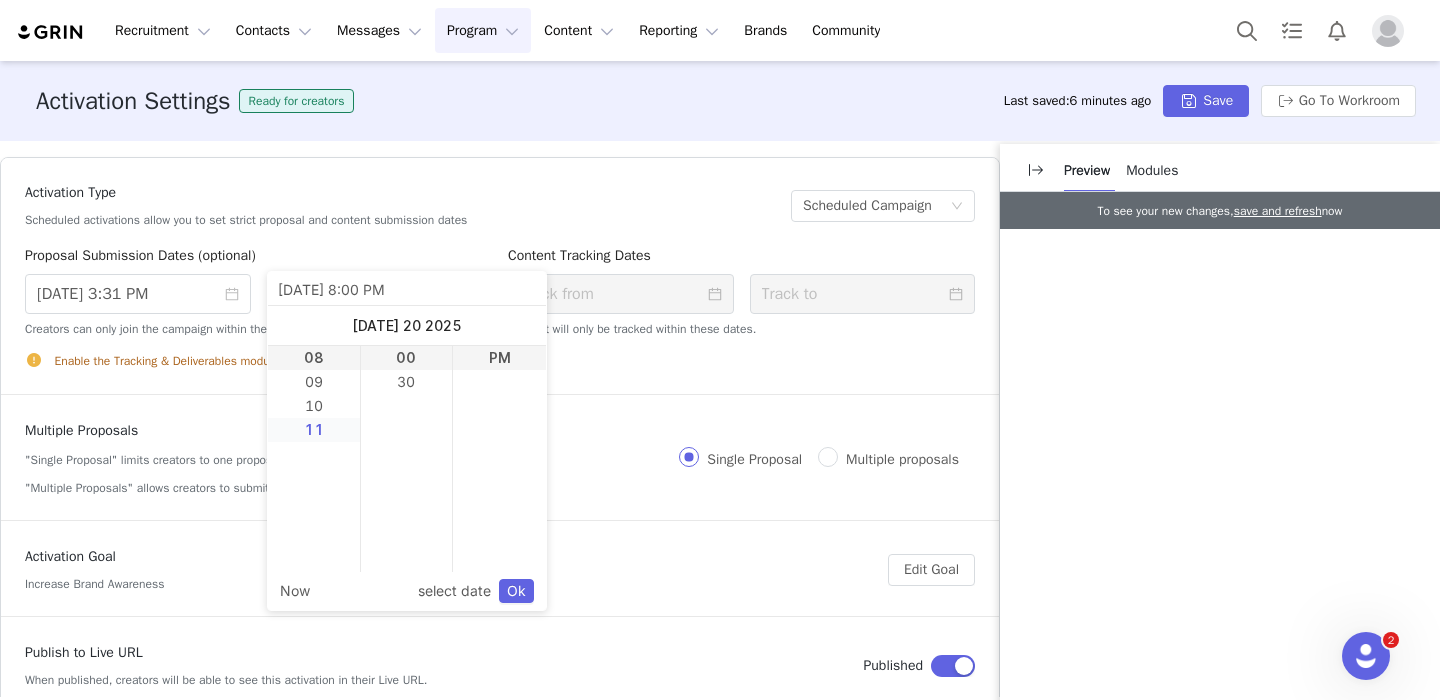 click on "11" at bounding box center (314, 430) 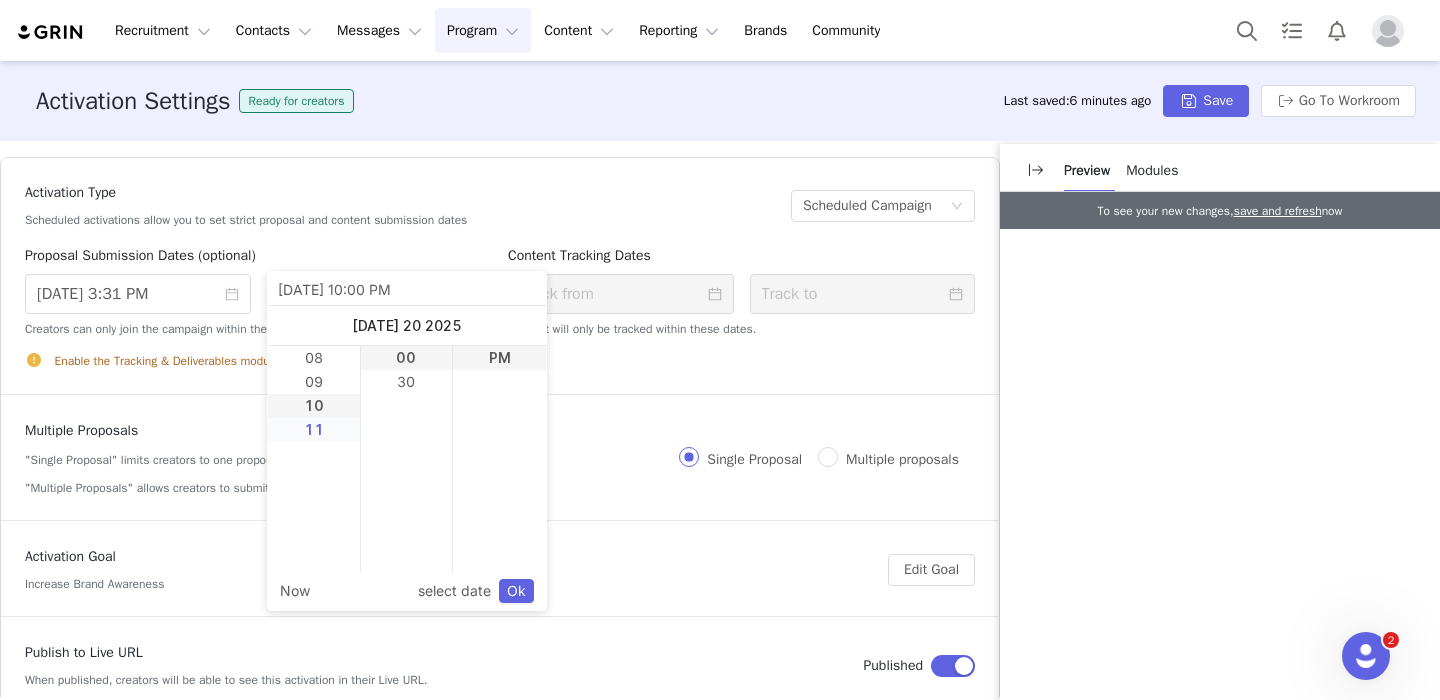 scroll, scrollTop: 240, scrollLeft: 0, axis: vertical 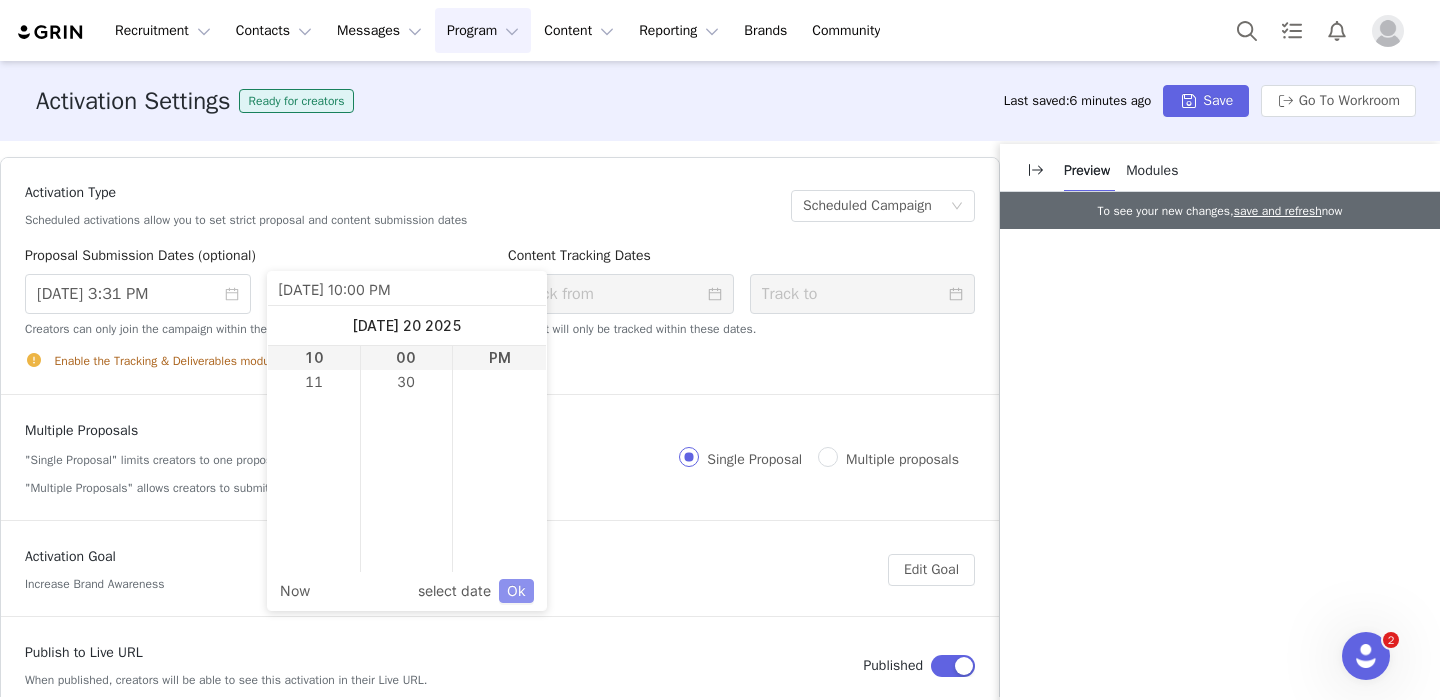 click on "Ok" at bounding box center [516, 591] 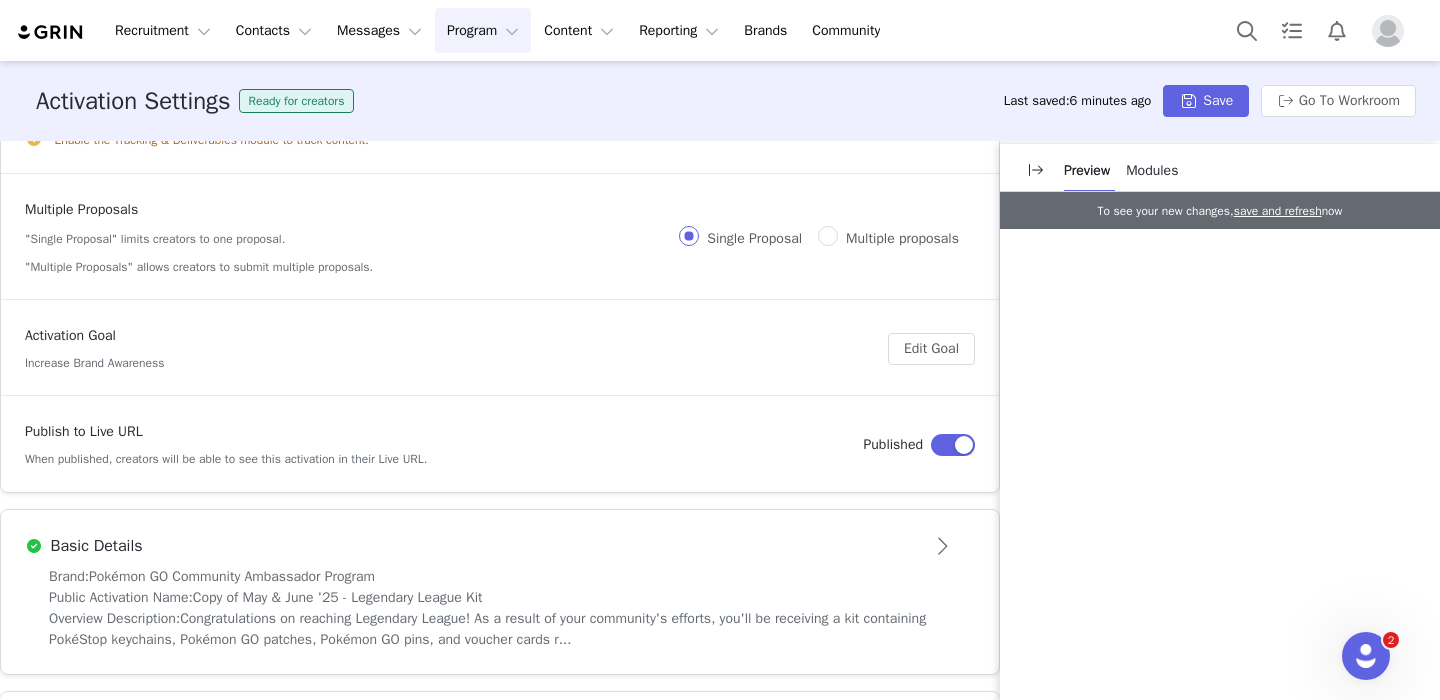 scroll, scrollTop: 348, scrollLeft: 0, axis: vertical 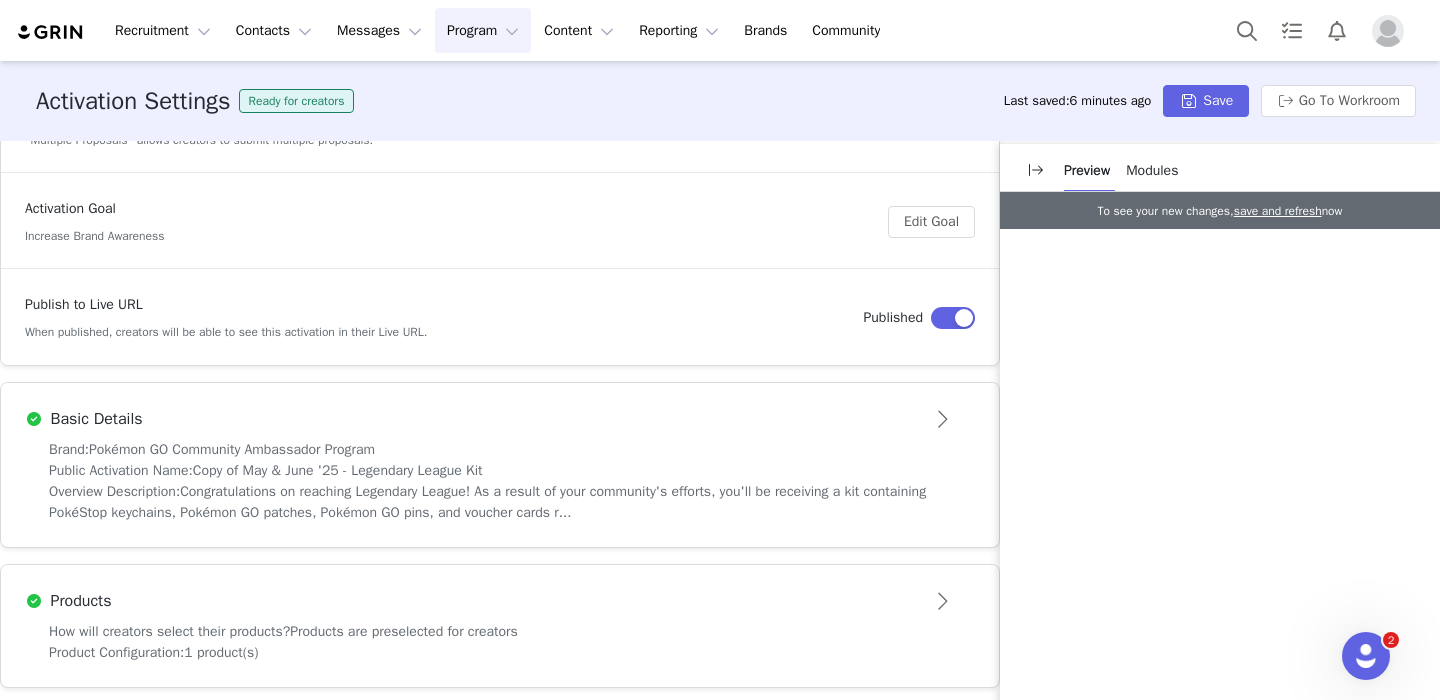 click on "Congratulations on reaching Legendary League! As a result of your community's efforts, you'll be receiving a kit containing PokéStop keychains, Pokémon GO patches, Pokémon GO pins, and voucher cards r..." at bounding box center (487, 502) 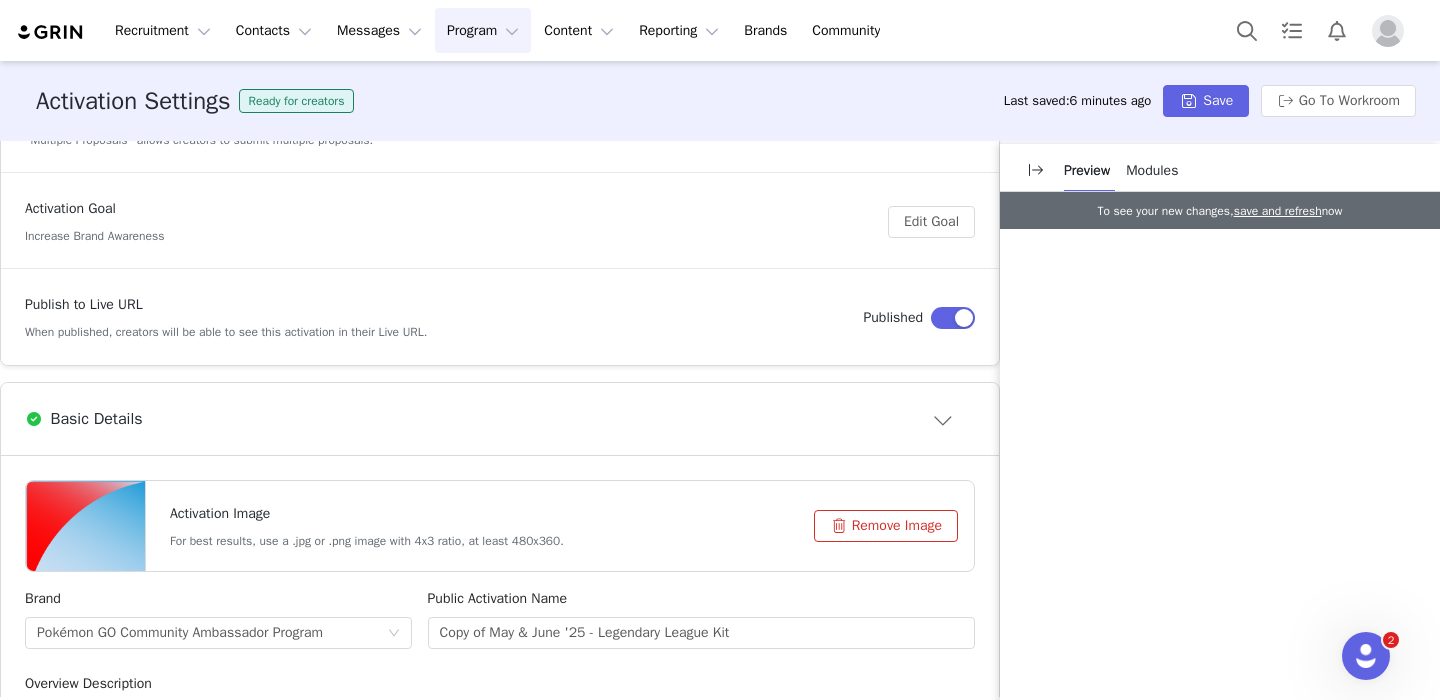 scroll, scrollTop: 0, scrollLeft: 0, axis: both 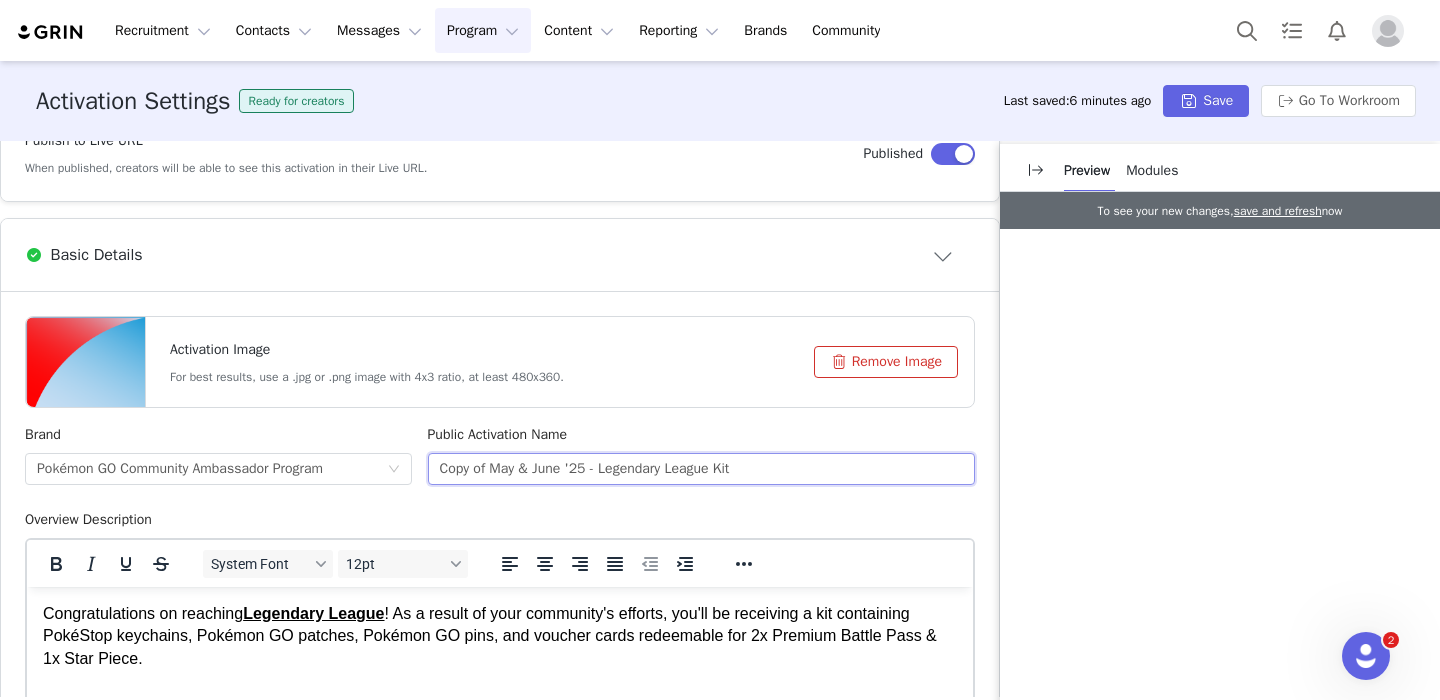 click on "Copy of May & June '25 - Legendary League Kit" at bounding box center [702, 469] 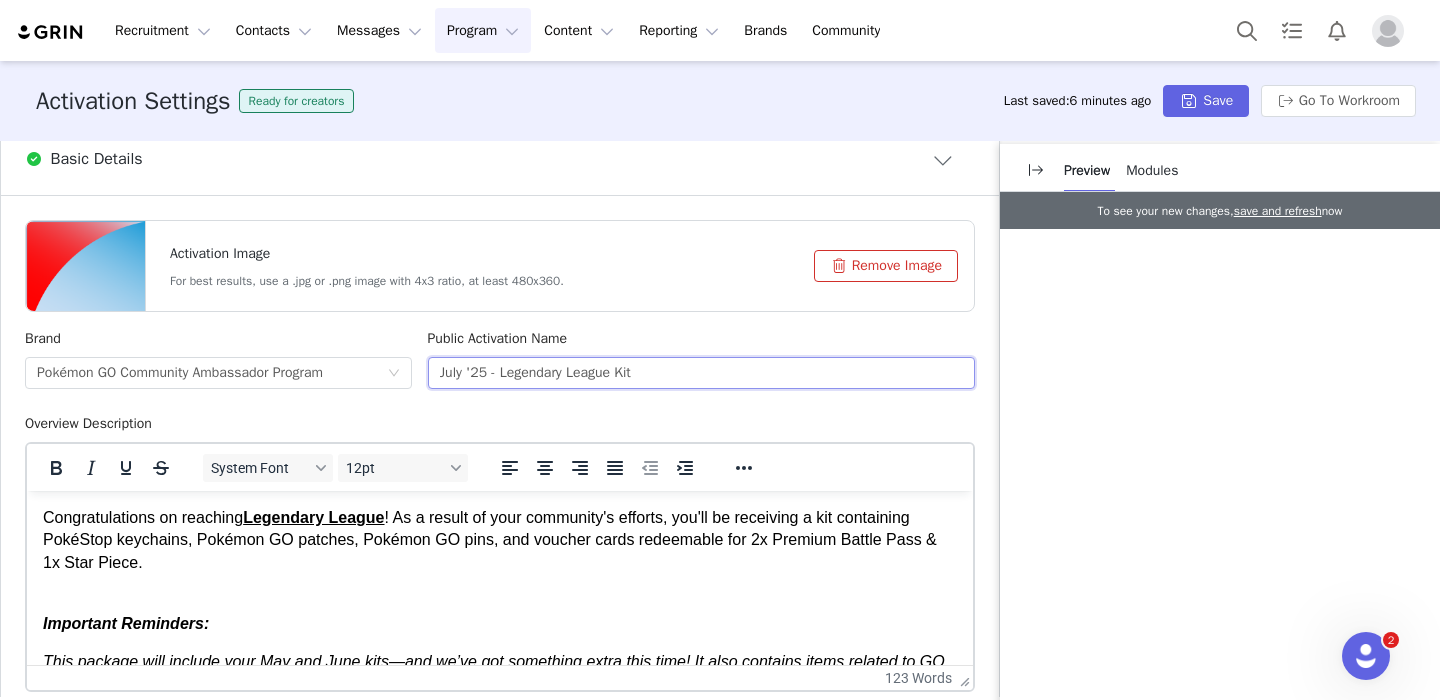 scroll, scrollTop: 609, scrollLeft: 0, axis: vertical 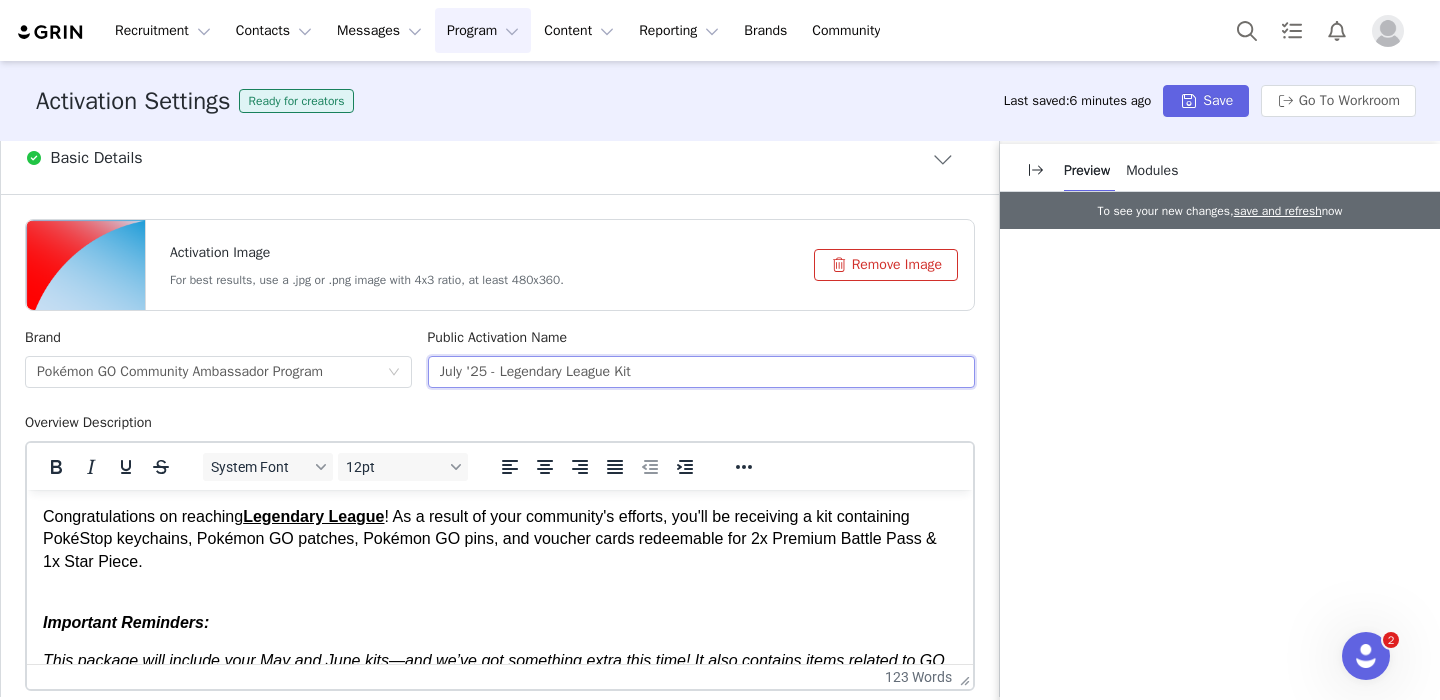 type on "July '25 - Legendary League Kit" 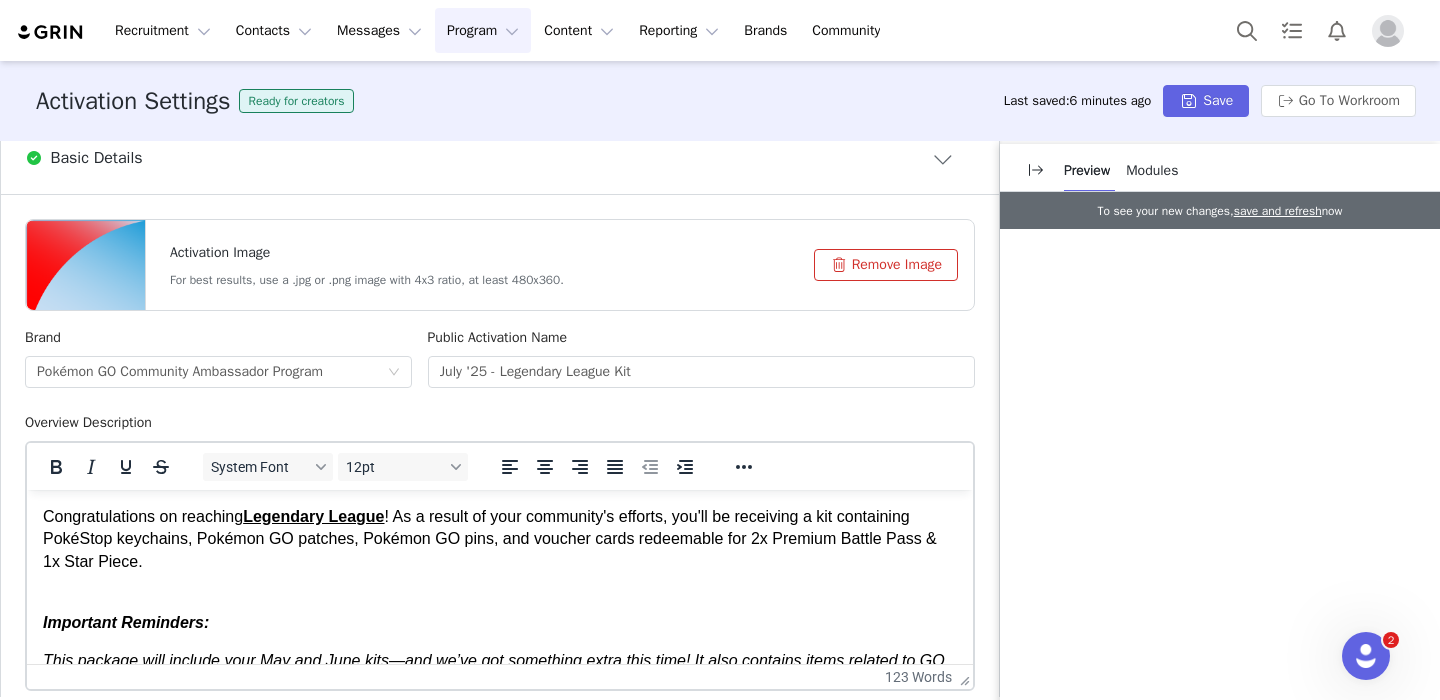 click on "Congratulations on reaching  Legendary League ! As a result of your community's efforts, you'll be receiving a kit containing PokéStop keychains, Pokémon GO patches, Pokémon GO pins, and voucher cards redeemable for 2x Premium Battle Pass & 1x Star Piece." at bounding box center (500, 551) 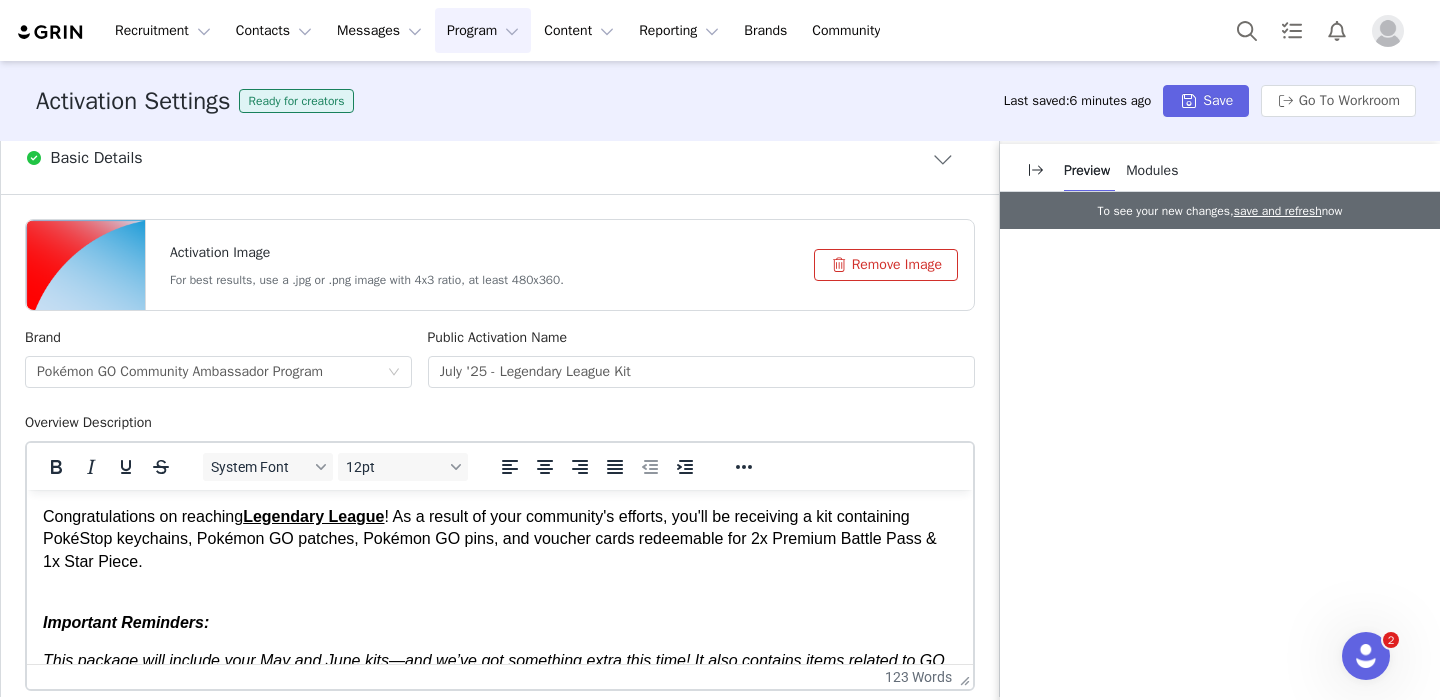 click on "Congratulations on reaching  Legendary League ! As a result of your community's efforts, you'll be receiving a kit containing PokéStop keychains, Pokémon GO patches, Pokémon GO pins, and voucher cards redeemable for 2x Premium Battle Pass & 1x Star Piece." at bounding box center [500, 551] 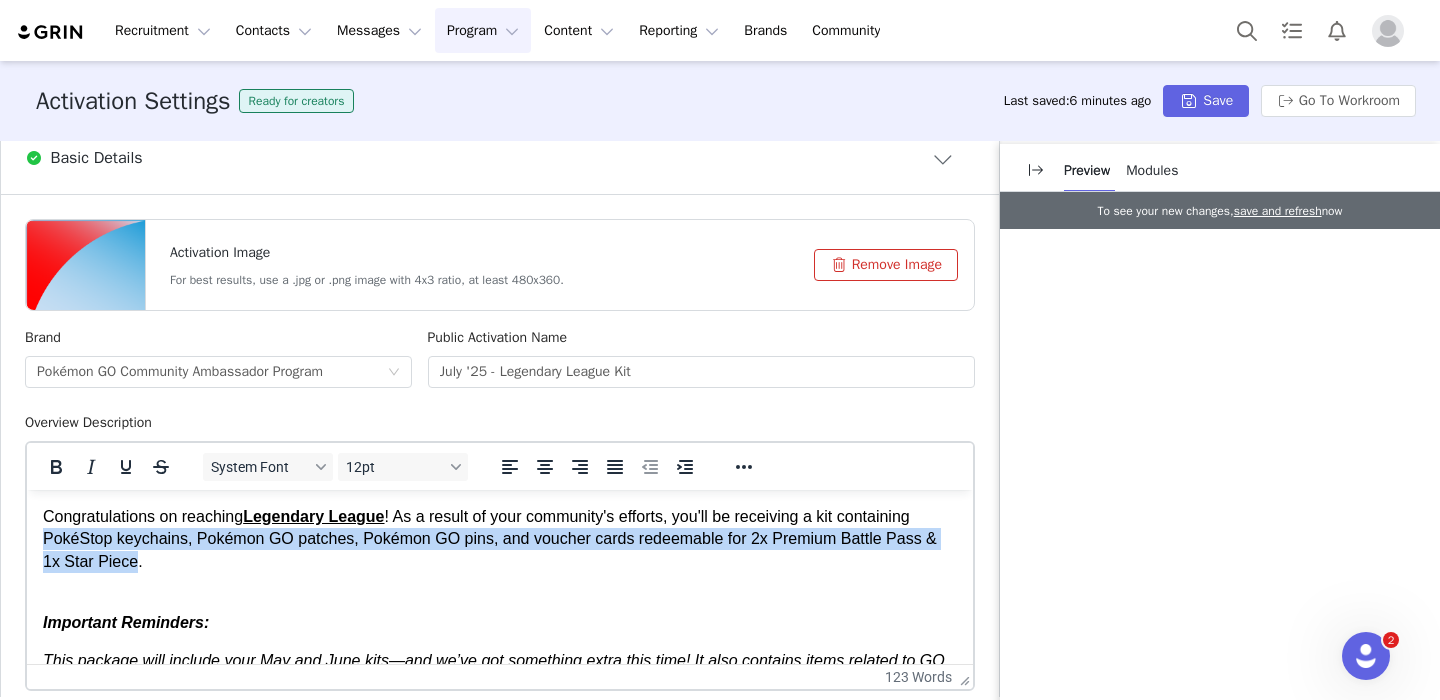 drag, startPoint x: 56, startPoint y: 538, endPoint x: 130, endPoint y: 556, distance: 76.15773 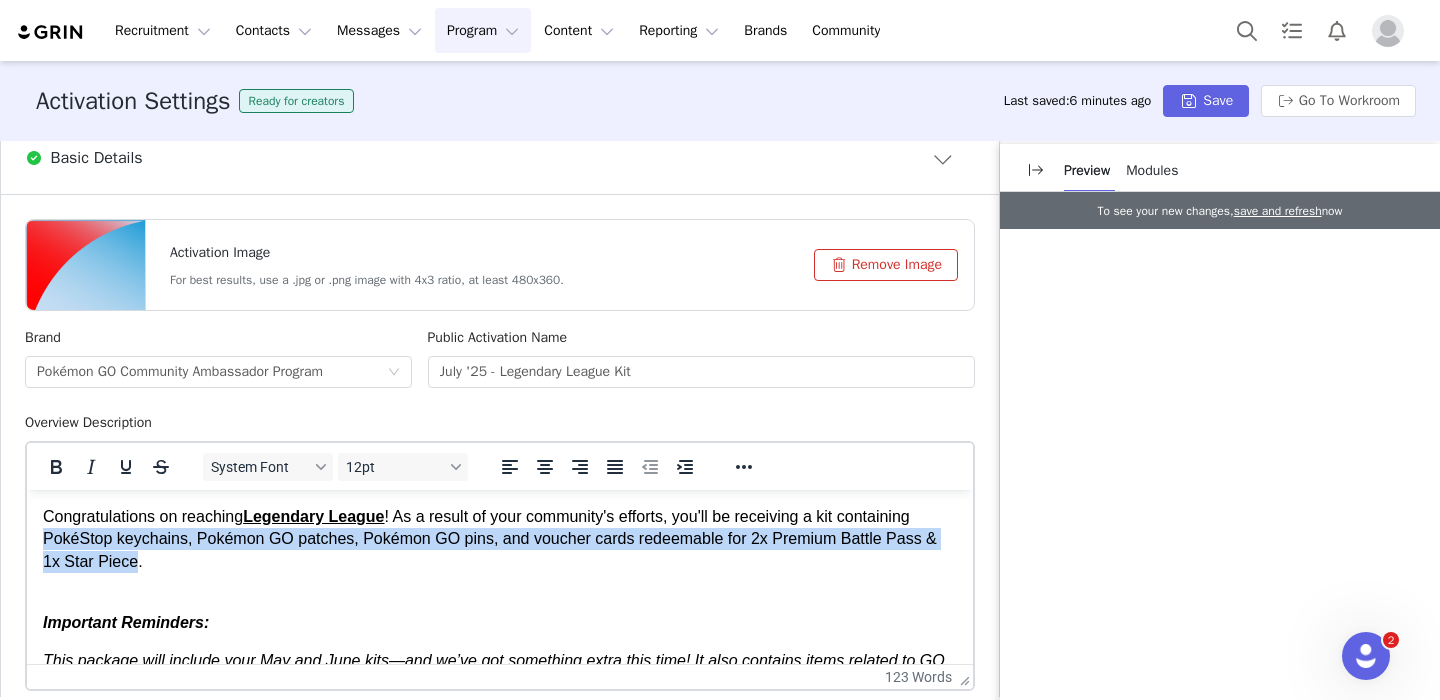 click on "Congratulations on reaching  Legendary League ! As a result of your community's efforts, you'll be receiving a kit containing PokéStop keychains, Pokémon GO patches, Pokémon GO pins, and voucher cards redeemable for 2x Premium Battle Pass & 1x Star Piece." at bounding box center (500, 551) 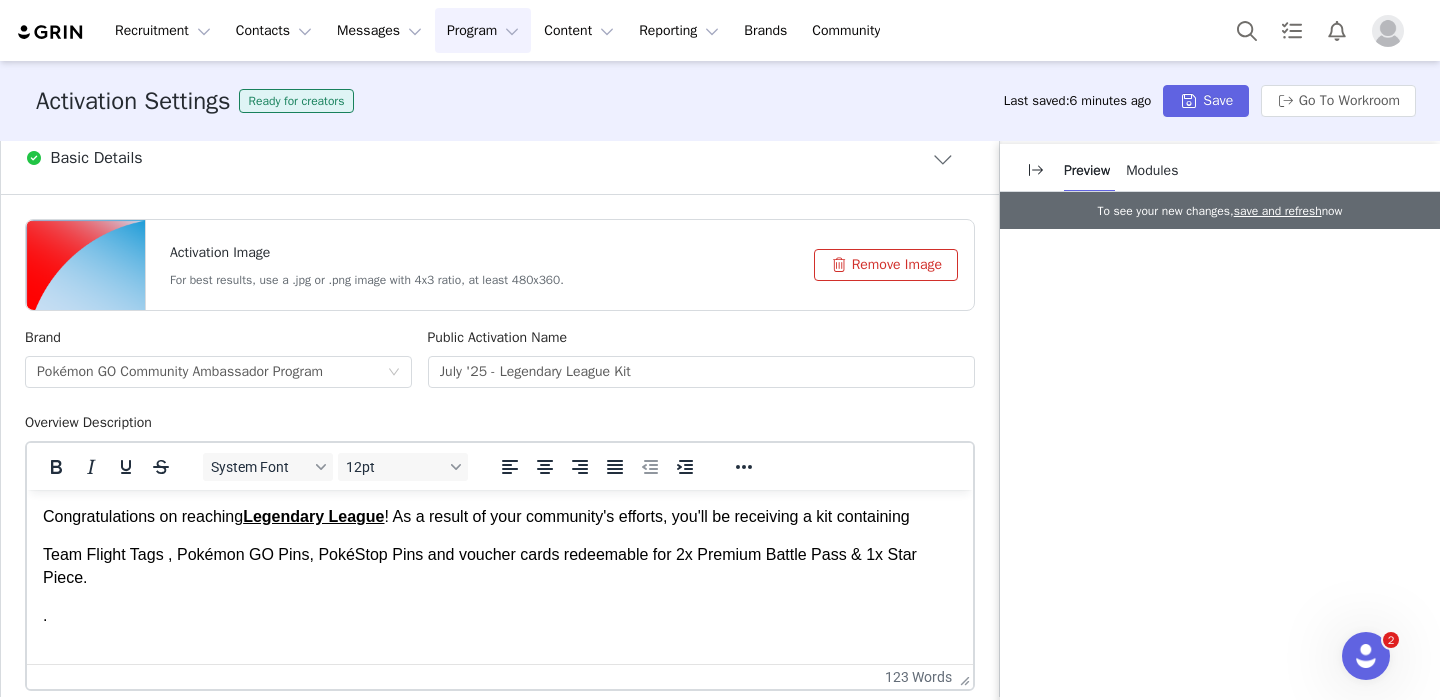 click on "Congratulations on reaching  Legendary League ! As a result of your community's efforts, you'll be receiving a kit containing  Team Flight Tags , Pokémon GO Pins, PokéStop Pins and voucher cards redeemable for 2x Premium Battle Pass & 1x Star Piece. . Important Reminders:   This package will include your May and June kits—and we’ve got something extra this time! It also contains items related to GO Fest 2025, please use them during your Global GO Fest meet ups. No need to submit anything extra—these GO Fest items will be added automatically on top of your regular order. Any physical merchandise (code cards, giveaway goodies, etc) should be distributed fairly to your attendees. If you have less merch than attendees, consider having a contest or give-away." at bounding box center (500, 672) 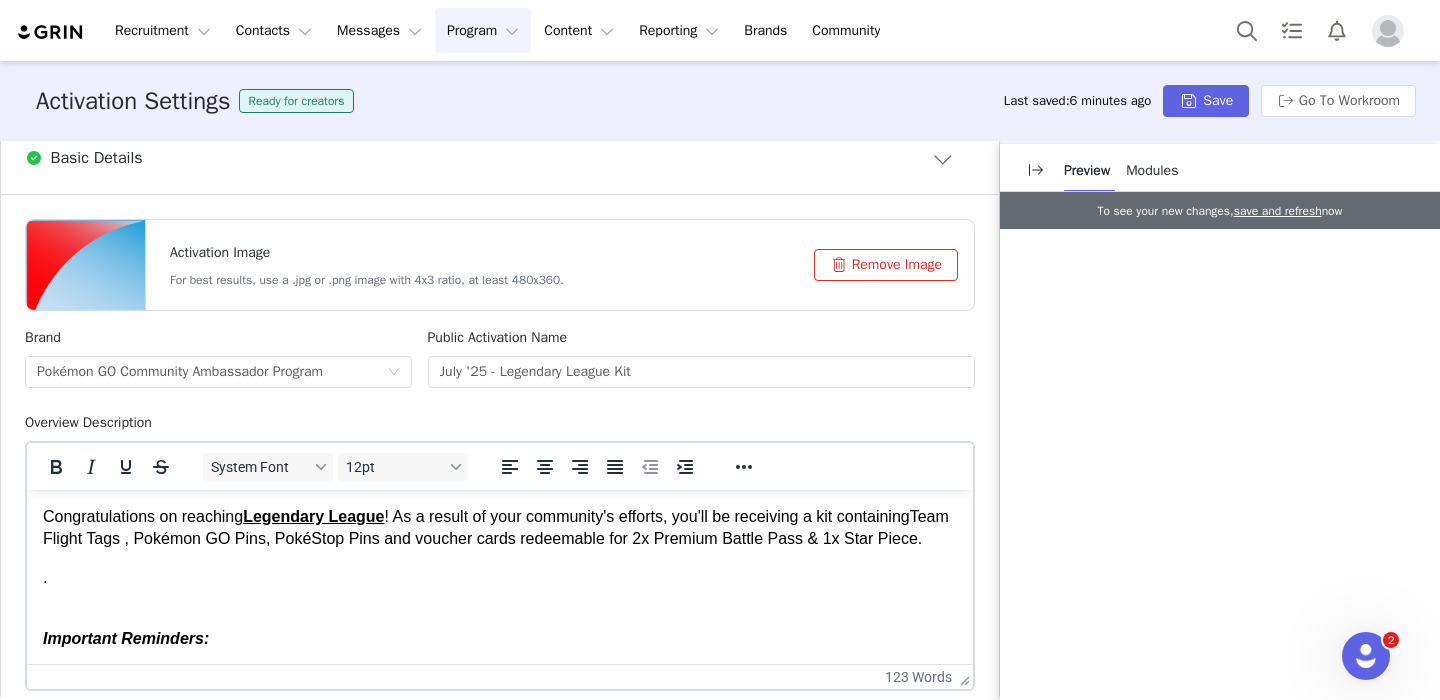 click on "." at bounding box center [500, 589] 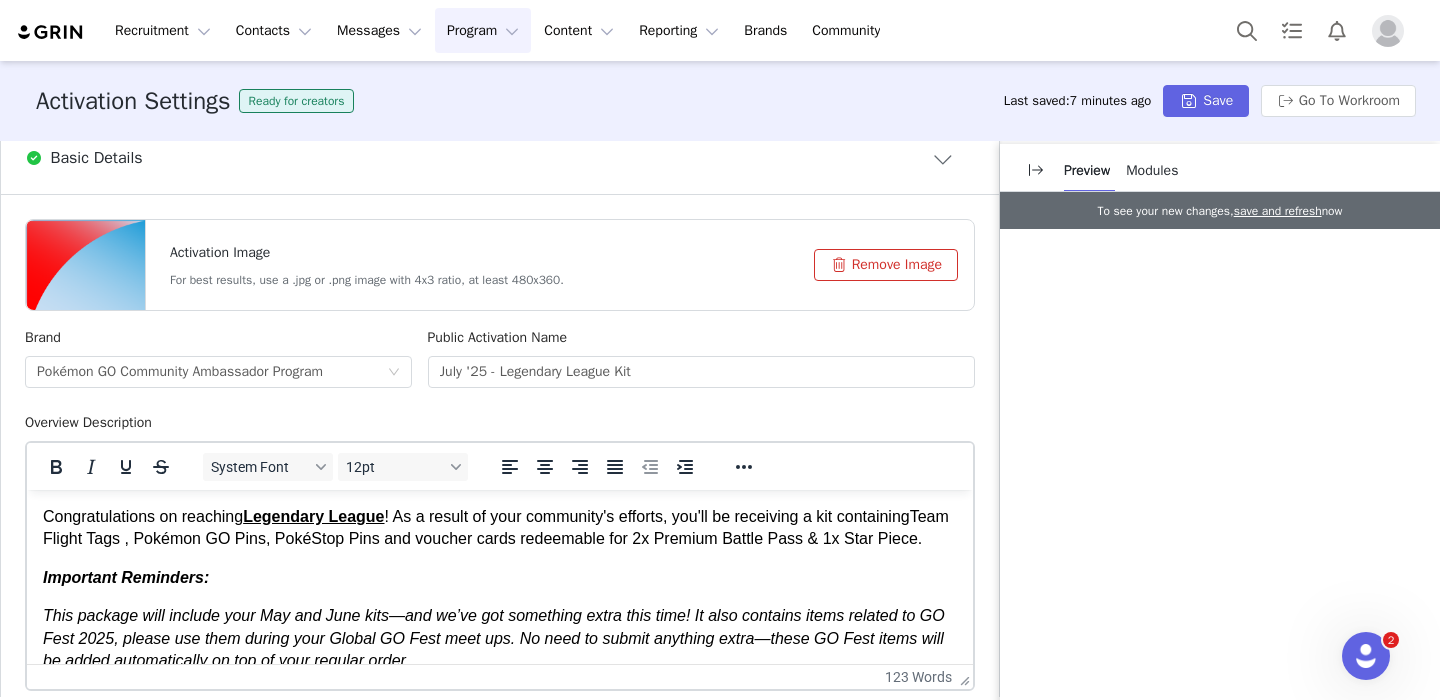 scroll, scrollTop: 114, scrollLeft: 0, axis: vertical 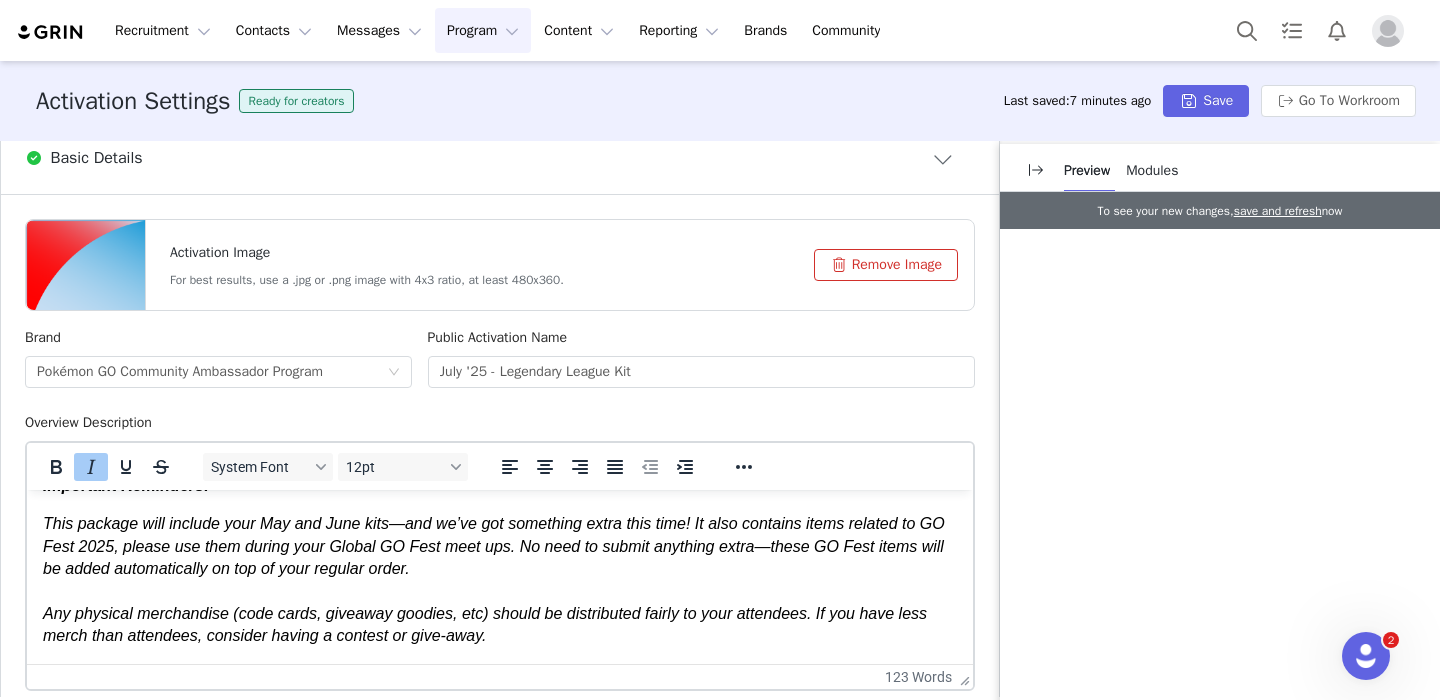 click on "This package will include your May and June kits—and we’ve got something extra this time! It also contains items related to GO Fest 2025, please use them during your Global GO Fest meet ups. No need to submit anything extra—these GO Fest items will be added automatically on top of your regular order." at bounding box center (494, 546) 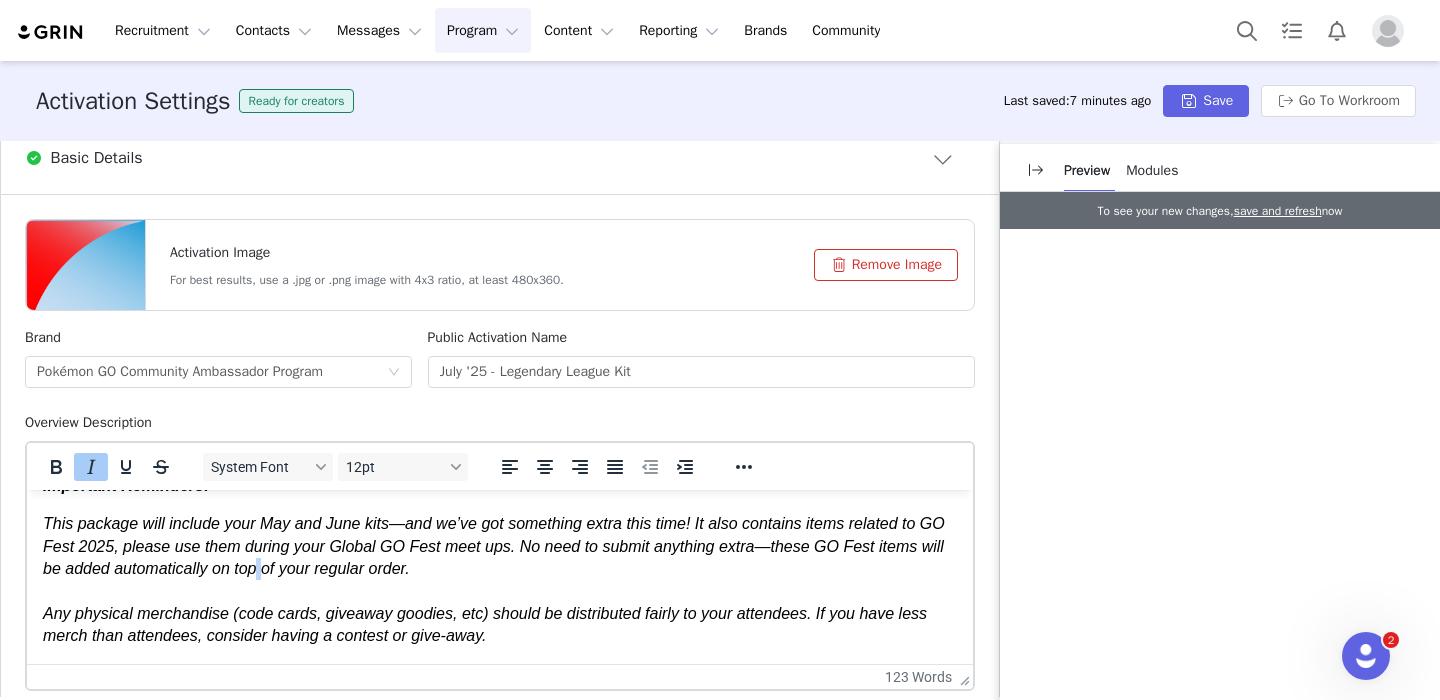 click on "This package will include your May and June kits—and we’ve got something extra this time! It also contains items related to GO Fest 2025, please use them during your Global GO Fest meet ups. No need to submit anything extra—these GO Fest items will be added automatically on top of your regular order." at bounding box center (494, 546) 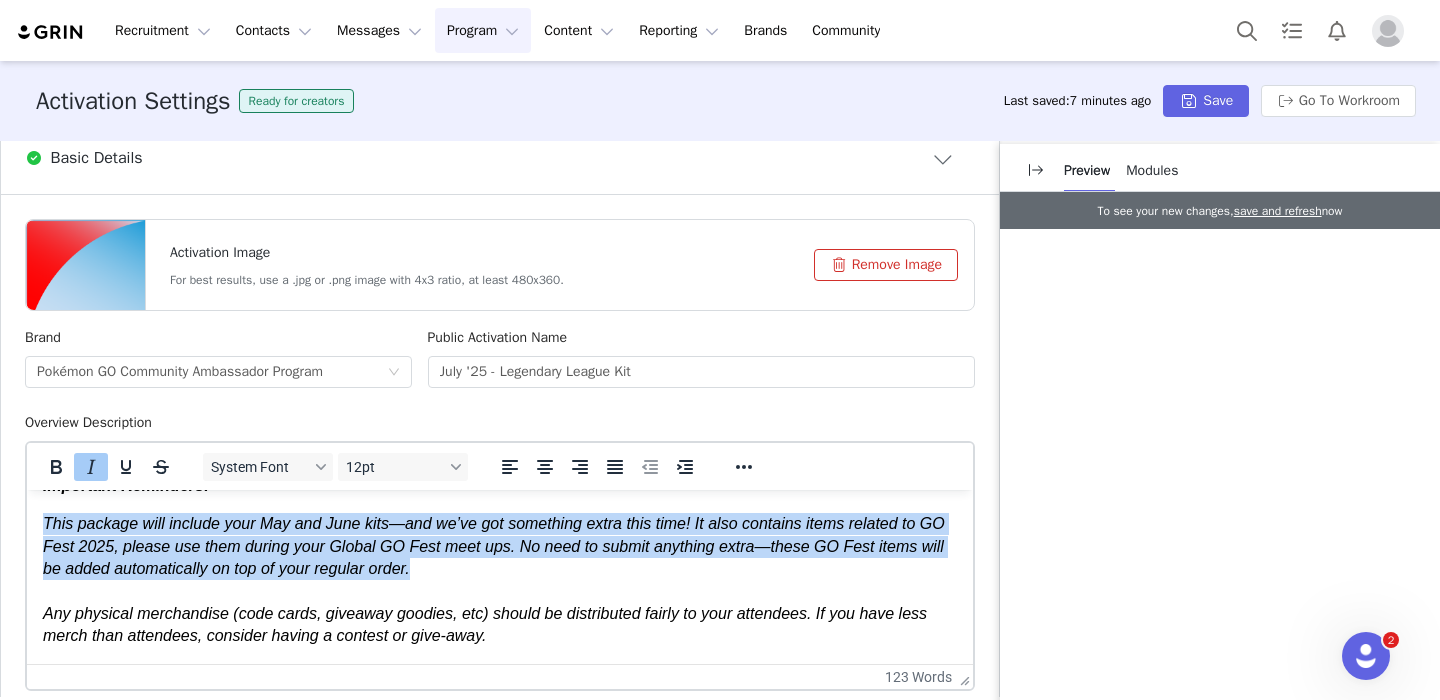 click on "This package will include your May and June kits—and we’ve got something extra this time! It also contains items related to GO Fest 2025, please use them during your Global GO Fest meet ups. No need to submit anything extra—these GO Fest items will be added automatically on top of your regular order." at bounding box center (494, 546) 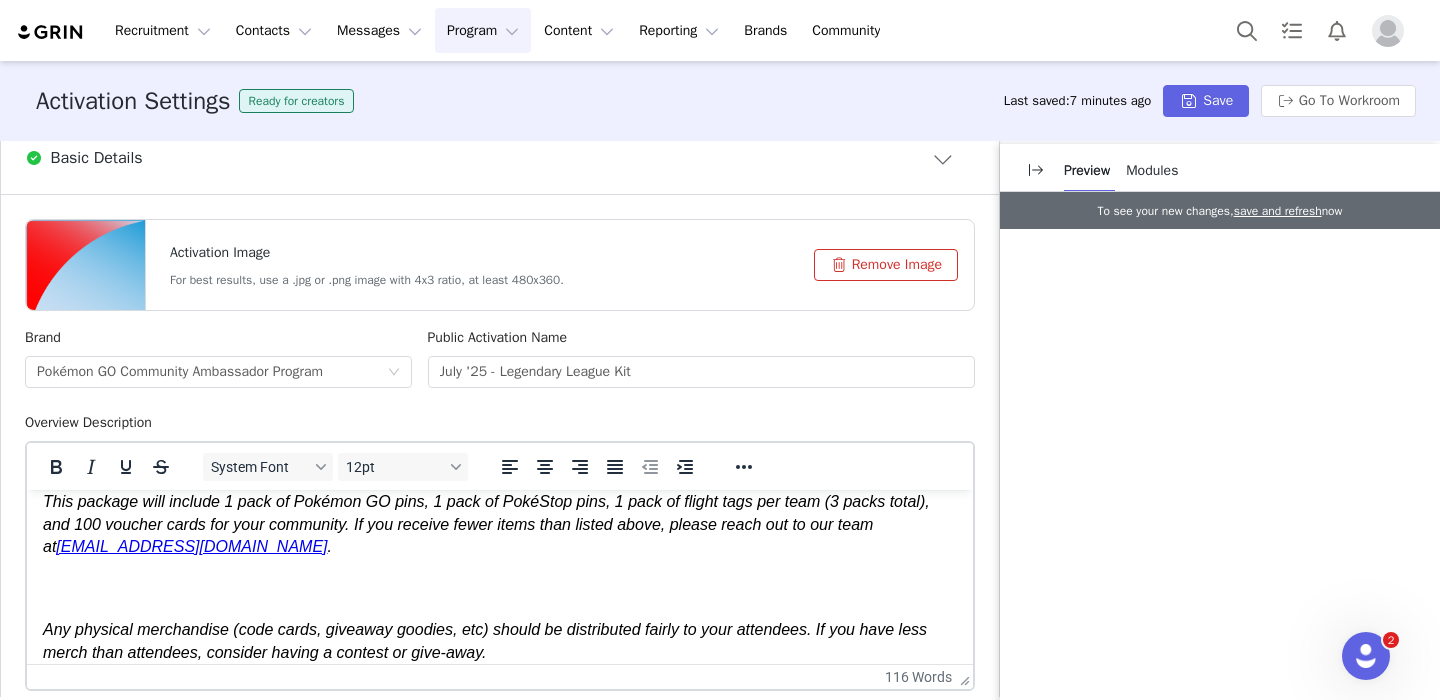 click on "Any physical merchandise (code cards, giveaway goodies, etc) should be distributed fairly to your attendees. If you have less merch than attendees, consider having a contest or give-away." at bounding box center [500, 619] 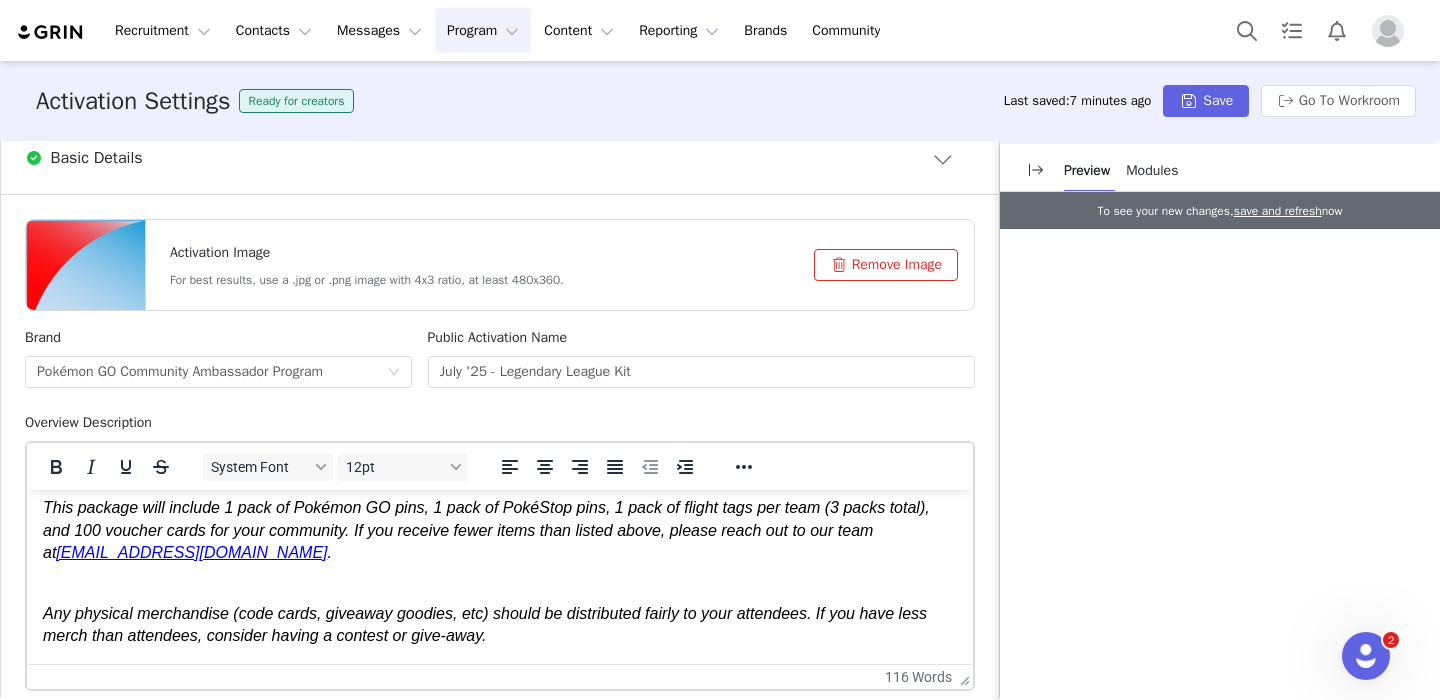 click on "This package will include 1 pack of Pokémon GO pins, 1 pack of PokéStop pins, 1 pack of flight tags per team (3 packs total), and 100 voucher cards for your community. If you receive fewer items than listed above, please reach out to our team at" at bounding box center (486, 530) 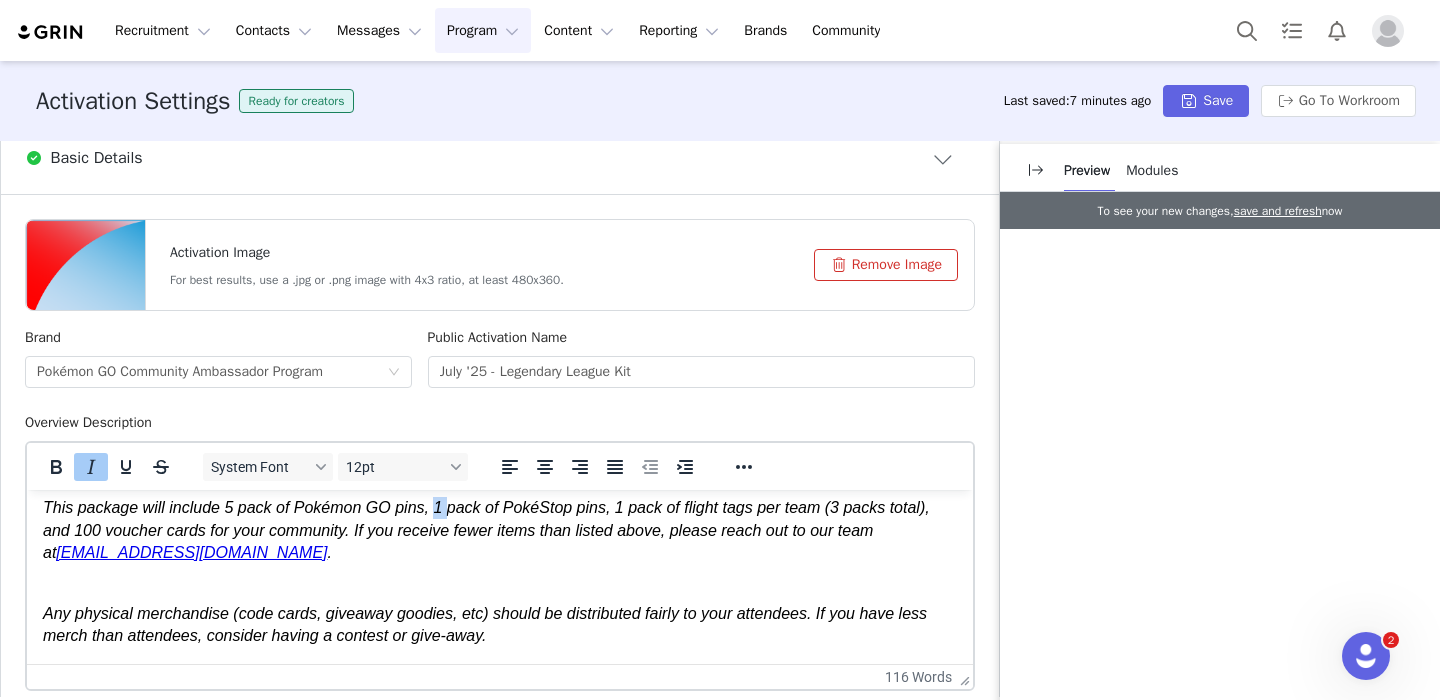 click on "This package will include 5 pack of Pokémon GO pins, 1 pack of PokéStop pins, 1 pack of flight tags per team (3 packs total), and 100 voucher cards for your community. If you receive fewer items than listed above, please reach out to our team at" at bounding box center [486, 530] 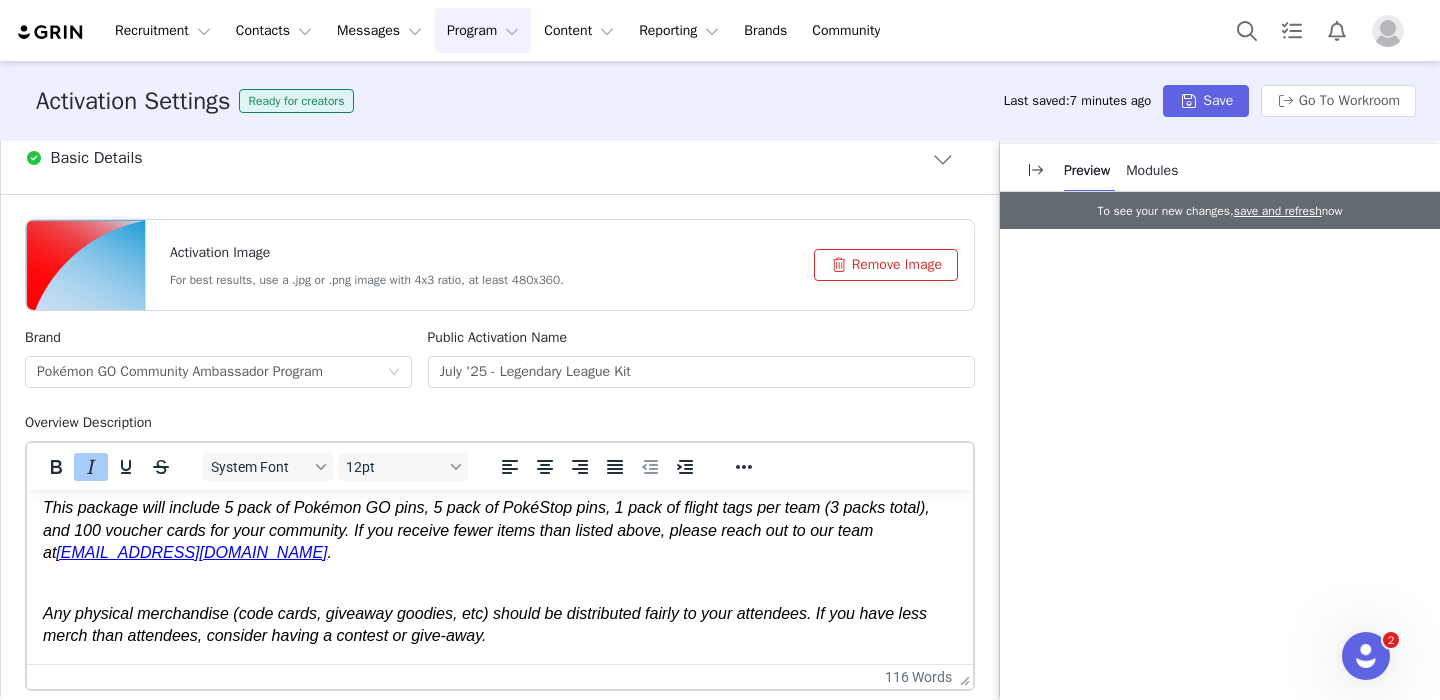 click on "This package will include 5 pack of Pokémon GO pins, 5 pack of PokéStop pins, 1 pack of flight tags per team (3 packs total), and 100 voucher cards for your community. If you receive fewer items than listed above, please reach out to our team at" at bounding box center [486, 530] 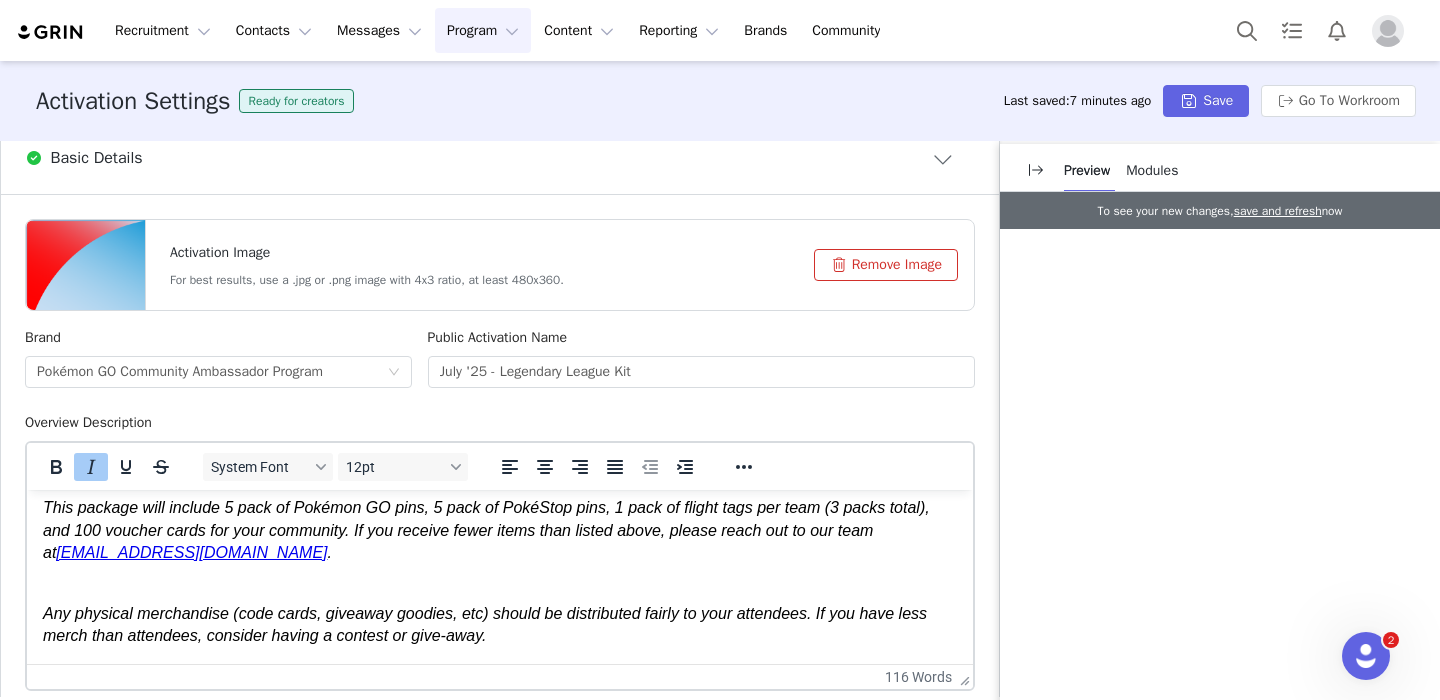 click on "This package will include 5 pack of Pokémon GO pins, 5 pack of PokéStop pins, 1 pack of flight tags per team (3 packs total), and 100 voucher cards for your community. If you receive fewer items than listed above, please reach out to our team at" at bounding box center [486, 530] 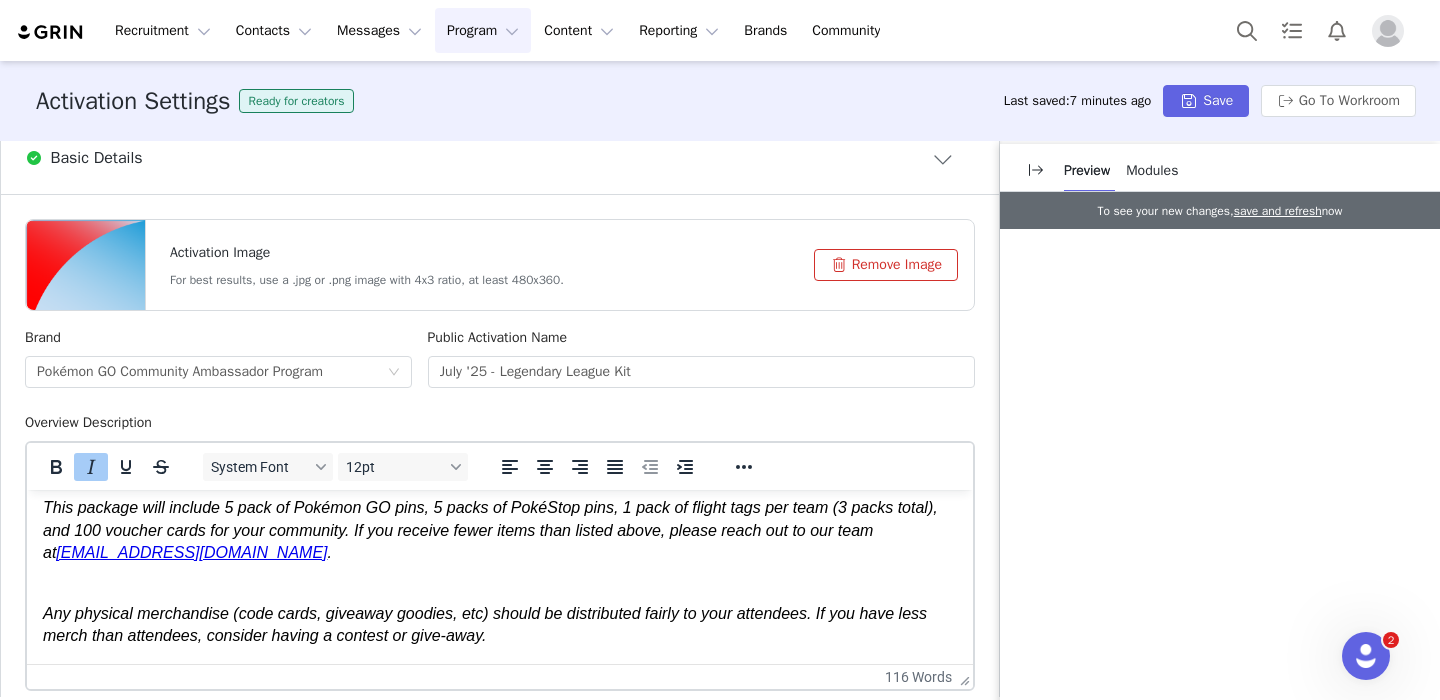 click on "This package will include 5 pack of Pokémon GO pins, 5 packs of PokéStop pins, 1 pack of flight tags per team (3 packs total), and 100 voucher cards for your community. If you receive fewer items than listed above, please reach out to our team at" at bounding box center (490, 530) 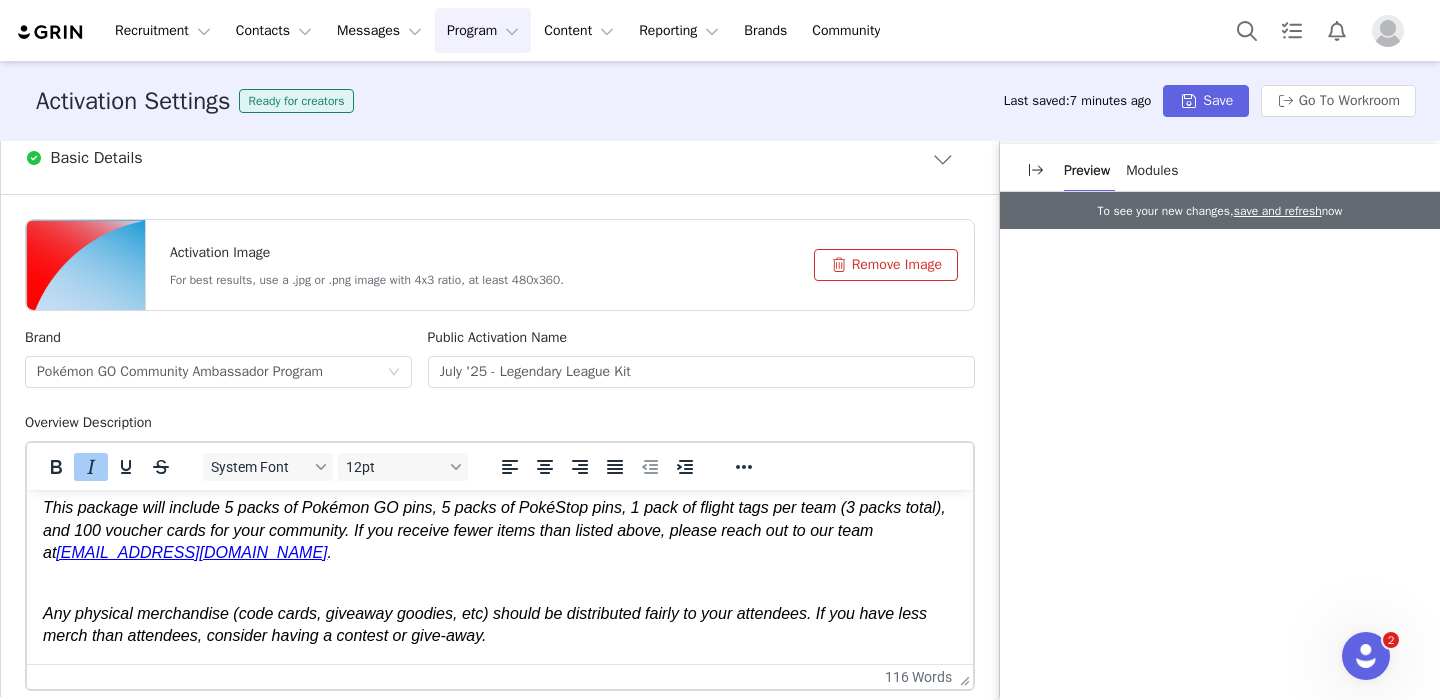 click on "This package will include 5 packs of Pokémon GO pins, 5 packs of PokéStop pins, 1 pack of flight tags per team (3 packs total), and 100 voucher cards for your community. If you receive fewer items than listed above, please reach out to our team at" at bounding box center [494, 530] 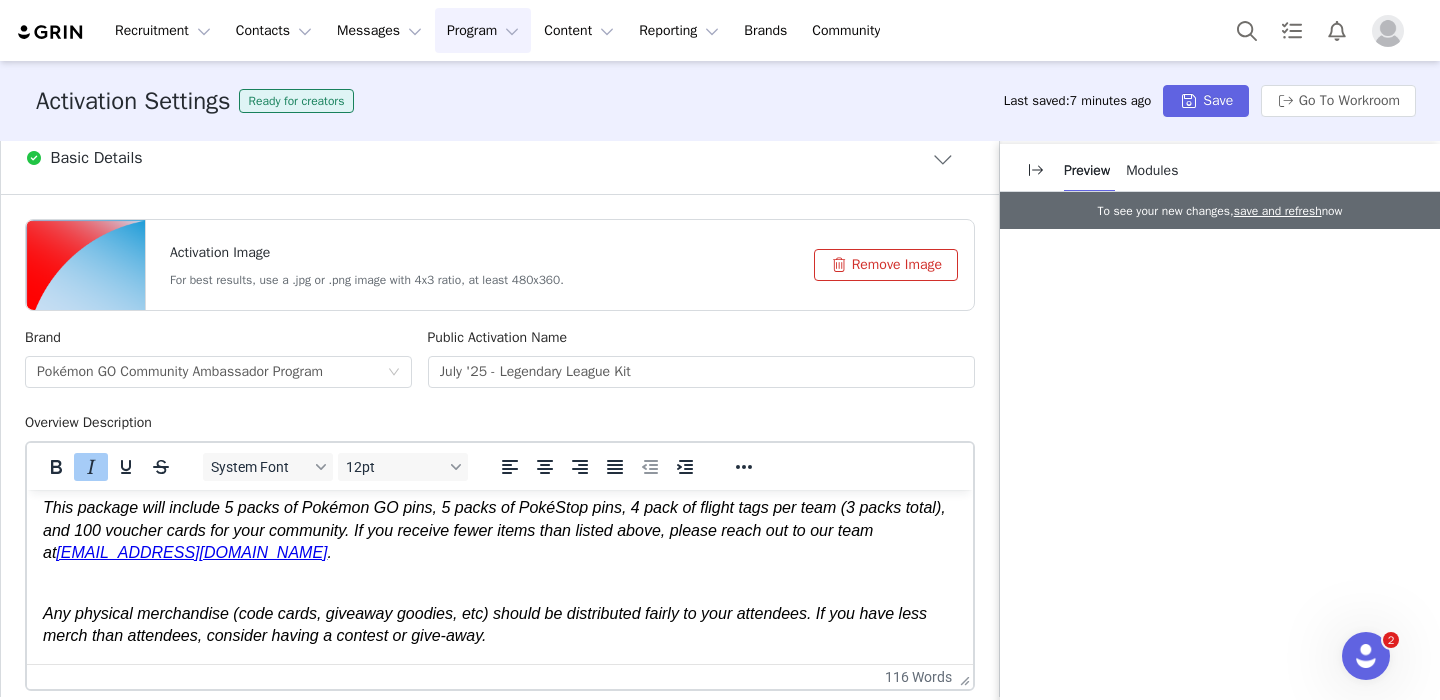 click on "This package will include 5 packs of Pokémon GO pins, 5 packs of PokéStop pins, 4 pack of flight tags per team (3 packs total), and 100 voucher cards for your community. If you receive fewer items than listed above, please reach out to our team at" at bounding box center [494, 530] 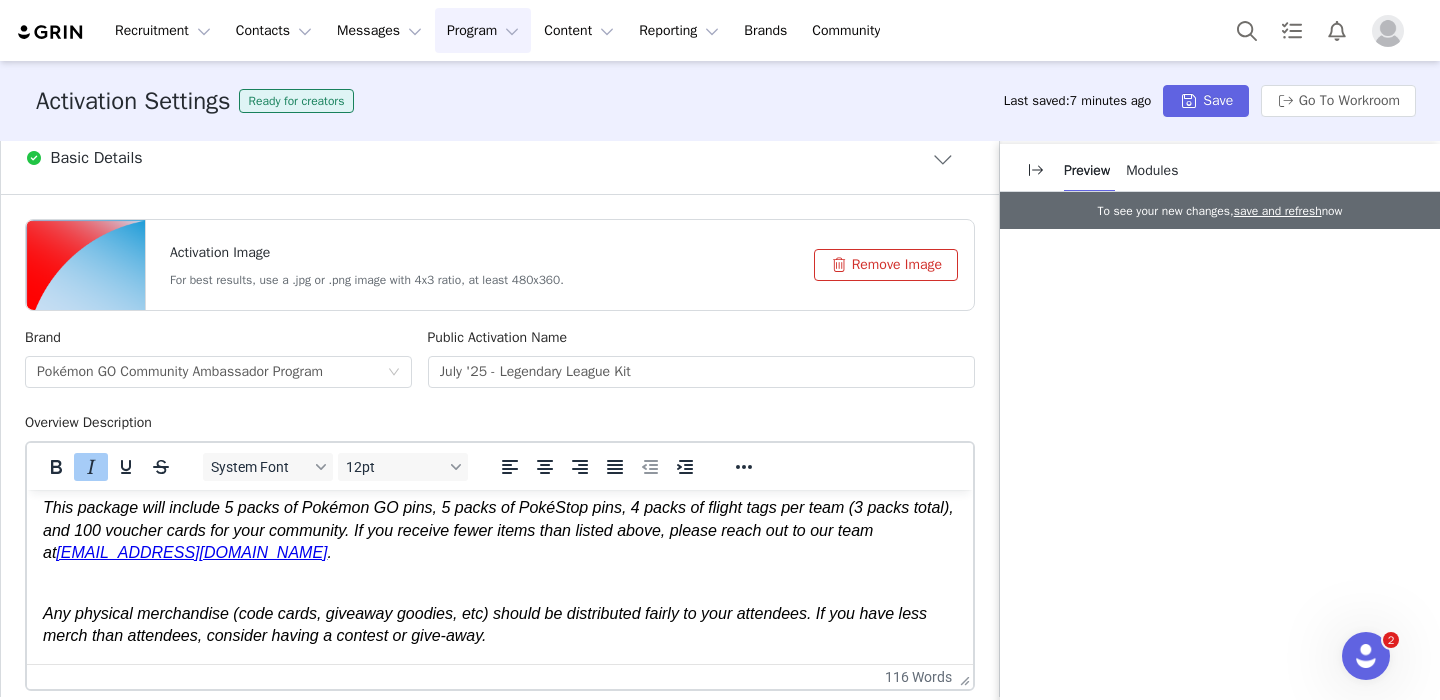 click on "This package will include 5 packs of Pokémon GO pins, 5 packs of PokéStop pins, 4 packs of flight tags per team (3 packs total), and 100 voucher cards for your community. If you receive fewer items than listed above, please reach out to our team at" at bounding box center [498, 530] 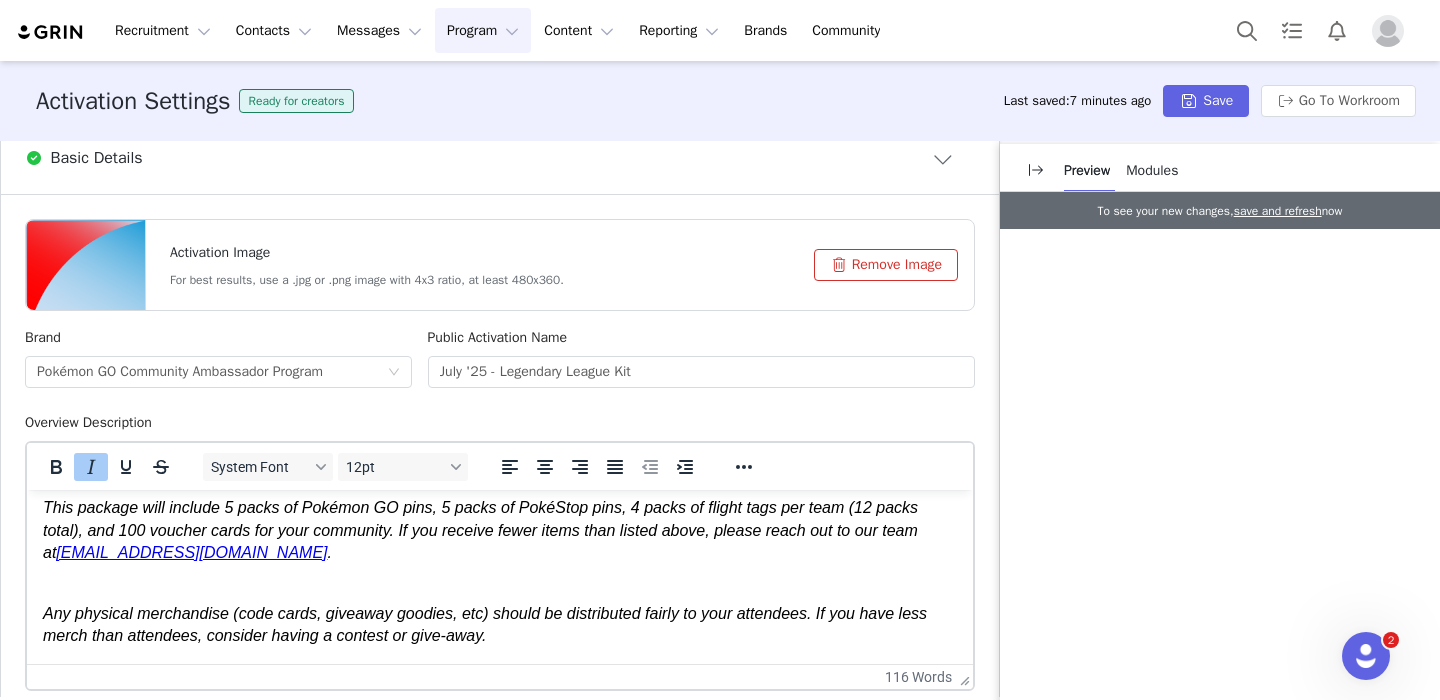 scroll, scrollTop: 117, scrollLeft: 0, axis: vertical 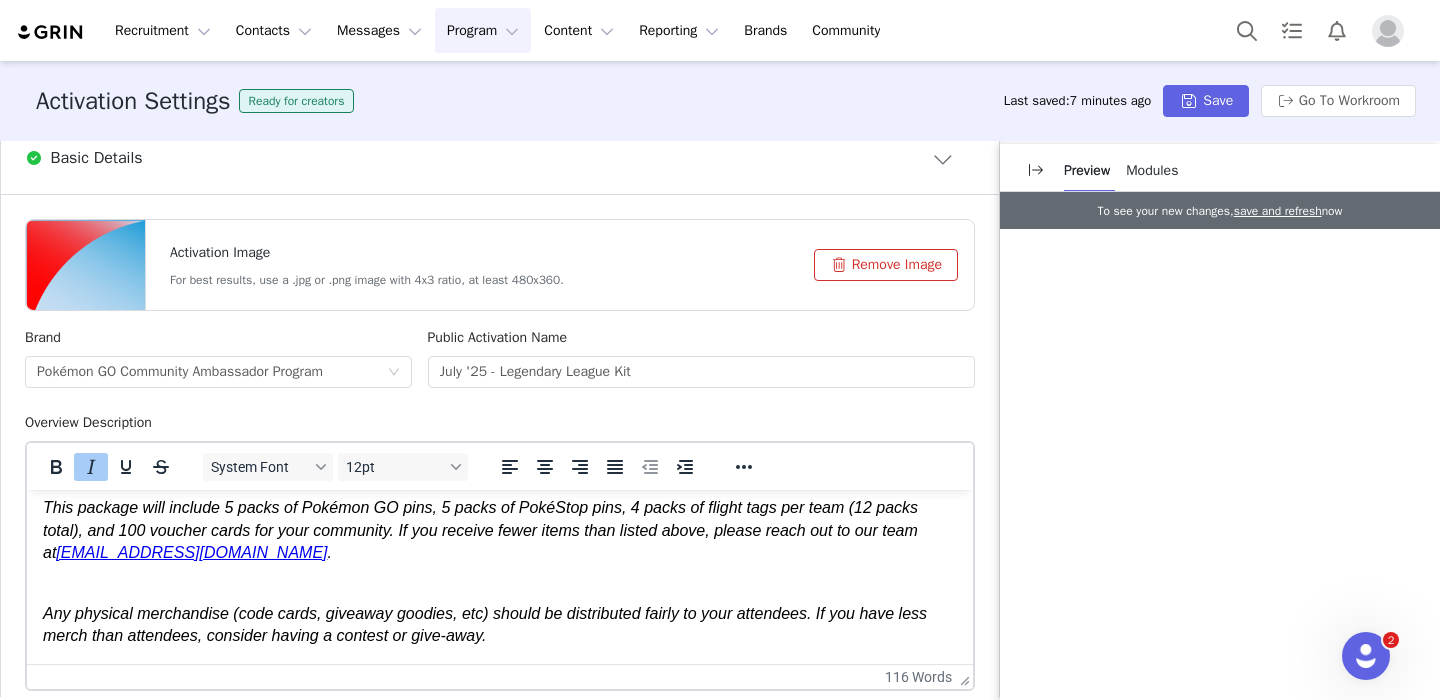click on "This package will include 5 packs of Pokémon GO pins, 5 packs of PokéStop pins, 4 packs of flight tags per team (12 packs total), and 100 voucher cards for your community. If you receive fewer items than listed above, please reach out to our team at" at bounding box center (480, 530) 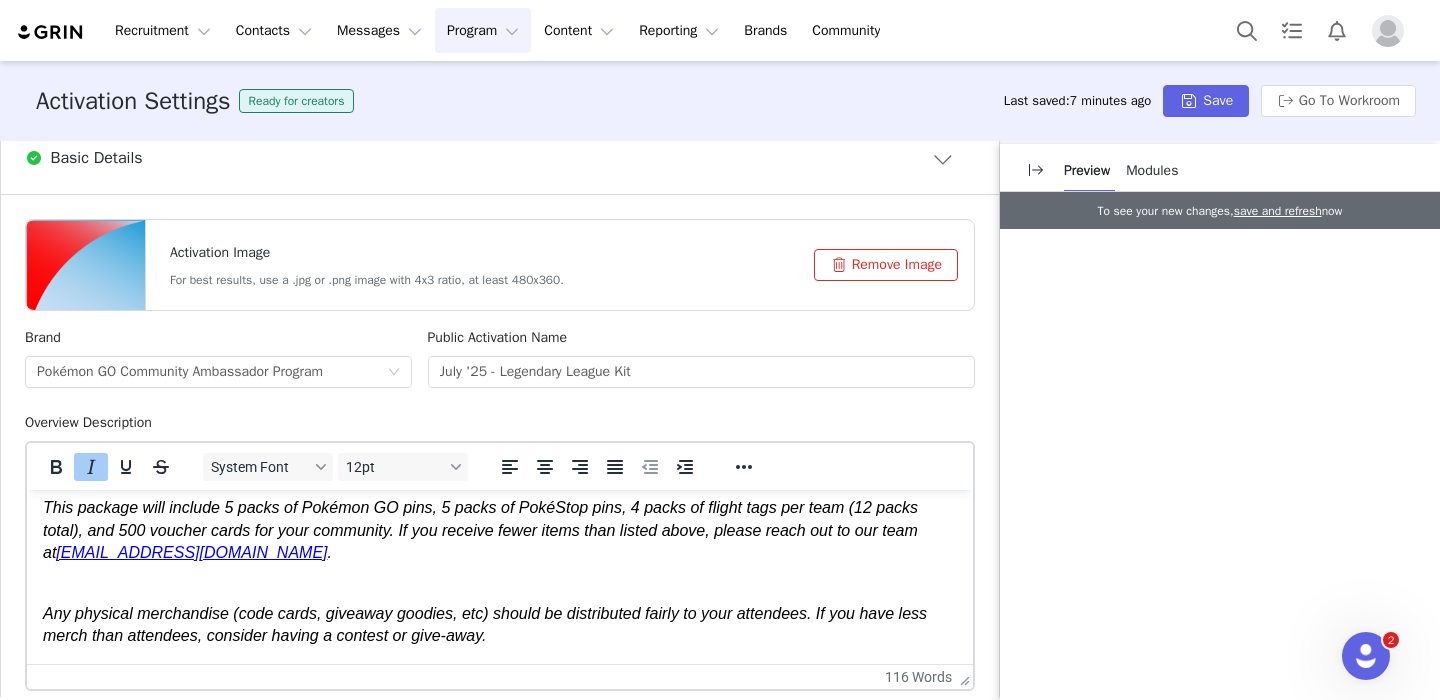 click on "This package will include 5 packs of Pokémon GO pins, 5 packs of PokéStop pins, 4 packs of flight tags per team (12 packs total), and 500 voucher cards for your community. If you receive fewer items than listed above, please reach out to our team at  [EMAIL_ADDRESS][DOMAIN_NAME] ." at bounding box center [500, 530] 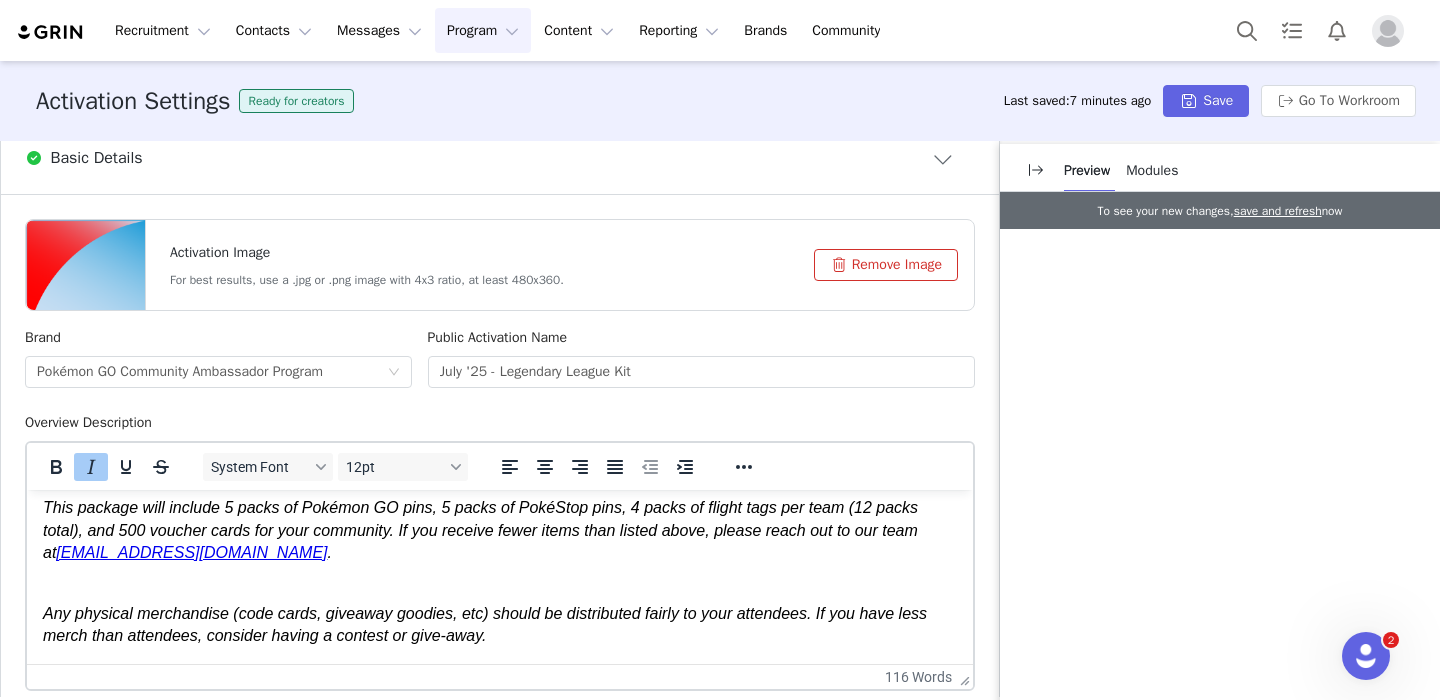 scroll, scrollTop: 130, scrollLeft: 0, axis: vertical 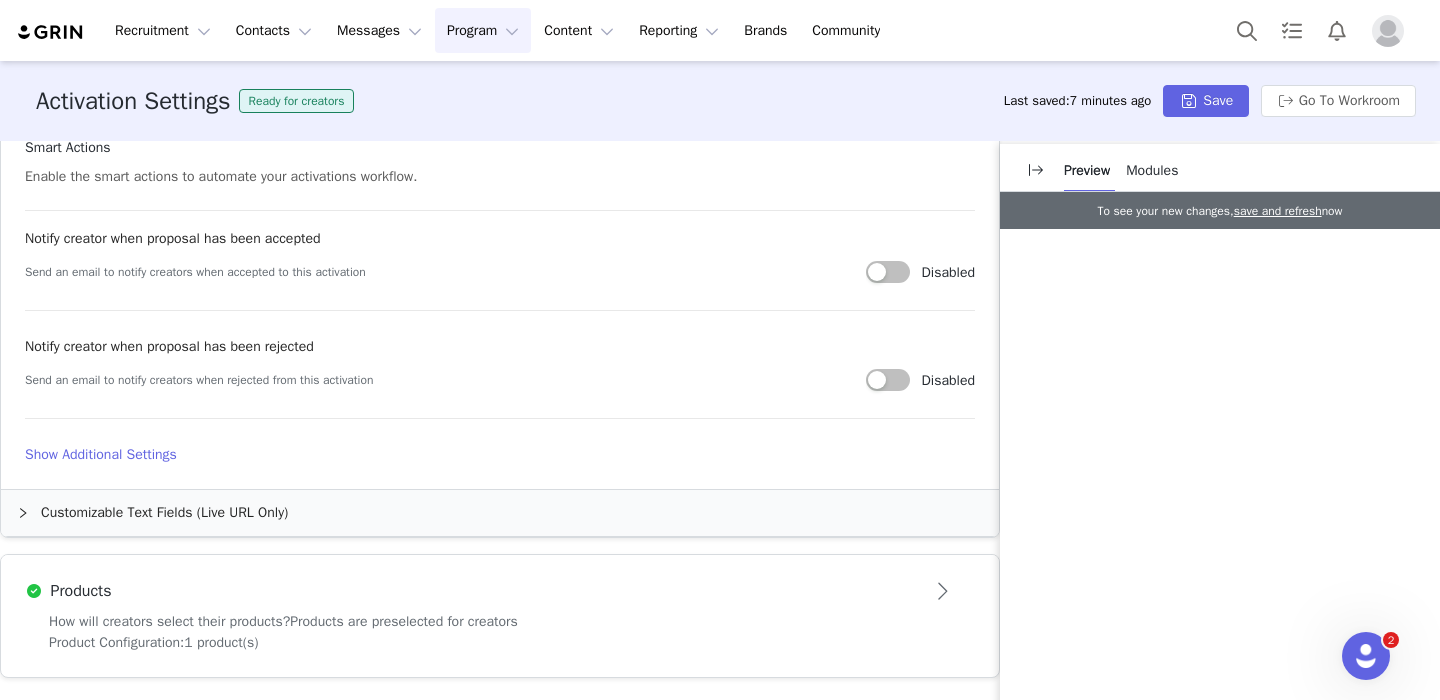 click on "Products are preselected for creators" at bounding box center [404, 621] 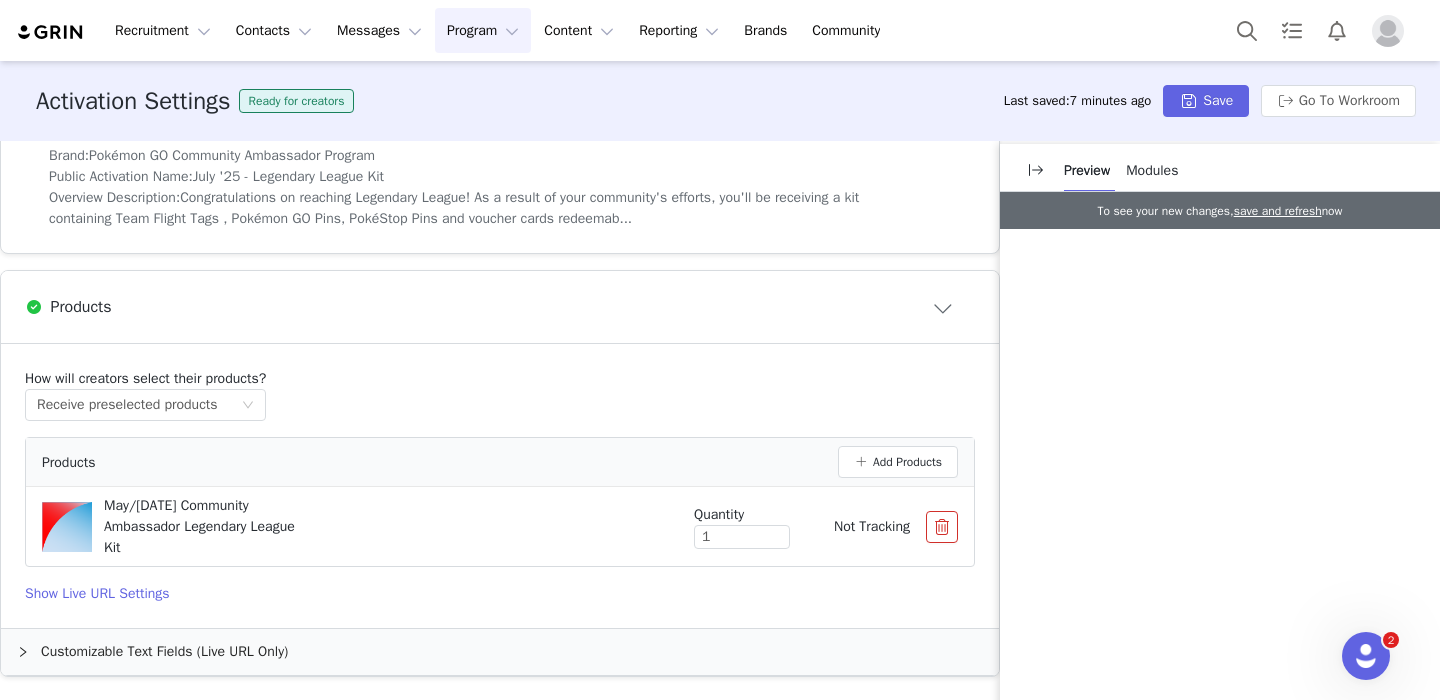 scroll, scrollTop: 641, scrollLeft: 0, axis: vertical 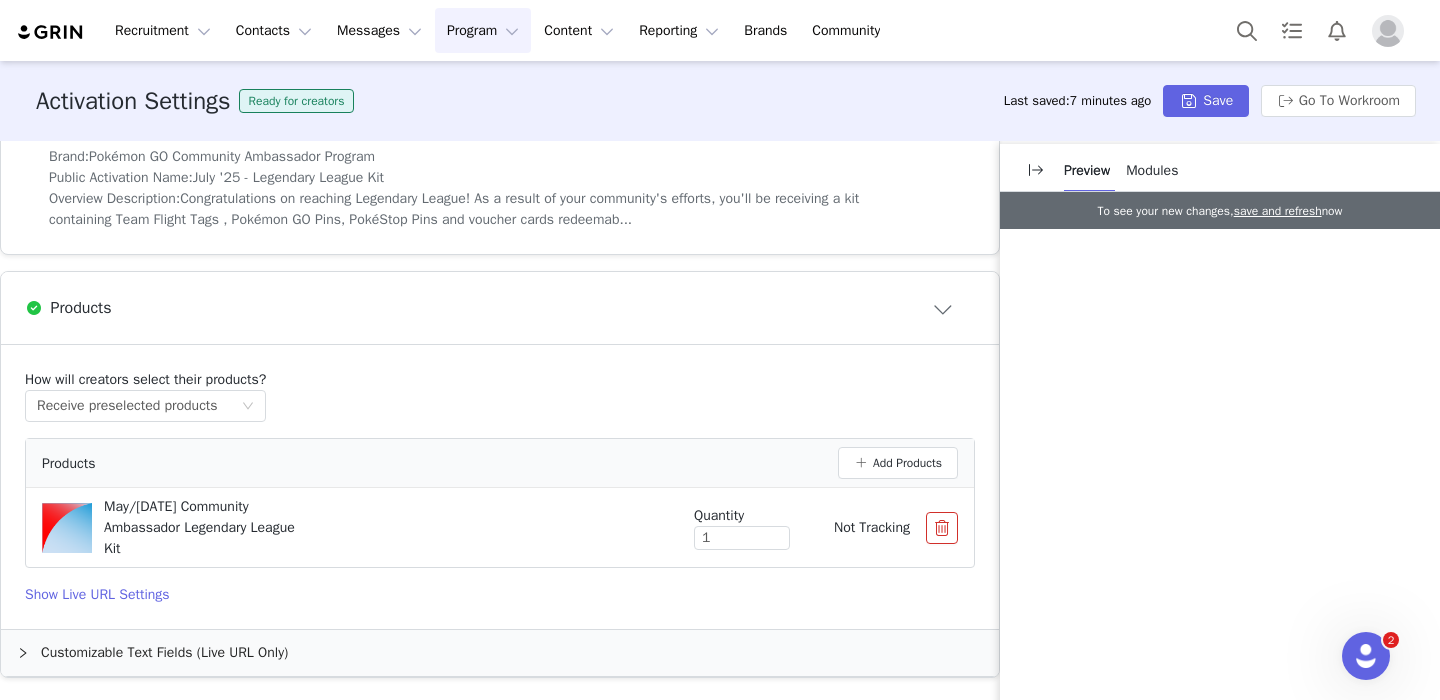 click at bounding box center (942, 528) 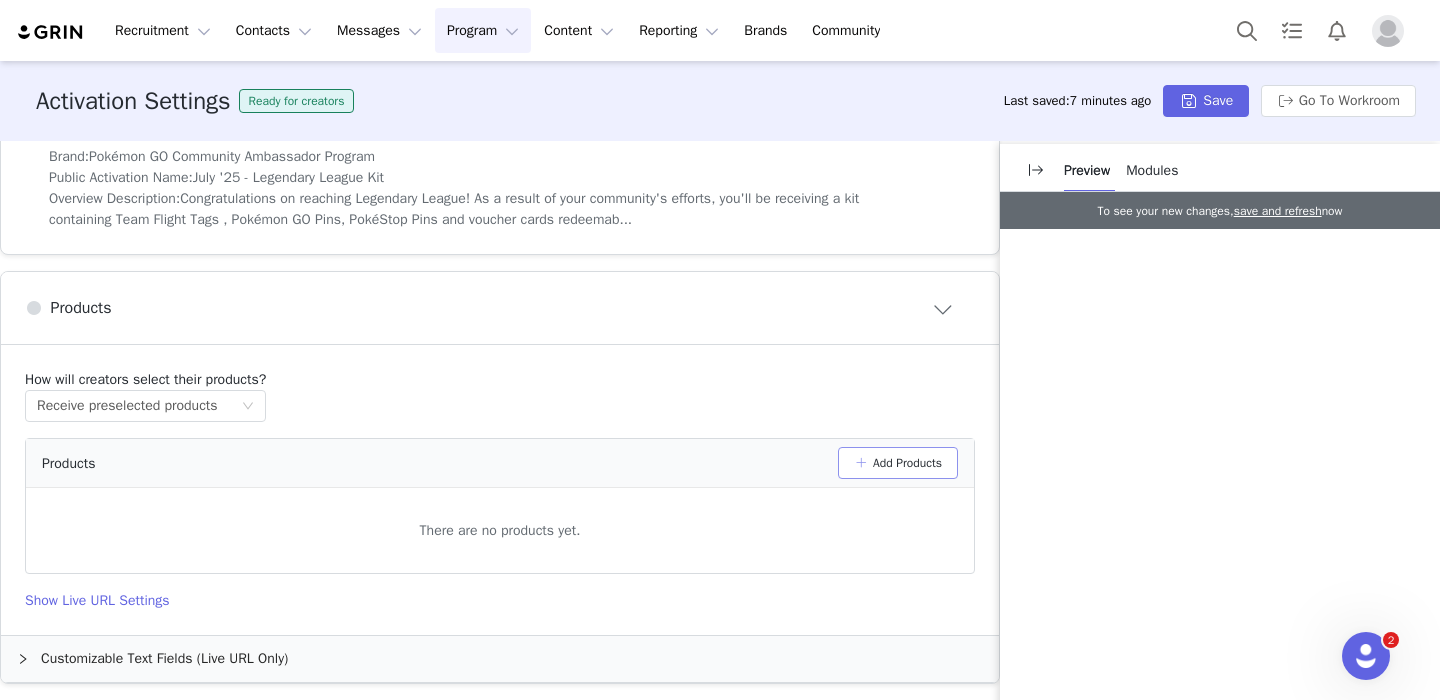 click on "Products     Add Products" at bounding box center (500, 463) 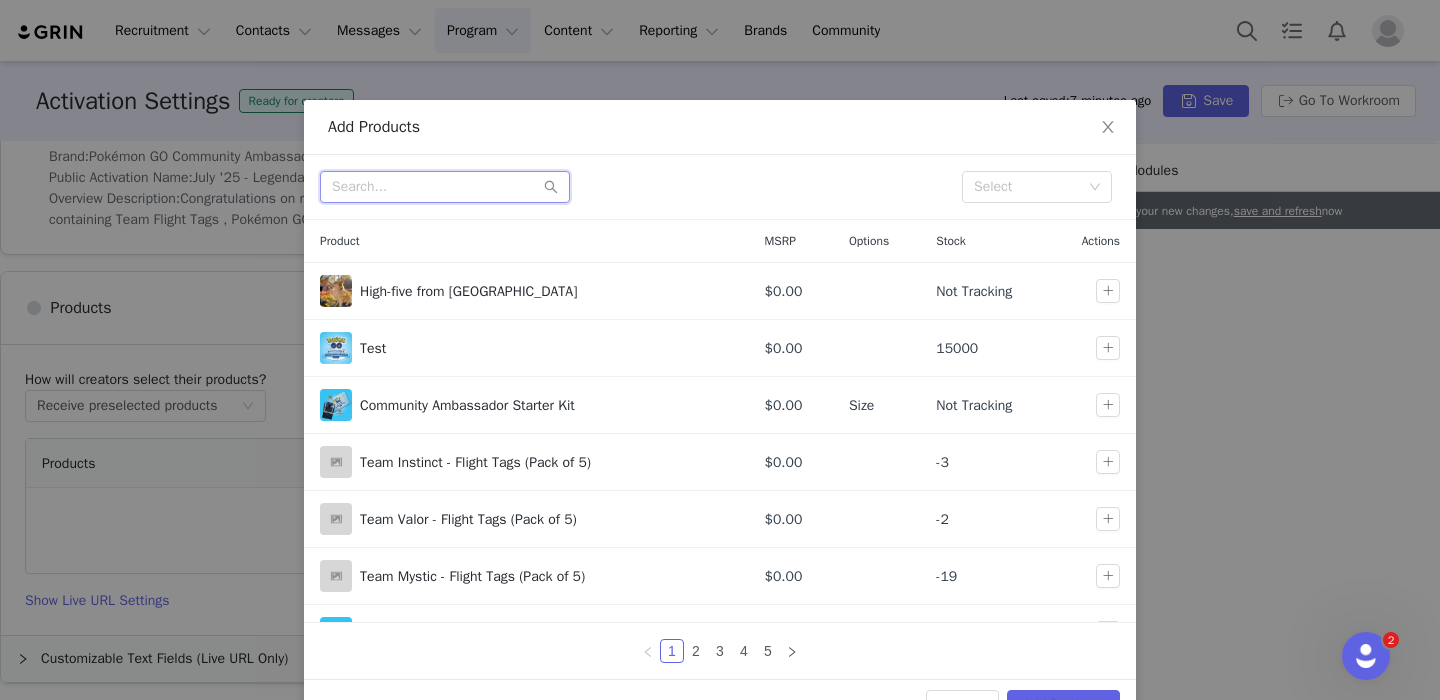 click at bounding box center (445, 187) 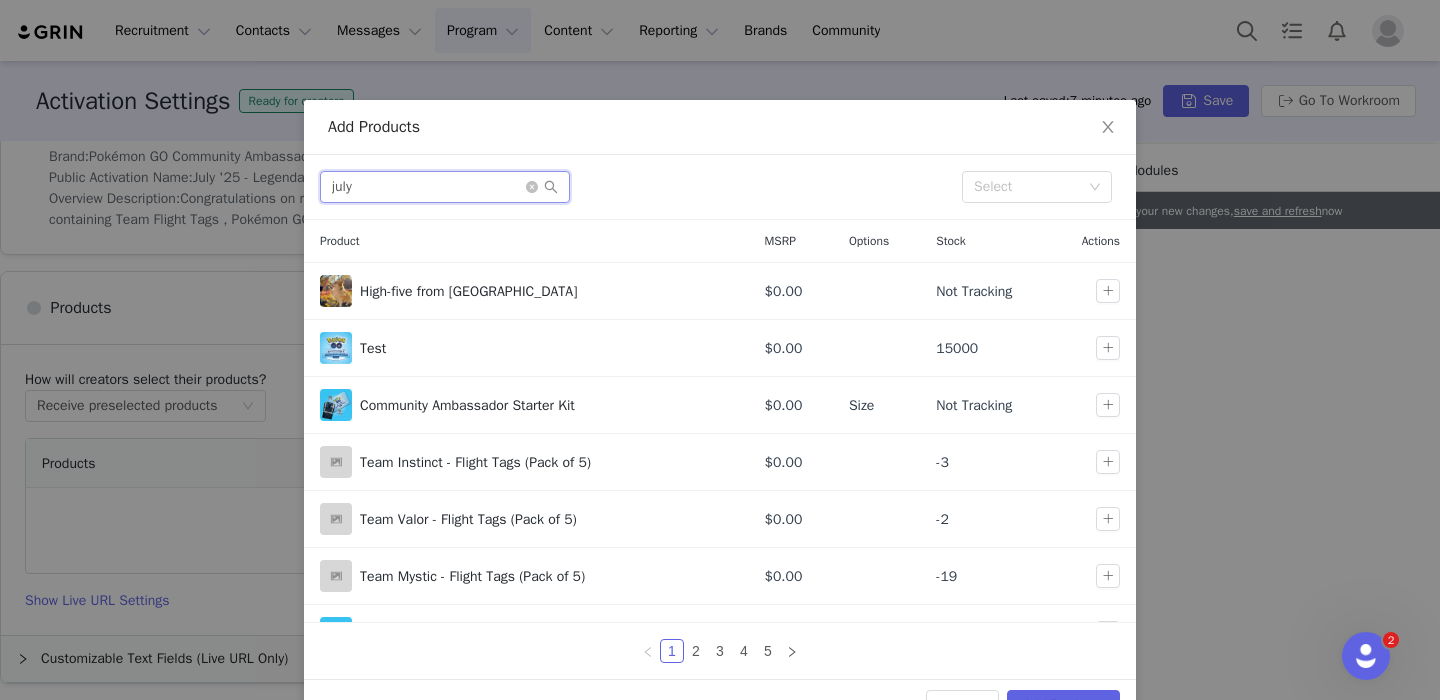 type on "july" 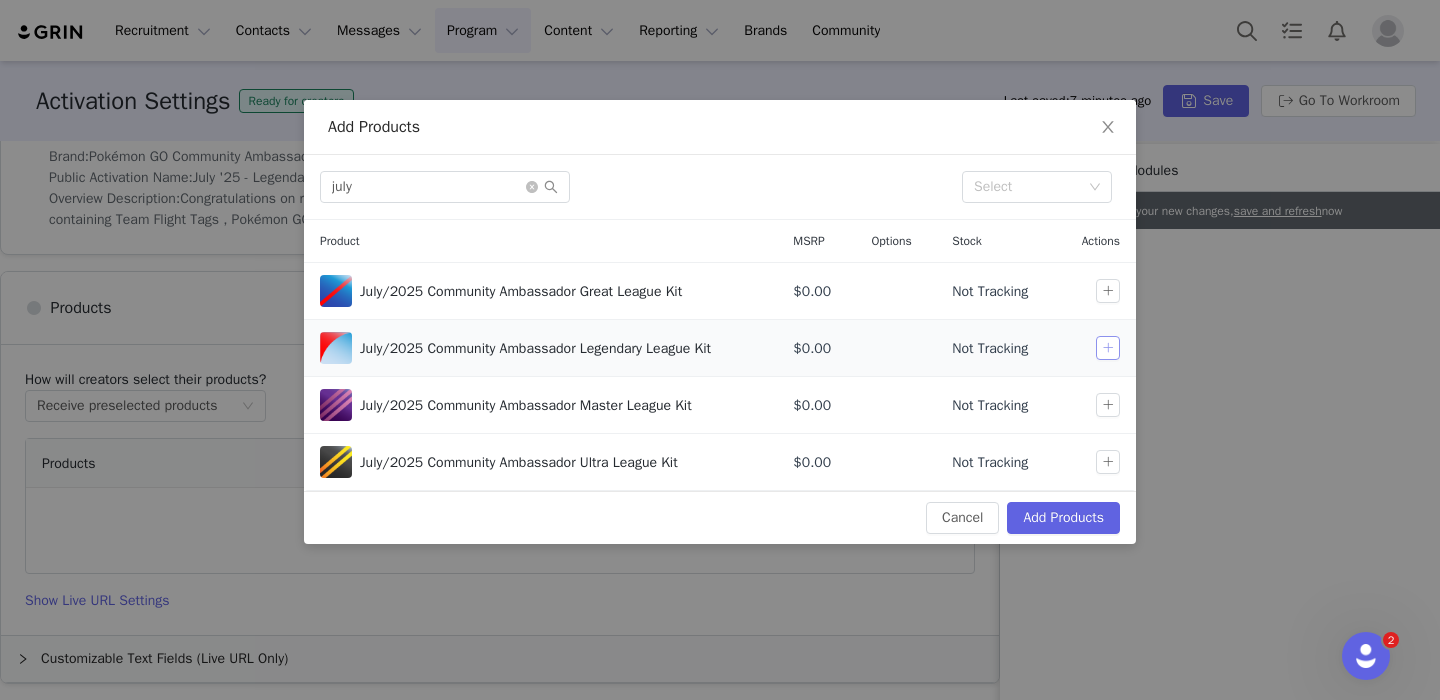 click at bounding box center [1108, 348] 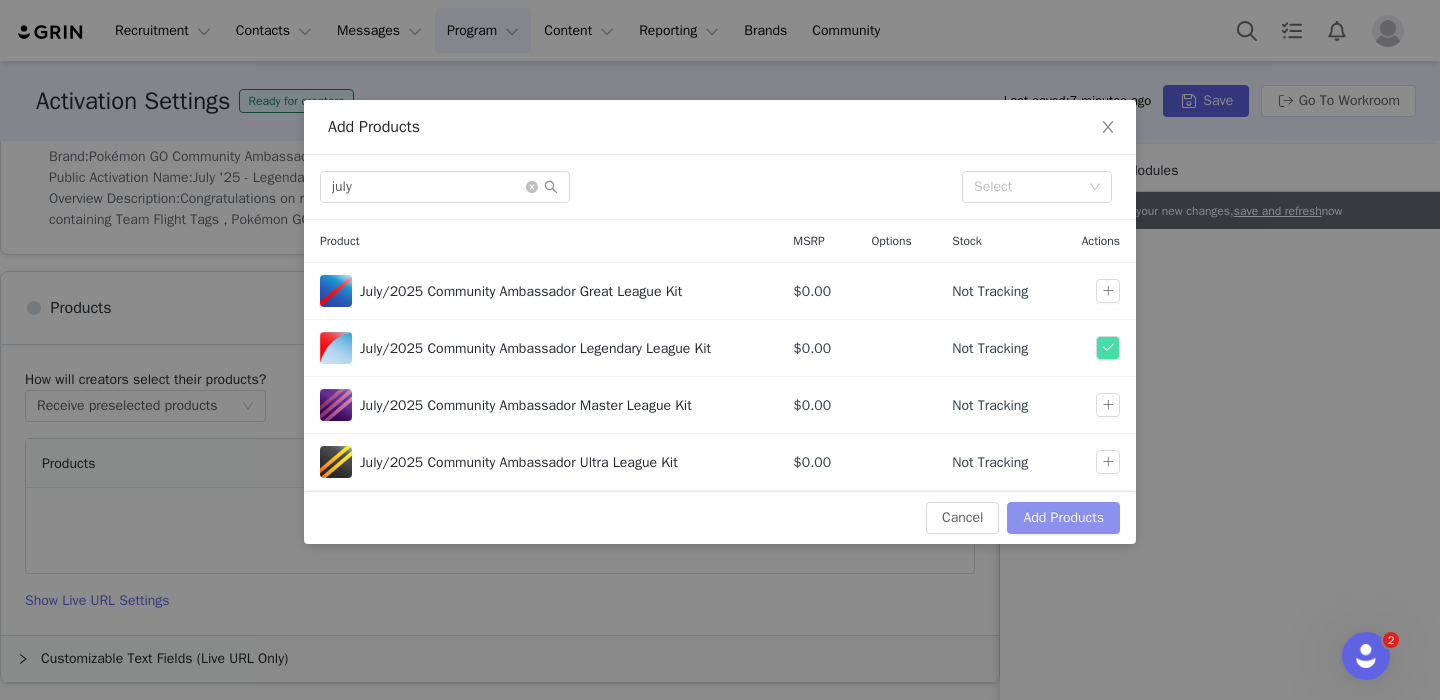 click on "Add Products" at bounding box center [1063, 518] 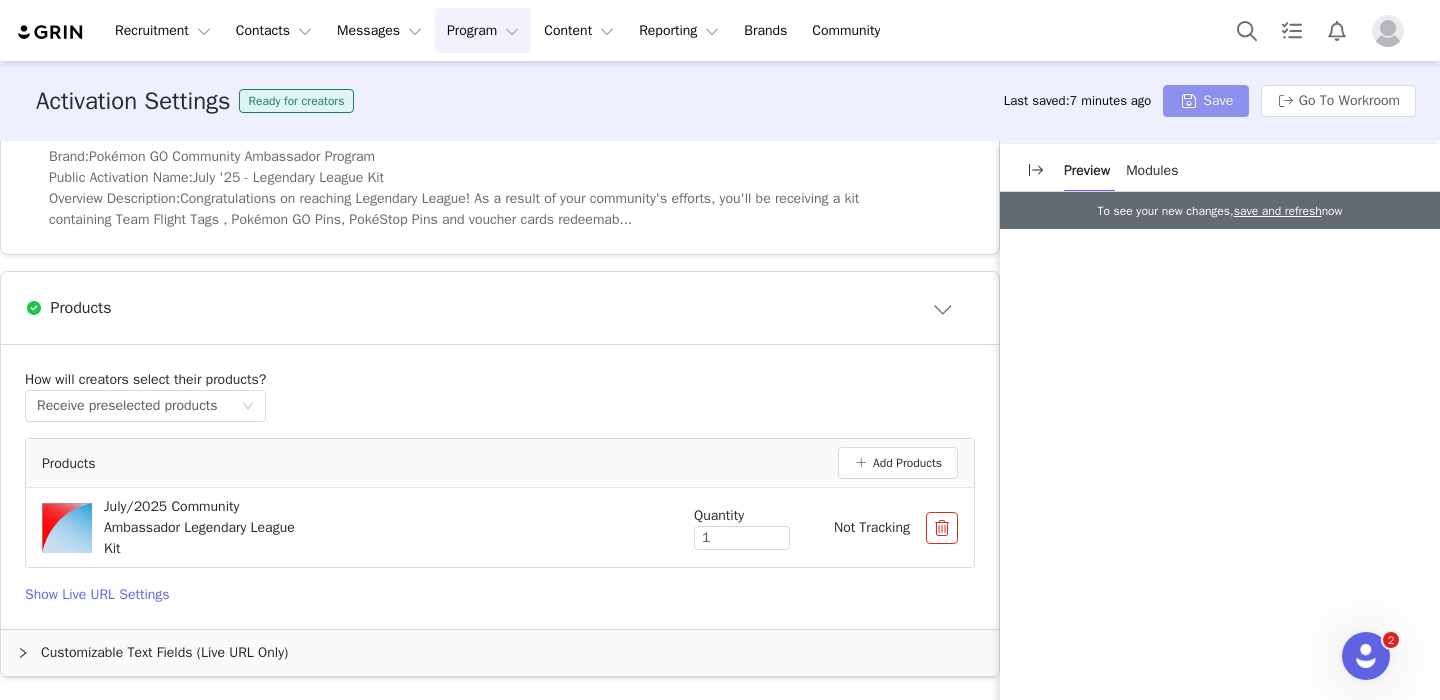 click on "Save" at bounding box center (1206, 101) 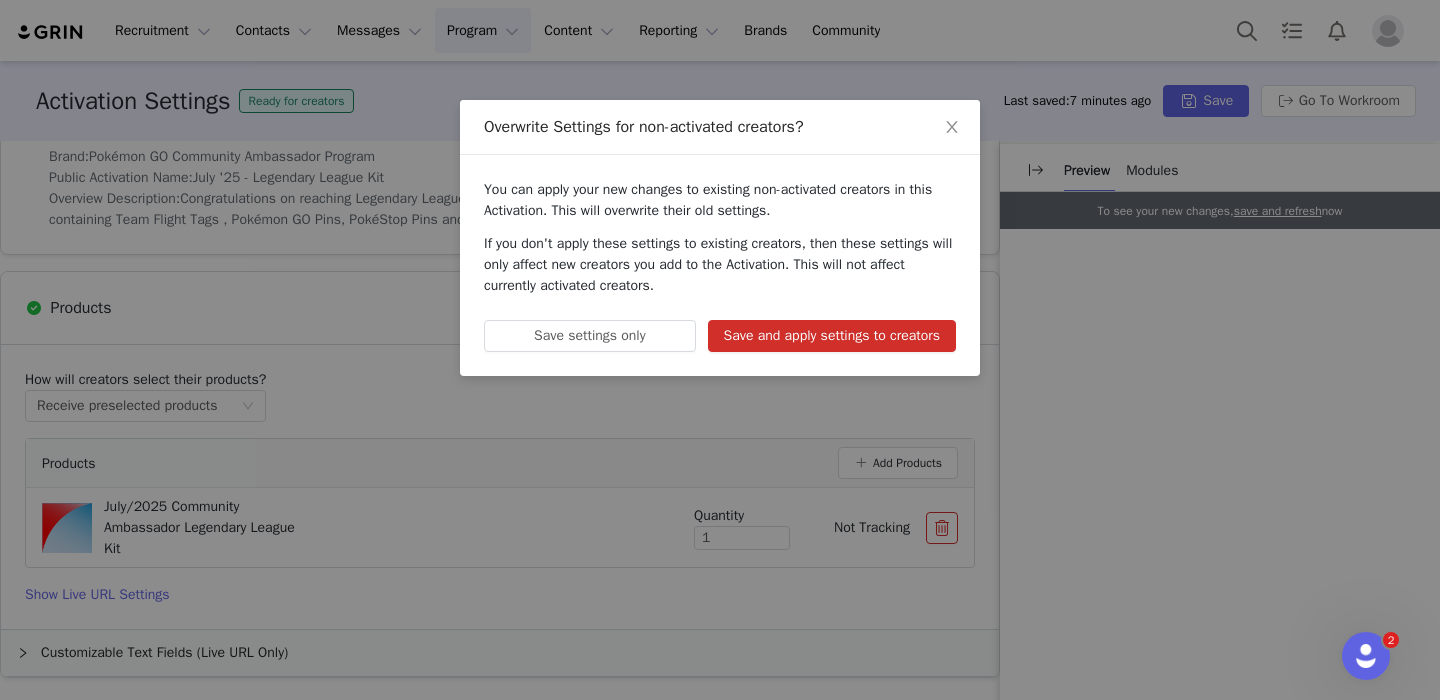 click on "Save and apply settings to creators" at bounding box center [832, 336] 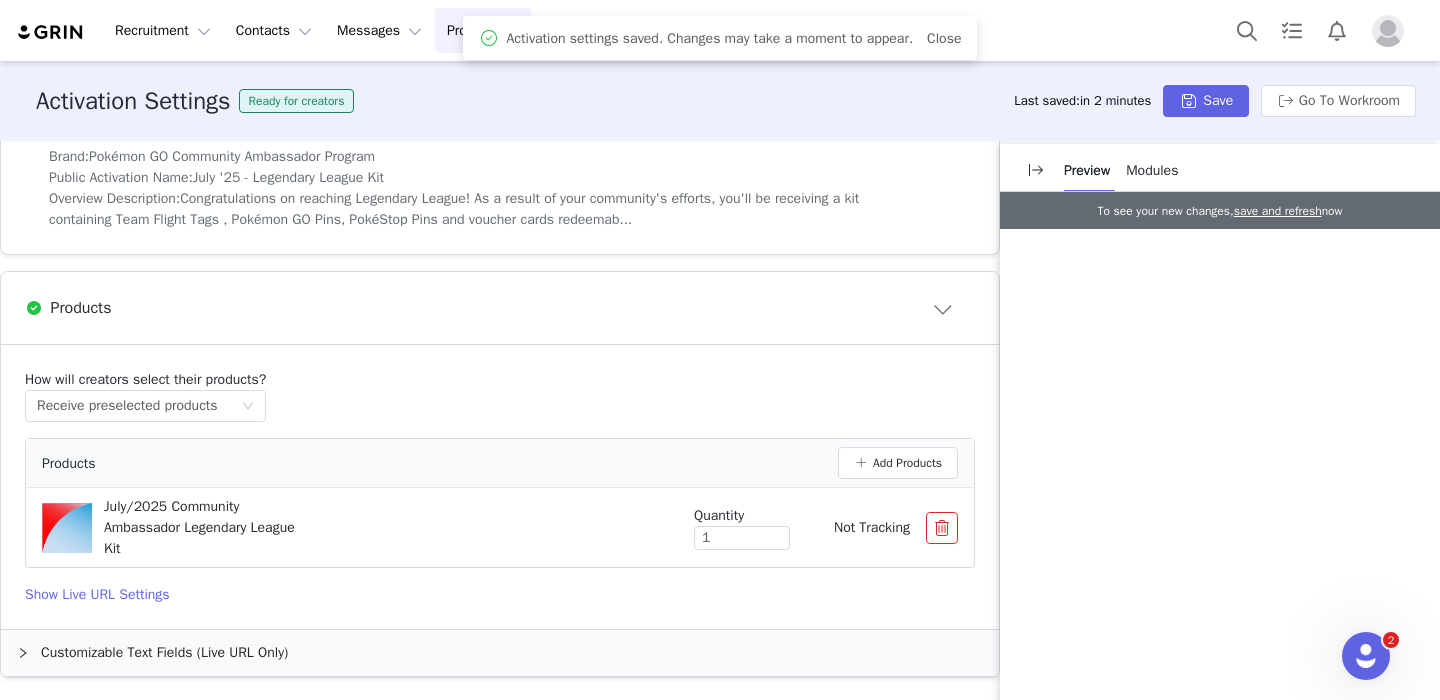 click on "Activation settings saved. Changes may take a moment to appear. Close" at bounding box center [720, 38] 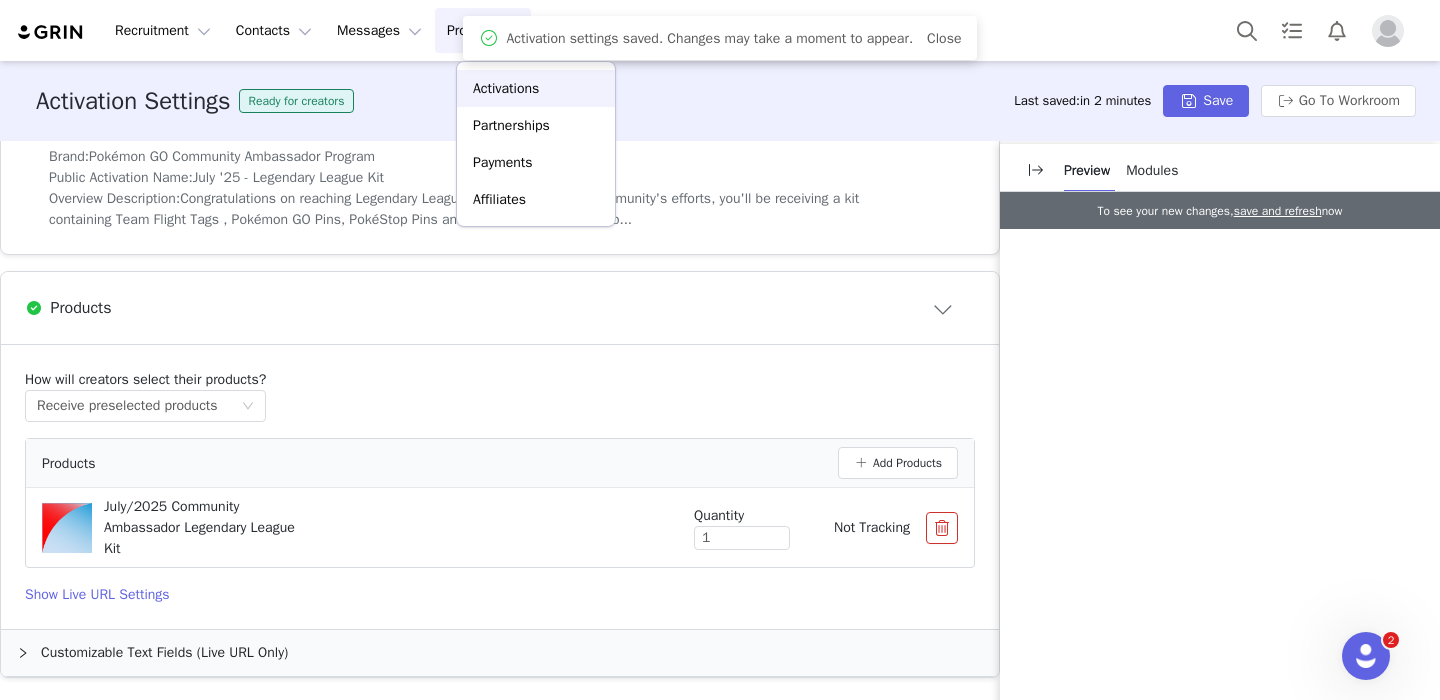 click on "Activations" at bounding box center (506, 88) 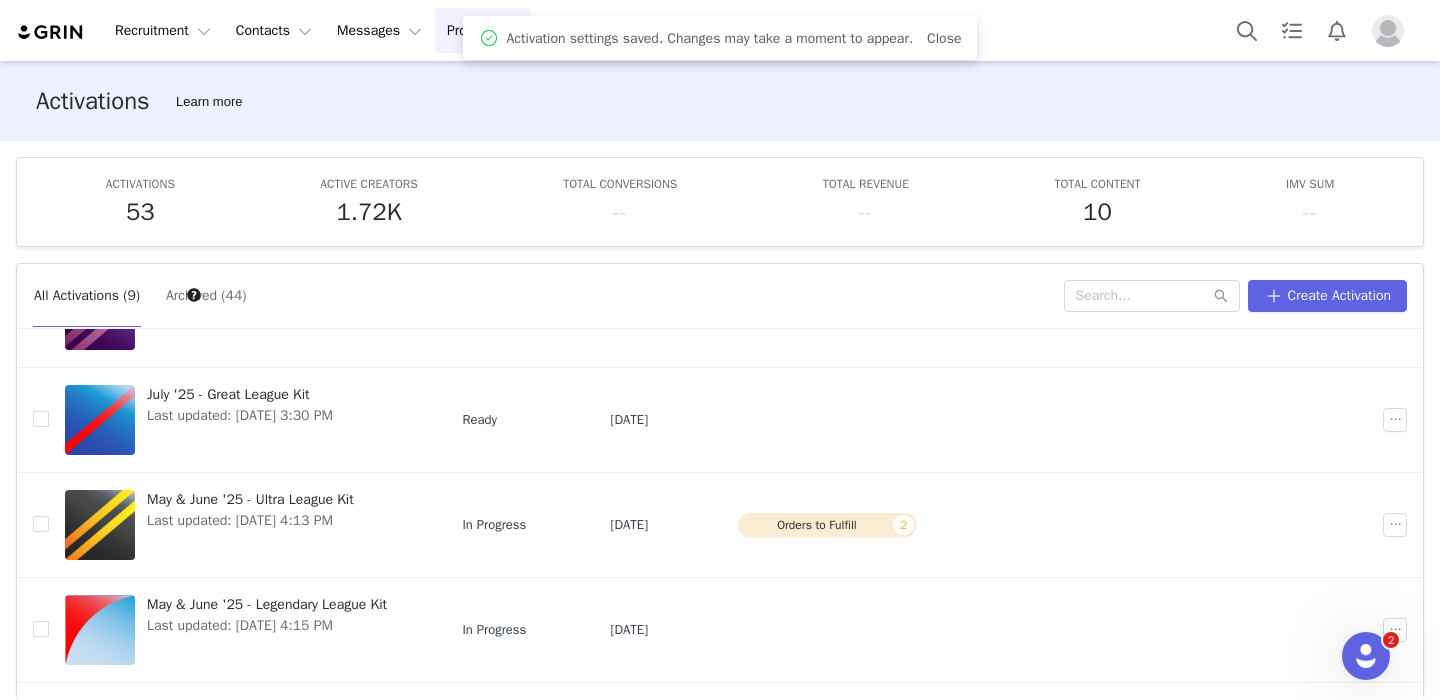 scroll, scrollTop: 327, scrollLeft: 0, axis: vertical 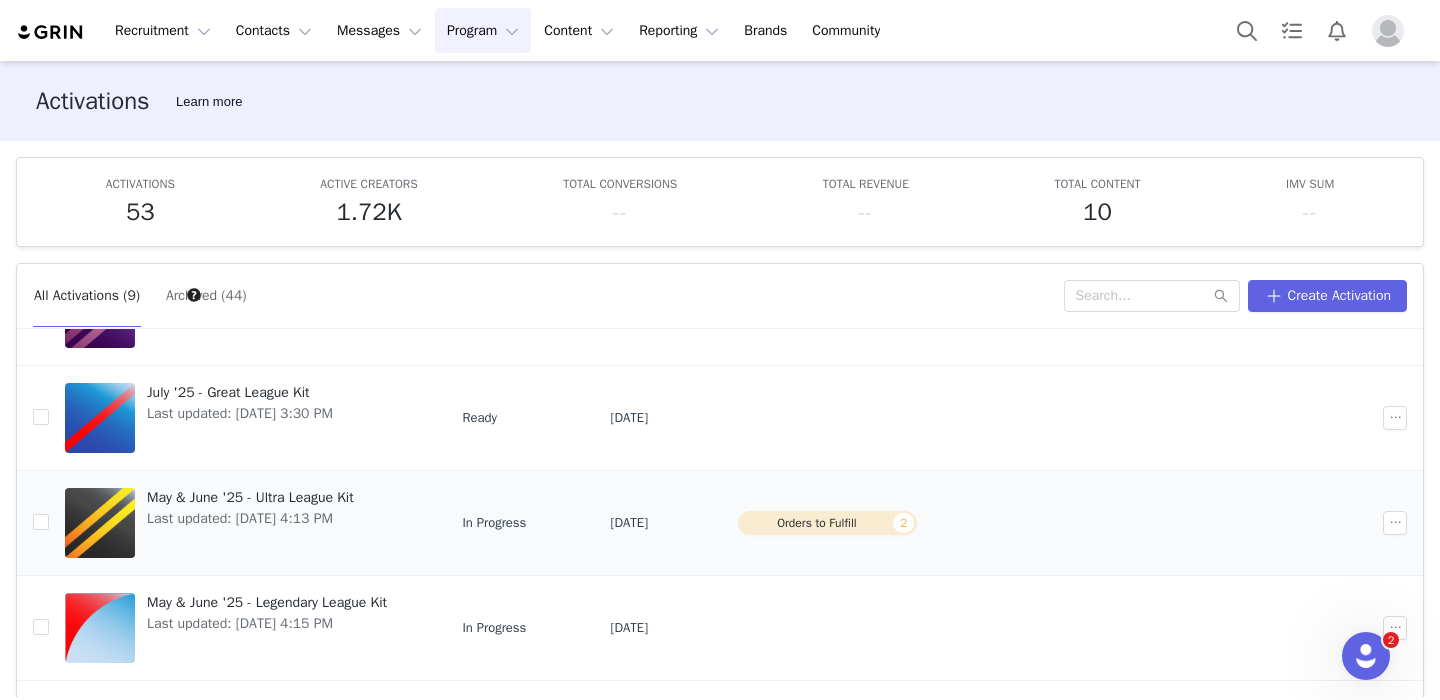 click at bounding box center (33, 522) 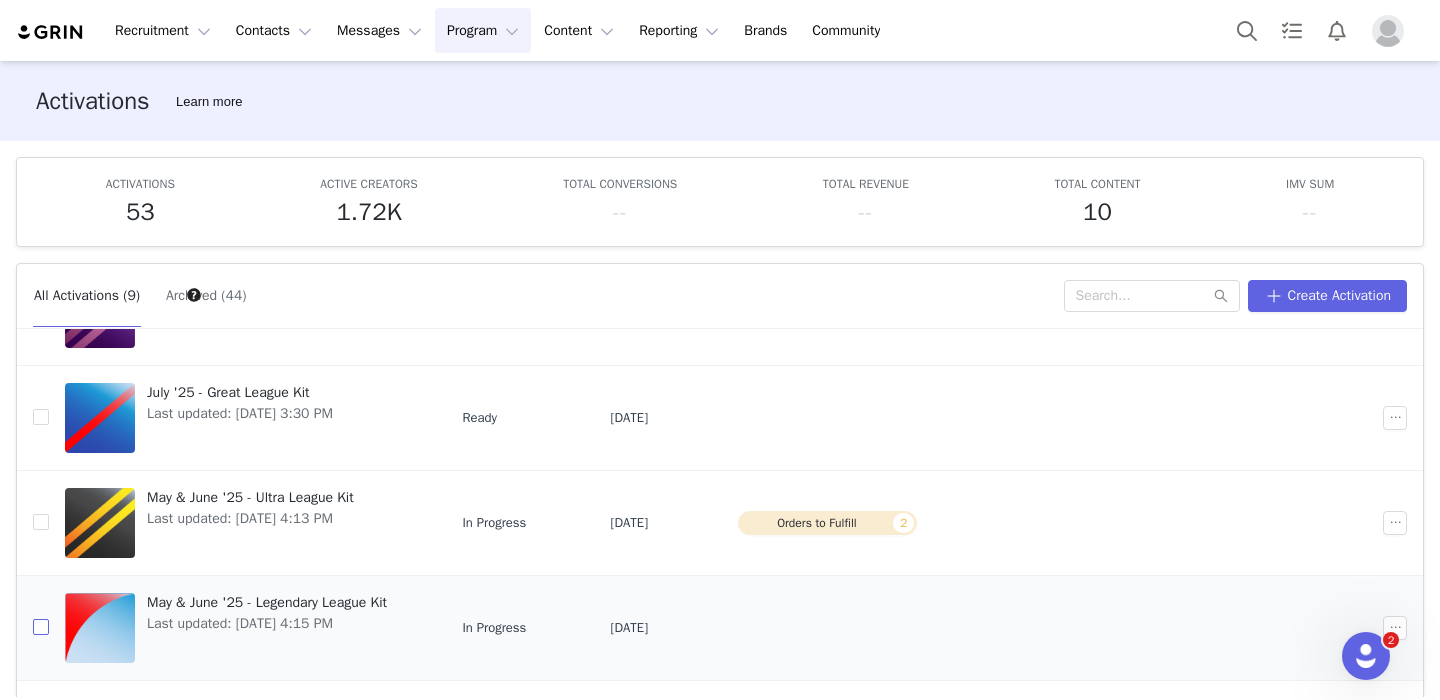 click at bounding box center [41, 627] 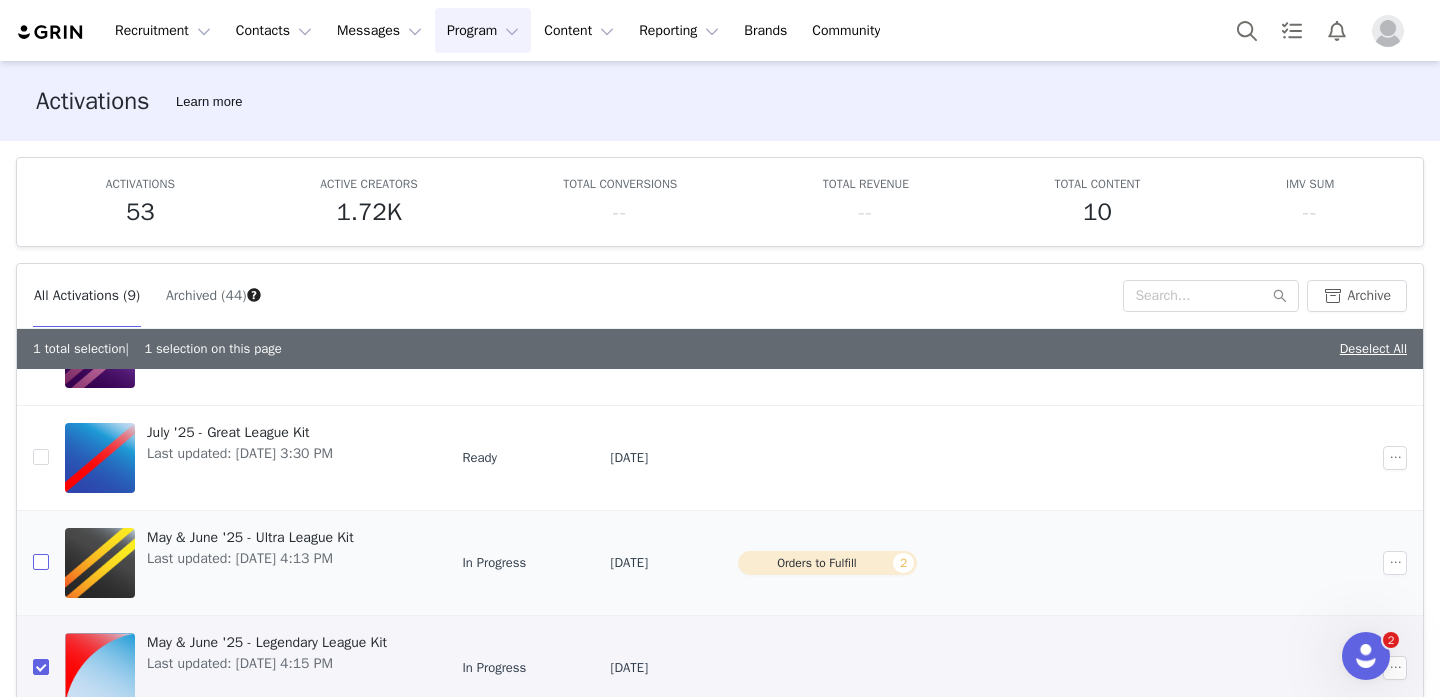 click at bounding box center [41, 562] 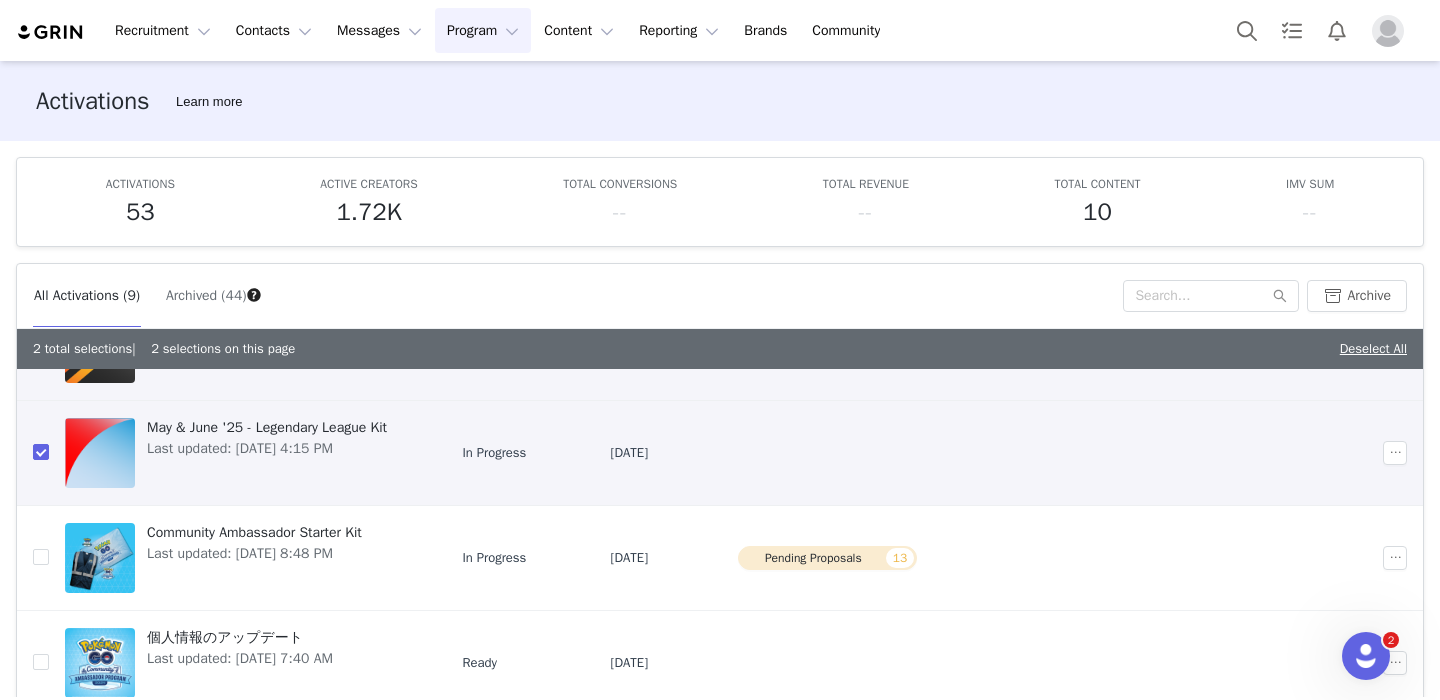 scroll, scrollTop: 574, scrollLeft: 0, axis: vertical 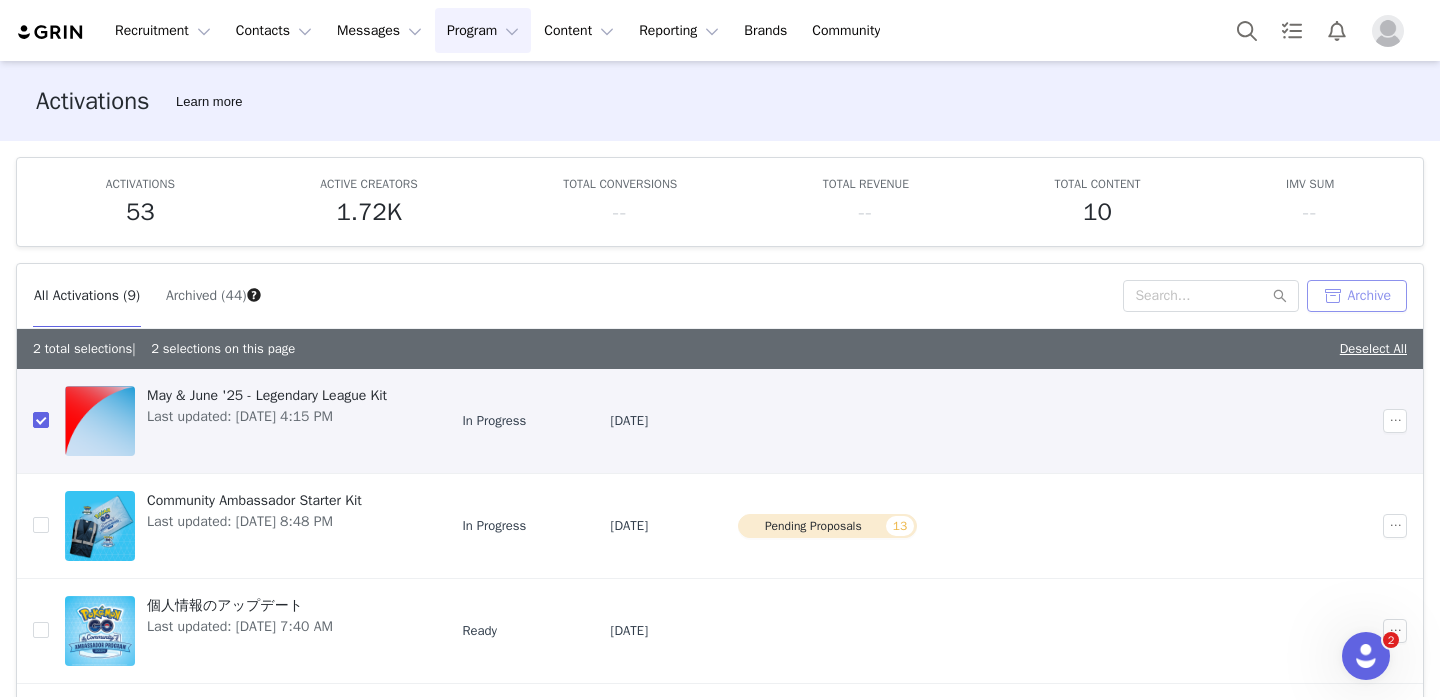 click on "Archive" at bounding box center (1357, 296) 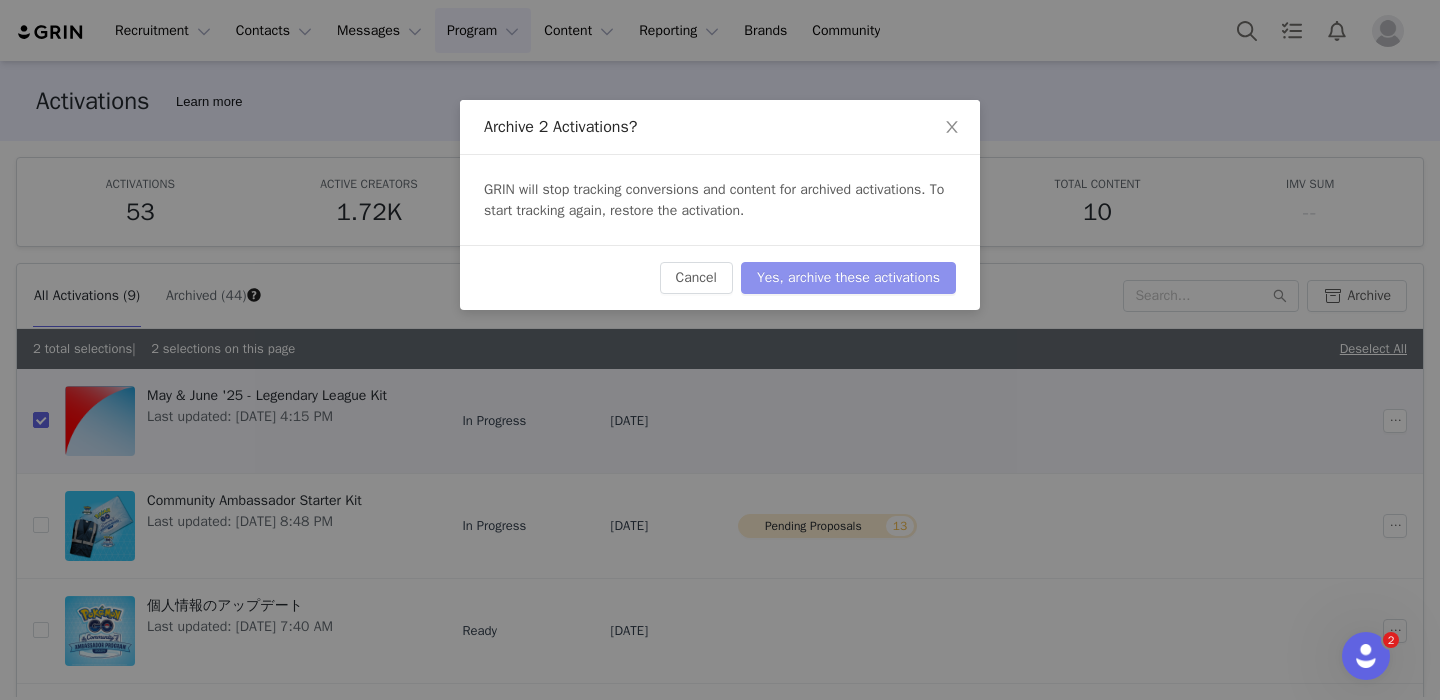 click on "Yes, archive these activations" at bounding box center (848, 278) 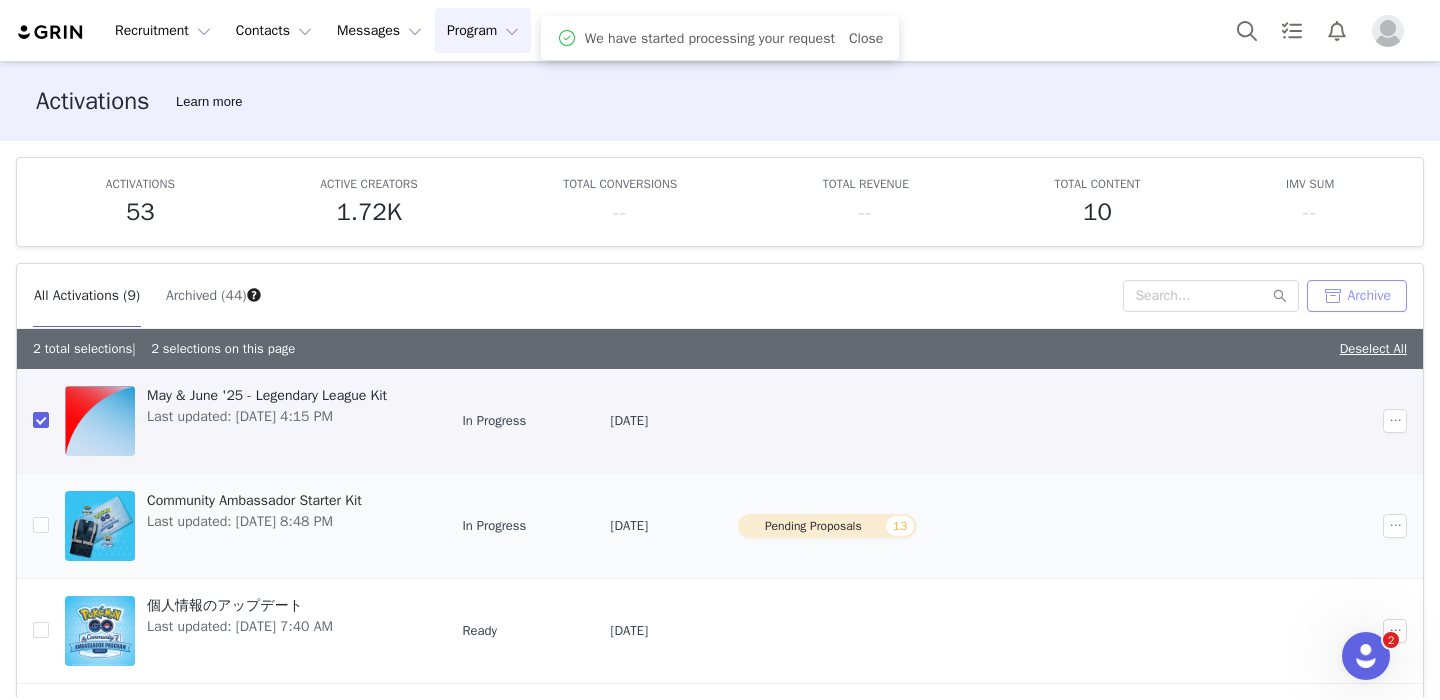 scroll, scrollTop: 0, scrollLeft: 0, axis: both 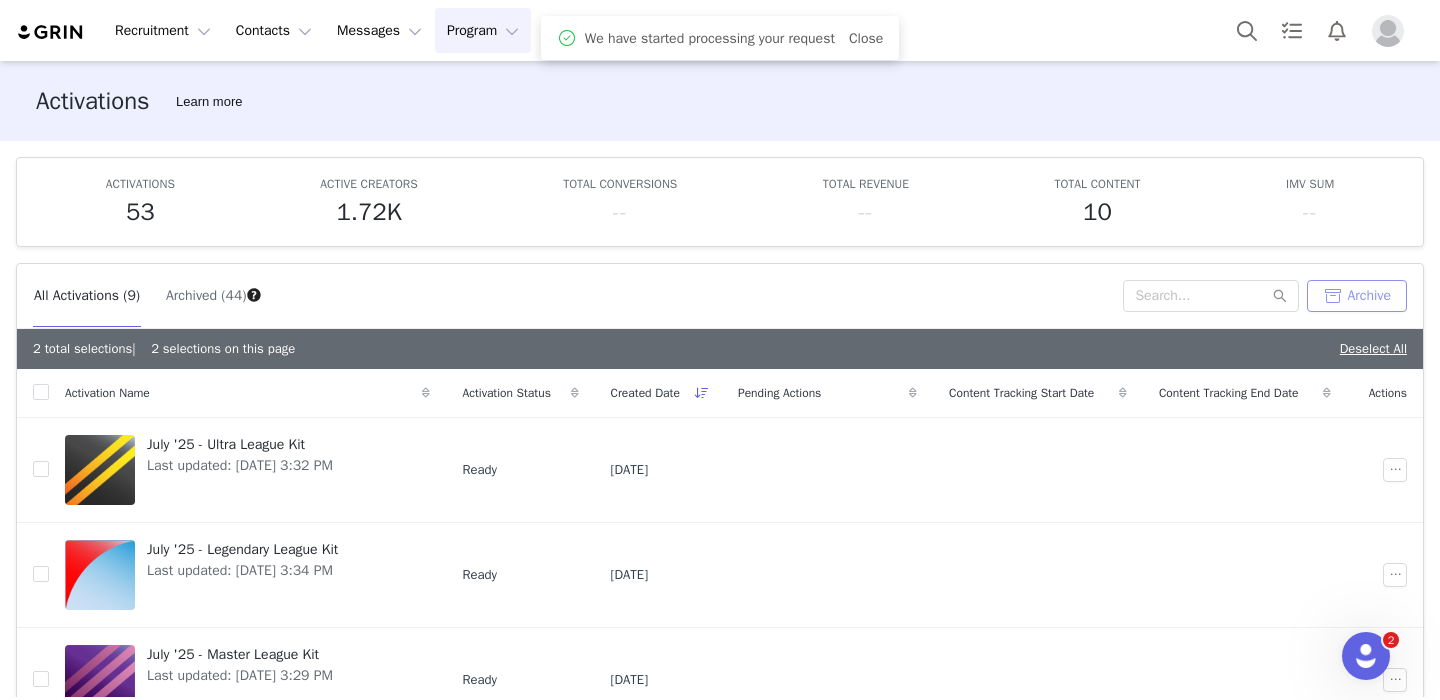 type 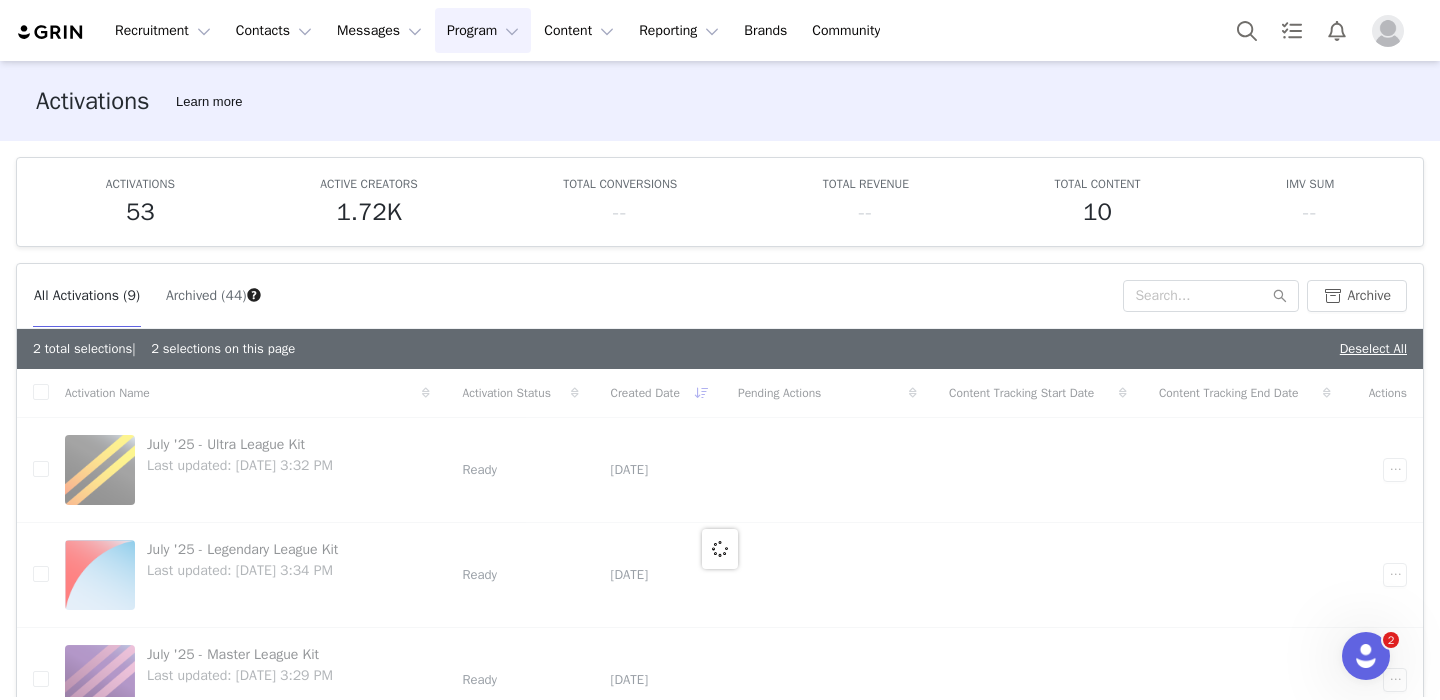 checkbox on "false" 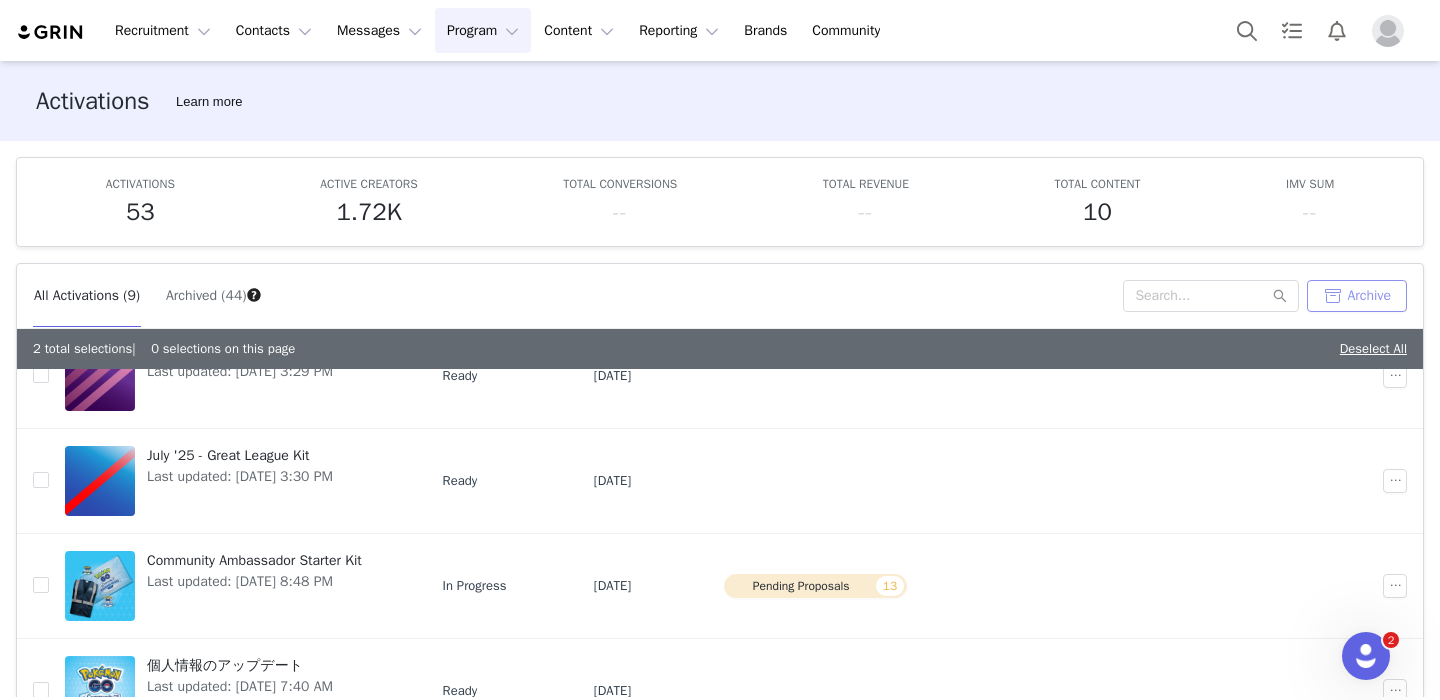 scroll, scrollTop: 269, scrollLeft: 0, axis: vertical 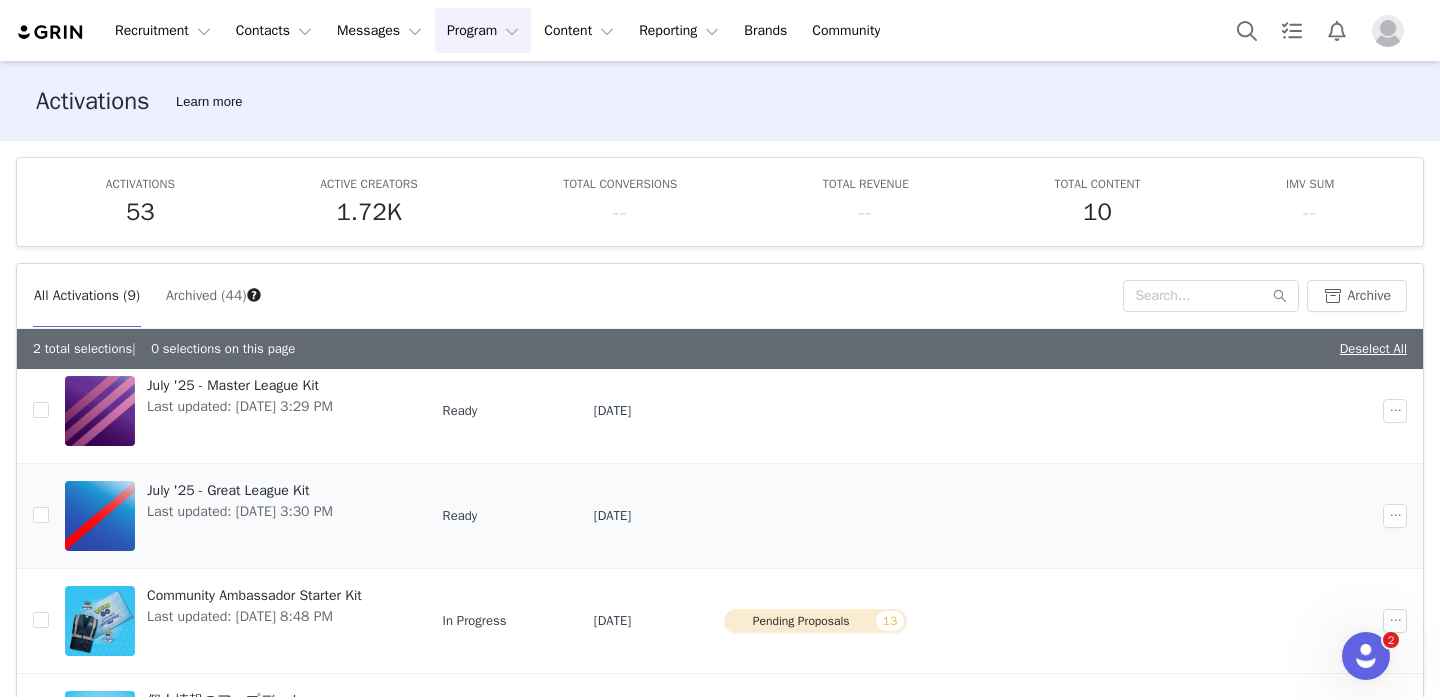 click on "July '25 - Great League Kit" at bounding box center [240, 490] 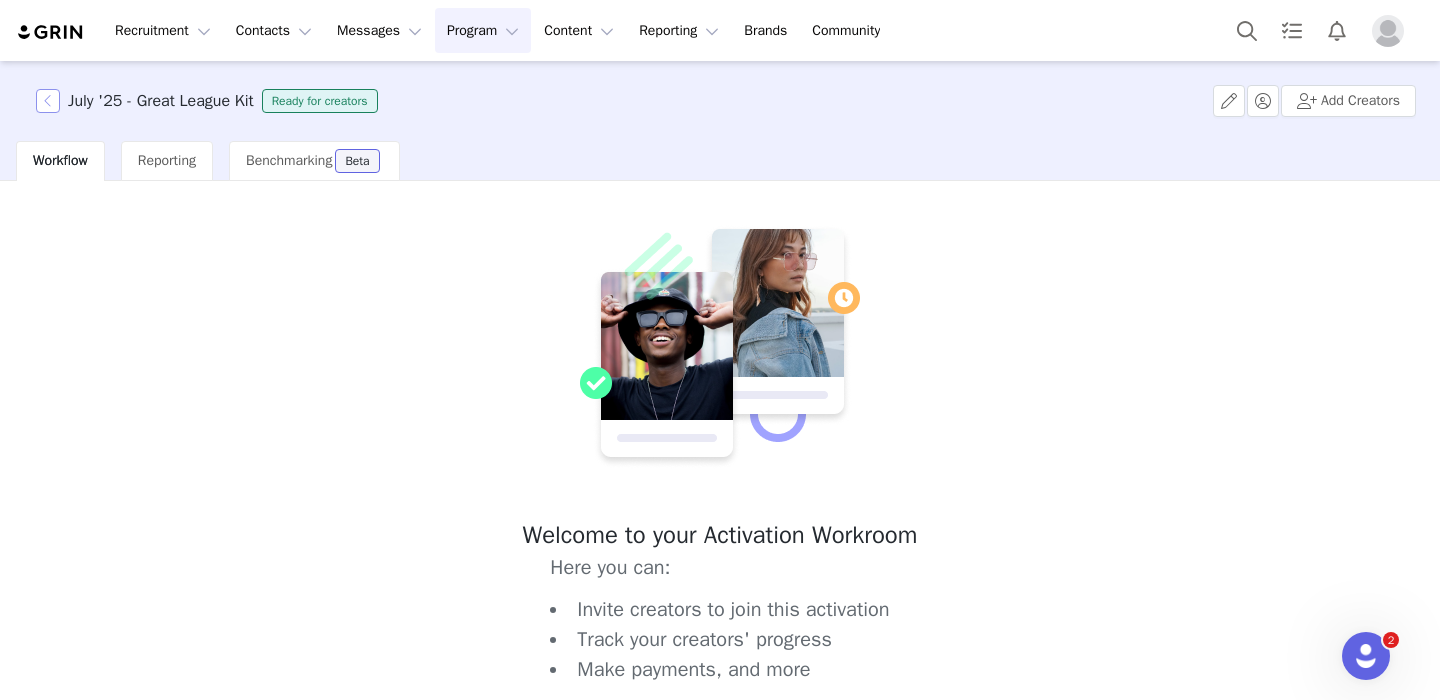 click at bounding box center [48, 101] 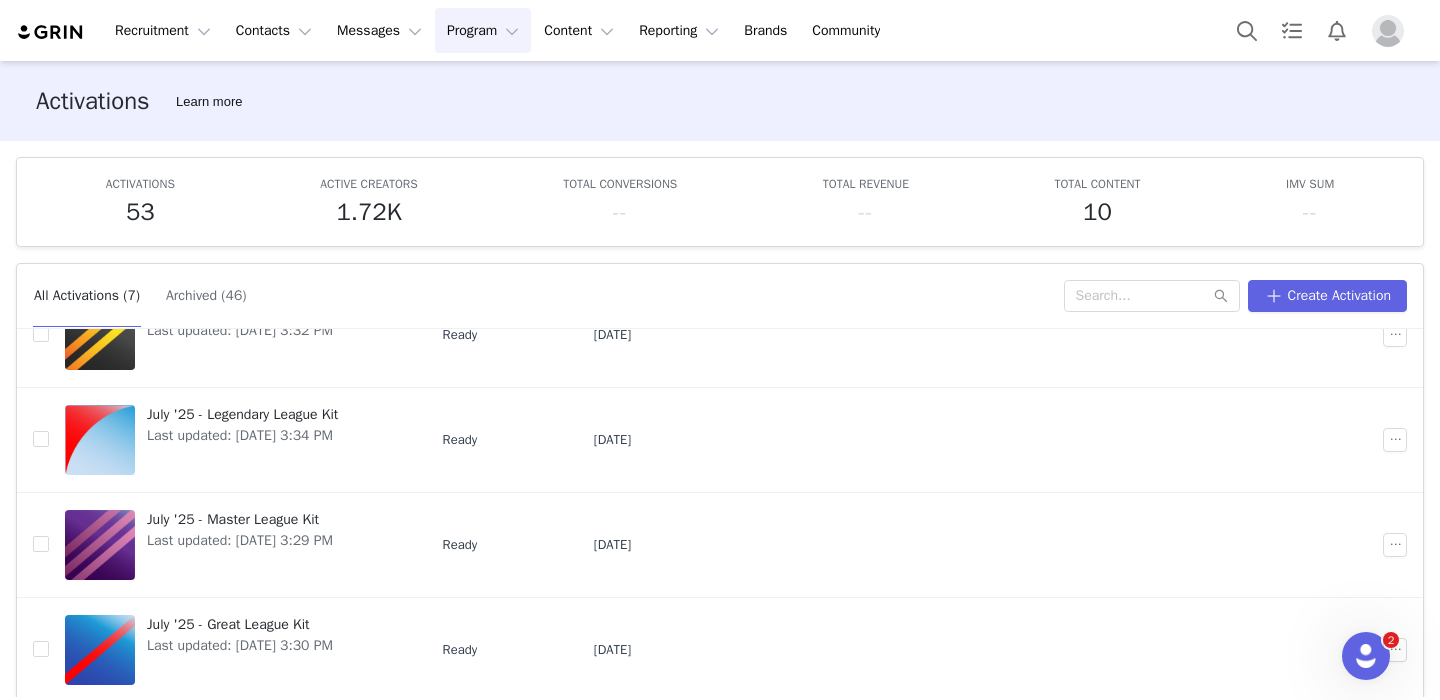 scroll, scrollTop: 226, scrollLeft: 0, axis: vertical 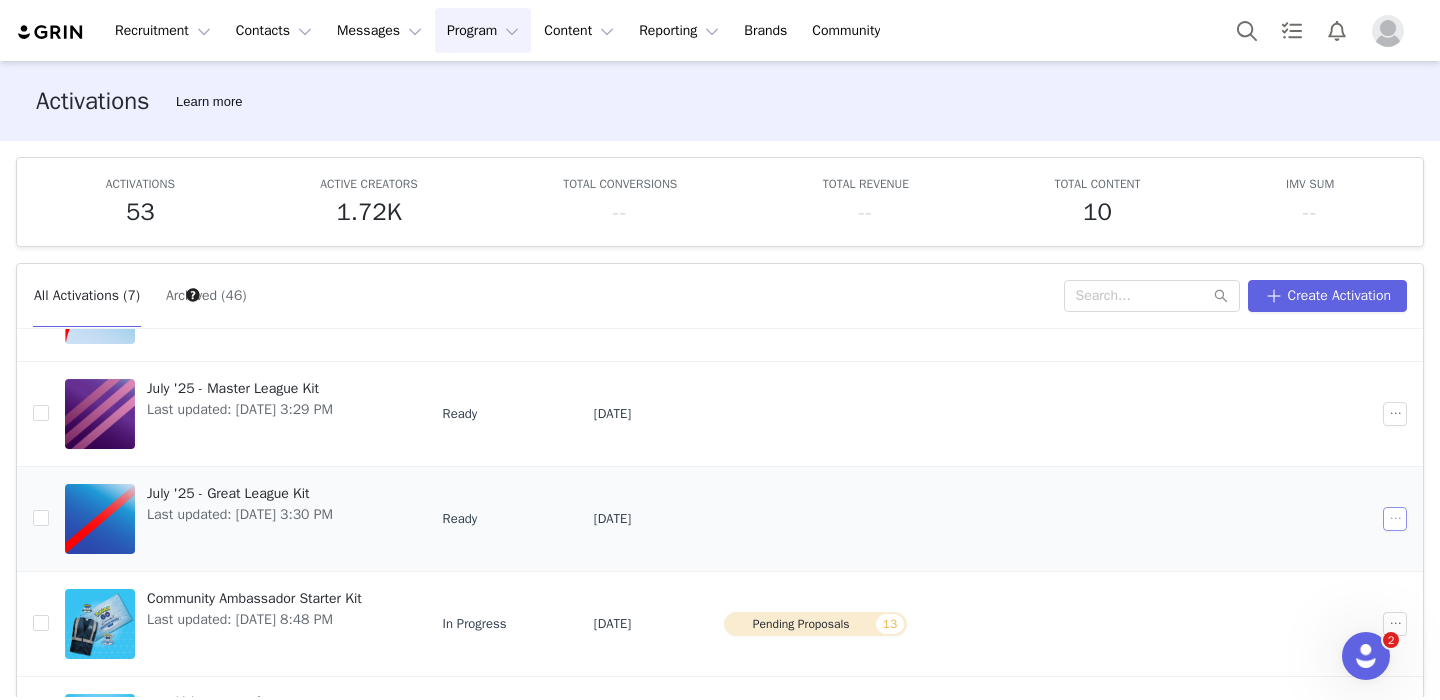 click at bounding box center (1395, 519) 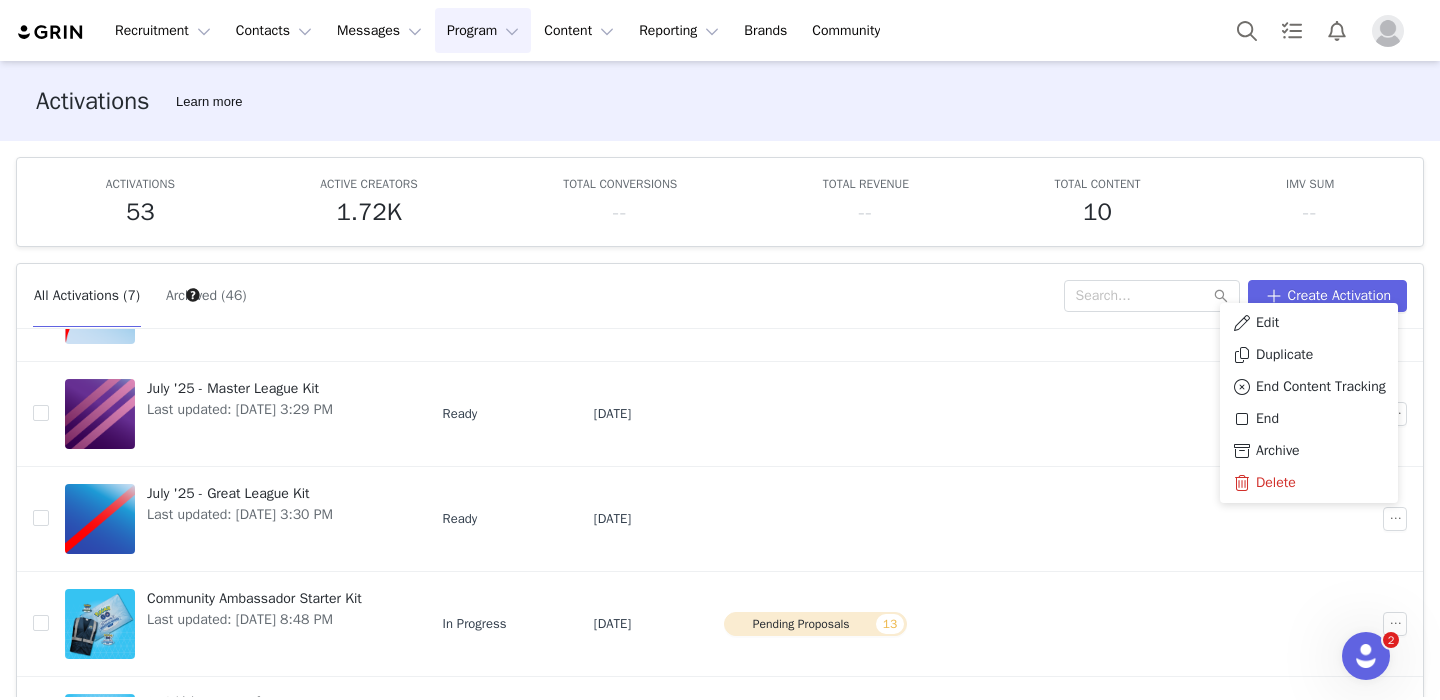 click on "Edit Duplicate End Content Tracking End Archive Delete" at bounding box center (1309, 403) 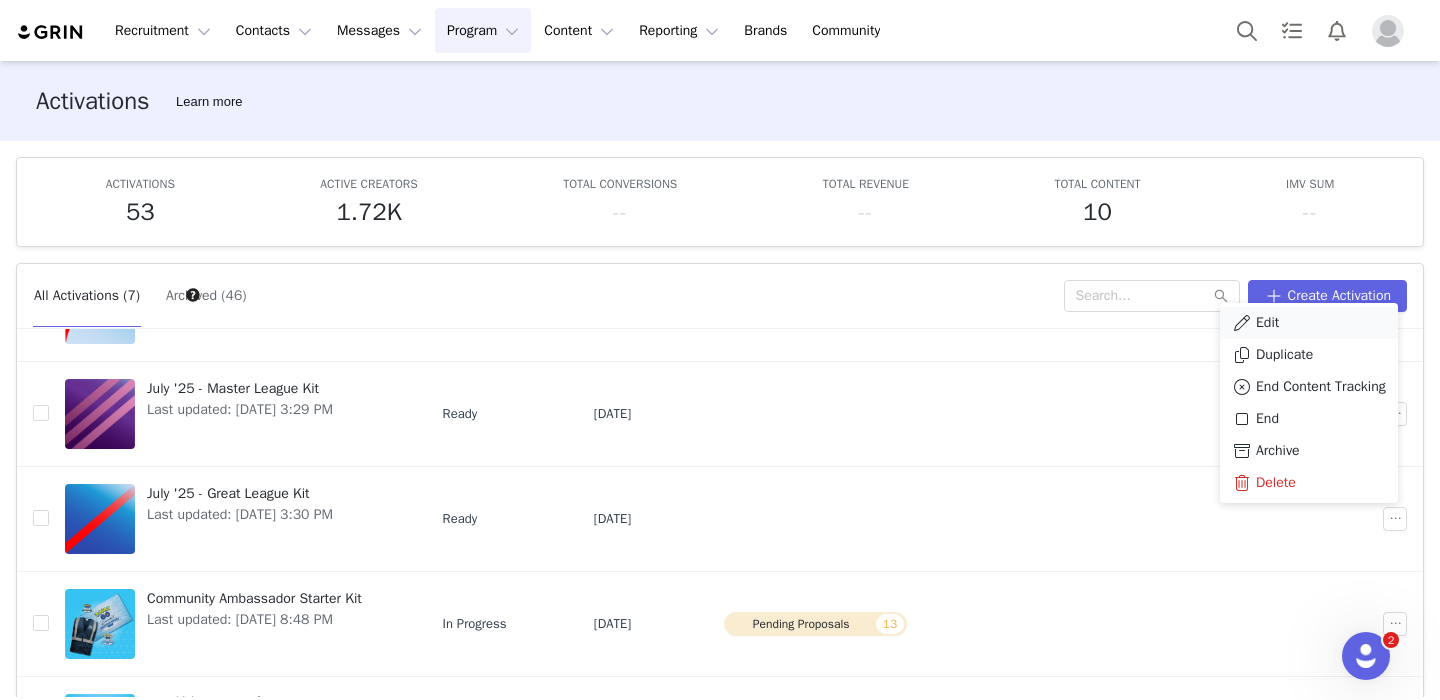 click on "Edit" at bounding box center [1309, 323] 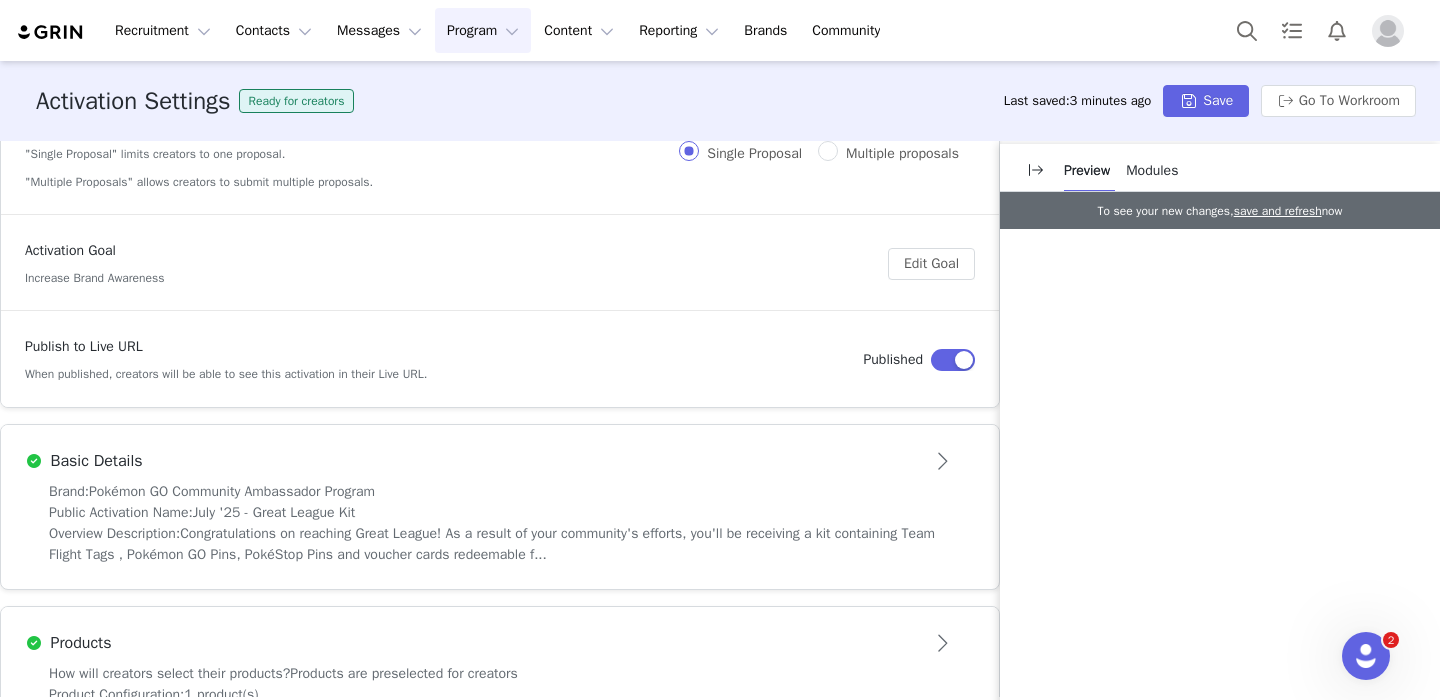 scroll, scrollTop: 358, scrollLeft: 0, axis: vertical 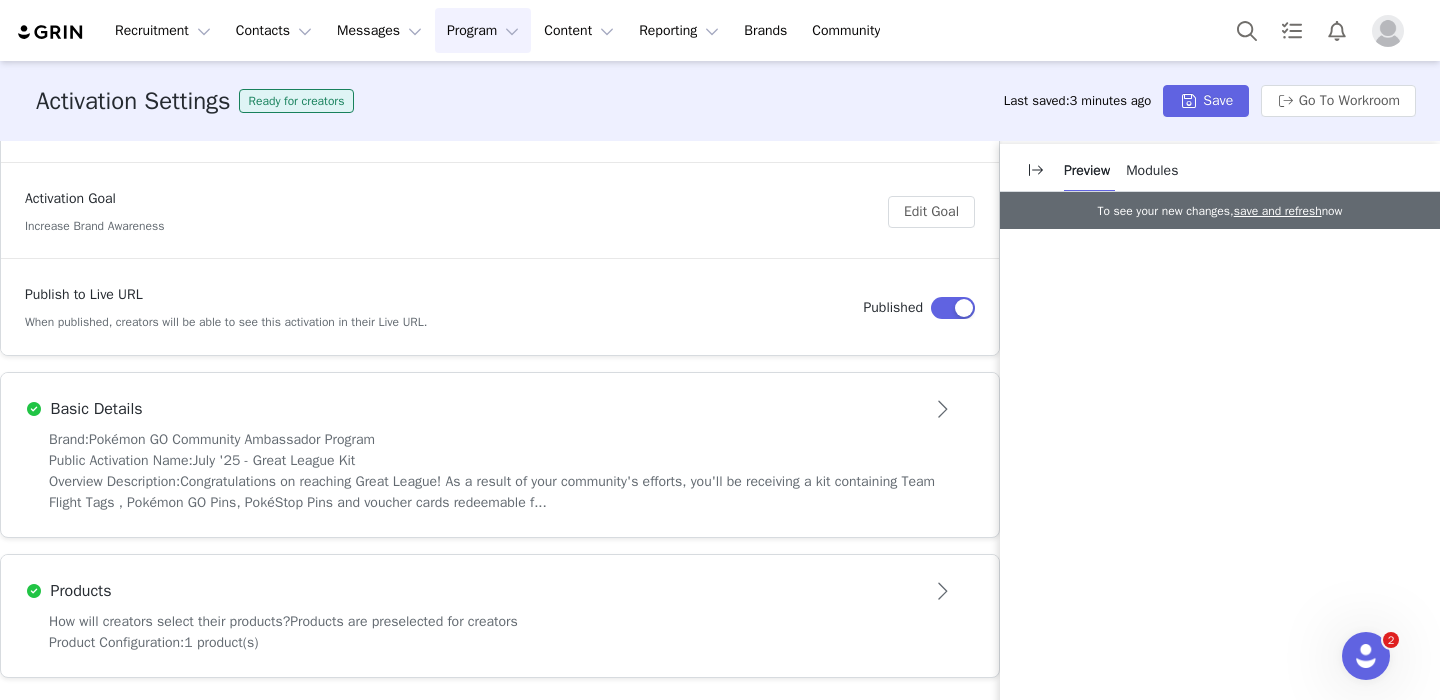 click on "Overview Description: Congratulations on reaching Great League! As a result of your community's efforts, you'll be receiving a kit containing Team Flight Tags , Pokémon GO Pins, PokéStop Pins and voucher cards redeemable f..." at bounding box center (500, 492) 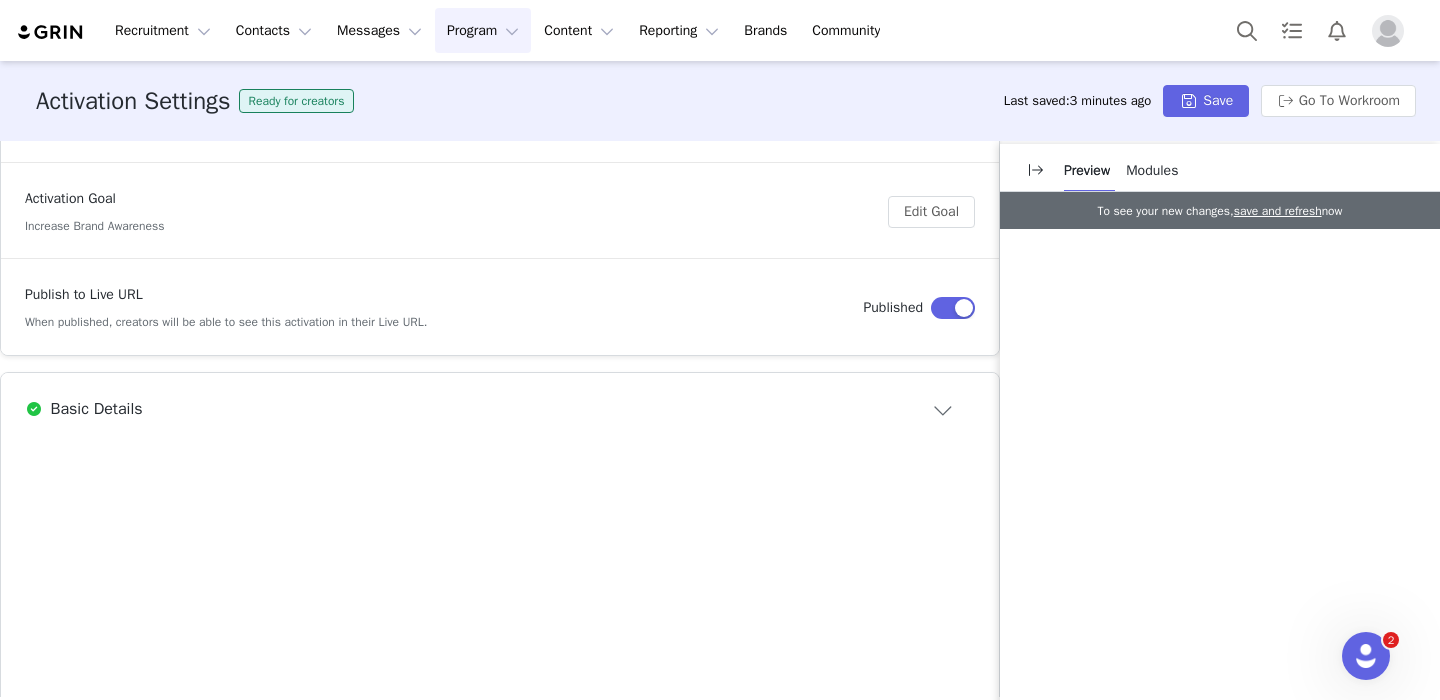 scroll, scrollTop: 0, scrollLeft: 0, axis: both 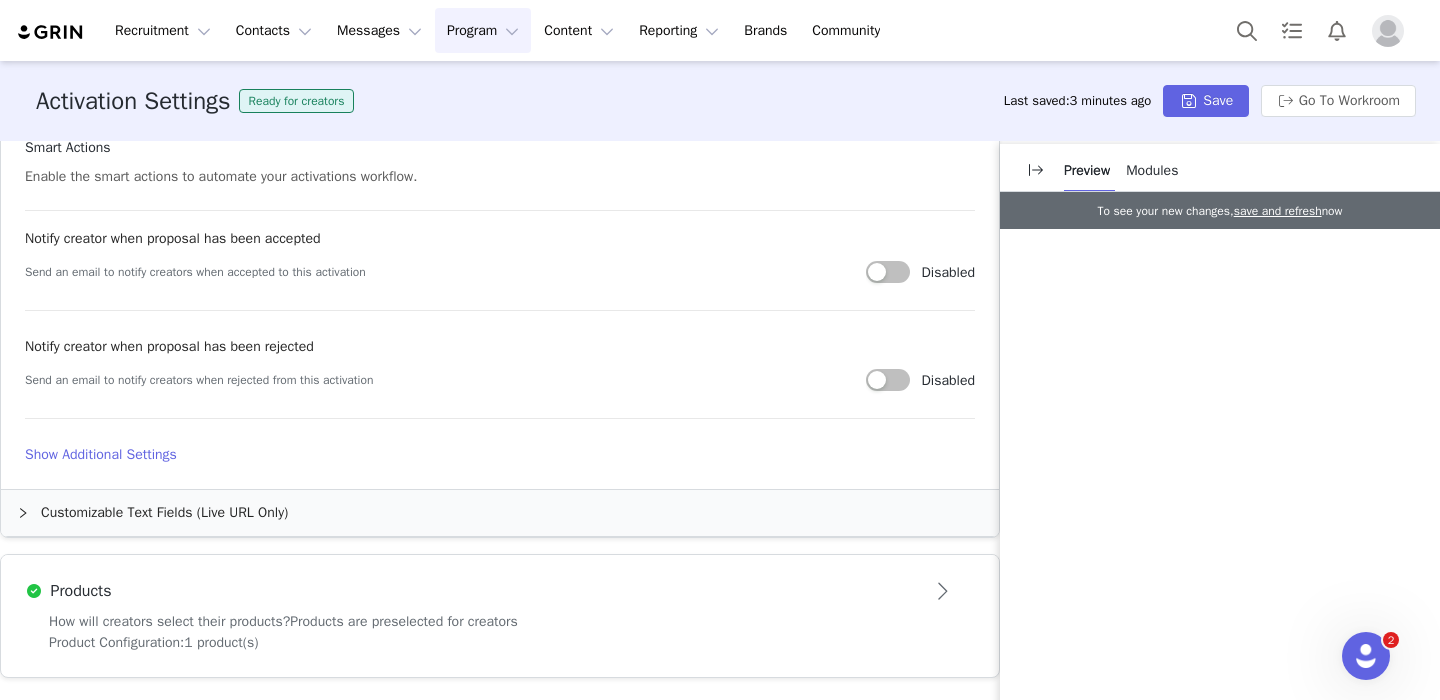 click on "Products" at bounding box center (500, 583) 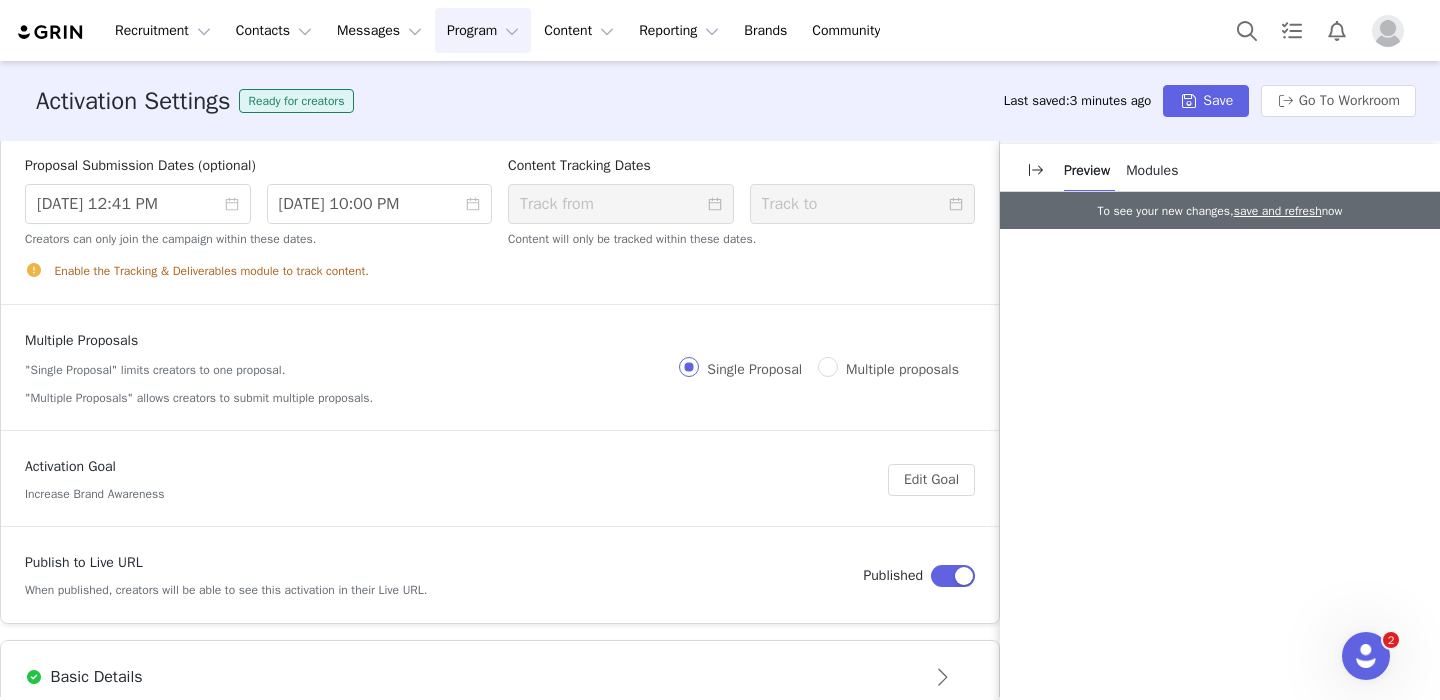 scroll, scrollTop: 0, scrollLeft: 0, axis: both 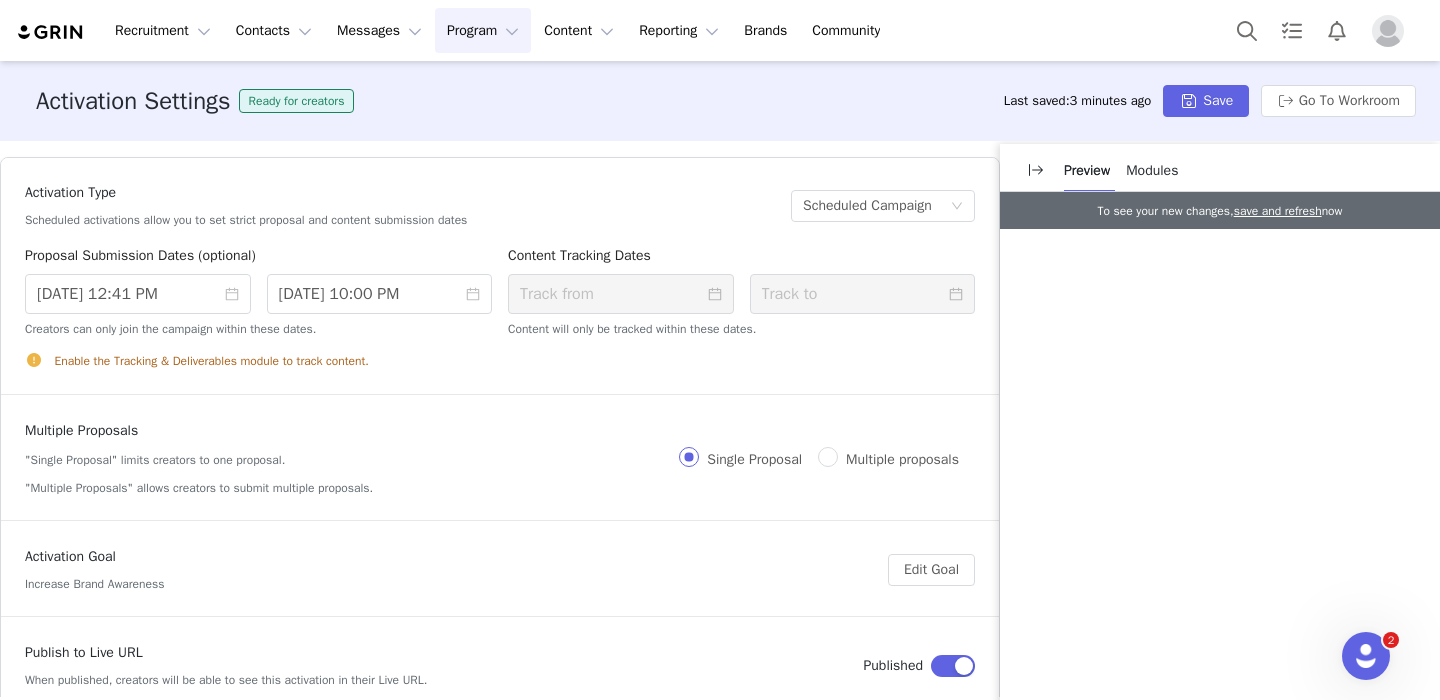 click on "Program Program" at bounding box center (483, 30) 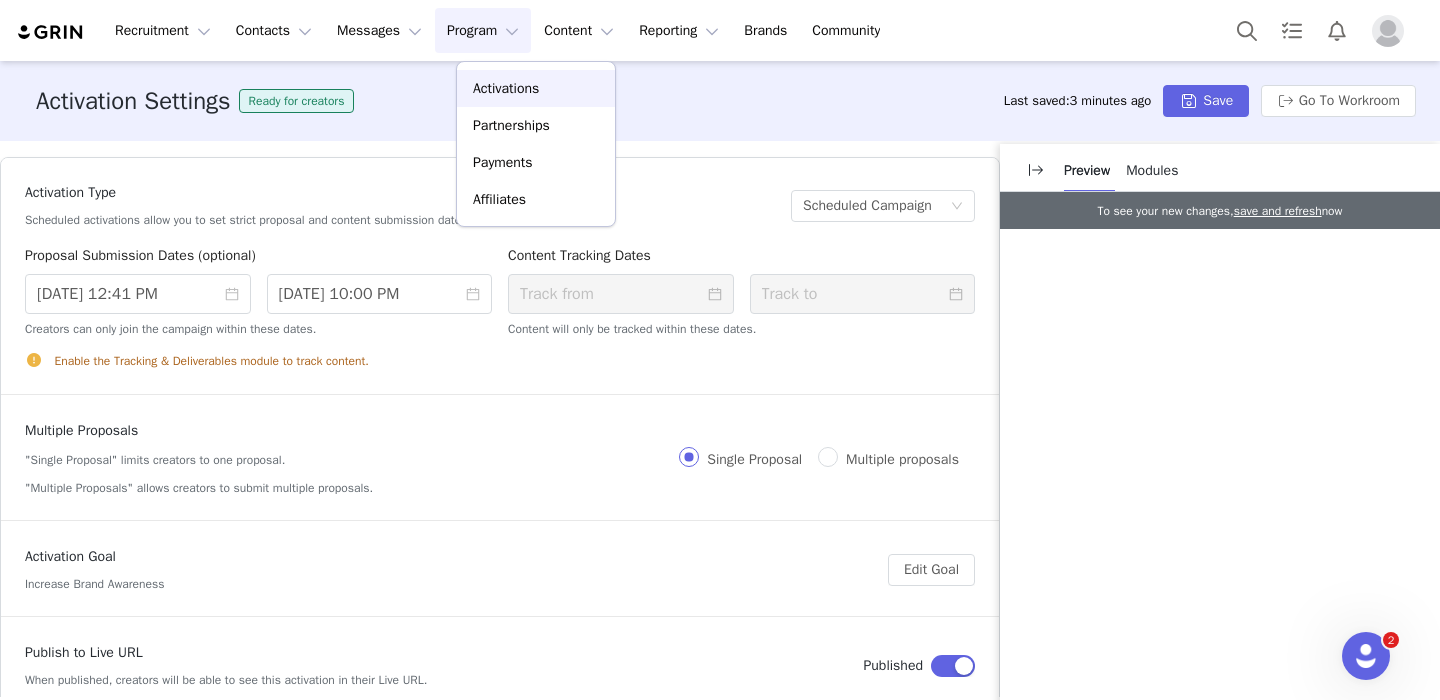 click on "Activations" at bounding box center (506, 88) 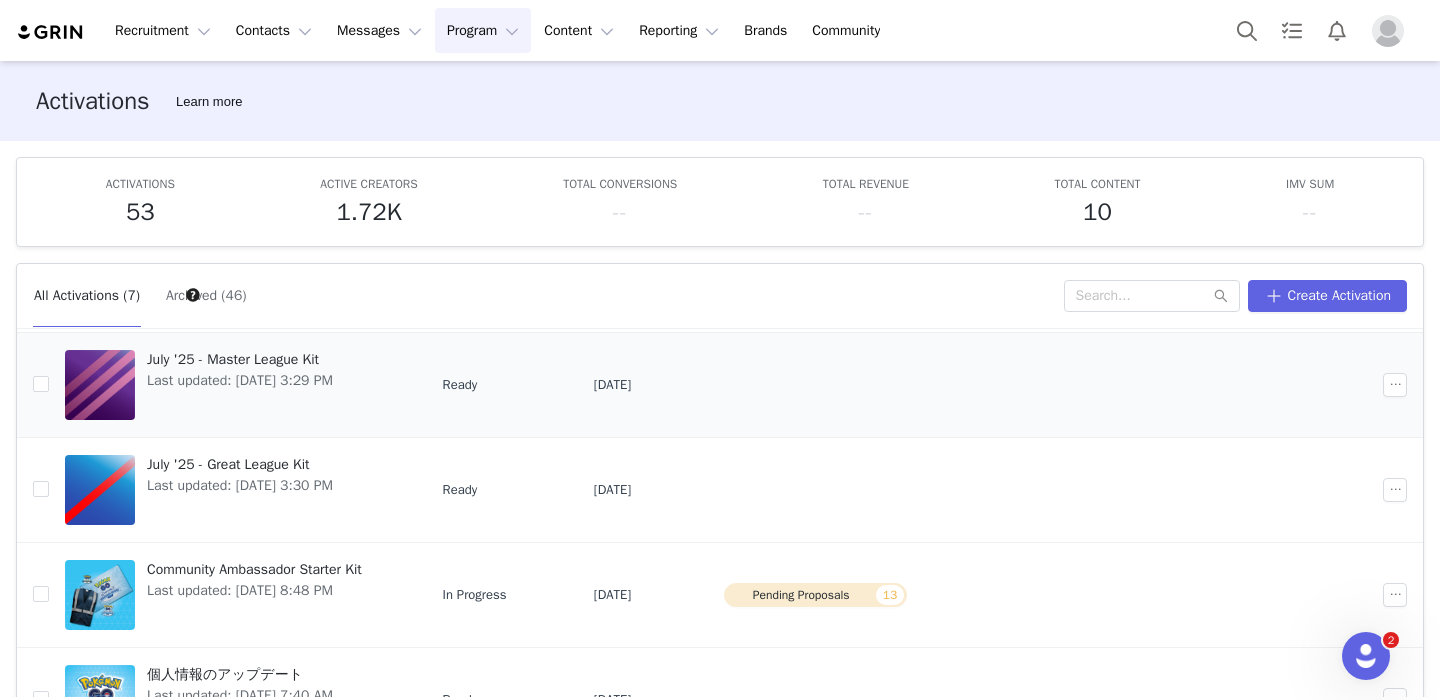scroll, scrollTop: 200, scrollLeft: 0, axis: vertical 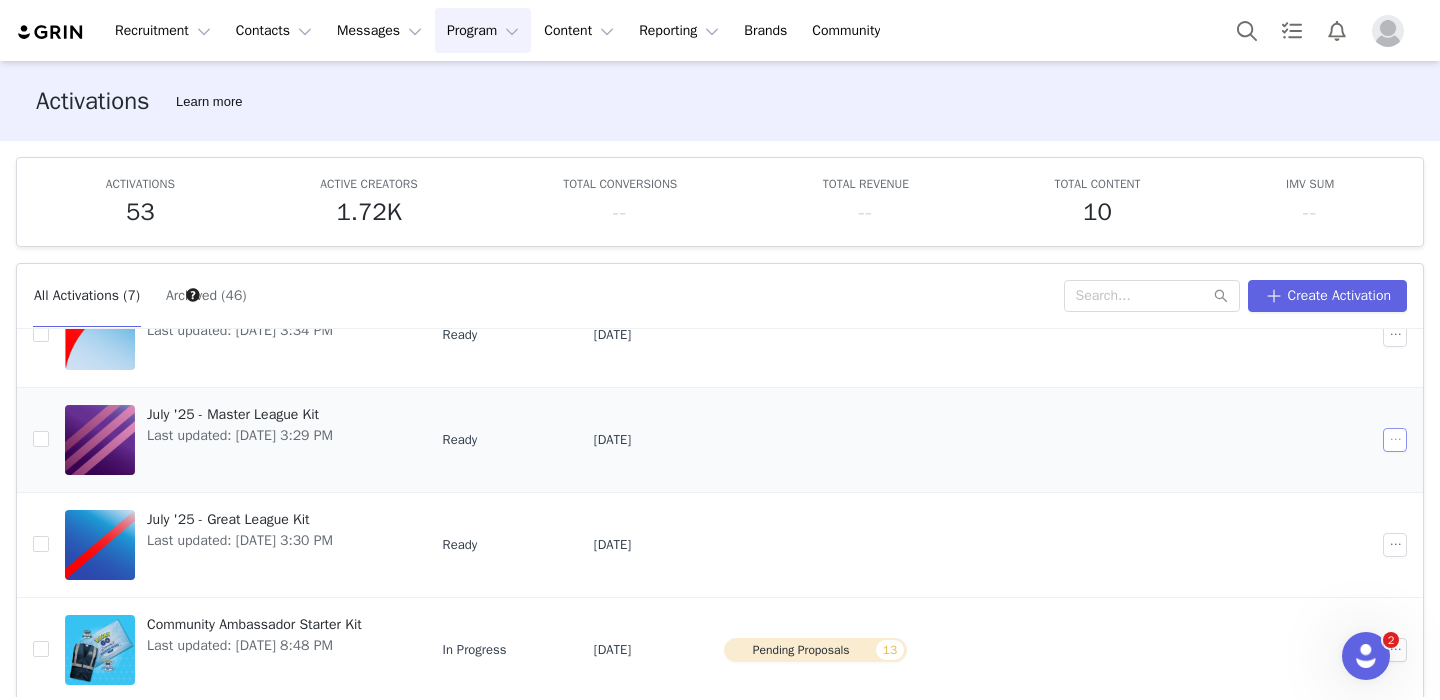 click at bounding box center (1395, 440) 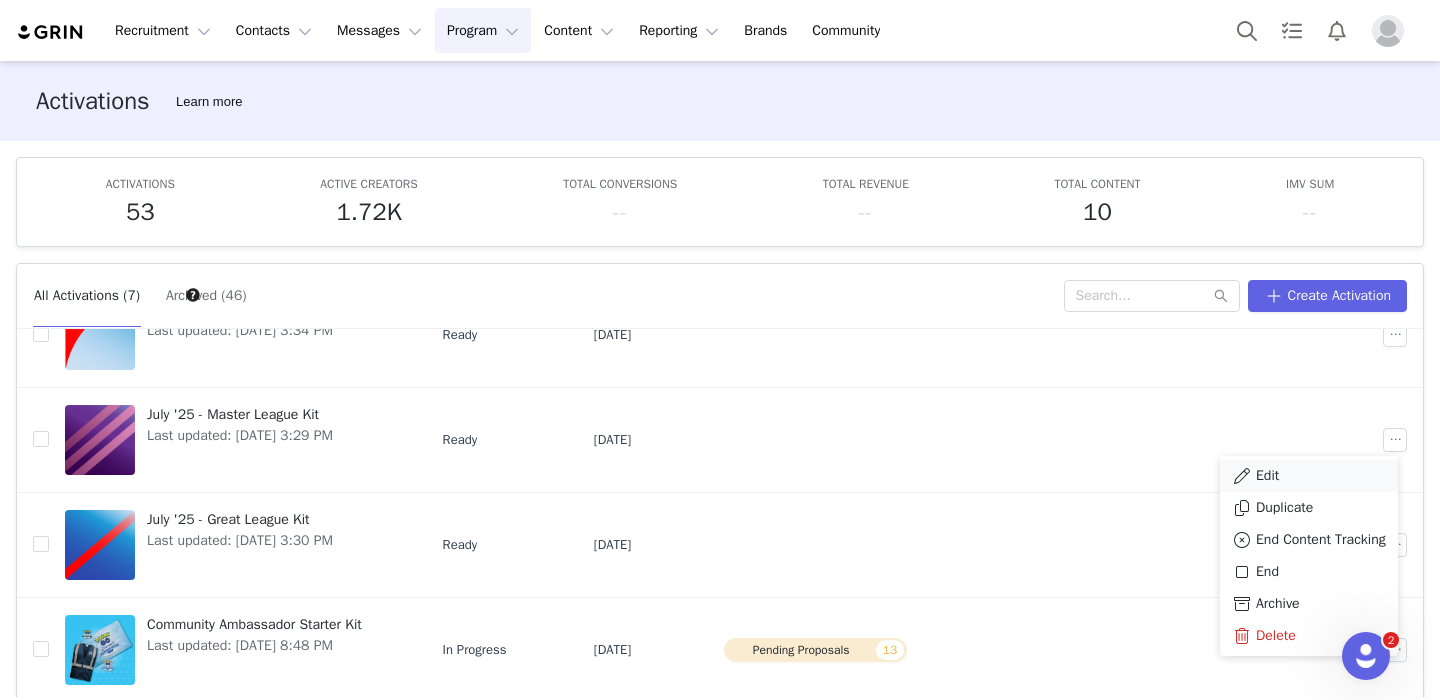 click on "Edit" at bounding box center (1309, 476) 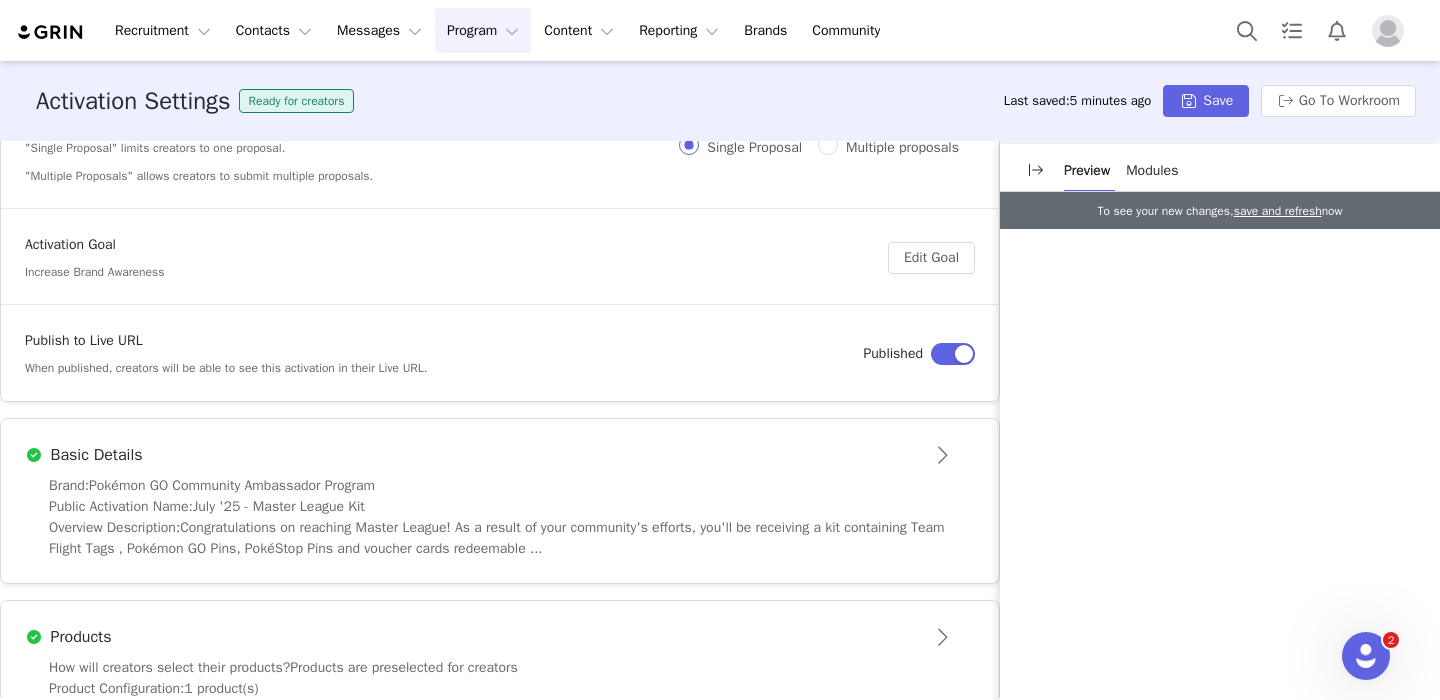 scroll, scrollTop: 313, scrollLeft: 0, axis: vertical 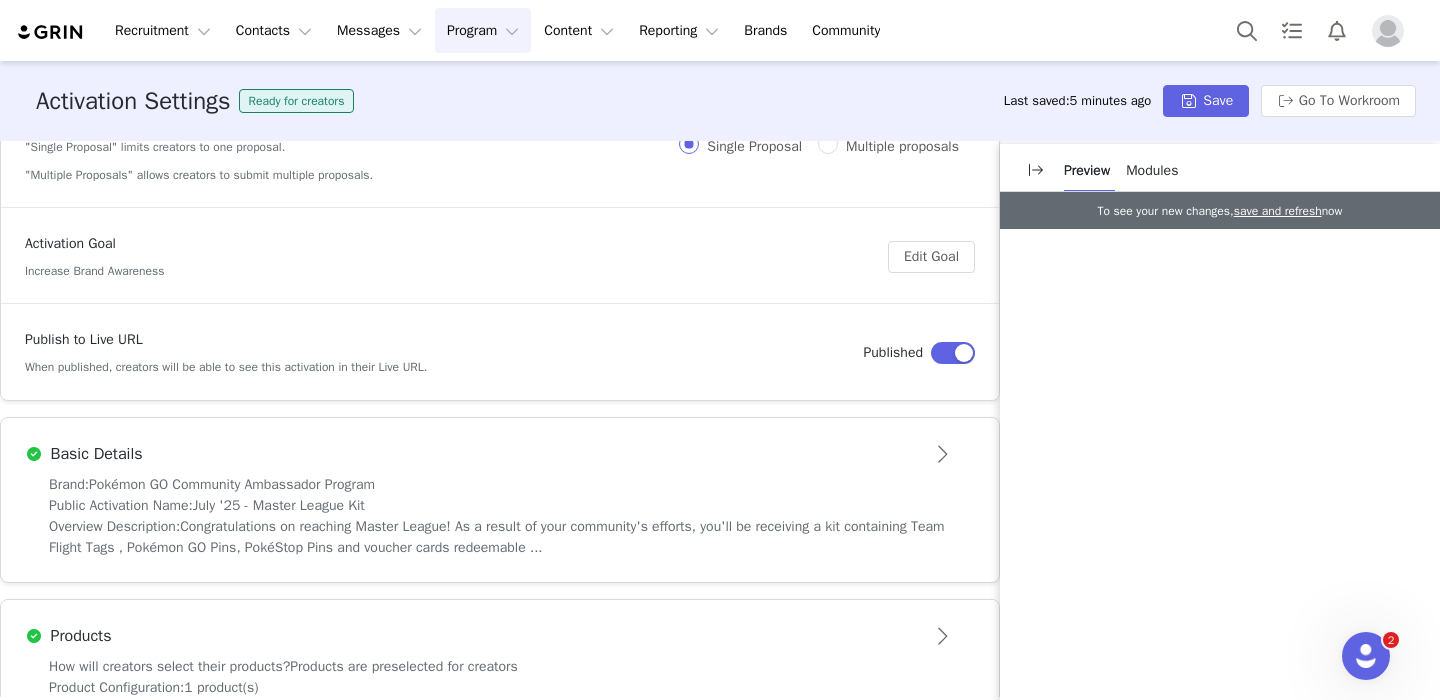 click on "Congratulations on reaching Master League! As a result of your community's efforts, you'll be receiving a kit containing Team Flight Tags , Pokémon GO Pins, PokéStop Pins and voucher cards redeemable ..." at bounding box center (497, 537) 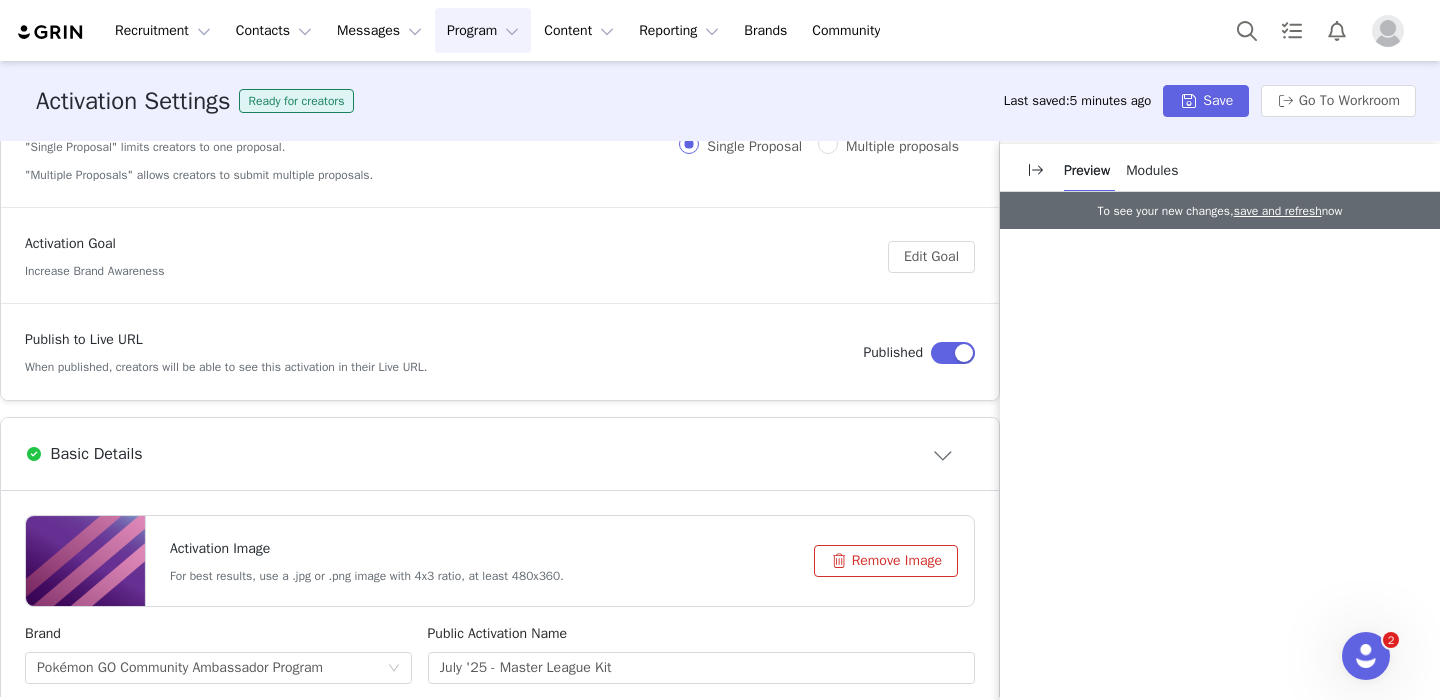 scroll, scrollTop: 0, scrollLeft: 0, axis: both 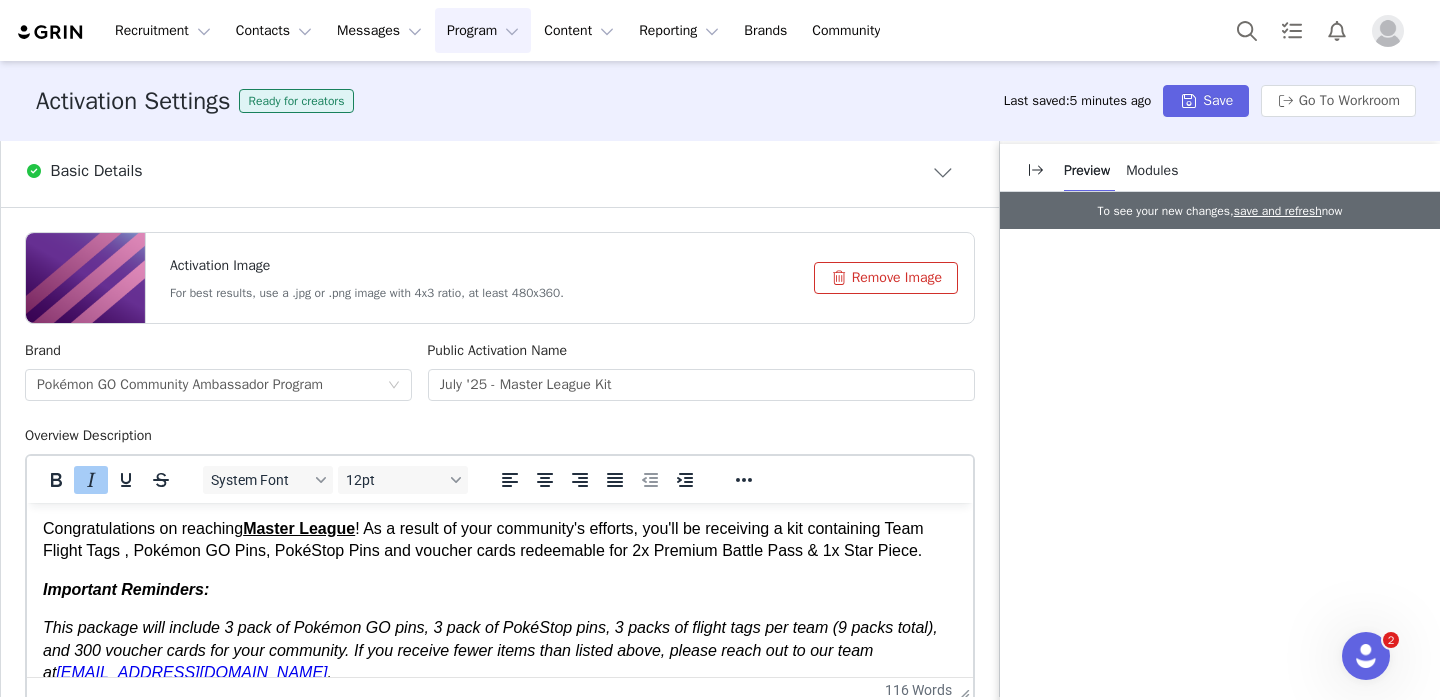 click on "This package will include 3 pack of Pokémon GO pins, 3 pack of PokéStop pins, 3 packs of flight tags per team (9 packs total), and 300 voucher cards for your community. If you receive fewer items than listed above, please reach out to our team at  [EMAIL_ADDRESS][DOMAIN_NAME] ." at bounding box center (490, 650) 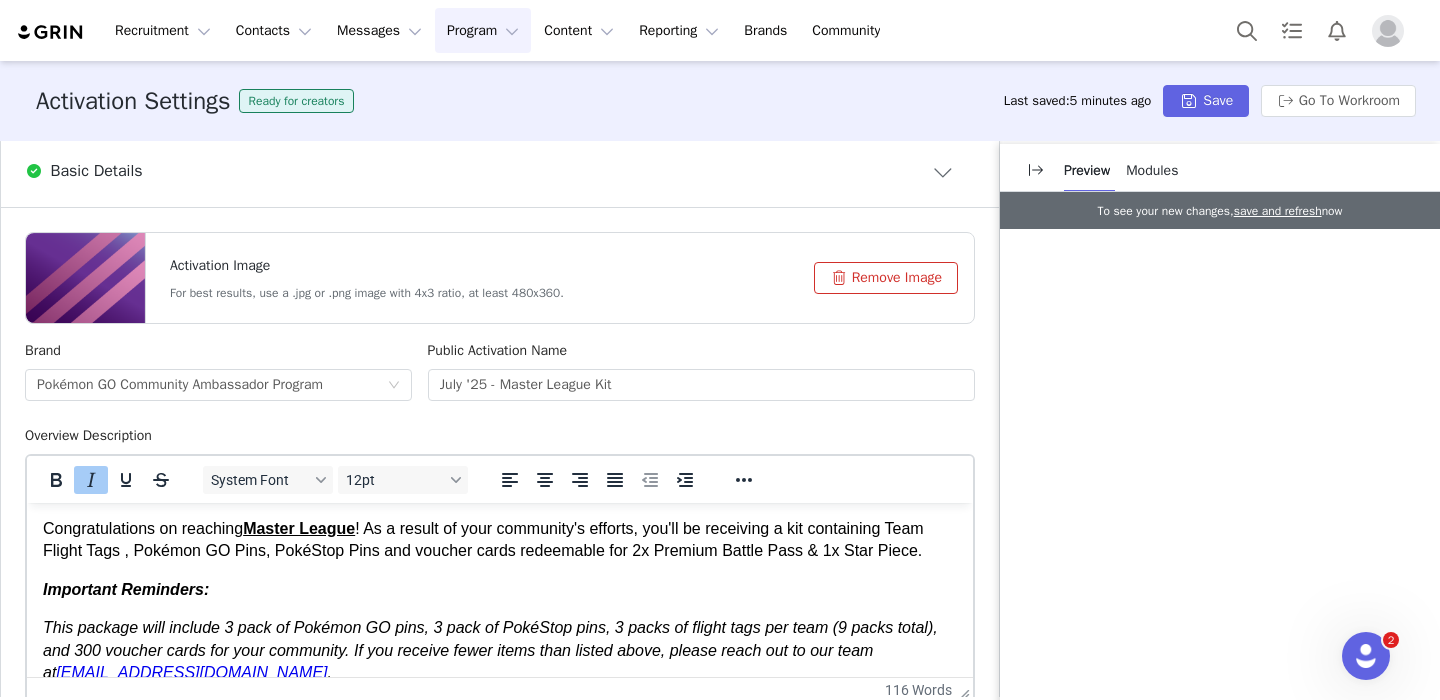 type 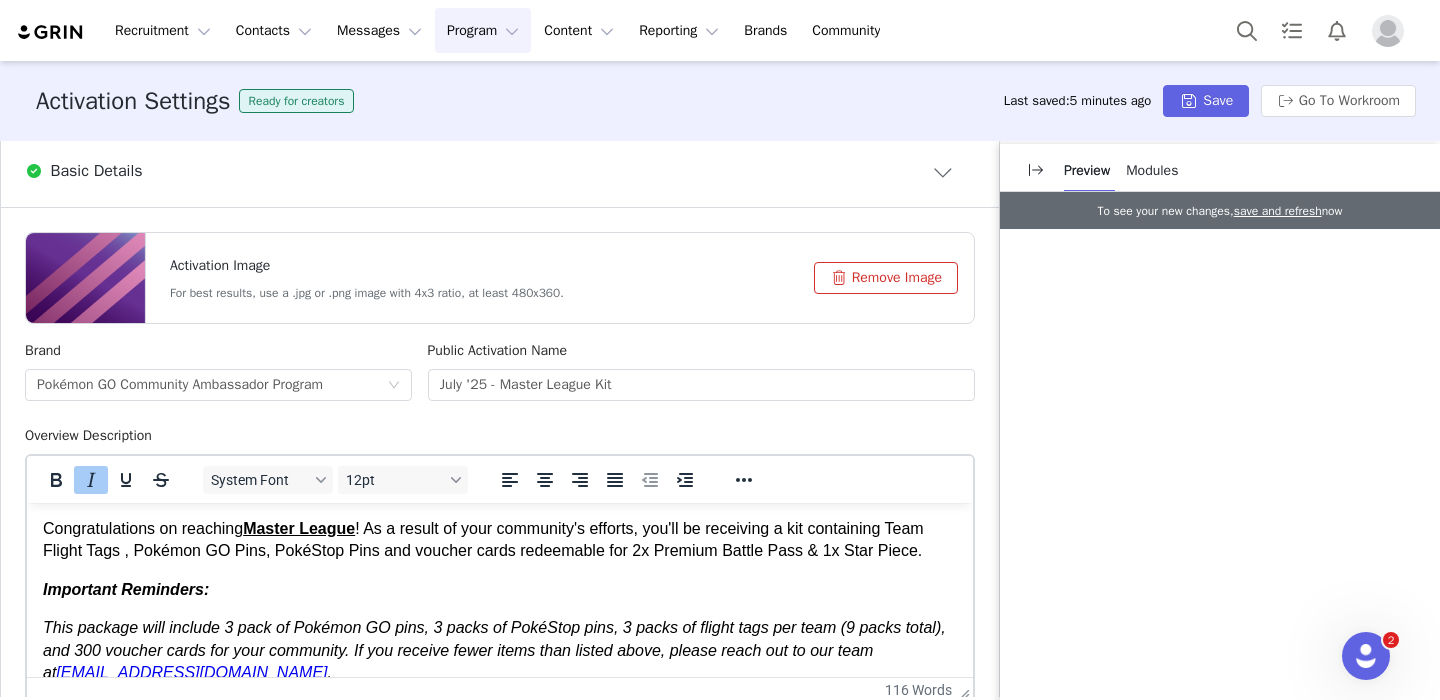 click on "This package will include 3 pack of Pokémon GO pins, 3 packs of PokéStop pins, 3 packs of flight tags per team (9 packs total), and 300 voucher cards for your community. If you receive fewer items than listed above, please reach out to our team at  [EMAIL_ADDRESS][DOMAIN_NAME] ." at bounding box center [494, 650] 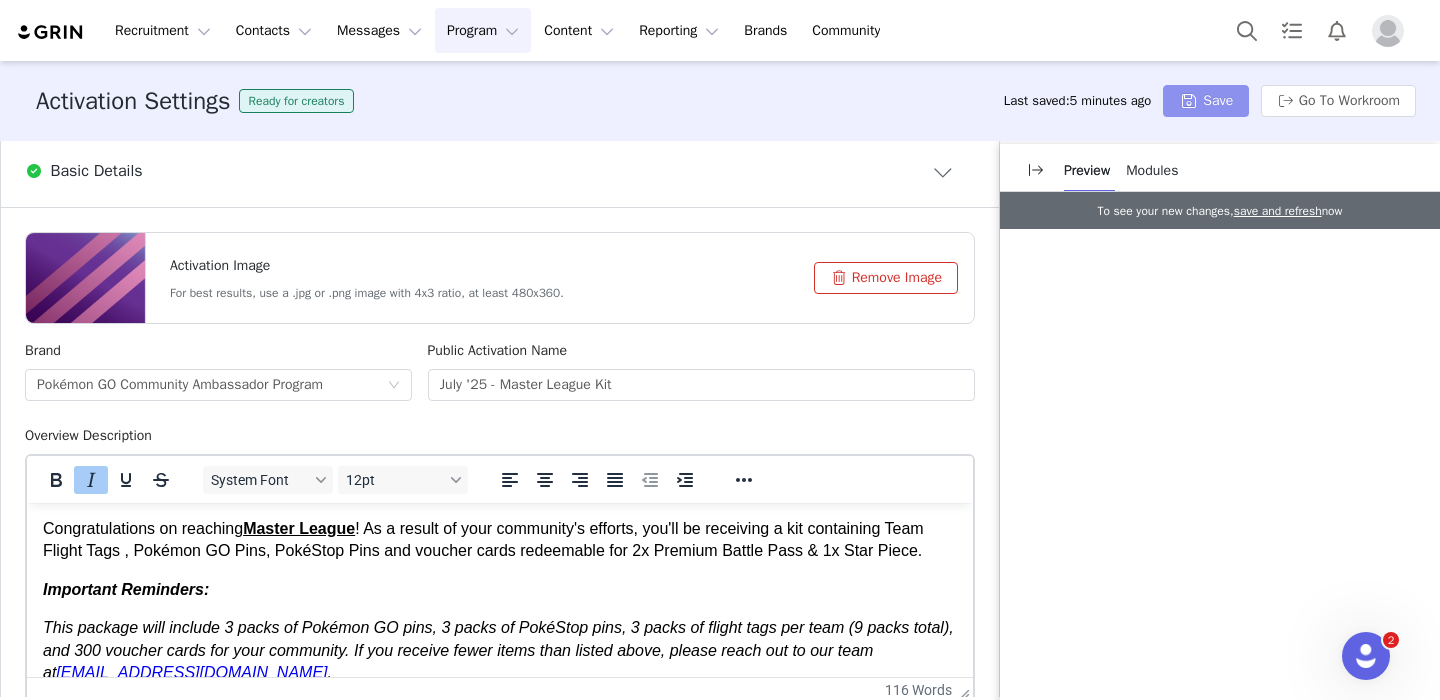 click on "Save" at bounding box center (1206, 101) 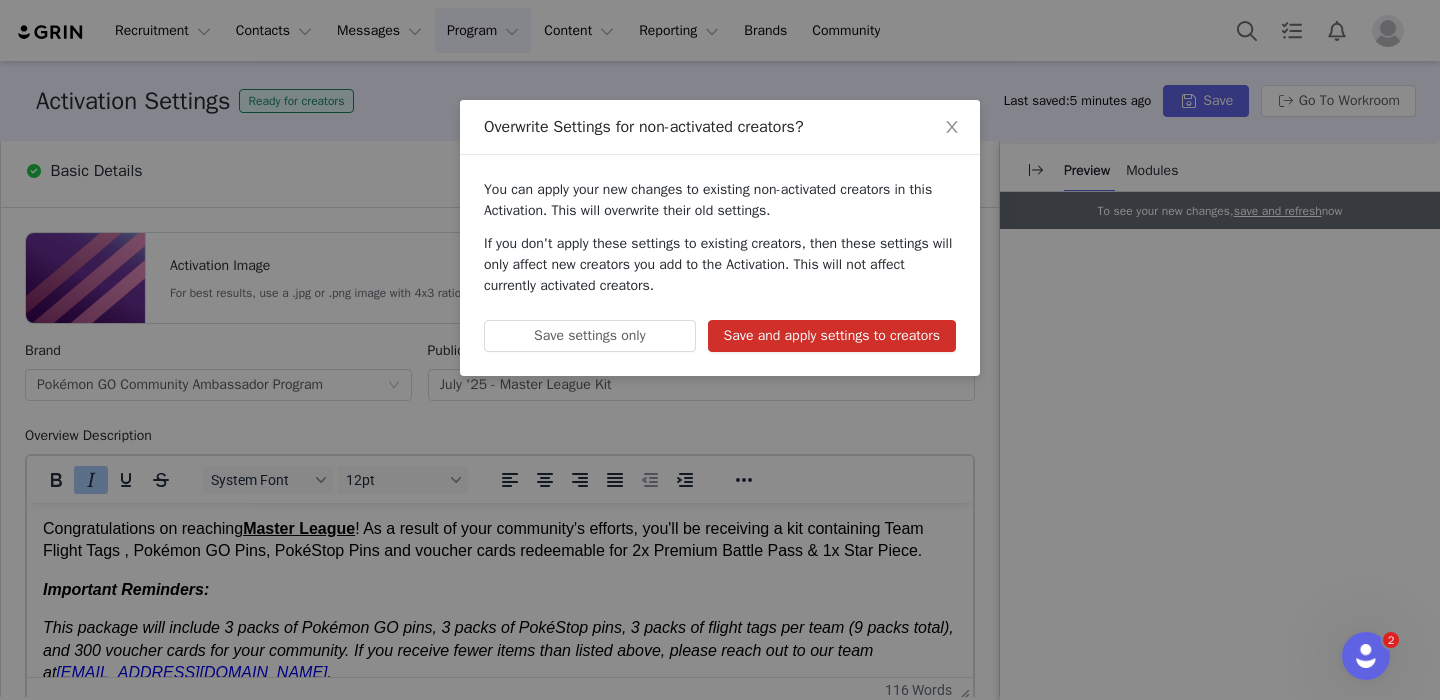 click on "Save and apply settings to creators" at bounding box center (832, 336) 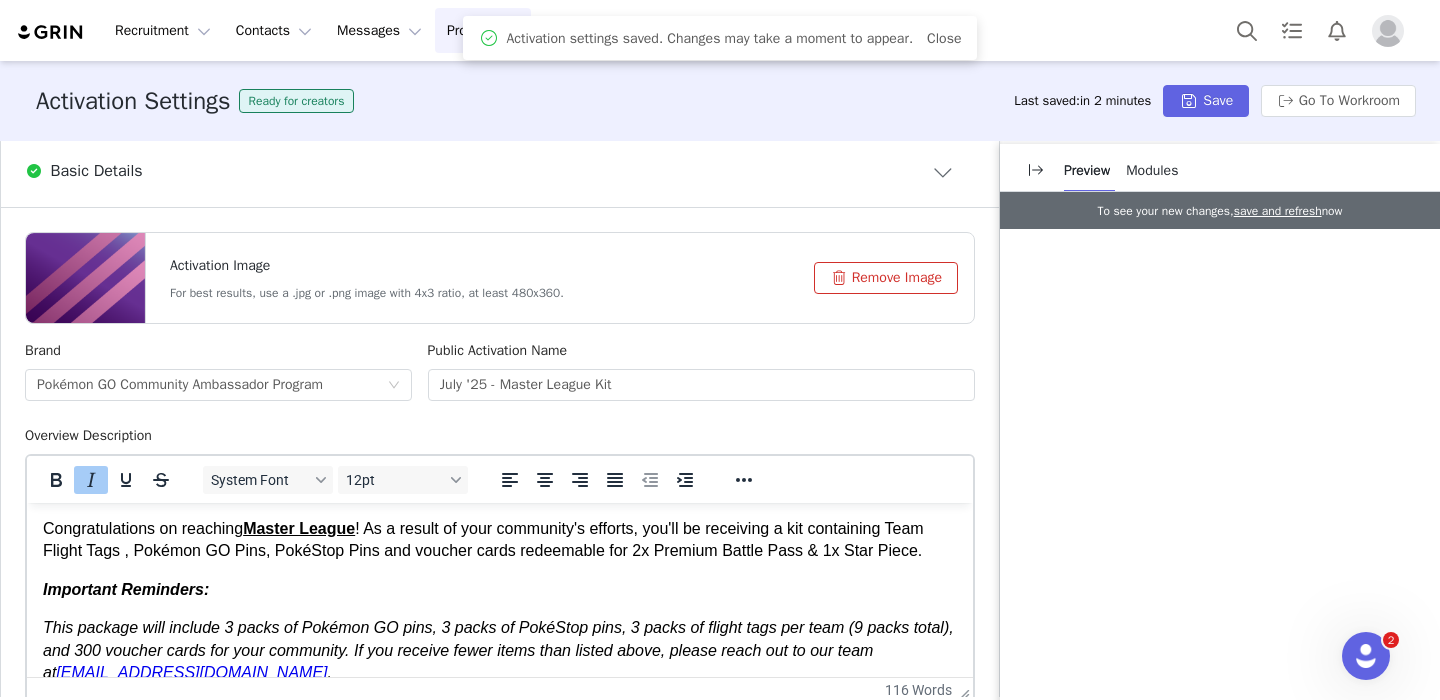 click on "Activation settings saved. Changes may take a moment to appear. Close" at bounding box center (720, 38) 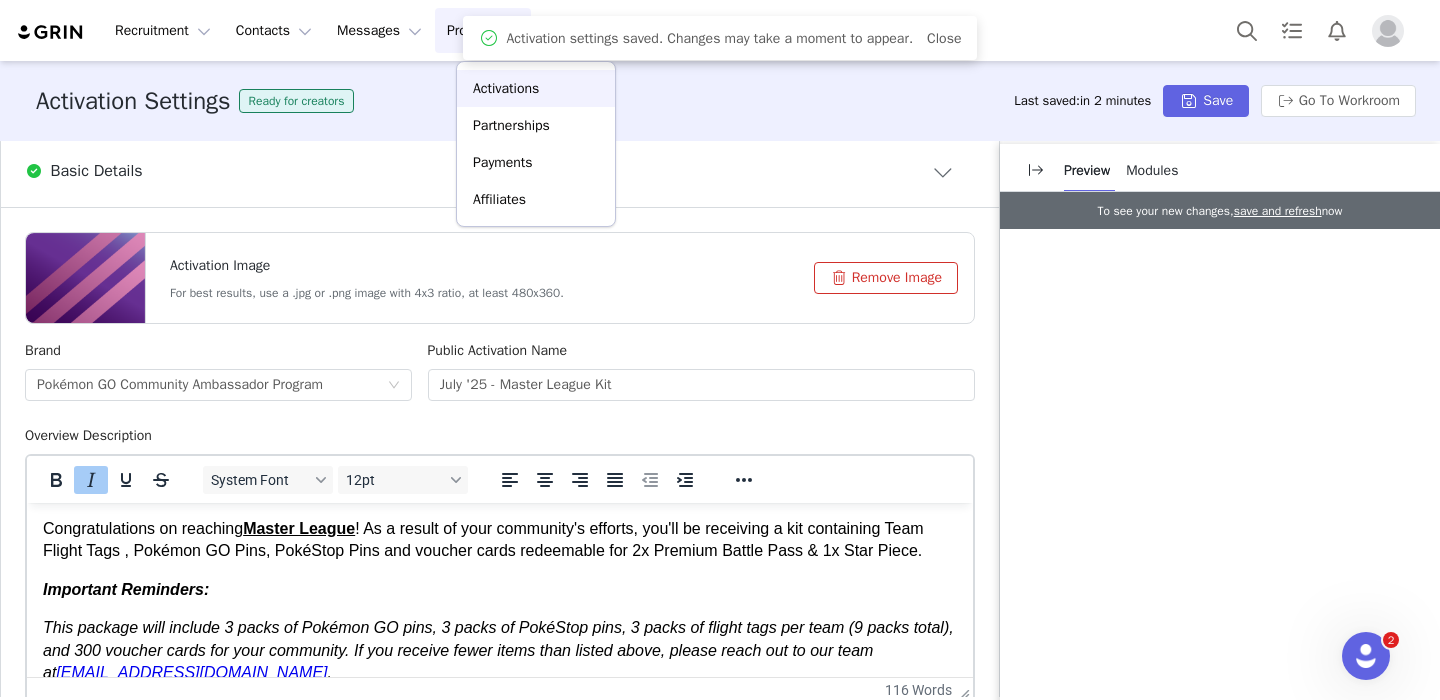 click on "Activations" at bounding box center [506, 88] 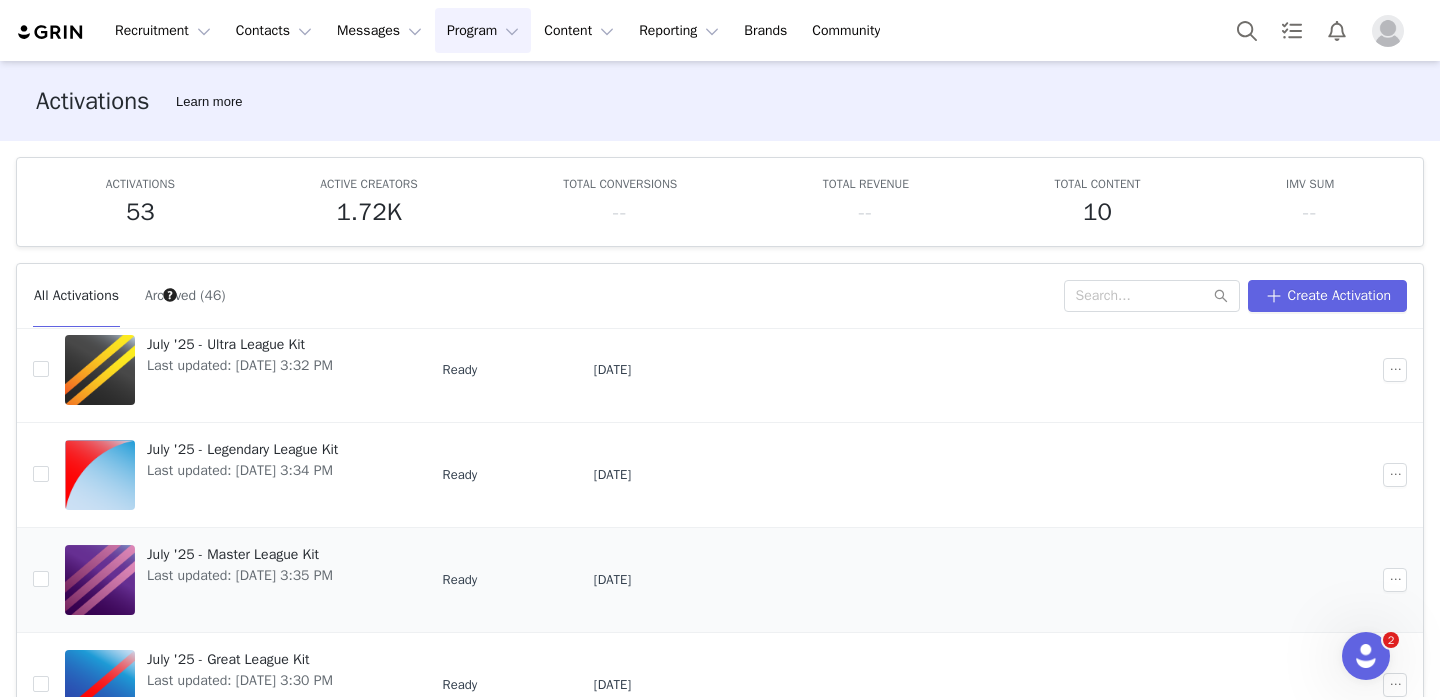 scroll, scrollTop: 56, scrollLeft: 0, axis: vertical 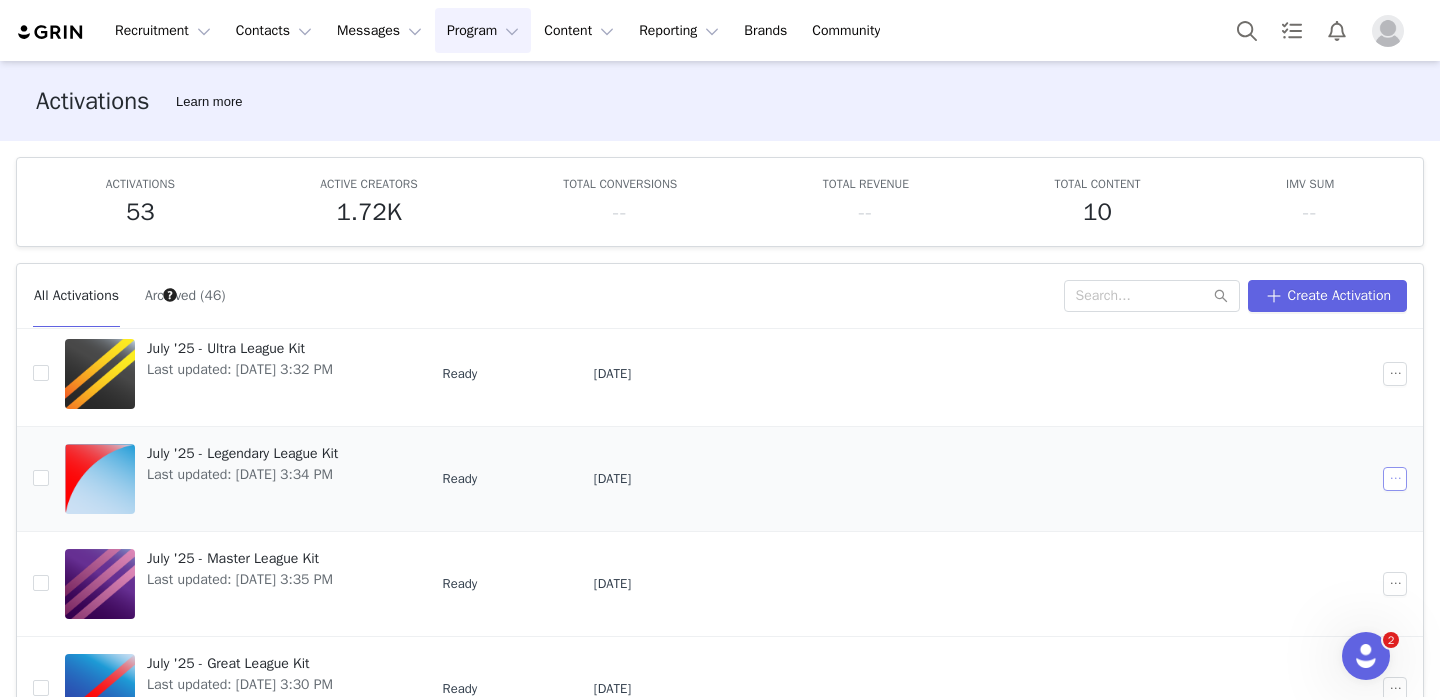 click at bounding box center [1395, 479] 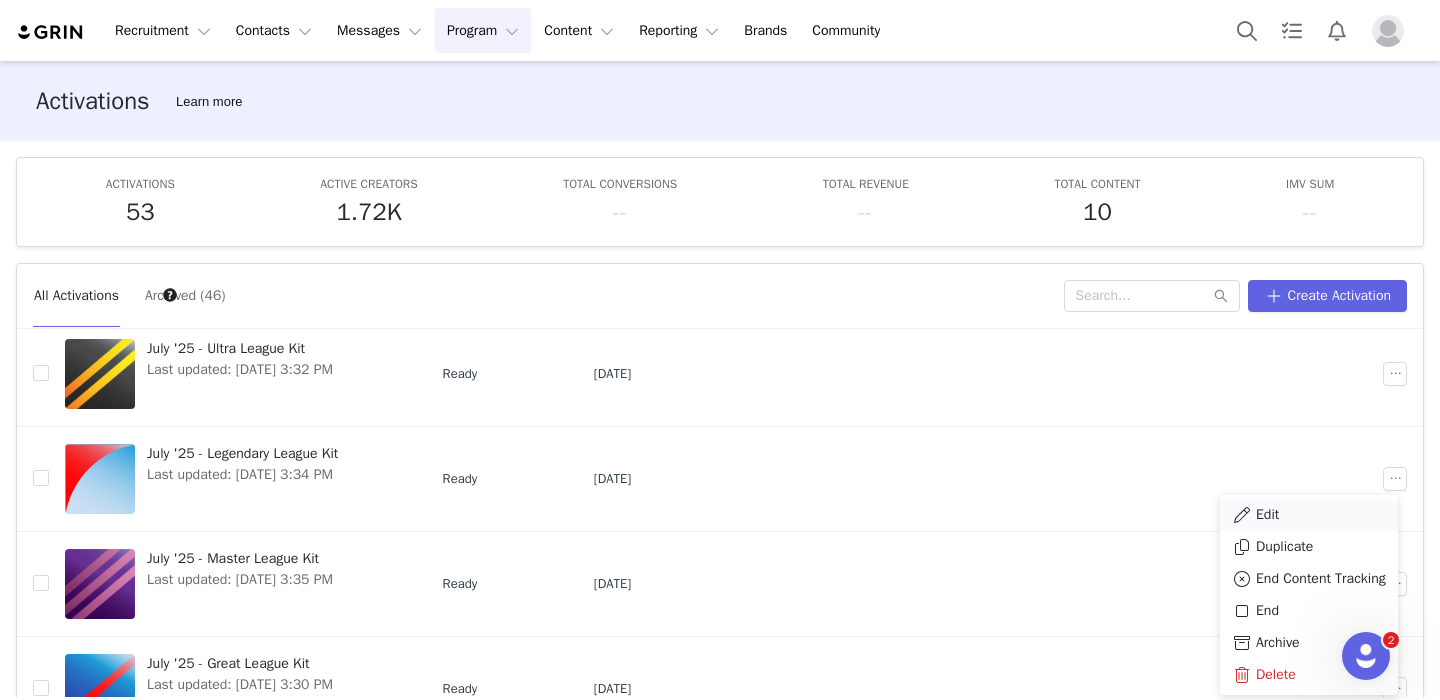click on "Edit" at bounding box center [1309, 515] 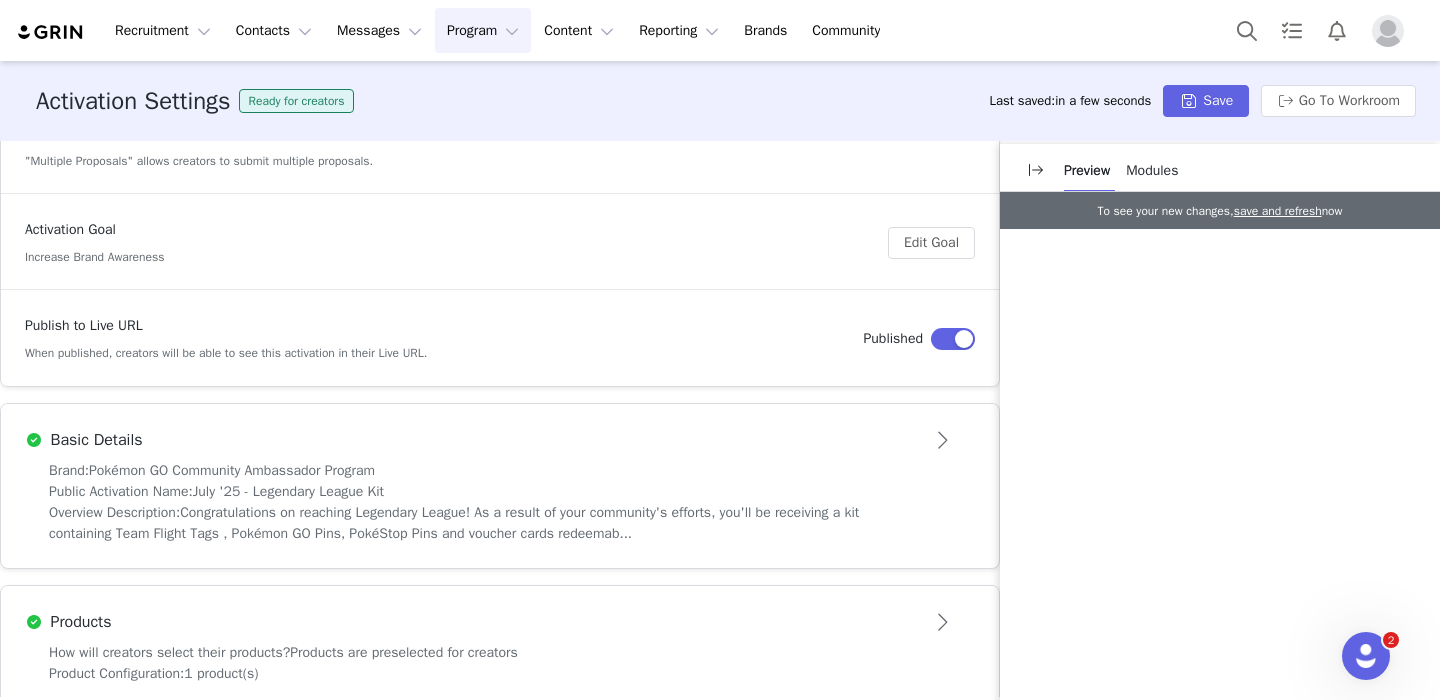 scroll, scrollTop: 358, scrollLeft: 0, axis: vertical 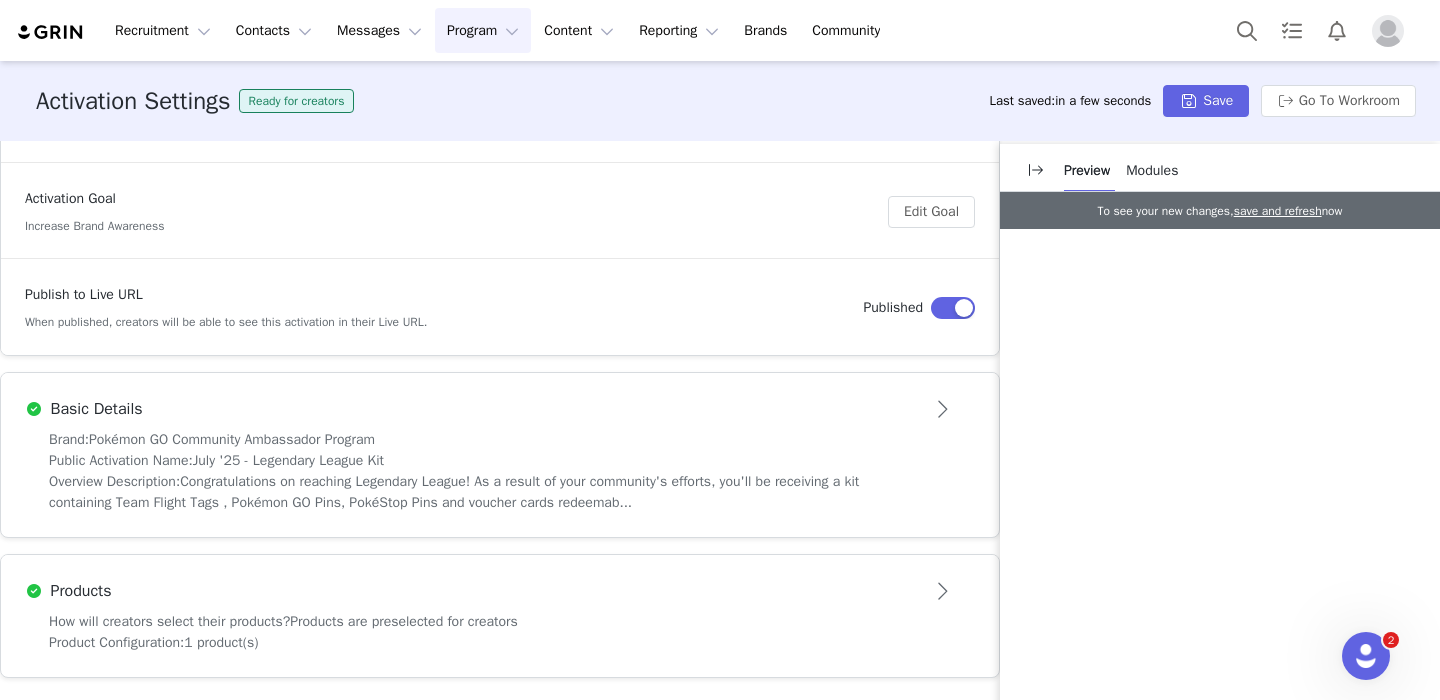 click on "Brand: Pokémon GO Community Ambassador Program" at bounding box center (500, 439) 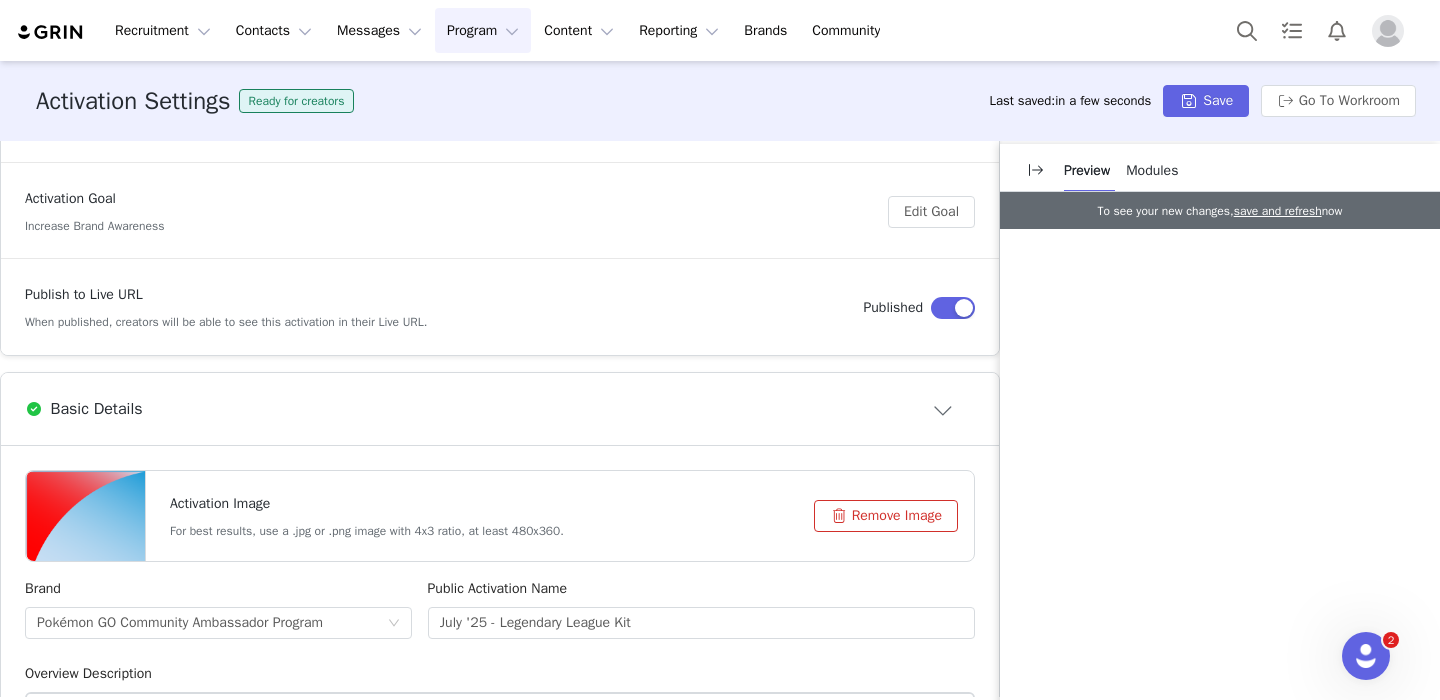 scroll, scrollTop: 0, scrollLeft: 0, axis: both 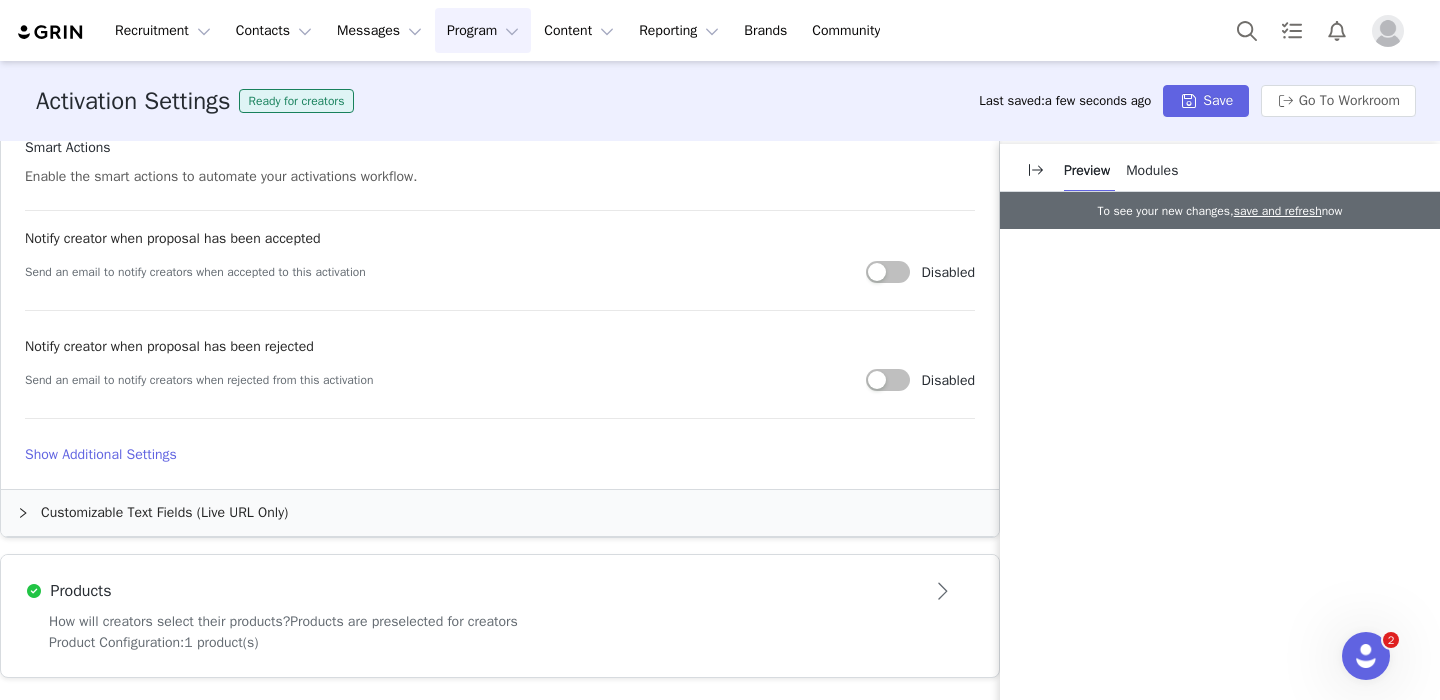 click on "Products" at bounding box center [467, 591] 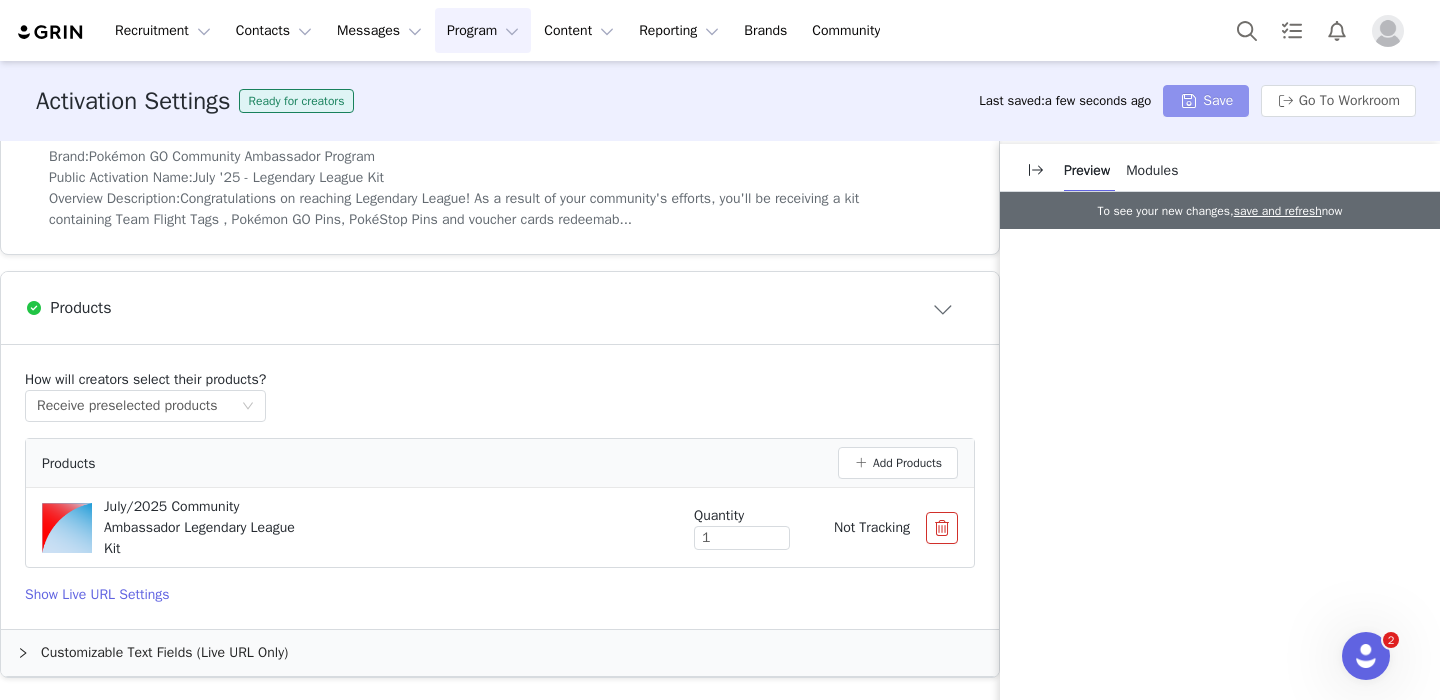 click on "Save" at bounding box center [1206, 101] 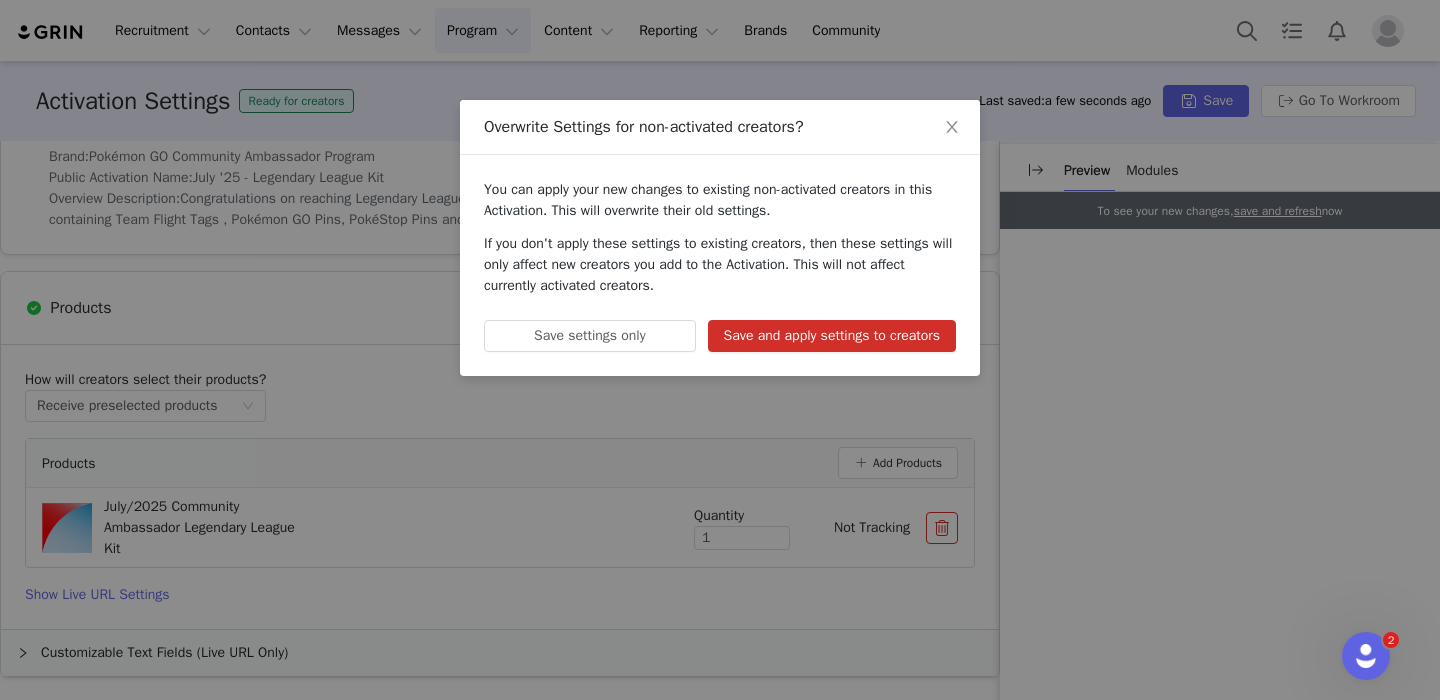 click on "Save and apply settings to creators" at bounding box center (832, 336) 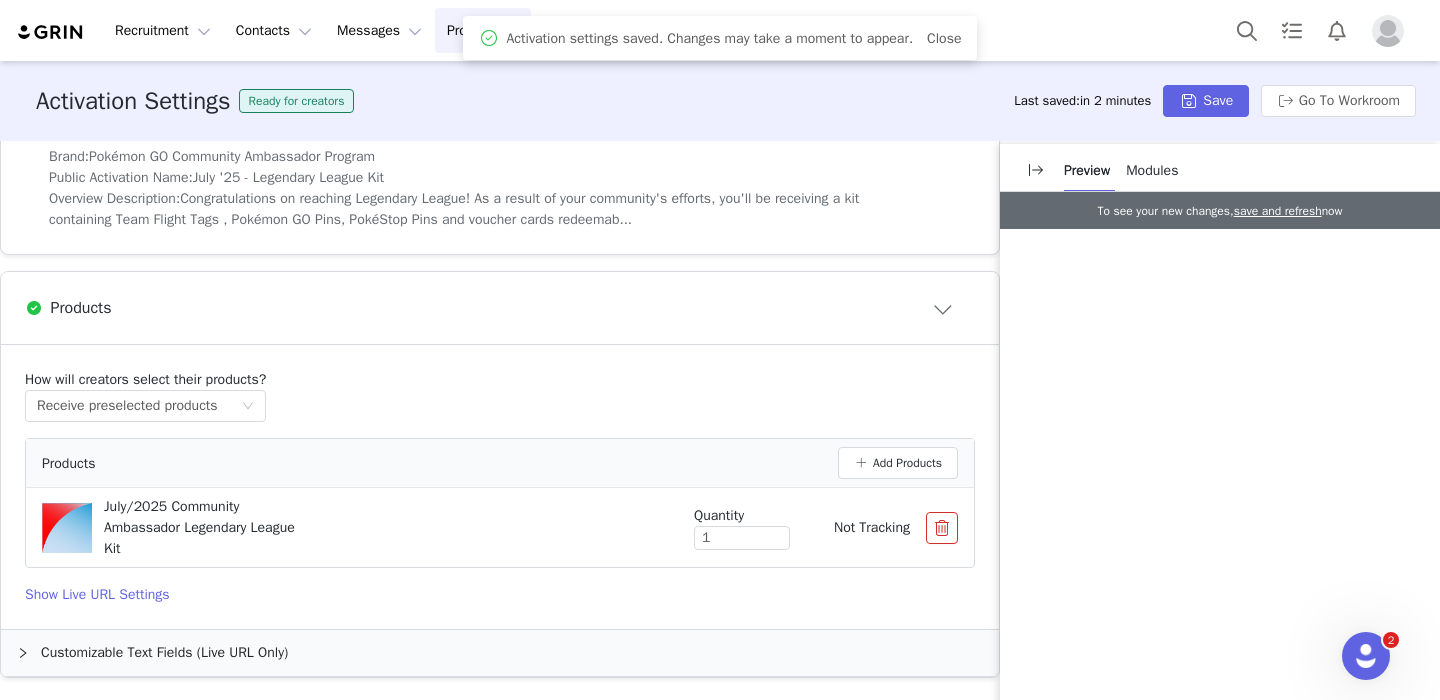 click on "Activation settings saved. Changes may take a moment to appear. Close" at bounding box center (720, 38) 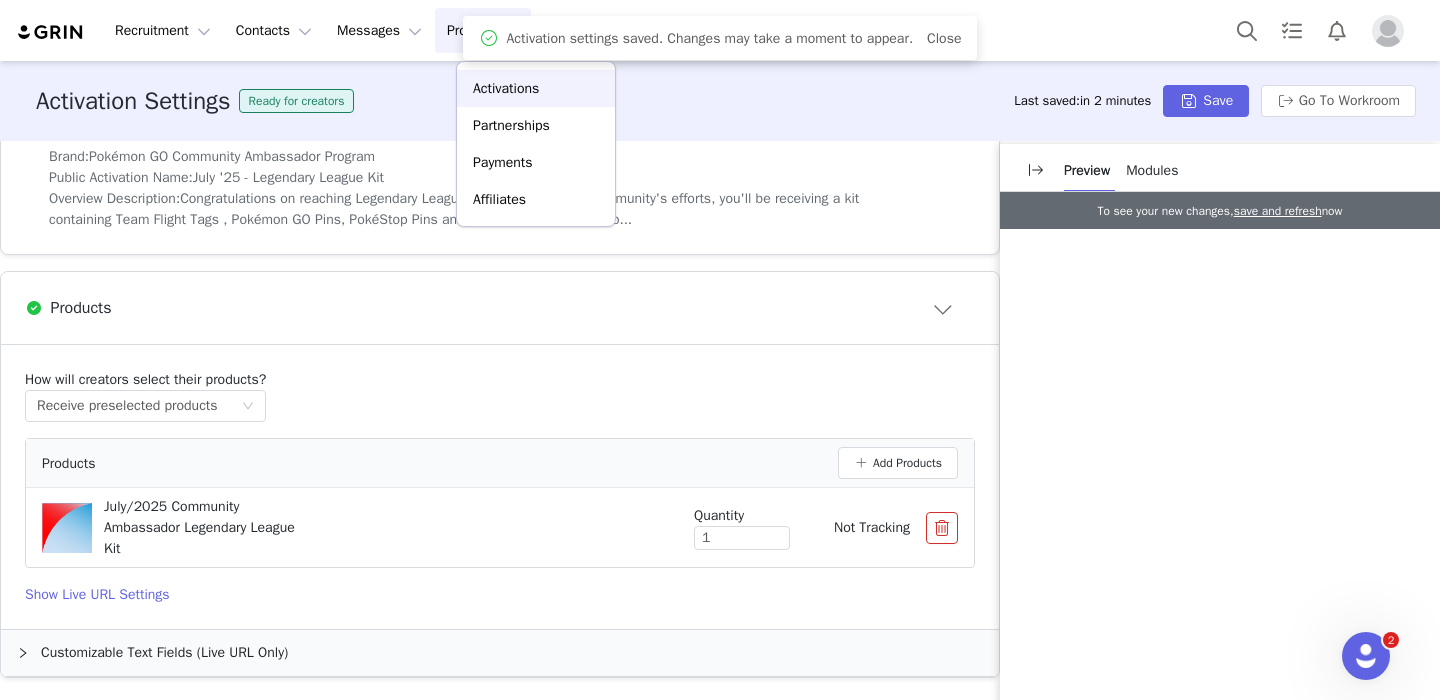 click on "Activations" at bounding box center (536, 88) 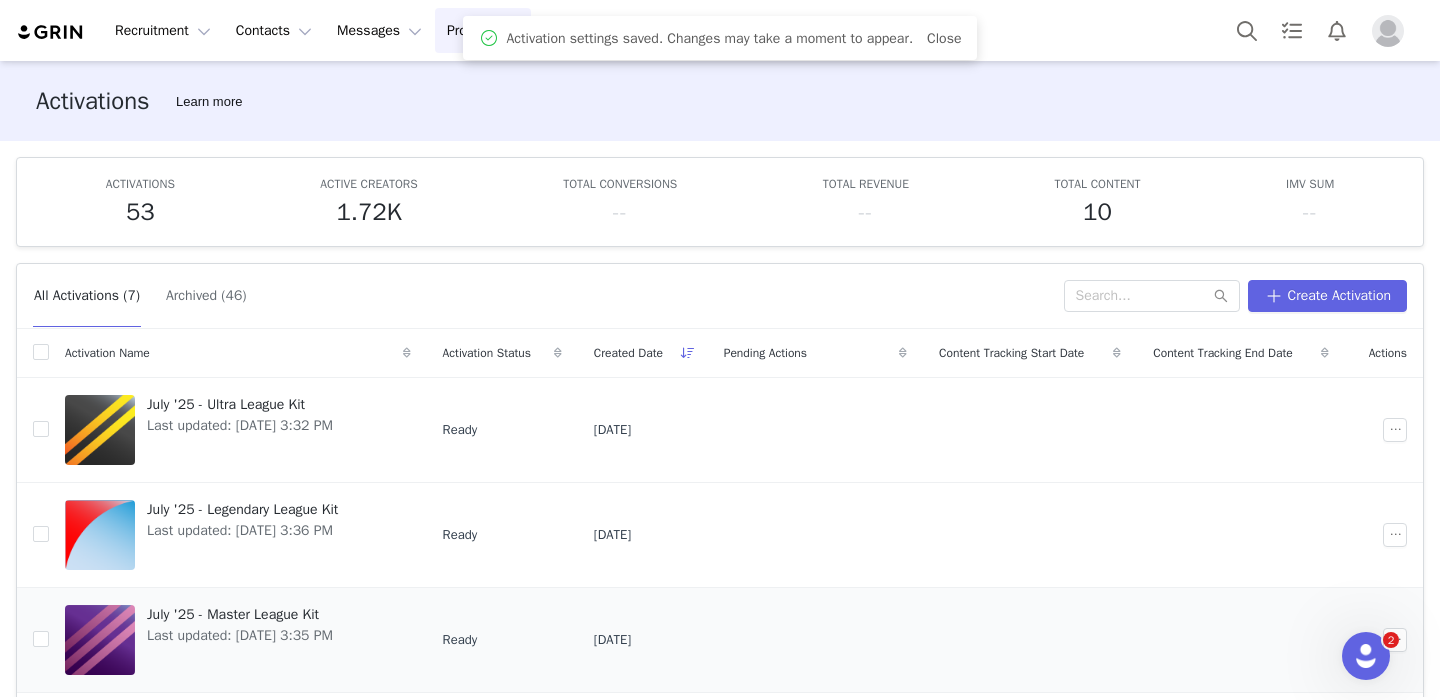 scroll, scrollTop: 53, scrollLeft: 0, axis: vertical 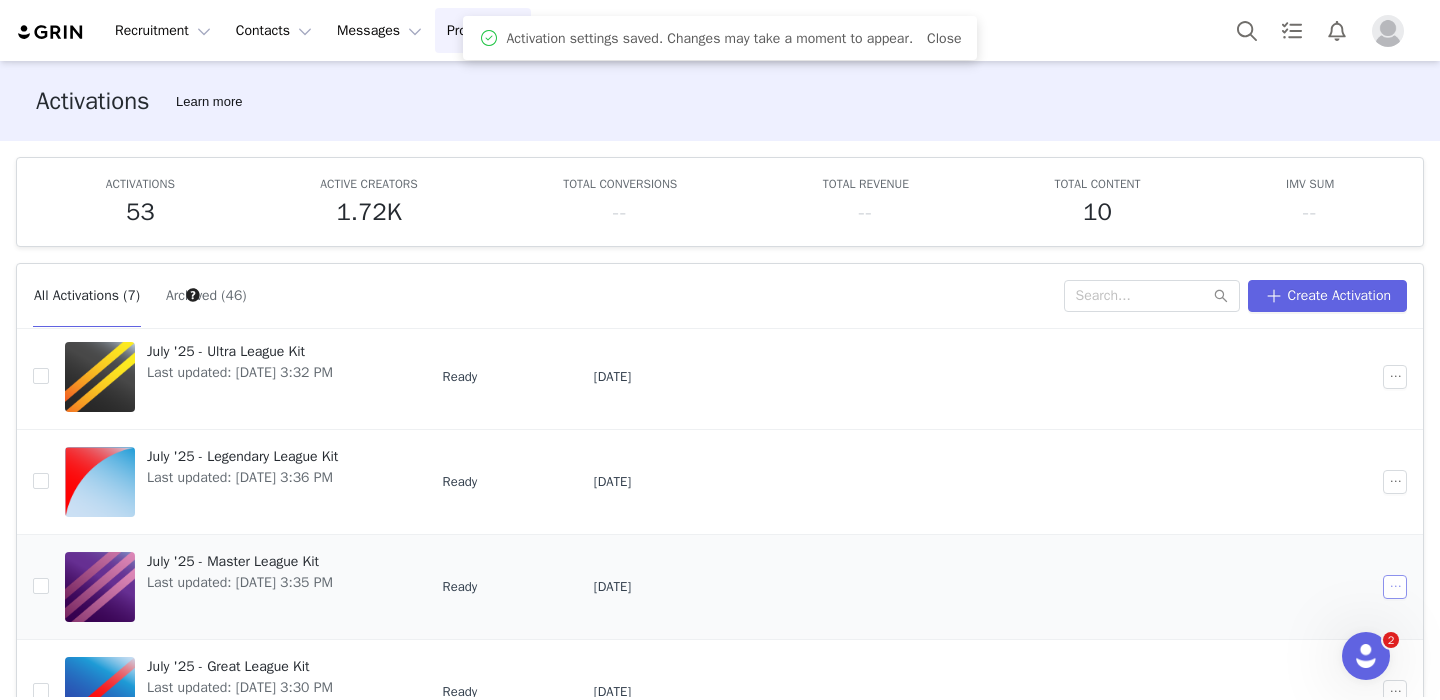 click at bounding box center [1395, 587] 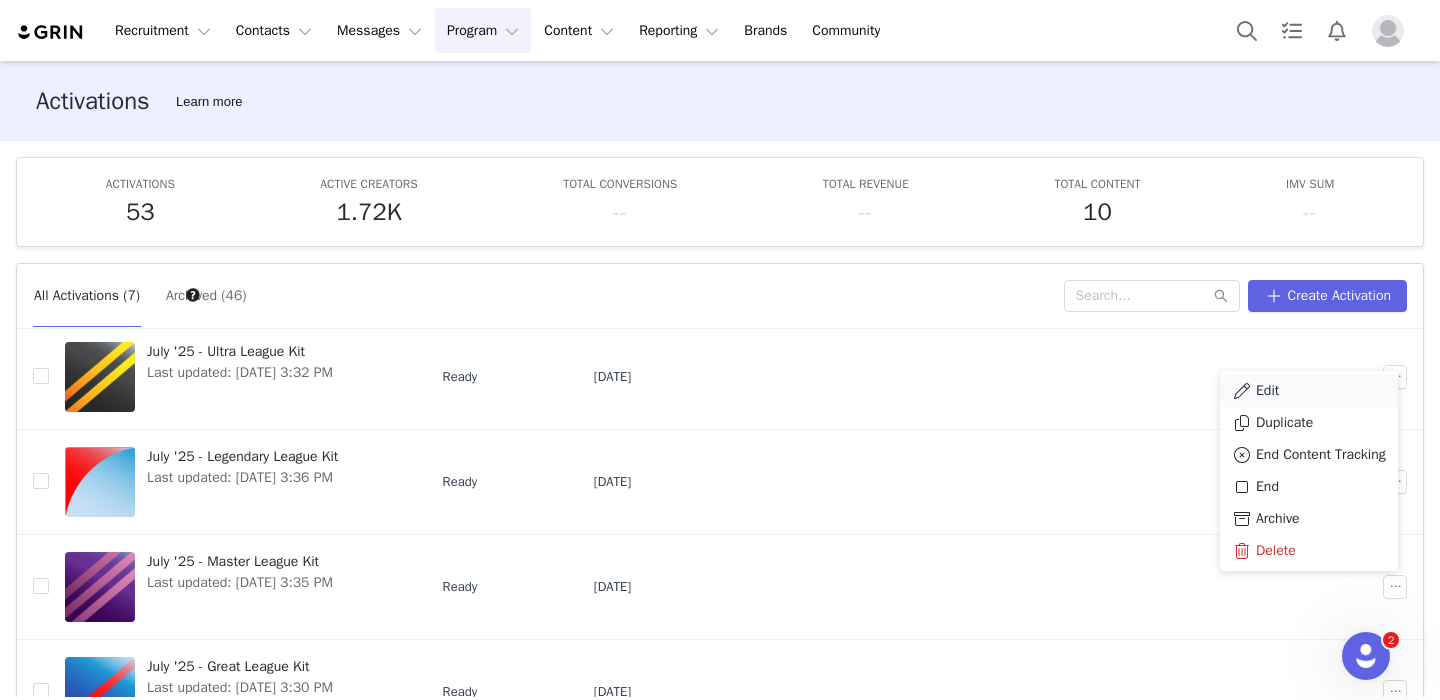 click on "Edit" at bounding box center (1267, 391) 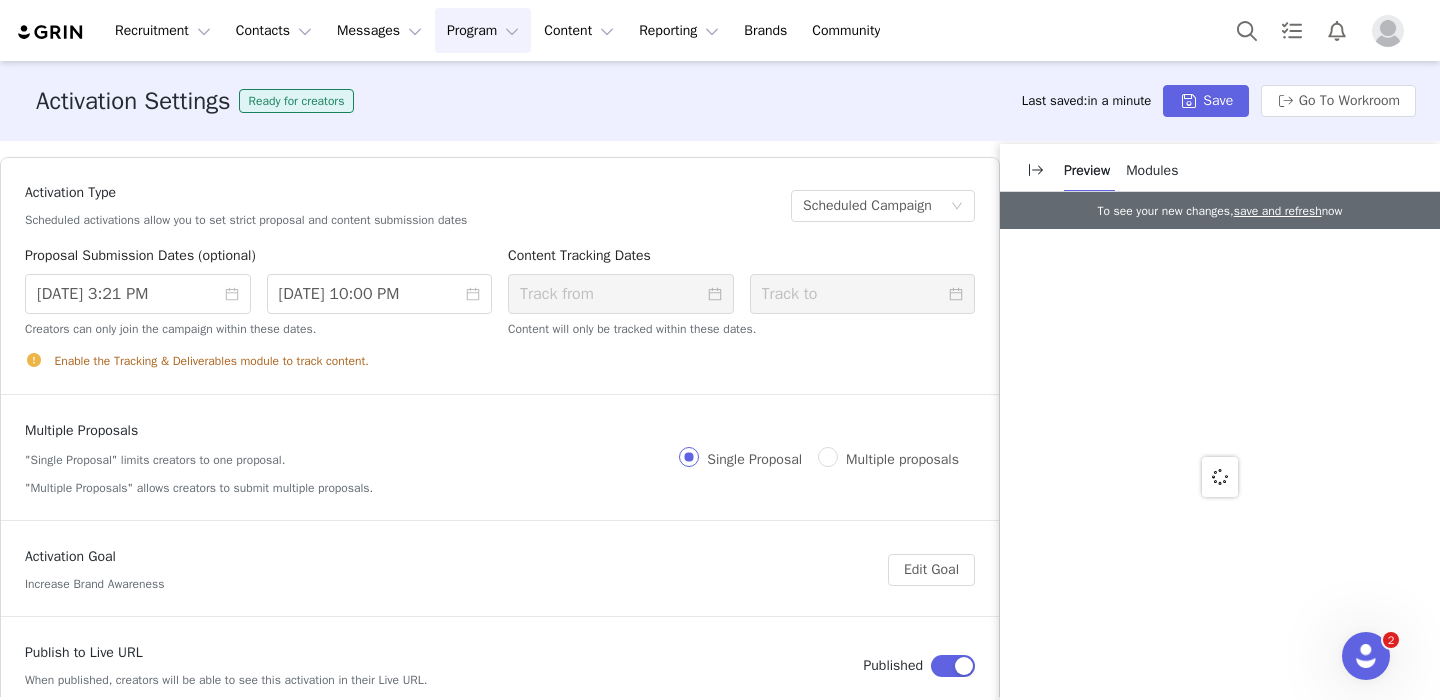 scroll, scrollTop: 358, scrollLeft: 0, axis: vertical 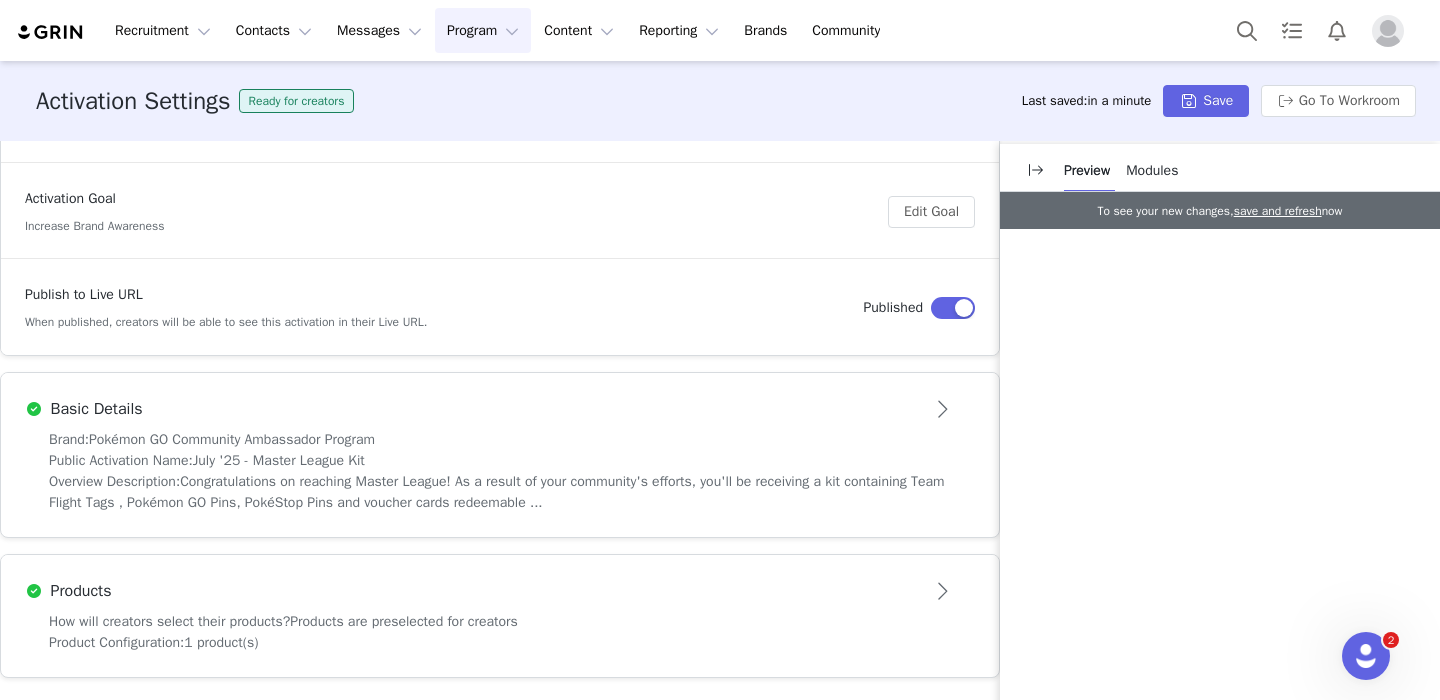 click on "Products" at bounding box center [467, 591] 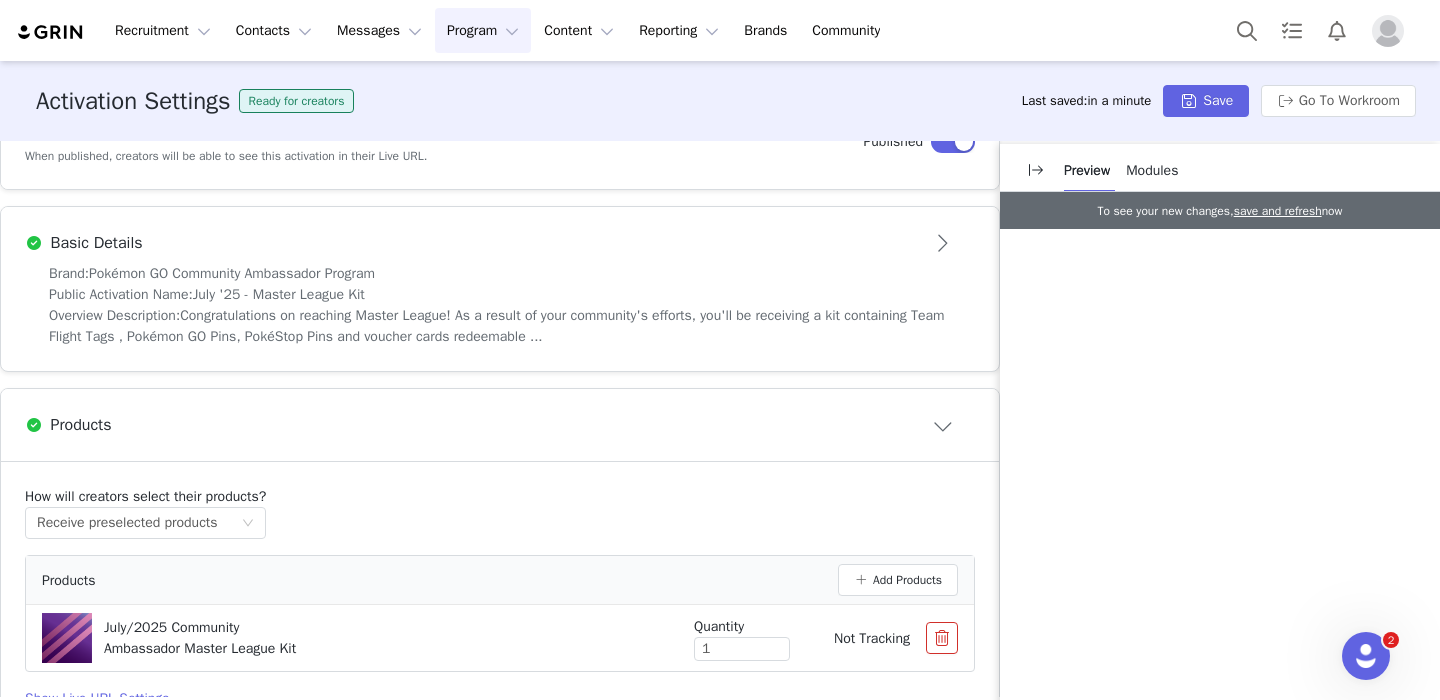 scroll, scrollTop: 641, scrollLeft: 0, axis: vertical 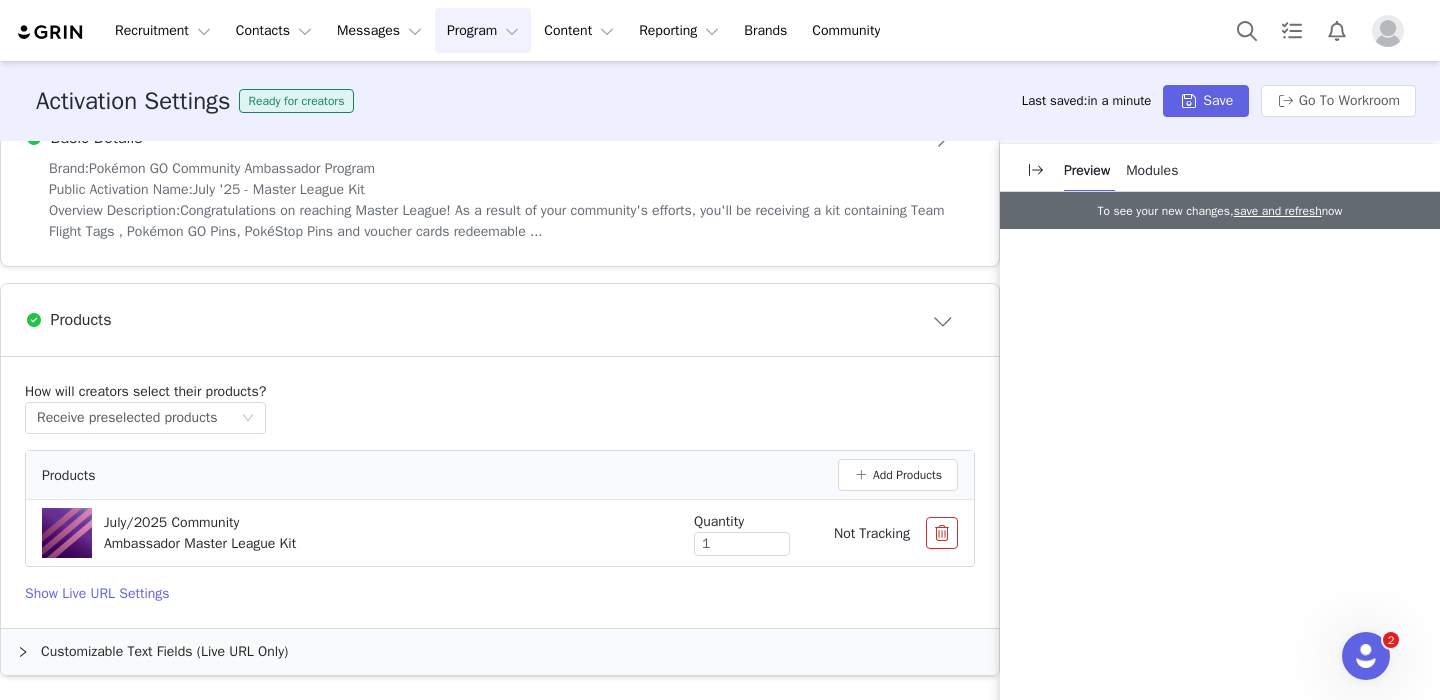 click on "Program Program" at bounding box center (483, 30) 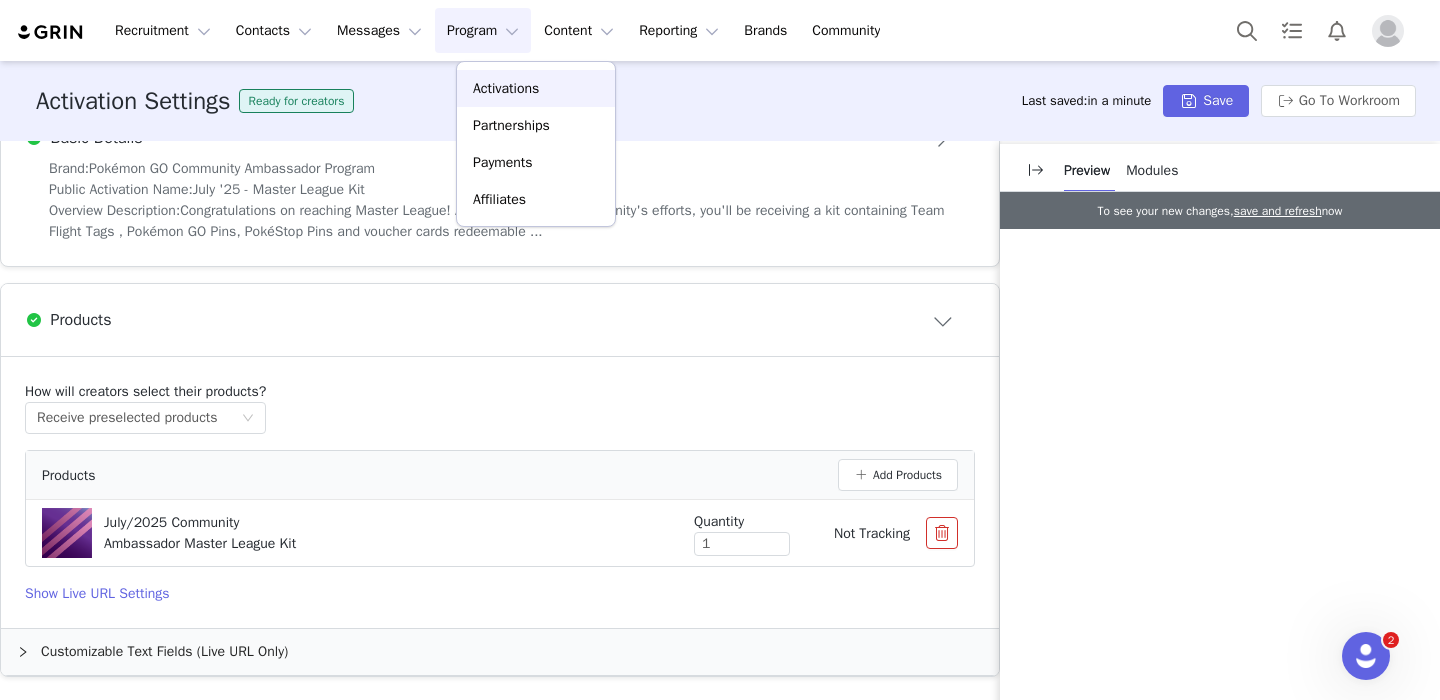 click on "Activations" at bounding box center (536, 88) 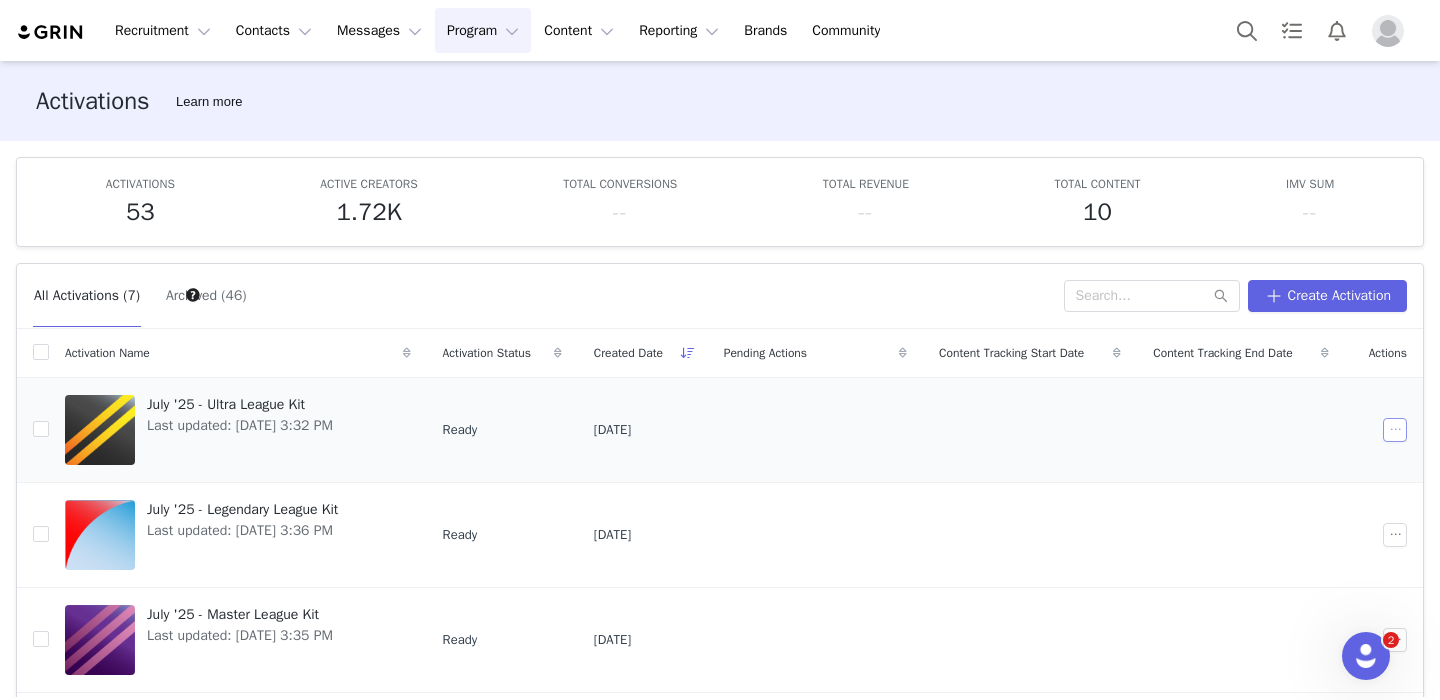 click at bounding box center (1395, 430) 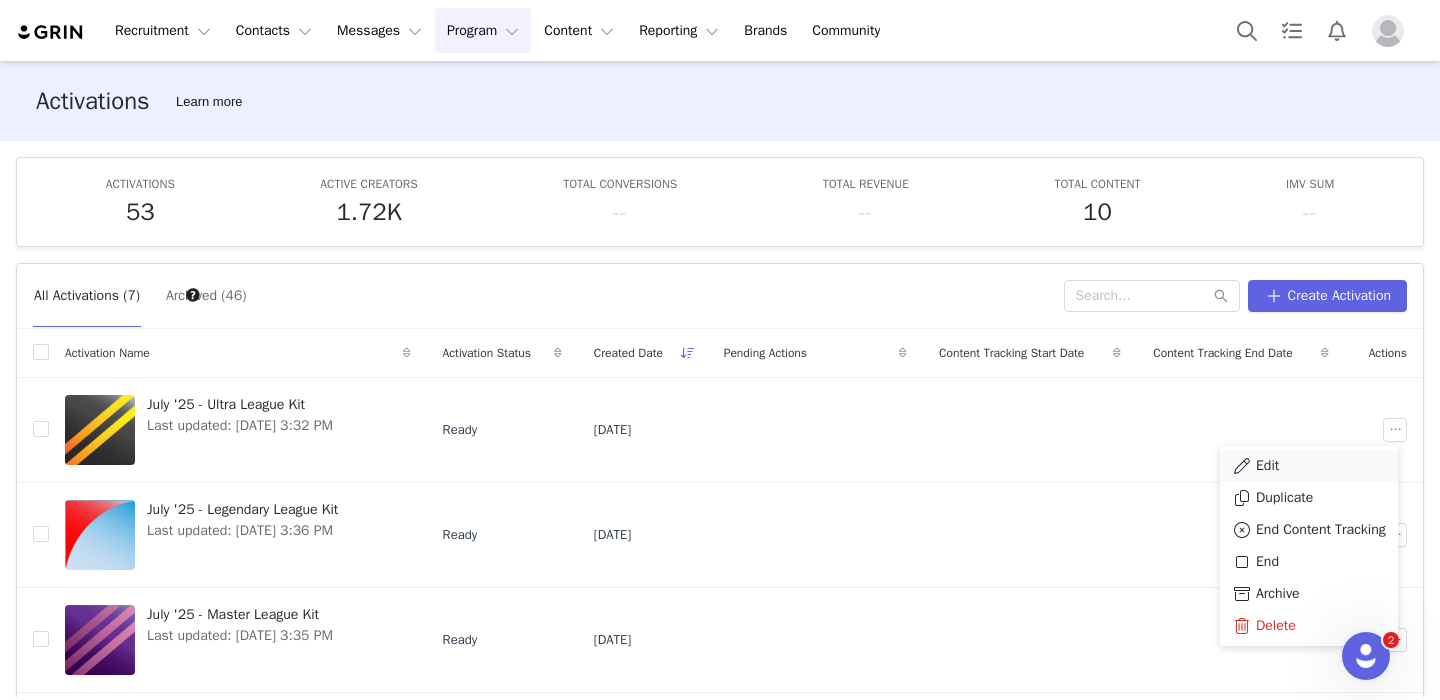 click on "Edit" at bounding box center (1309, 466) 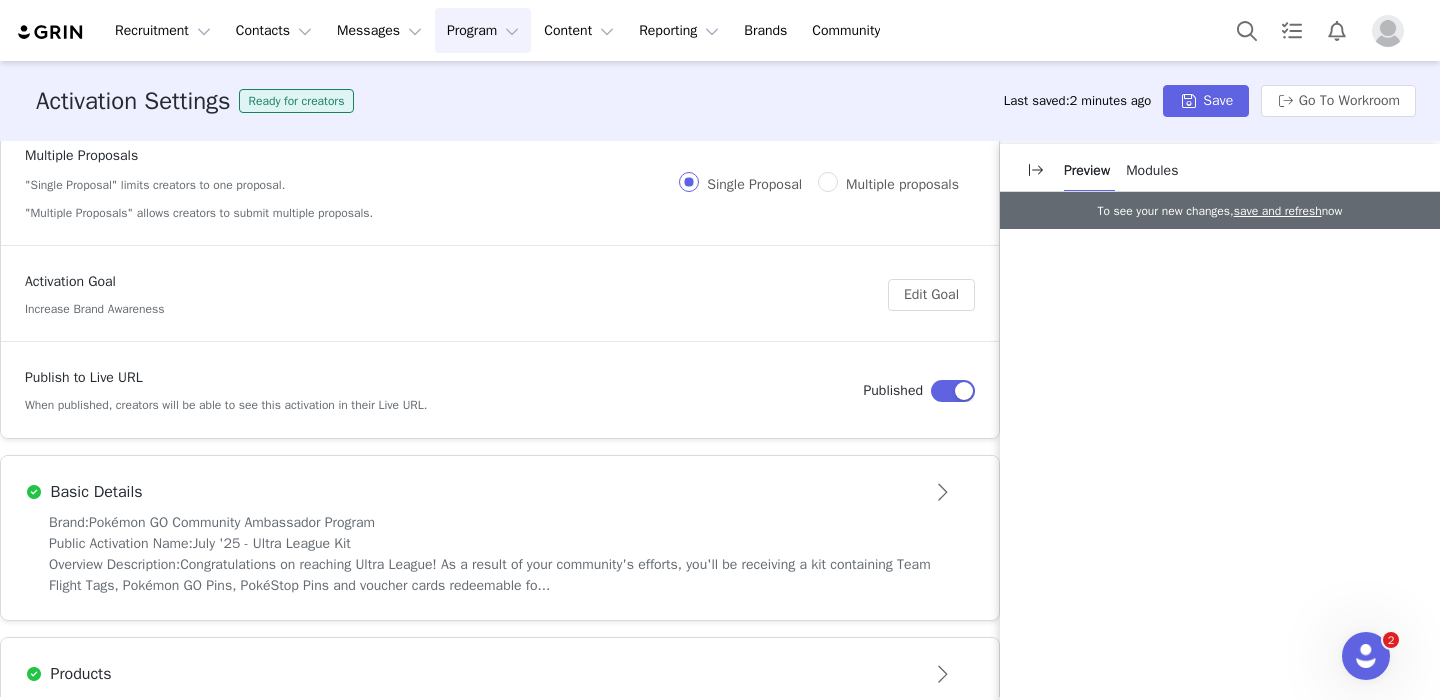 scroll, scrollTop: 278, scrollLeft: 0, axis: vertical 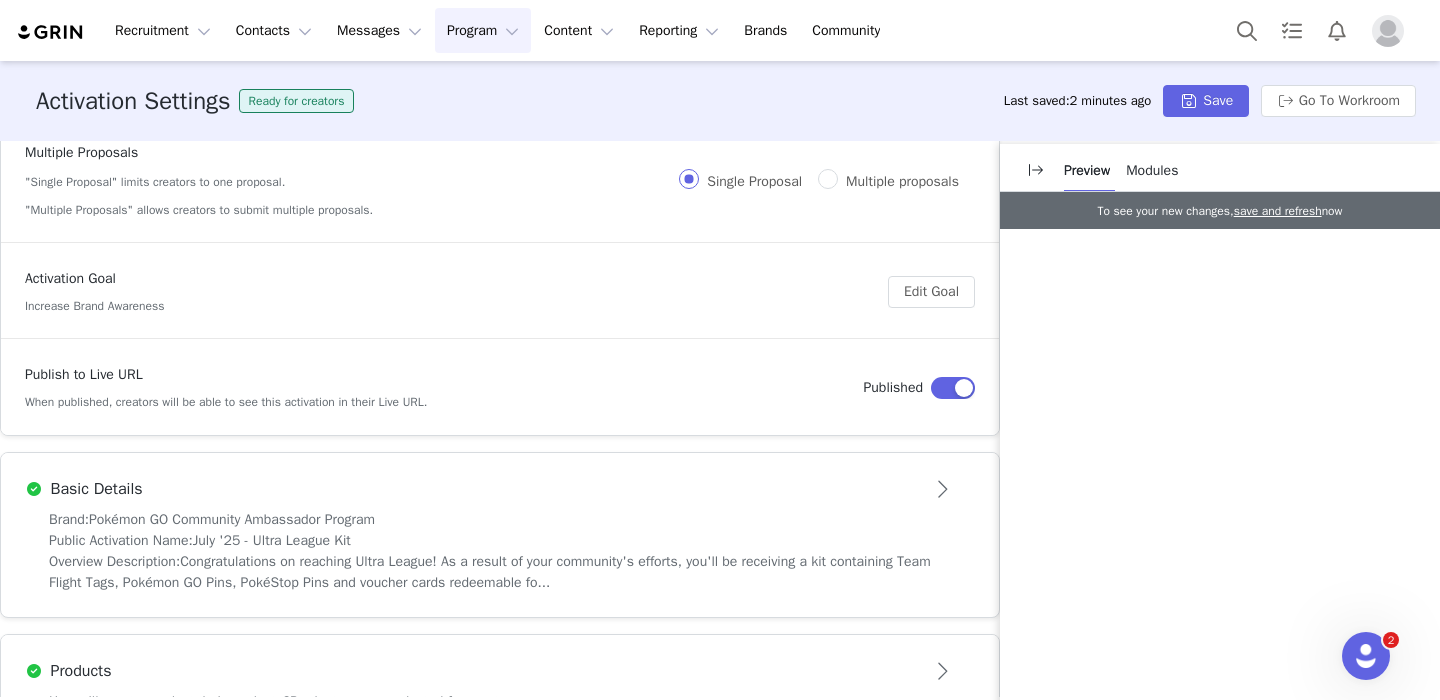 click on "Overview Description: Congratulations on reaching Ultra League! As a result of your community's efforts, you'll be receiving a kit containing Team Flight Tags, Pokémon GO Pins, PokéStop Pins and voucher cards redeemable fo..." at bounding box center (500, 572) 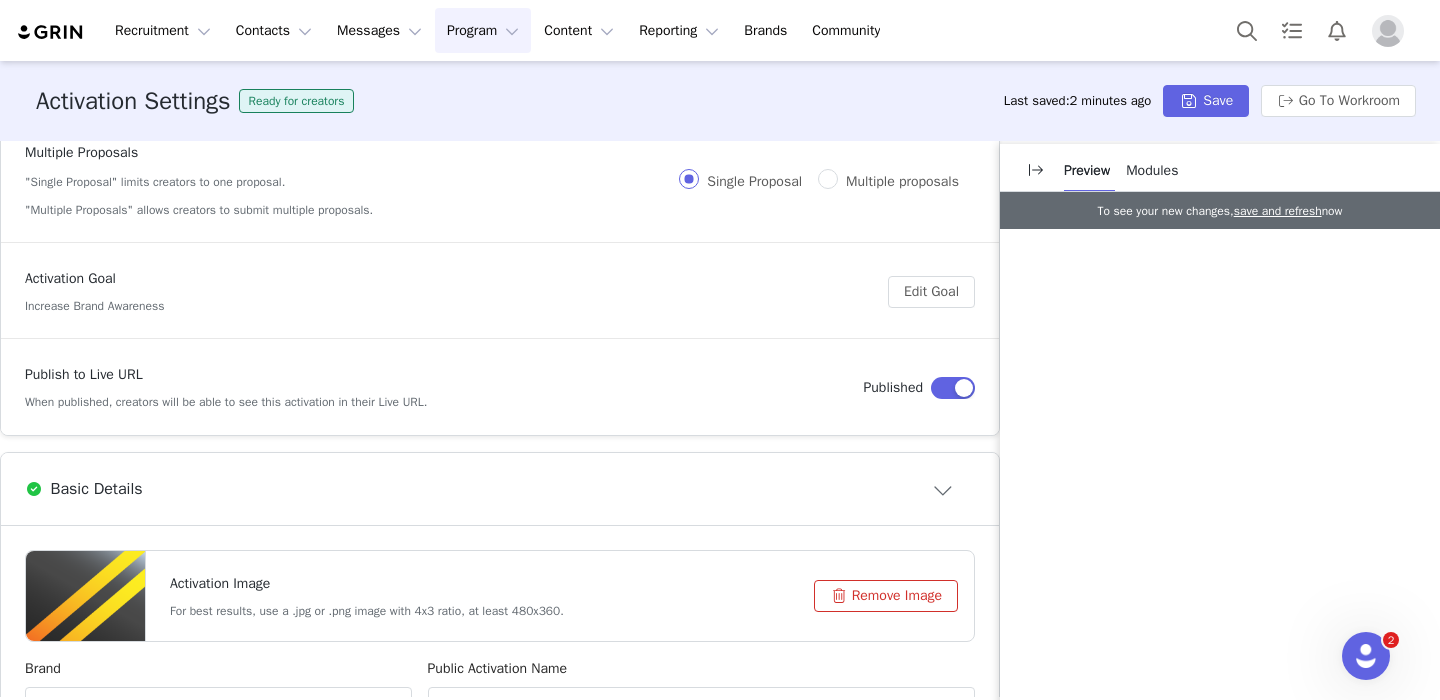scroll, scrollTop: 0, scrollLeft: 0, axis: both 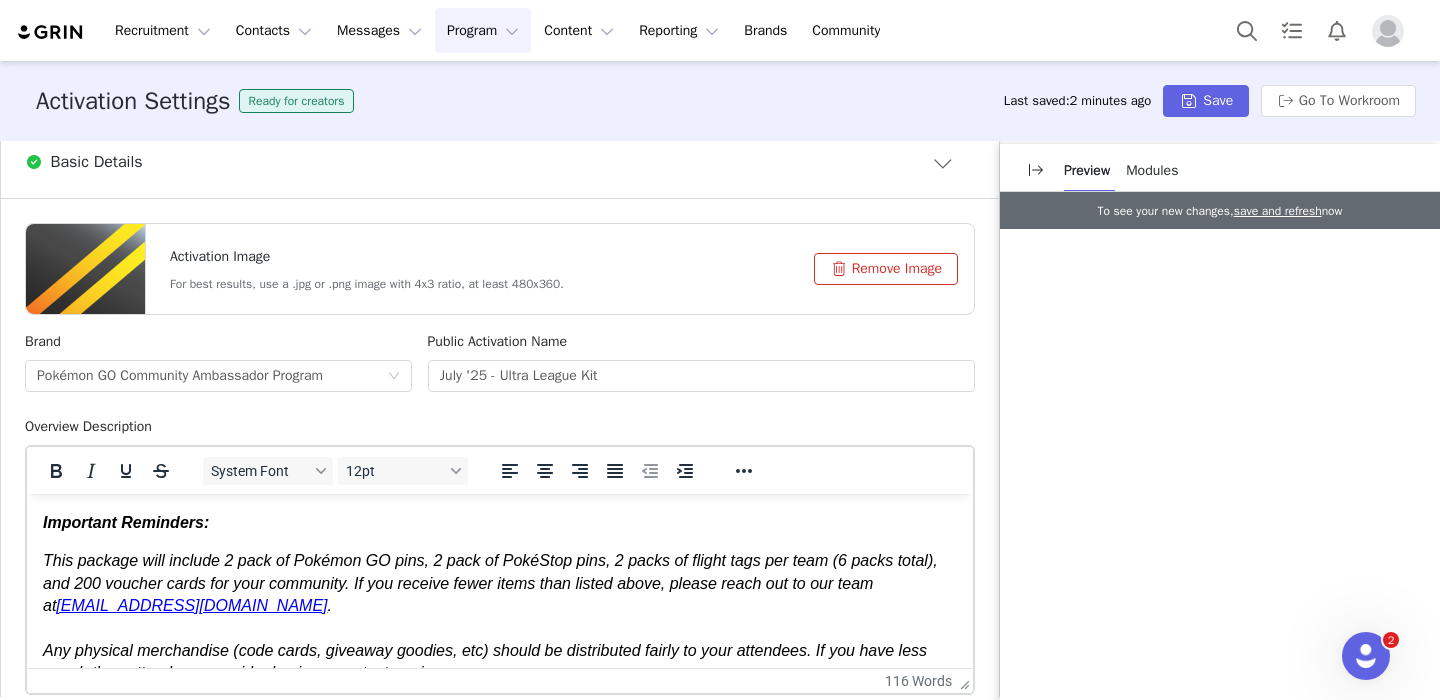 click on "This package will include 2 pack of Pokémon GO pins, 2 pack of PokéStop pins, 2 packs of flight tags per team (6 packs total), and 200 voucher cards for your community. If you receive fewer items than listed above, please reach out to our team at" at bounding box center [490, 583] 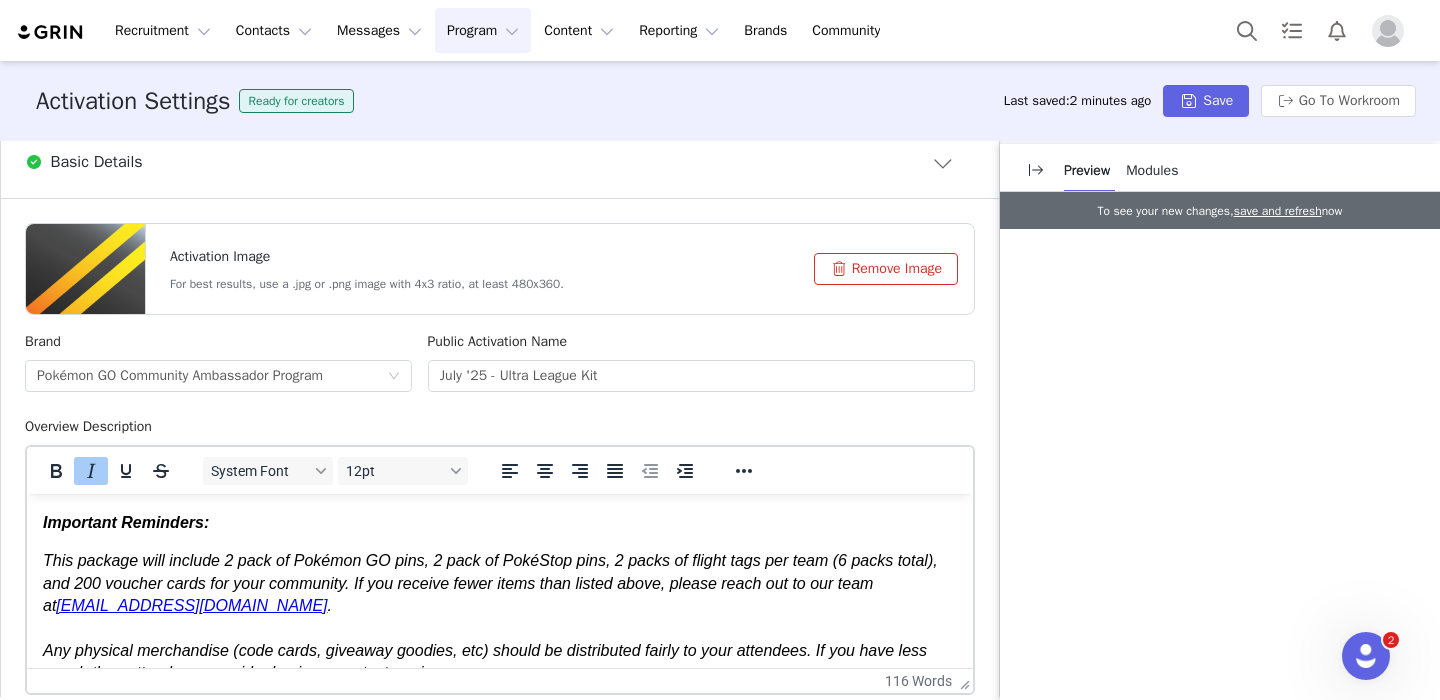 type 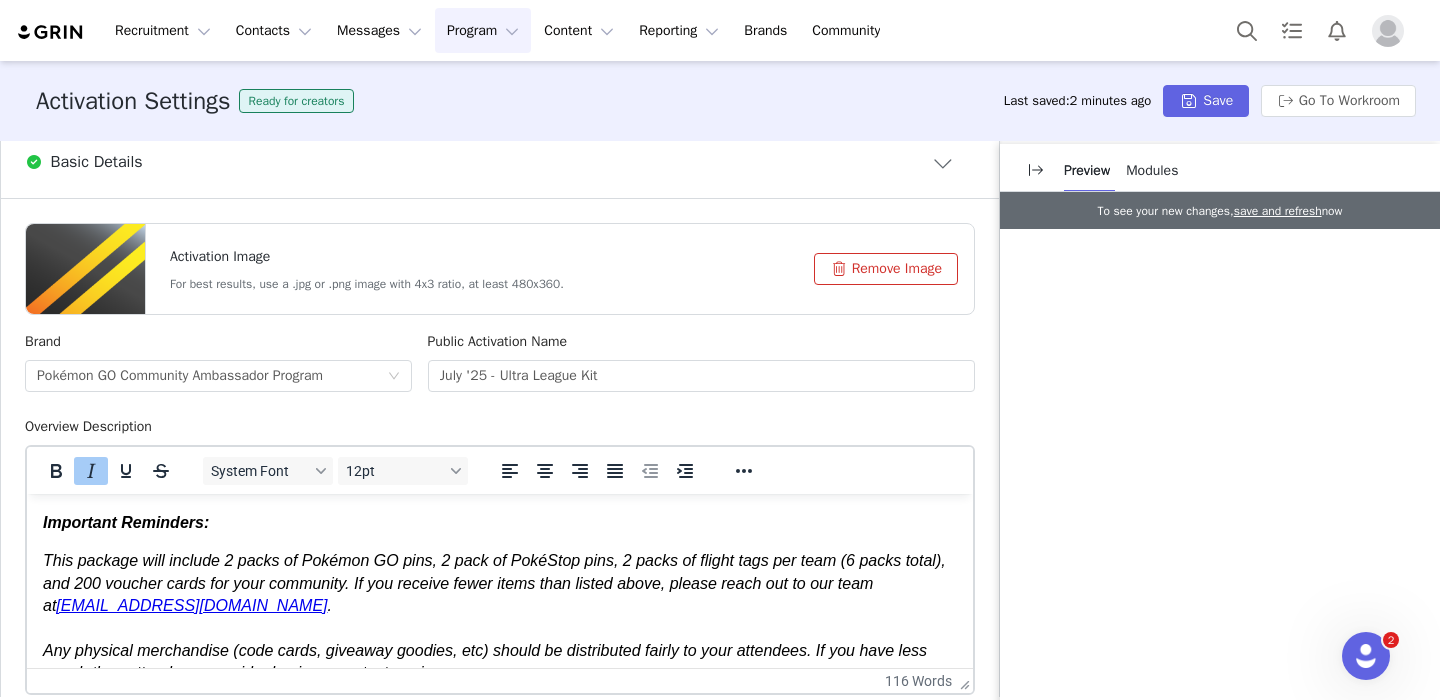 click on "ks of Pokémon GO pins, 2 pack of PokéStop pins, 2 packs of flight tags per team (6 packs total), and 200 voucher cards for your community. If you receive fewer items than listed above, please reach out to our team at" at bounding box center [494, 583] 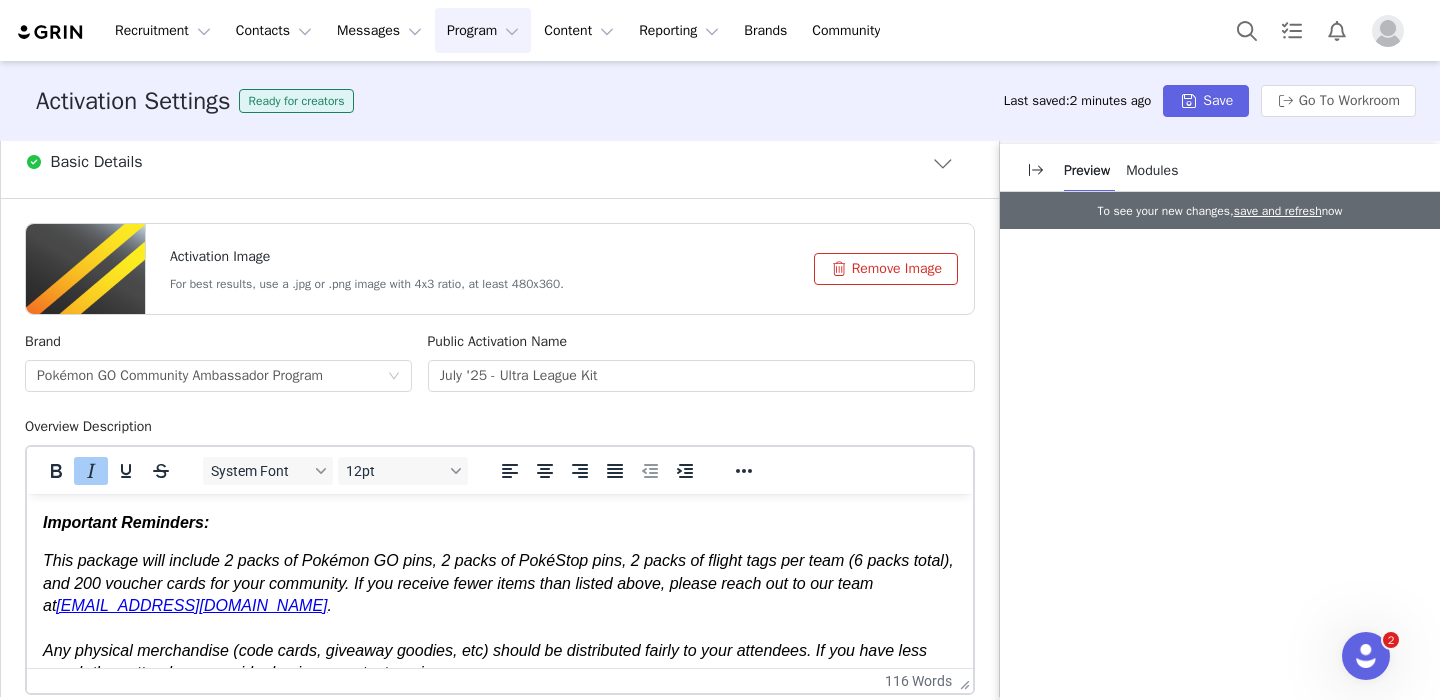 scroll, scrollTop: 91, scrollLeft: 0, axis: vertical 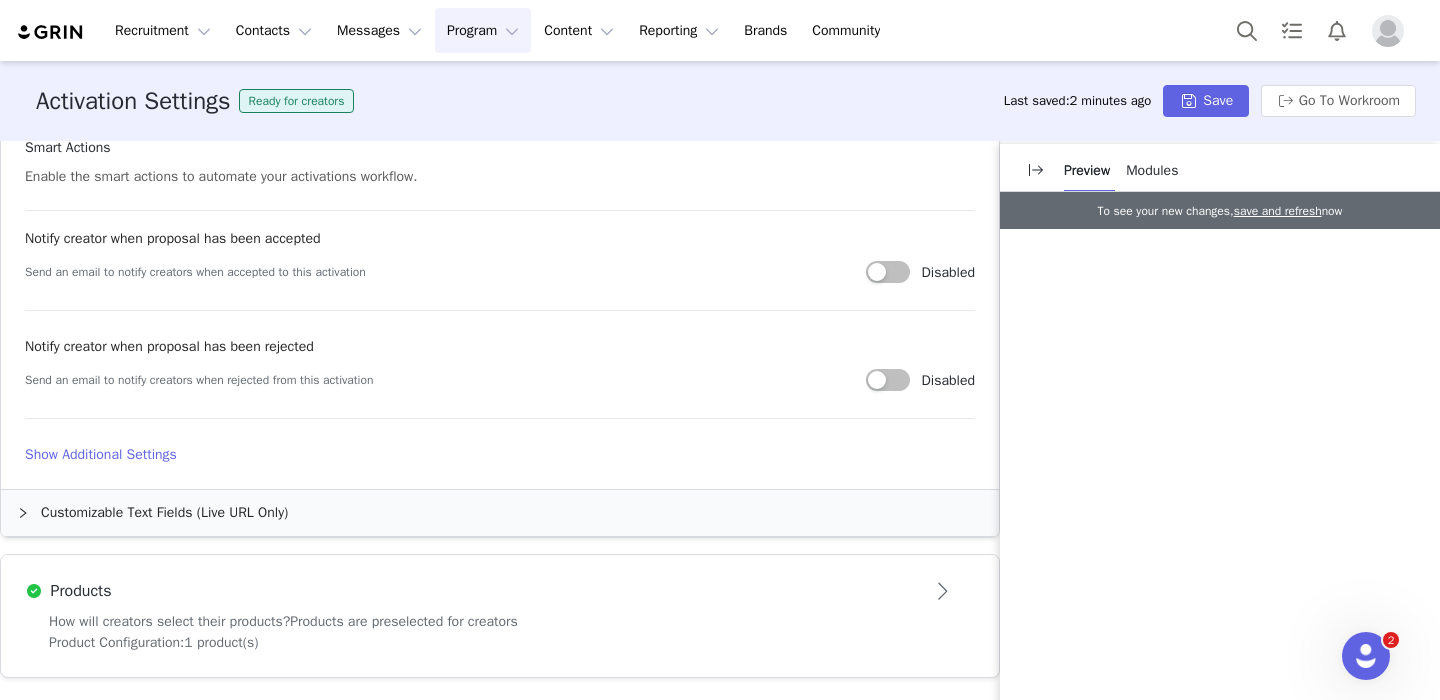 click on "How will creators select their products? Products are preselected for creators" at bounding box center (500, 621) 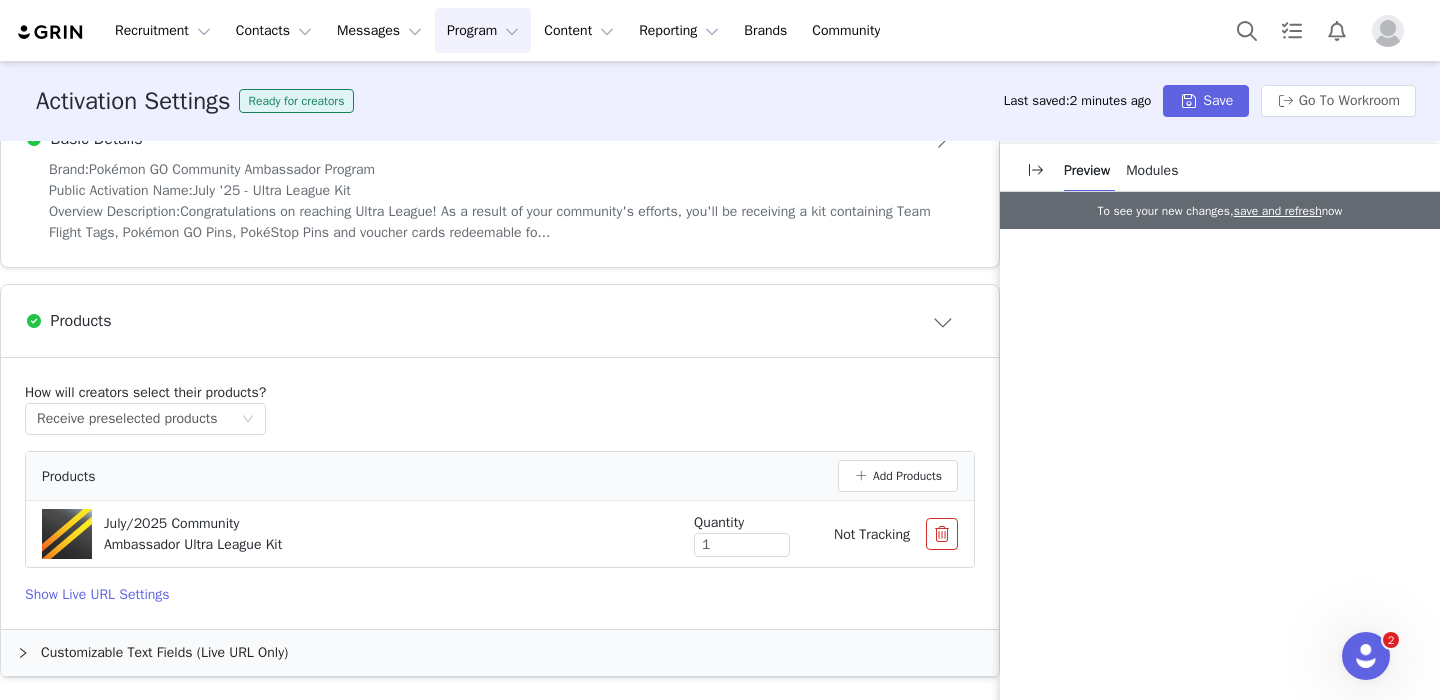 scroll, scrollTop: 0, scrollLeft: 0, axis: both 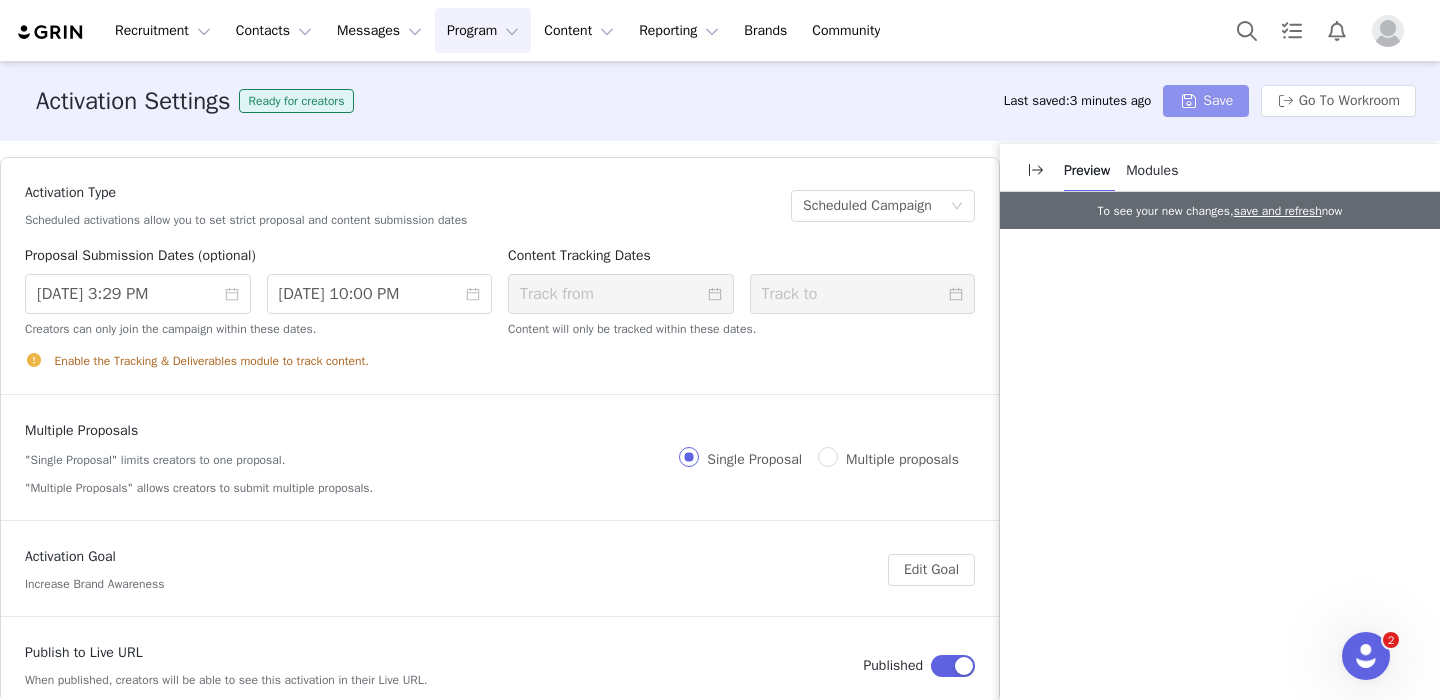 click on "Save" at bounding box center [1206, 101] 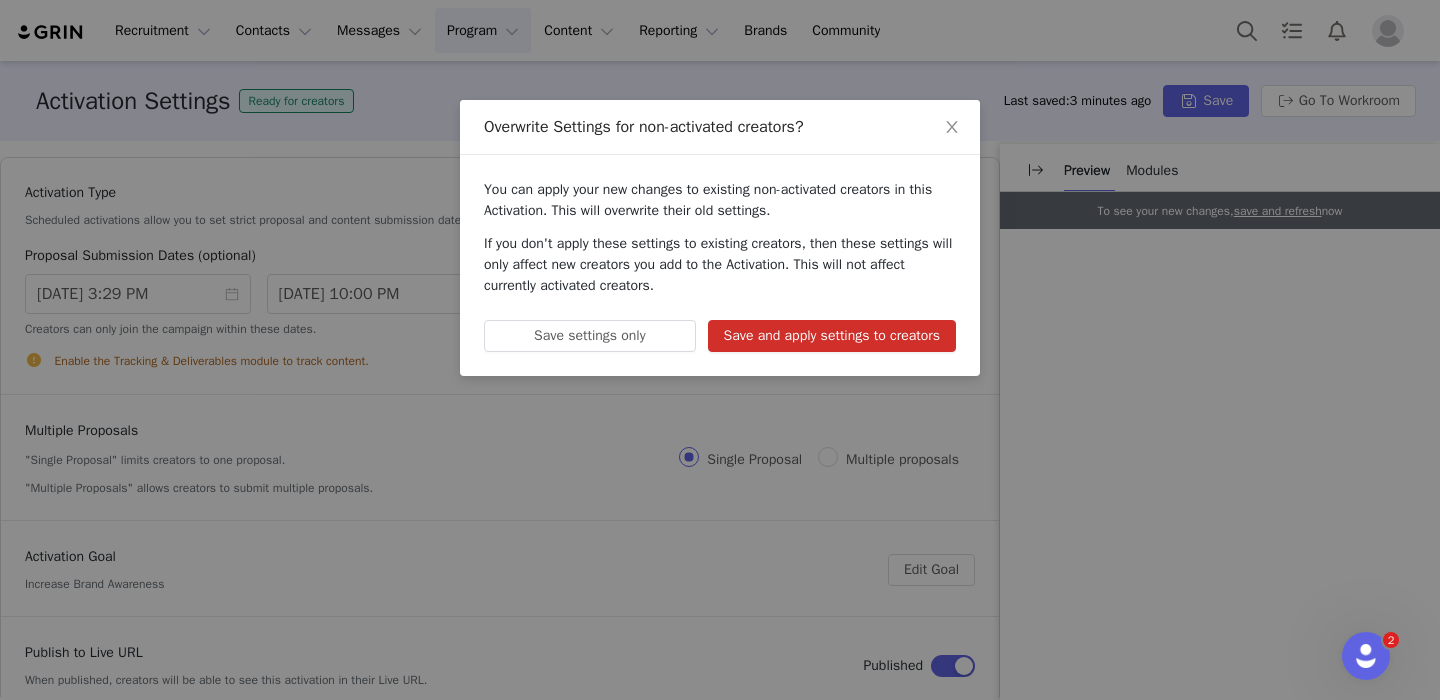 click on "Save and apply settings to creators" at bounding box center [832, 336] 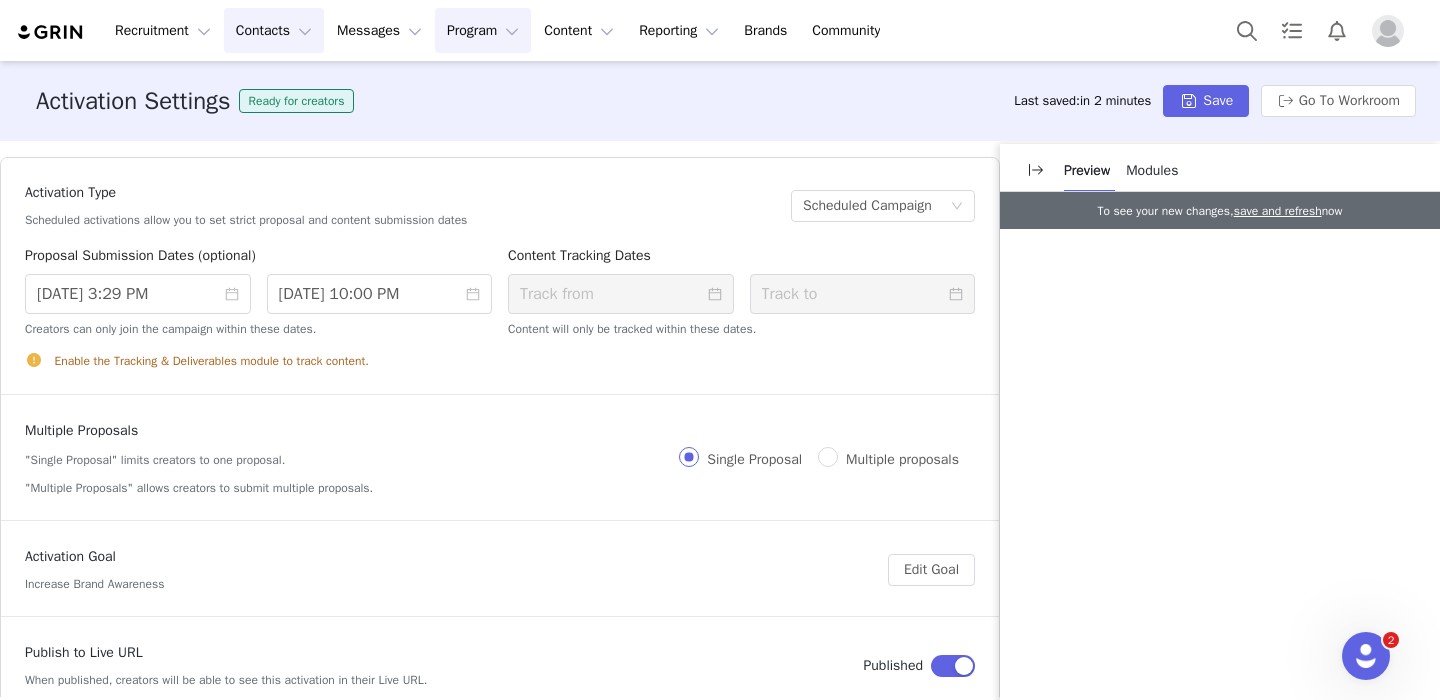 click on "Contacts Contacts" at bounding box center (274, 30) 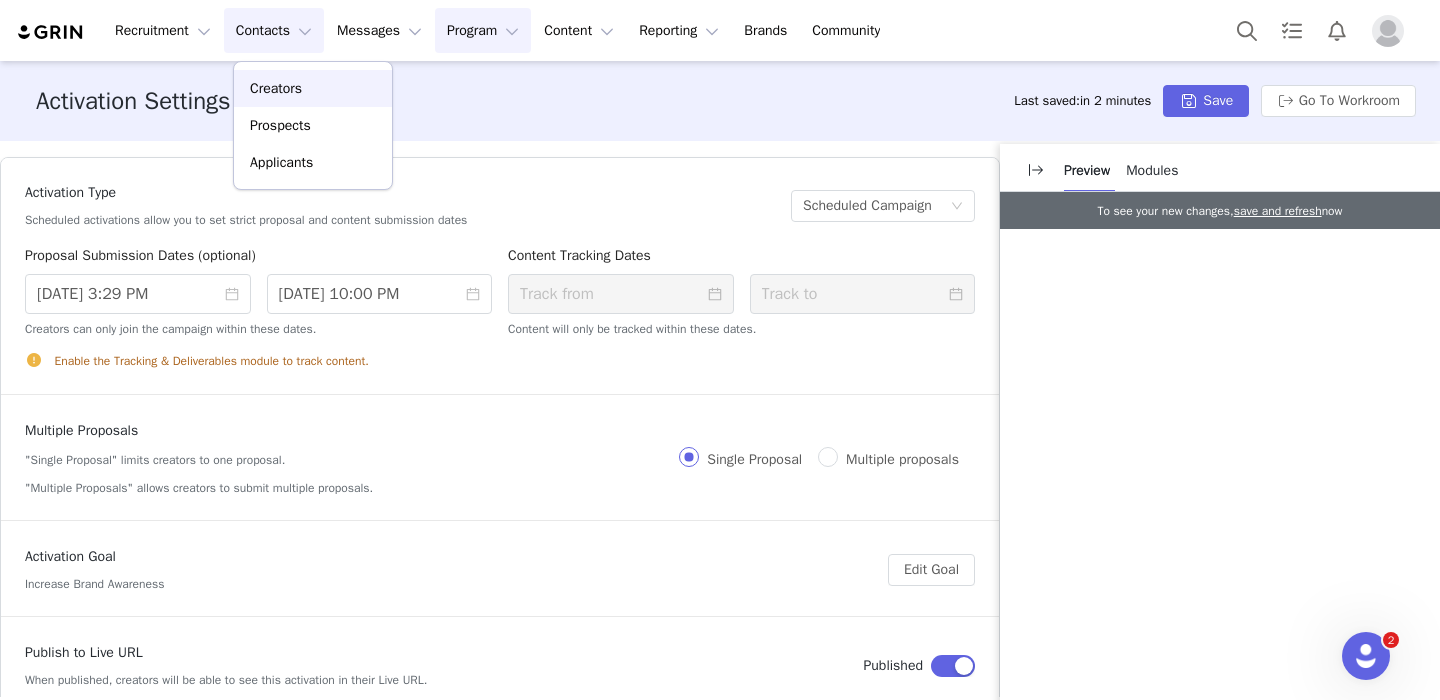 click on "Creators" at bounding box center [276, 88] 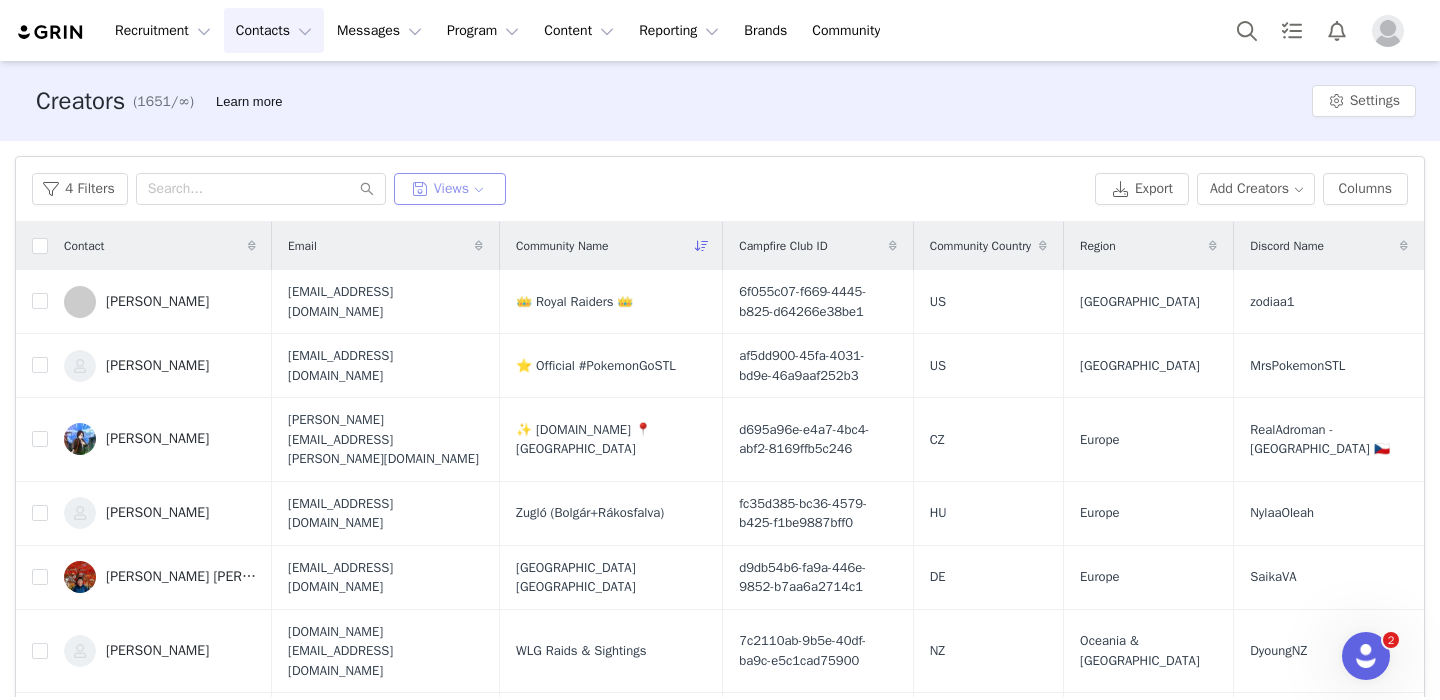 click on "Views" at bounding box center (450, 189) 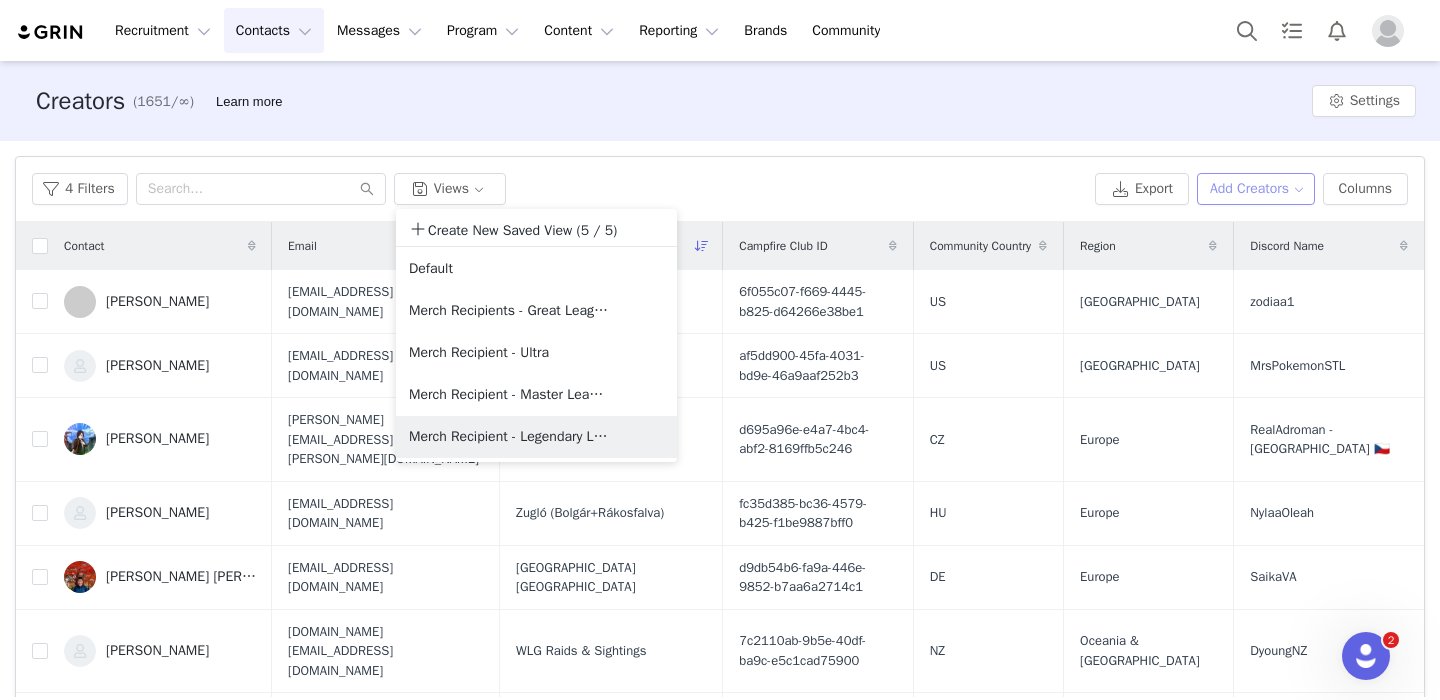 click on "Add Creators" at bounding box center [1256, 189] 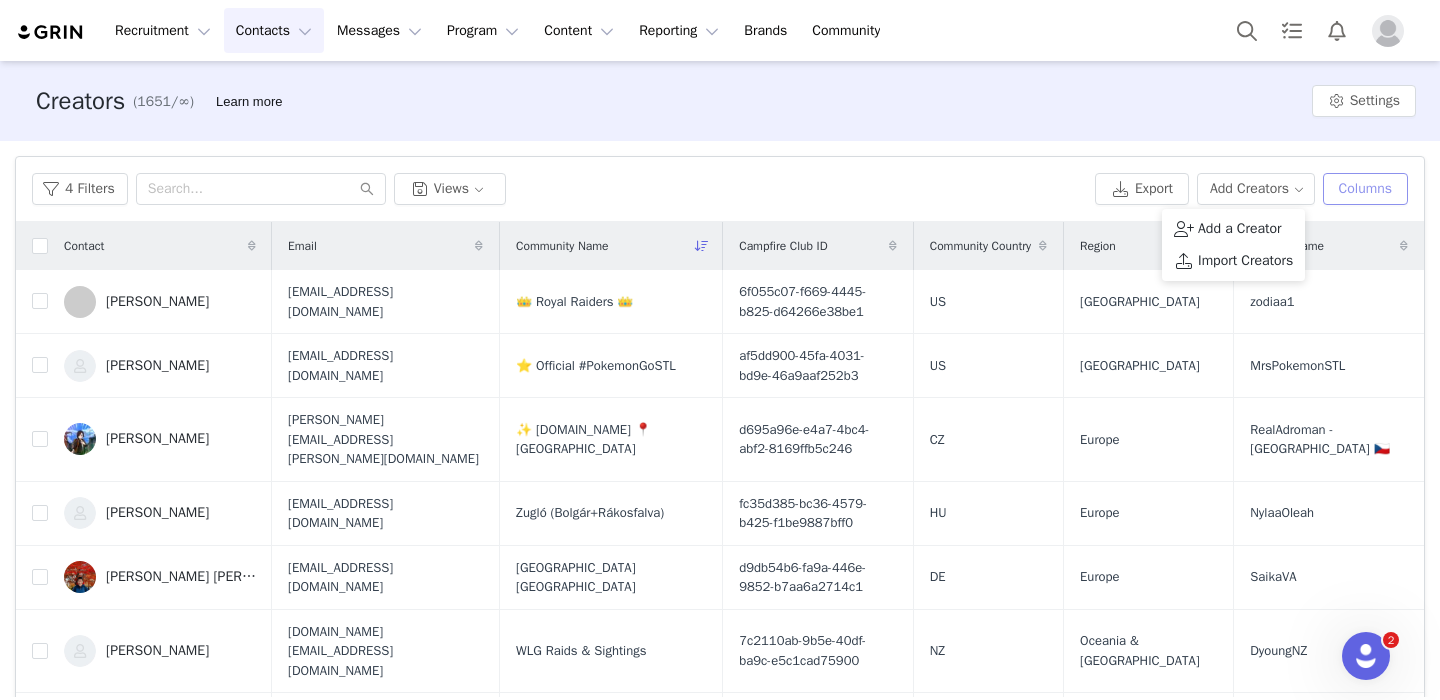 click on "Columns" at bounding box center [1365, 189] 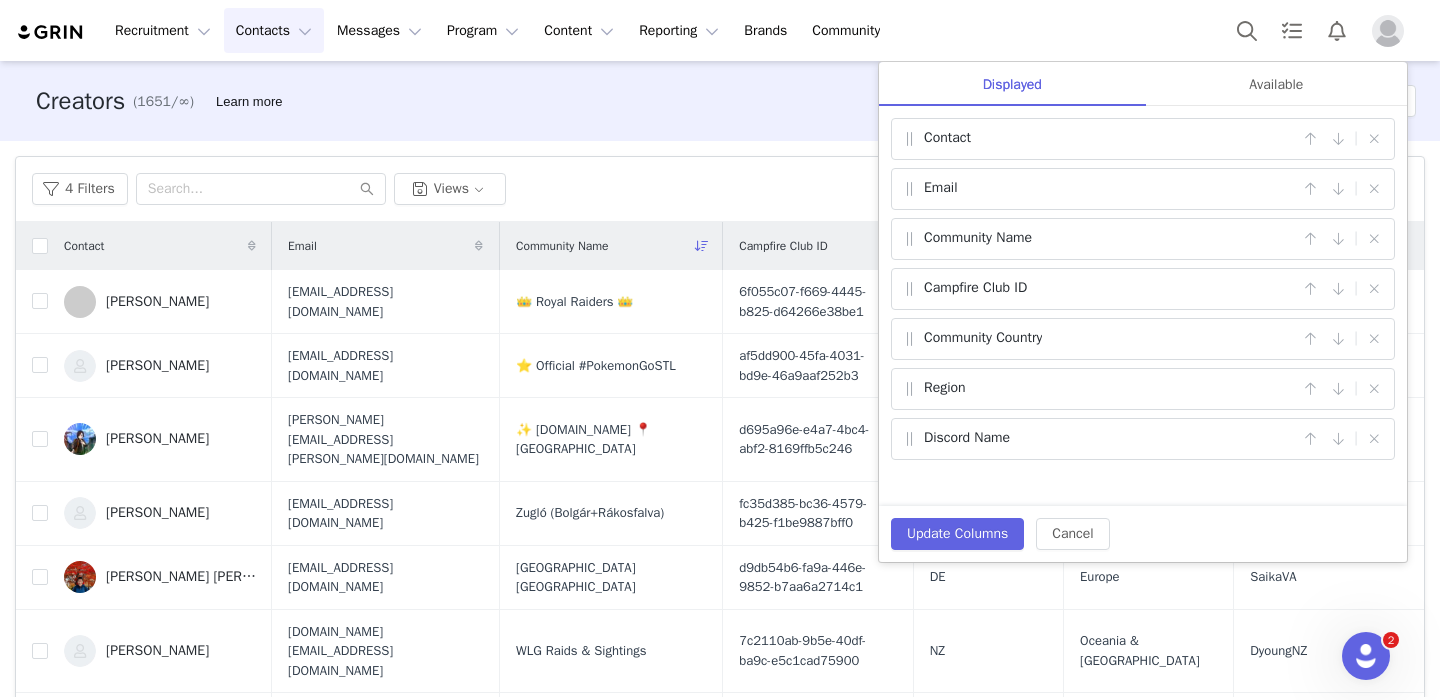 click on "4 Filters Views     Export  Add Creators      Columns Displayed Available  Contact      |  Email      |  Community Name      |  Campfire Club ID      |  Community Country      |  Region      |  Discord Name      | Update Columns Cancel" at bounding box center (720, 189) 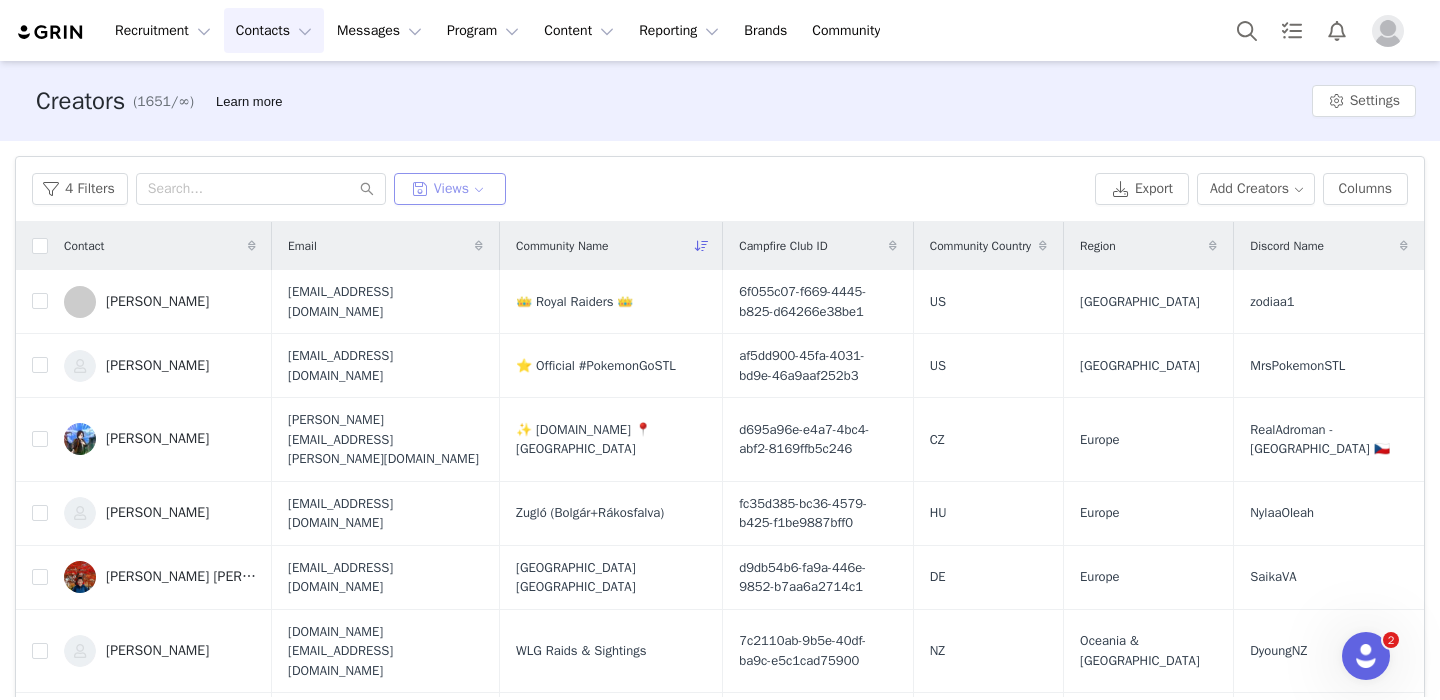 click on "Views" at bounding box center [450, 189] 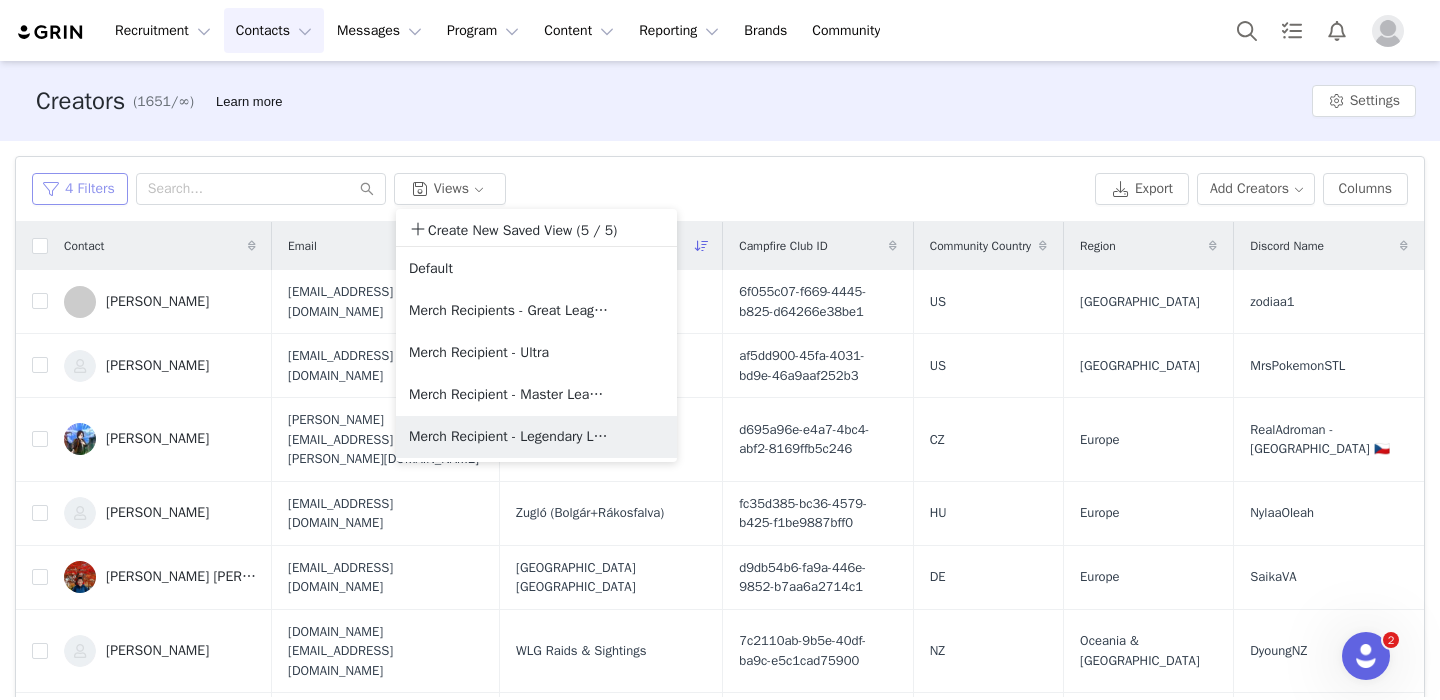 click on "4 Filters" at bounding box center [80, 189] 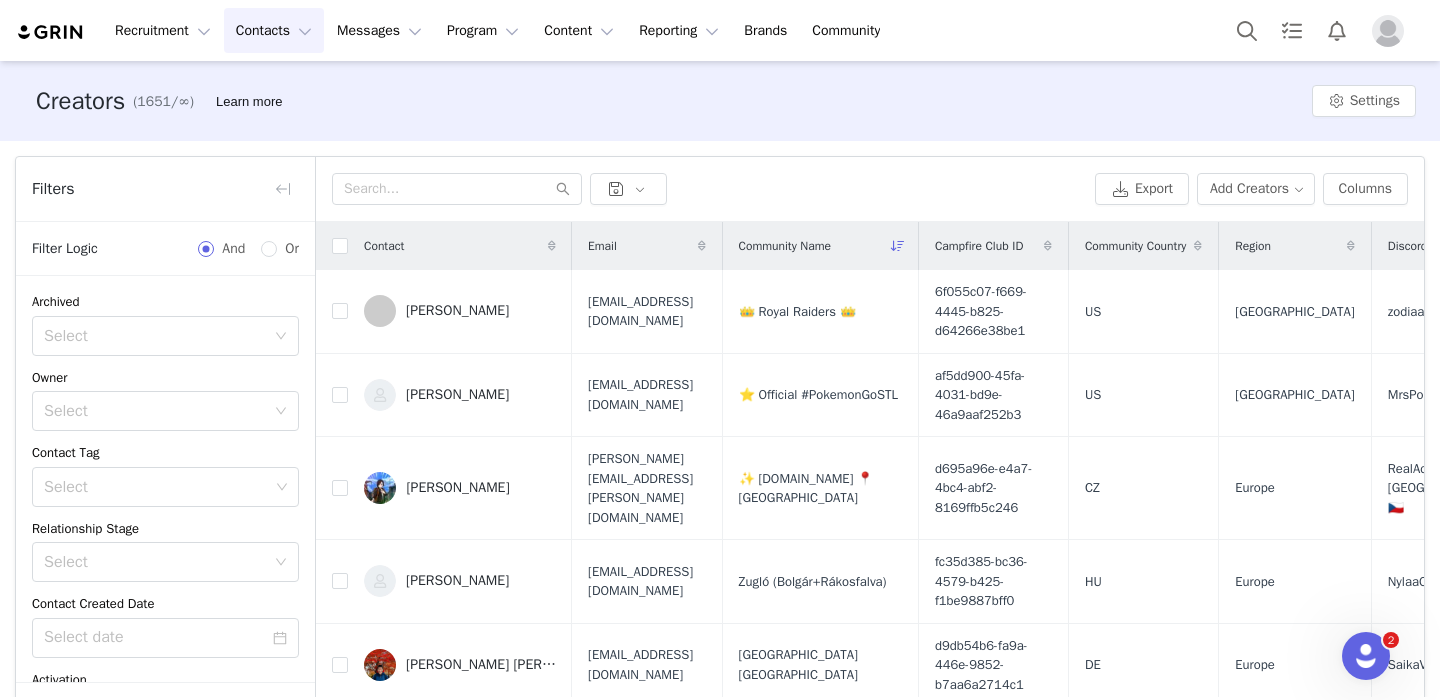 click on "Filters" at bounding box center [165, 189] 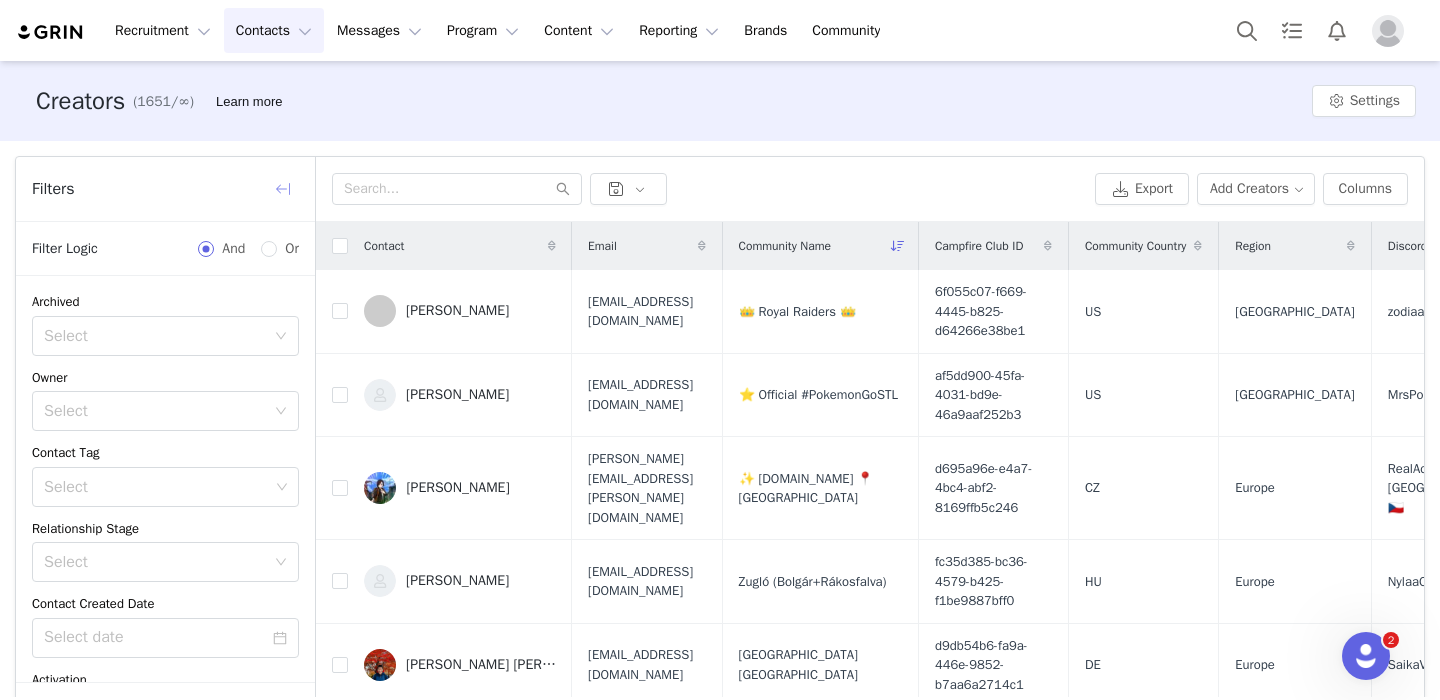 click at bounding box center (283, 189) 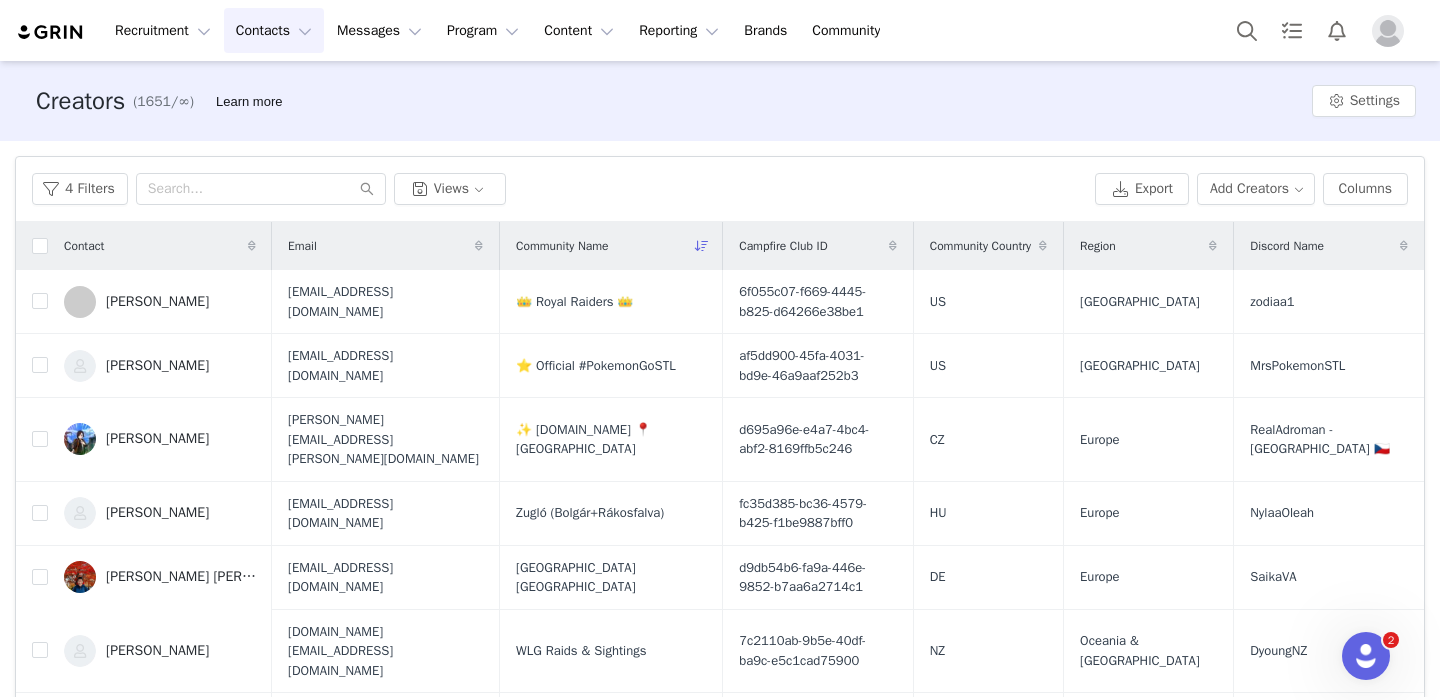 click on "Recruitment Recruitment Creator Search Curated Lists Landing Pages Web Extension AI Creator Search Beta Contacts Contacts Creators Prospects Applicants Messages Messages Dashboard Inbox Templates Sequences Program Program Activations Partnerships Payments Affiliates Content Content Creator Content Media Library Social Listening Reporting Reporting Dashboard Report Builder Brands Brands Community Community" at bounding box center (720, 30) 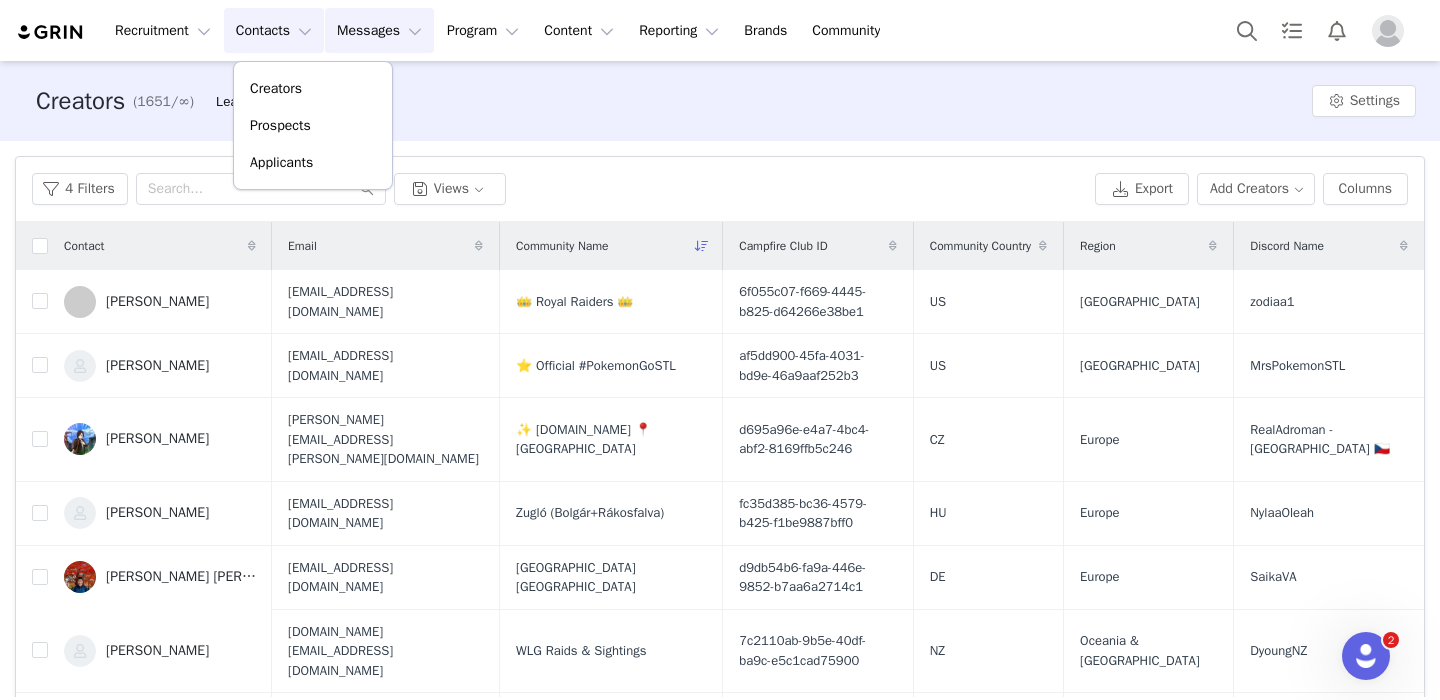 click on "Messages Messages" at bounding box center (379, 30) 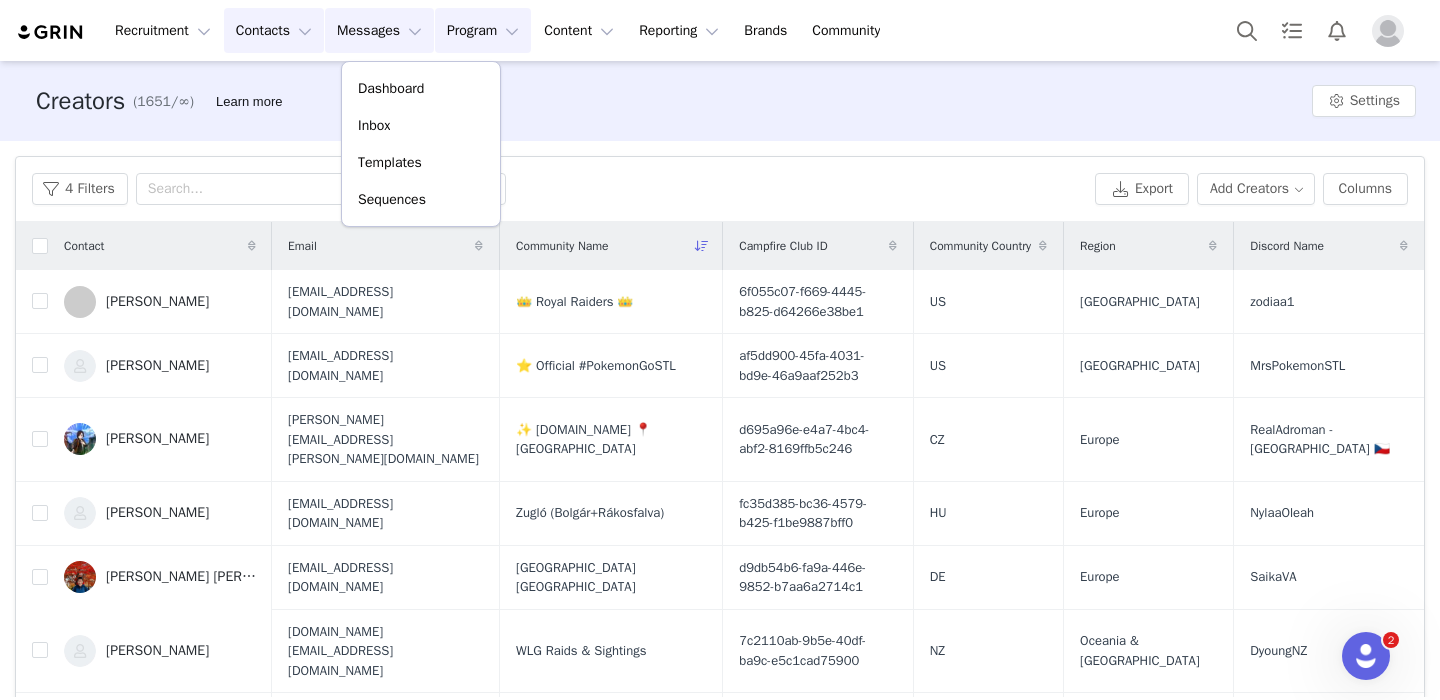 click on "Program Program" at bounding box center (483, 30) 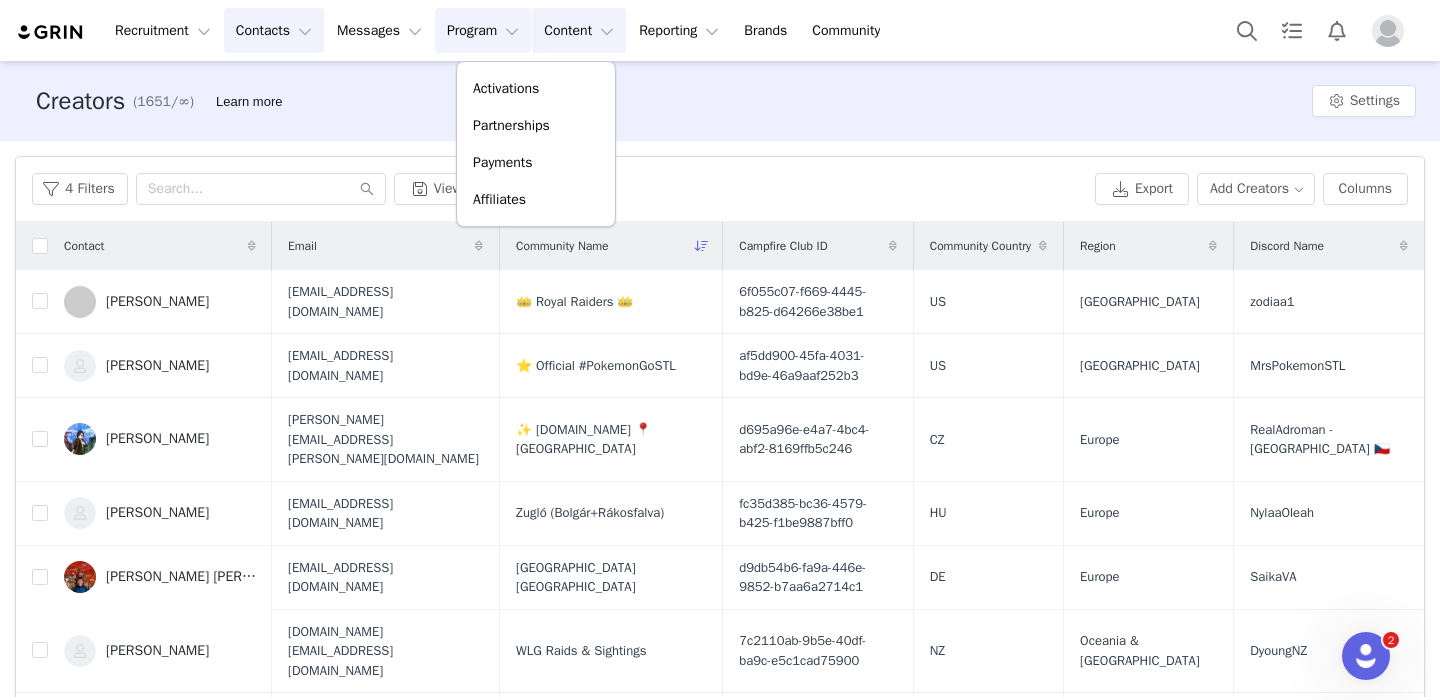 click on "Content Content" at bounding box center (579, 30) 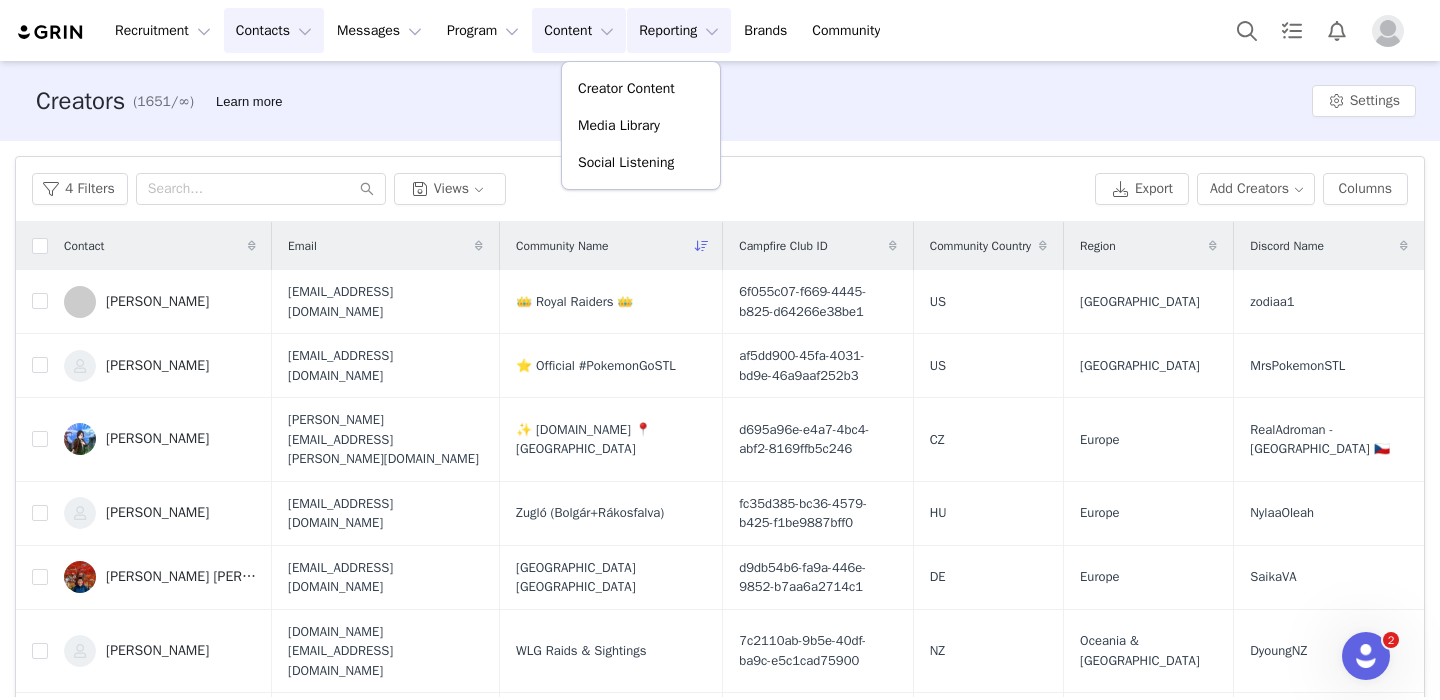 click on "Reporting Reporting" at bounding box center [679, 30] 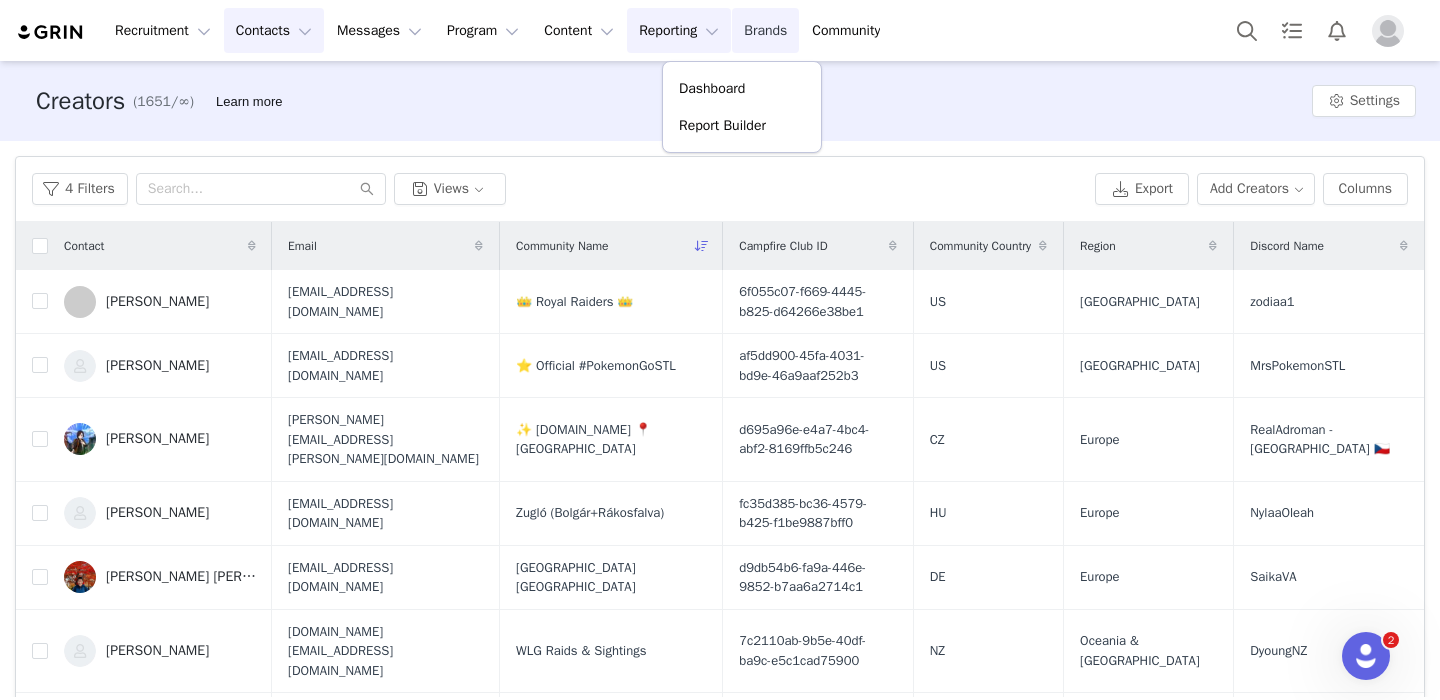 click on "Brands Brands" at bounding box center [765, 30] 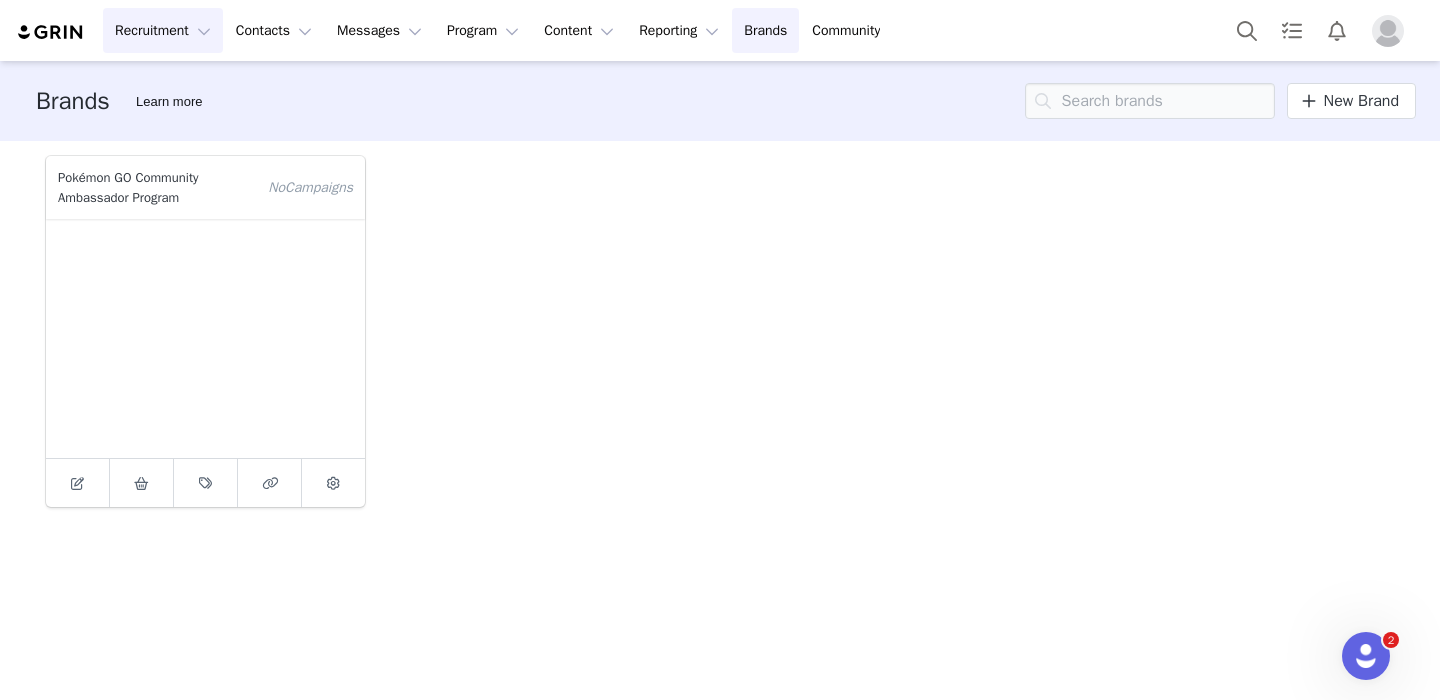 click on "Recruitment Recruitment" at bounding box center (163, 30) 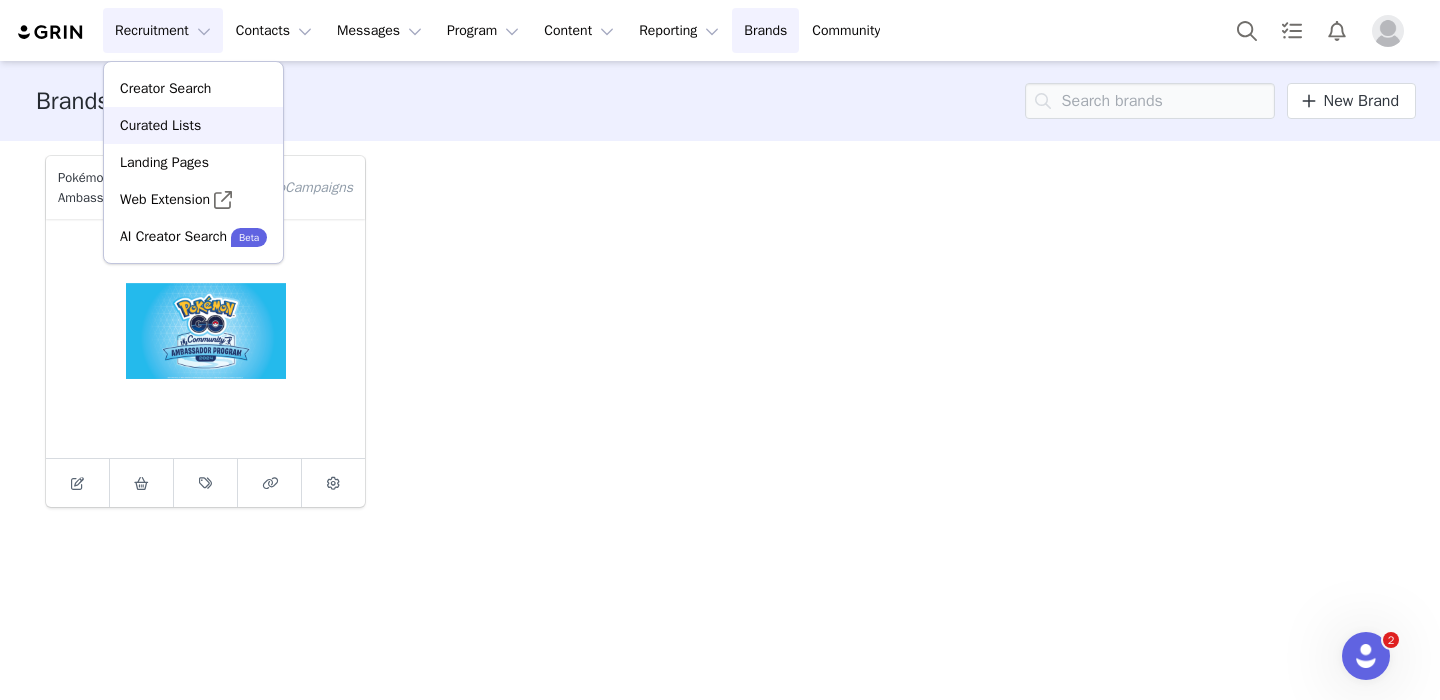click on "Curated Lists" at bounding box center [193, 125] 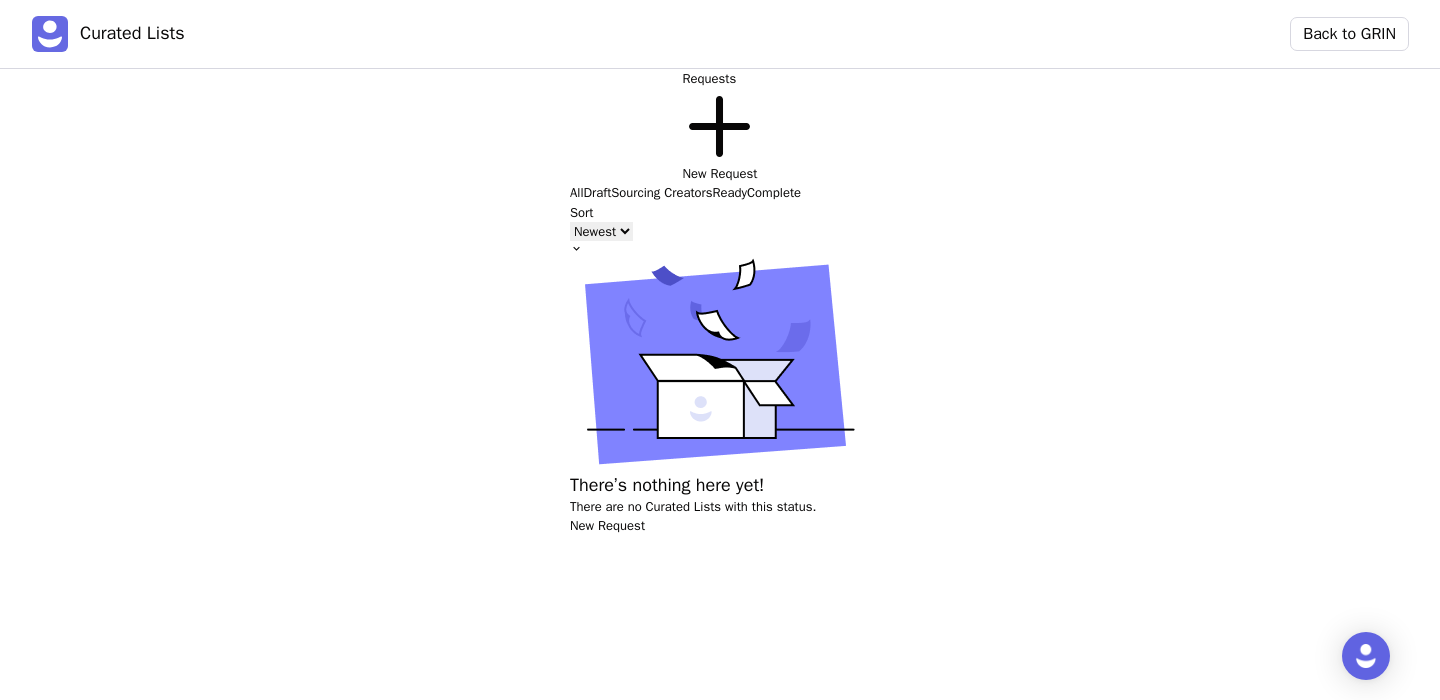scroll, scrollTop: 0, scrollLeft: 0, axis: both 